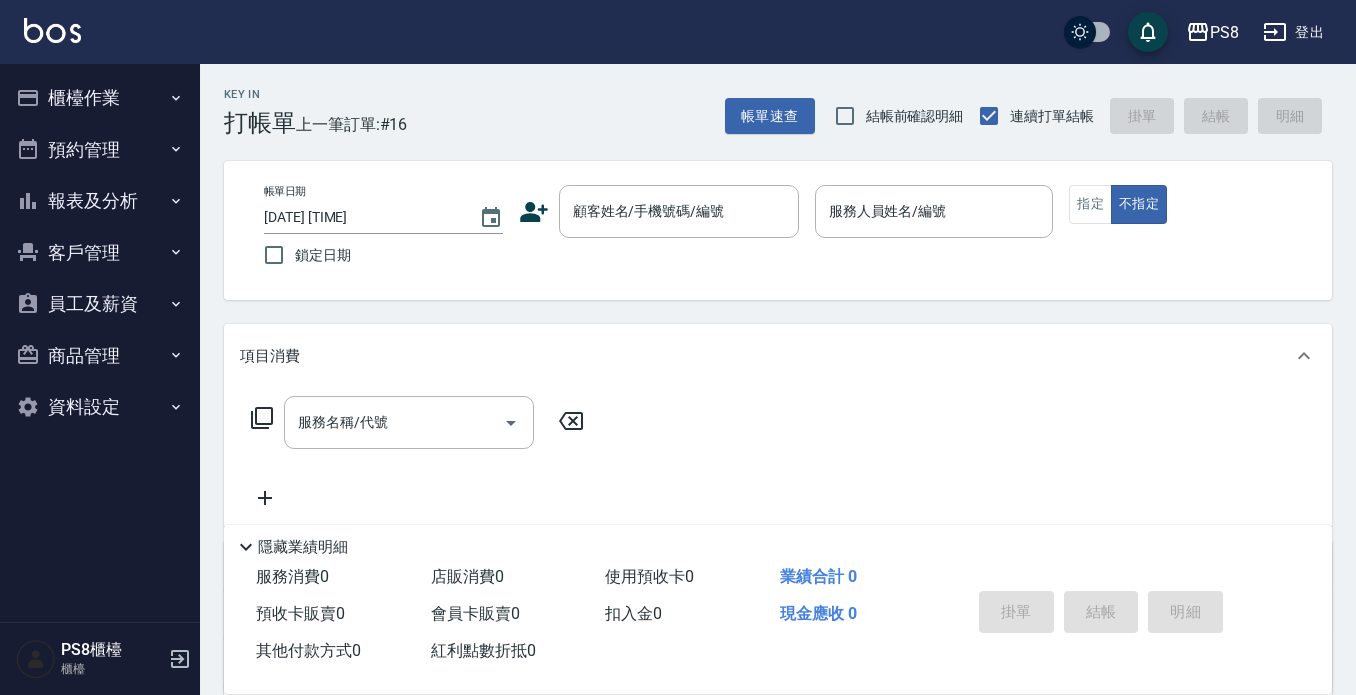 scroll, scrollTop: 0, scrollLeft: 0, axis: both 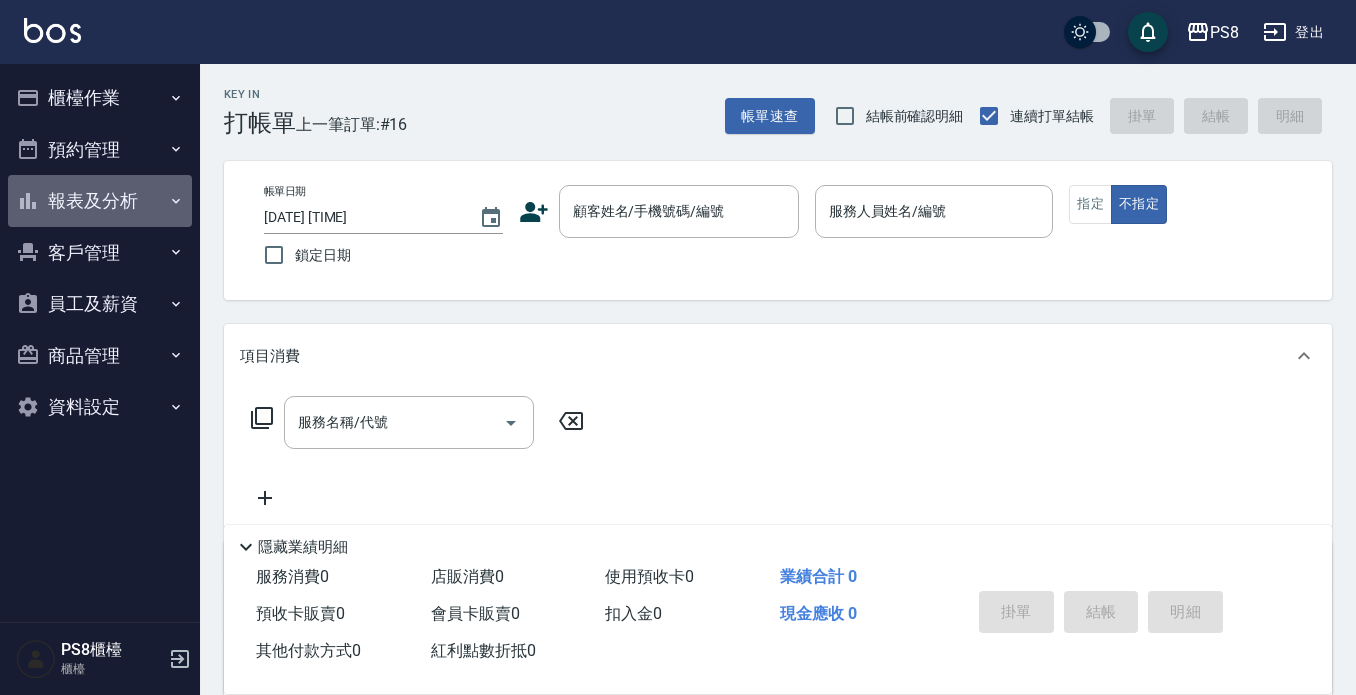 click on "報表及分析" at bounding box center [100, 201] 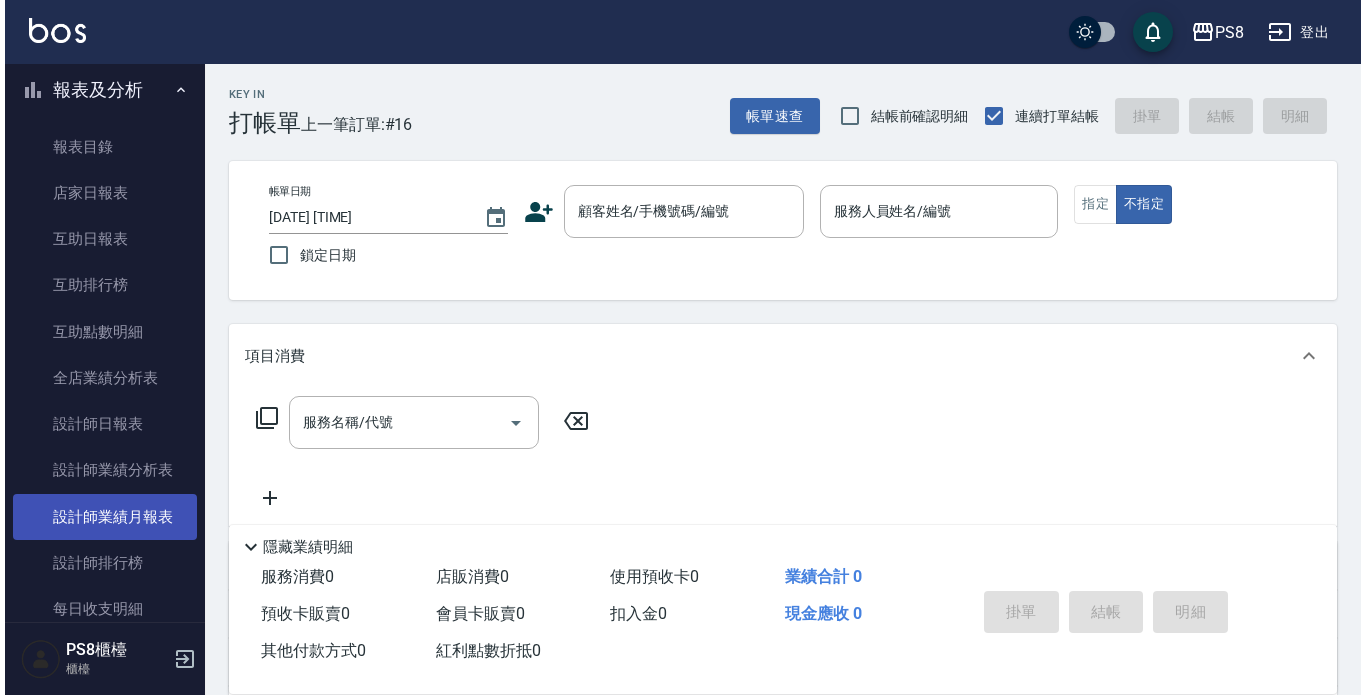 scroll, scrollTop: 200, scrollLeft: 0, axis: vertical 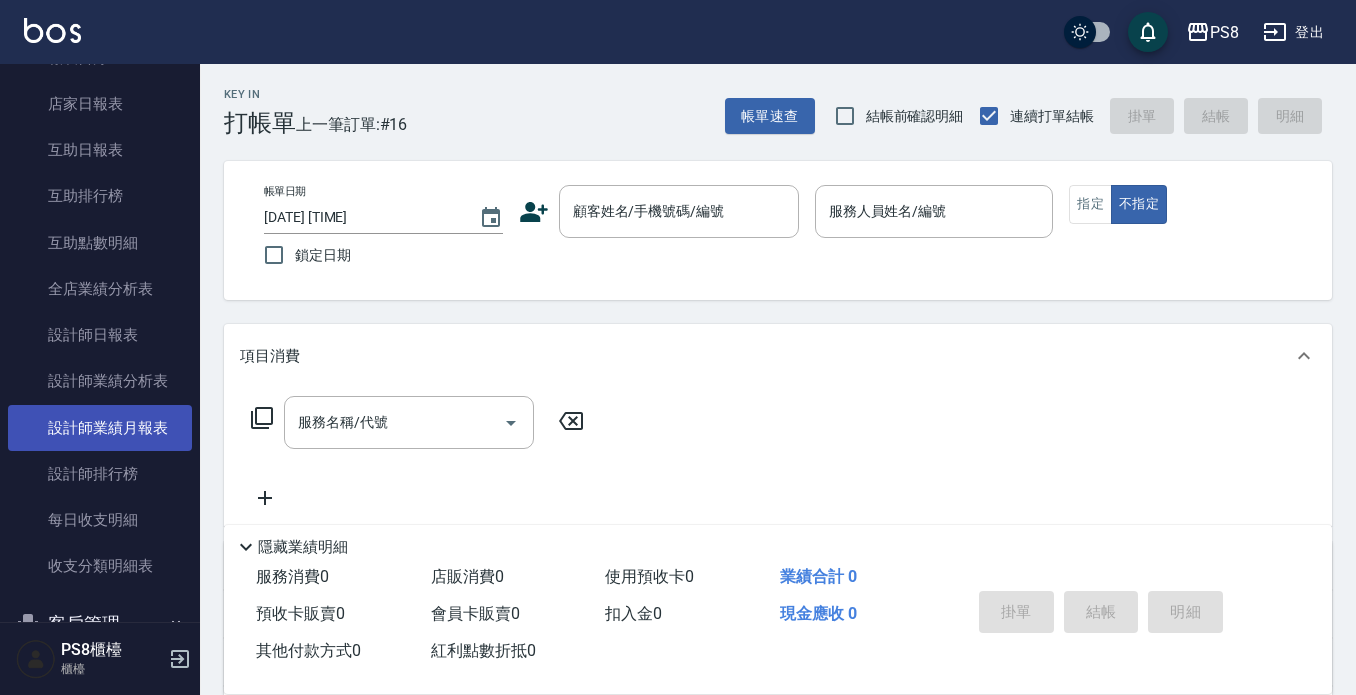 click on "設計師業績月報表" at bounding box center [100, 428] 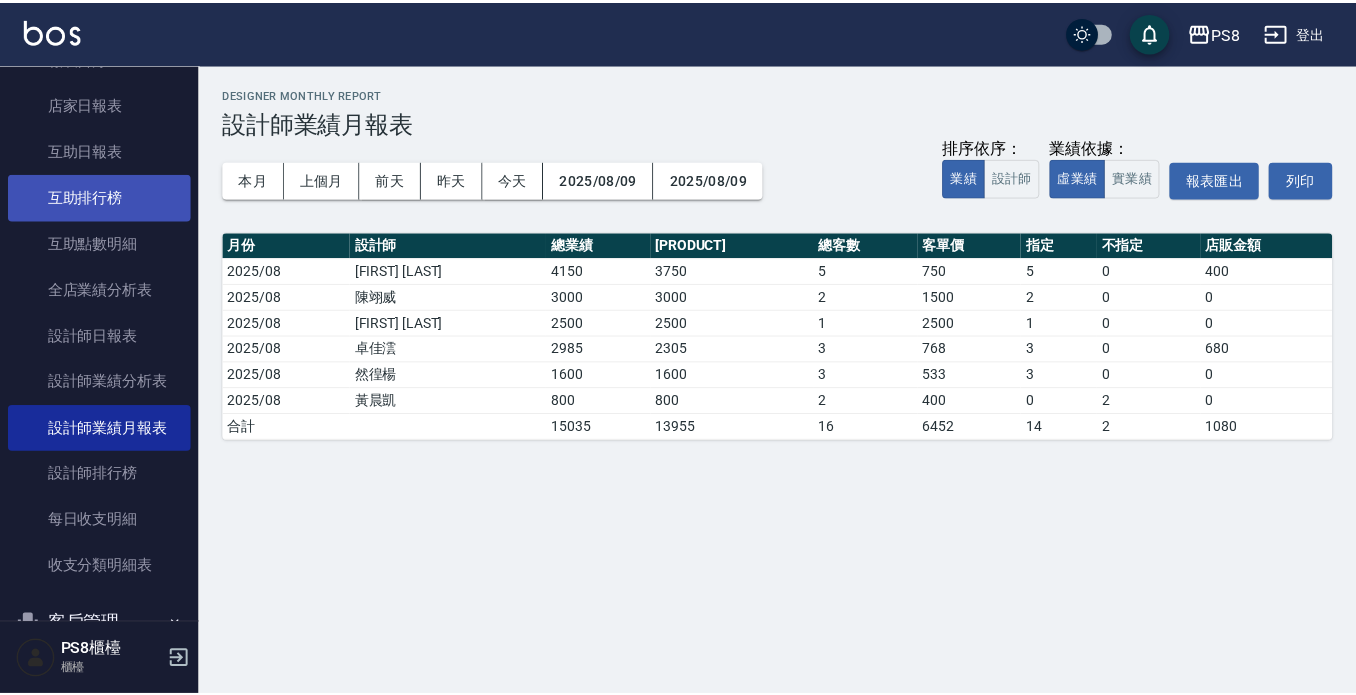 scroll, scrollTop: 0, scrollLeft: 0, axis: both 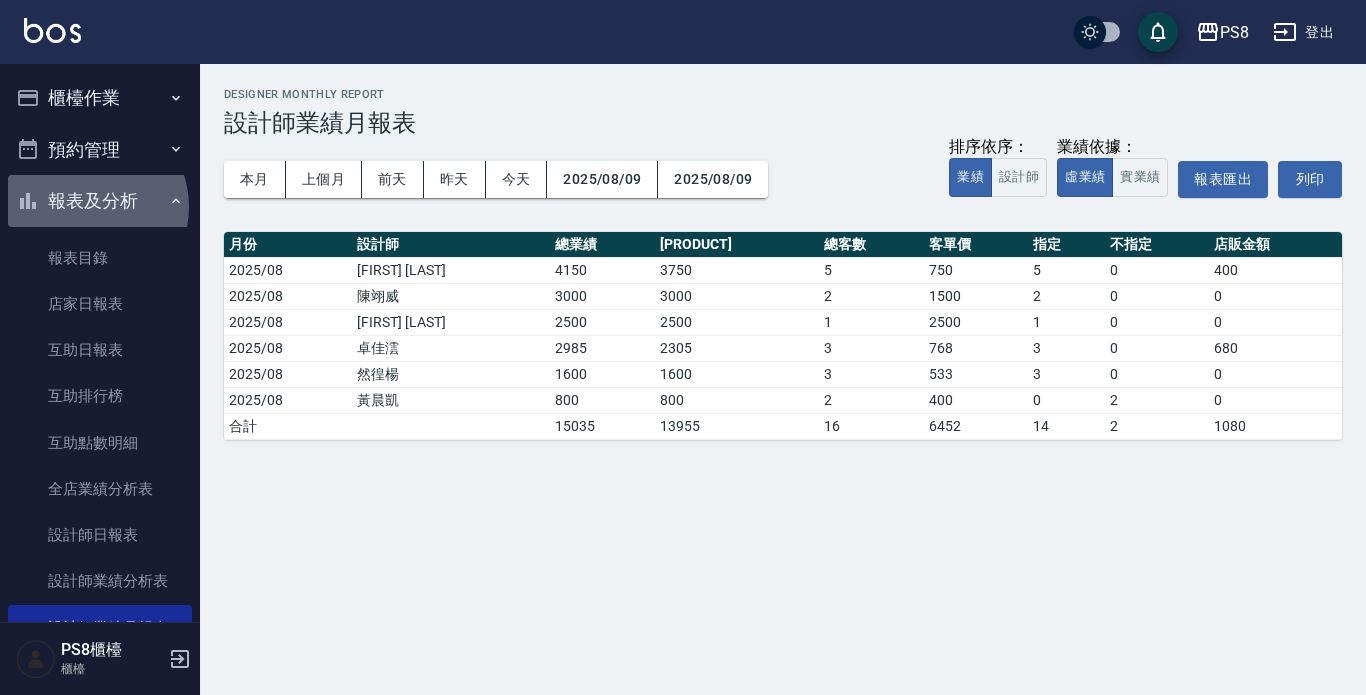 click on "報表及分析" at bounding box center [100, 201] 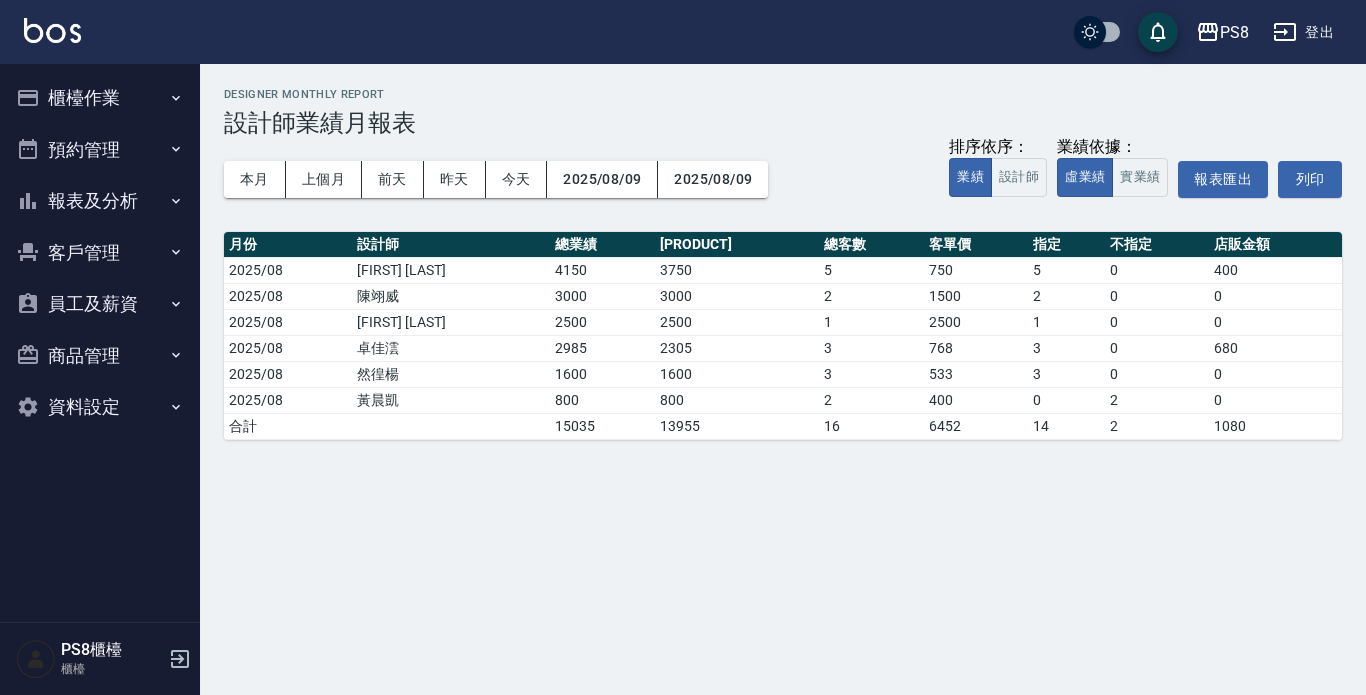 click on "櫃檯作業" at bounding box center (100, 98) 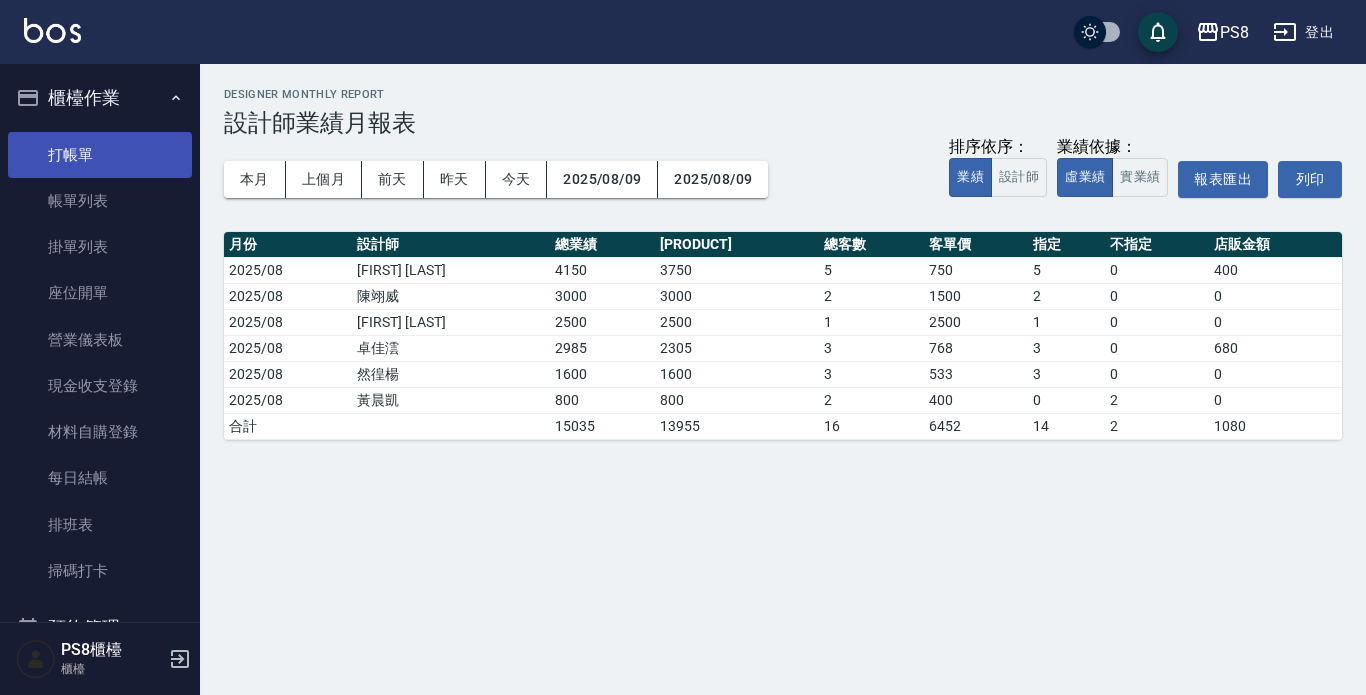 click on "打帳單" at bounding box center [100, 155] 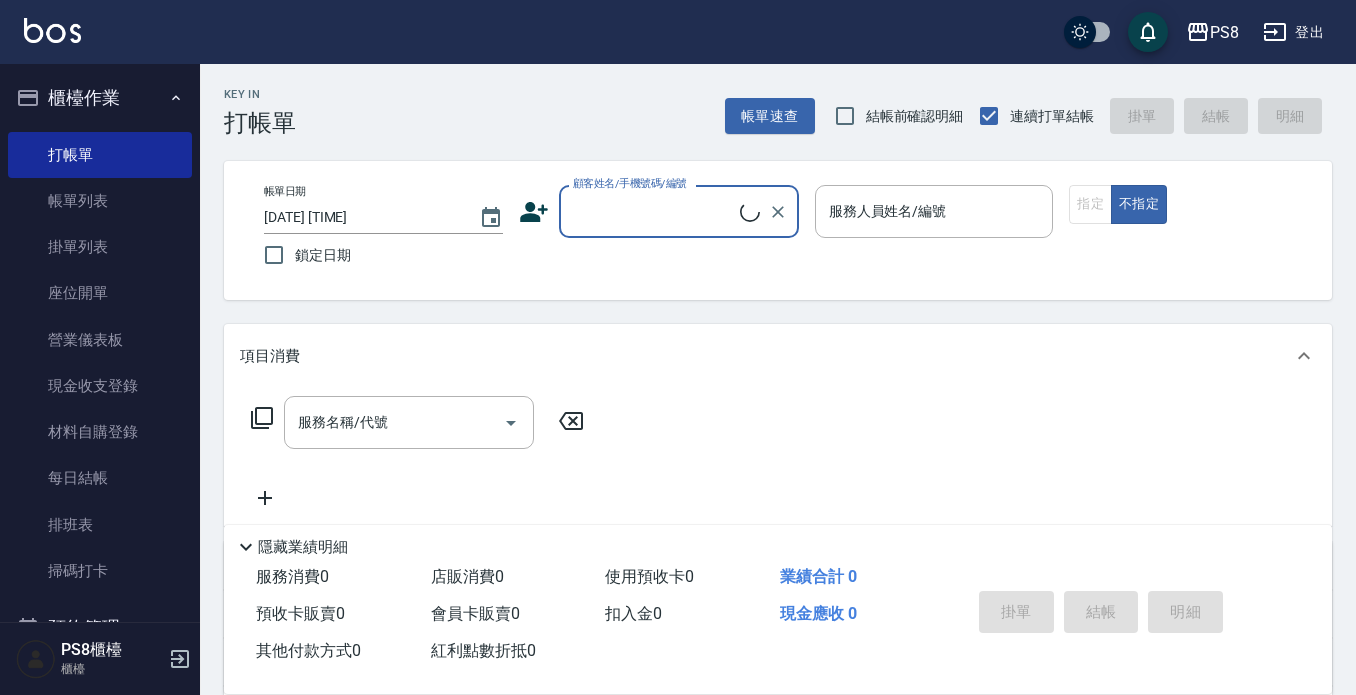 click on "櫃檯作業" at bounding box center (100, 98) 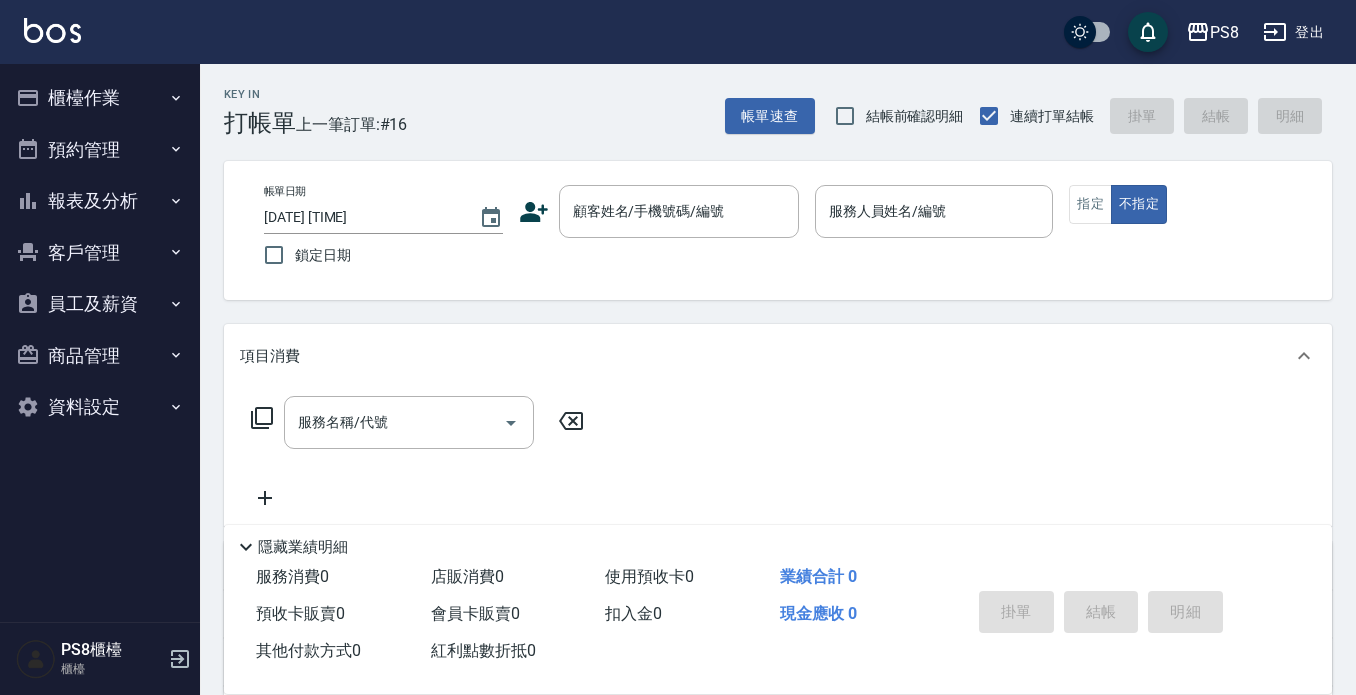 type 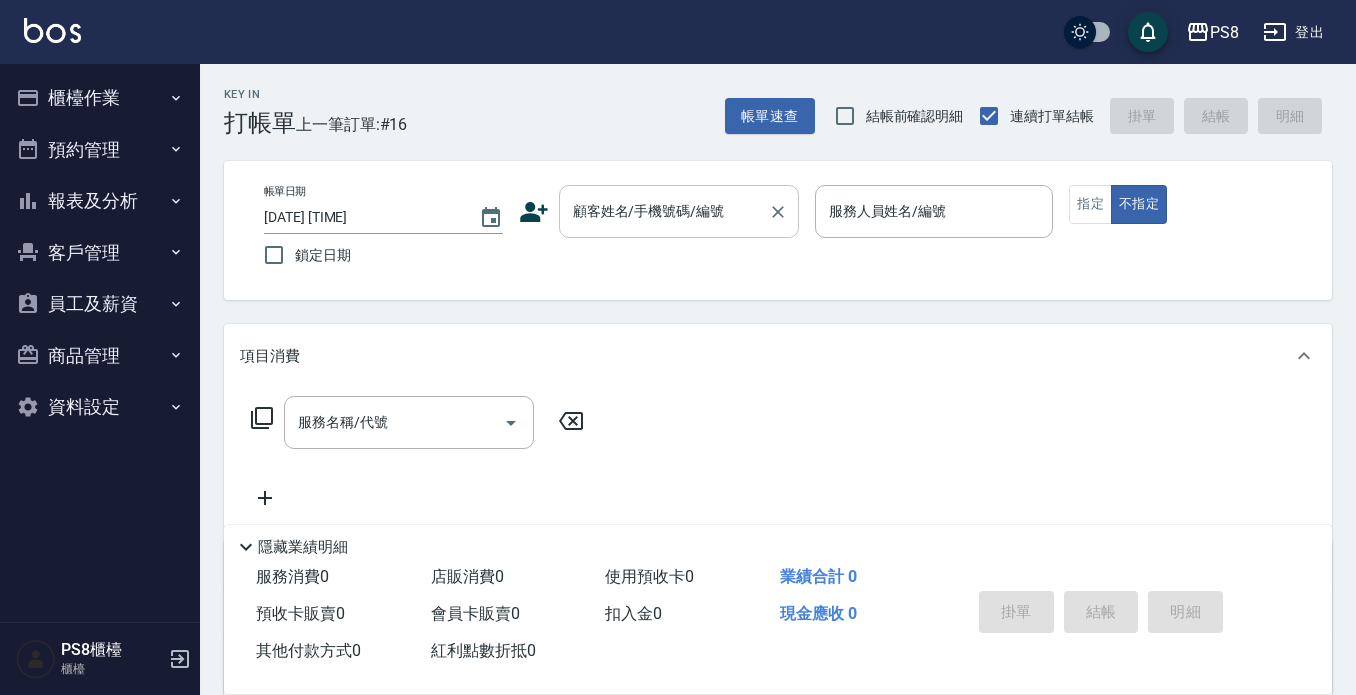 click on "顧客姓名/手機號碼/編號" at bounding box center [679, 211] 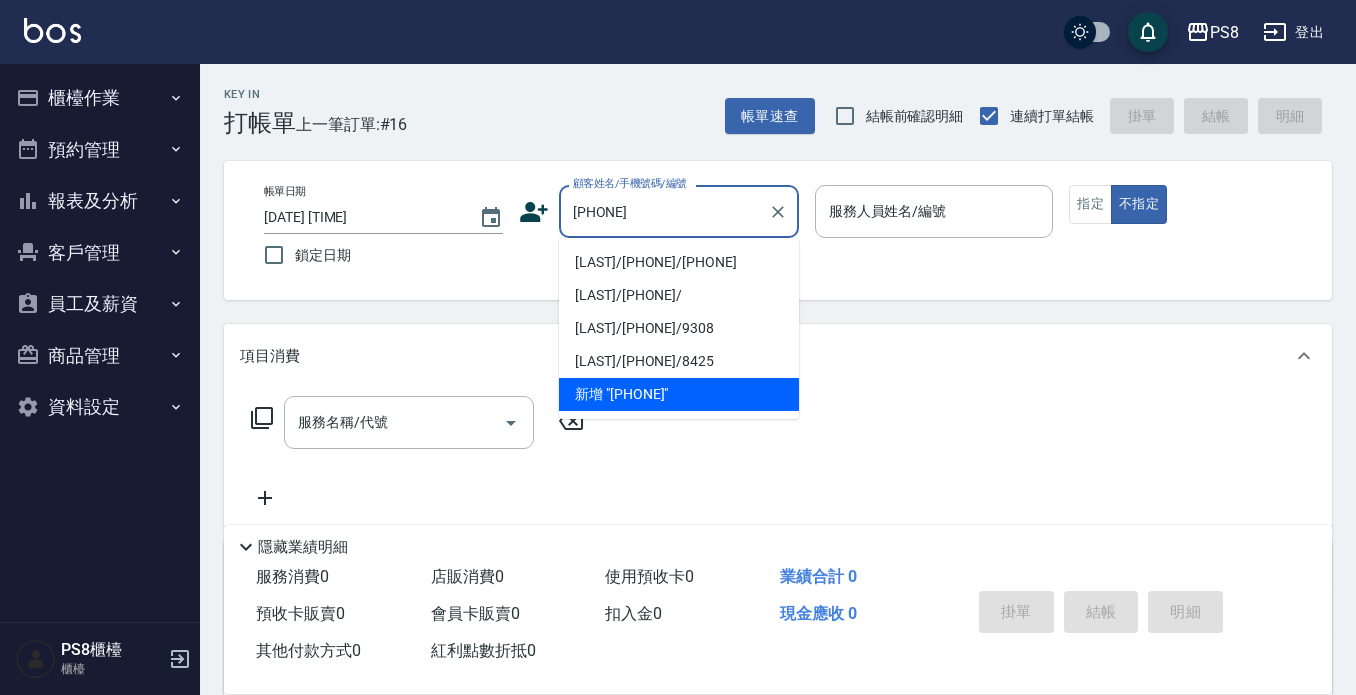 click on "[LAST]/[PHONE]/[PHONE]" at bounding box center (679, 262) 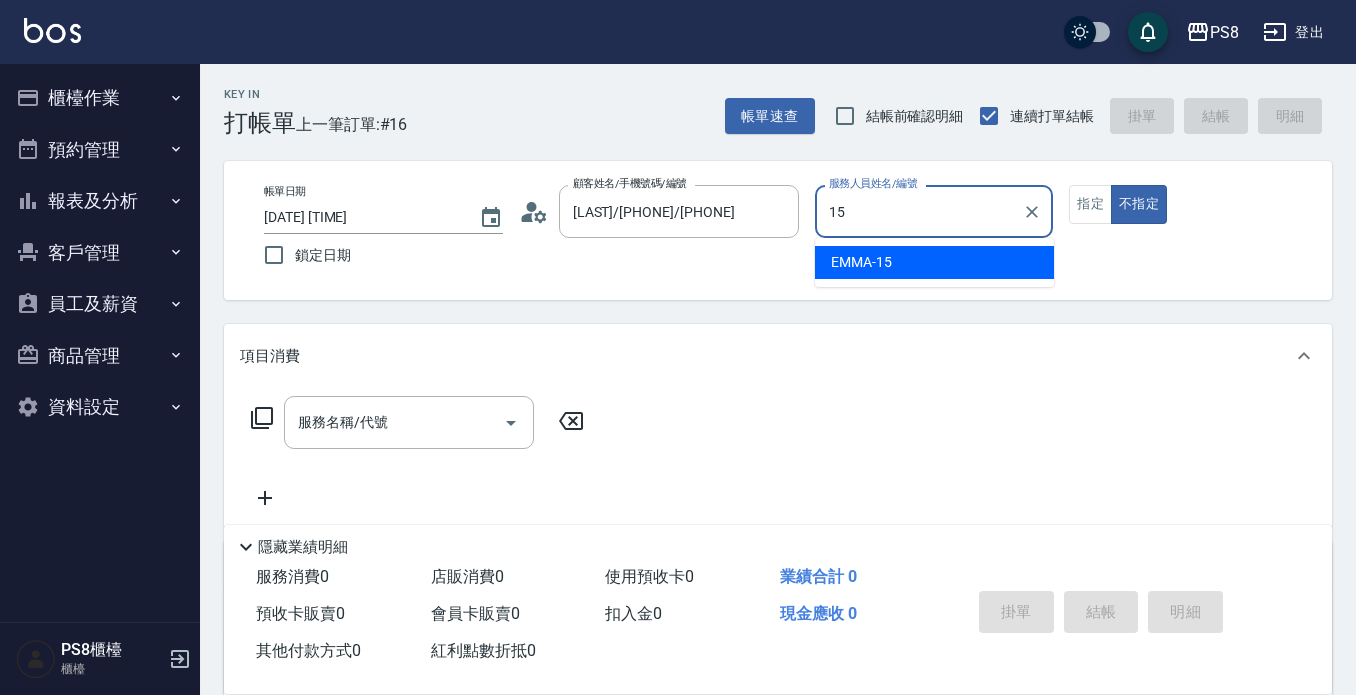 type on "EMMA-15" 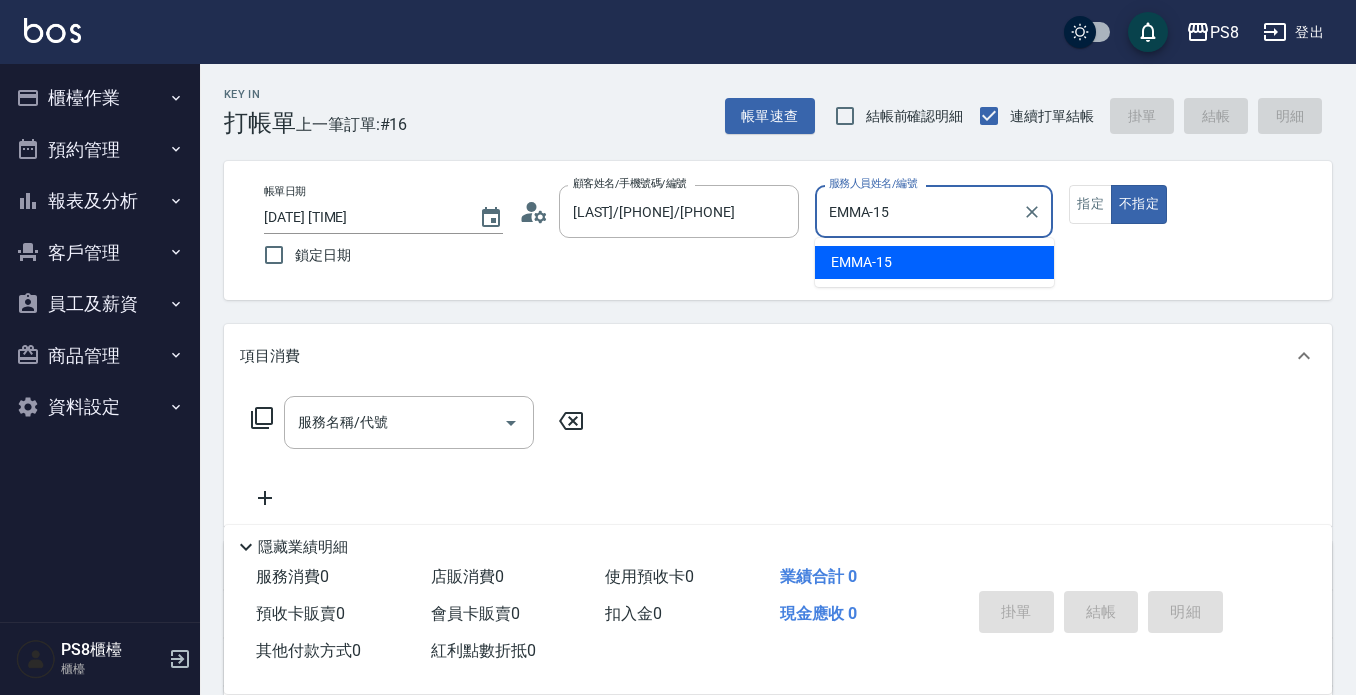 type on "false" 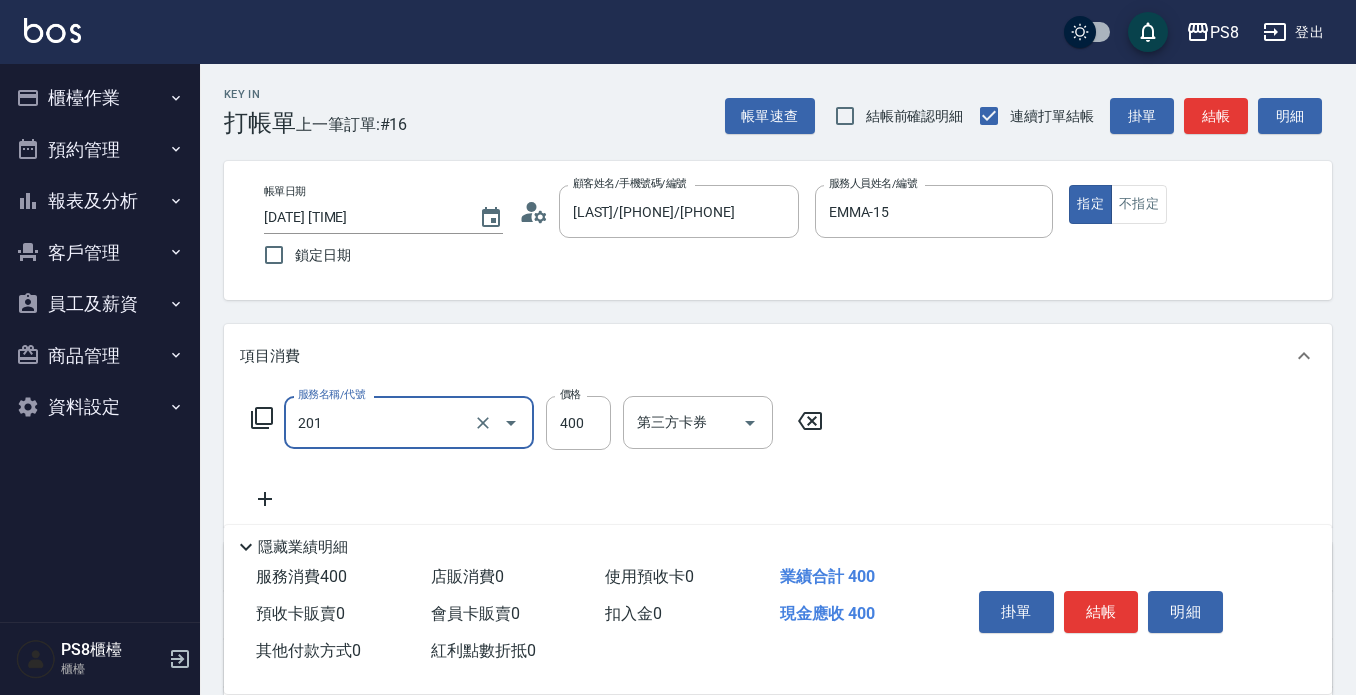 type on "洗剪400(201)" 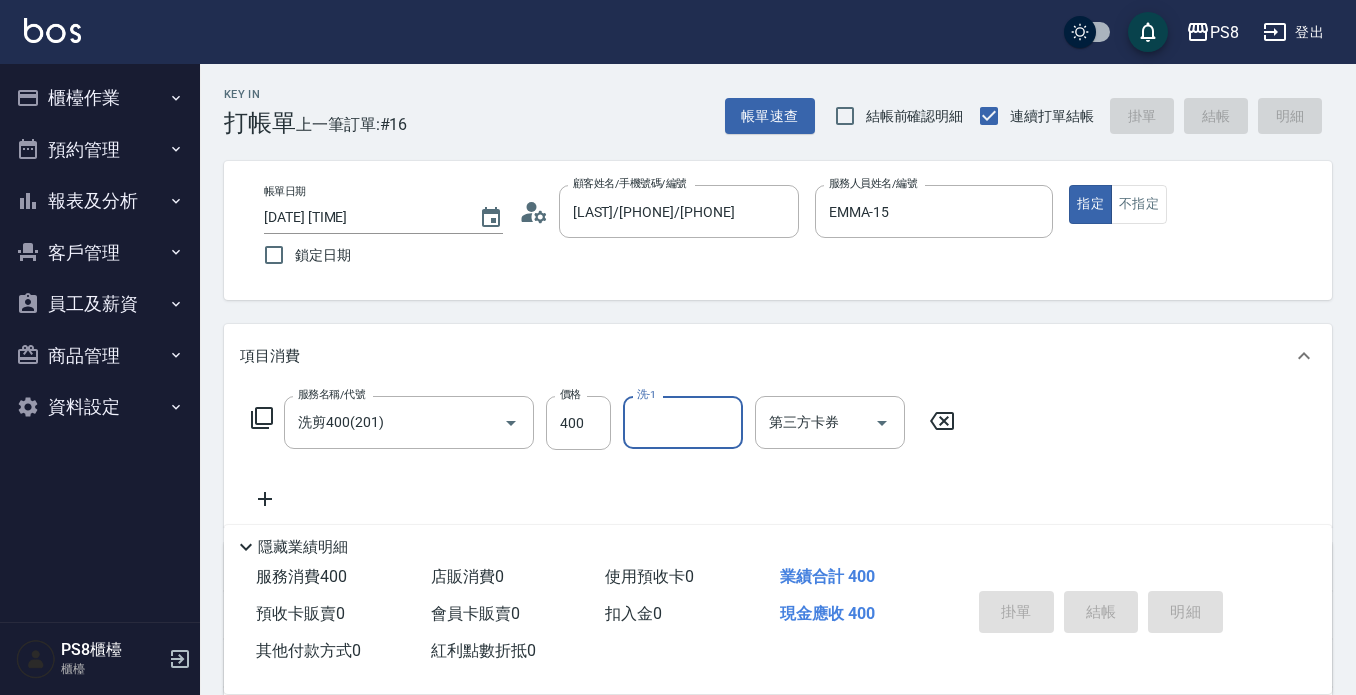 type 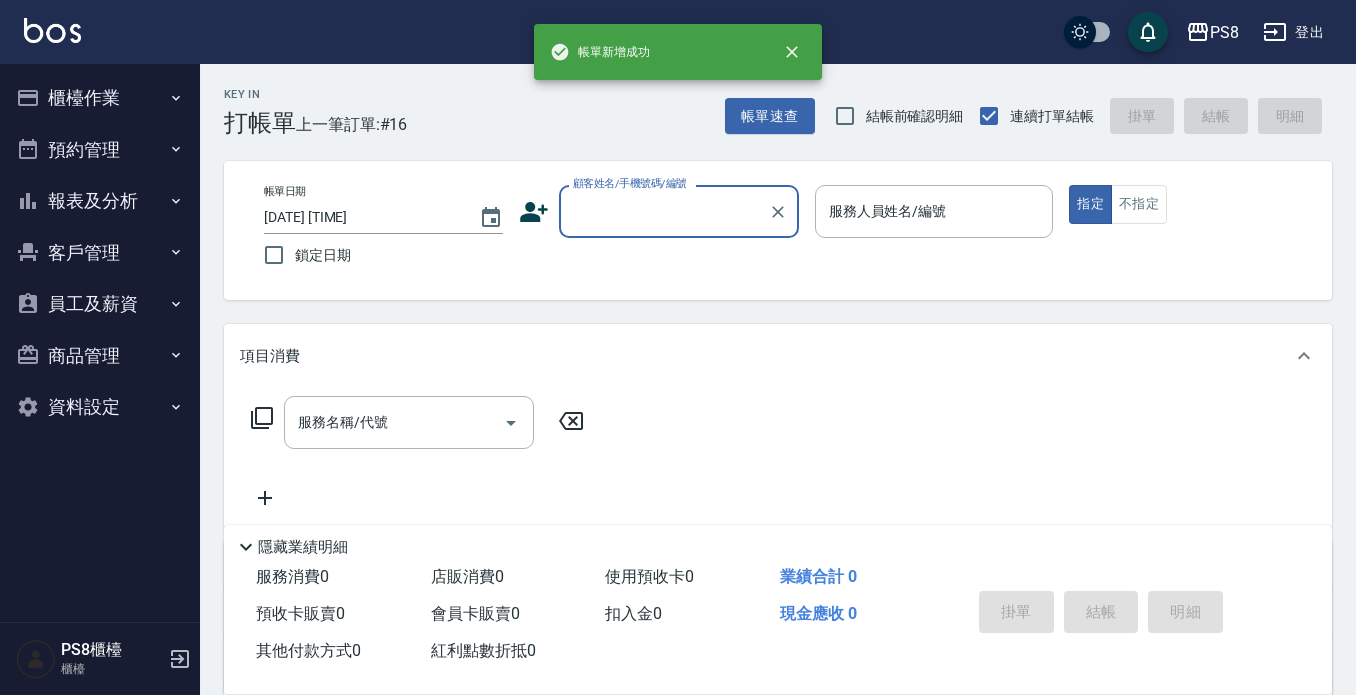 scroll, scrollTop: 0, scrollLeft: 0, axis: both 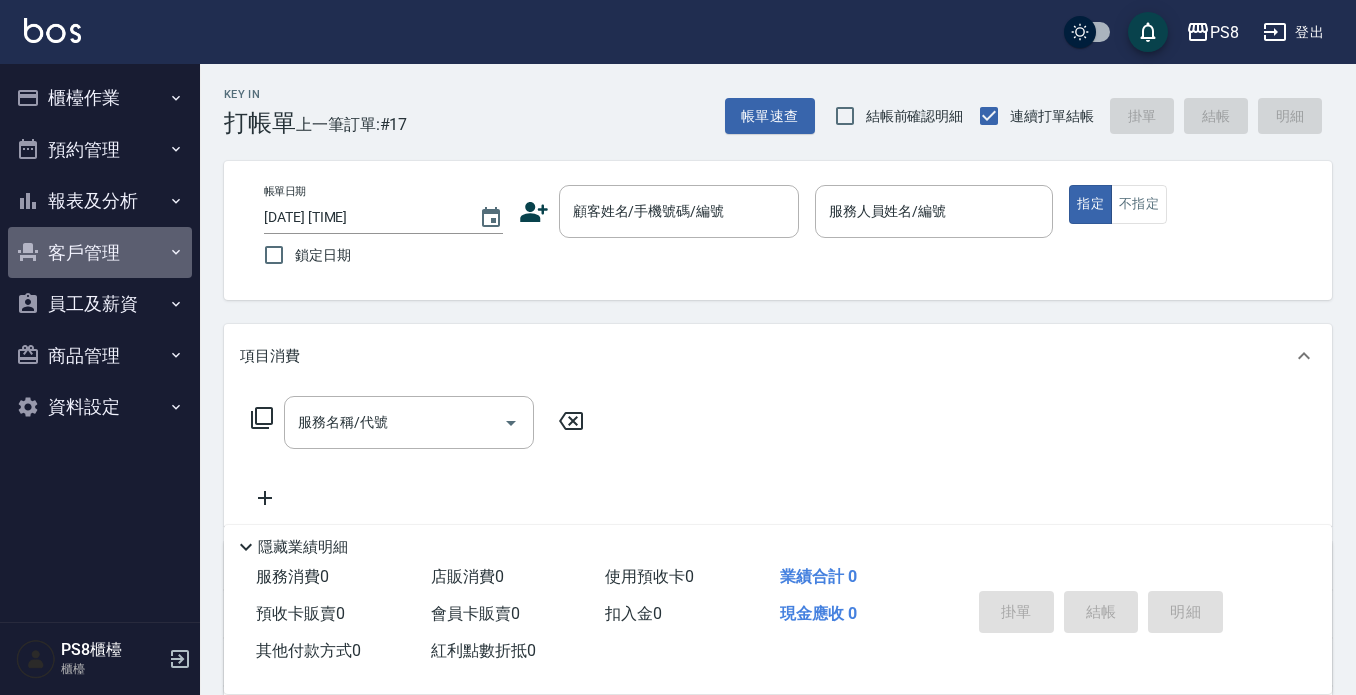 click on "客戶管理" at bounding box center [100, 253] 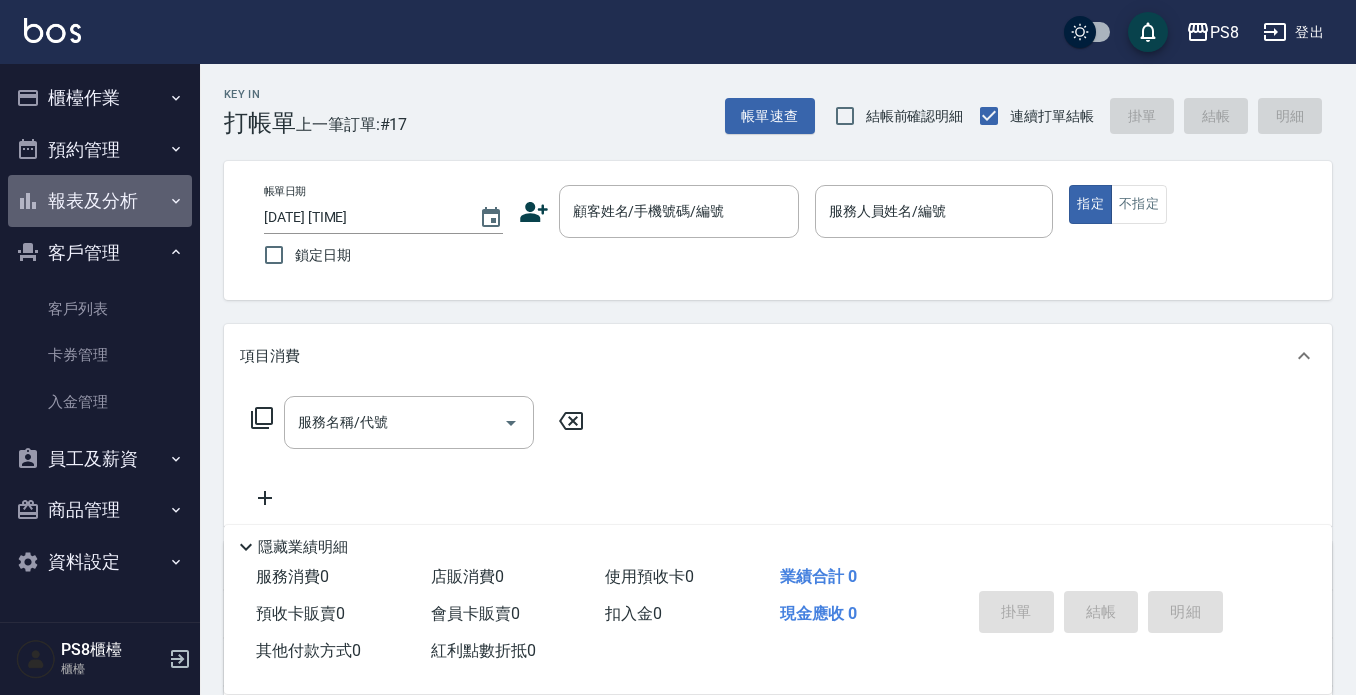 click on "報表及分析" at bounding box center (100, 201) 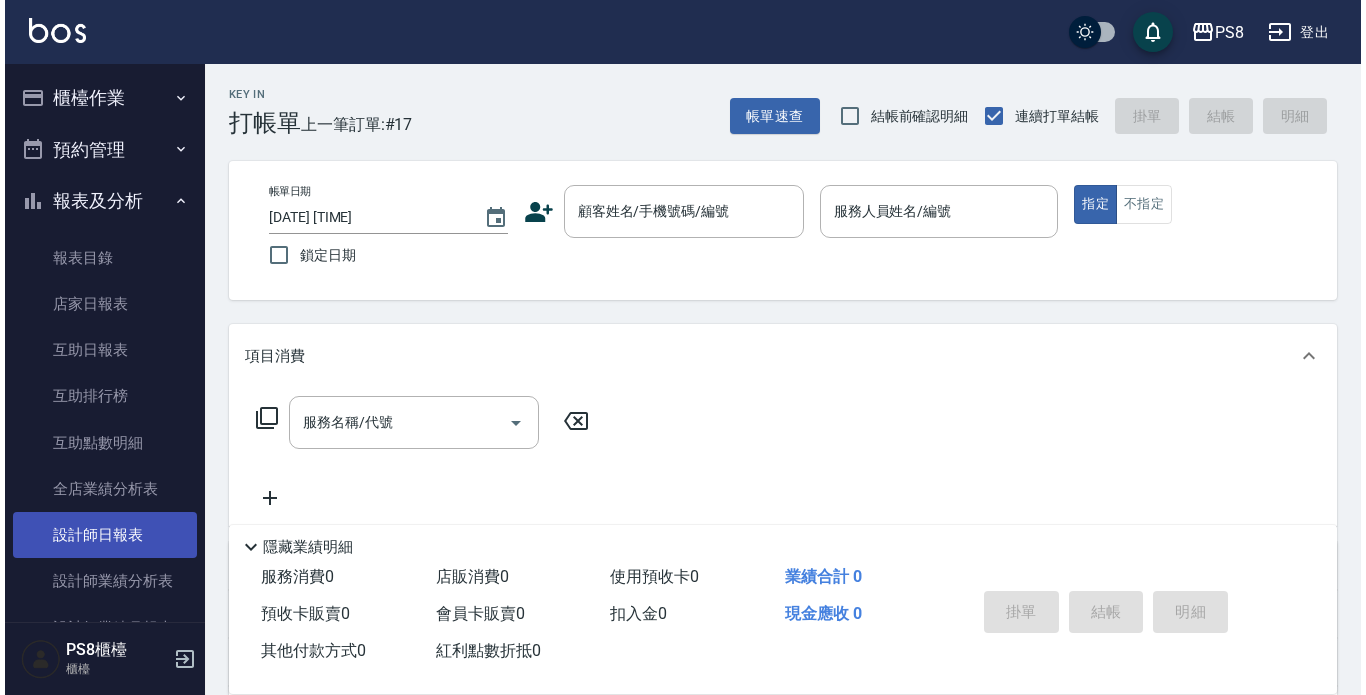 scroll, scrollTop: 100, scrollLeft: 0, axis: vertical 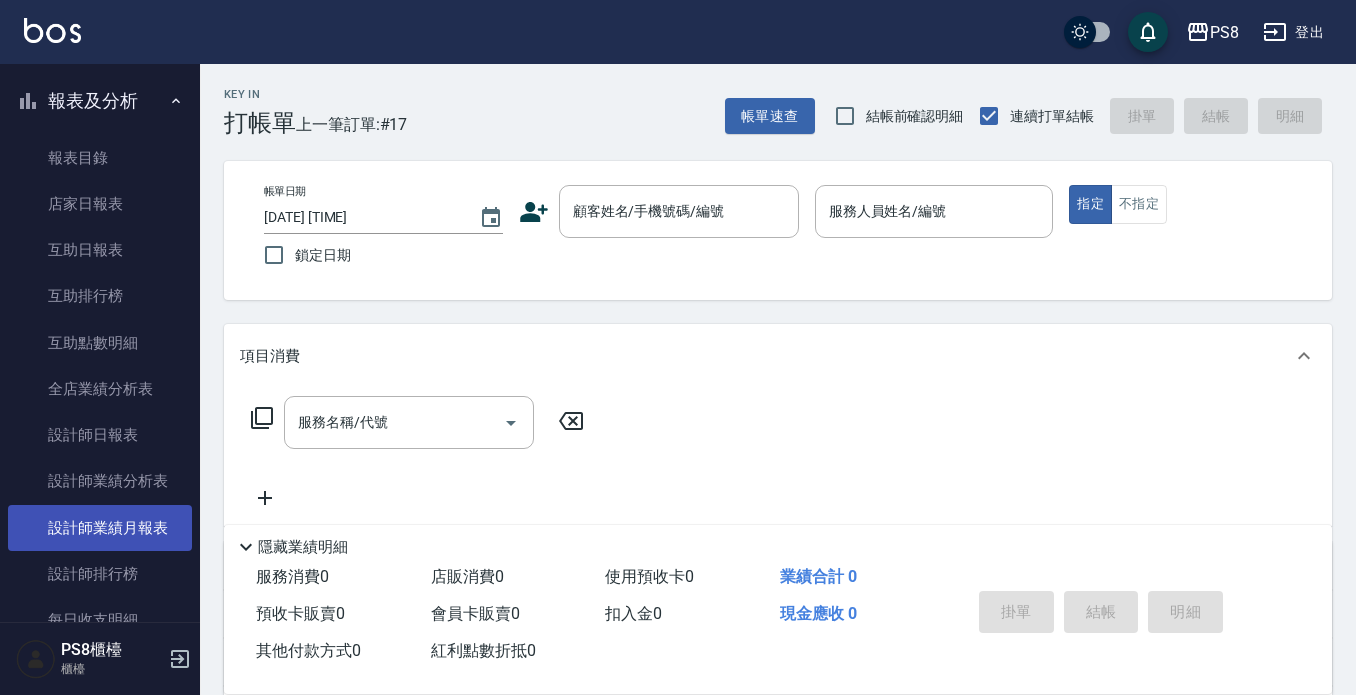 click on "設計師業績月報表" at bounding box center [100, 528] 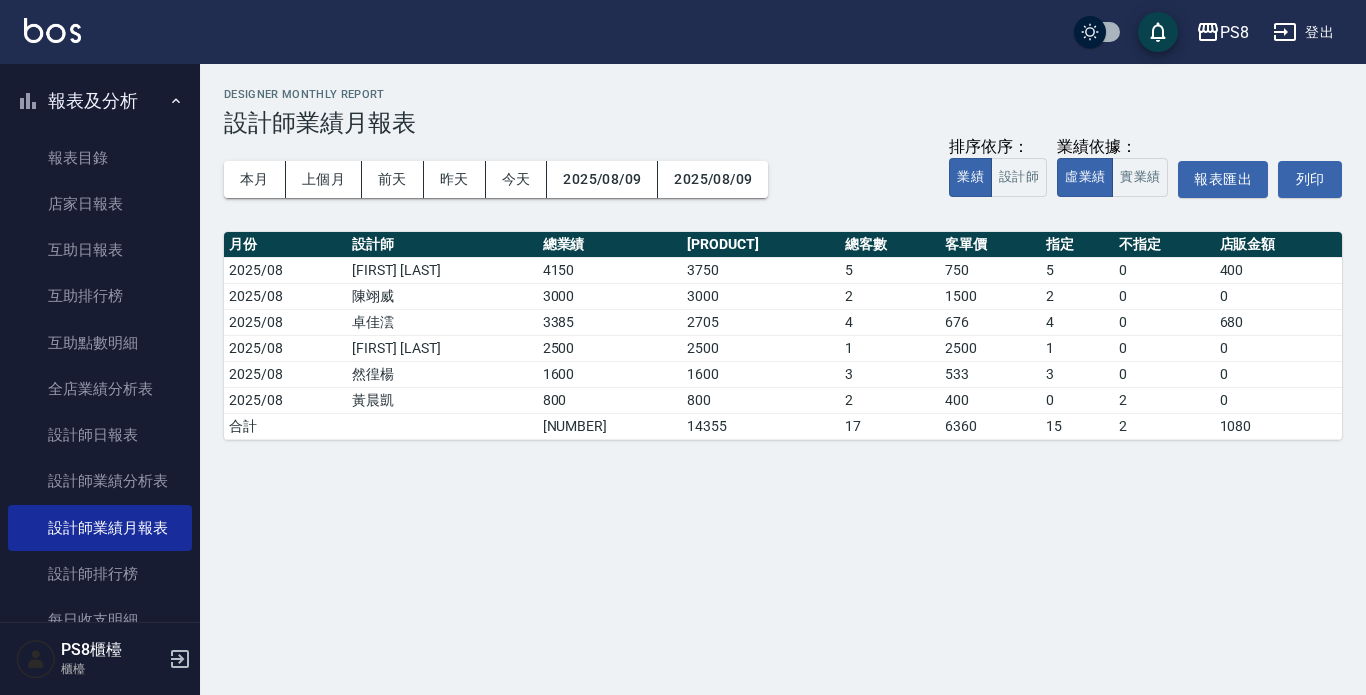 click on "本月 上個月 前天 昨天 今天 2025/08/09 2025/08/09 排序依序： 業績 設計師 業績依據： 虛業績 實業績 報表匯出 列印" at bounding box center (783, 179) 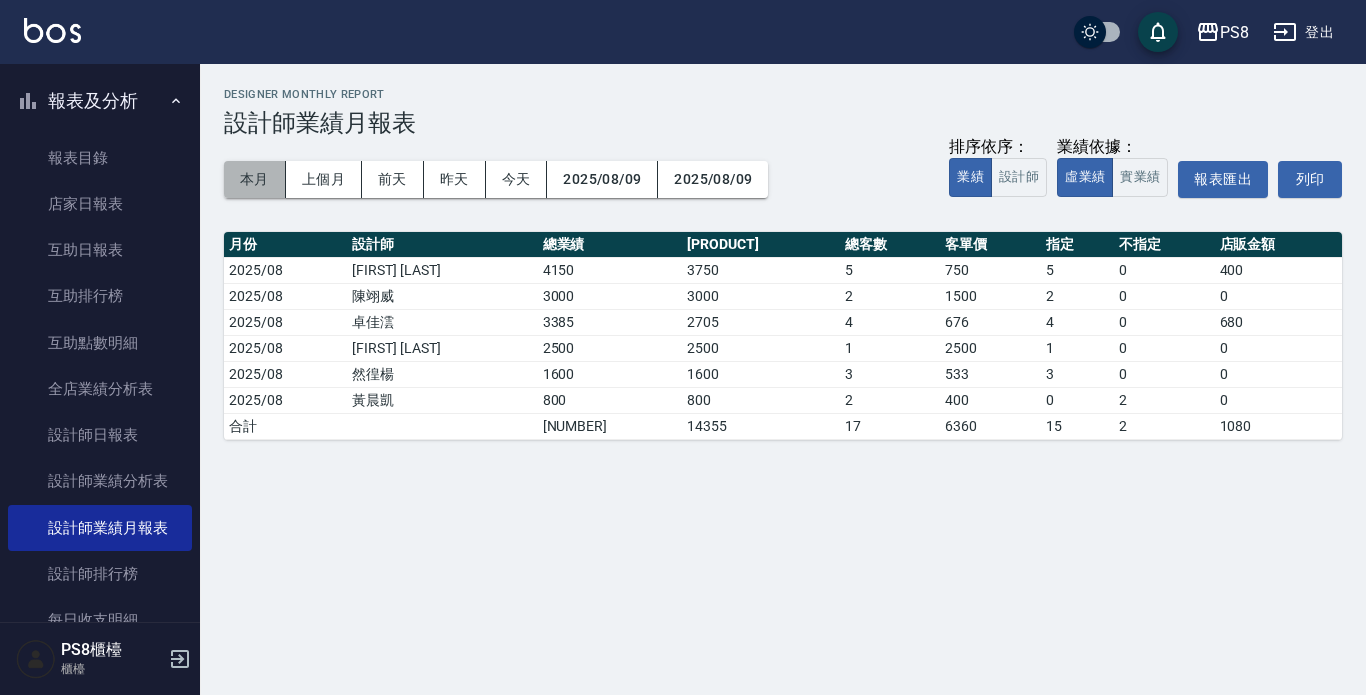 click on "本月" at bounding box center (255, 179) 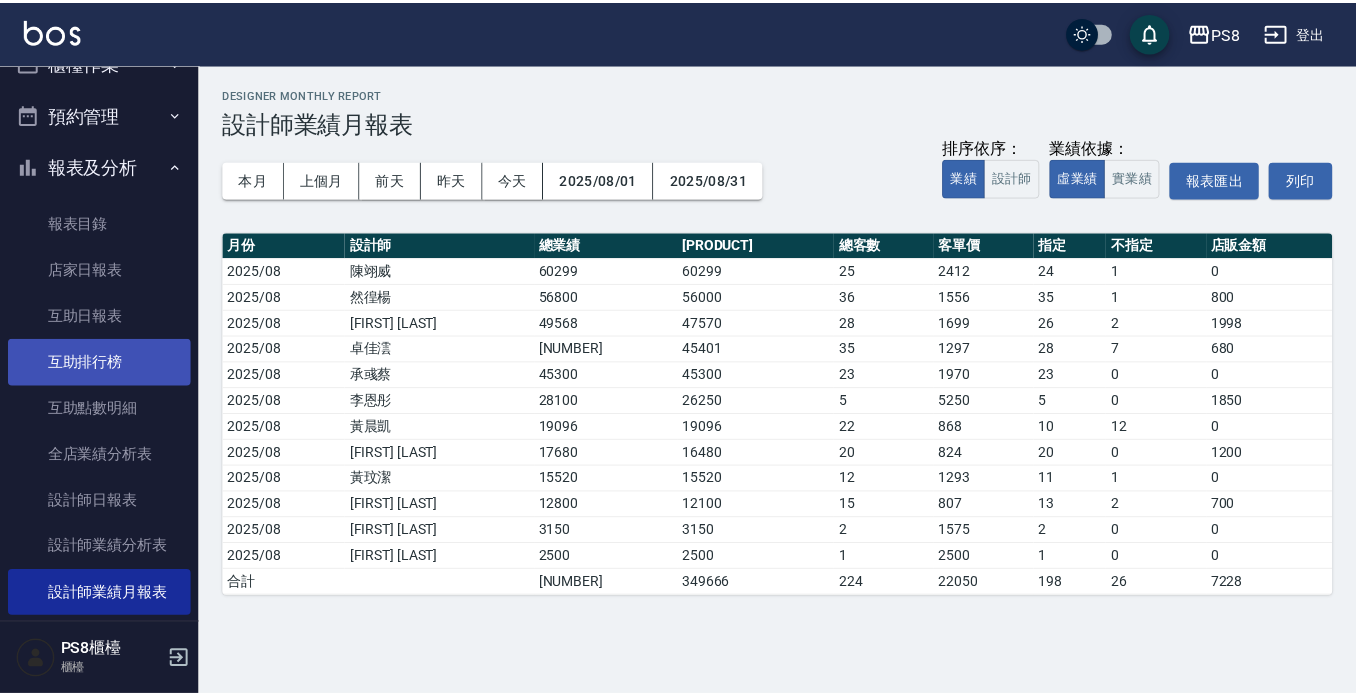 scroll, scrollTop: 0, scrollLeft: 0, axis: both 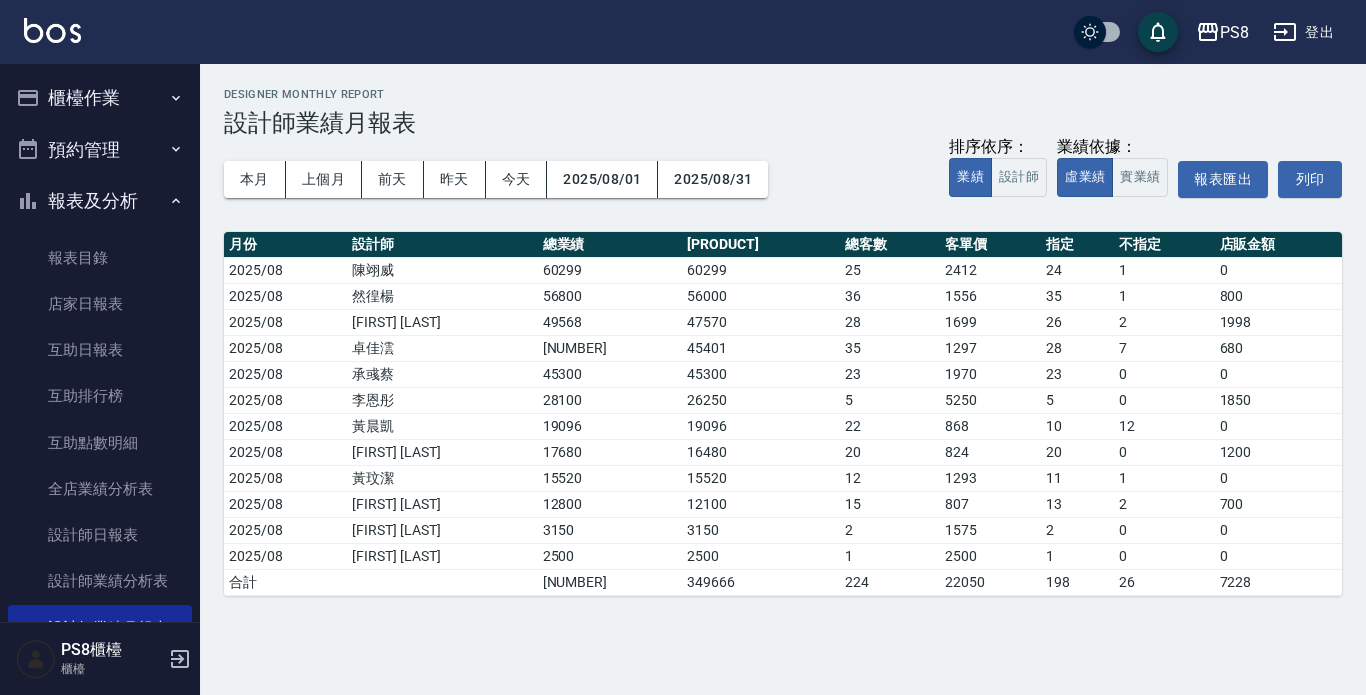 click on "櫃檯作業" at bounding box center (100, 98) 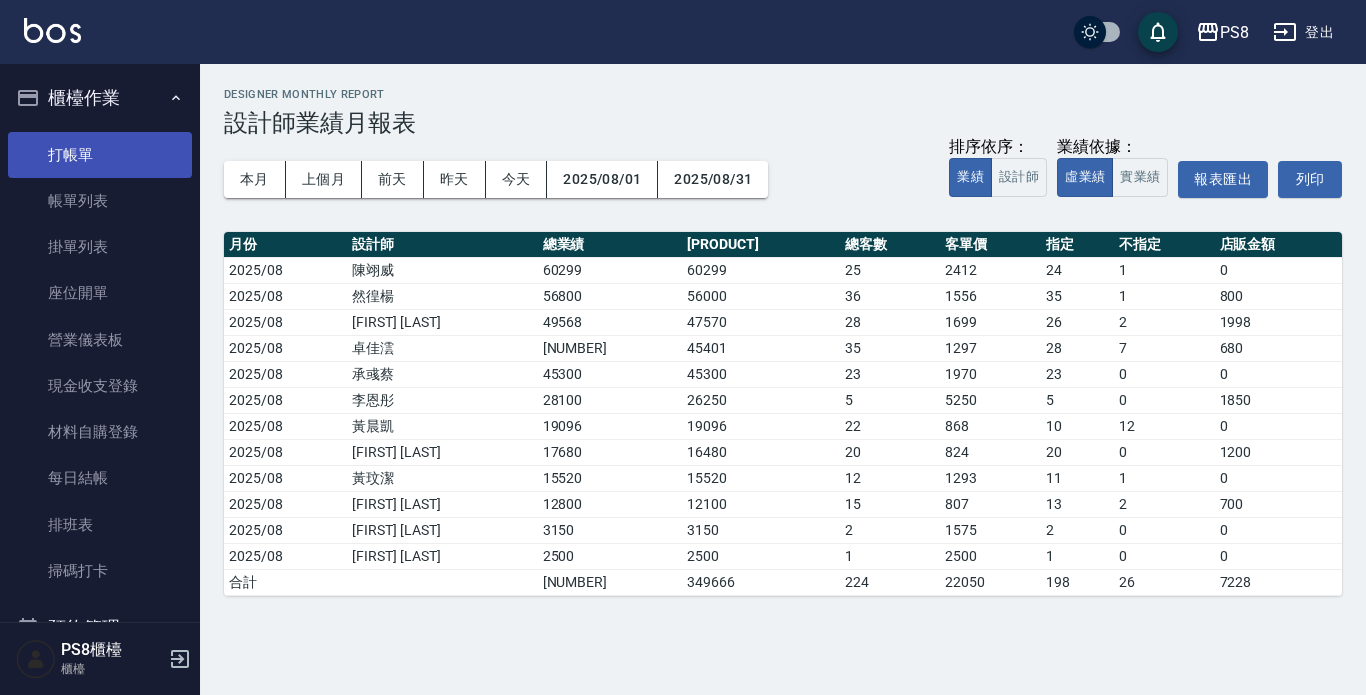 click on "打帳單" at bounding box center (100, 155) 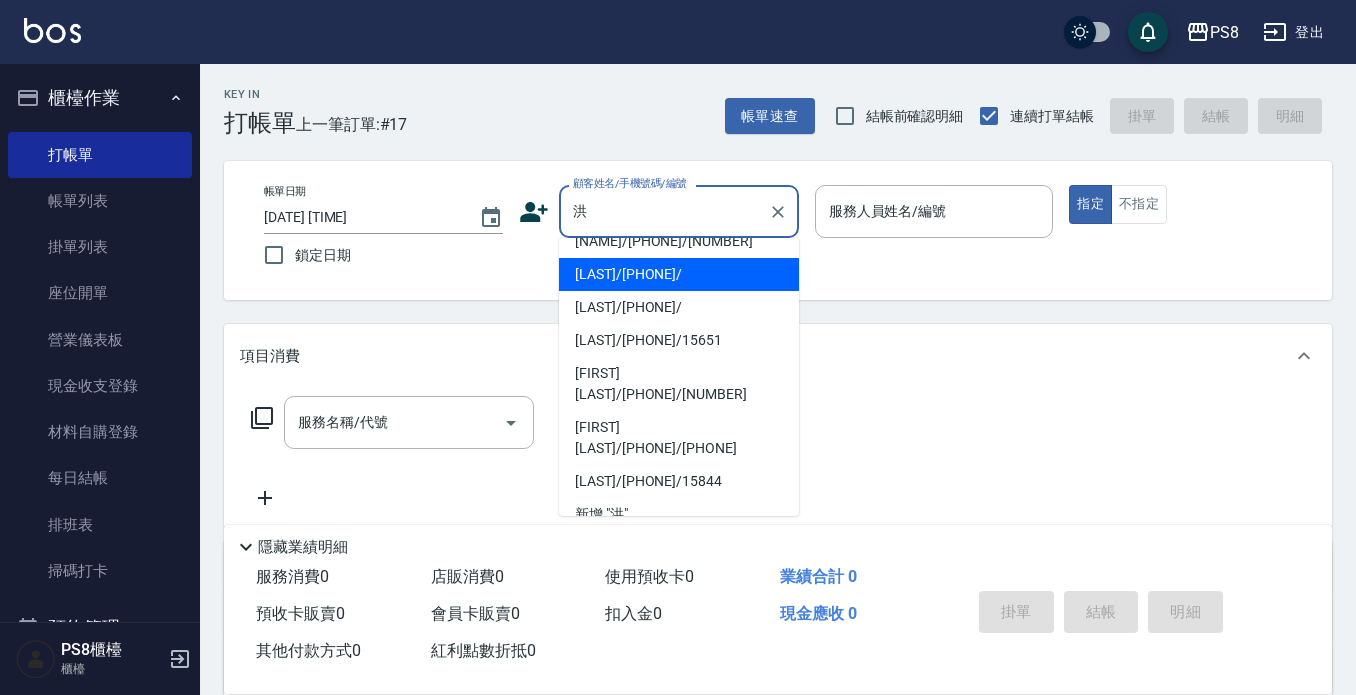 scroll, scrollTop: 515, scrollLeft: 0, axis: vertical 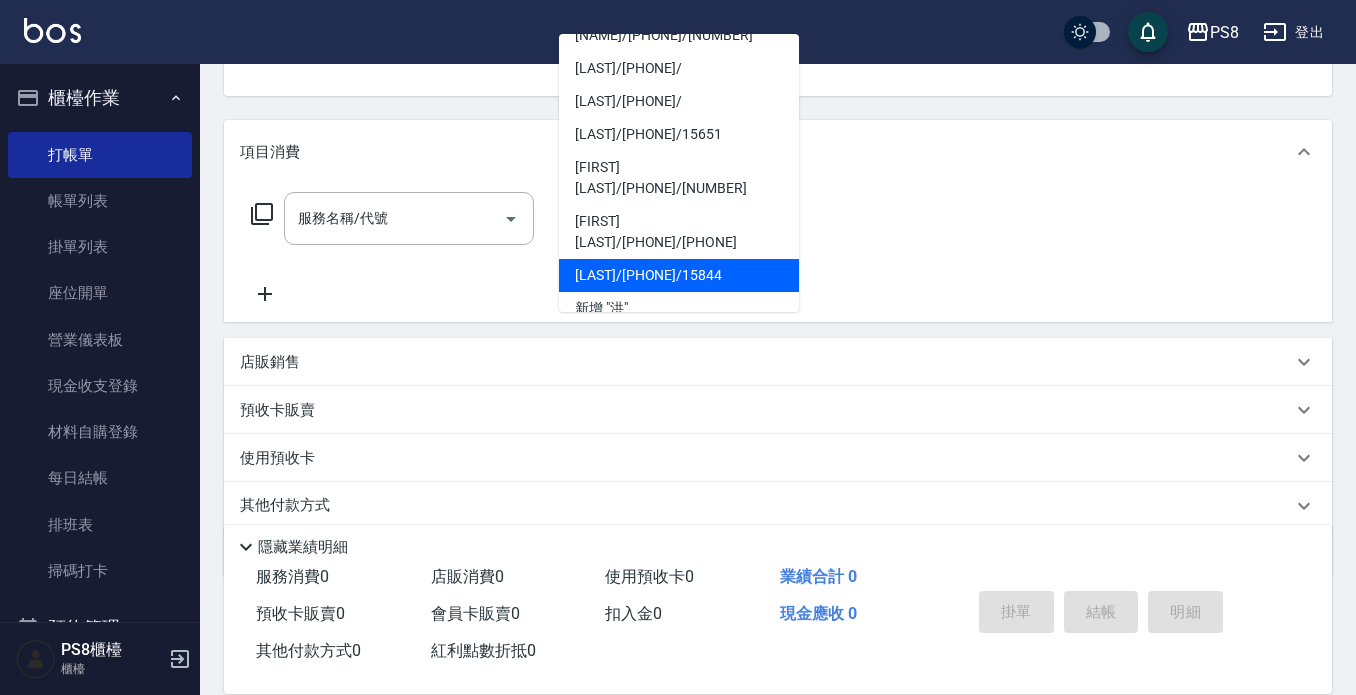 click on "洪承銘/0915211685/12859" at bounding box center (679, 178) 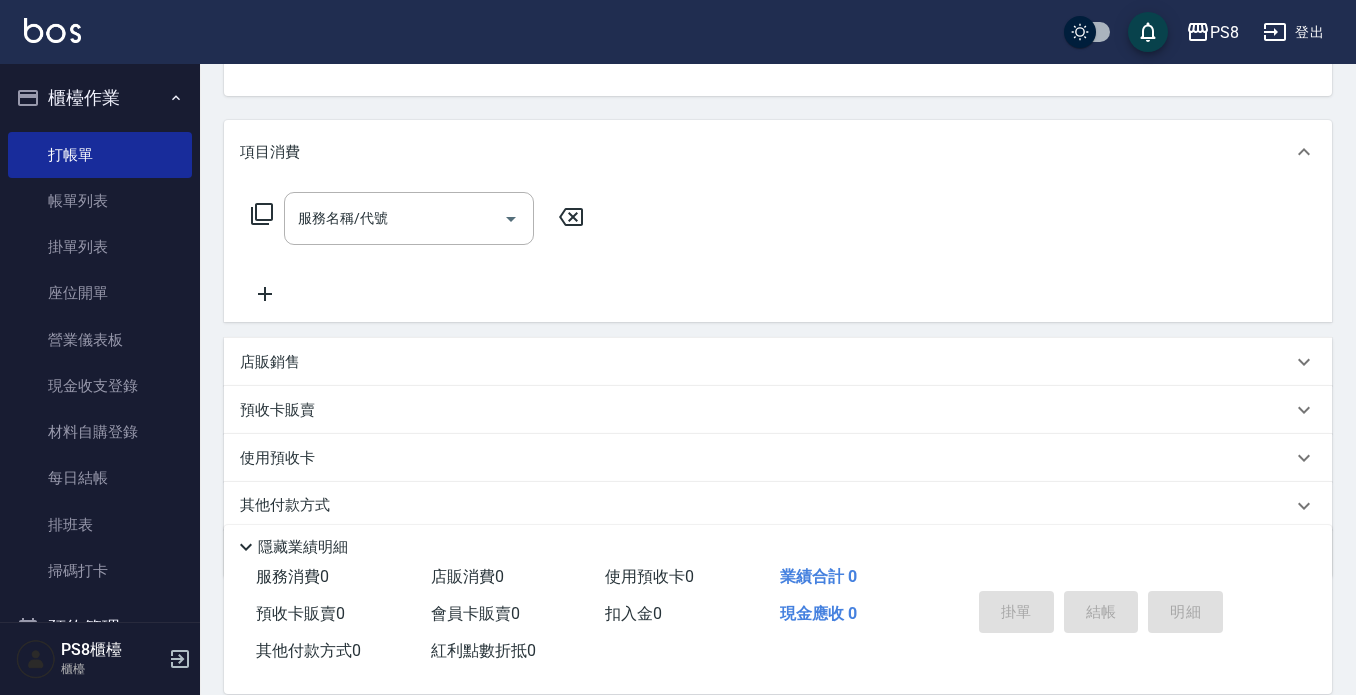 scroll, scrollTop: 194, scrollLeft: 0, axis: vertical 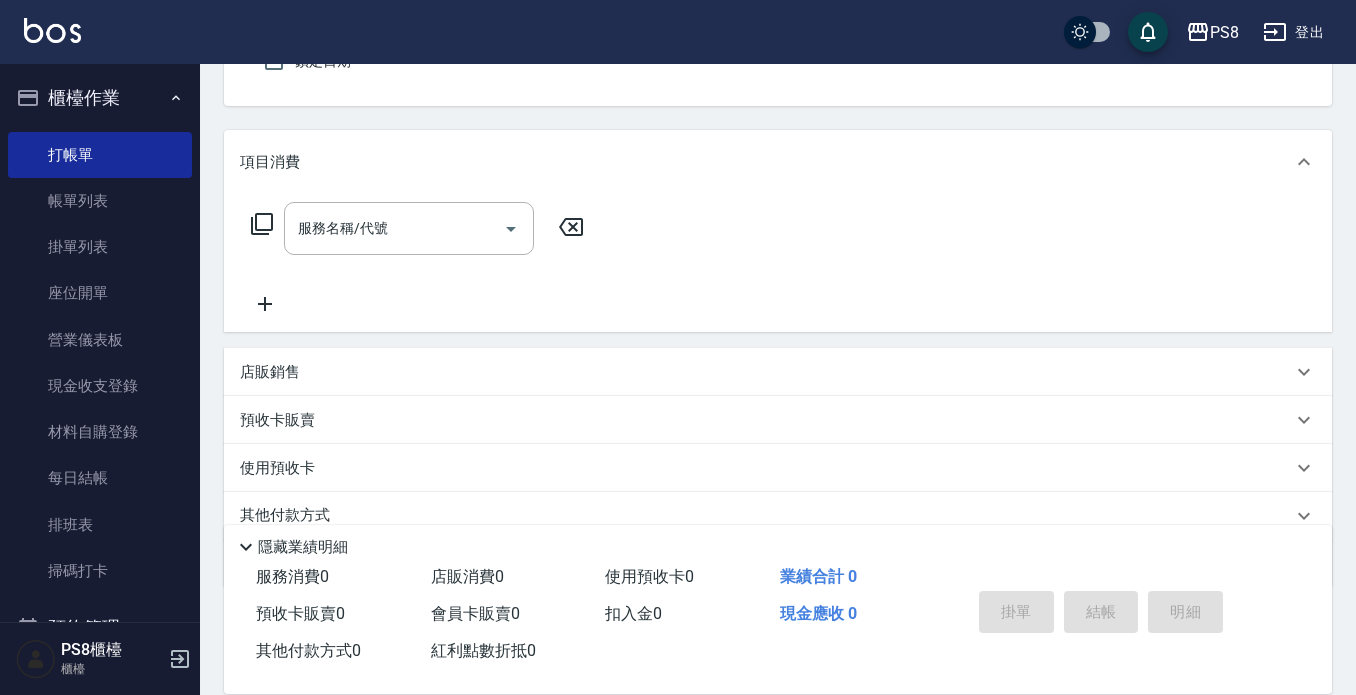 type on "EMMA-15" 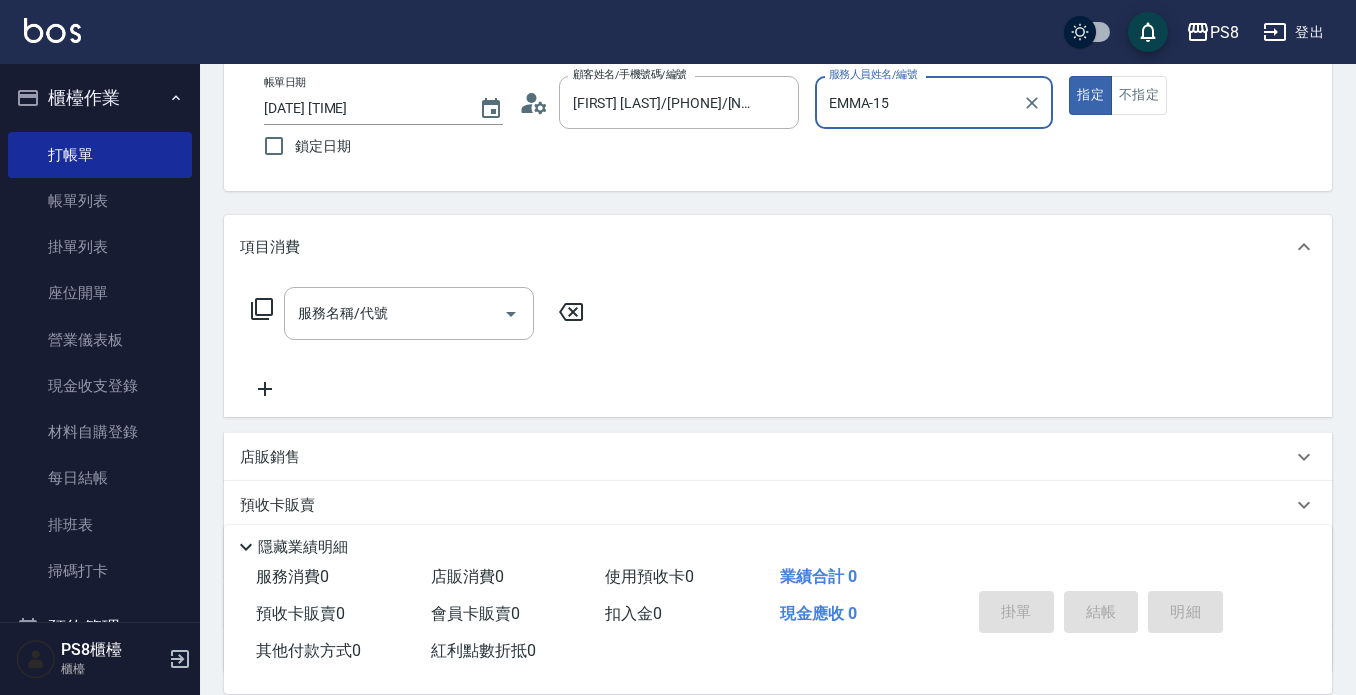 scroll, scrollTop: 0, scrollLeft: 0, axis: both 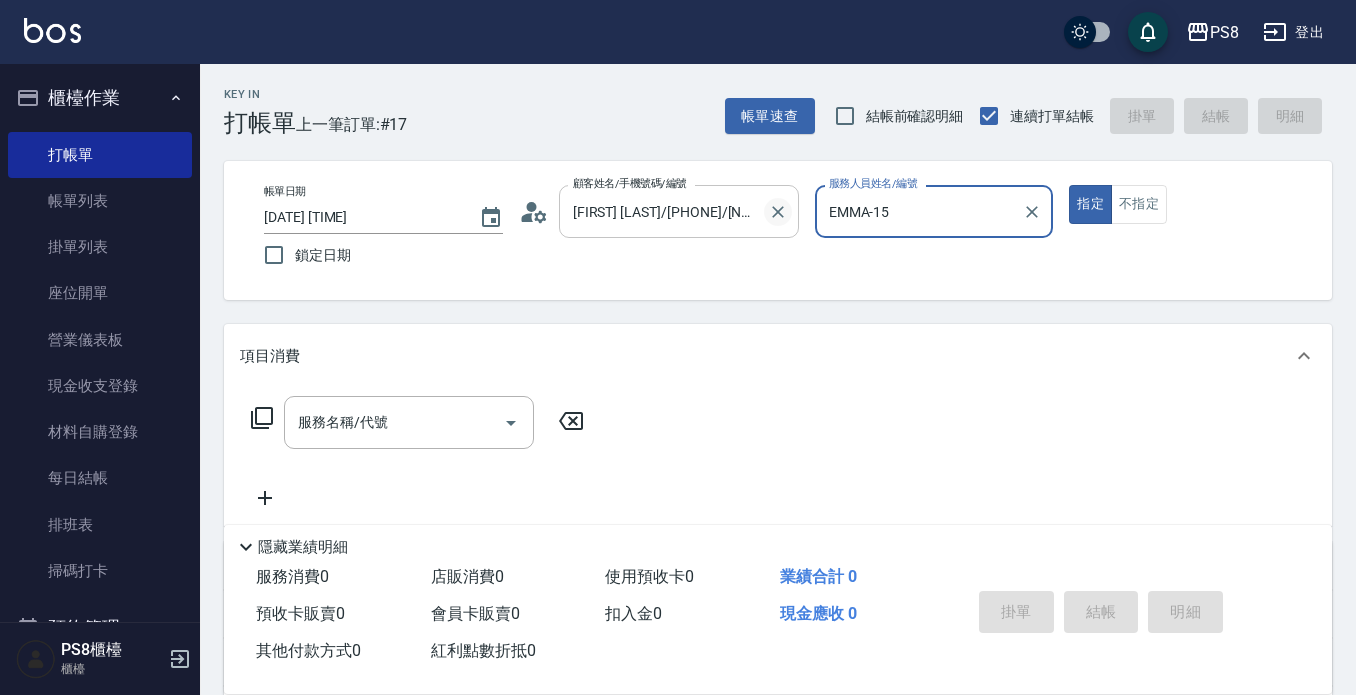 click 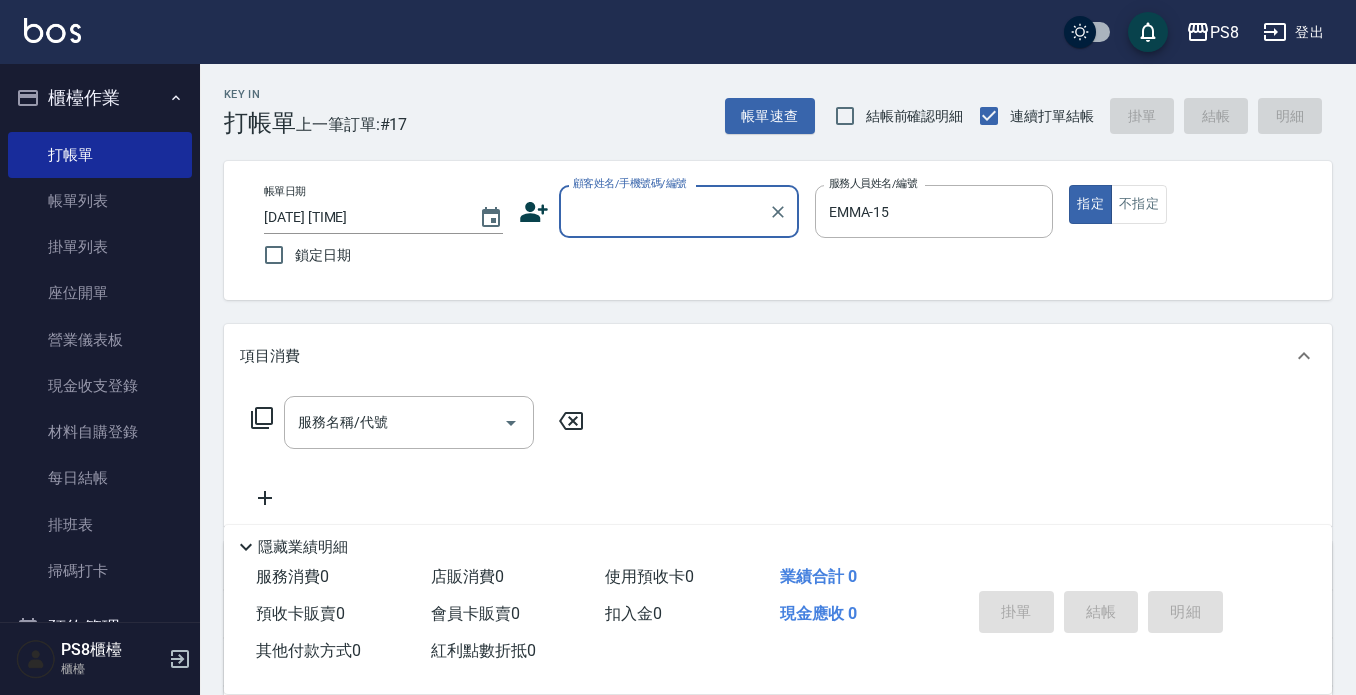 click on "顧客姓名/手機號碼/編號" at bounding box center [664, 211] 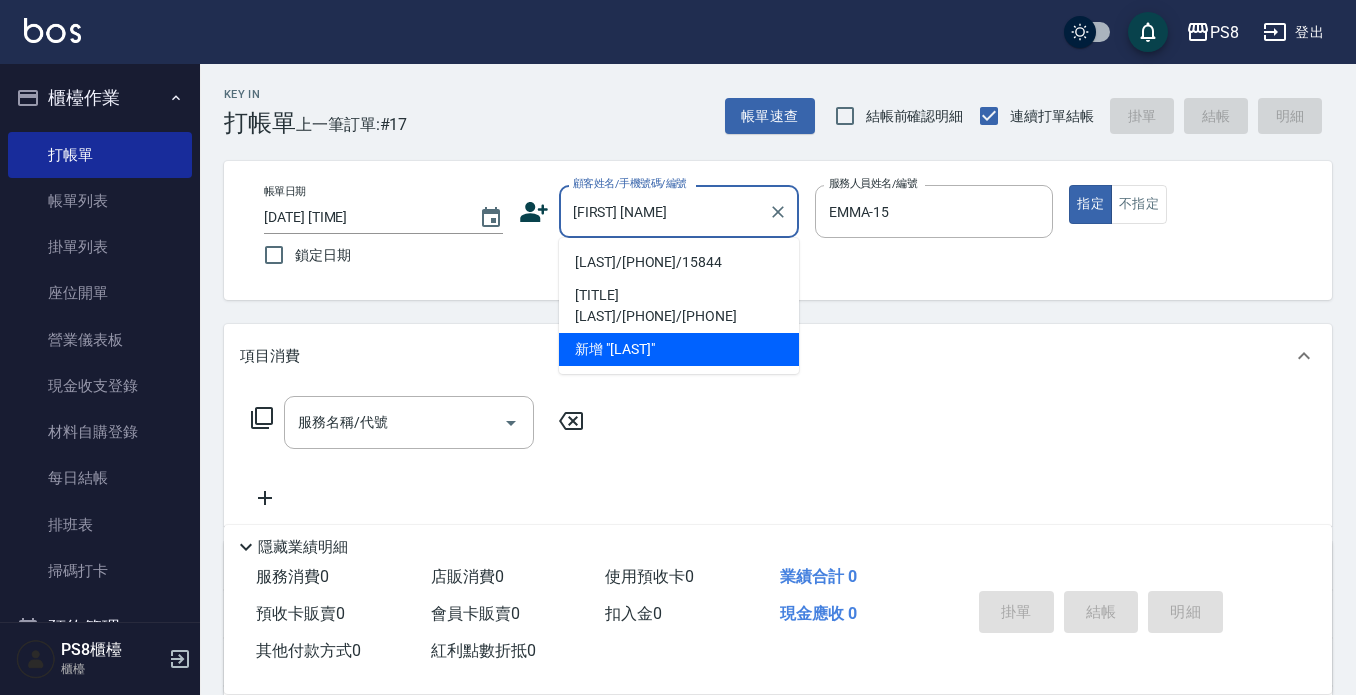 click on "[LAST]/[PHONE]/[NUMBER]" at bounding box center (679, 262) 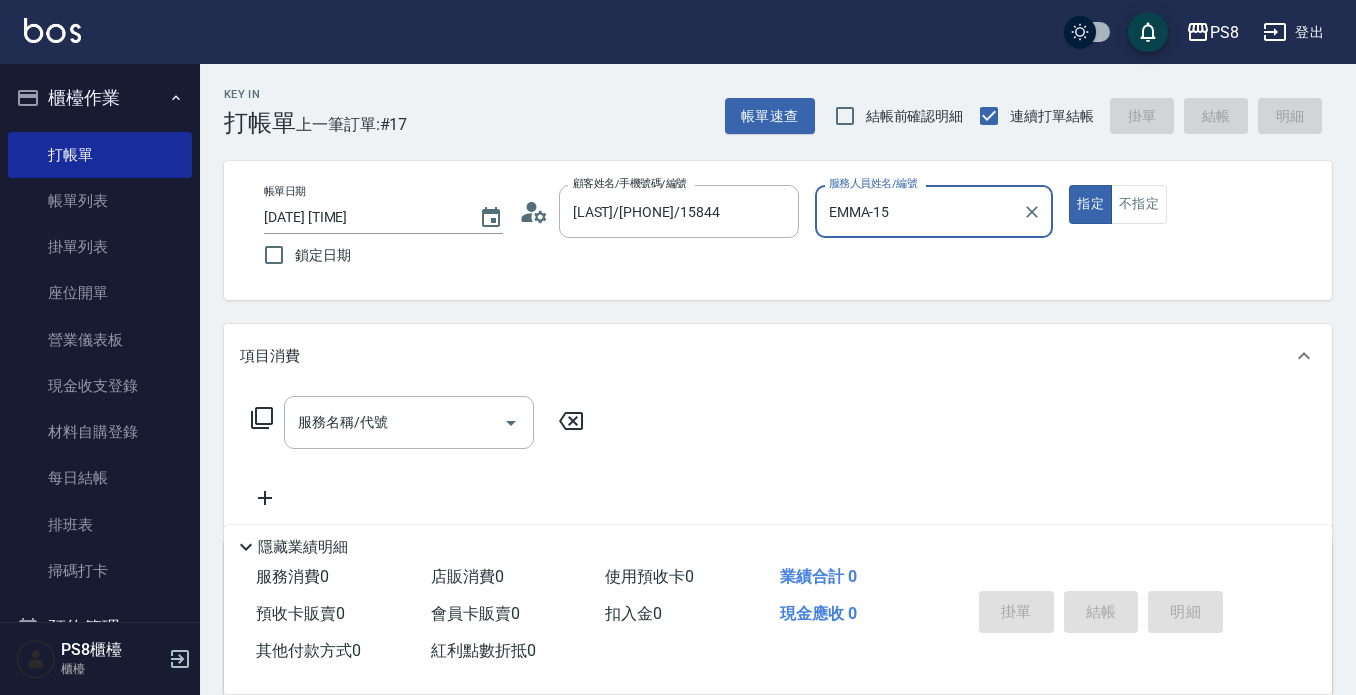 type on "佳亭-8" 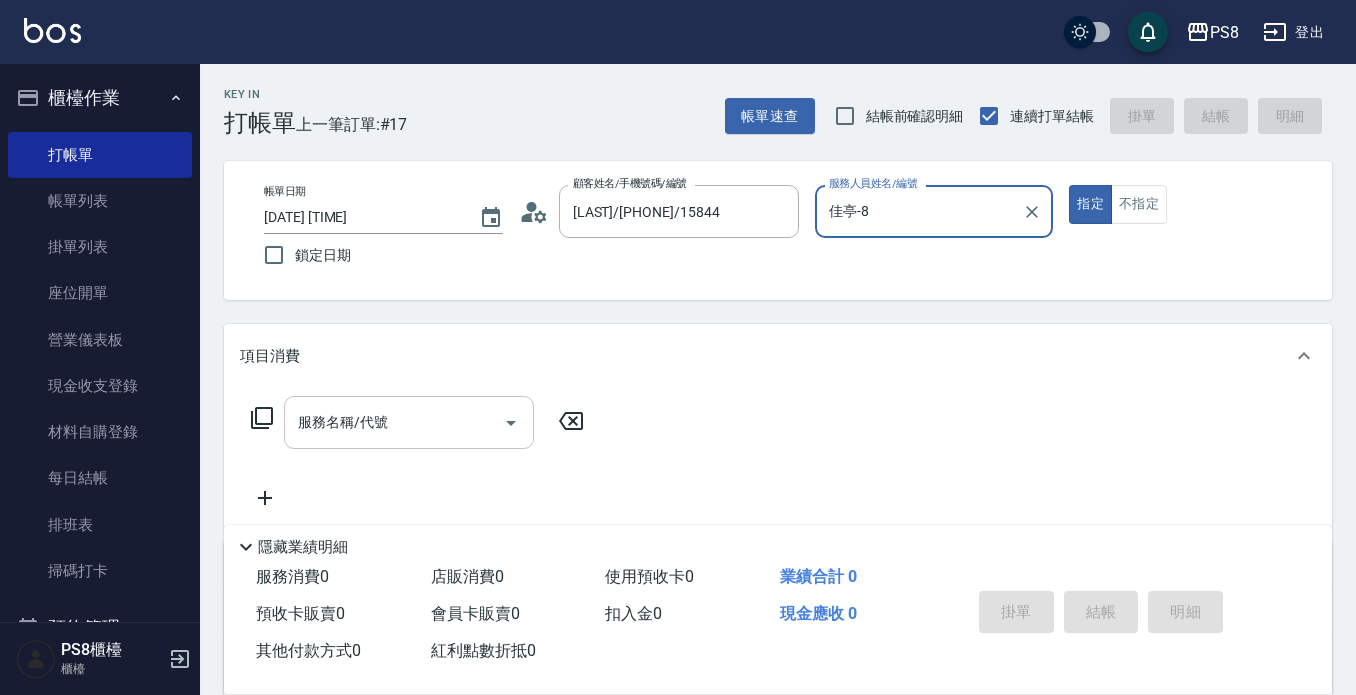click on "服務名稱/代號" at bounding box center (409, 422) 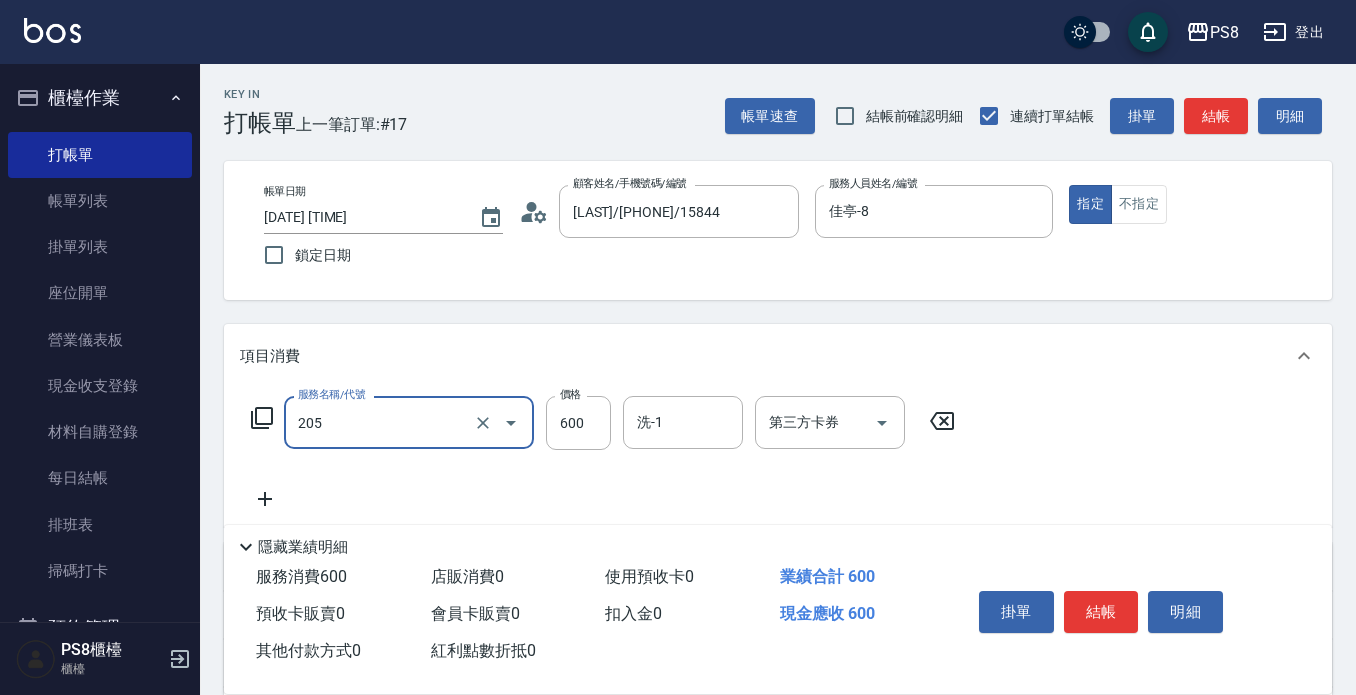 type on "A級洗剪600(205)" 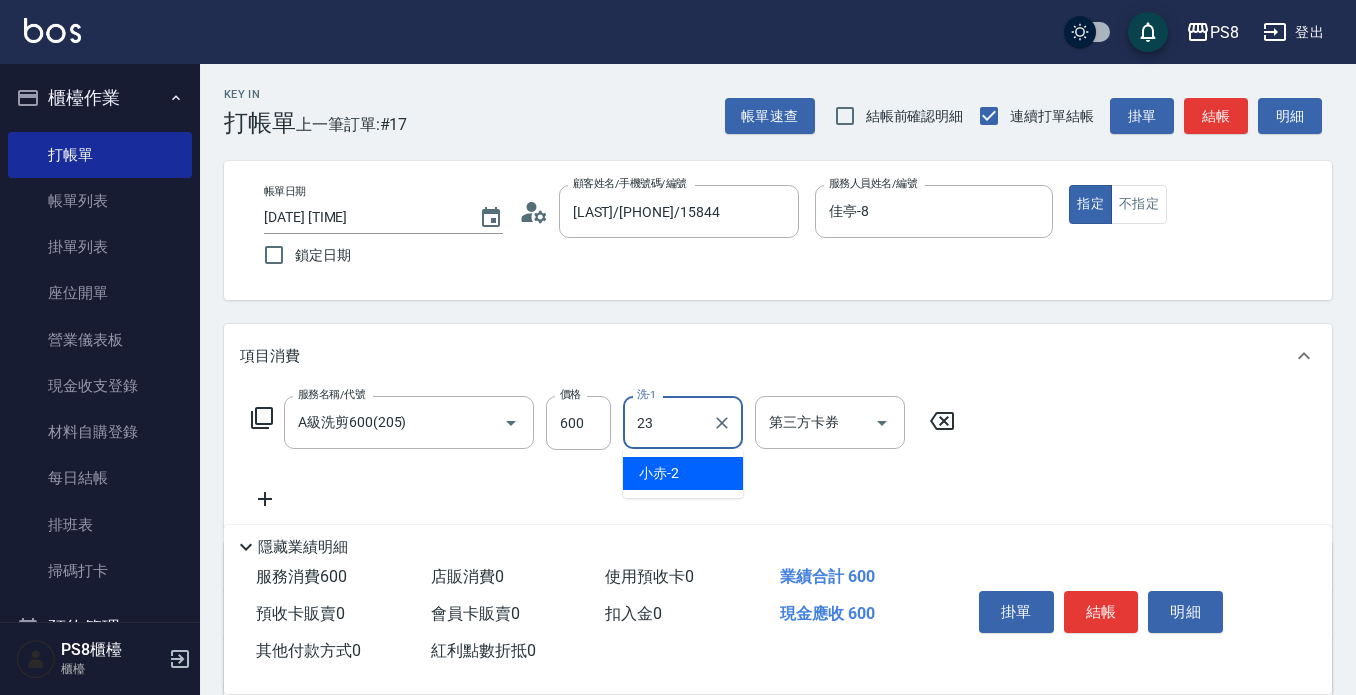 type on "芯芯-23" 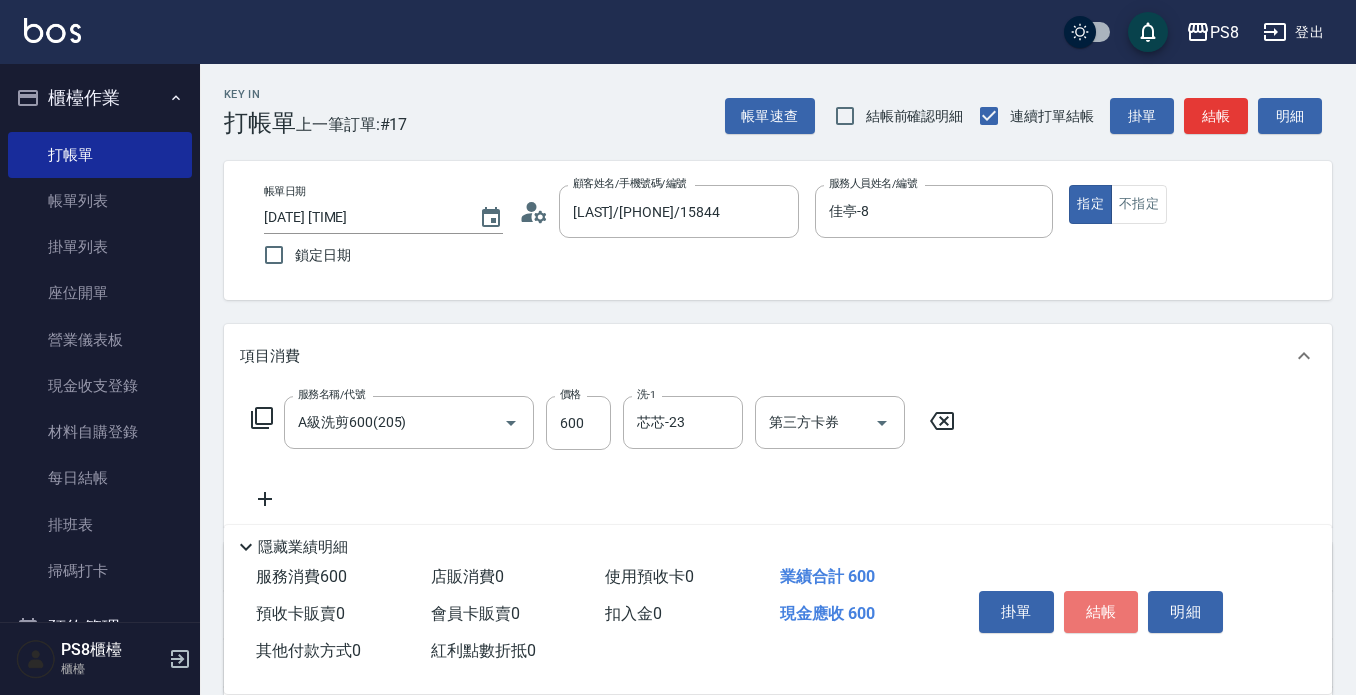 click on "結帳" at bounding box center (1101, 612) 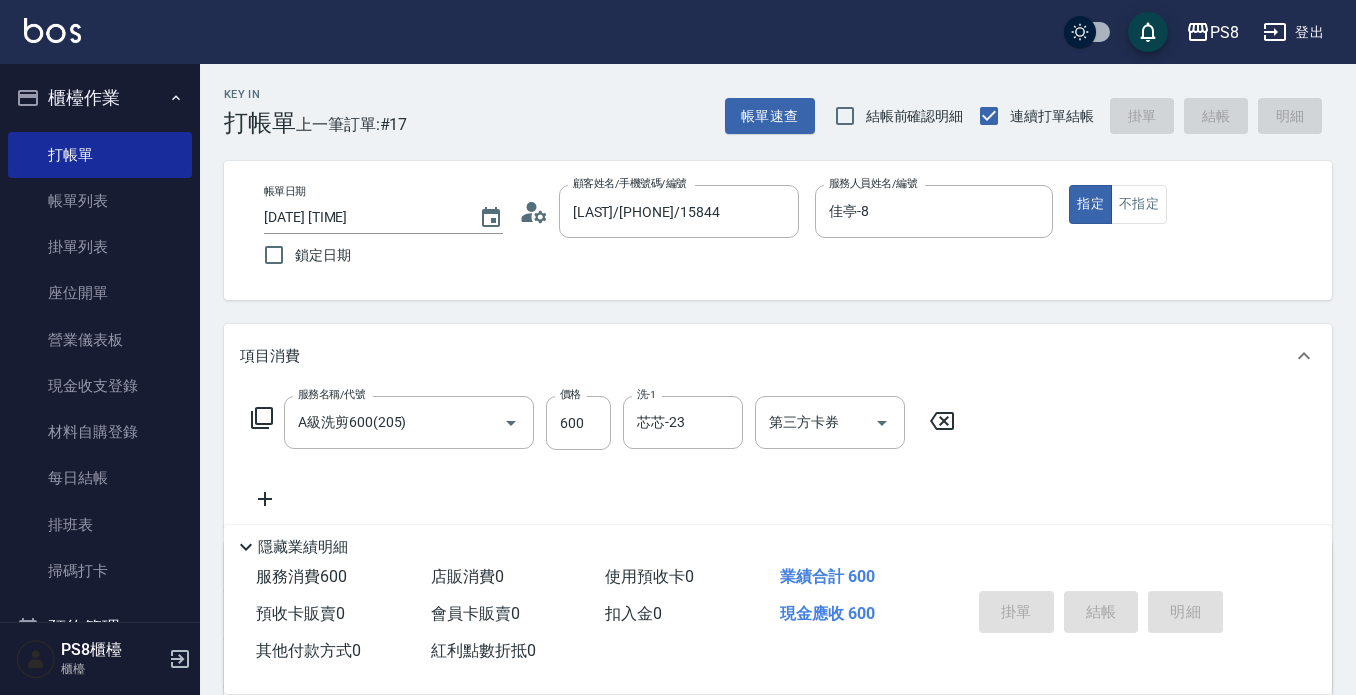 type on "2025/08/09 18:29" 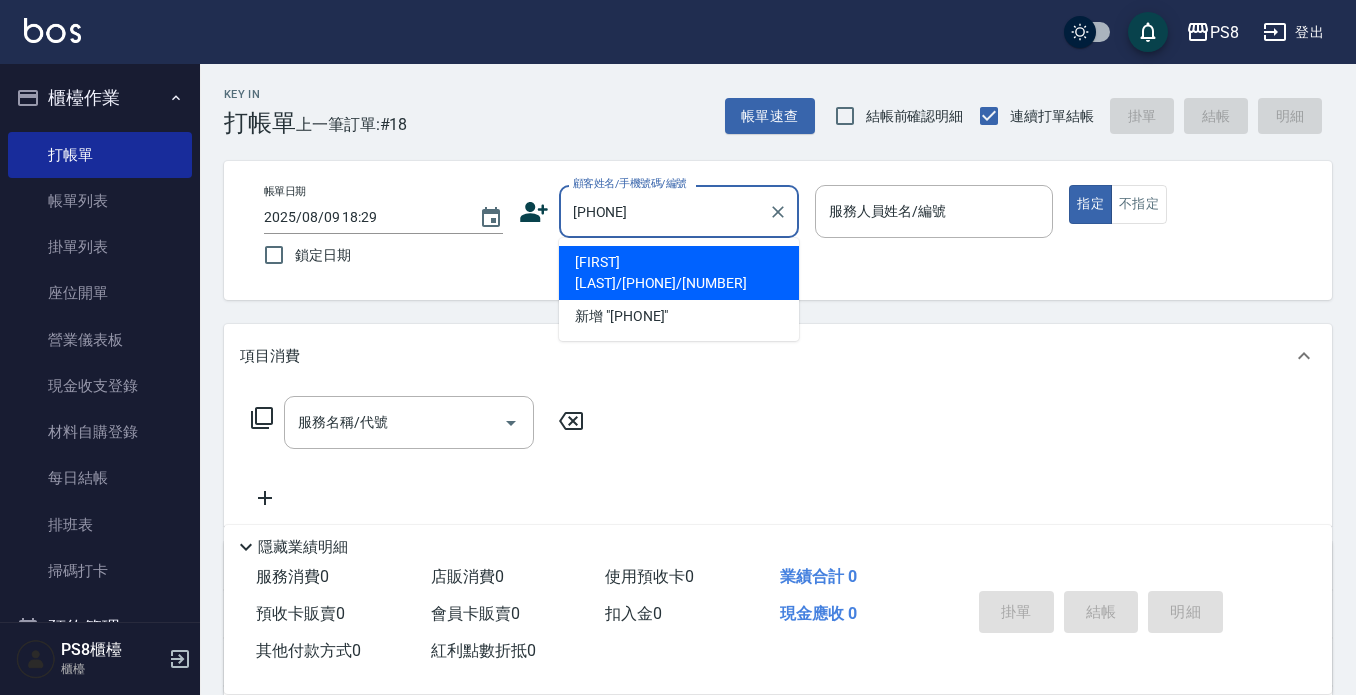 click on "[NAME]/[PHONE]/[NUMBER]" at bounding box center (679, 273) 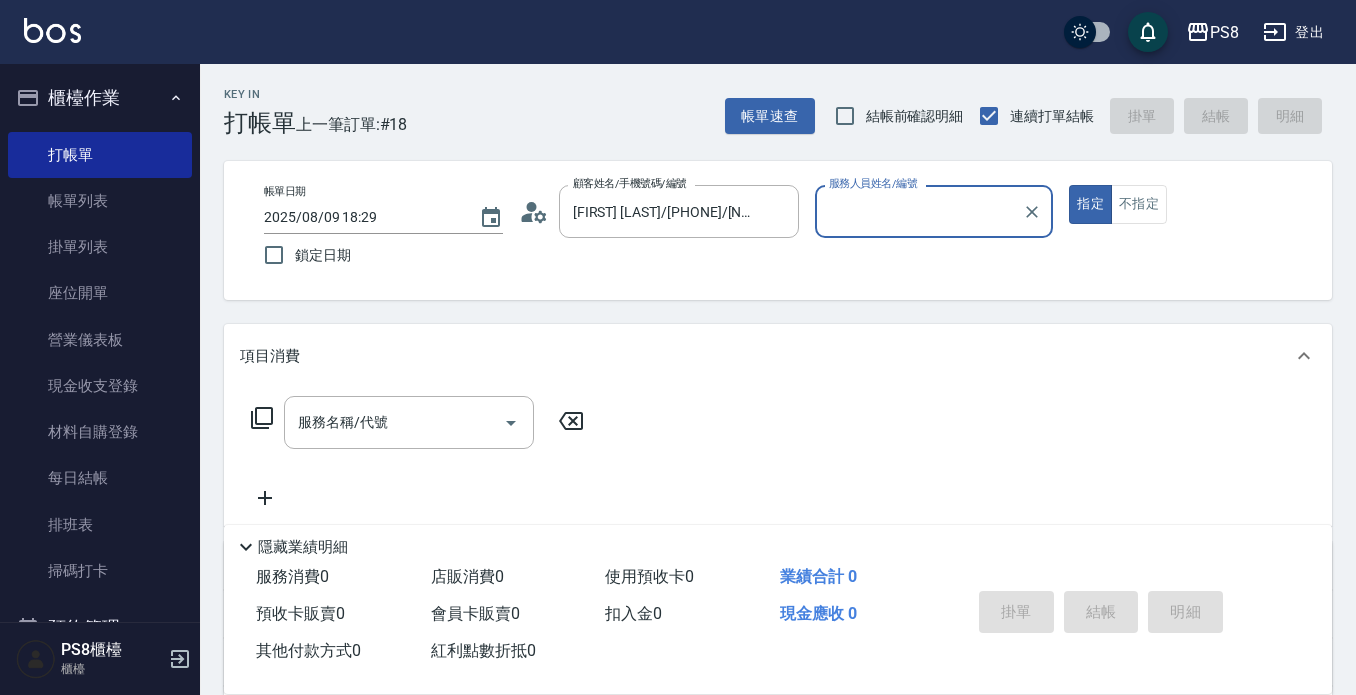 type on "小屋-18" 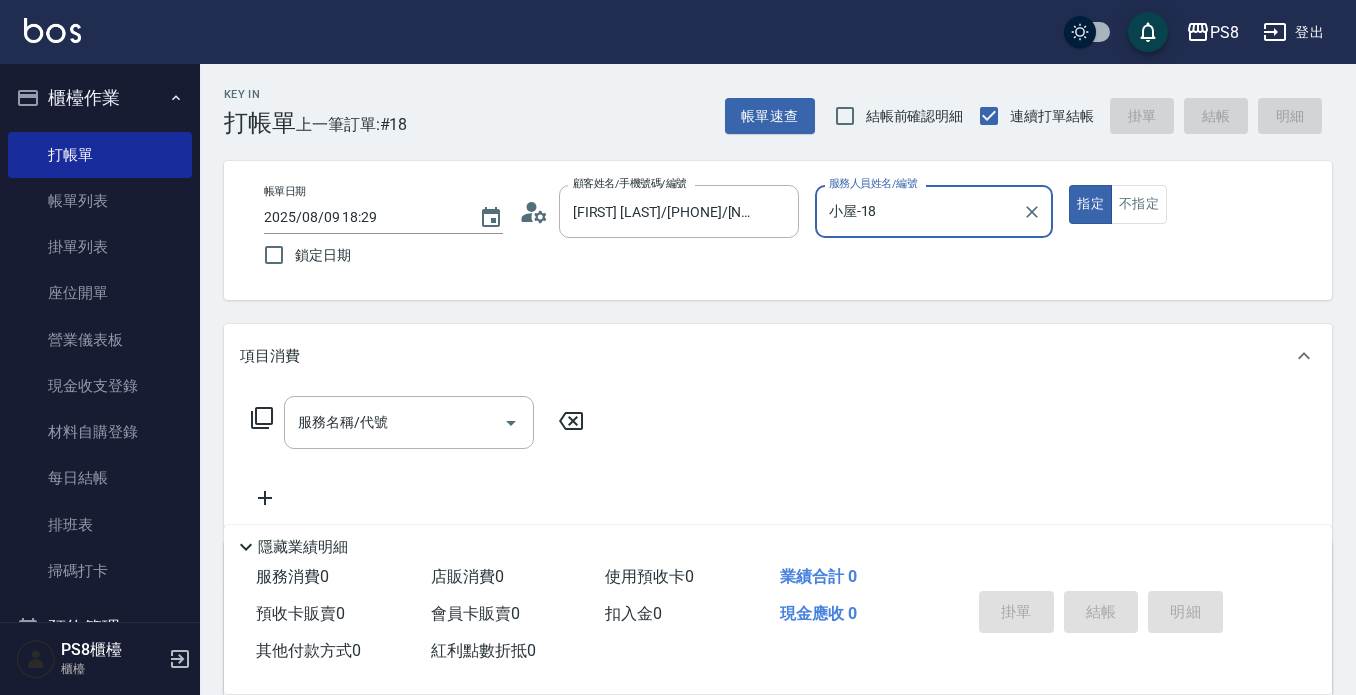 click 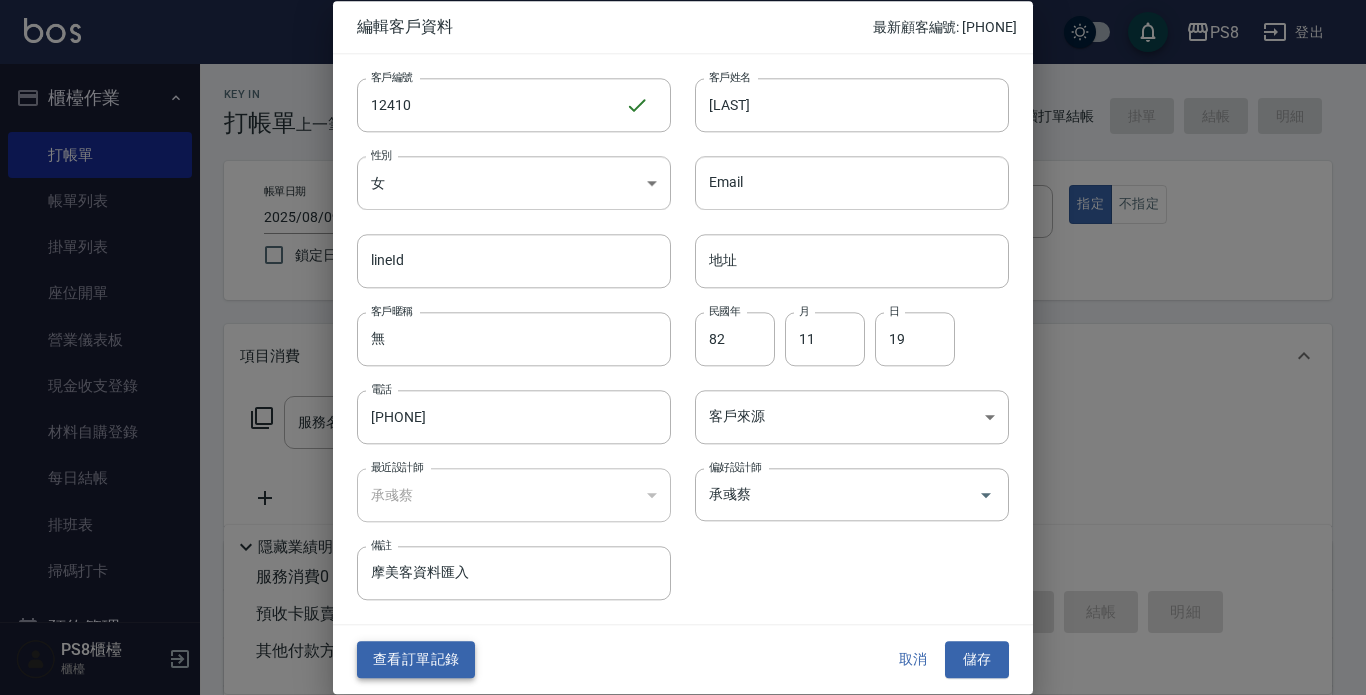click on "查看訂單記錄" at bounding box center (416, 660) 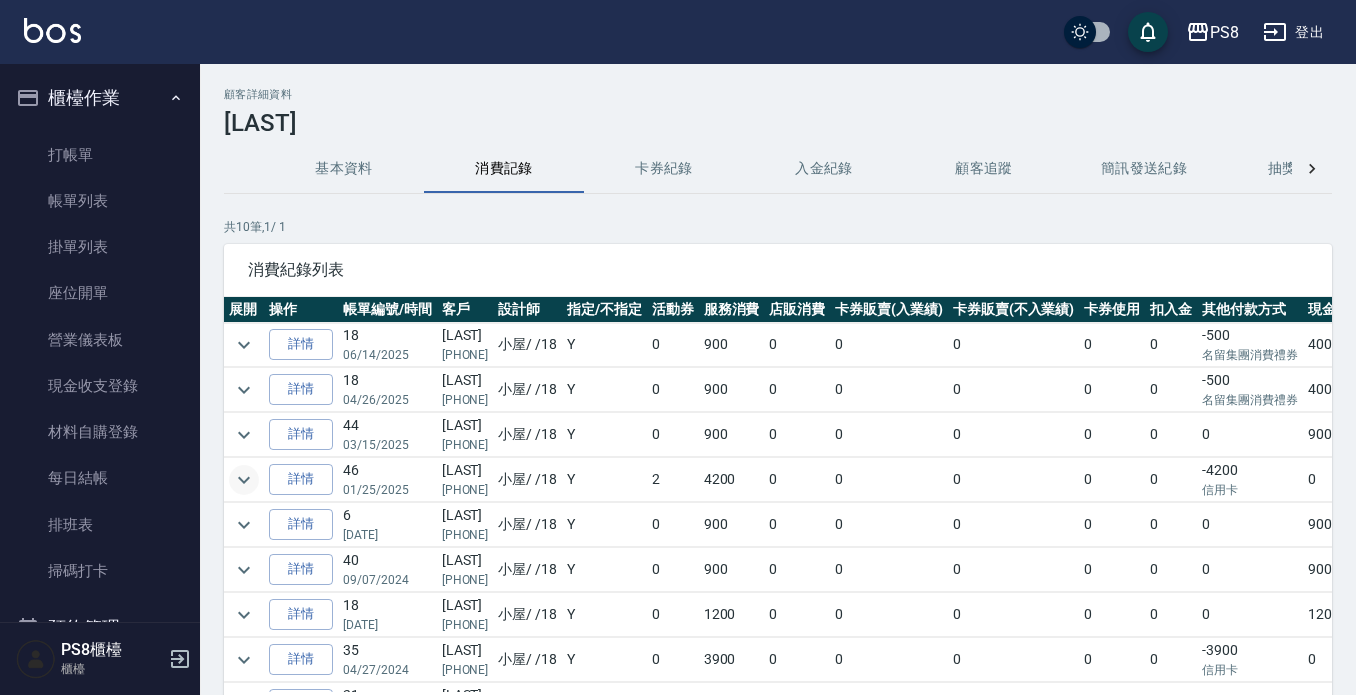 click 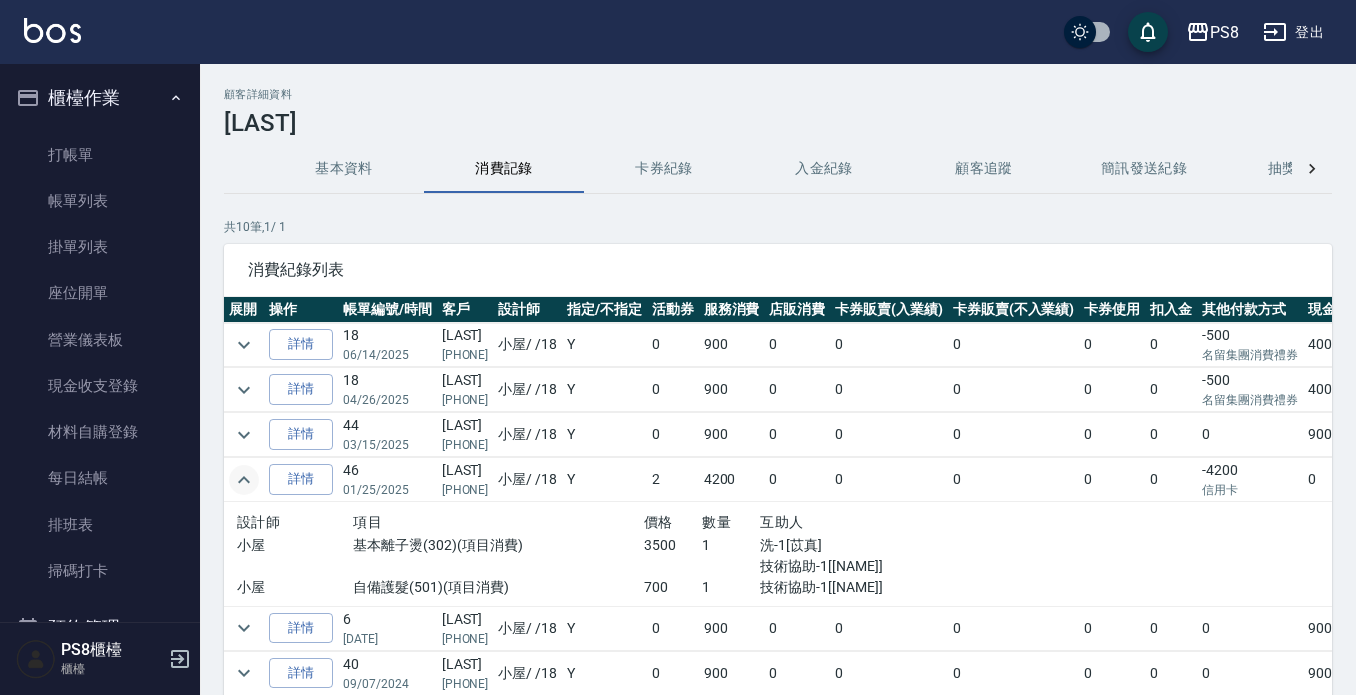 click 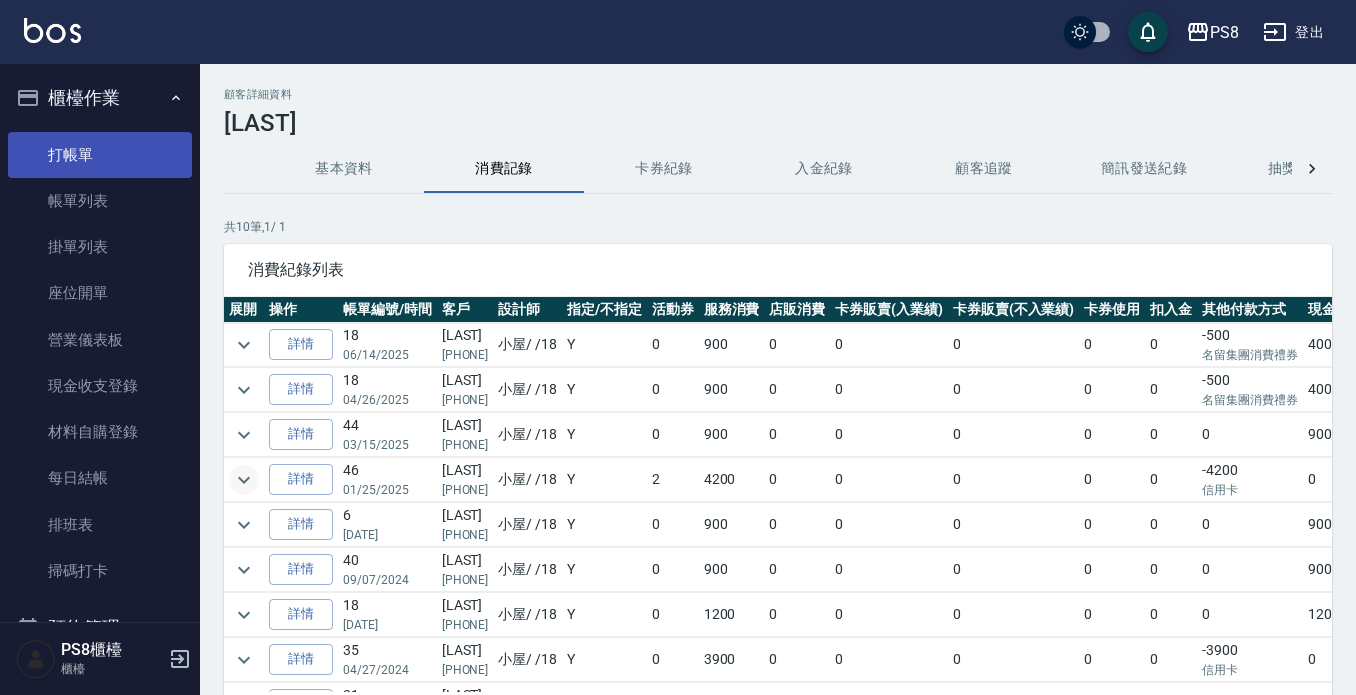 click on "打帳單" at bounding box center [100, 155] 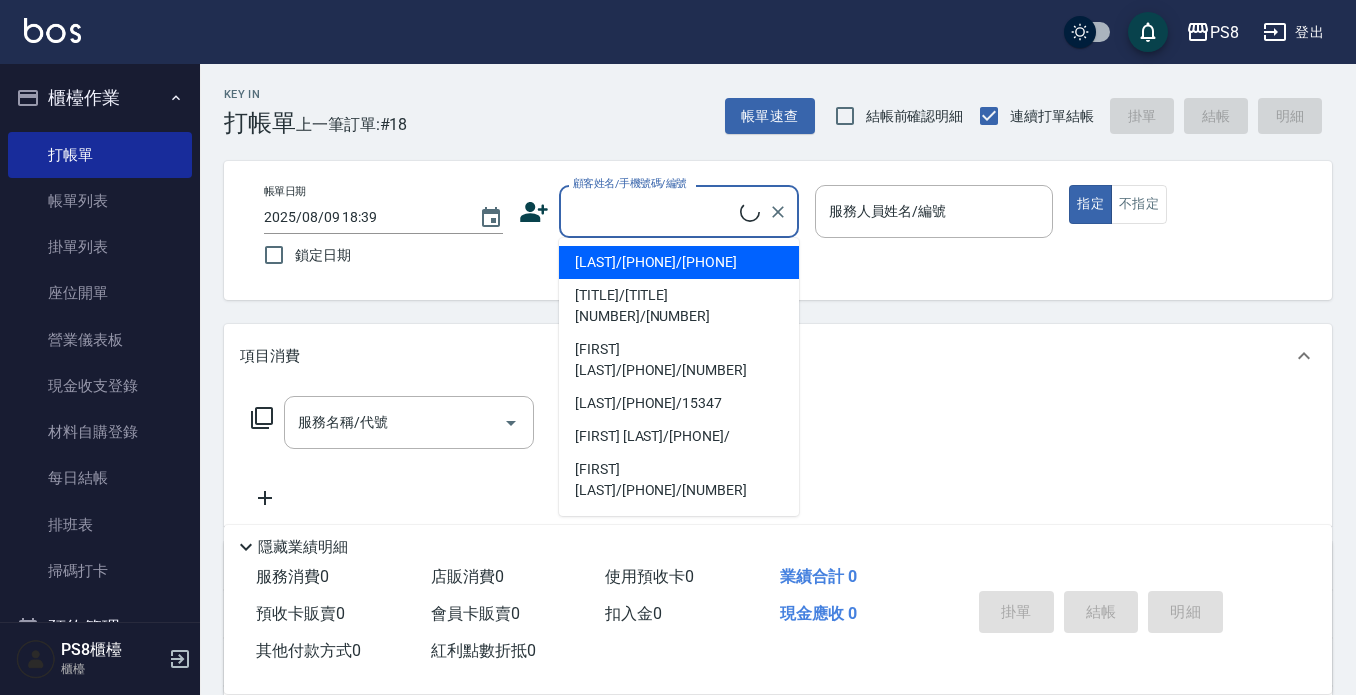 click on "顧客姓名/手機號碼/編號" at bounding box center [654, 211] 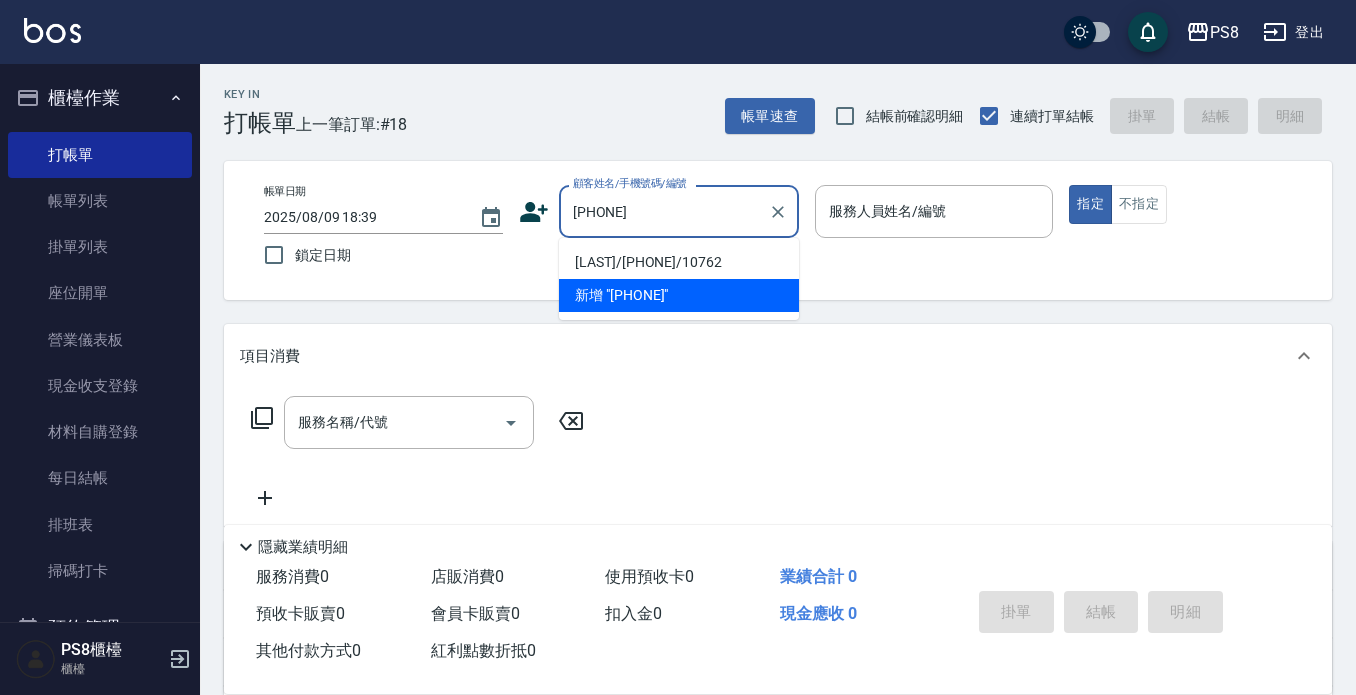 click on "劉淳正/0988346728/10762" at bounding box center [679, 262] 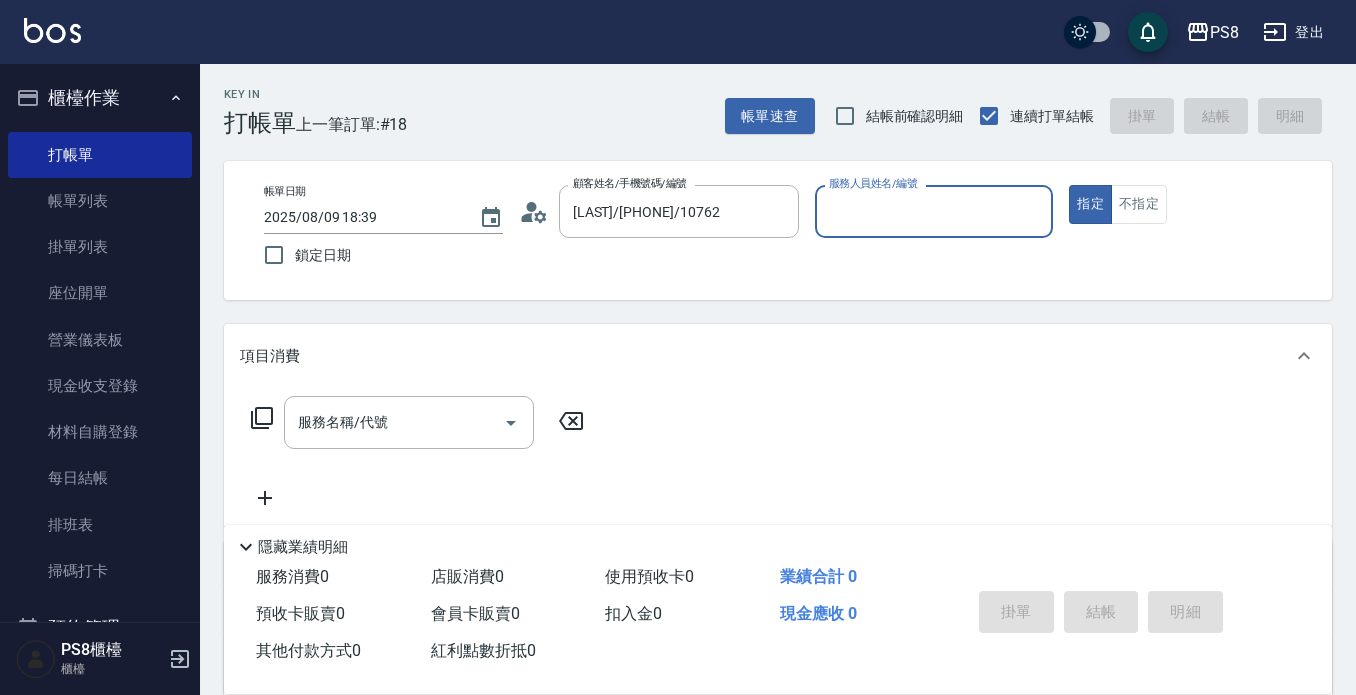 type on "小屋-18" 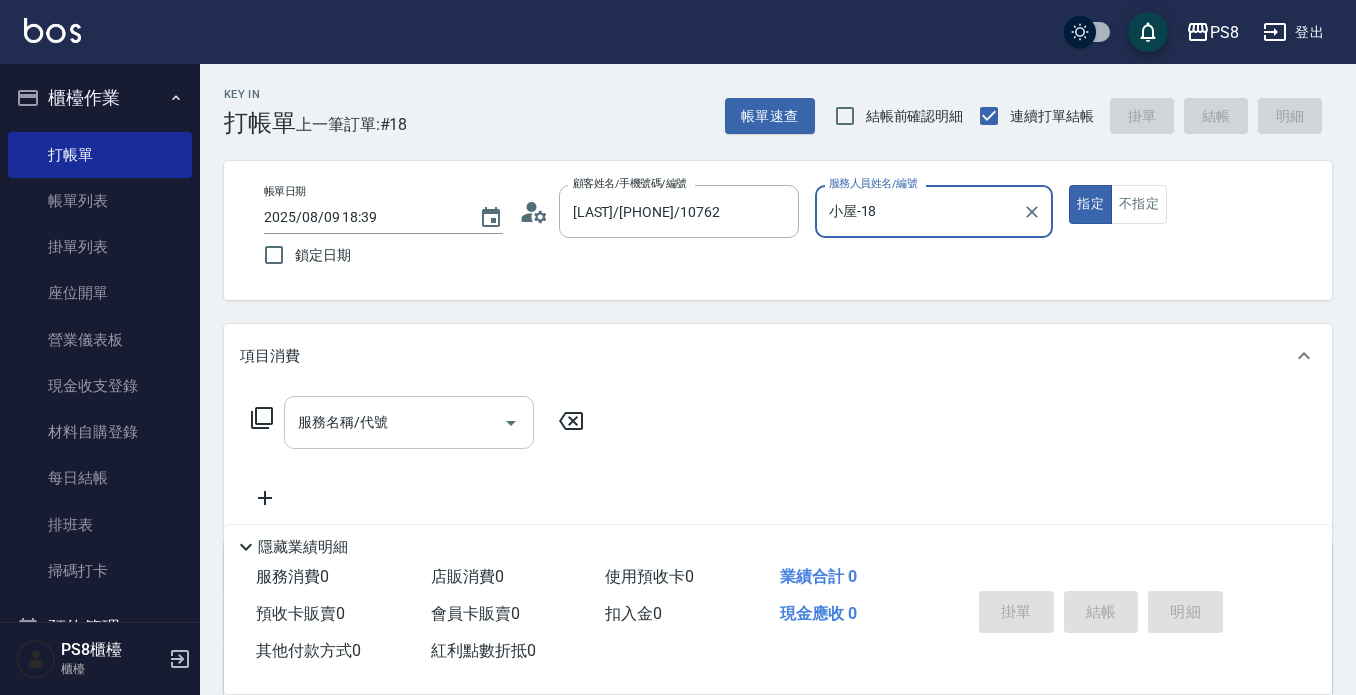 click on "服務名稱/代號" at bounding box center [409, 422] 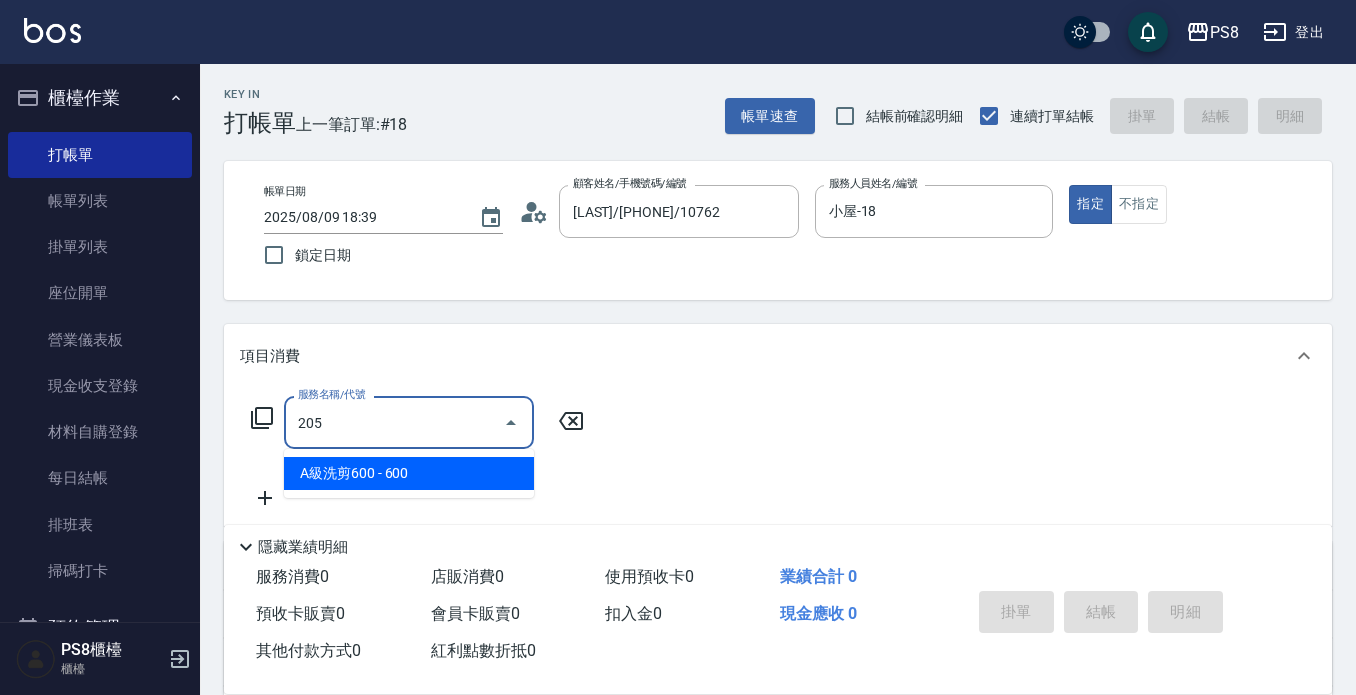 click on "A級洗剪600 - 600" at bounding box center (409, 473) 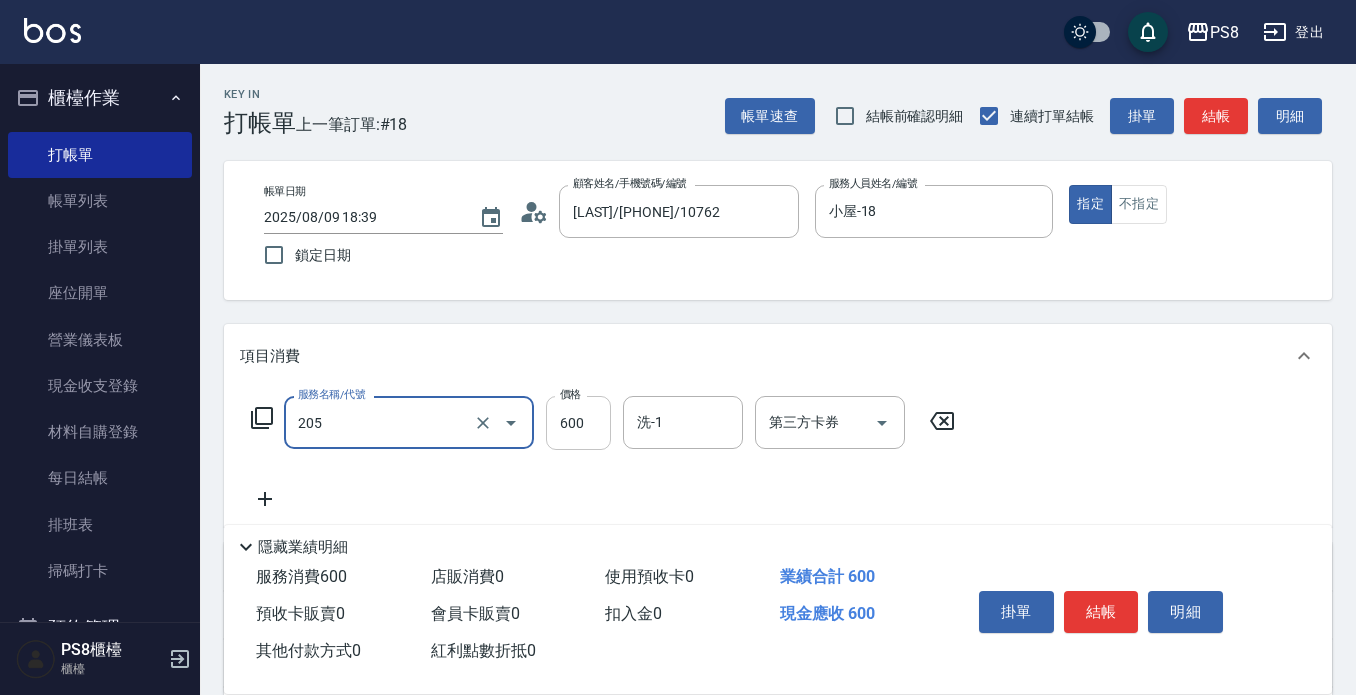 type on "A級洗剪600(205)" 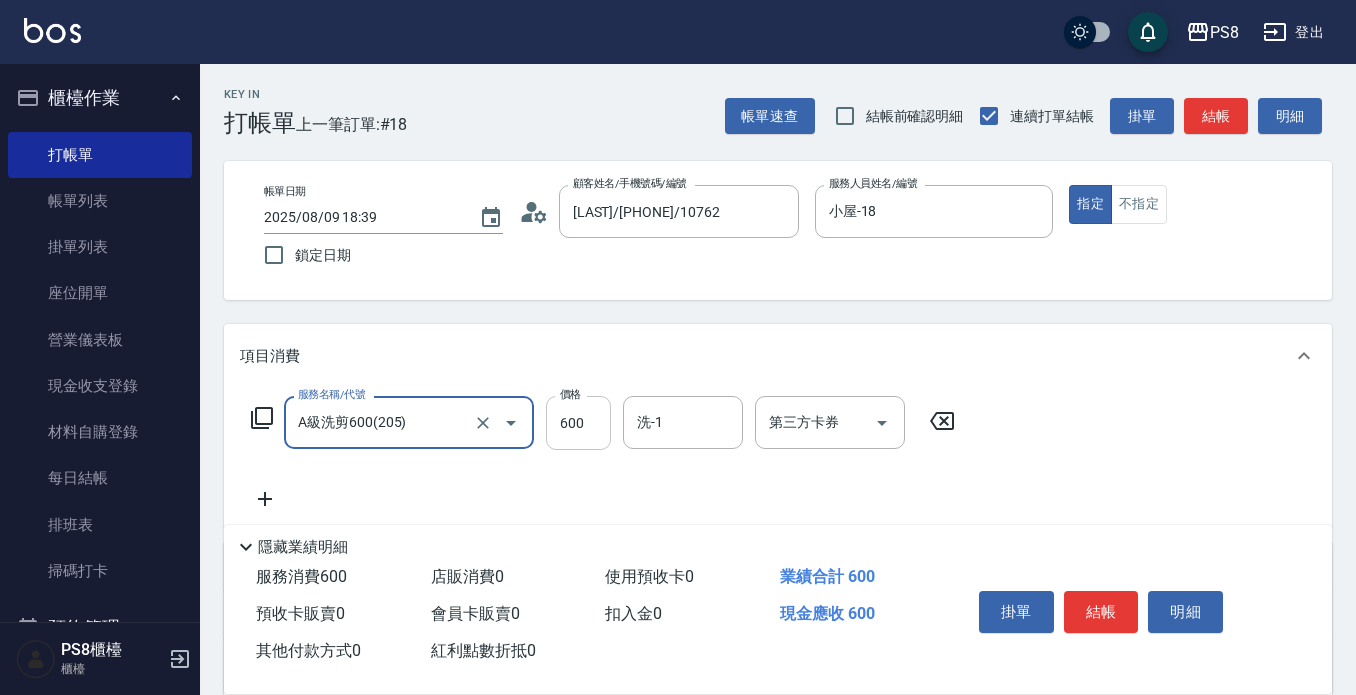 click on "600" at bounding box center [578, 423] 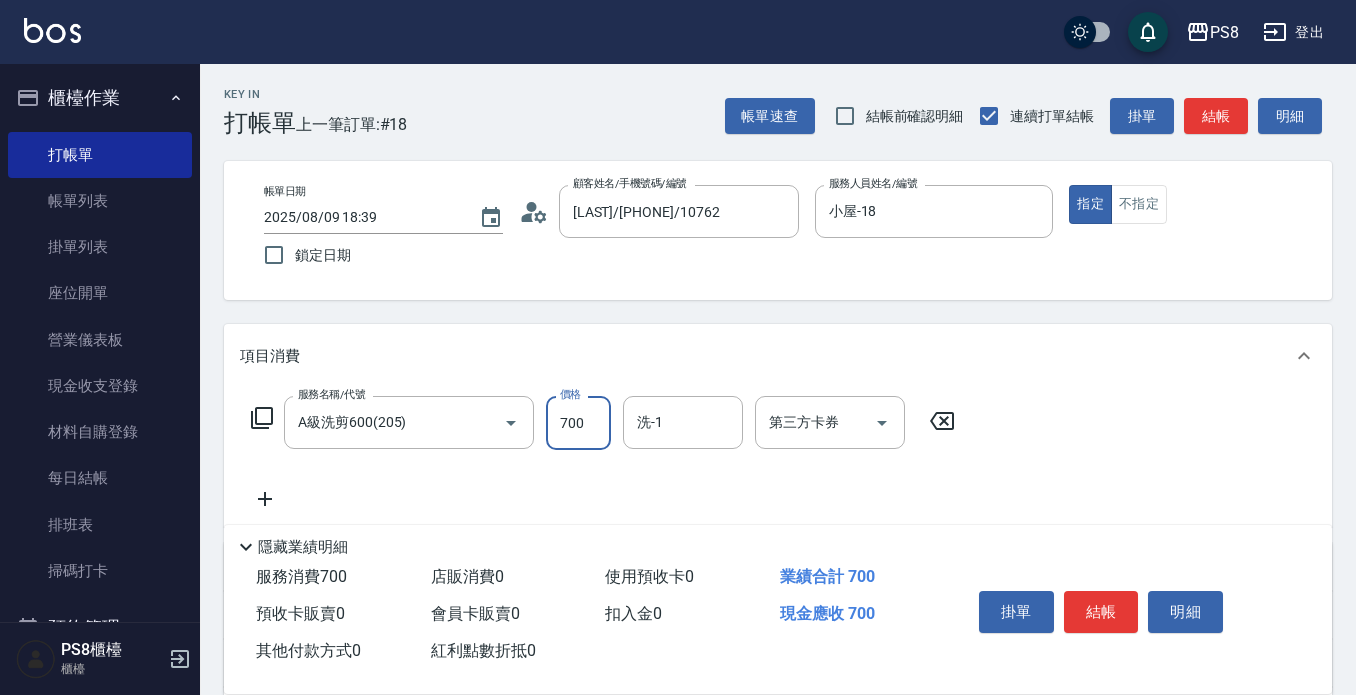 type on "700" 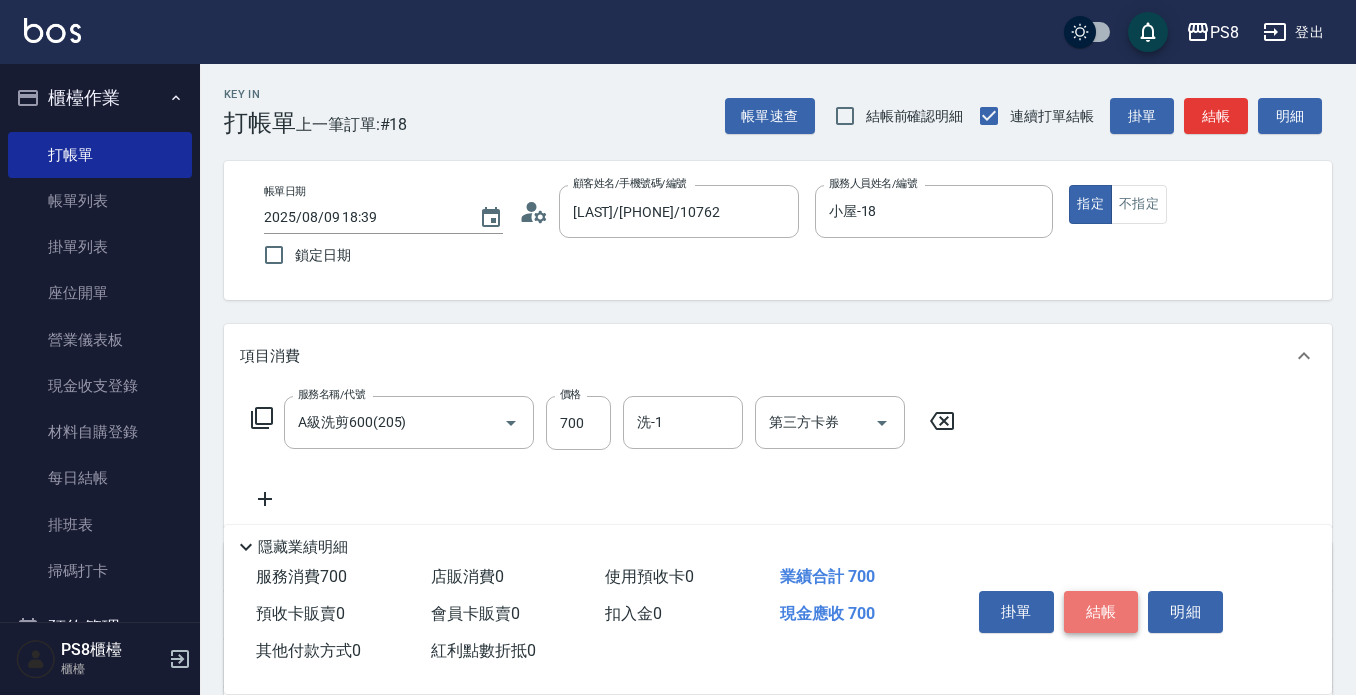 click on "結帳" at bounding box center (1101, 612) 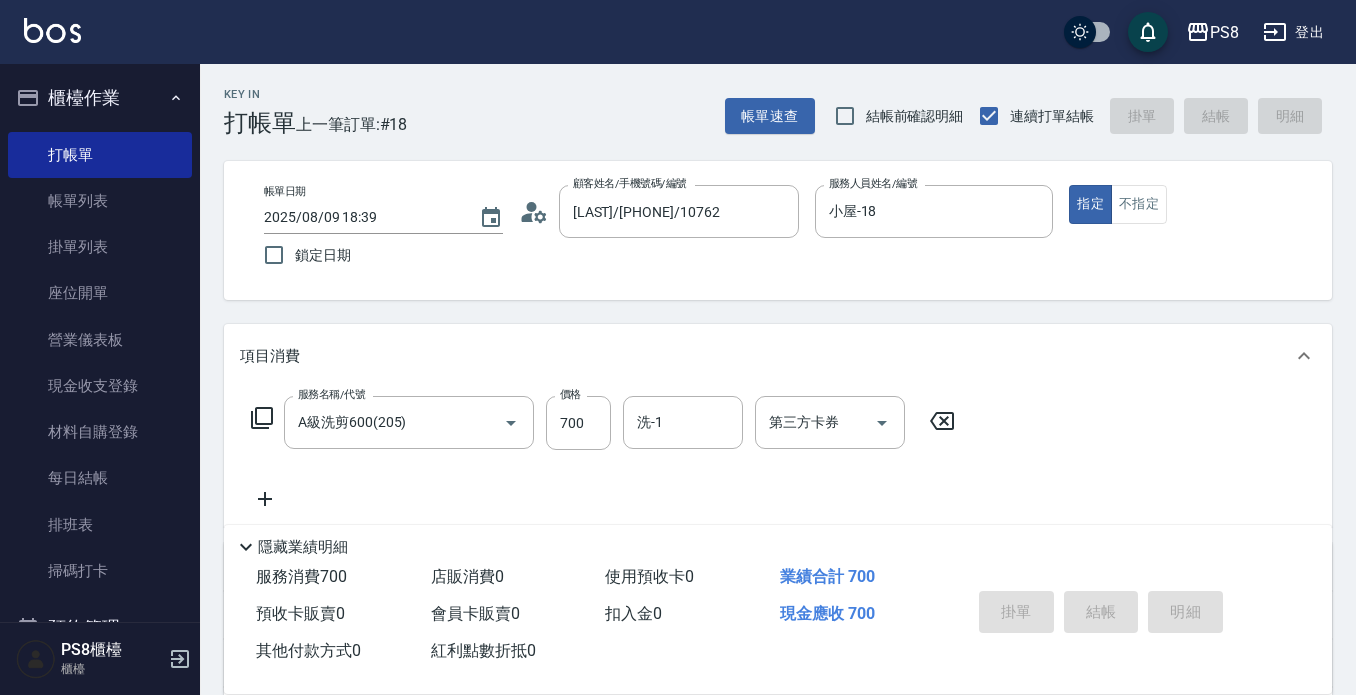 type 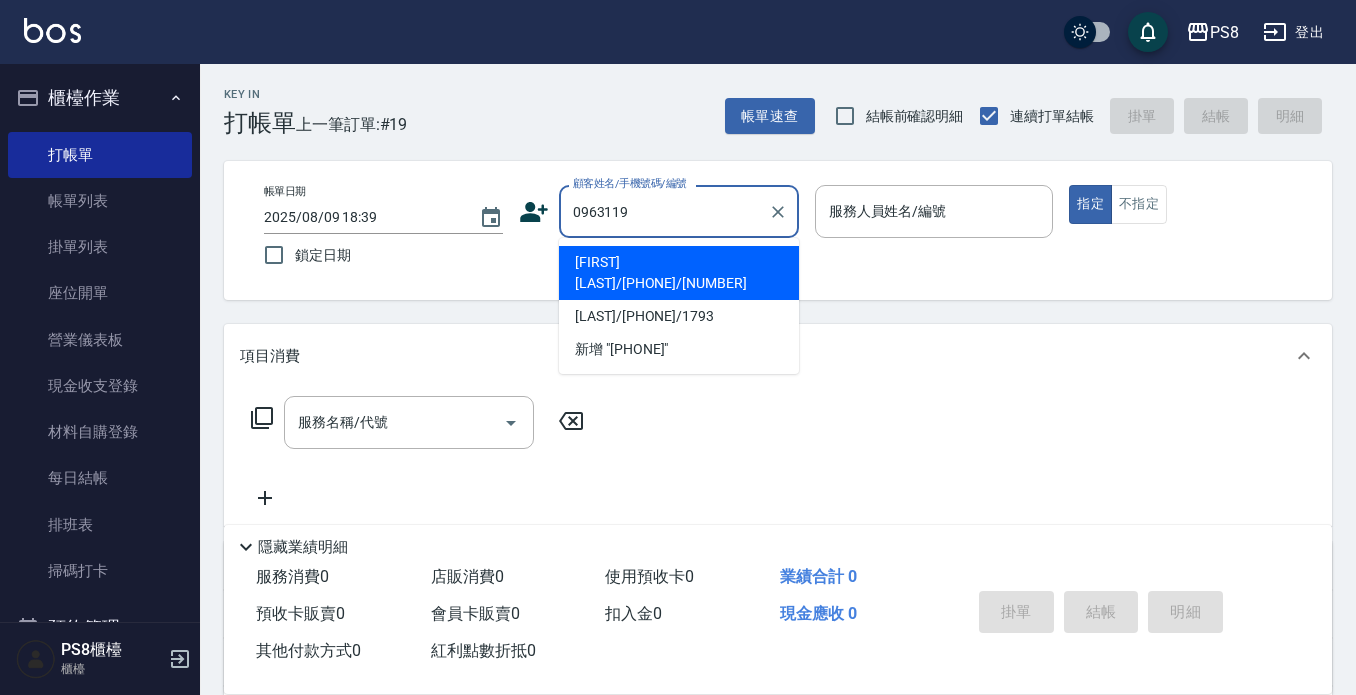 click on "潘玟如/0963119879/17969" at bounding box center (679, 273) 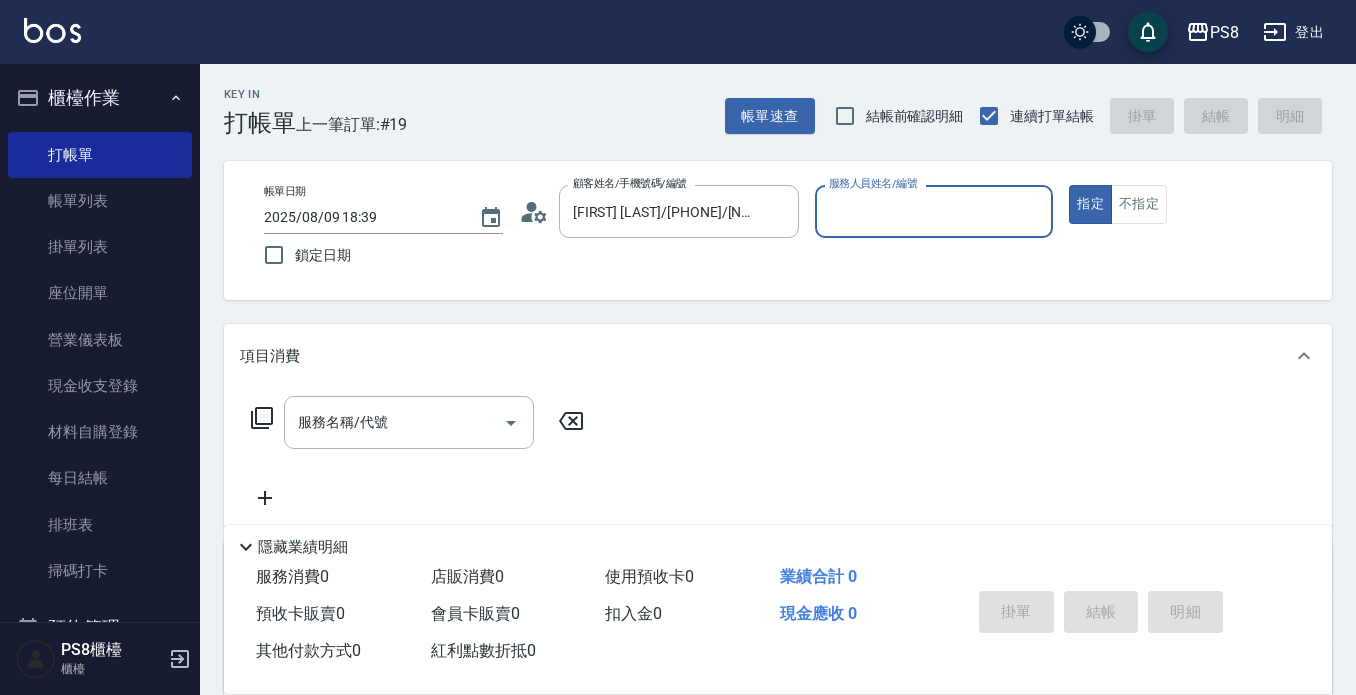 type on "小屋-18" 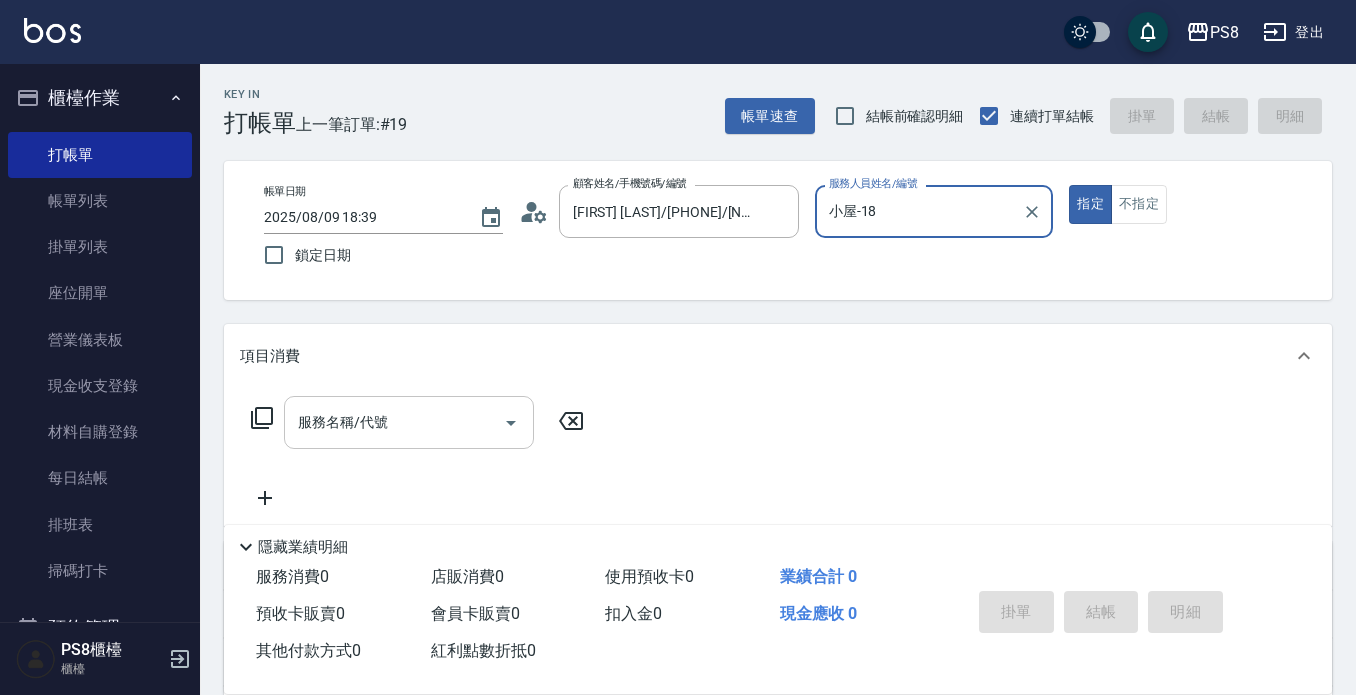 click on "服務名稱/代號 服務名稱/代號" at bounding box center [409, 422] 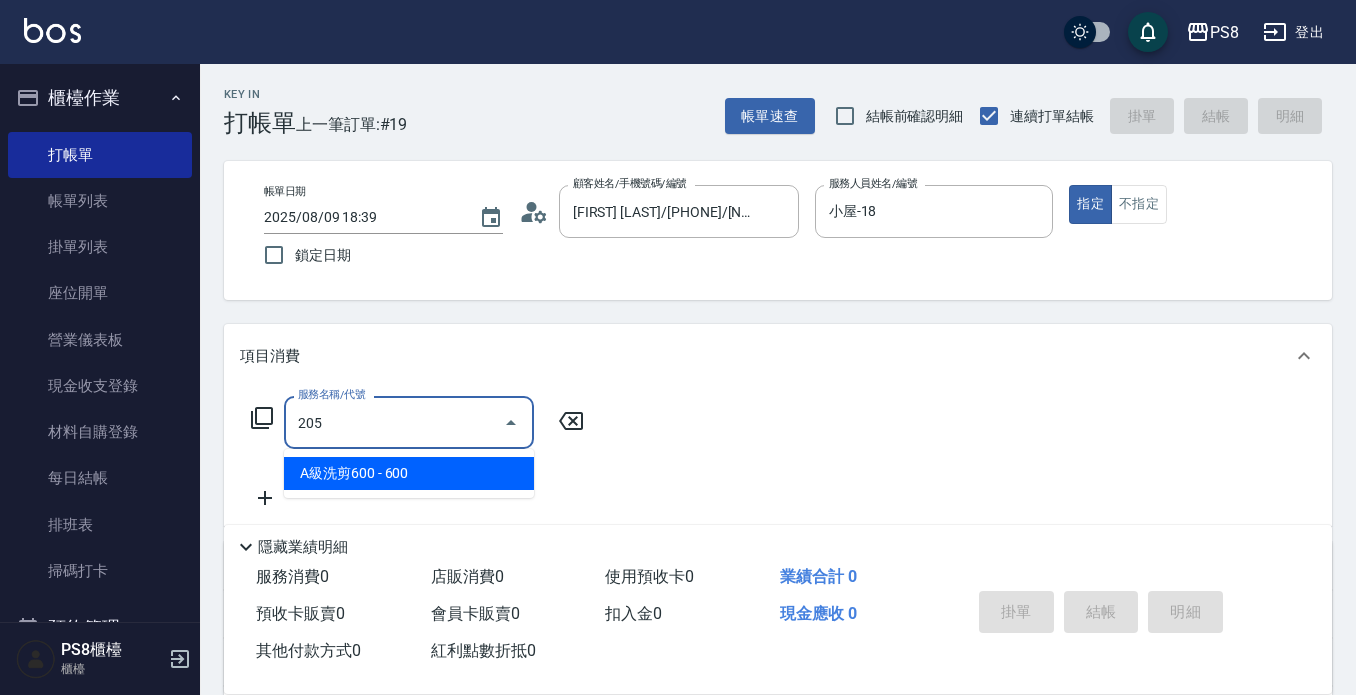 click on "A級洗剪600 - 600" at bounding box center [409, 473] 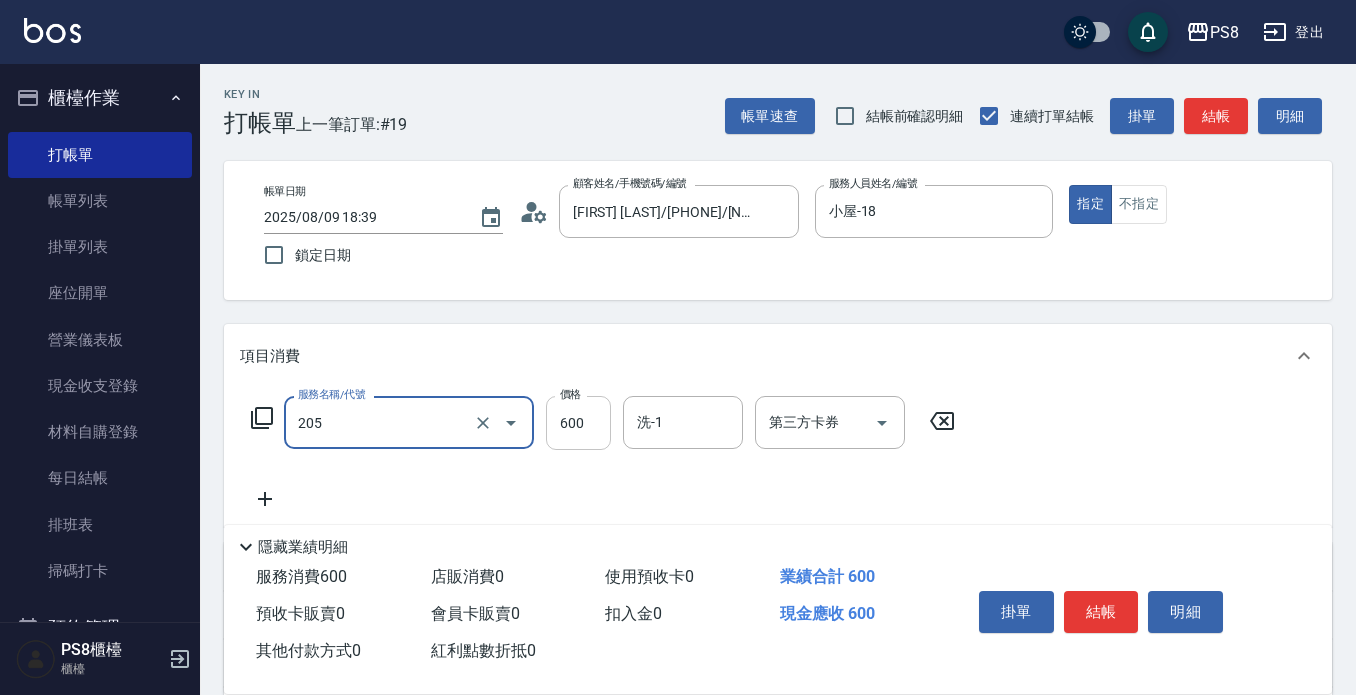 type on "A級洗剪600(205)" 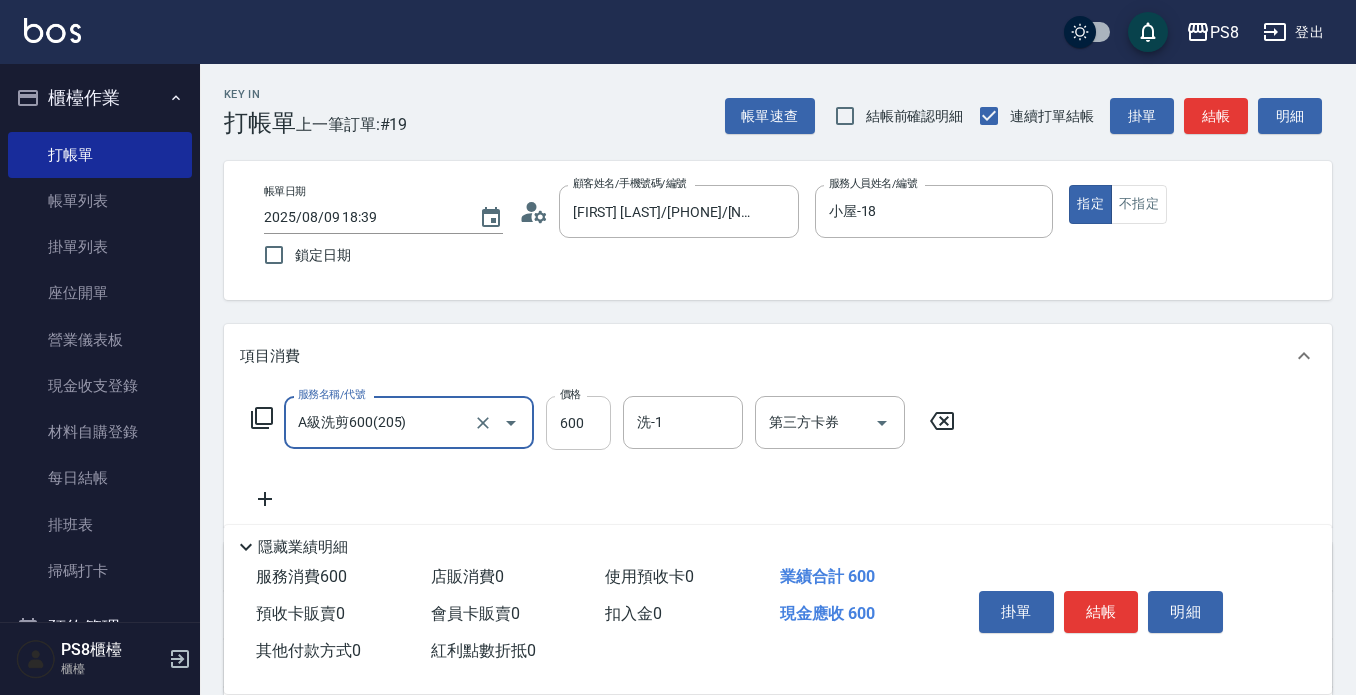 click on "600" at bounding box center (578, 423) 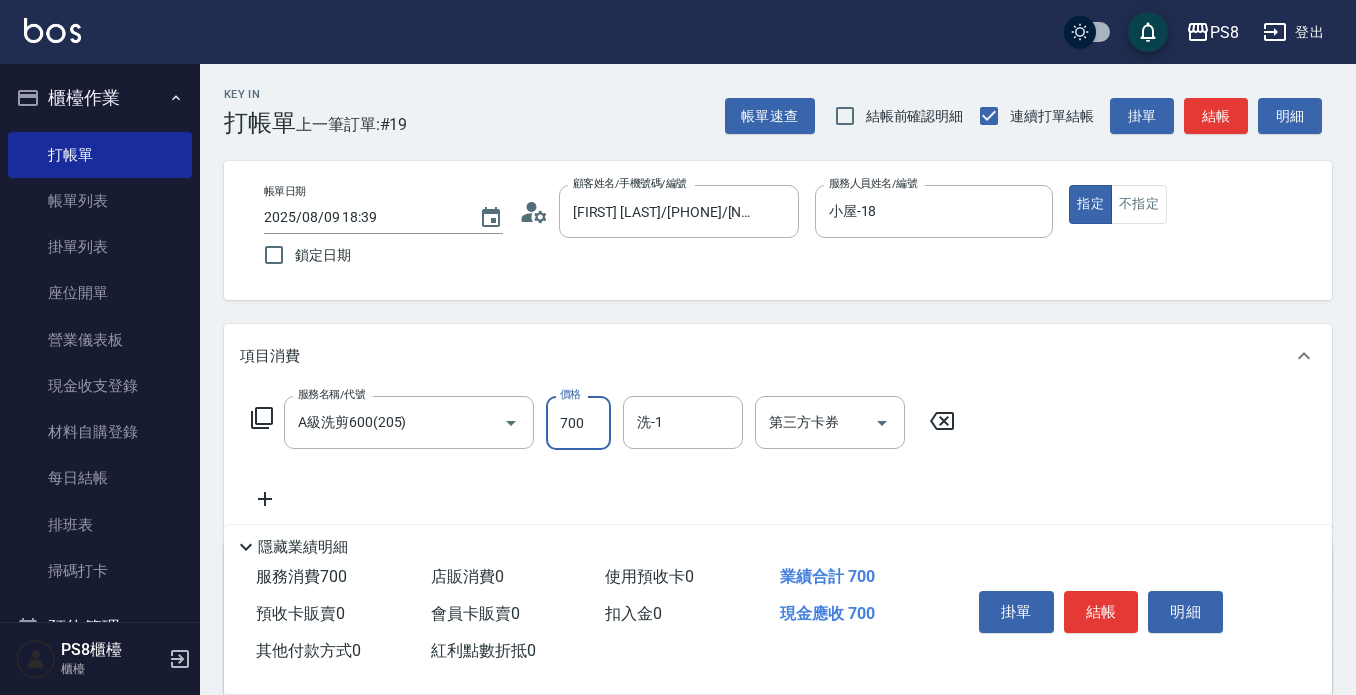 type on "700" 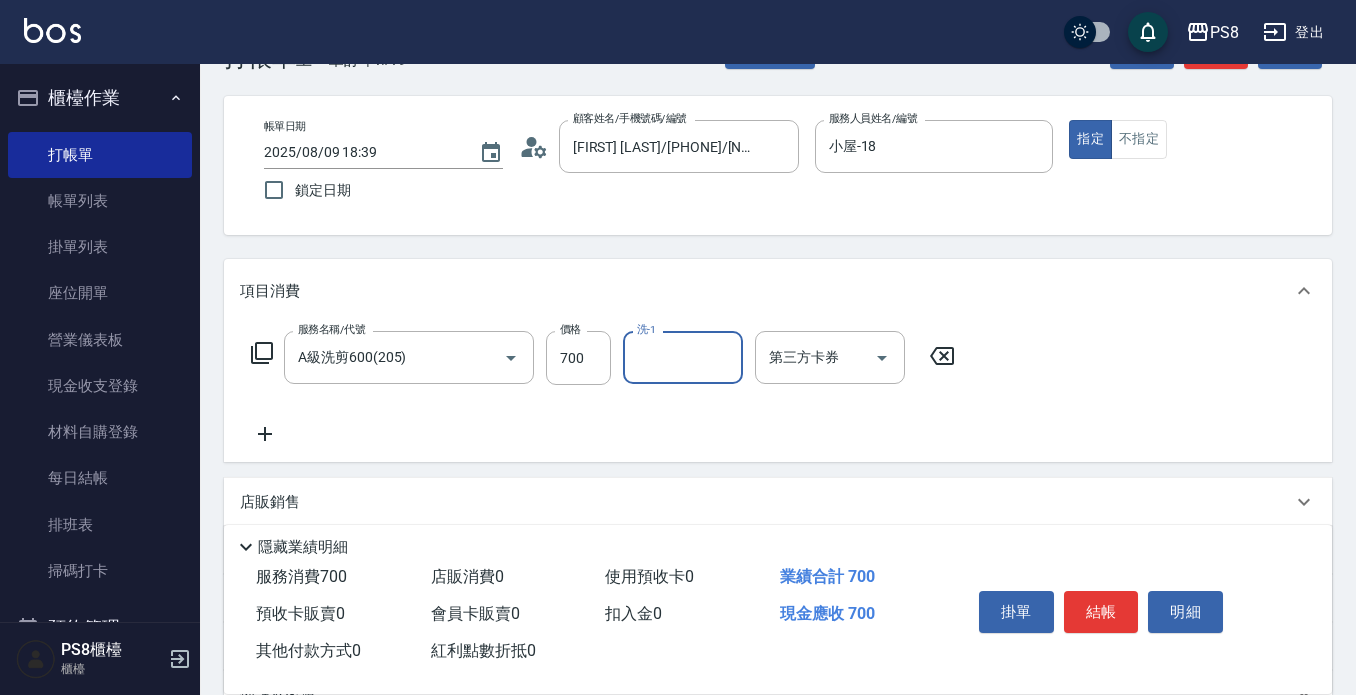 scroll, scrollTop: 100, scrollLeft: 0, axis: vertical 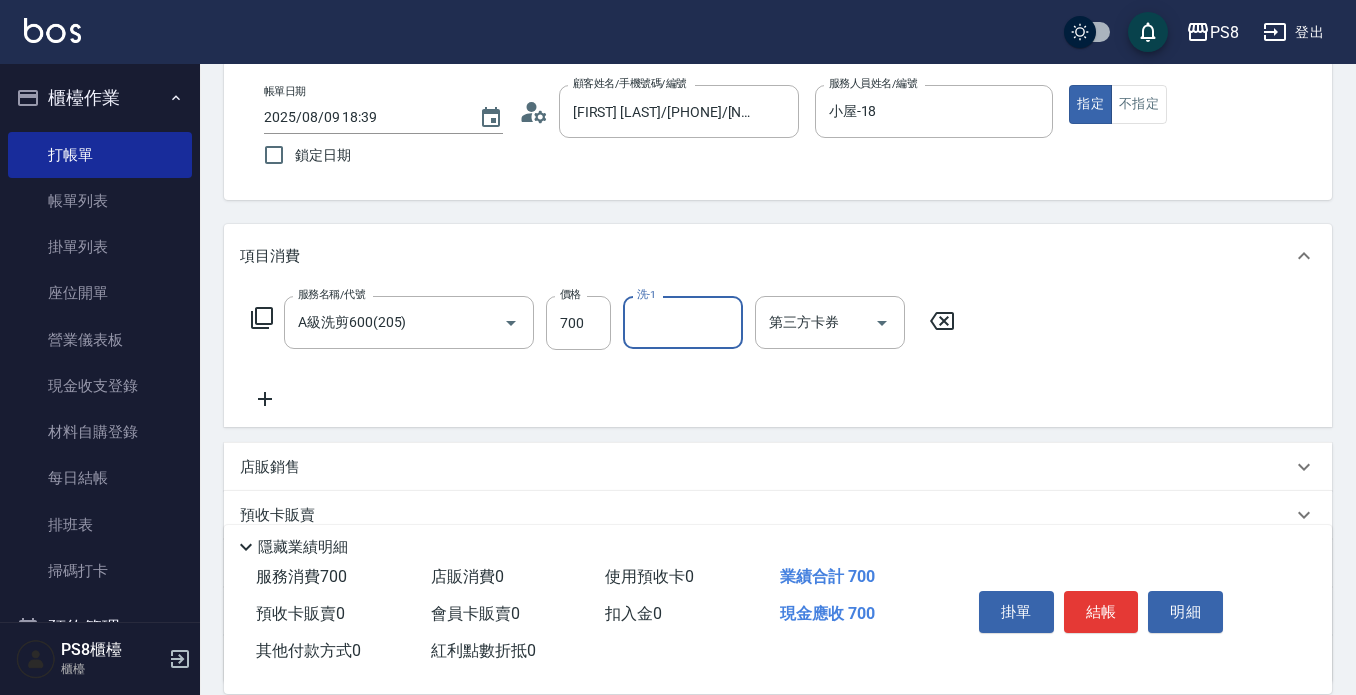 click 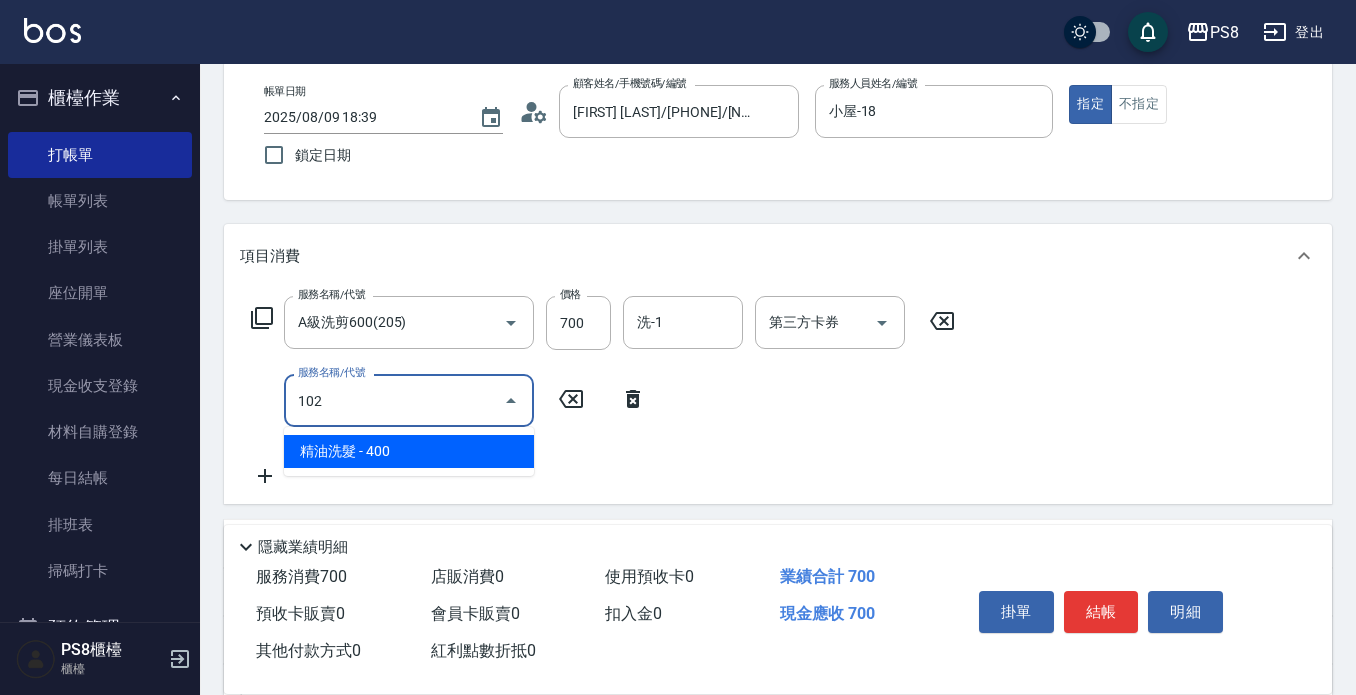 click on "精油洗髮 - 400" at bounding box center [409, 451] 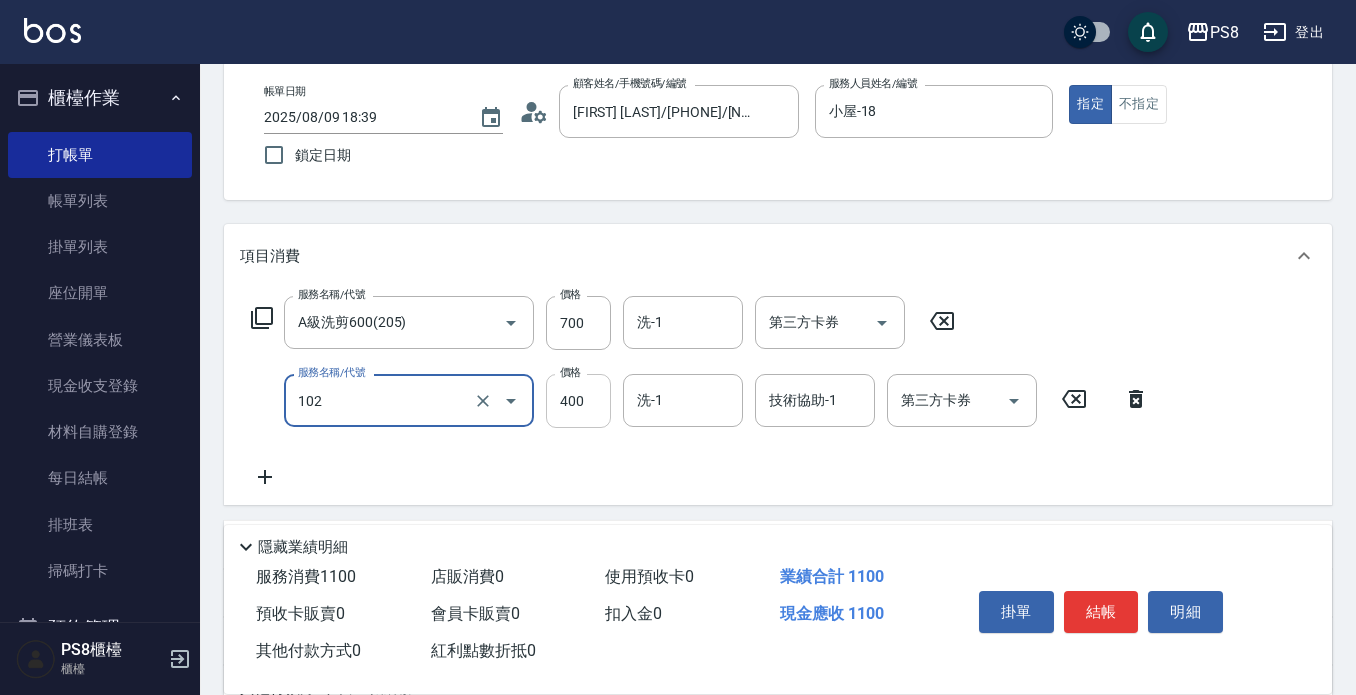 type on "精油洗髮(102)" 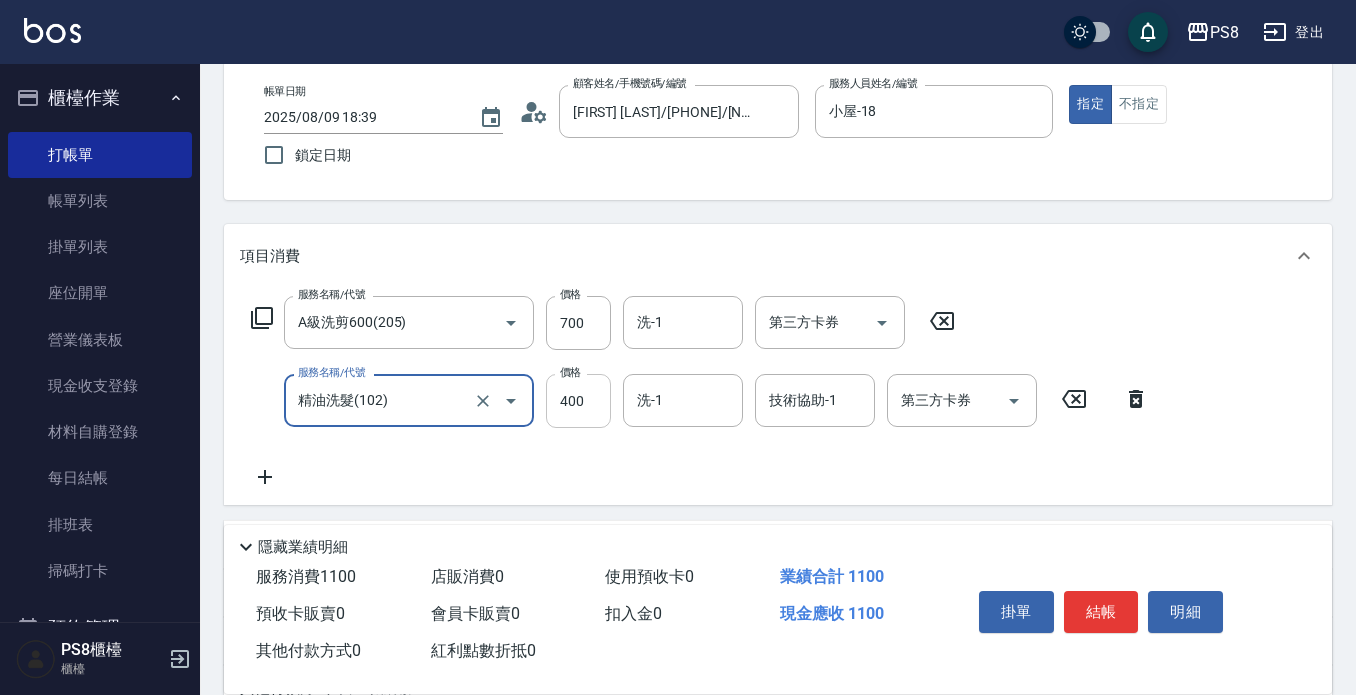click on "400" at bounding box center (578, 401) 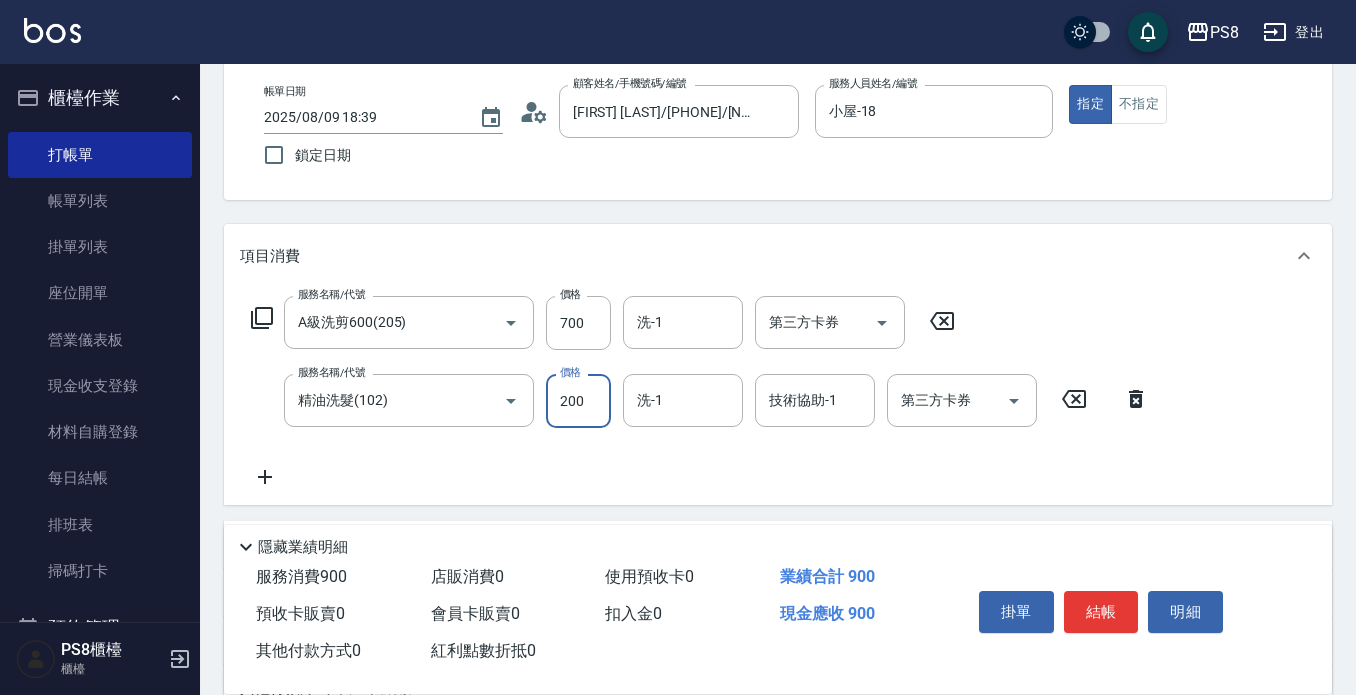 type on "200" 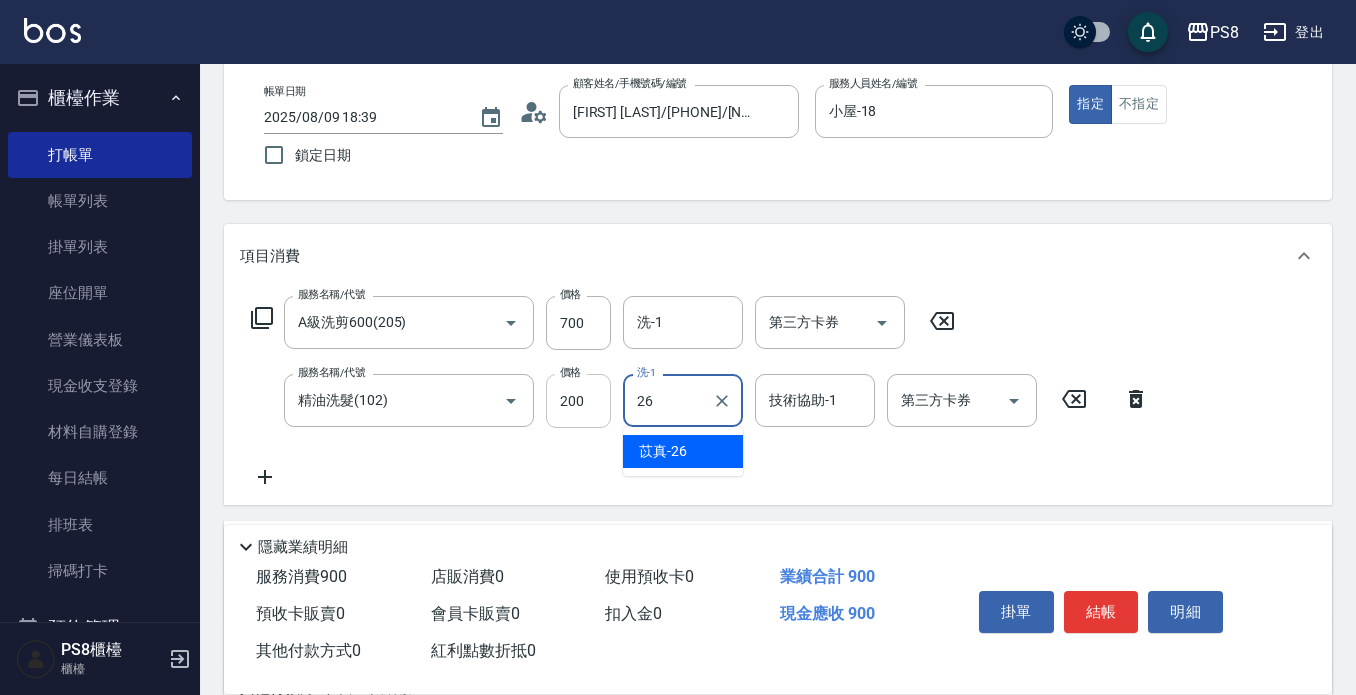 type on "苡真-26" 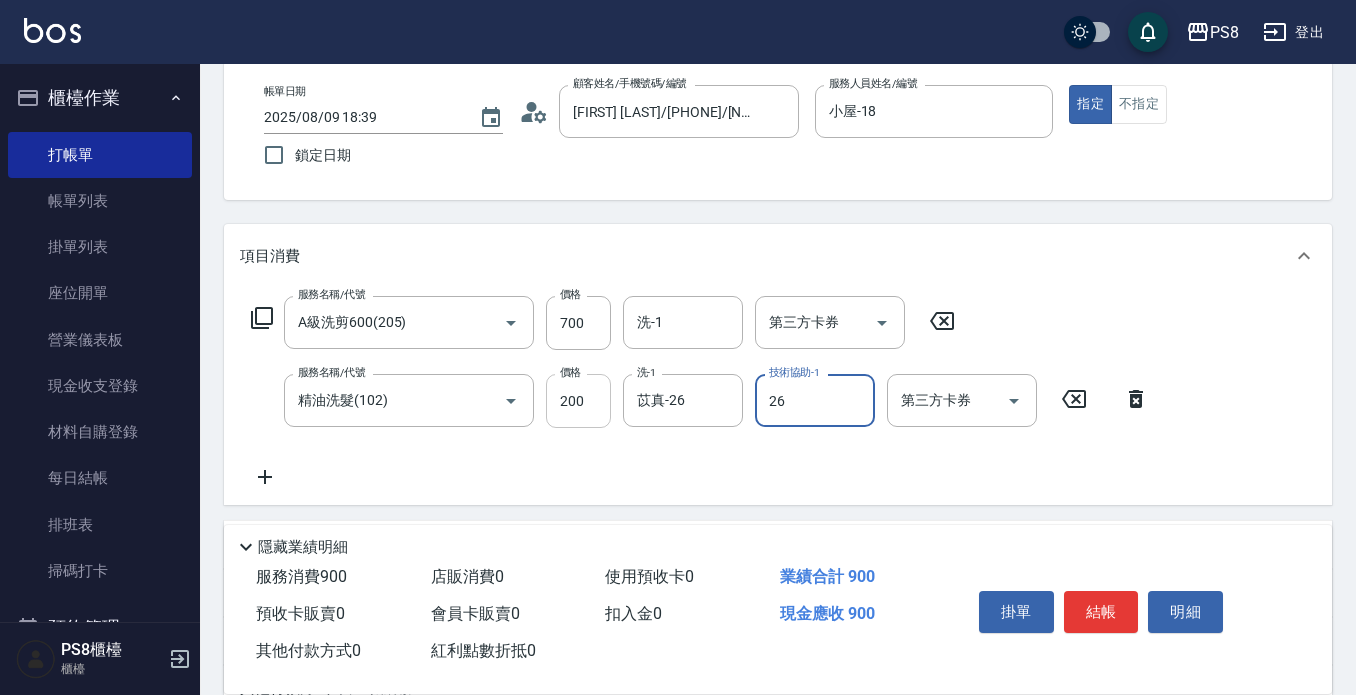 type on "苡真-26" 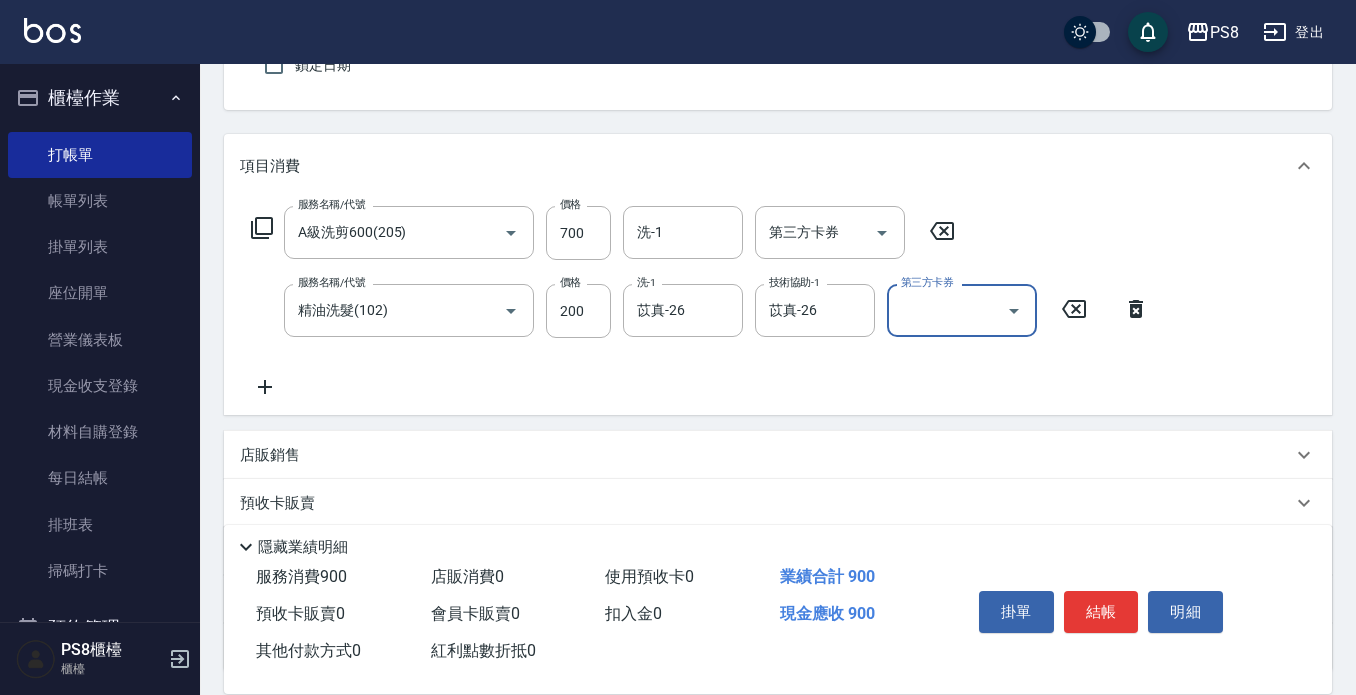 scroll, scrollTop: 358, scrollLeft: 0, axis: vertical 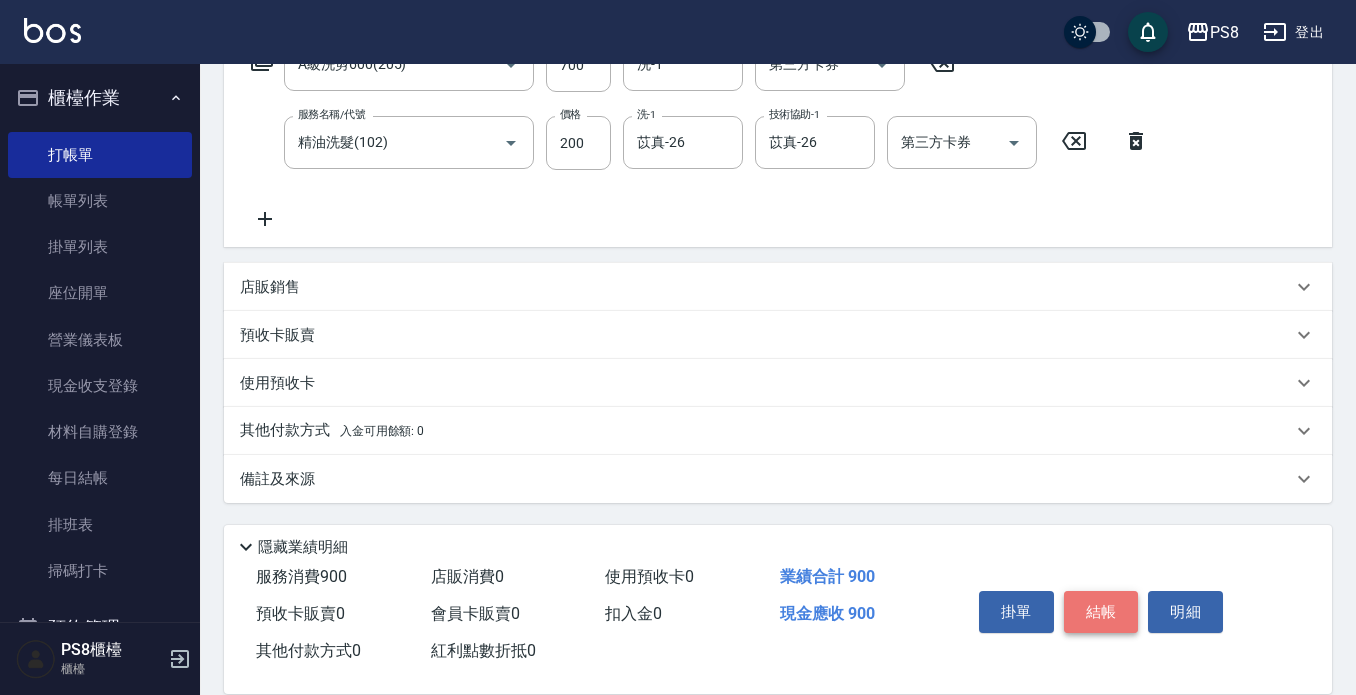 click on "結帳" at bounding box center [1101, 612] 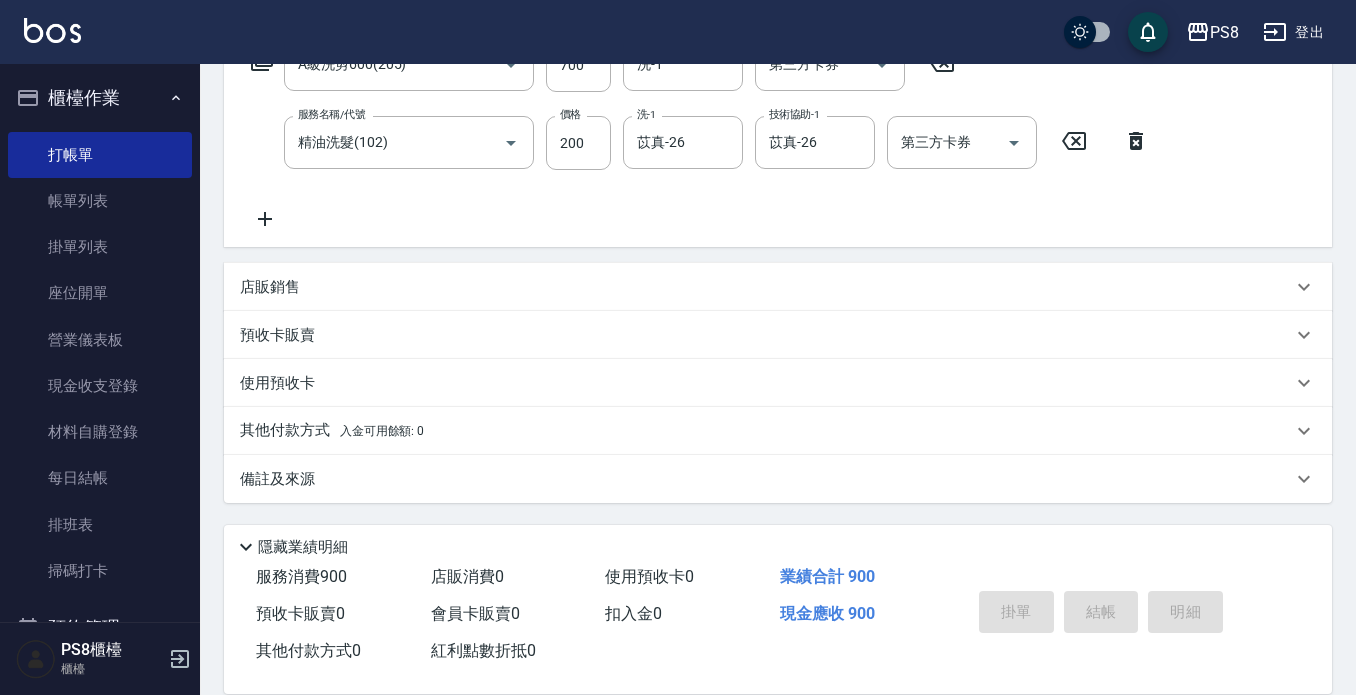 type 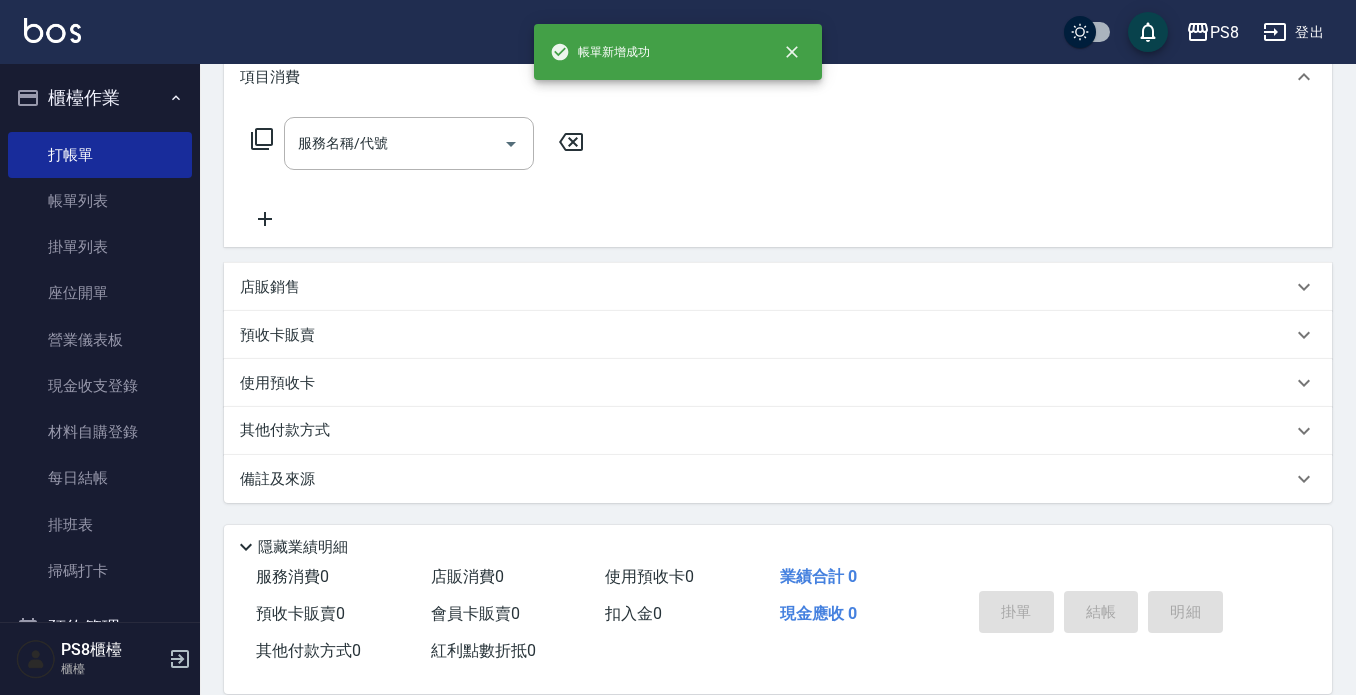 scroll, scrollTop: 0, scrollLeft: 0, axis: both 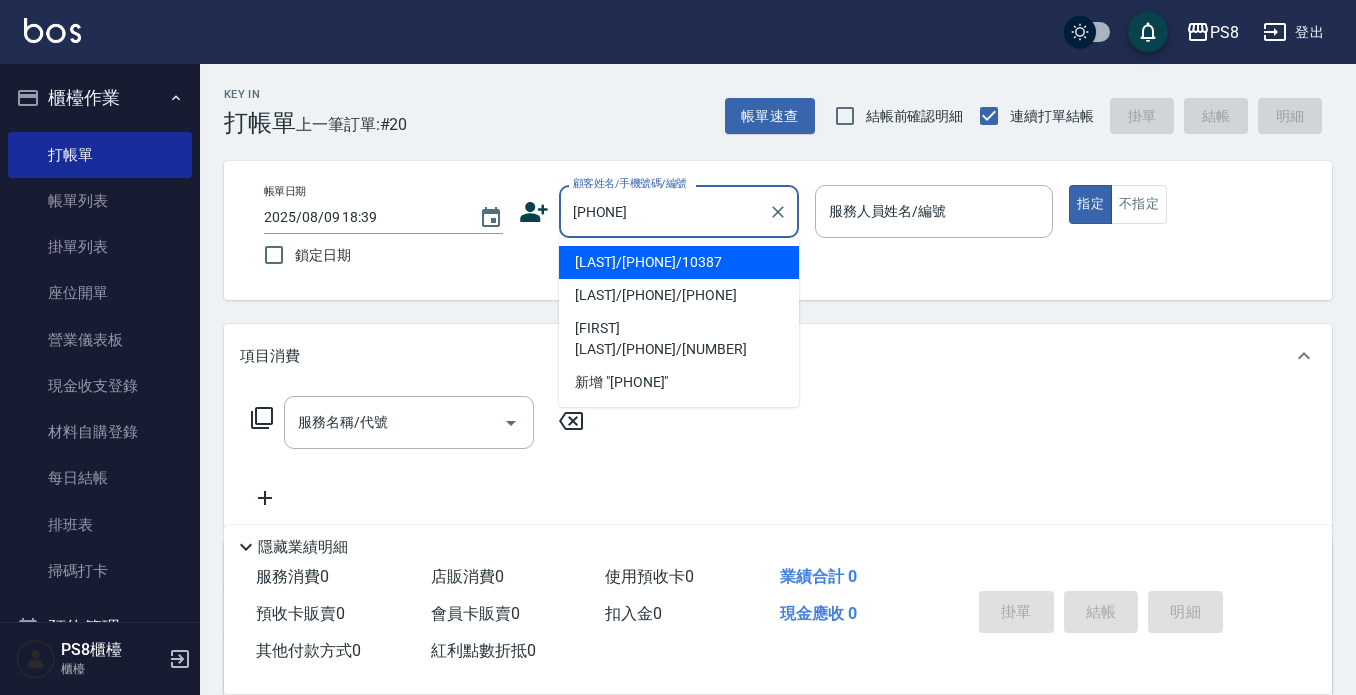 click on "牛家威/0925266092/10387" at bounding box center [679, 262] 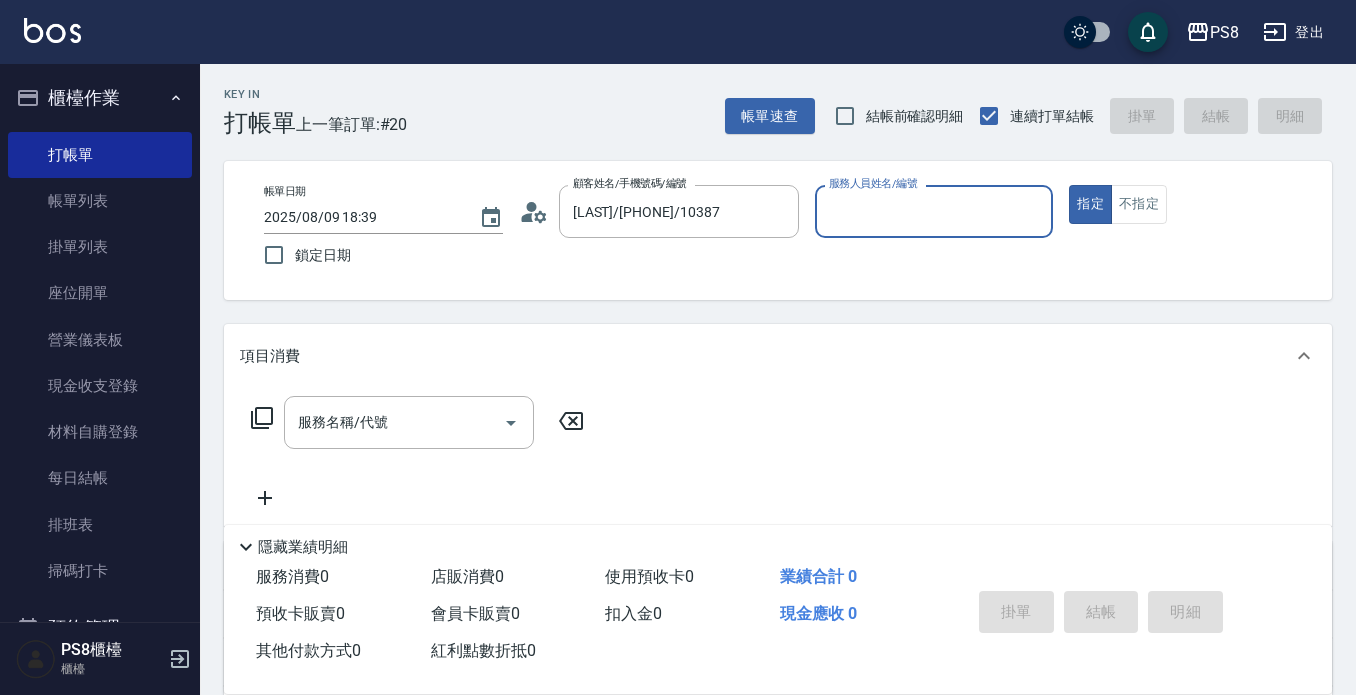 type on "小屋-18" 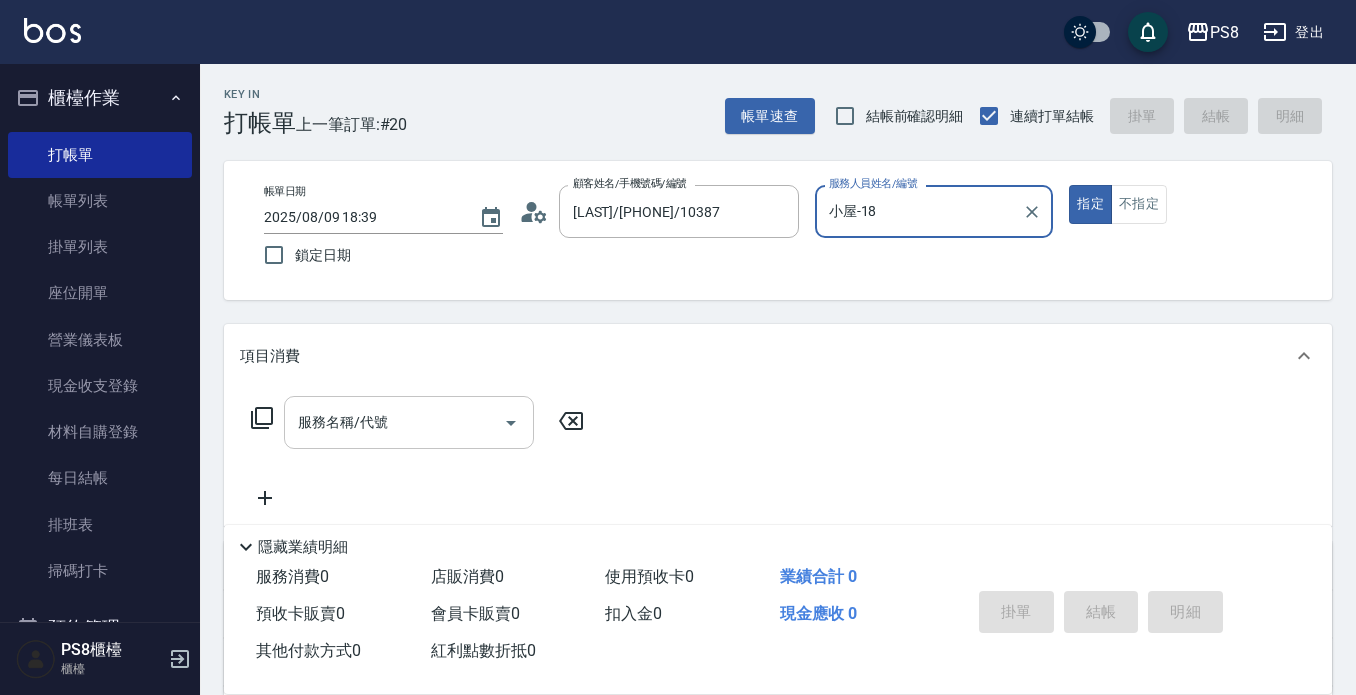 click on "服務名稱/代號" at bounding box center [394, 422] 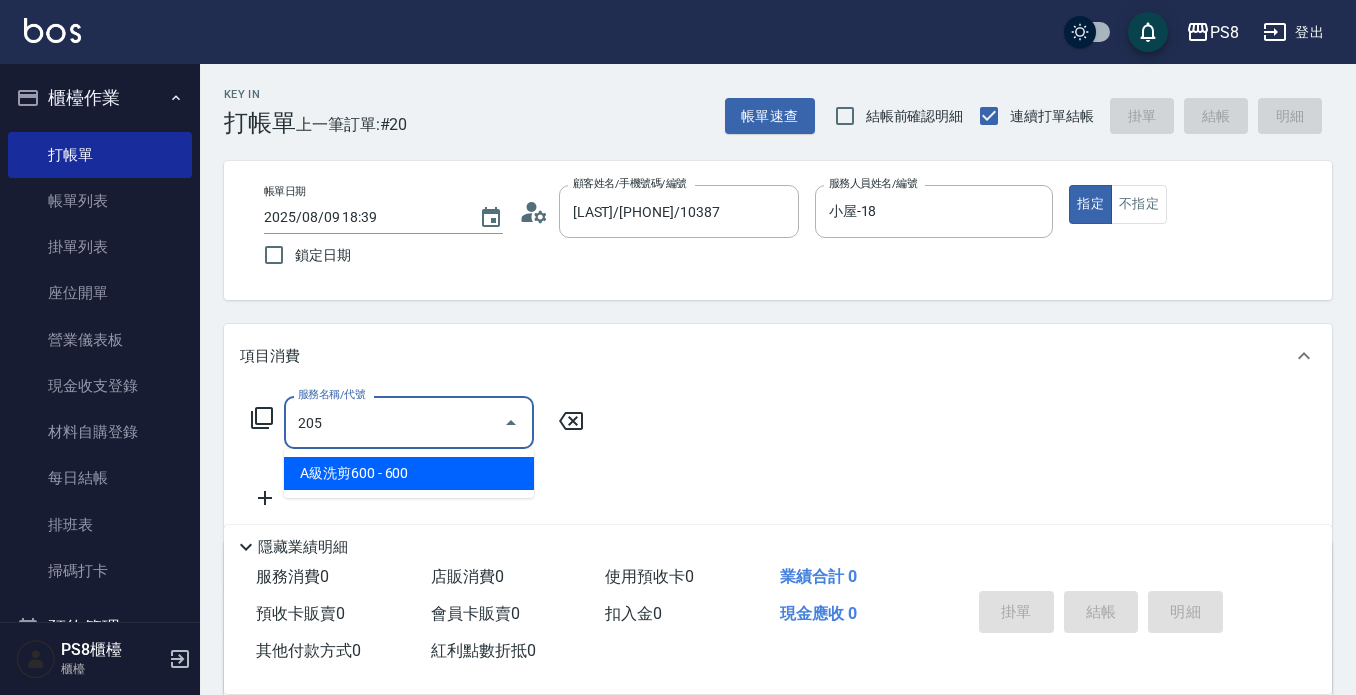 click on "A級洗剪600 - 600" at bounding box center (409, 473) 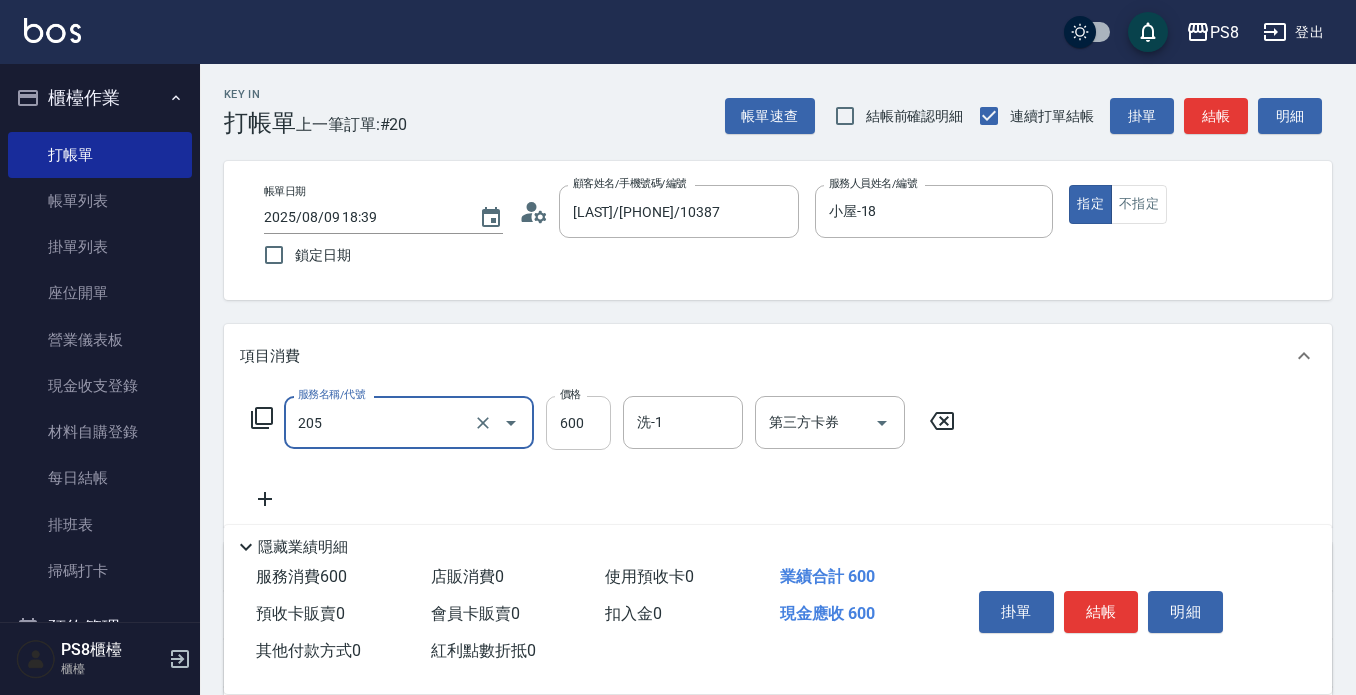 type on "A級洗剪600(205)" 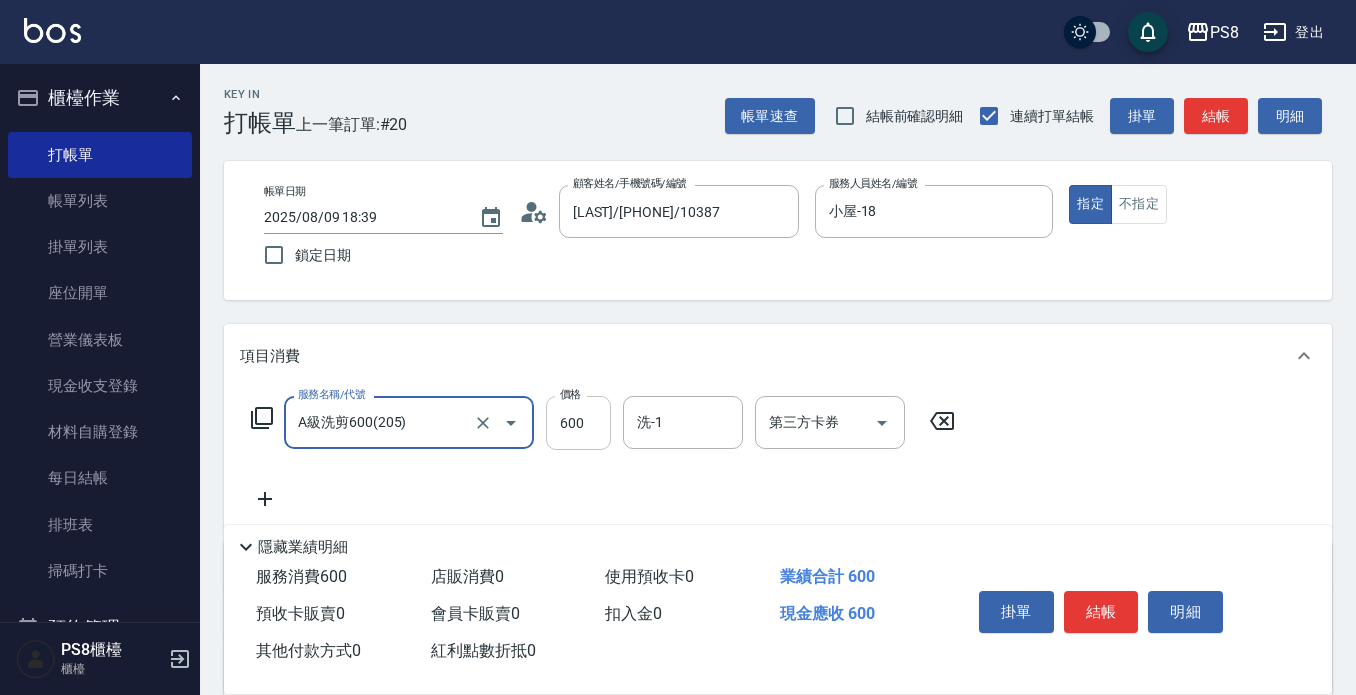 click on "600" at bounding box center [578, 423] 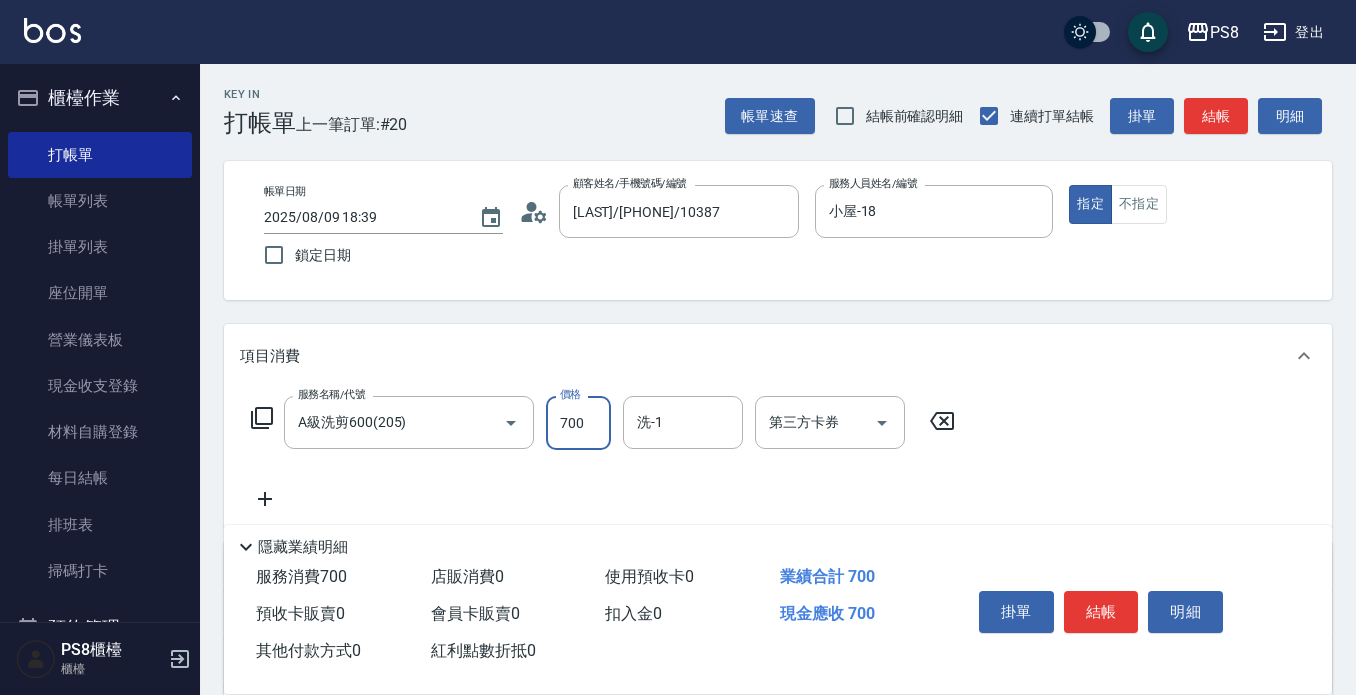 type on "700" 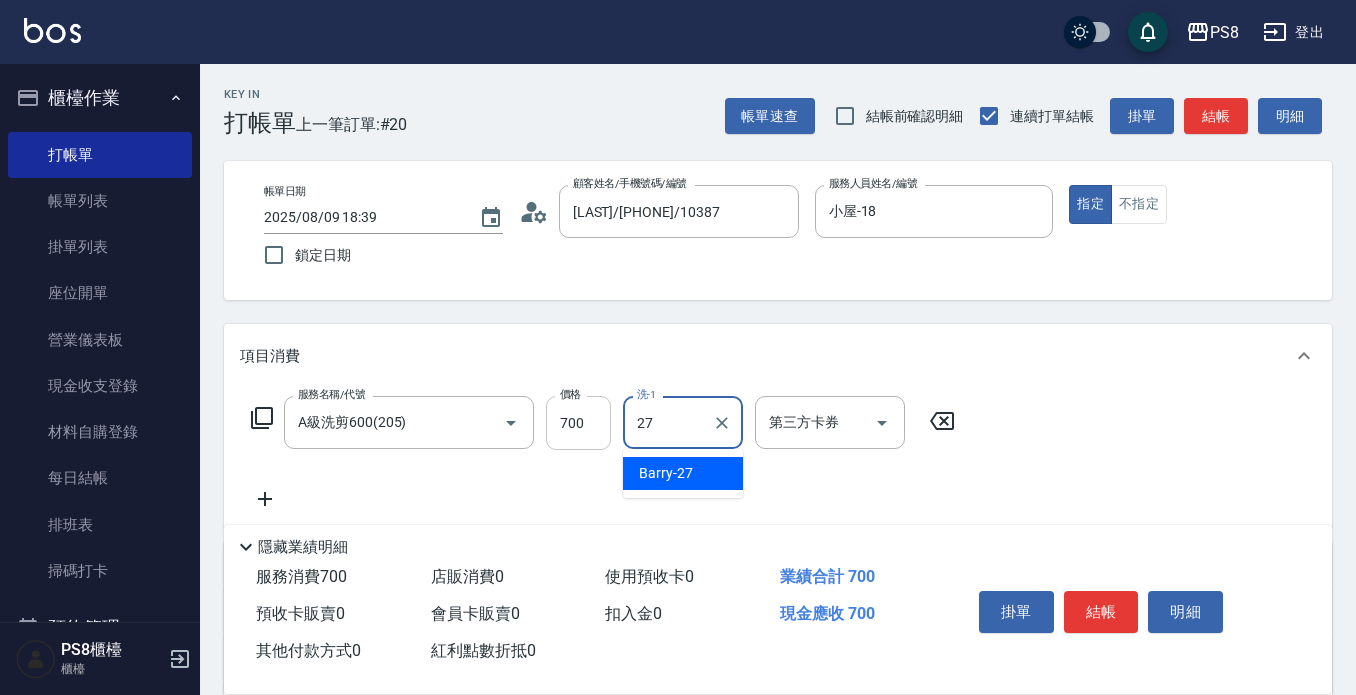 type on "Barry-27" 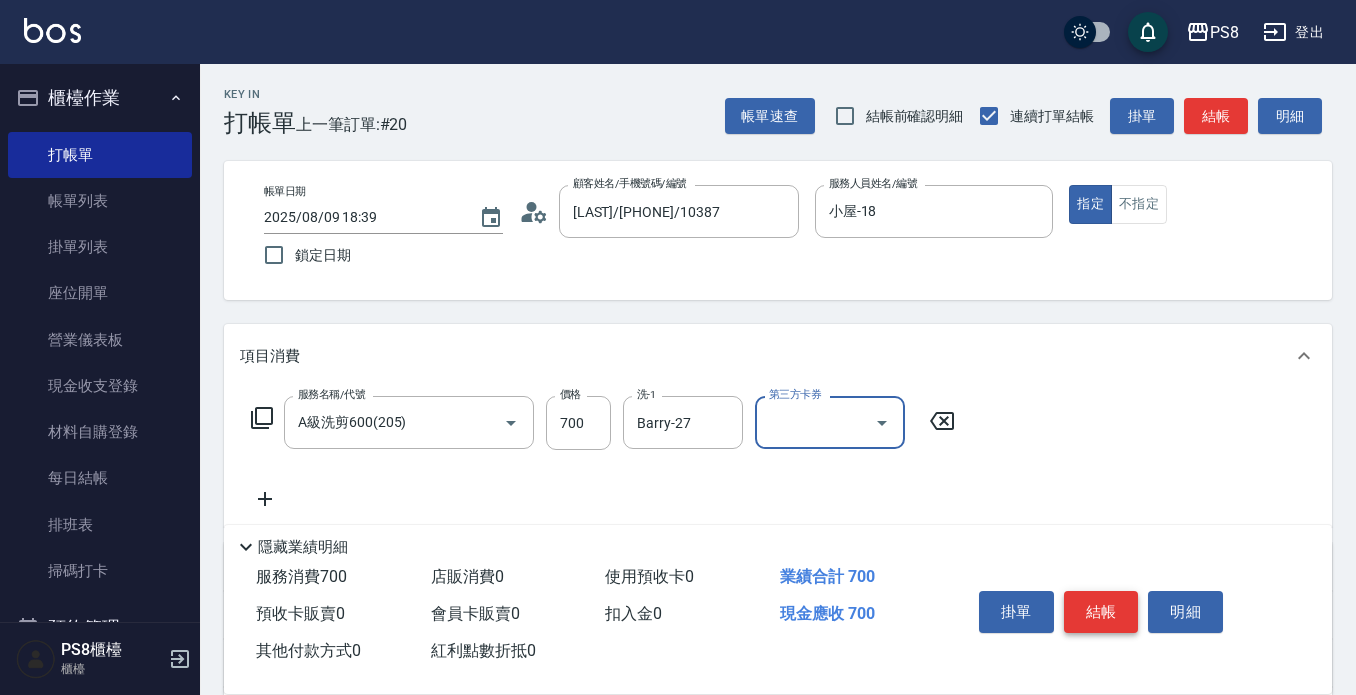 click on "結帳" at bounding box center [1101, 612] 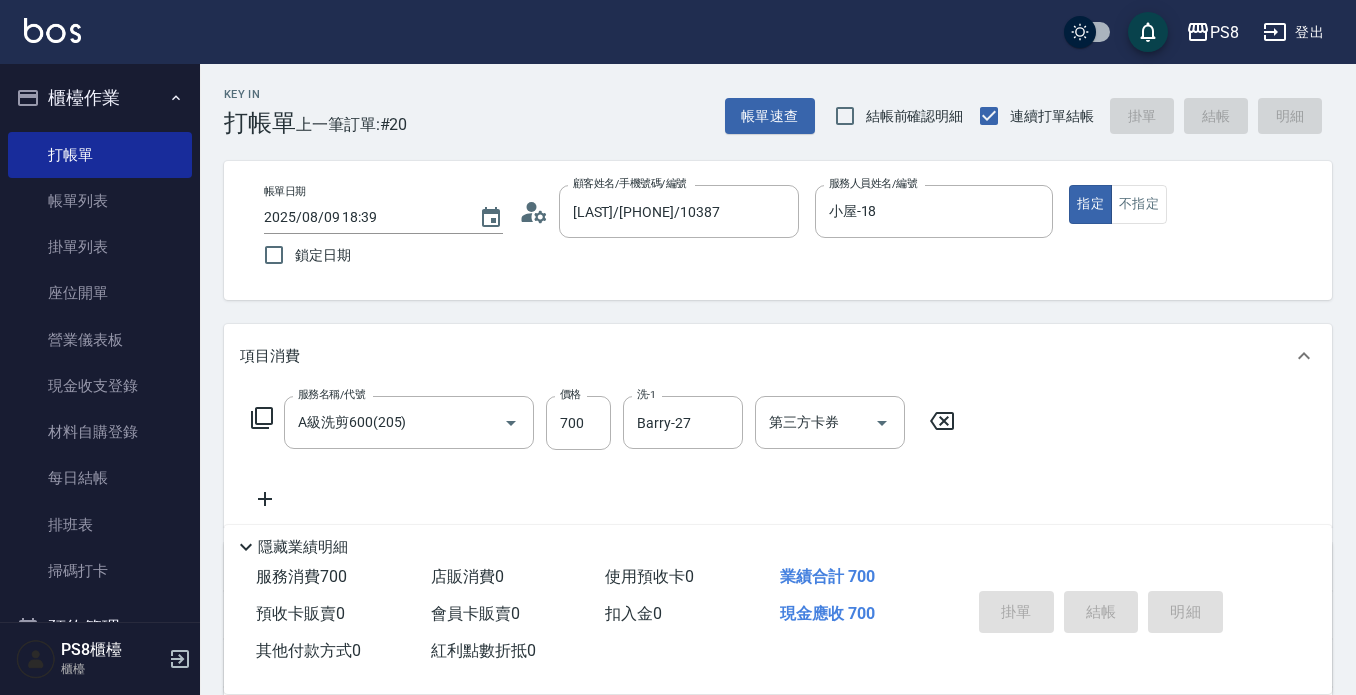 type on "2025/08/09 18:40" 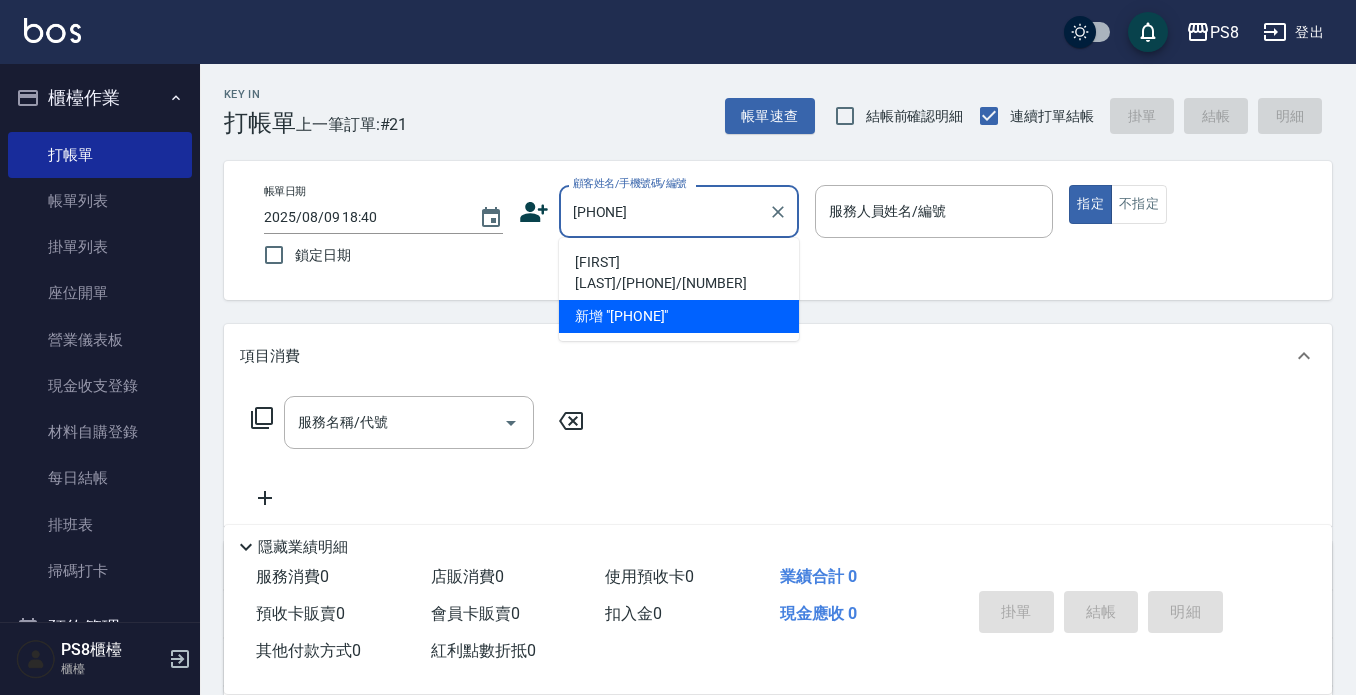 click on "[NAME]/[PHONE]/[NUMBER]" at bounding box center [679, 273] 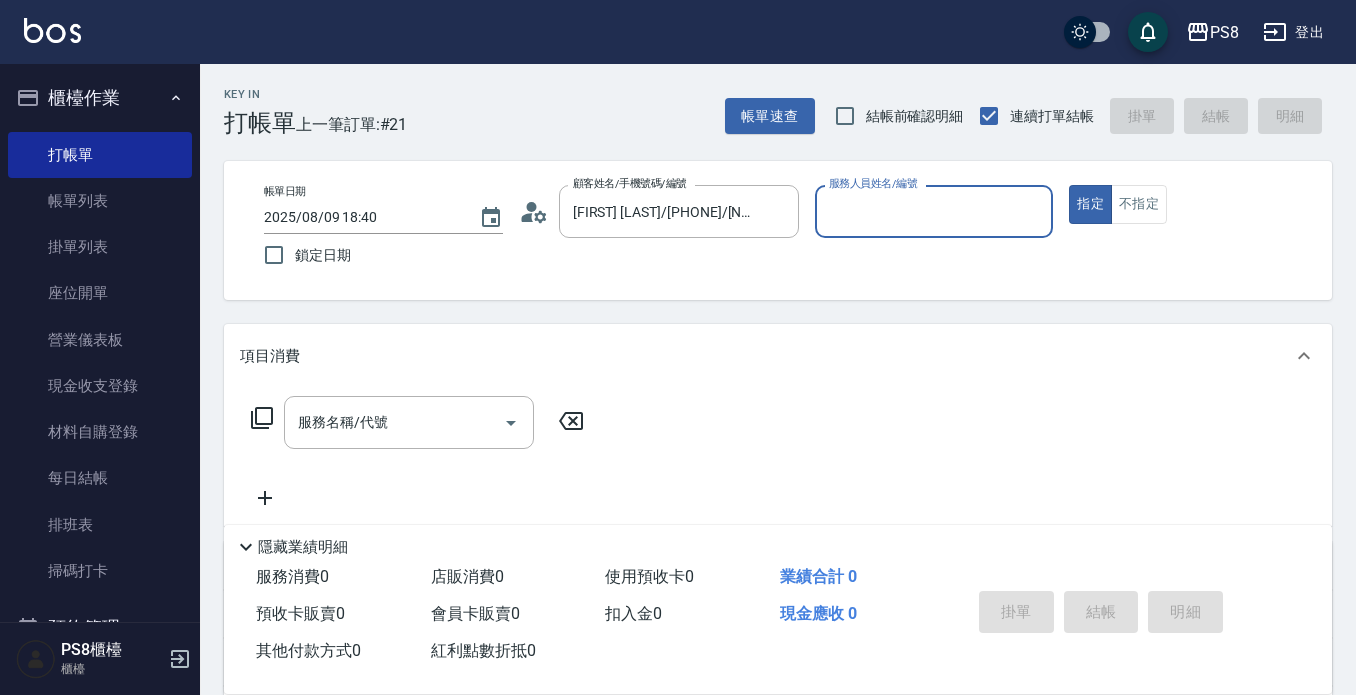 type on "小屋-18" 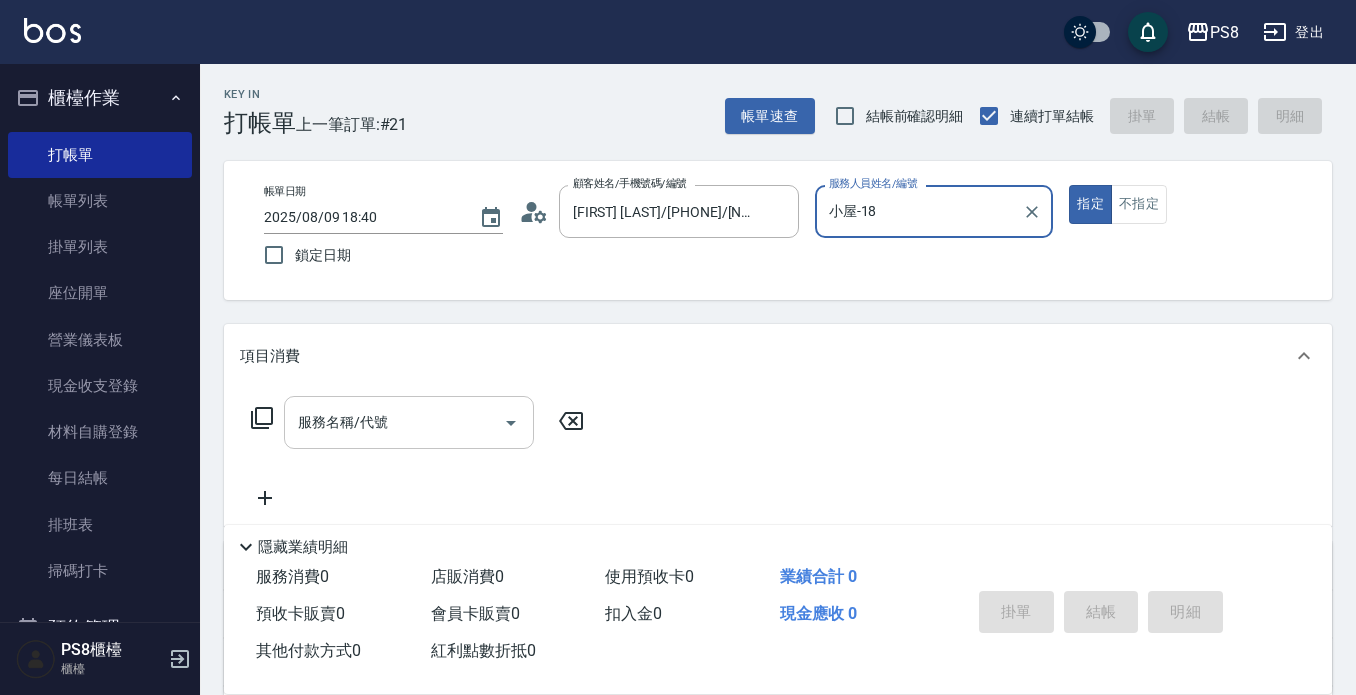 click on "服務名稱/代號" at bounding box center [394, 422] 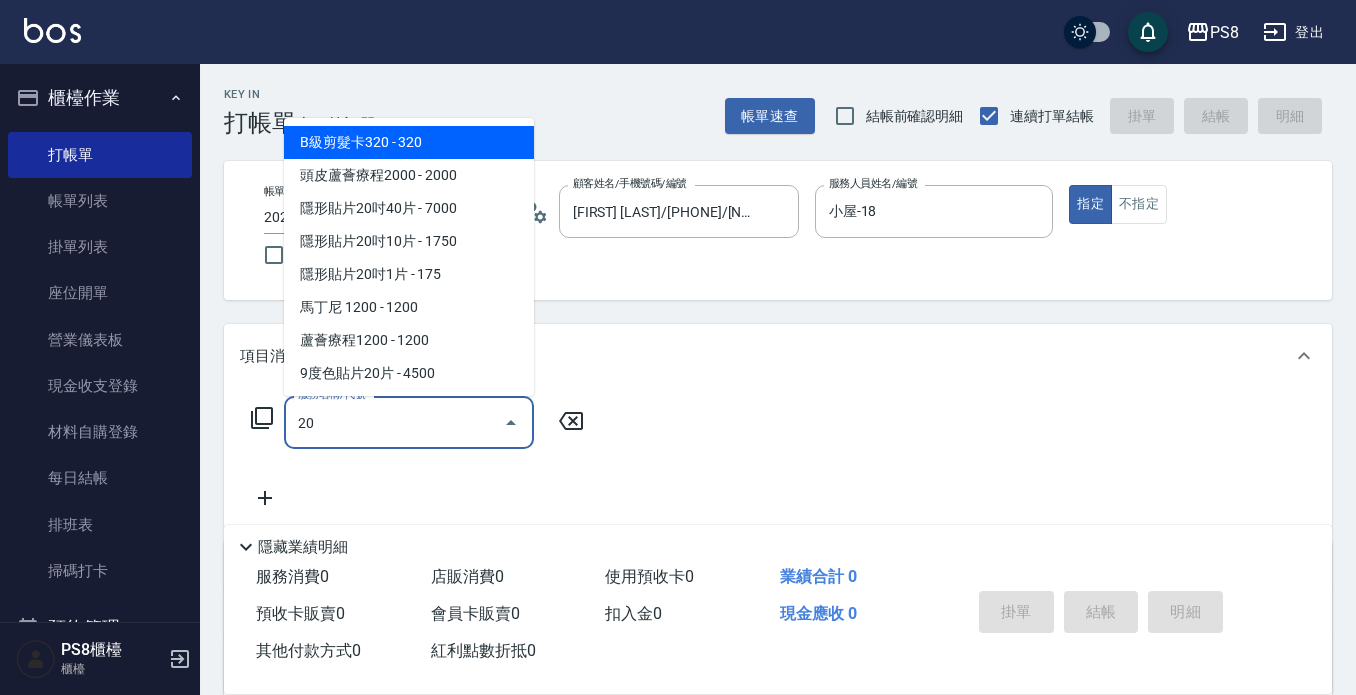 type on "205" 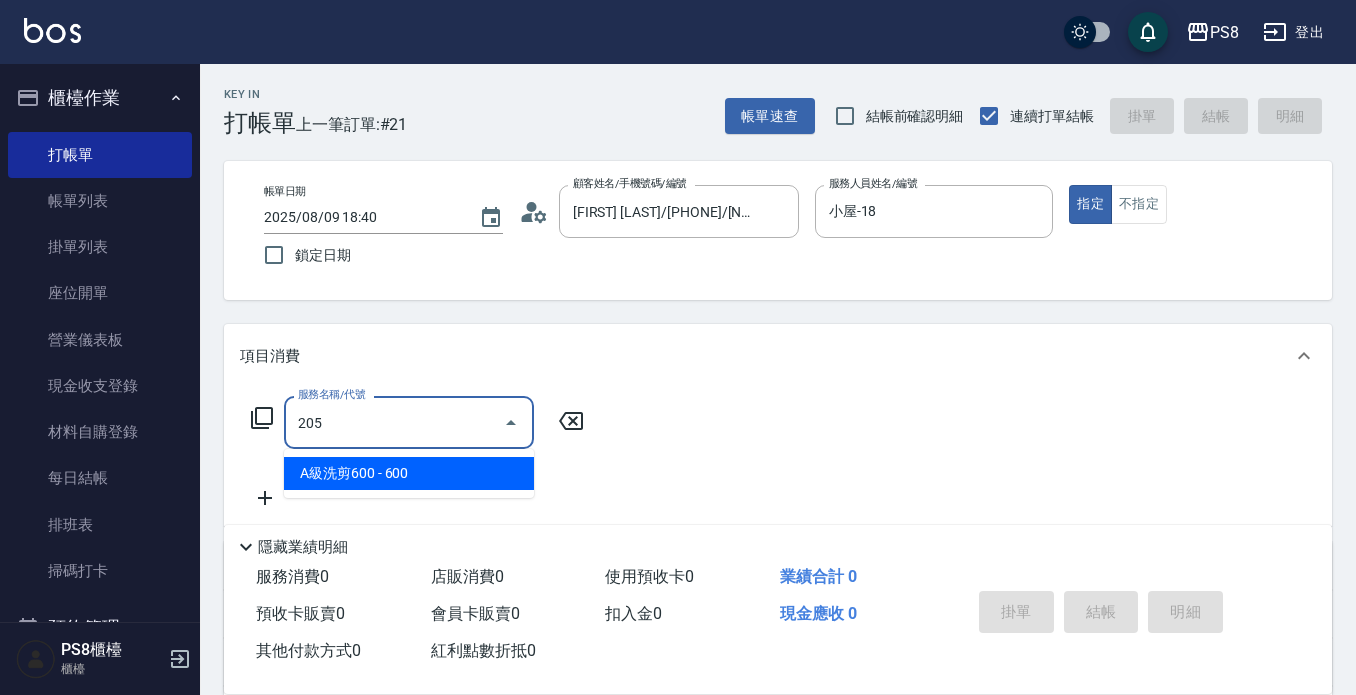 click on "A級洗剪600 - 600" at bounding box center [409, 473] 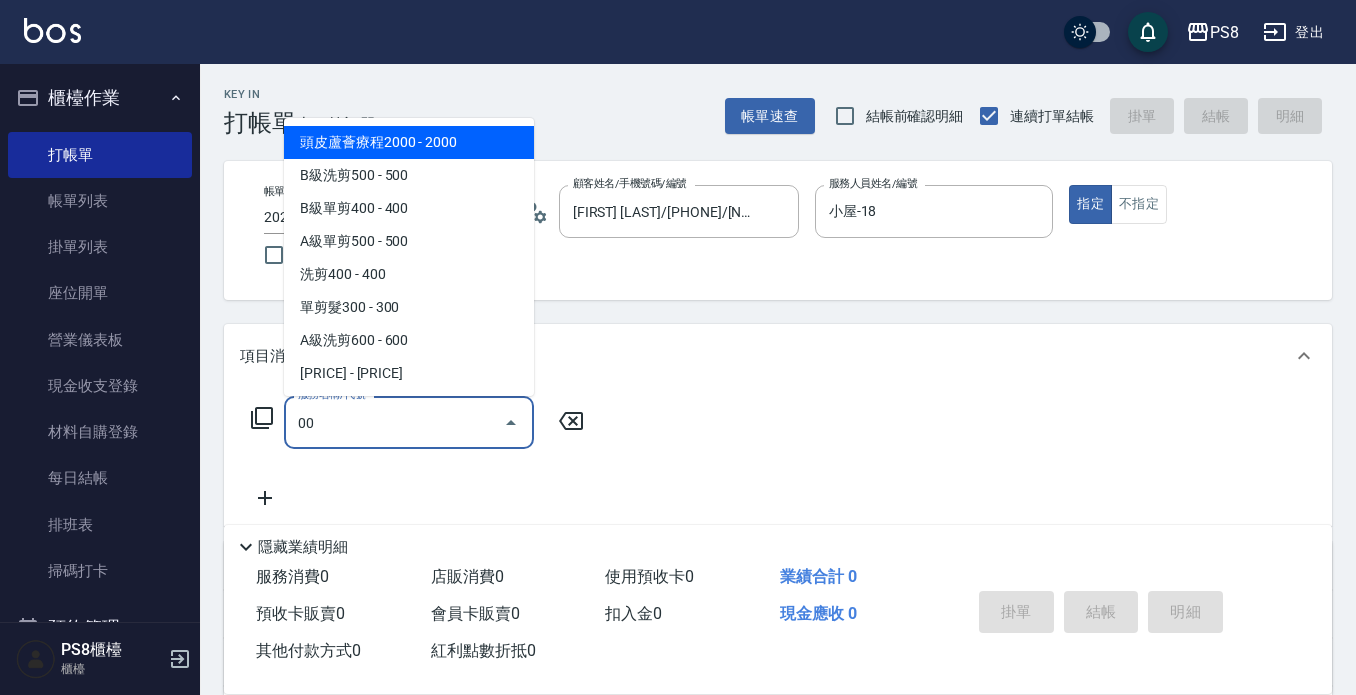 type on "0" 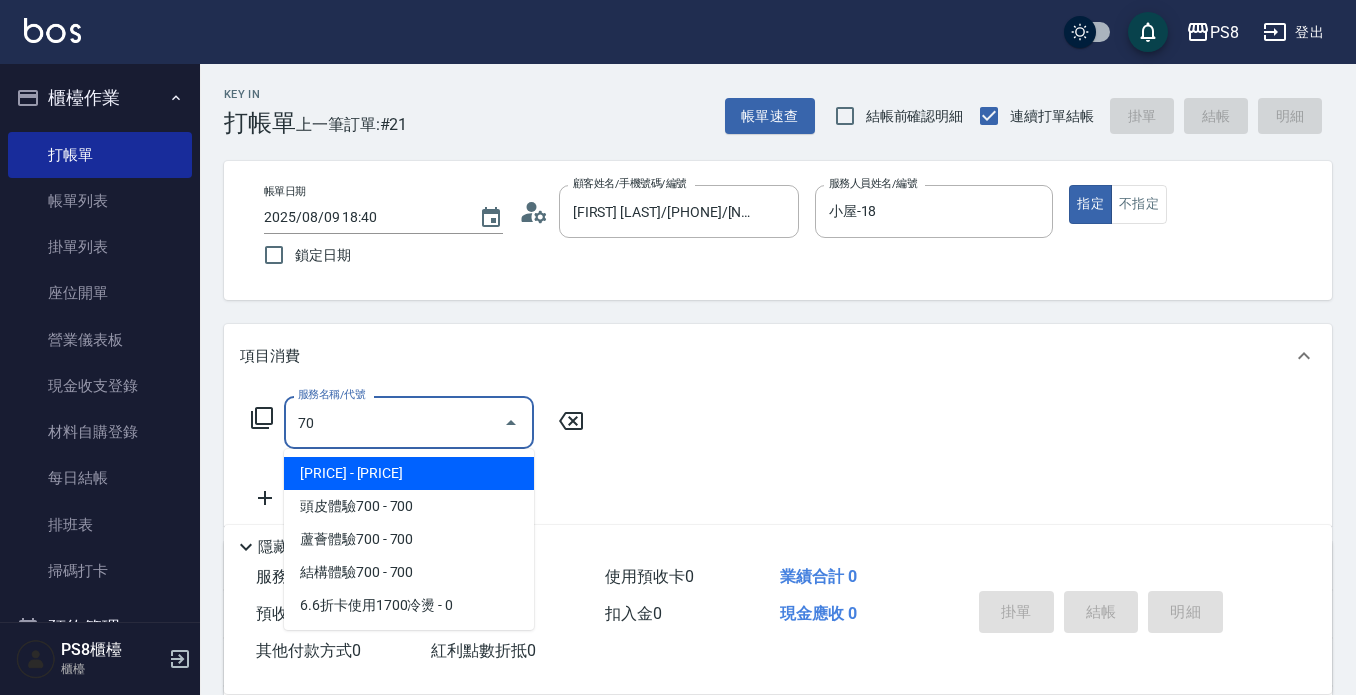 type on "700" 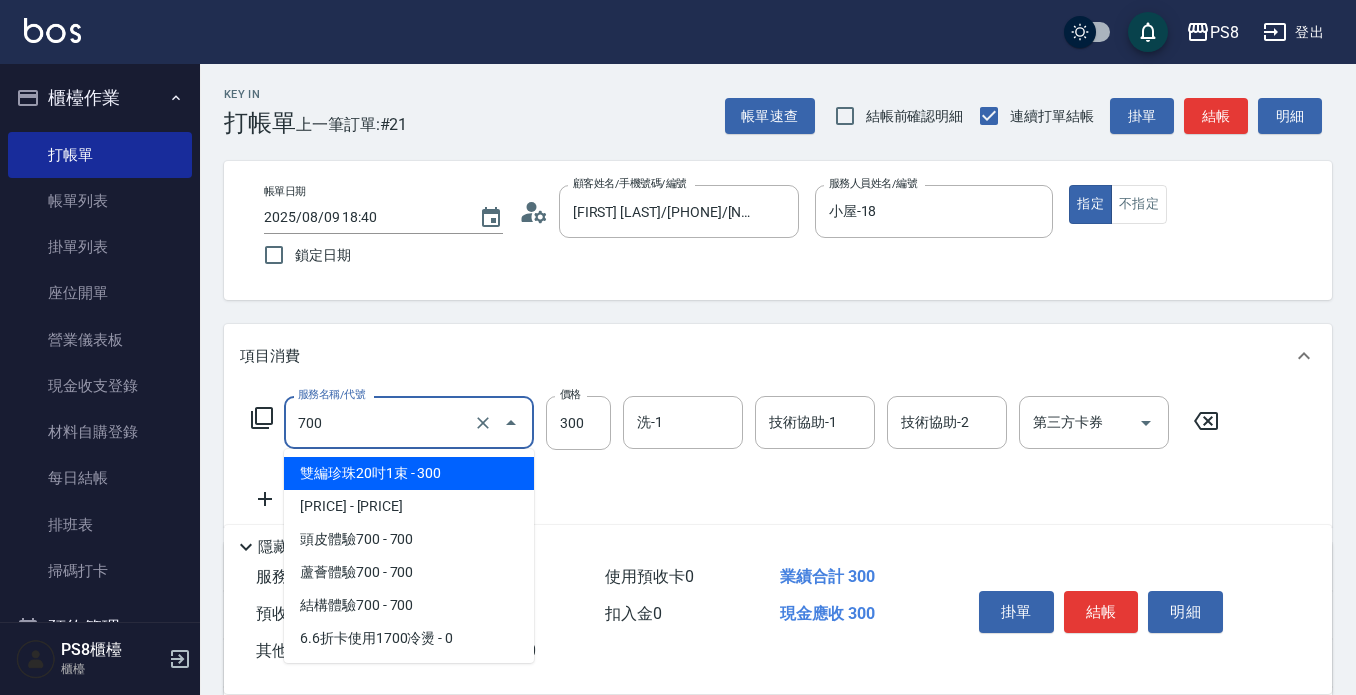 click on "700" at bounding box center [381, 422] 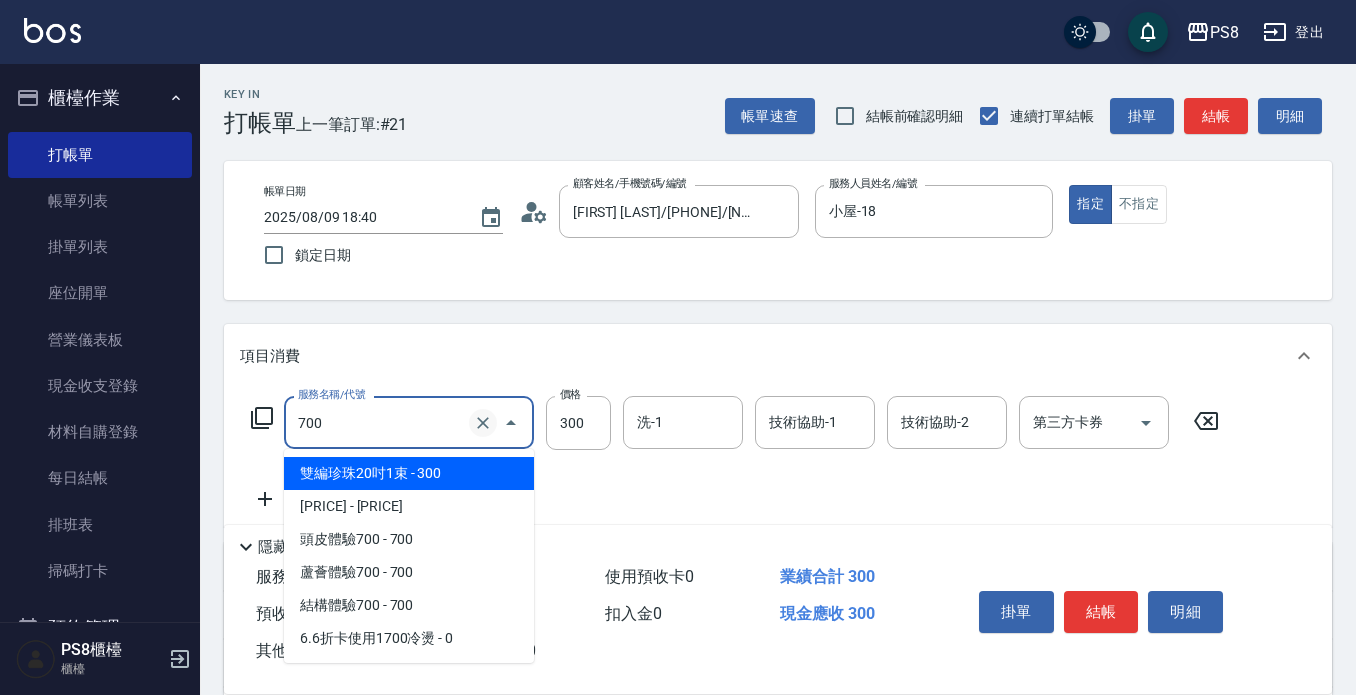 click 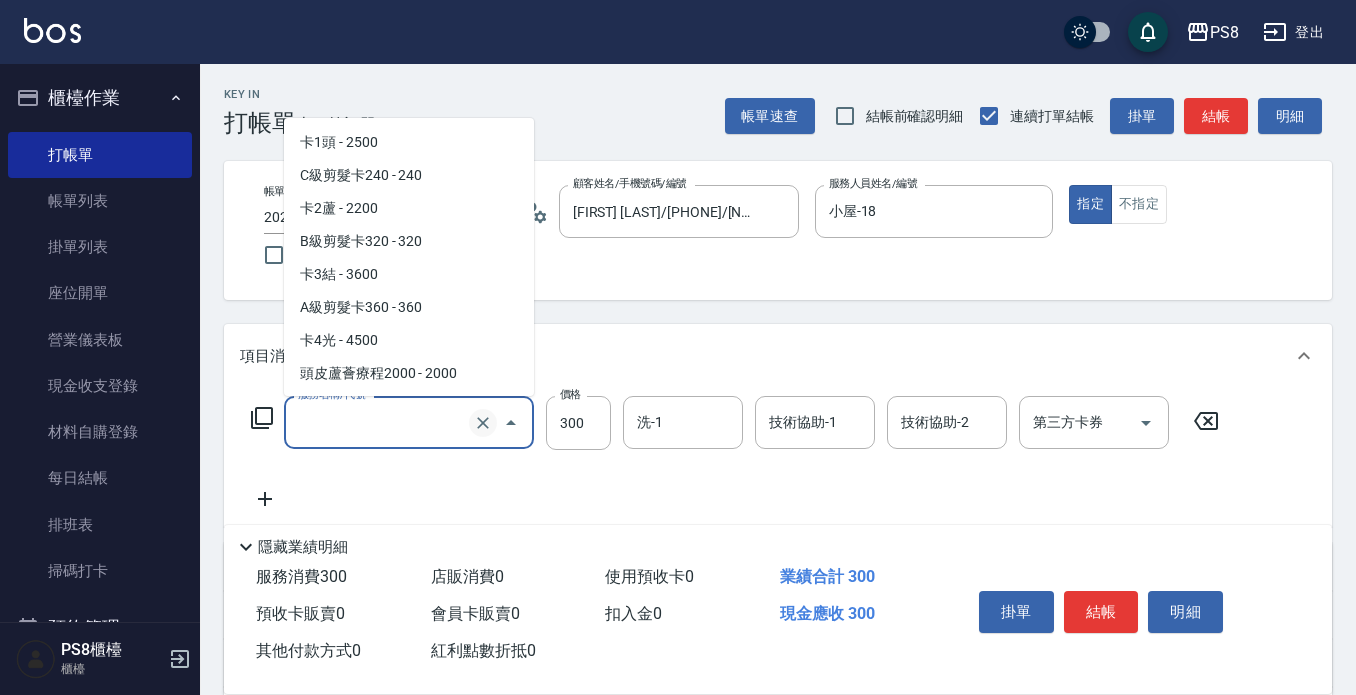 scroll, scrollTop: 4185, scrollLeft: 0, axis: vertical 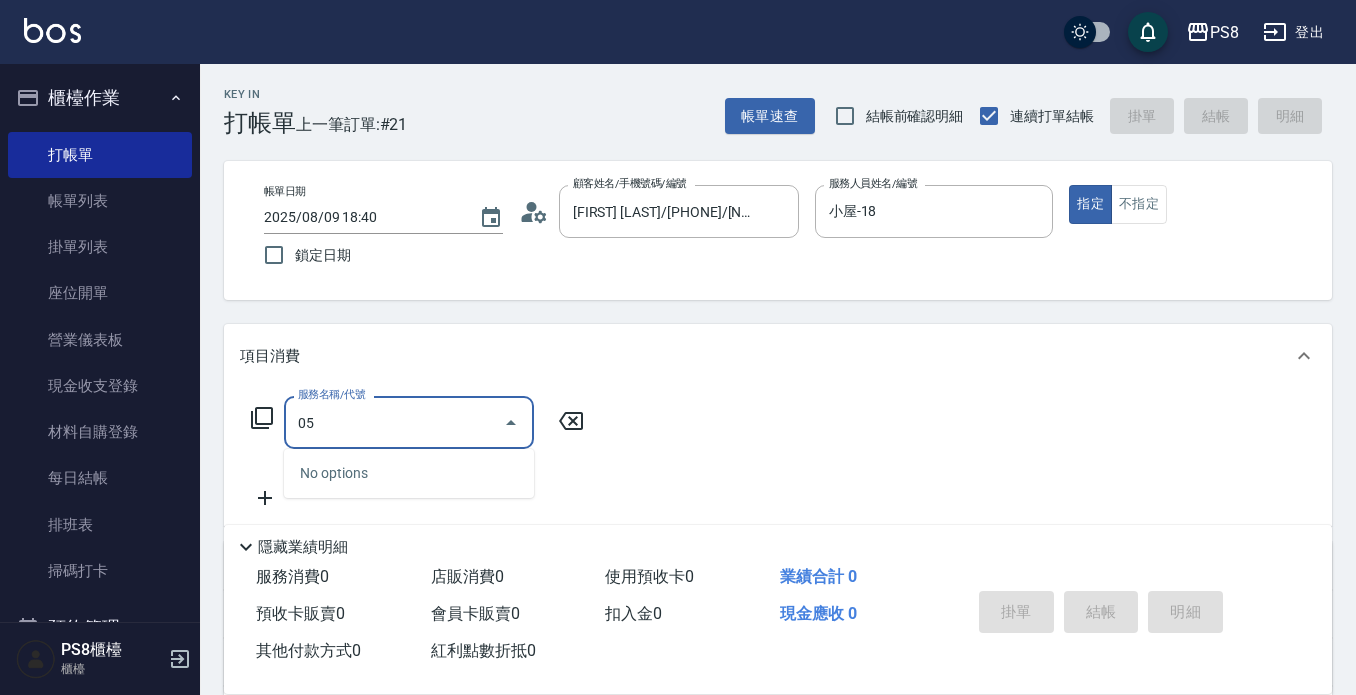 type on "0" 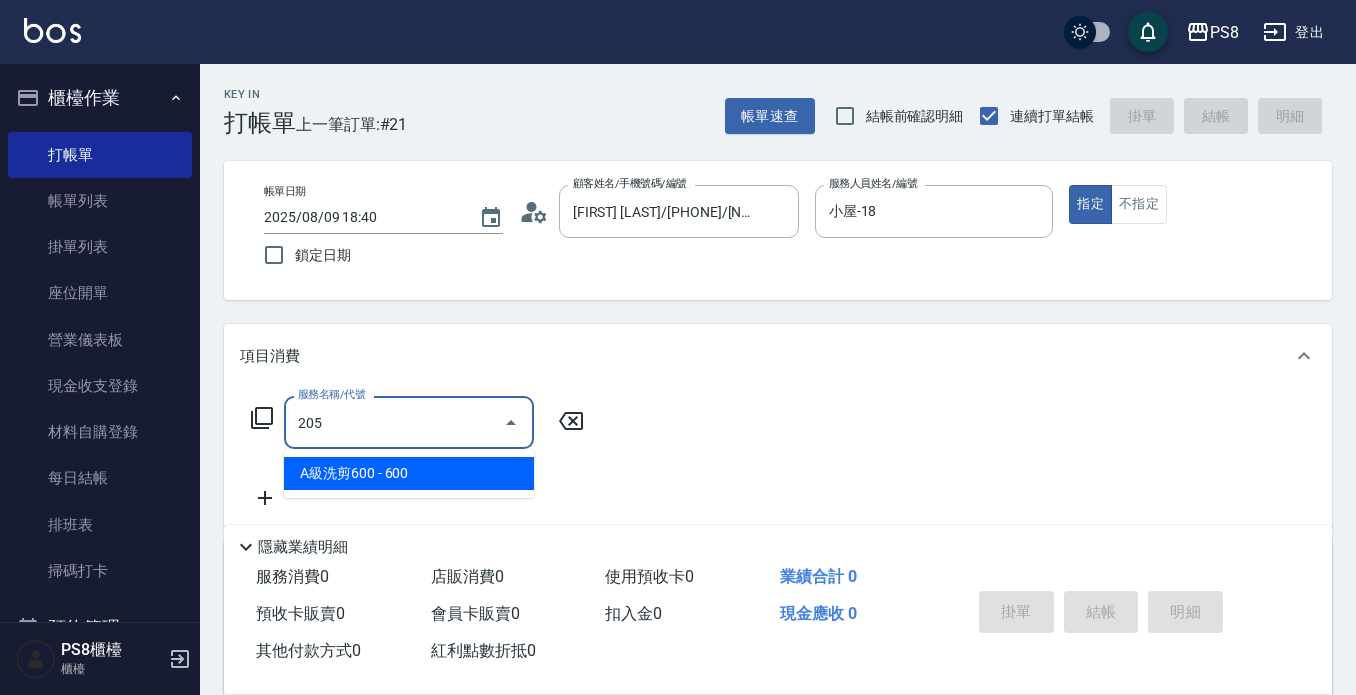 click on "A級洗剪600 - 600" at bounding box center (409, 473) 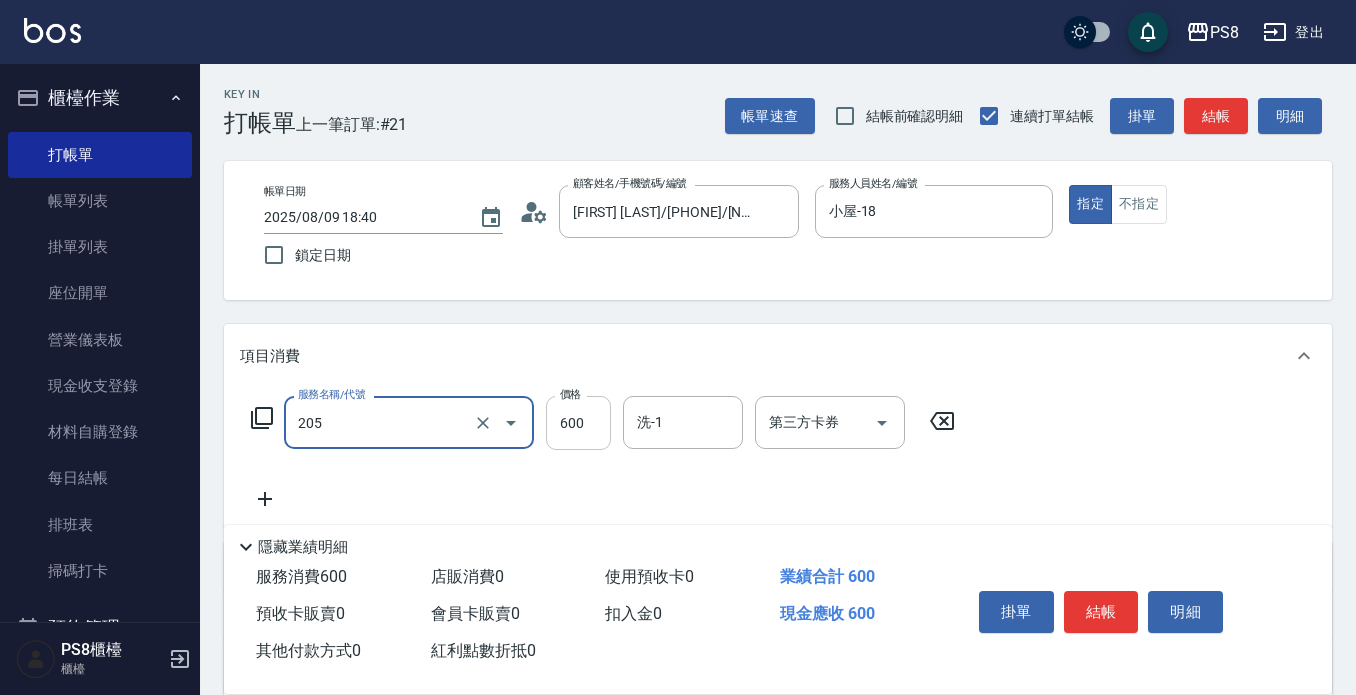 type on "A級洗剪600(205)" 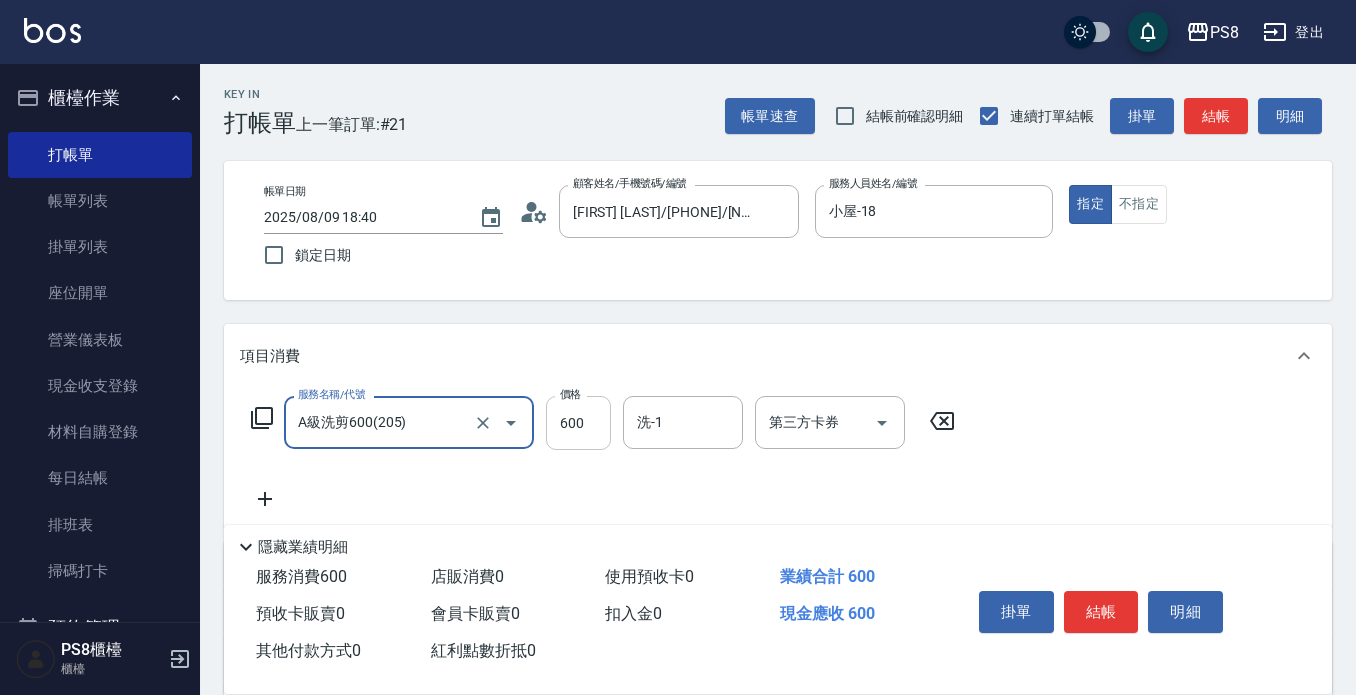 click on "600" at bounding box center [578, 423] 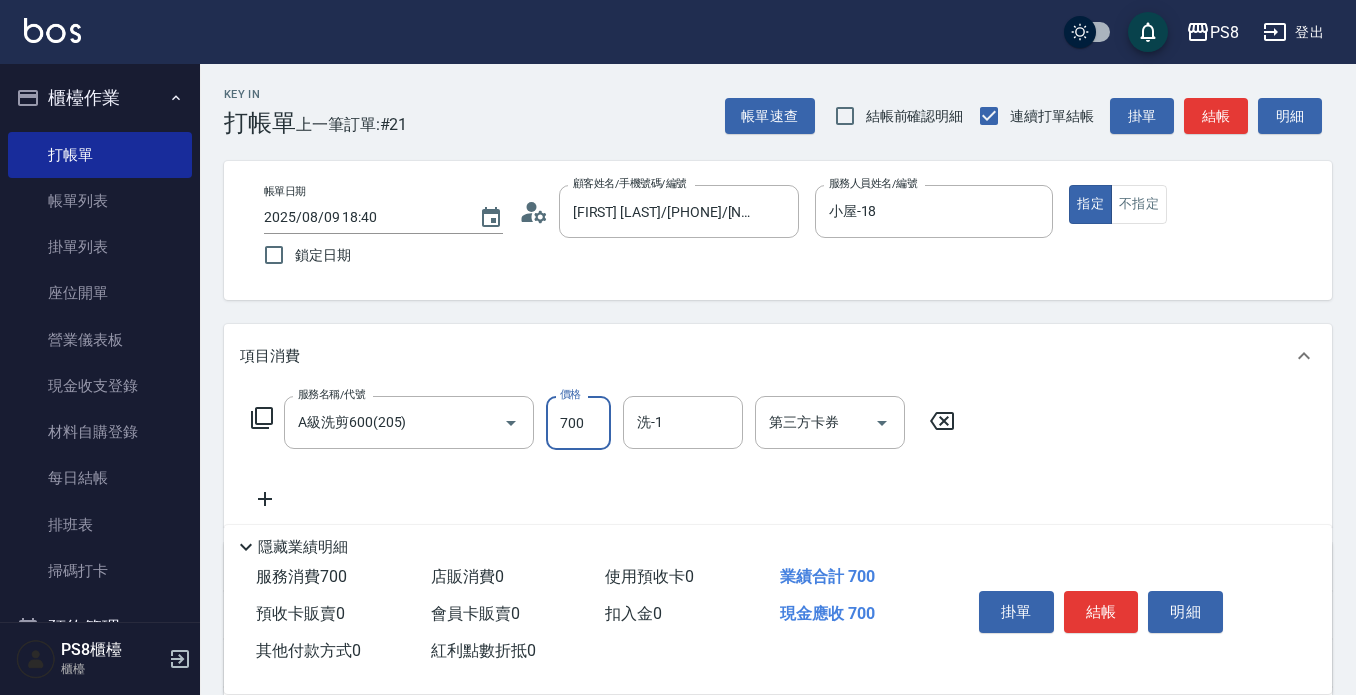 type on "700" 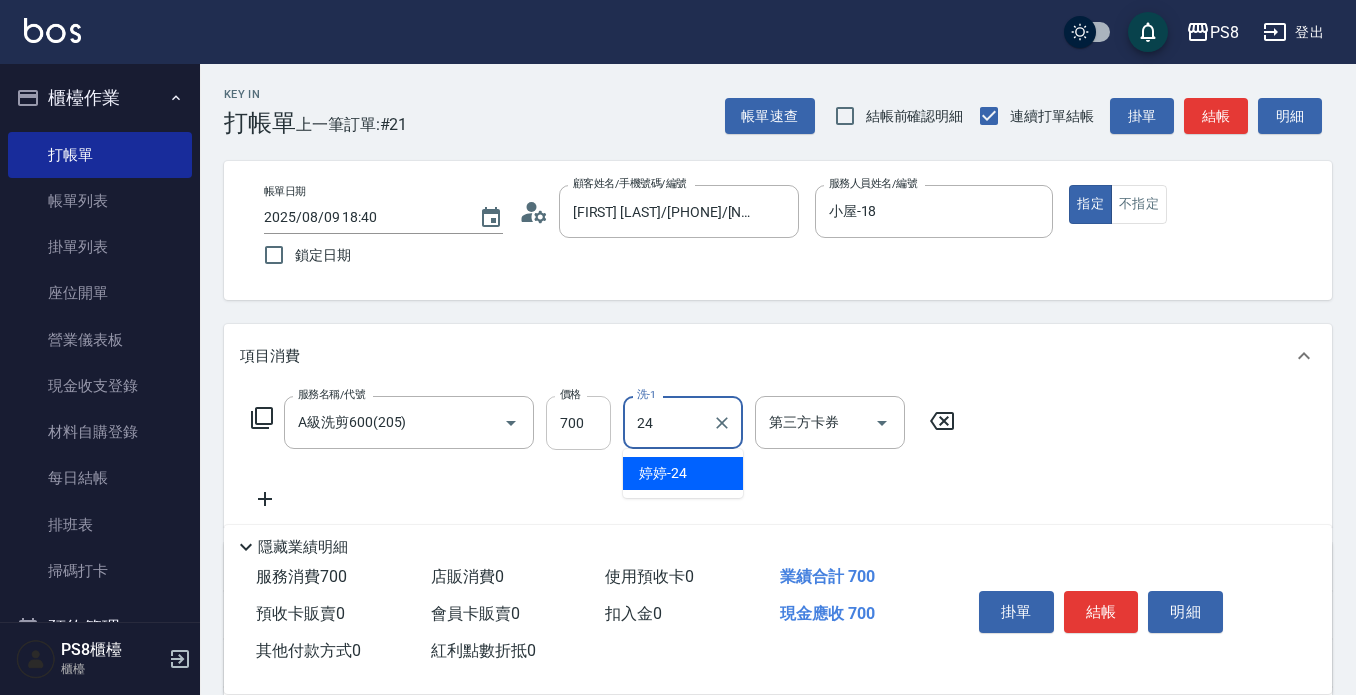 type on "婷婷-24" 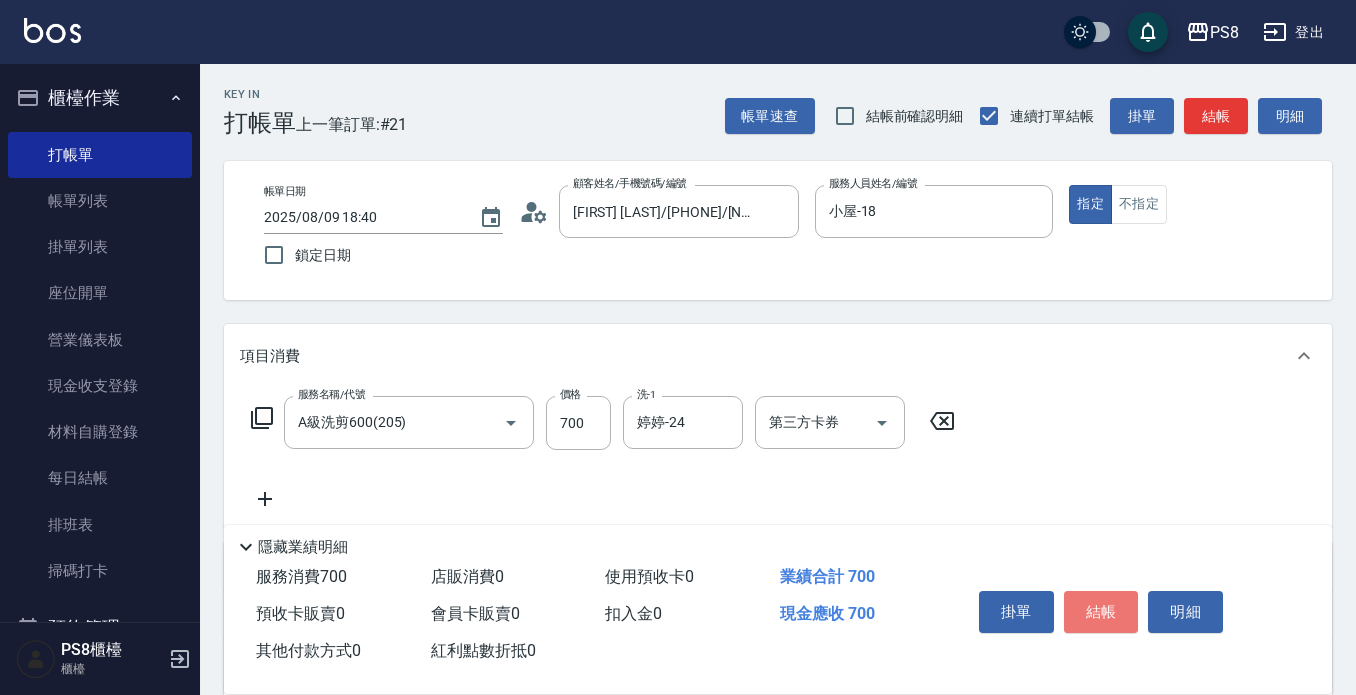 click on "結帳" at bounding box center [1101, 612] 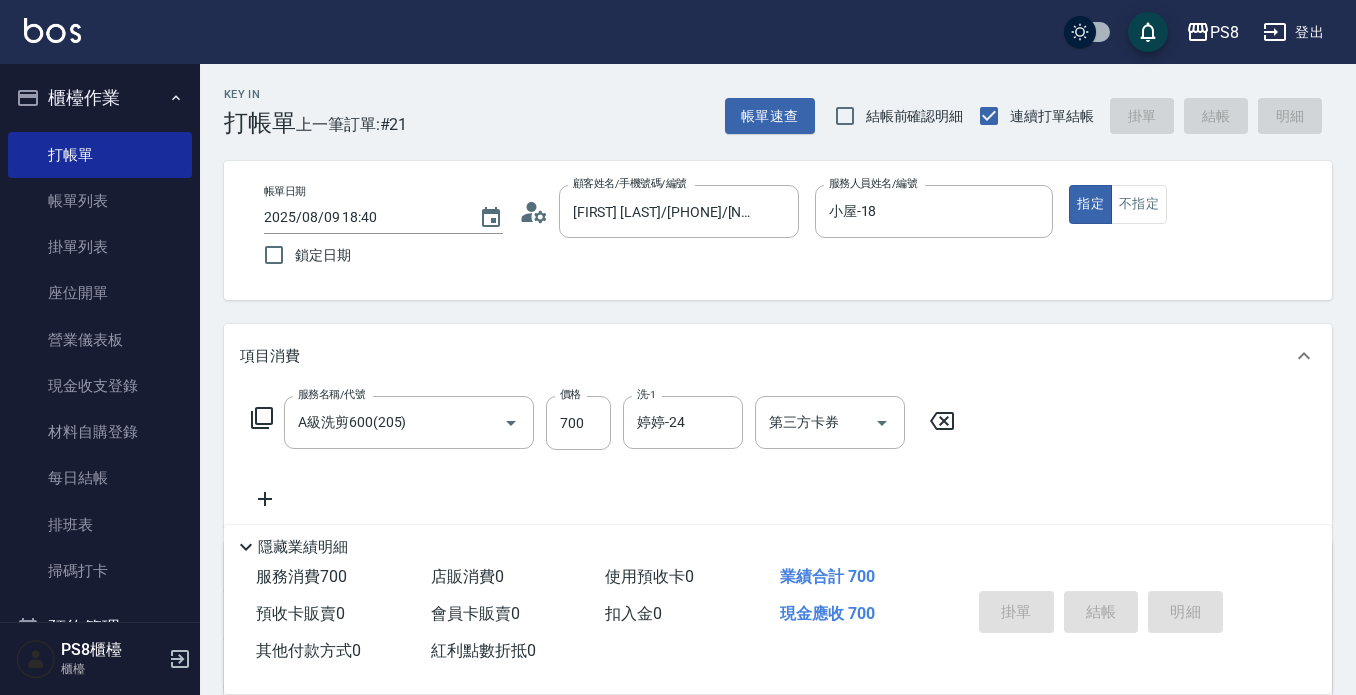 type 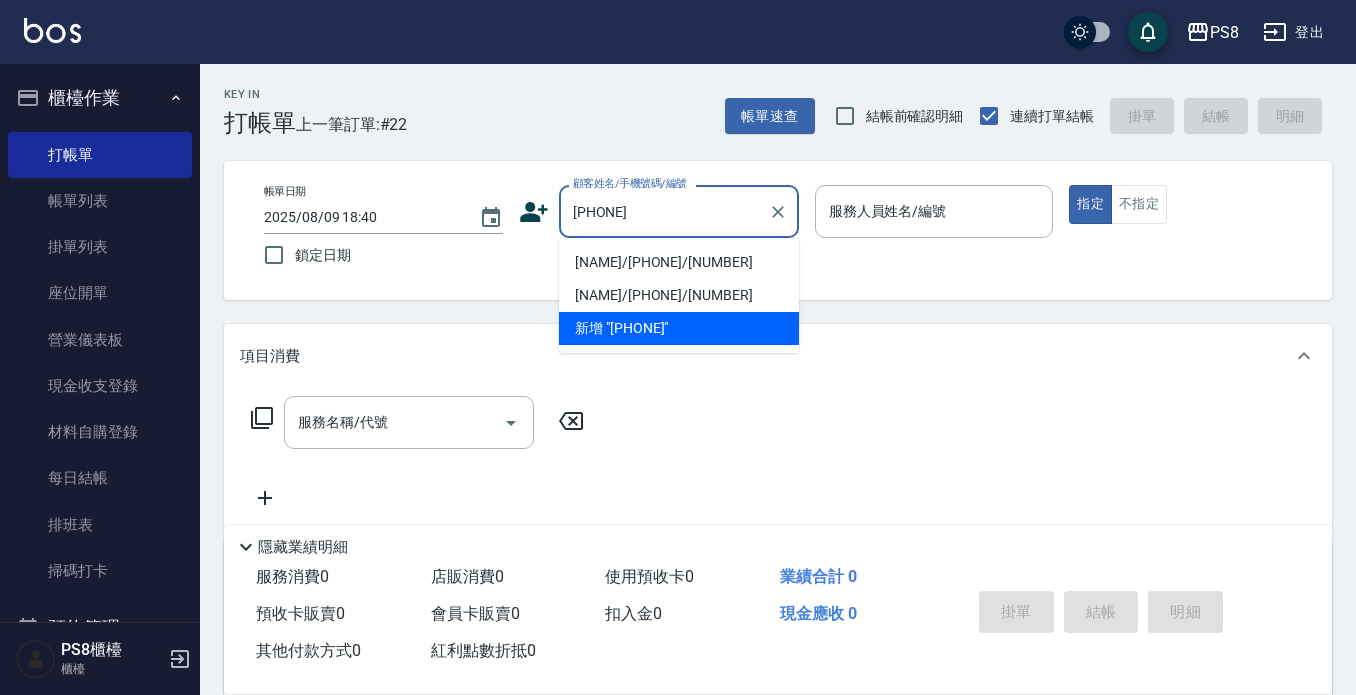 click on "[NAME]/[PHONE]/[NUMBER]" at bounding box center (679, 262) 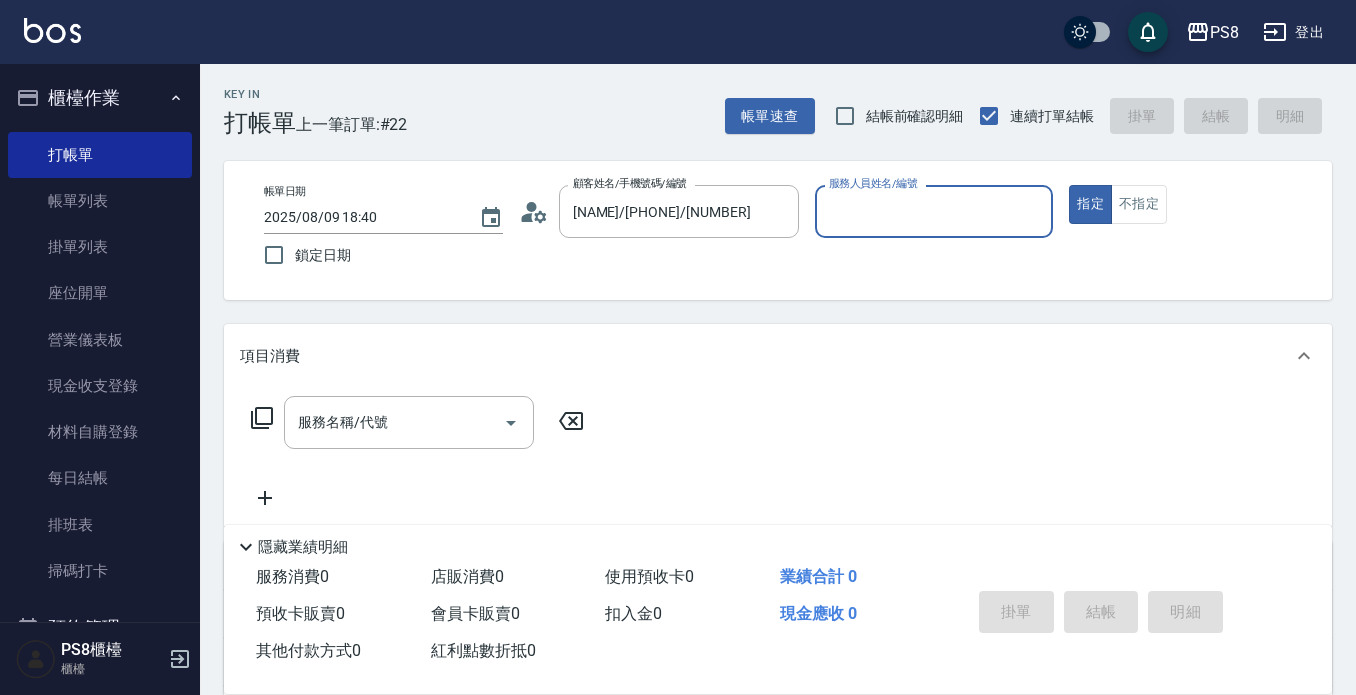 type on "小屋-18" 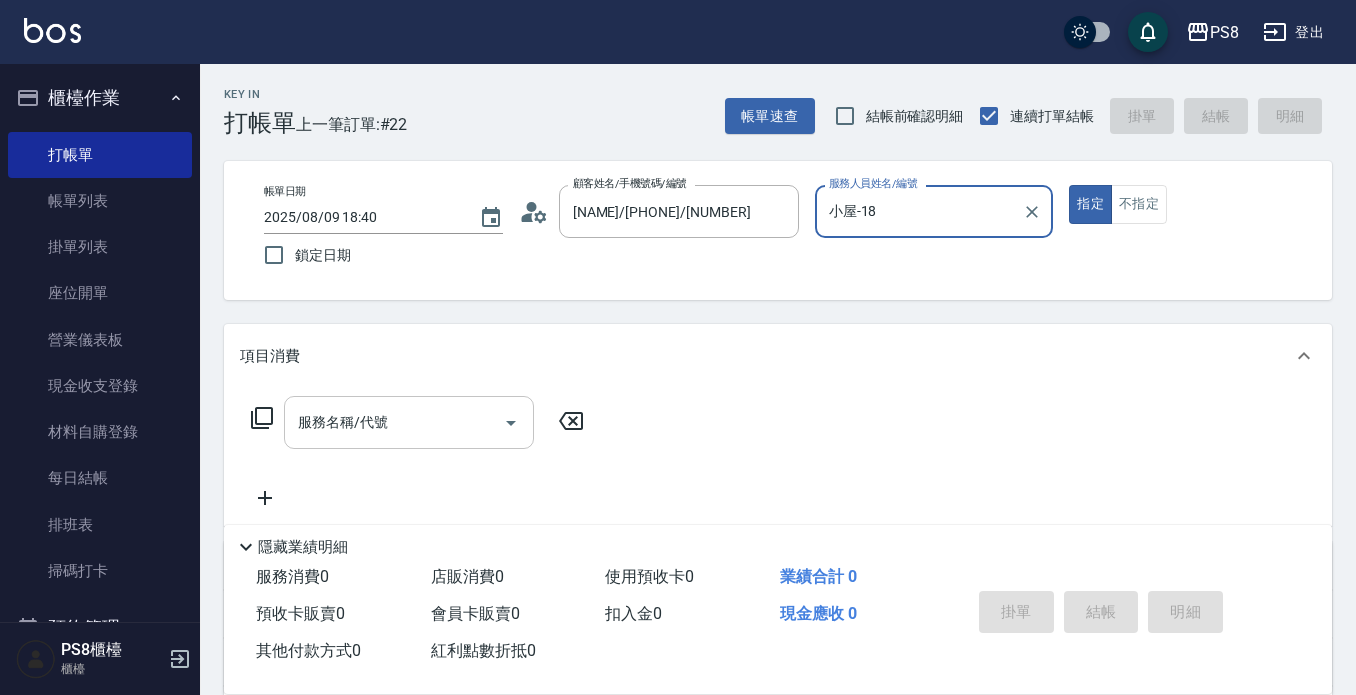 click on "服務名稱/代號" at bounding box center [394, 422] 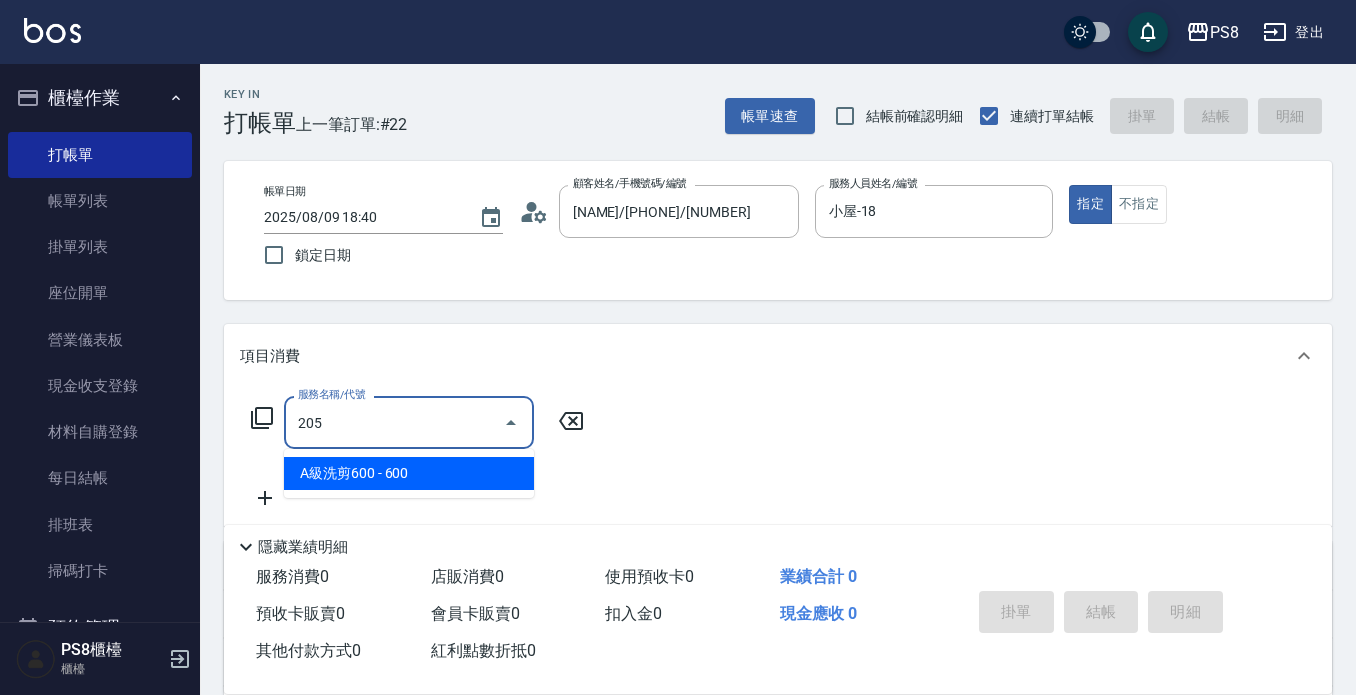 click on "A級洗剪600 - 600" at bounding box center (409, 473) 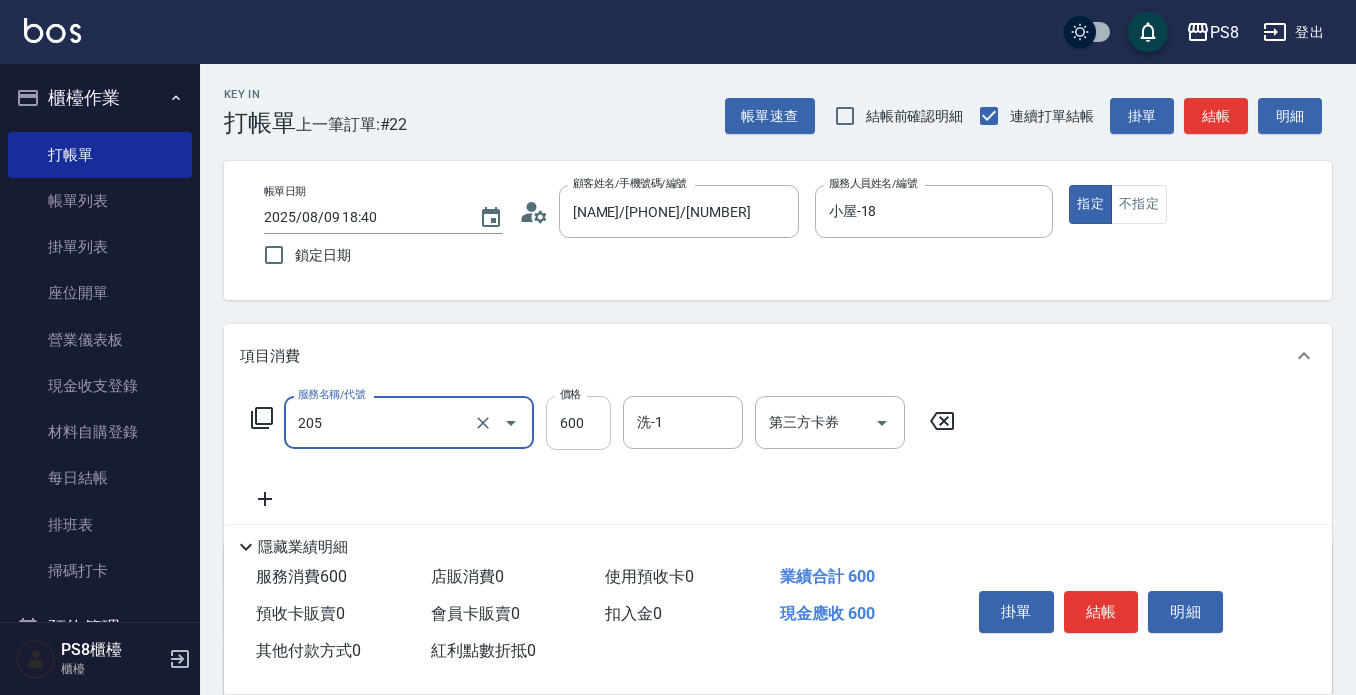 type on "A級洗剪600(205)" 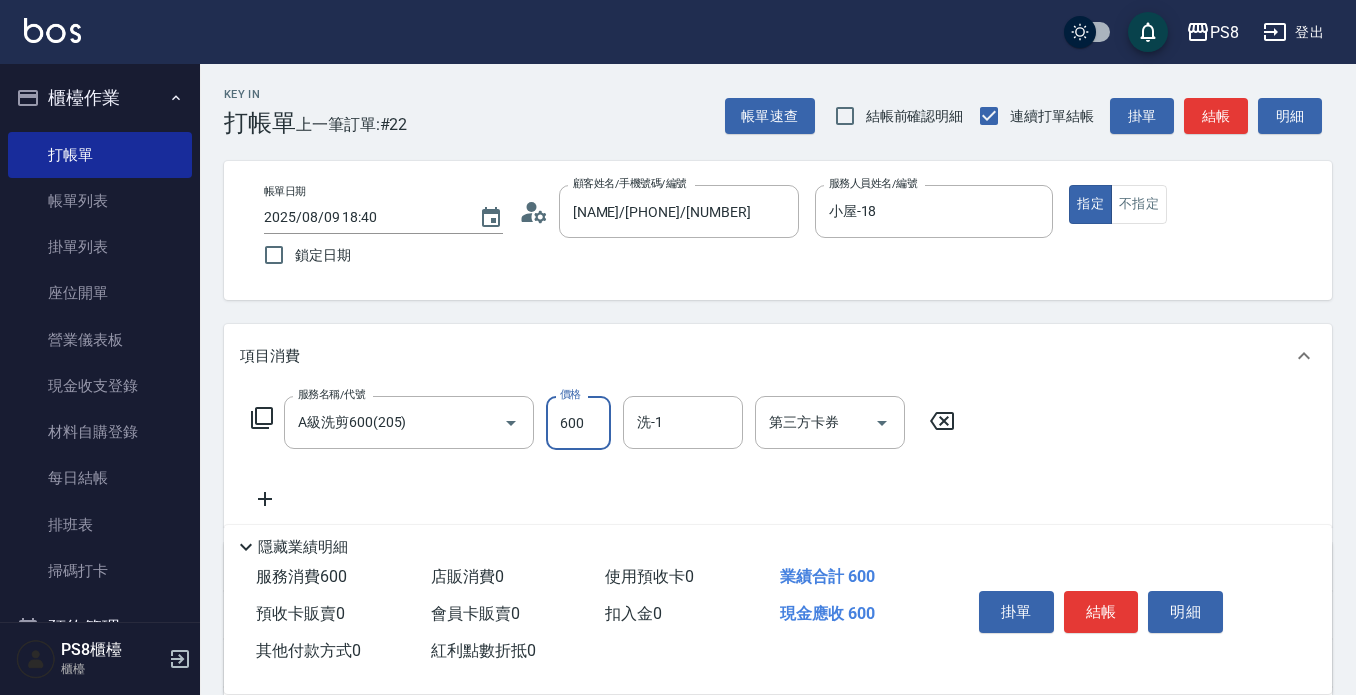 click on "600" at bounding box center [578, 423] 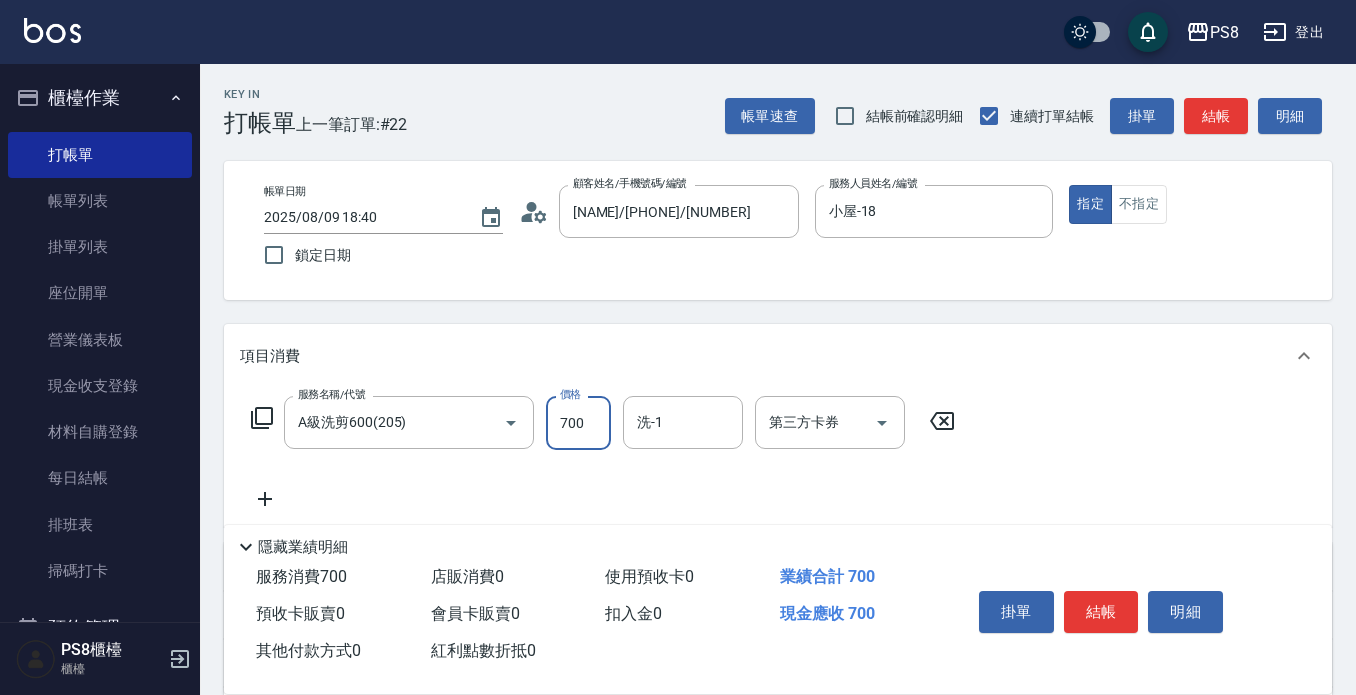 type on "700" 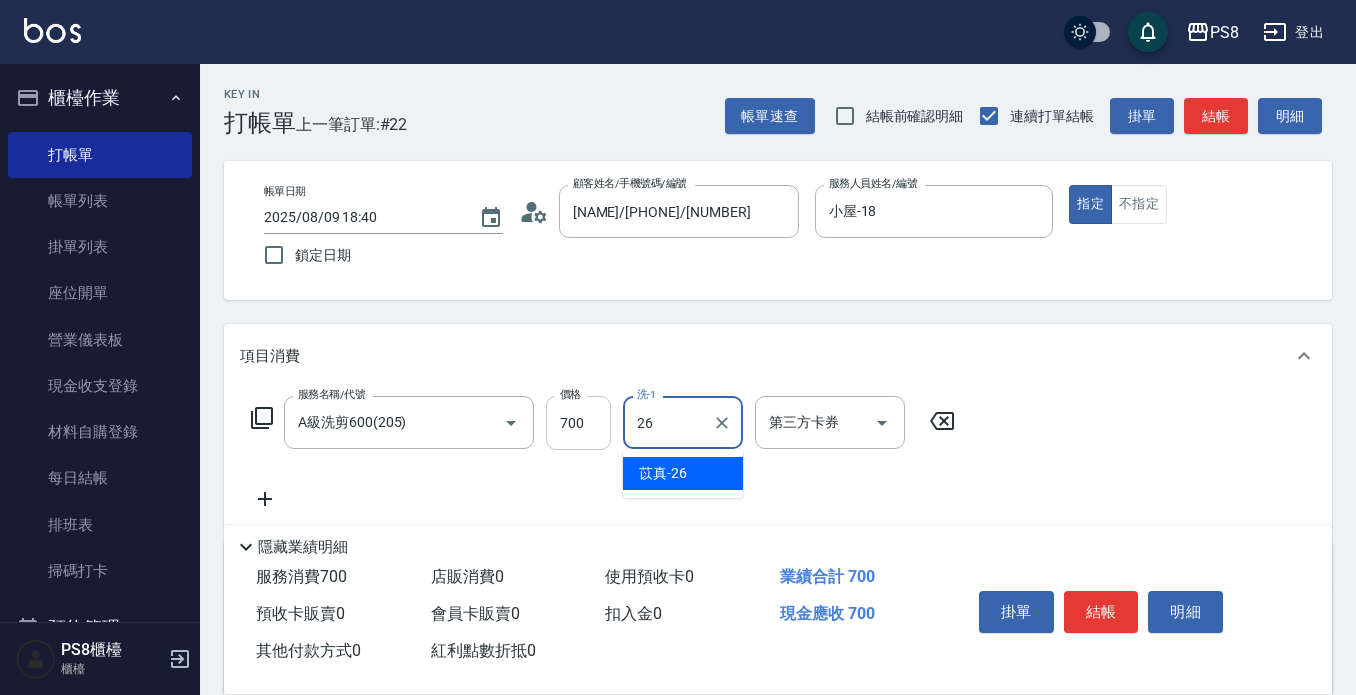 type on "苡真-26" 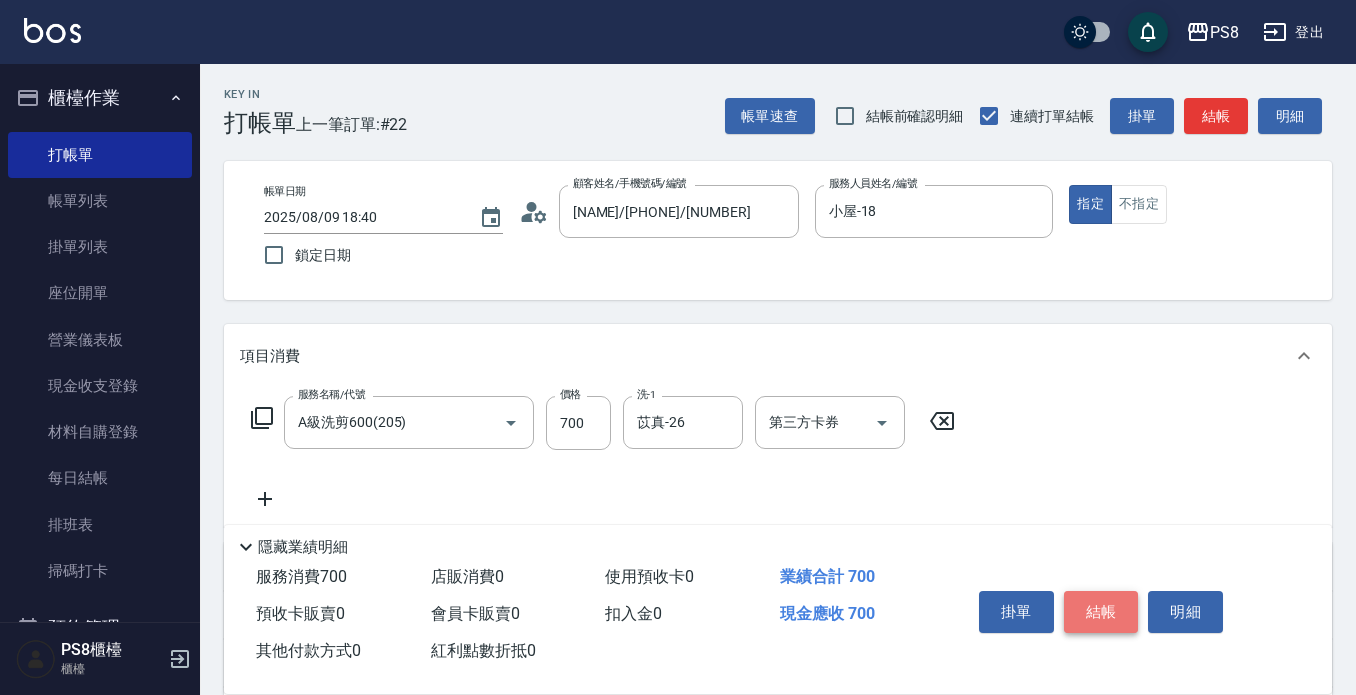 click on "結帳" at bounding box center [1101, 612] 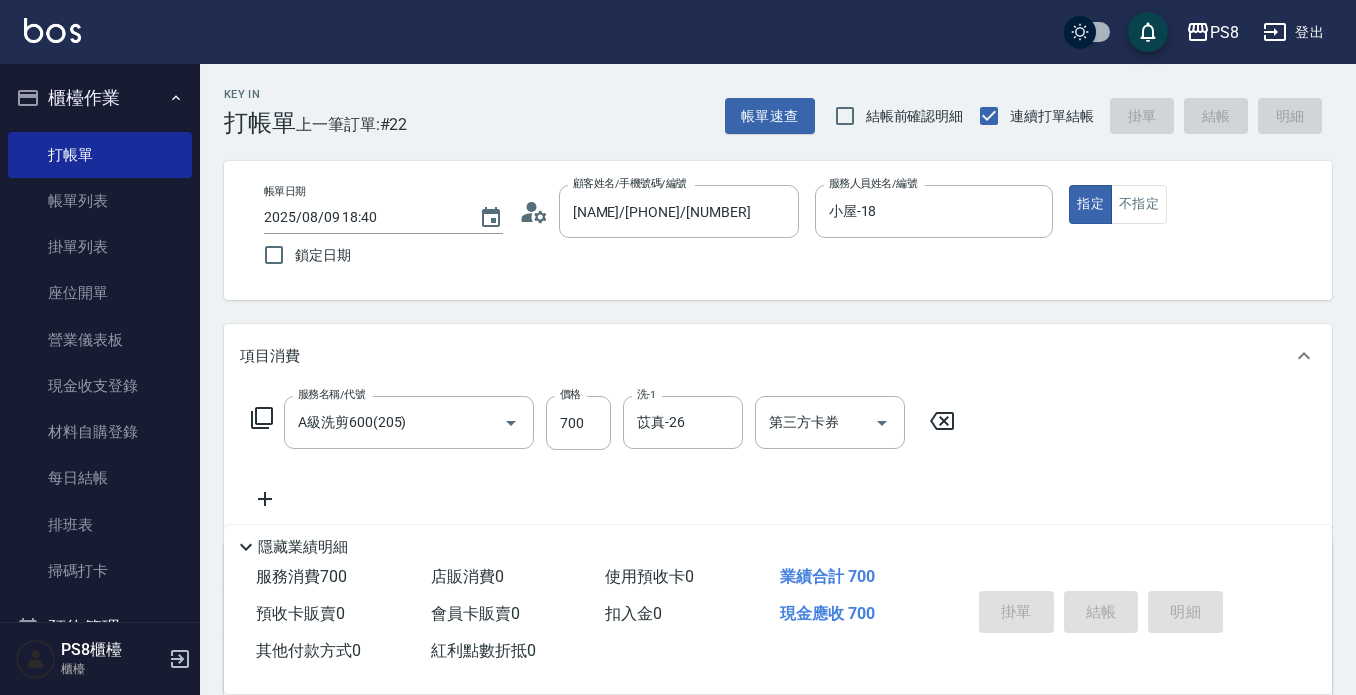 type 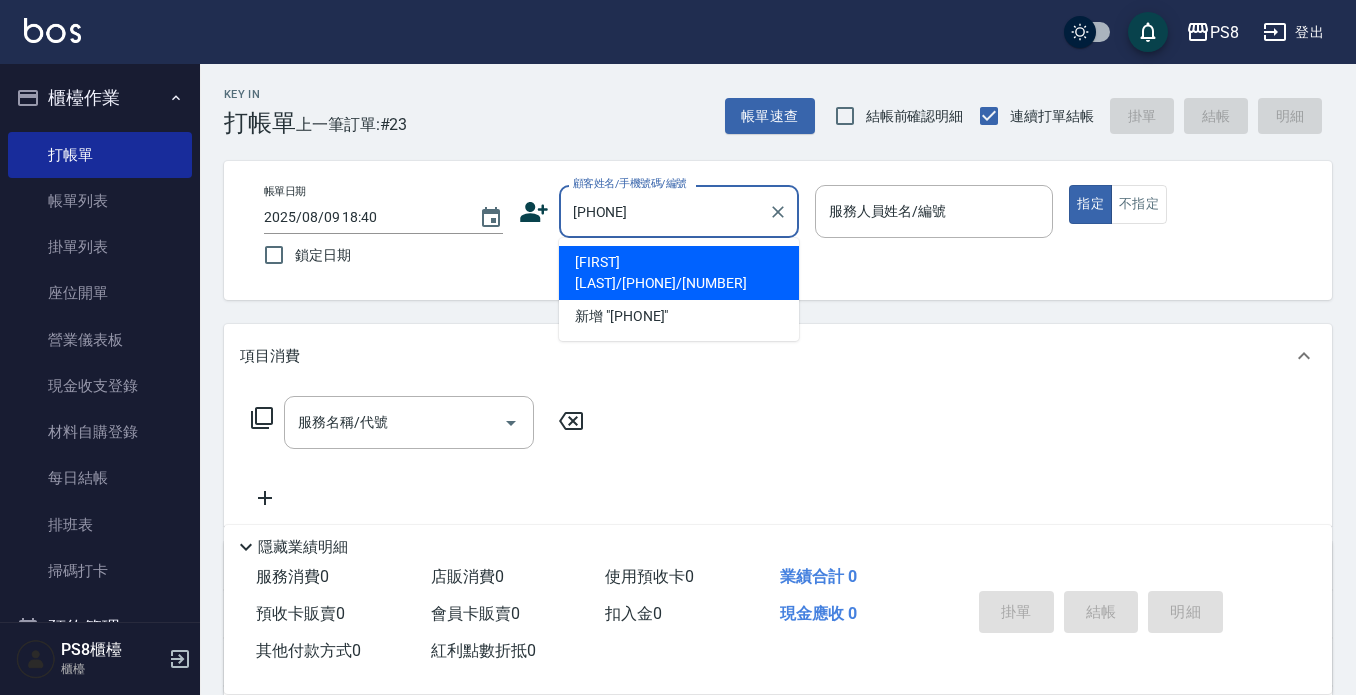 click on "杜均萱/0978211535/12410" at bounding box center (679, 273) 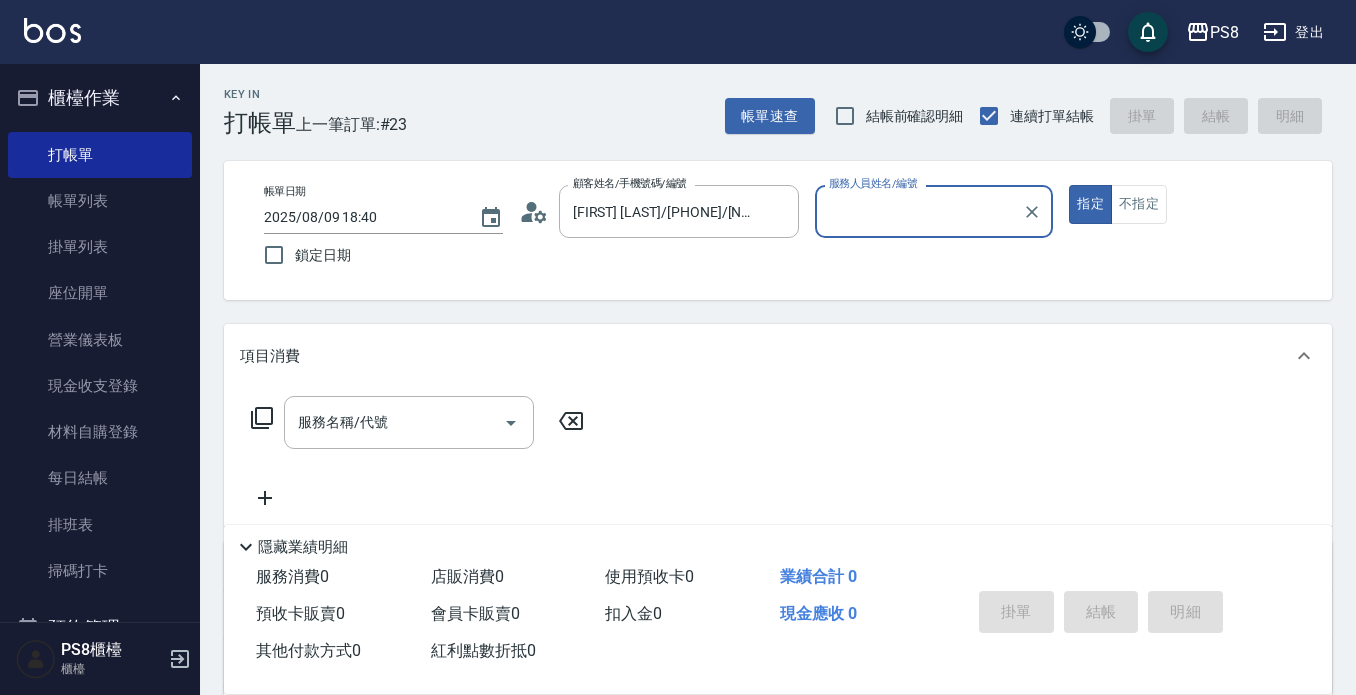 type on "小屋-18" 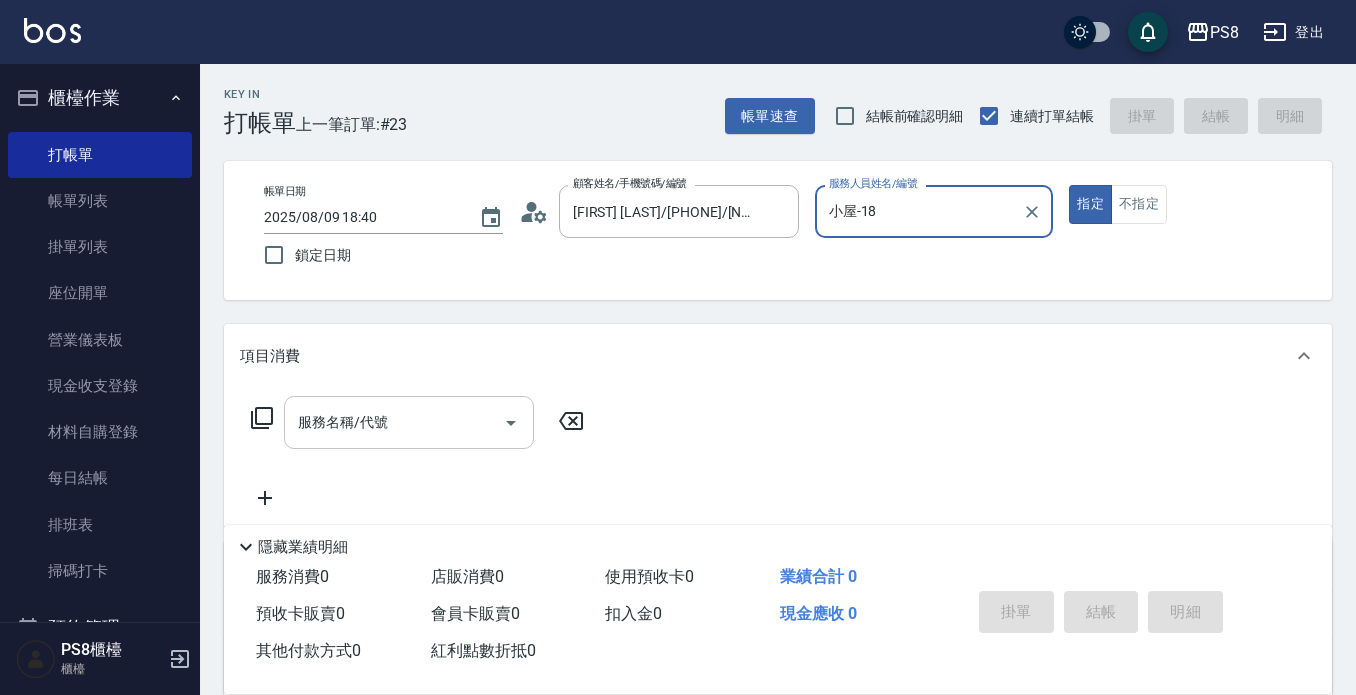 click on "服務名稱/代號" at bounding box center [394, 422] 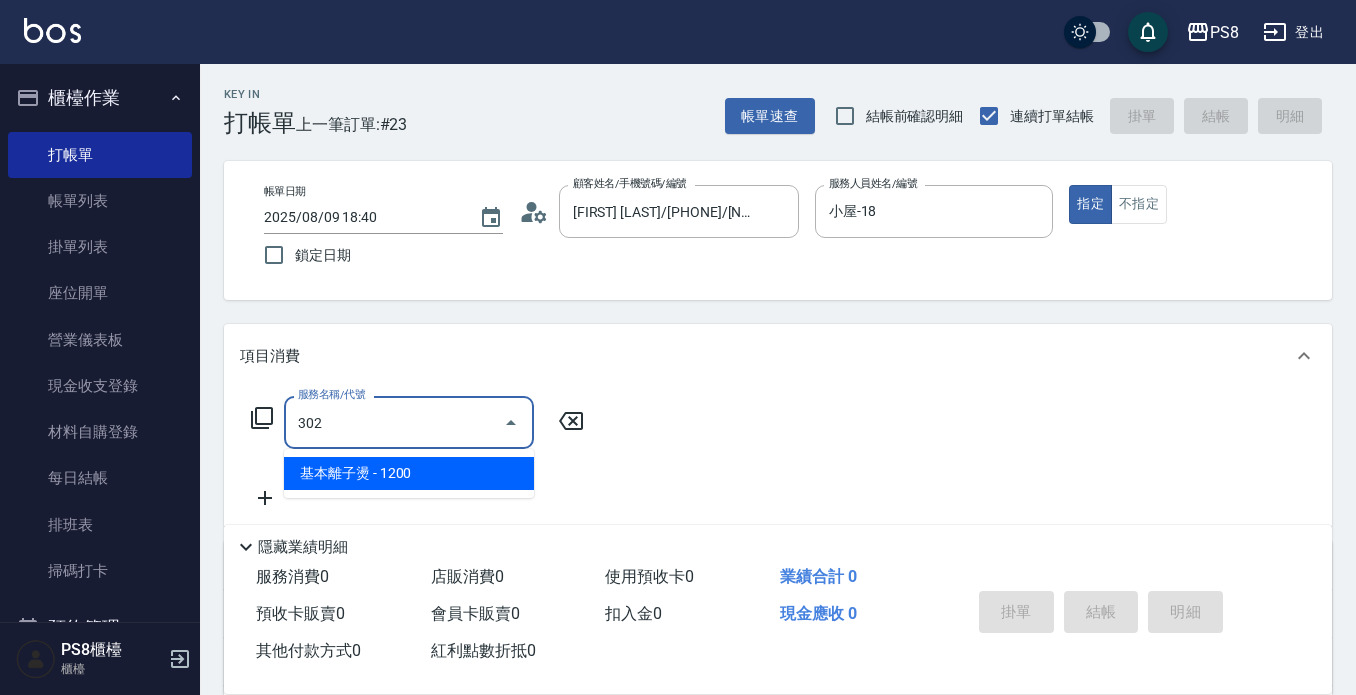 click on "基本離子燙 - 1200" at bounding box center [409, 473] 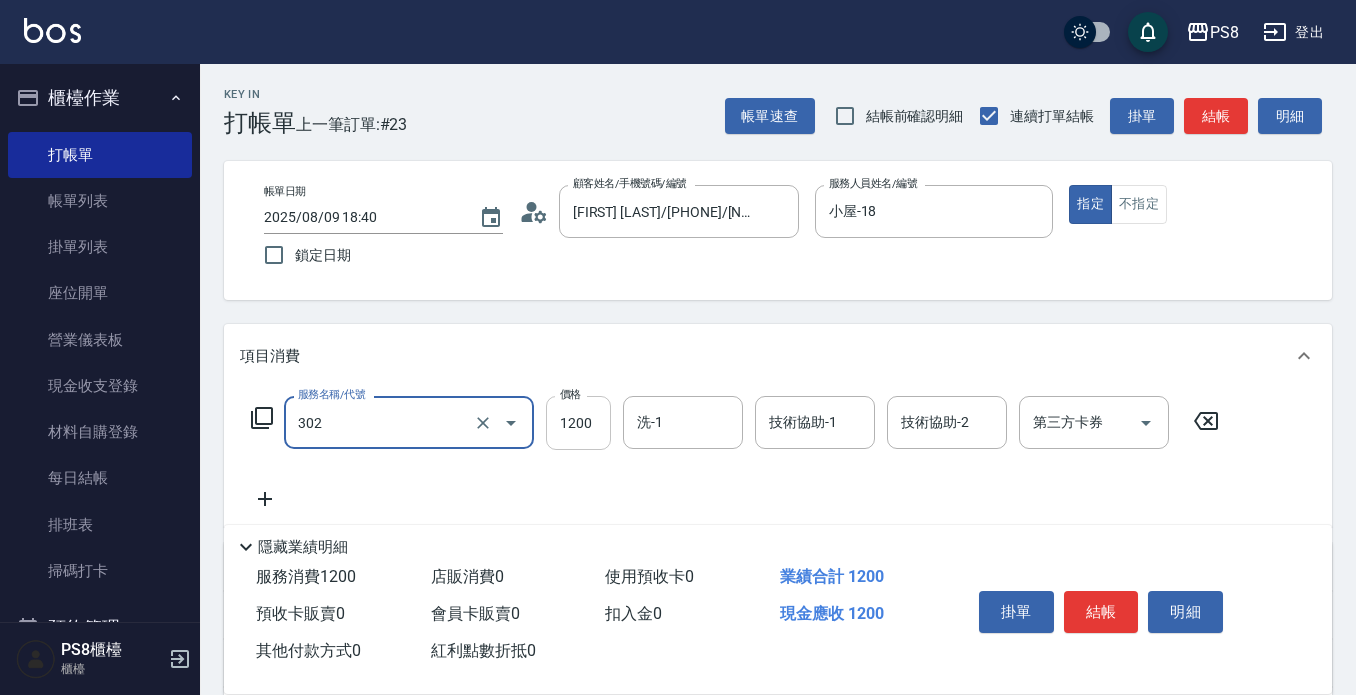 type on "基本離子燙(302)" 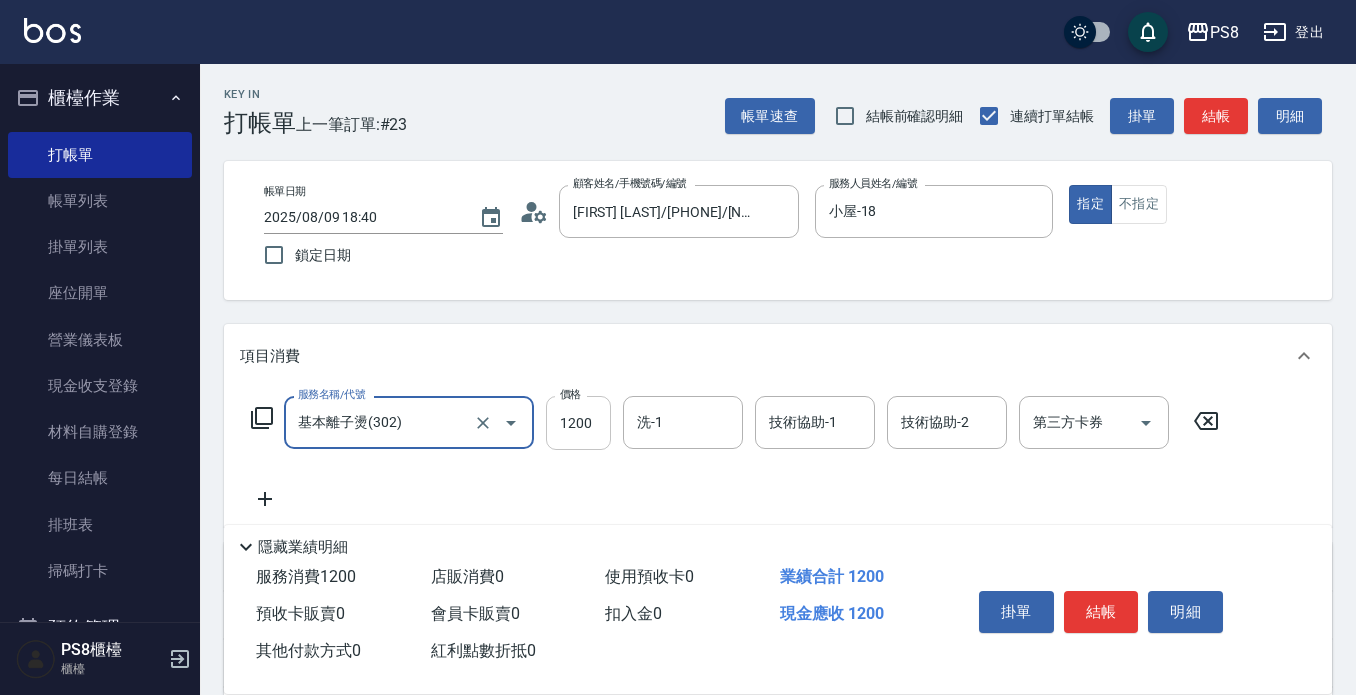 click on "1200" at bounding box center [578, 423] 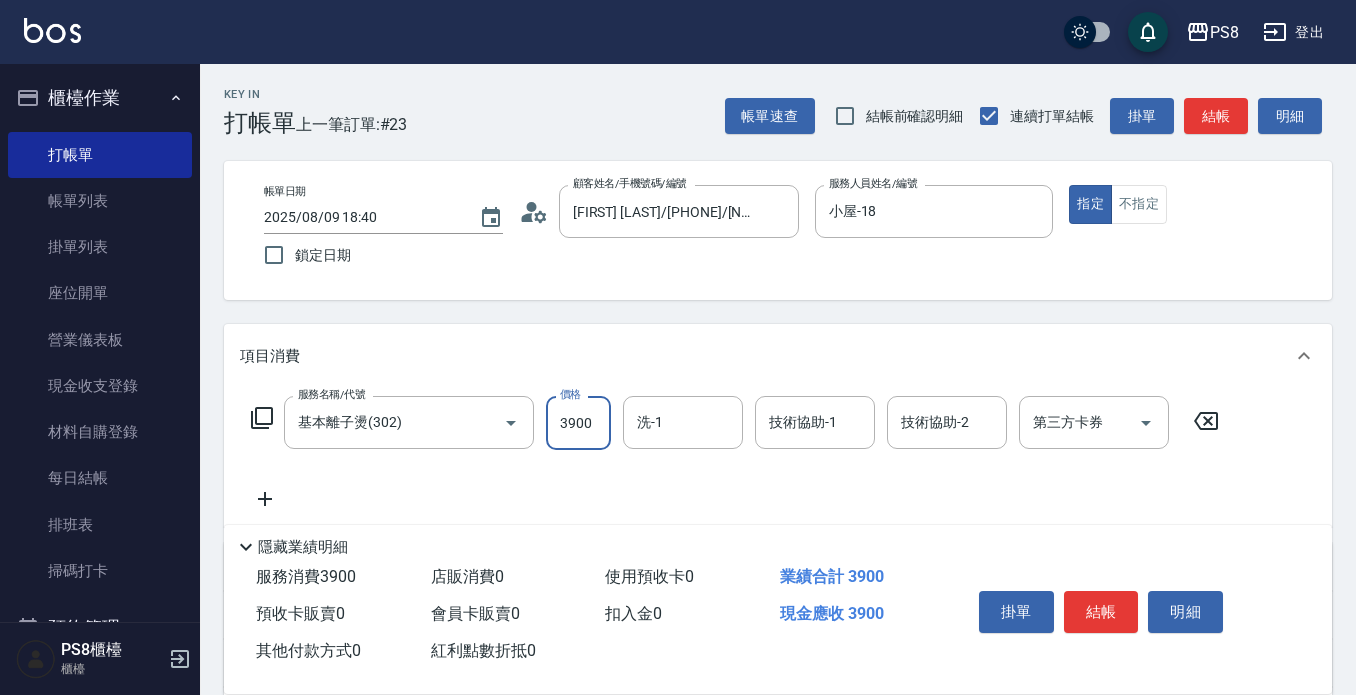 type on "3900" 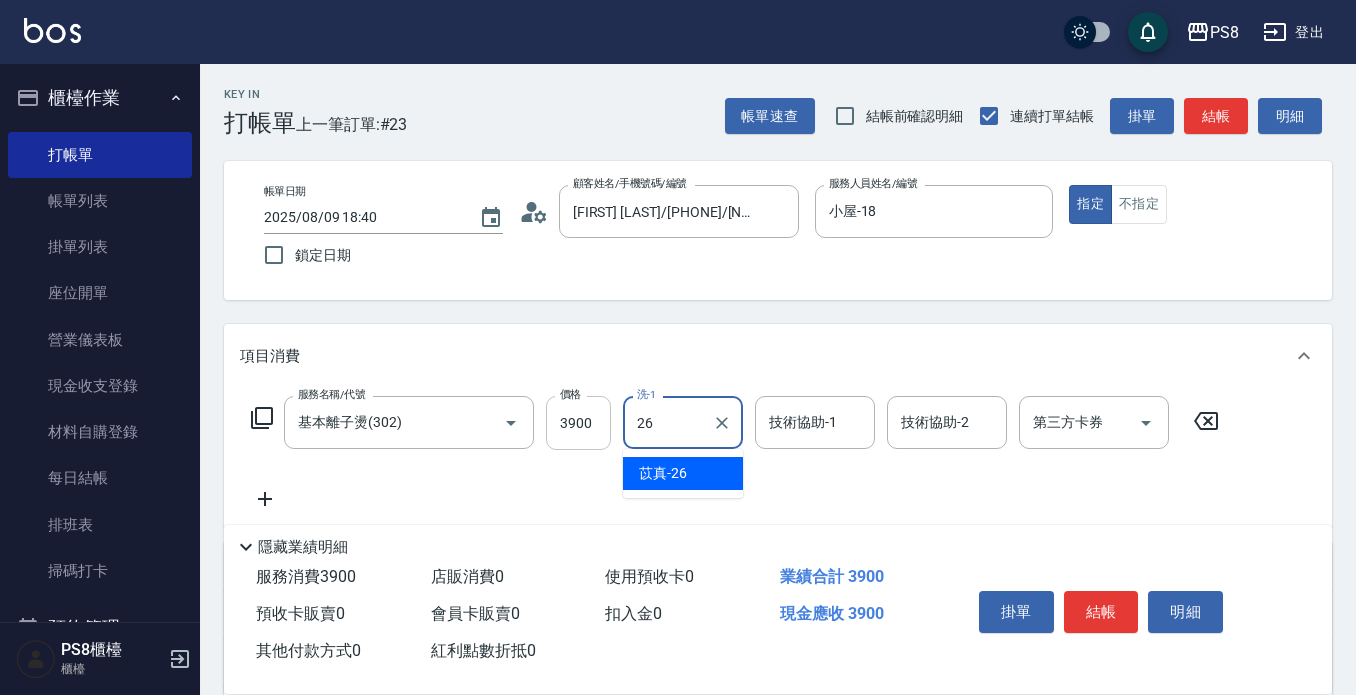 type on "苡真-26" 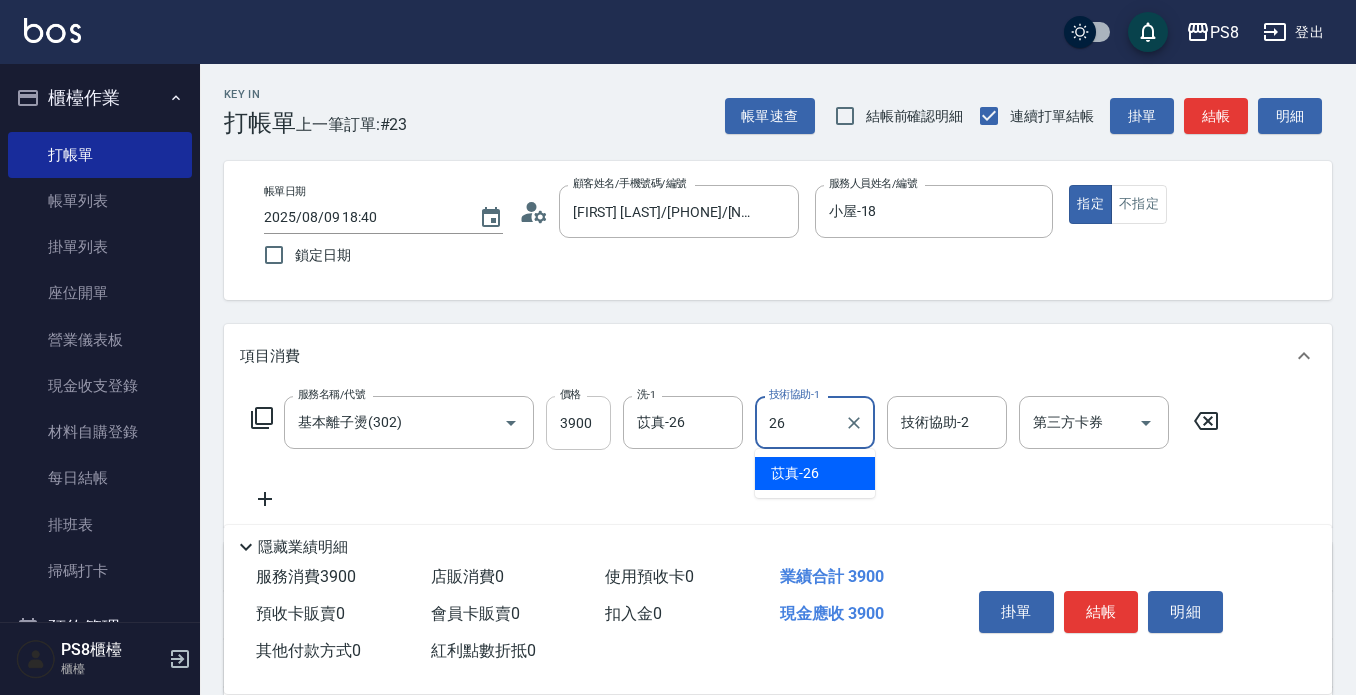 type on "苡真-26" 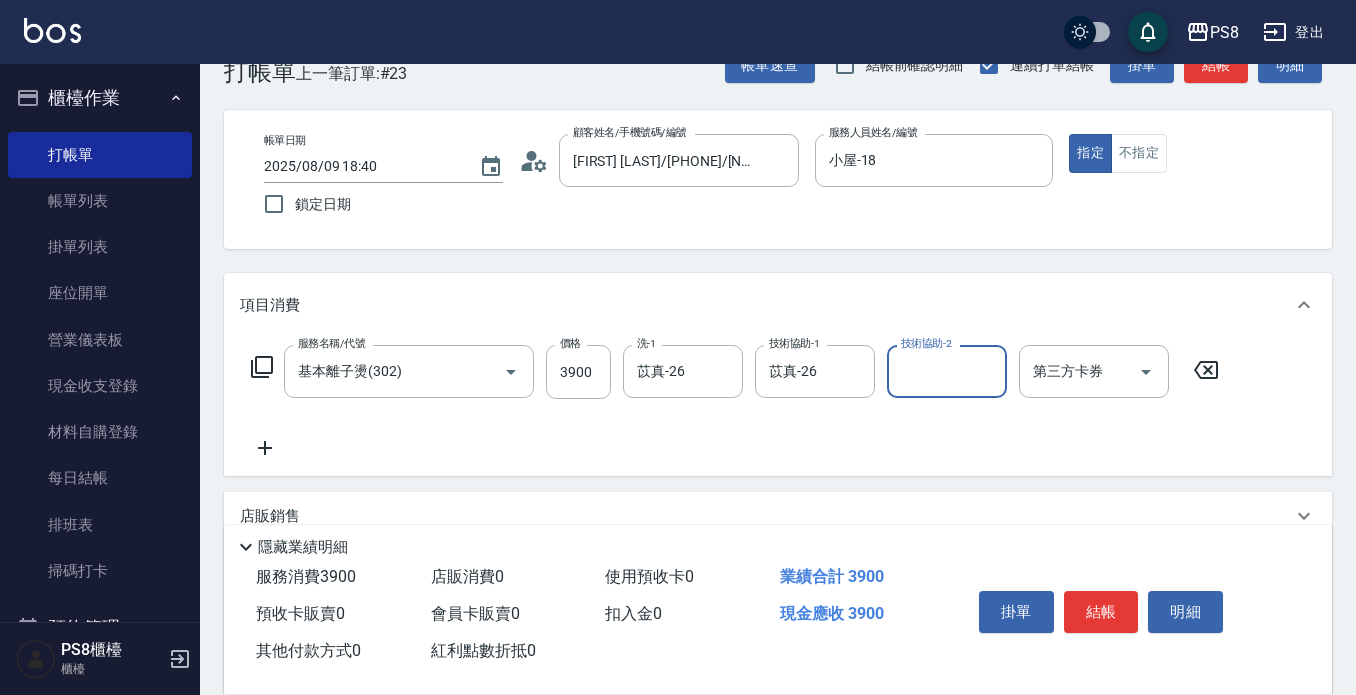 scroll, scrollTop: 100, scrollLeft: 0, axis: vertical 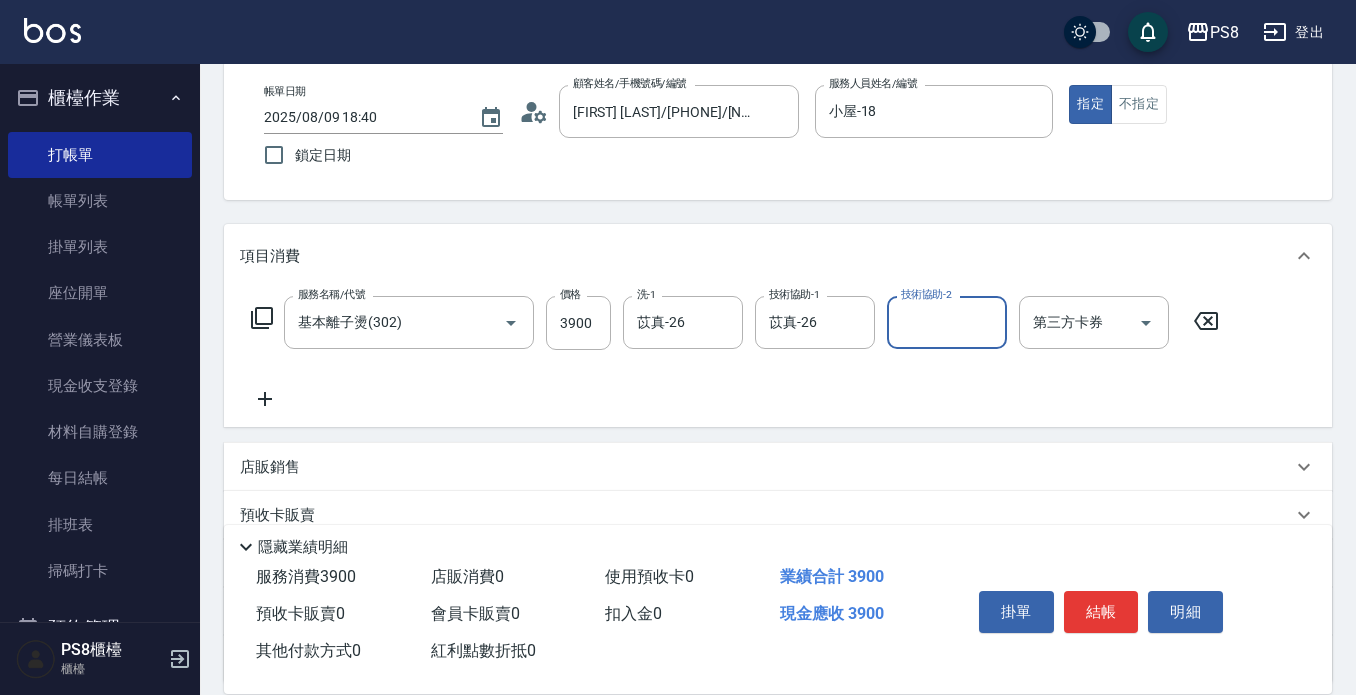 click 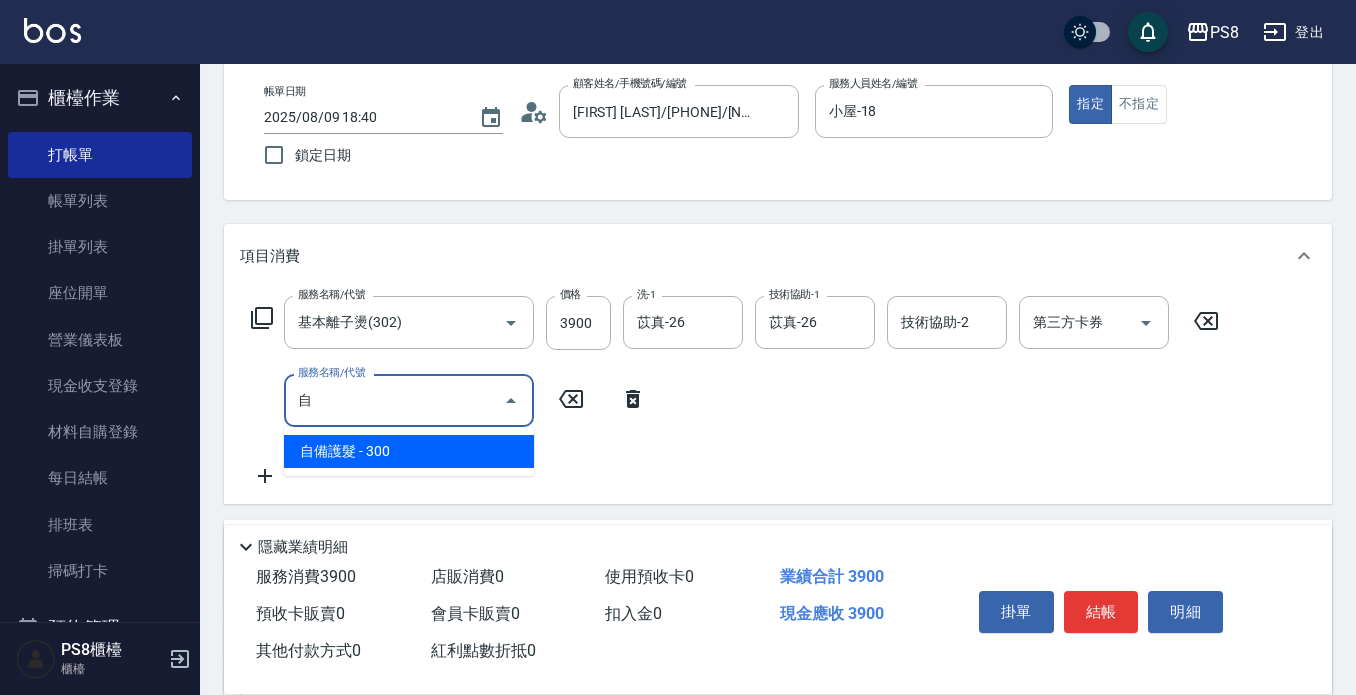 click on "自備護髮 - 300" at bounding box center (409, 451) 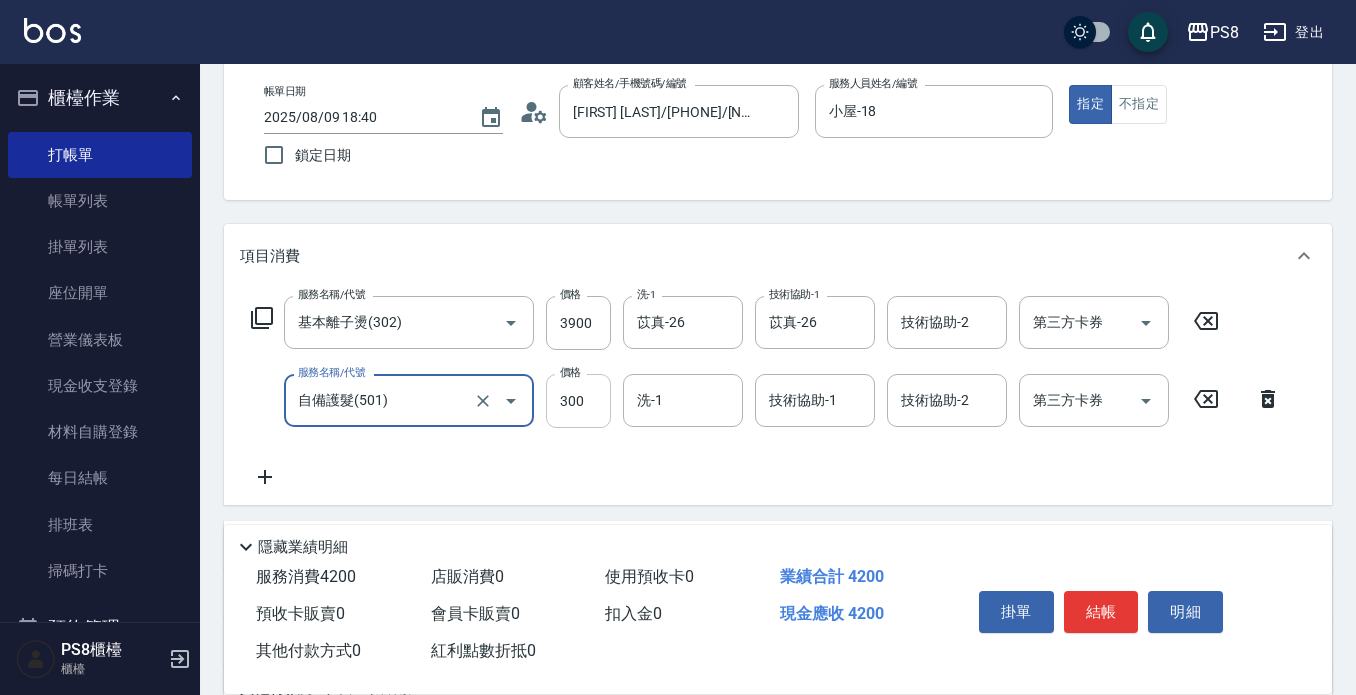 type on "自備護髮(501)" 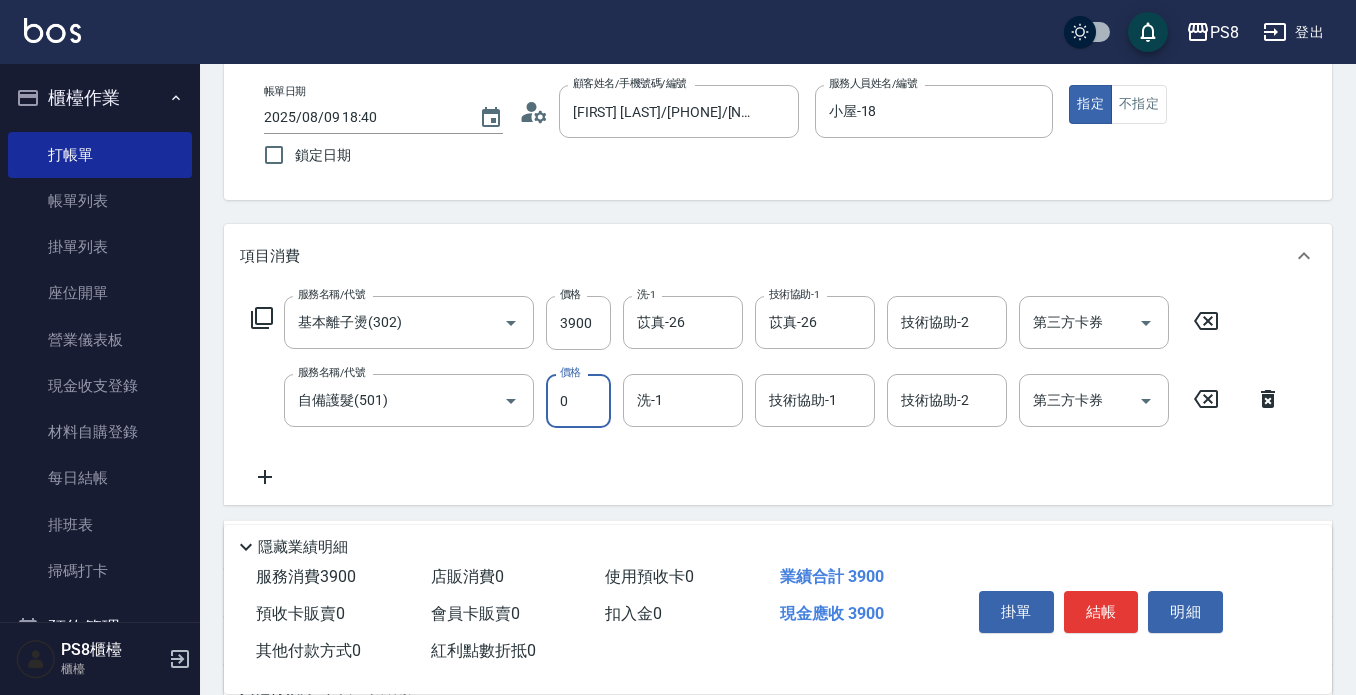 type on "0" 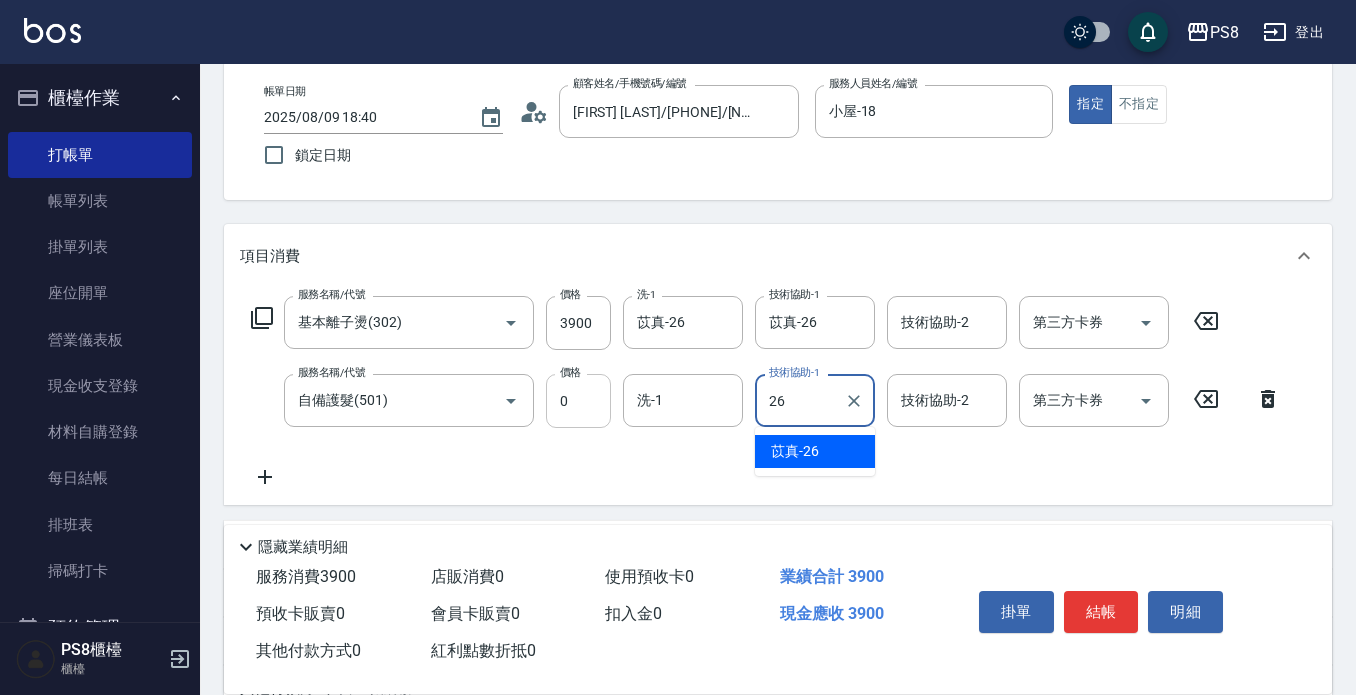 type on "苡真-26" 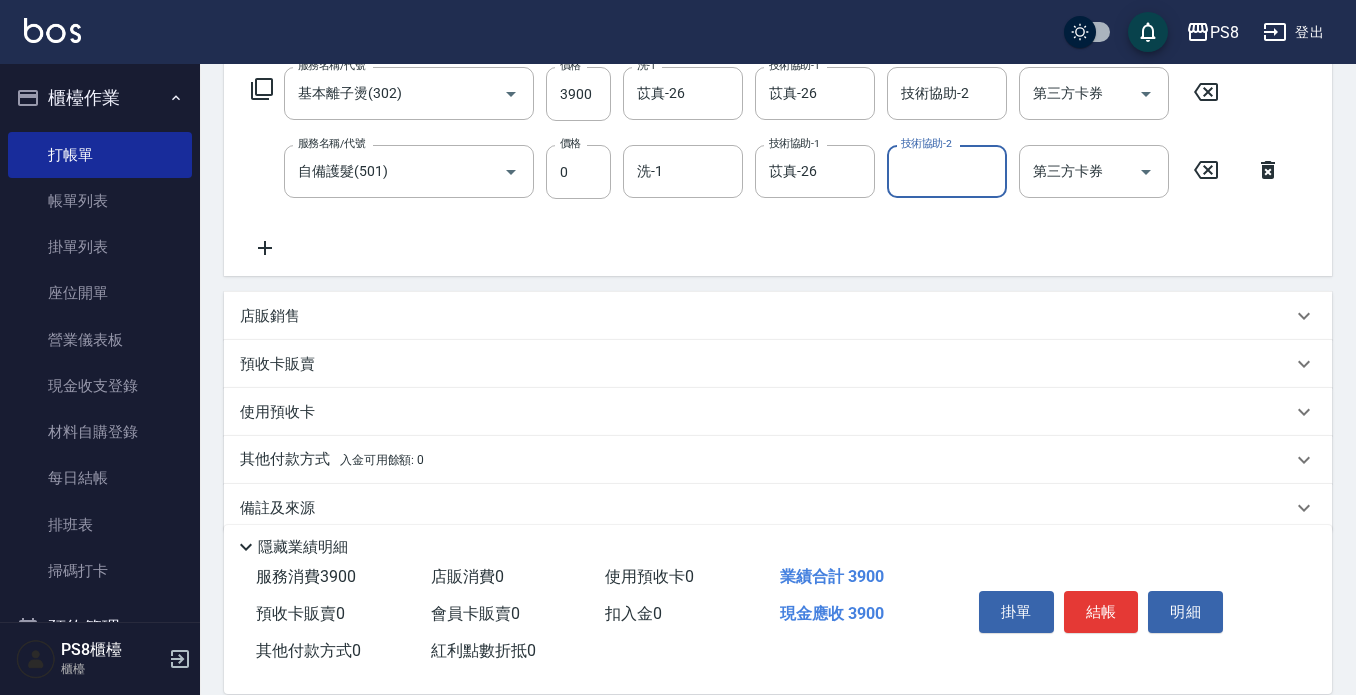 scroll, scrollTop: 358, scrollLeft: 0, axis: vertical 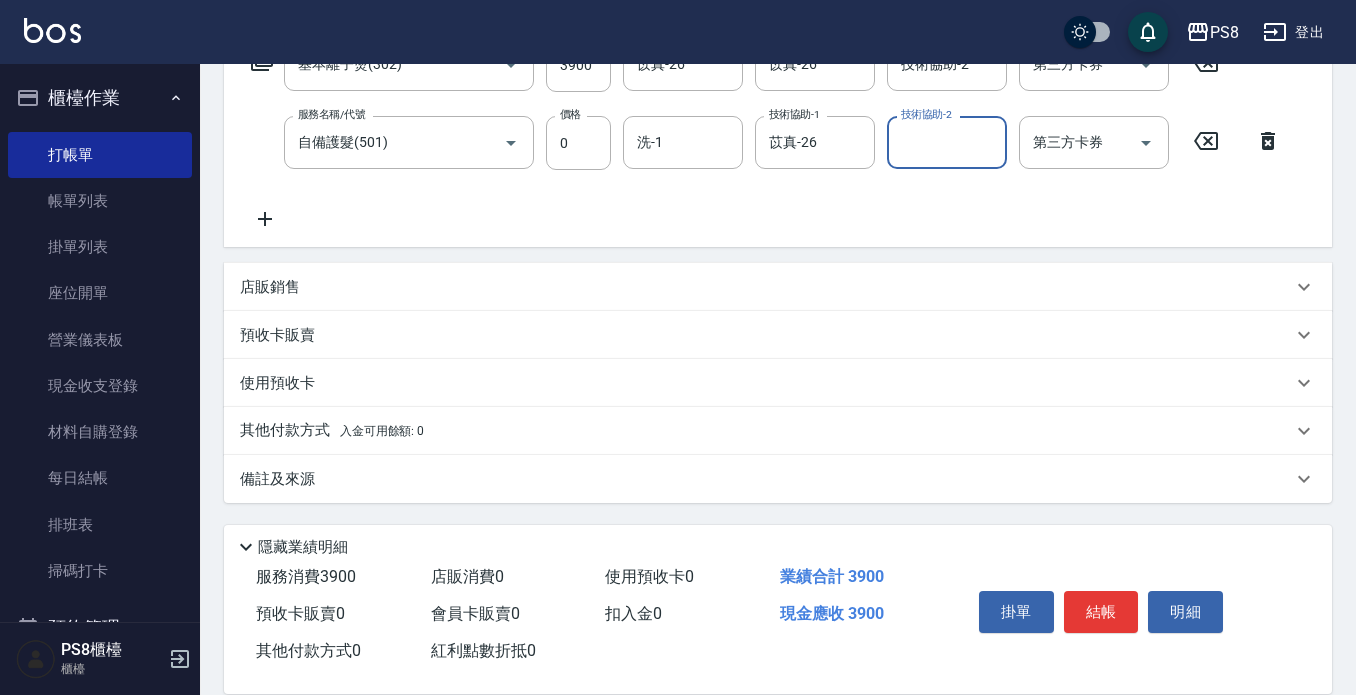click on "其他付款方式 入金可用餘額: 0" at bounding box center [332, 431] 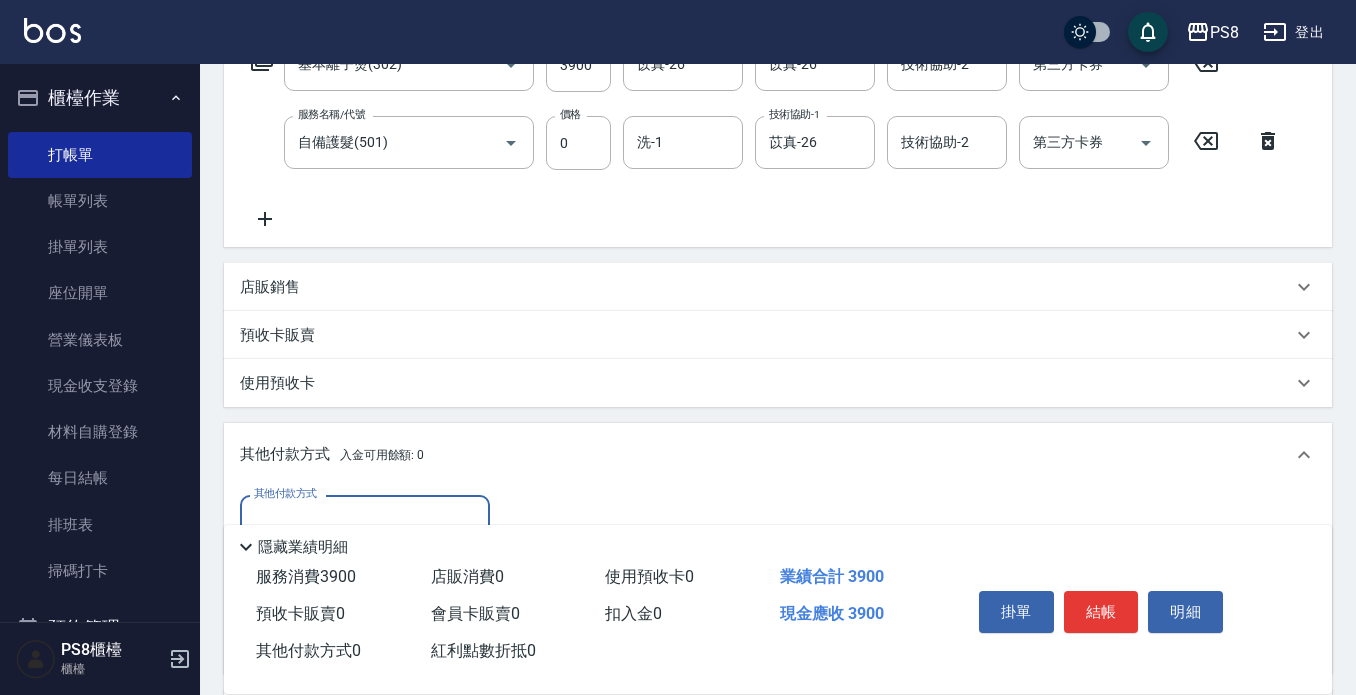 scroll, scrollTop: 1, scrollLeft: 0, axis: vertical 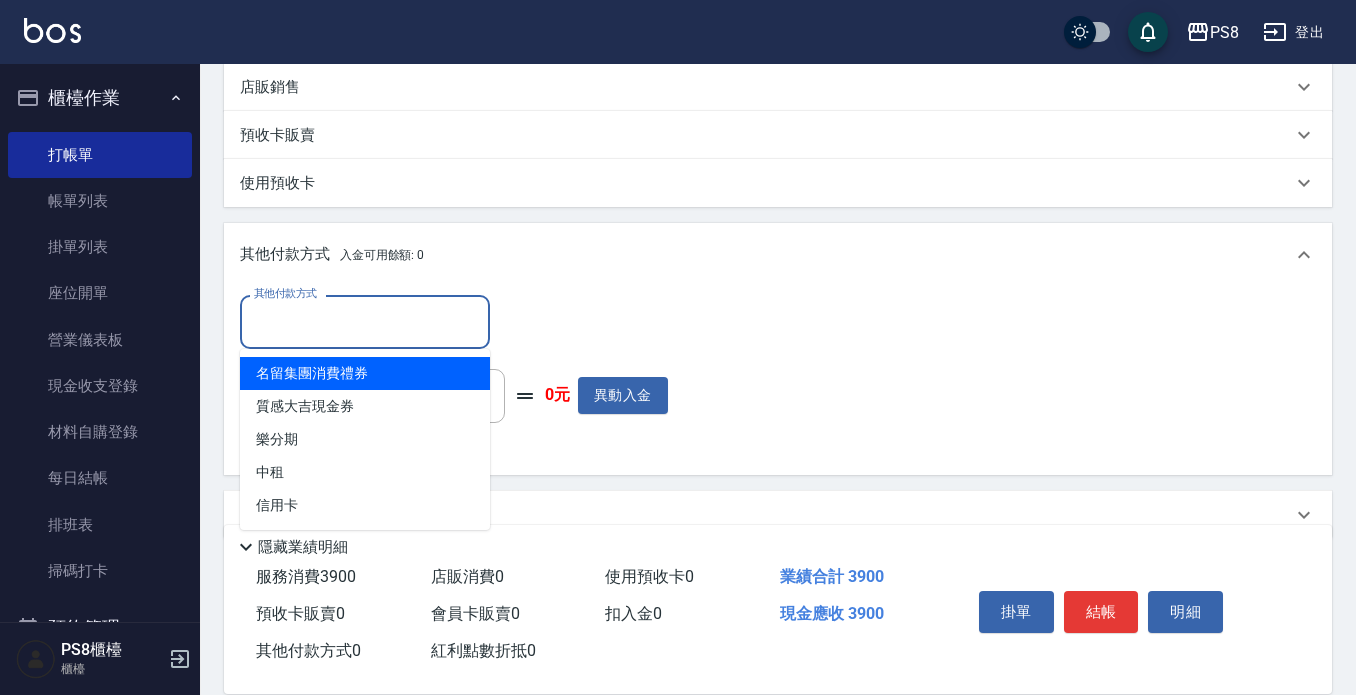 click on "其他付款方式" at bounding box center [365, 321] 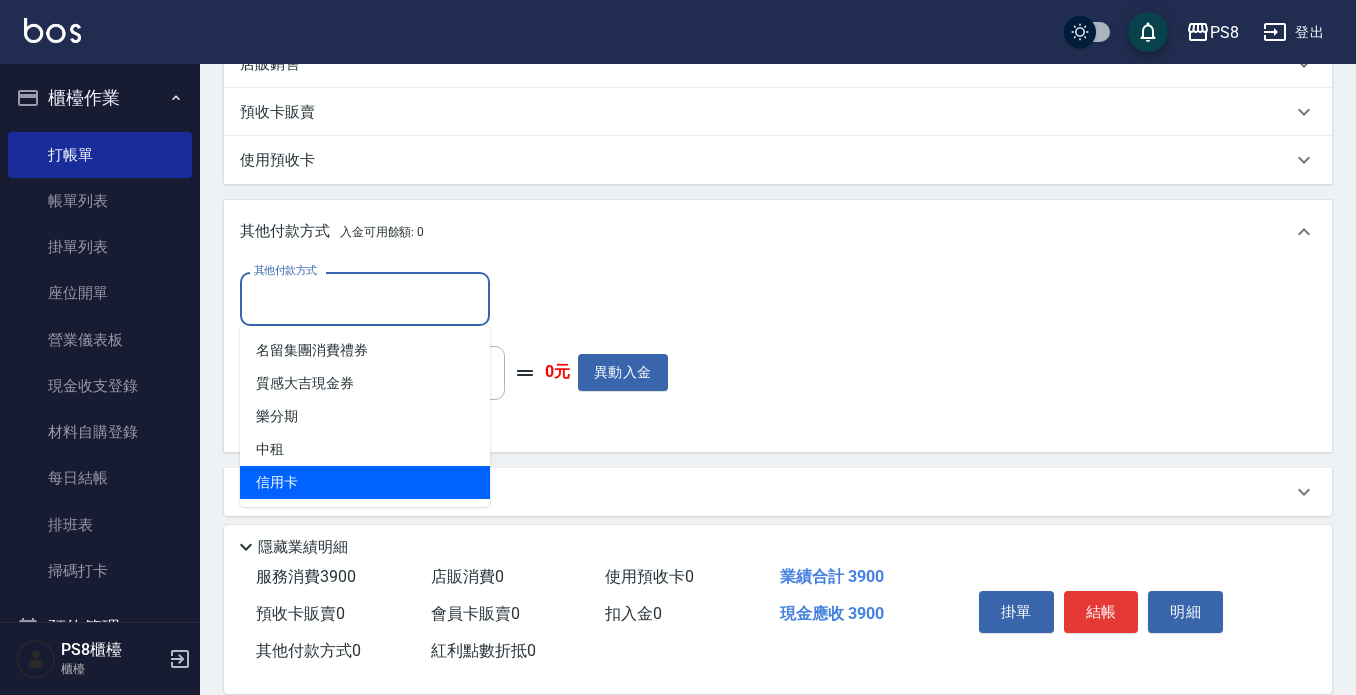 scroll, scrollTop: 594, scrollLeft: 0, axis: vertical 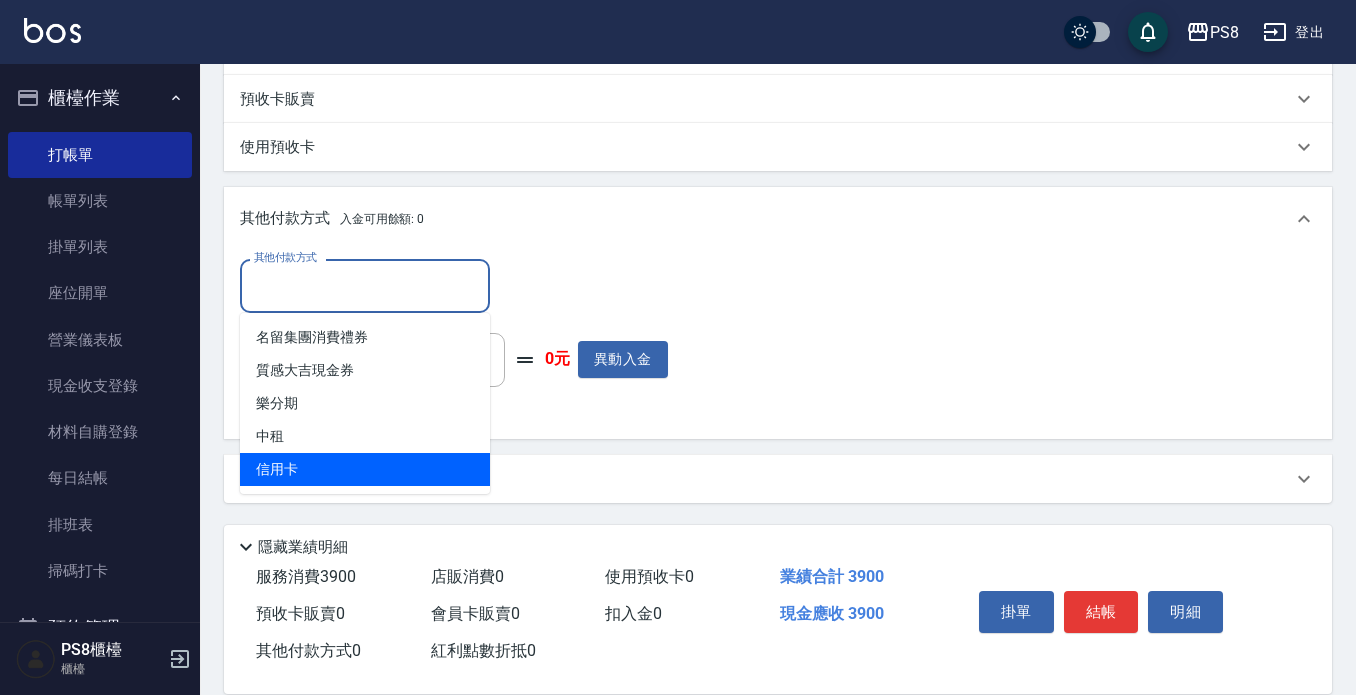 click on "信用卡" at bounding box center [365, 469] 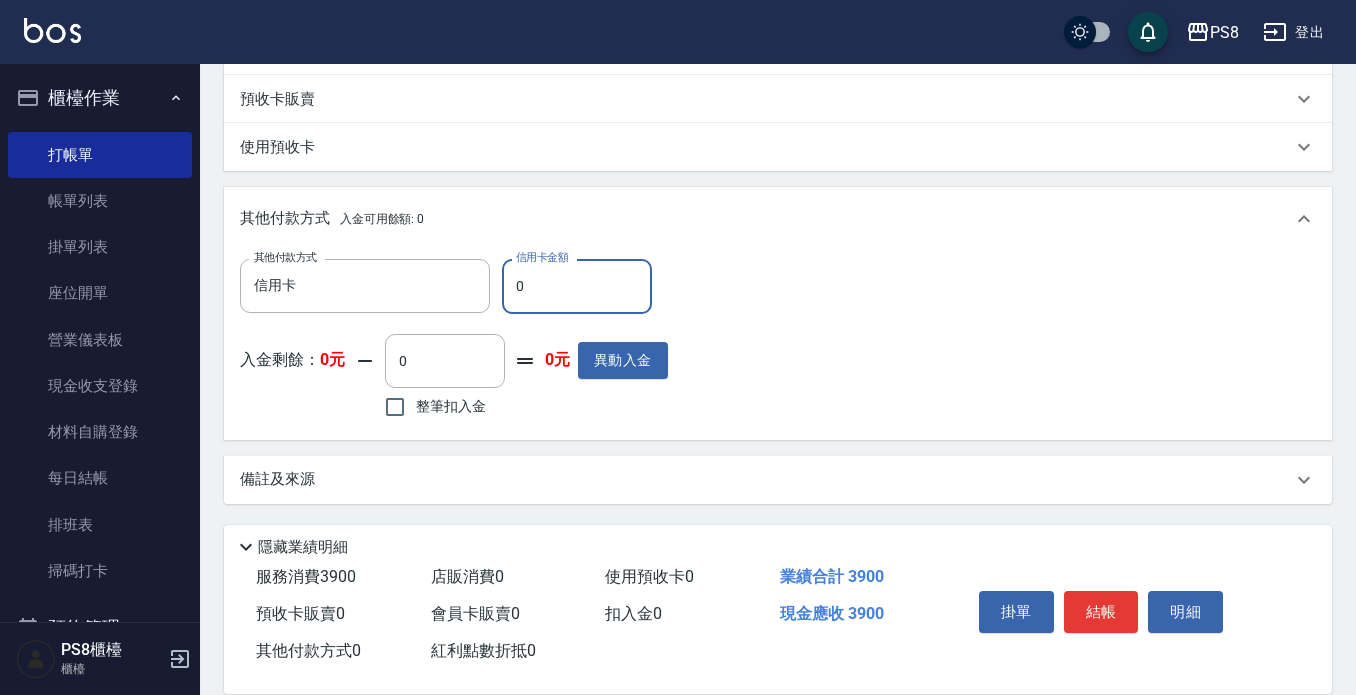 click on "0" at bounding box center (577, 286) 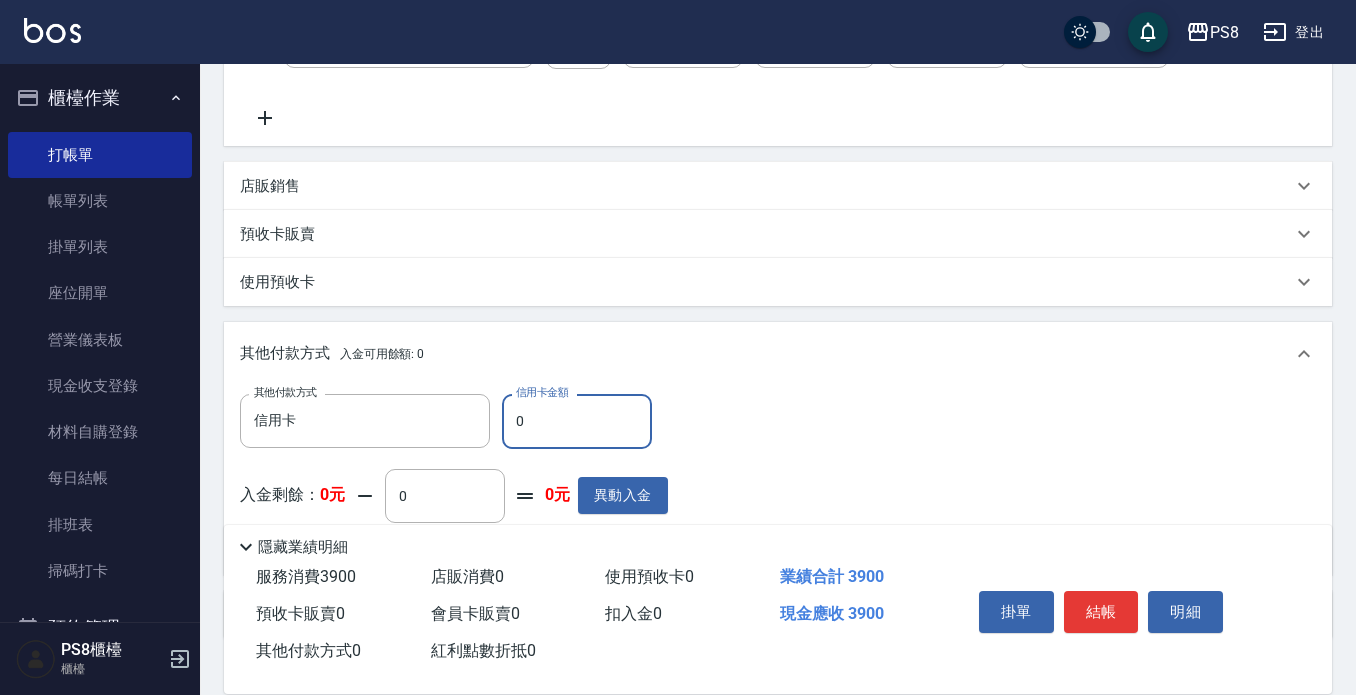 scroll, scrollTop: 494, scrollLeft: 0, axis: vertical 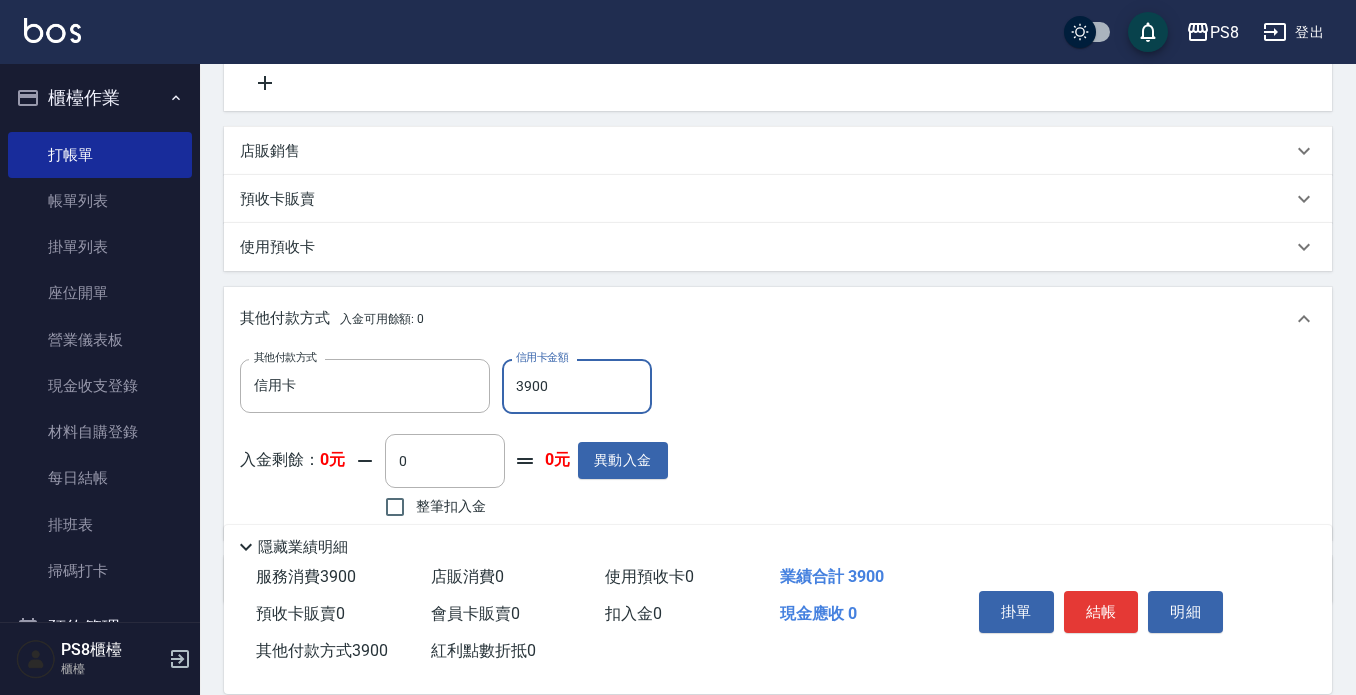 type on "3900" 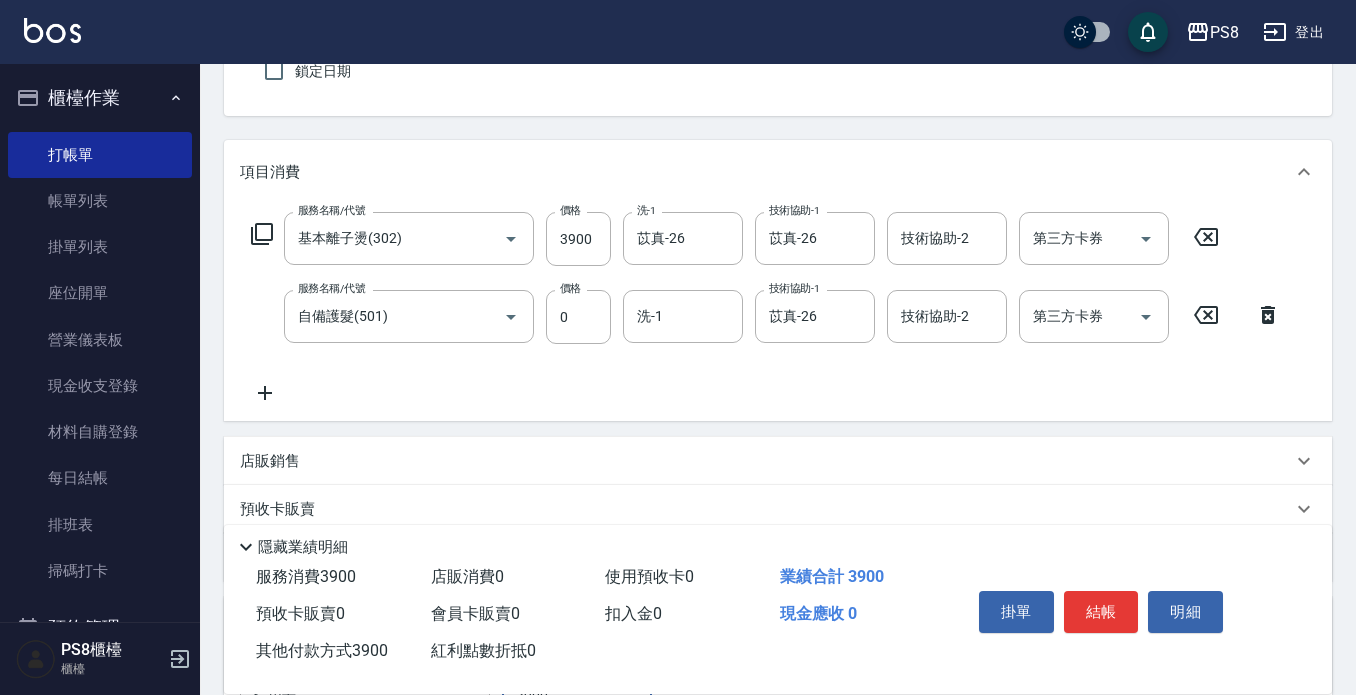 scroll, scrollTop: 300, scrollLeft: 0, axis: vertical 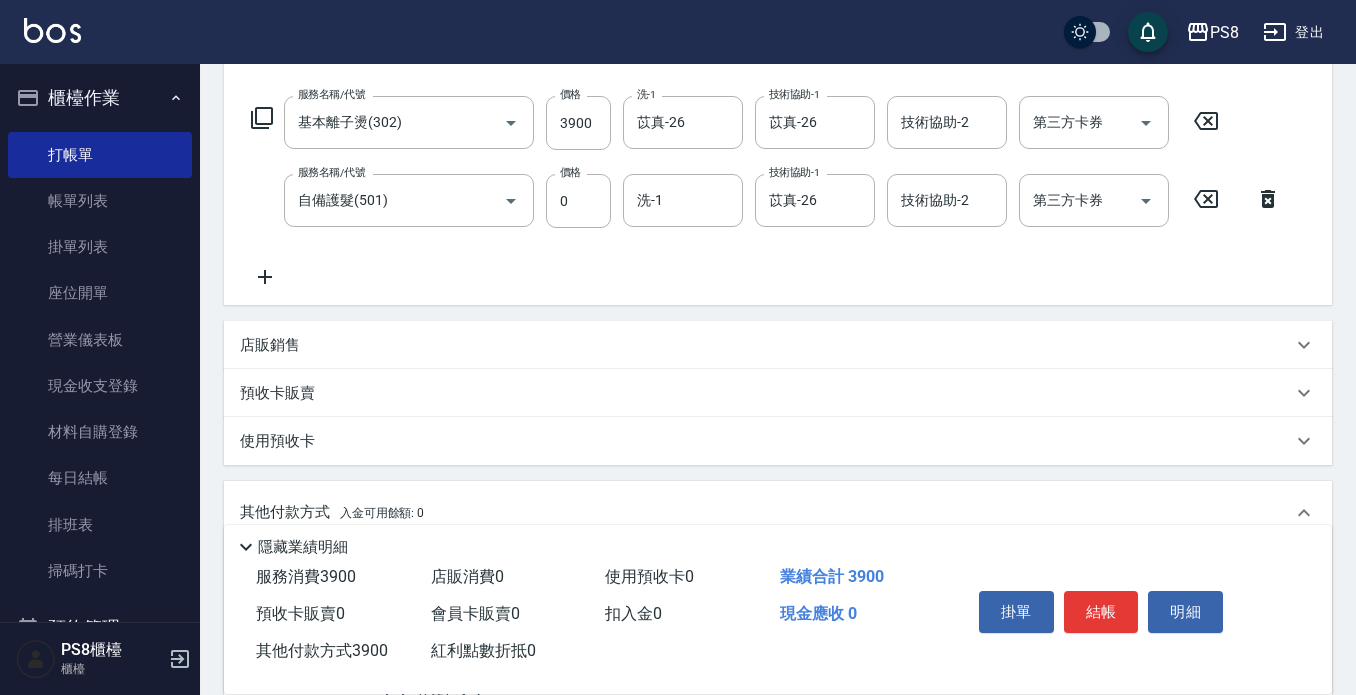 click on "結帳" at bounding box center (1101, 612) 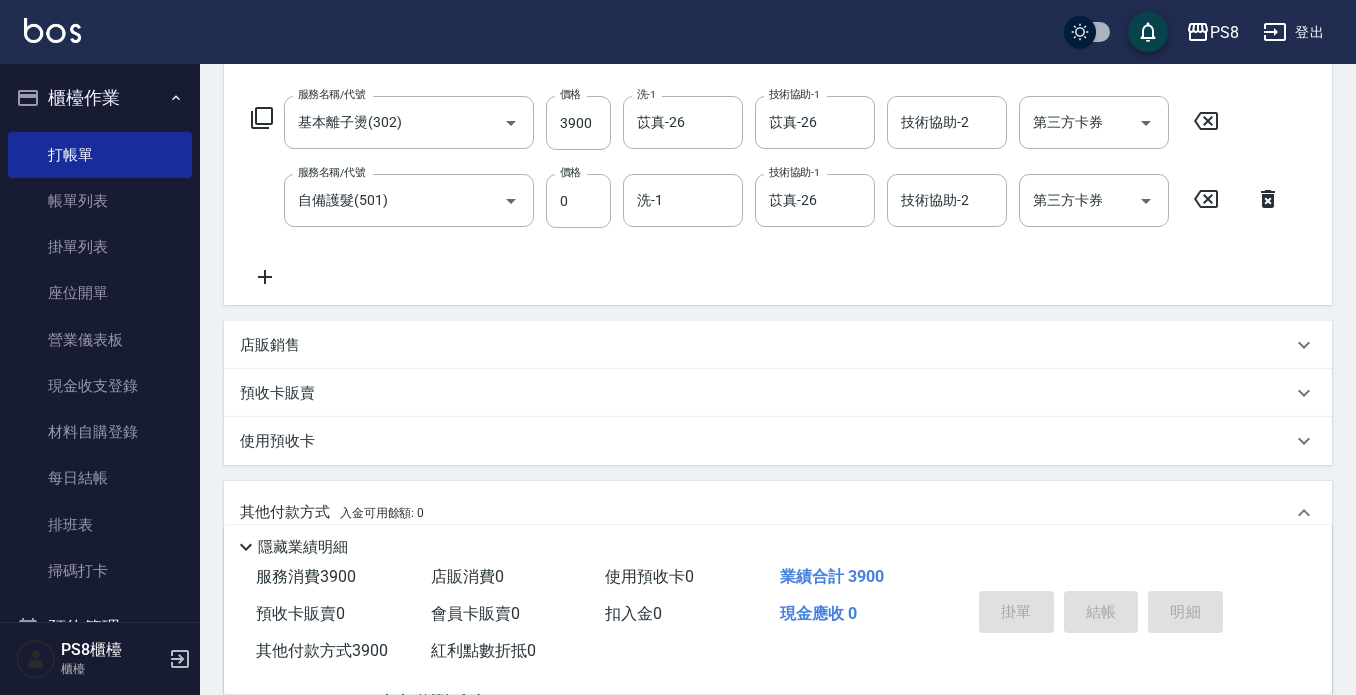 type on "2025/08/09 18:41" 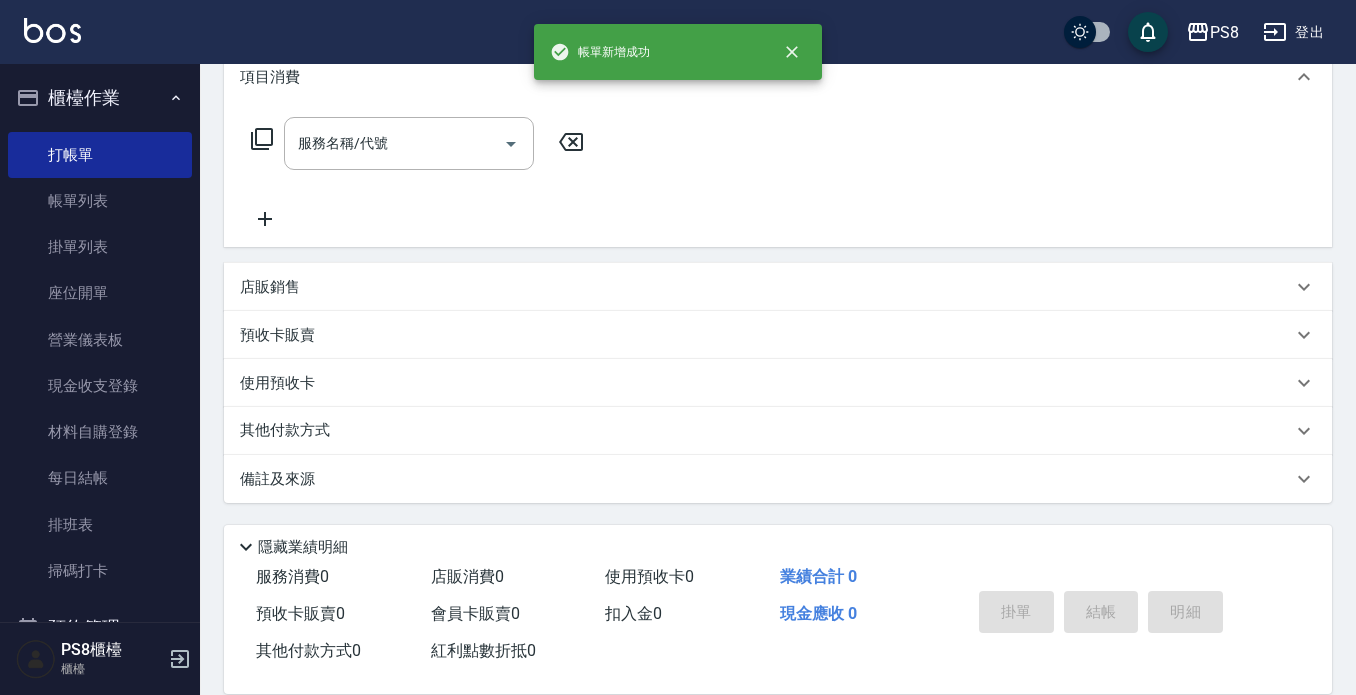 scroll, scrollTop: 0, scrollLeft: 0, axis: both 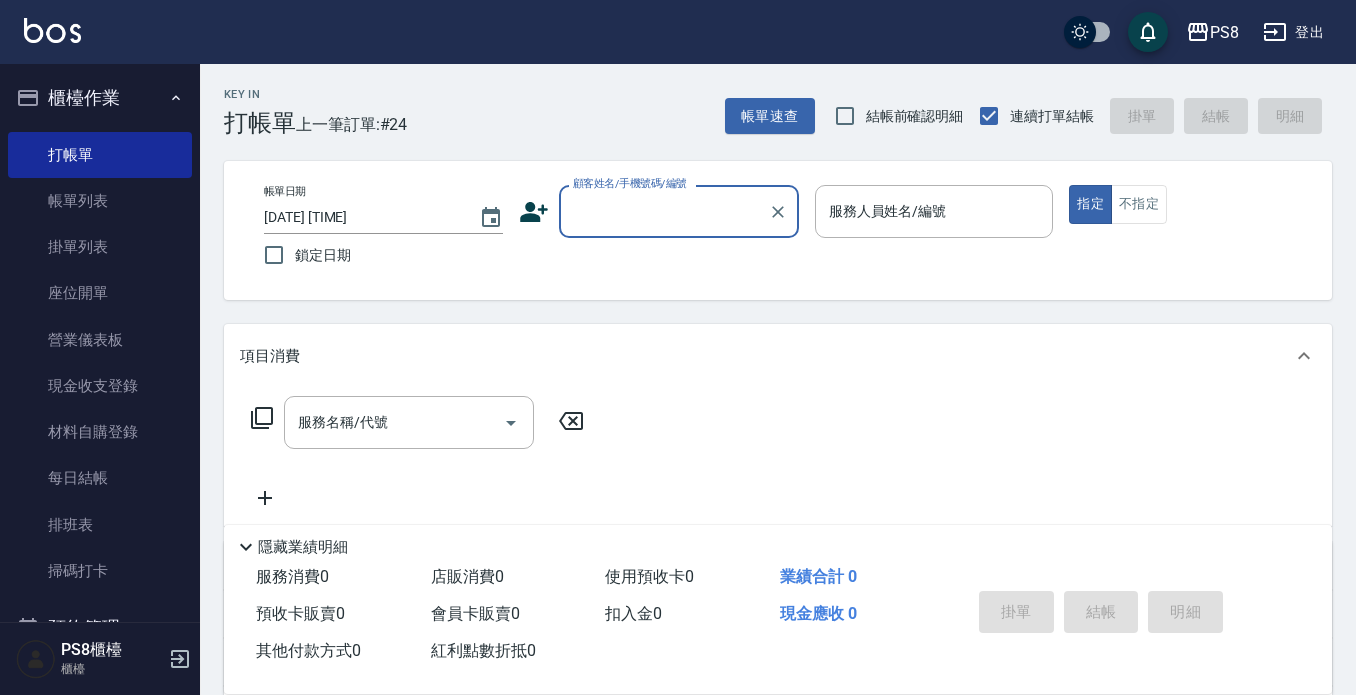 click on "顧客姓名/手機號碼/編號" at bounding box center [664, 211] 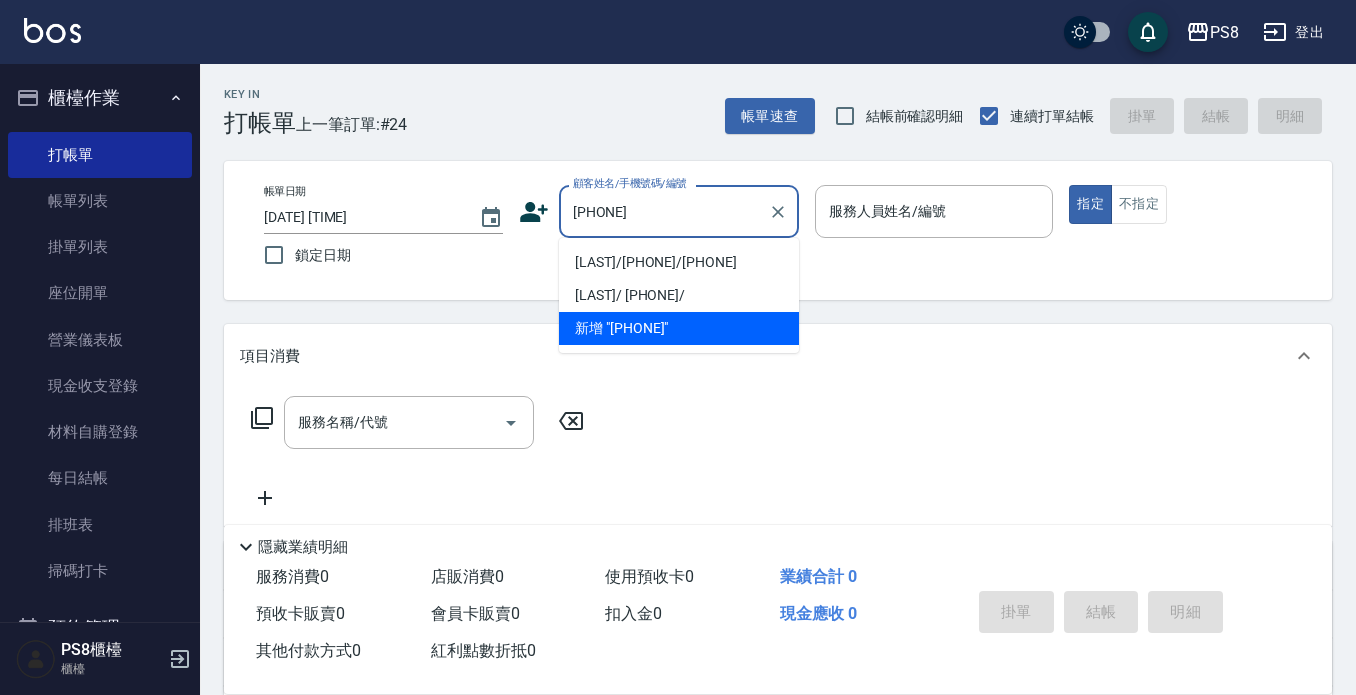 click on "[LAST]/[PHONE]/[PHONE]" at bounding box center [679, 262] 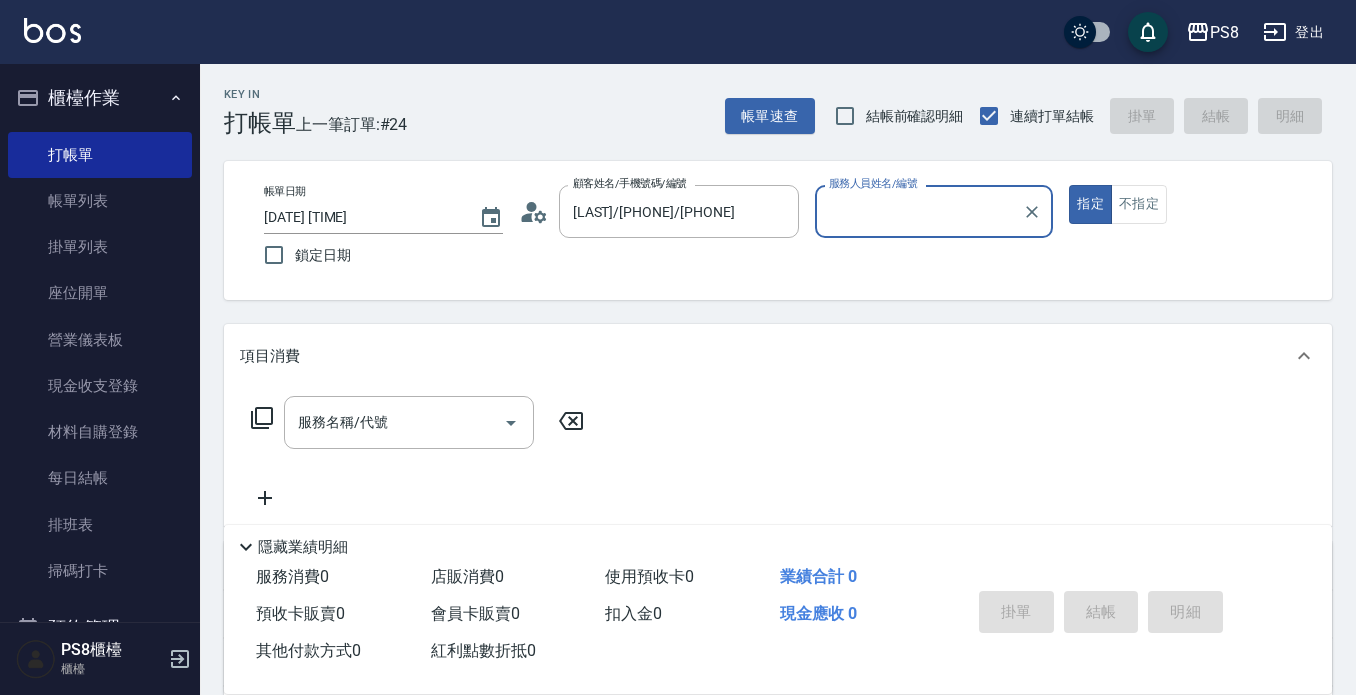 type on "小屋-18" 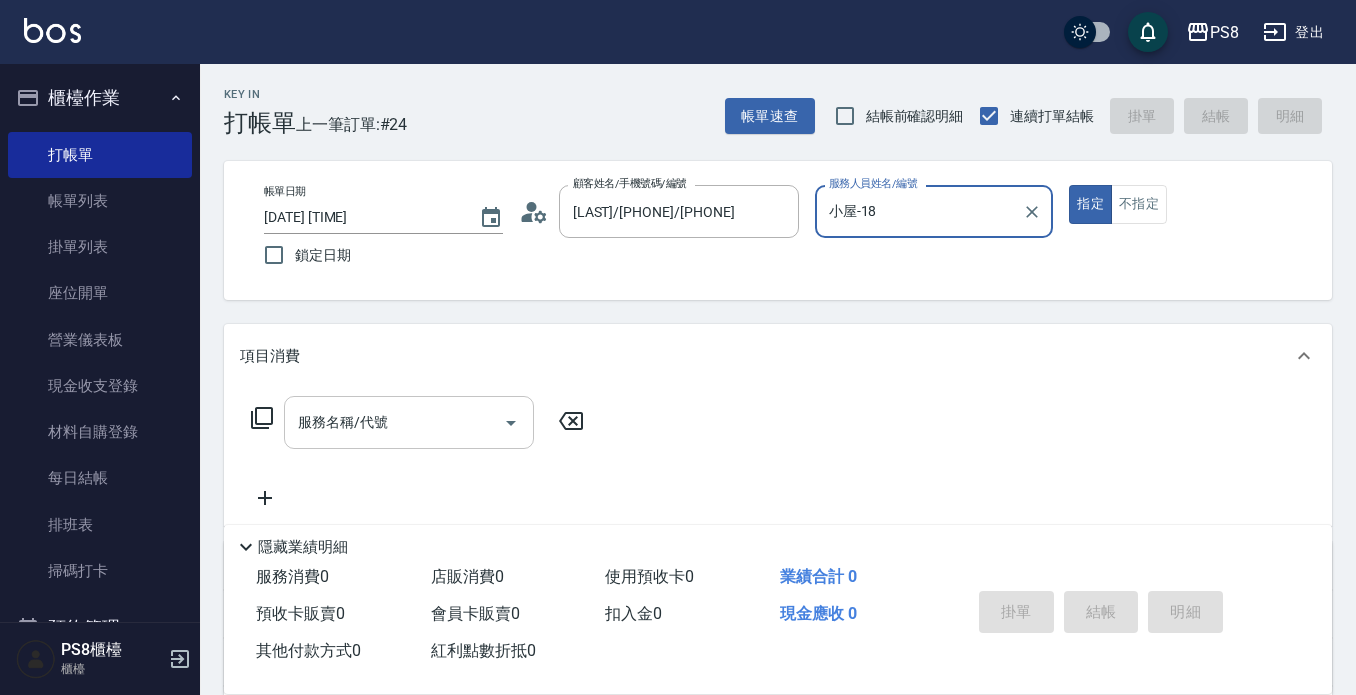 click on "服務名稱/代號" at bounding box center [409, 422] 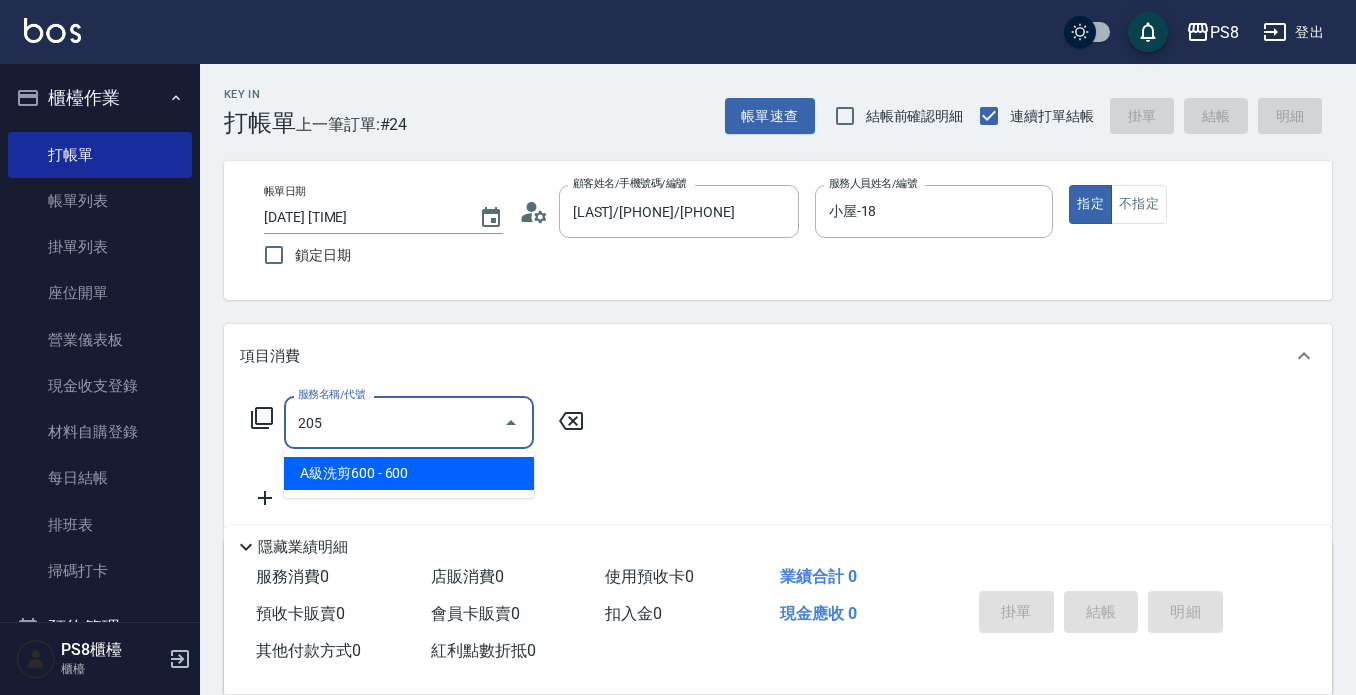 drag, startPoint x: 402, startPoint y: 460, endPoint x: 420, endPoint y: 461, distance: 18.027756 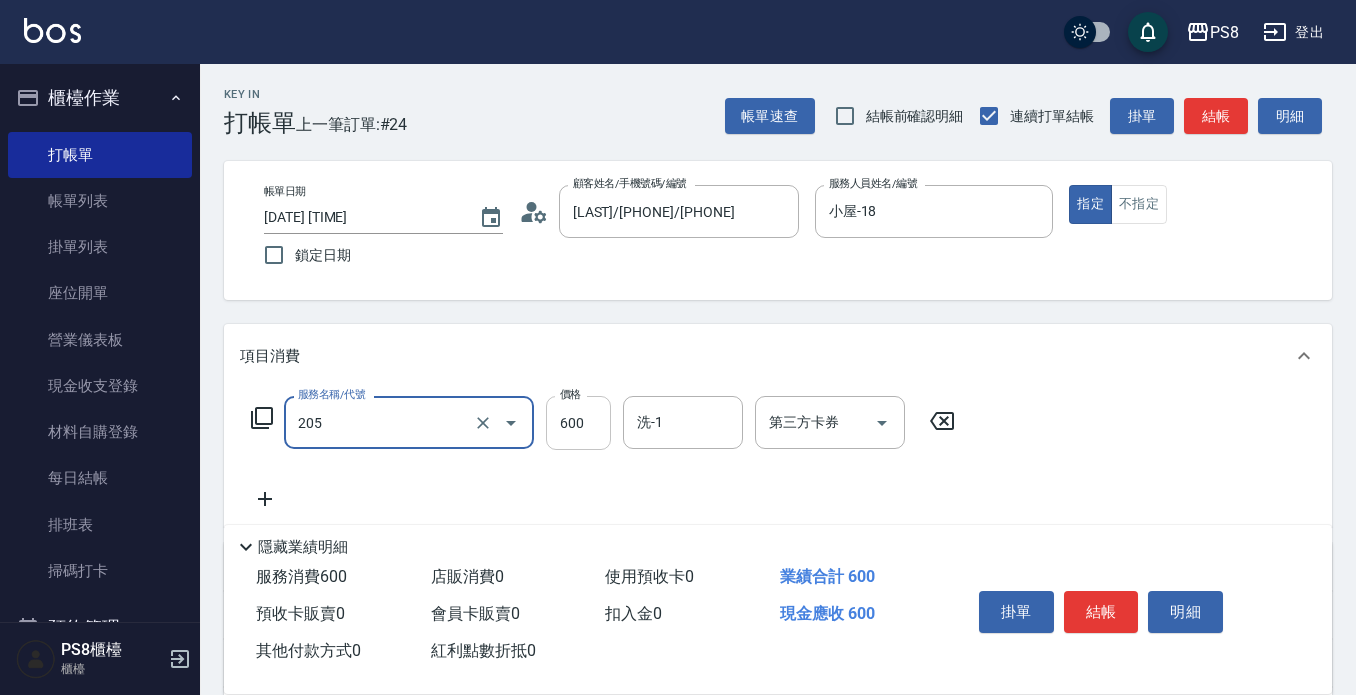type on "A級洗剪600(205)" 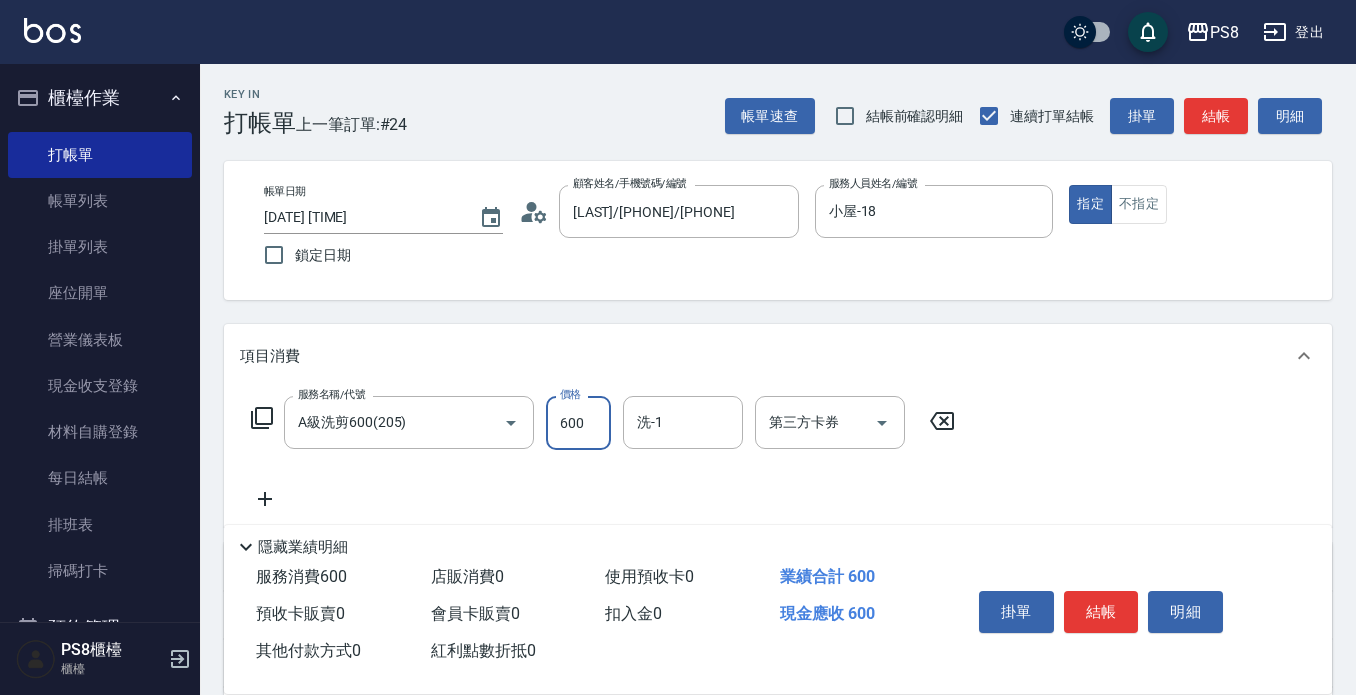 click on "600" at bounding box center [578, 423] 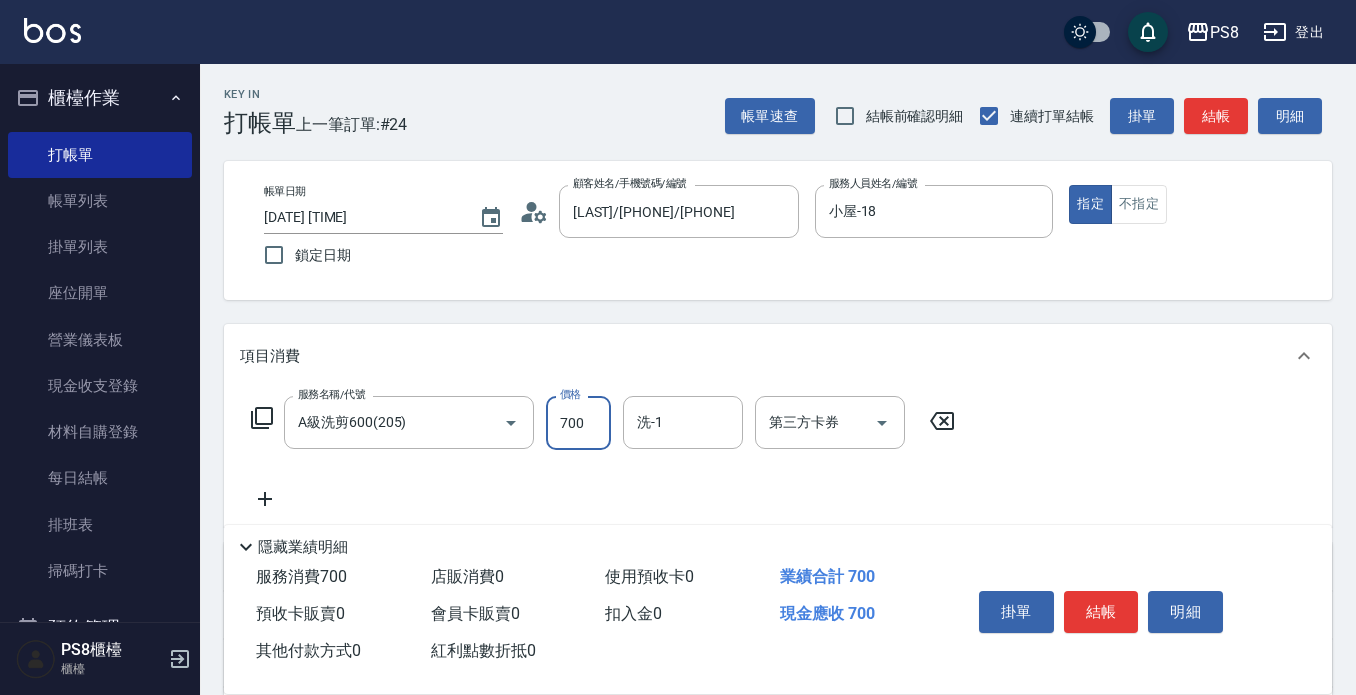 type on "700" 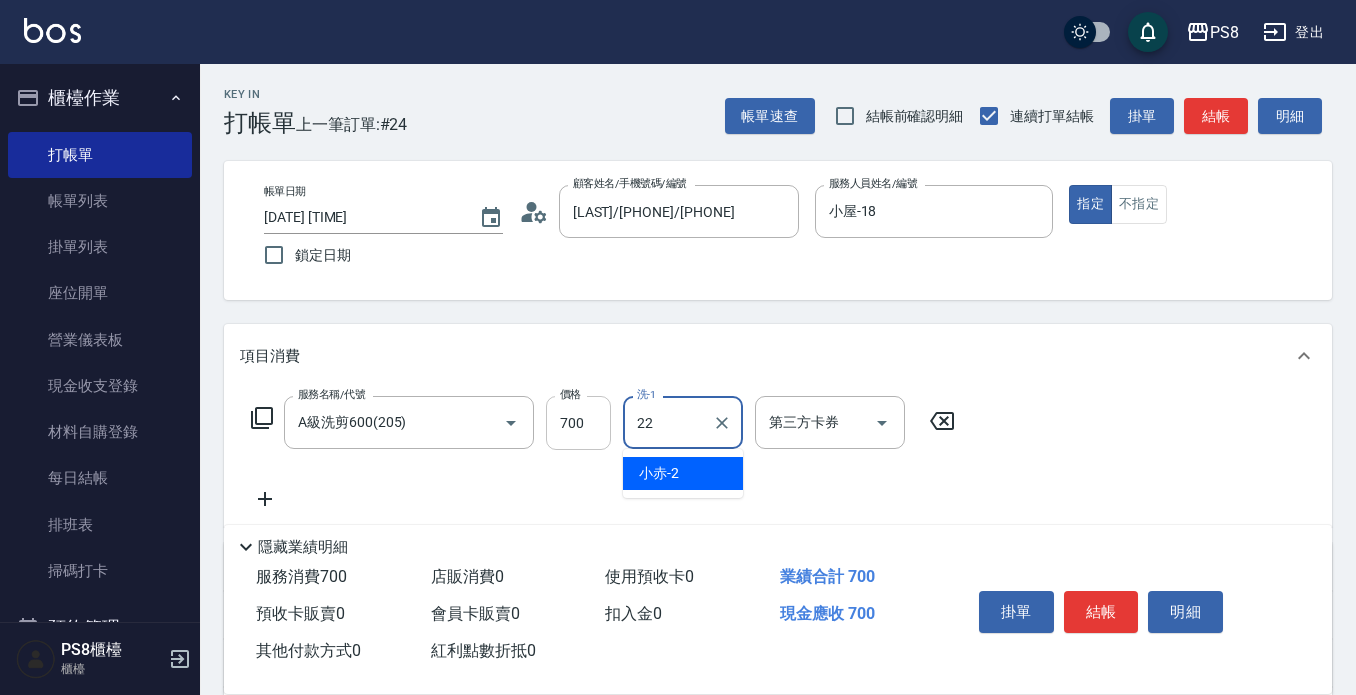 type on "珮安-22" 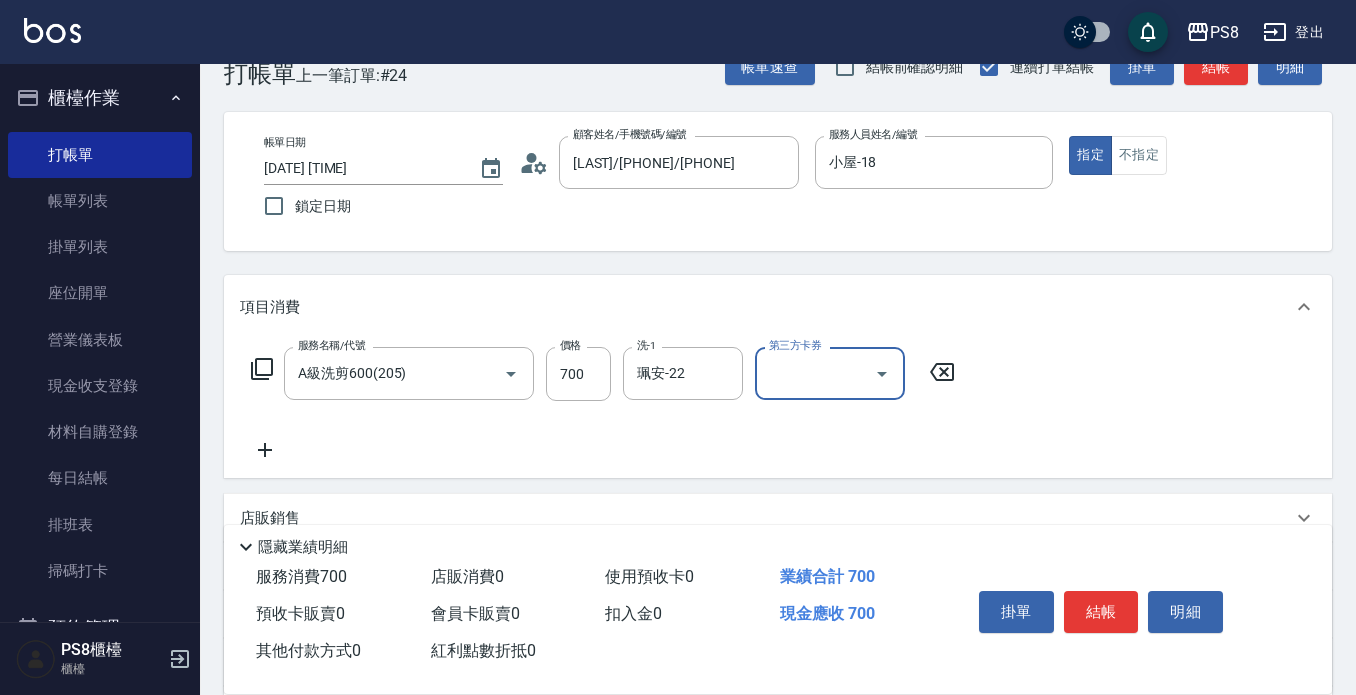 scroll, scrollTop: 0, scrollLeft: 0, axis: both 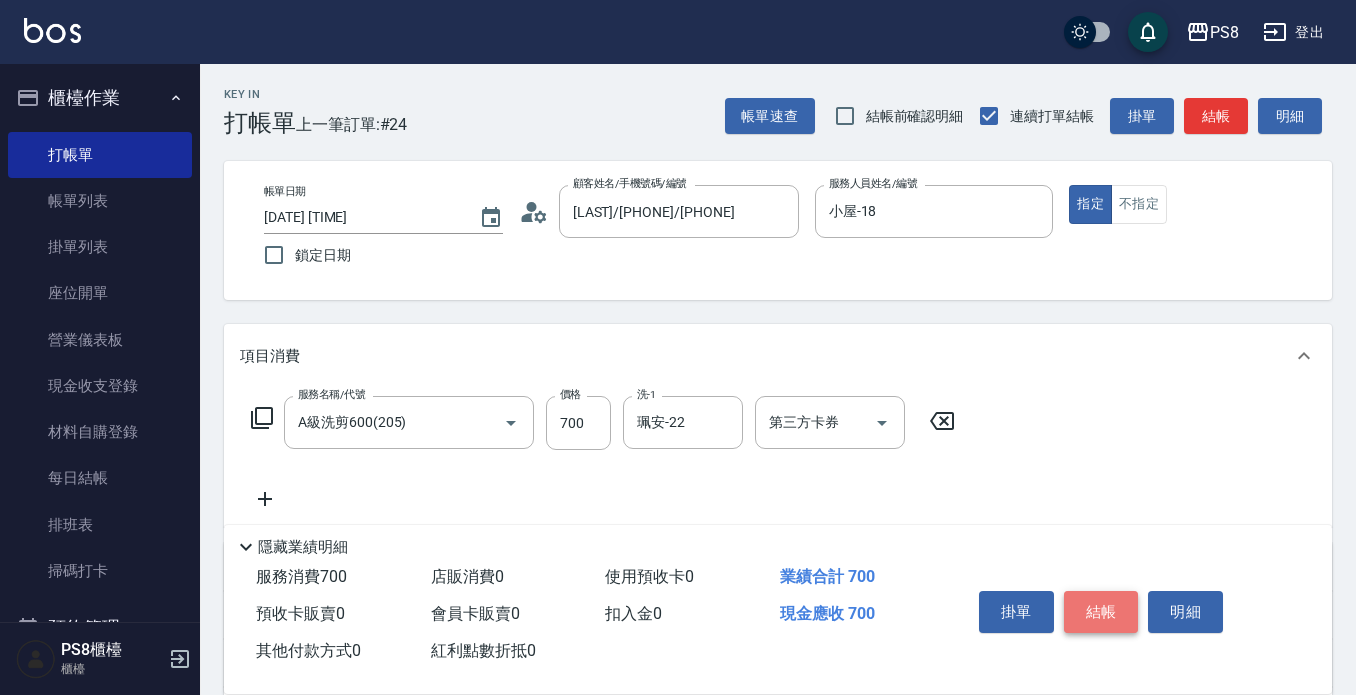 click on "結帳" at bounding box center [1101, 612] 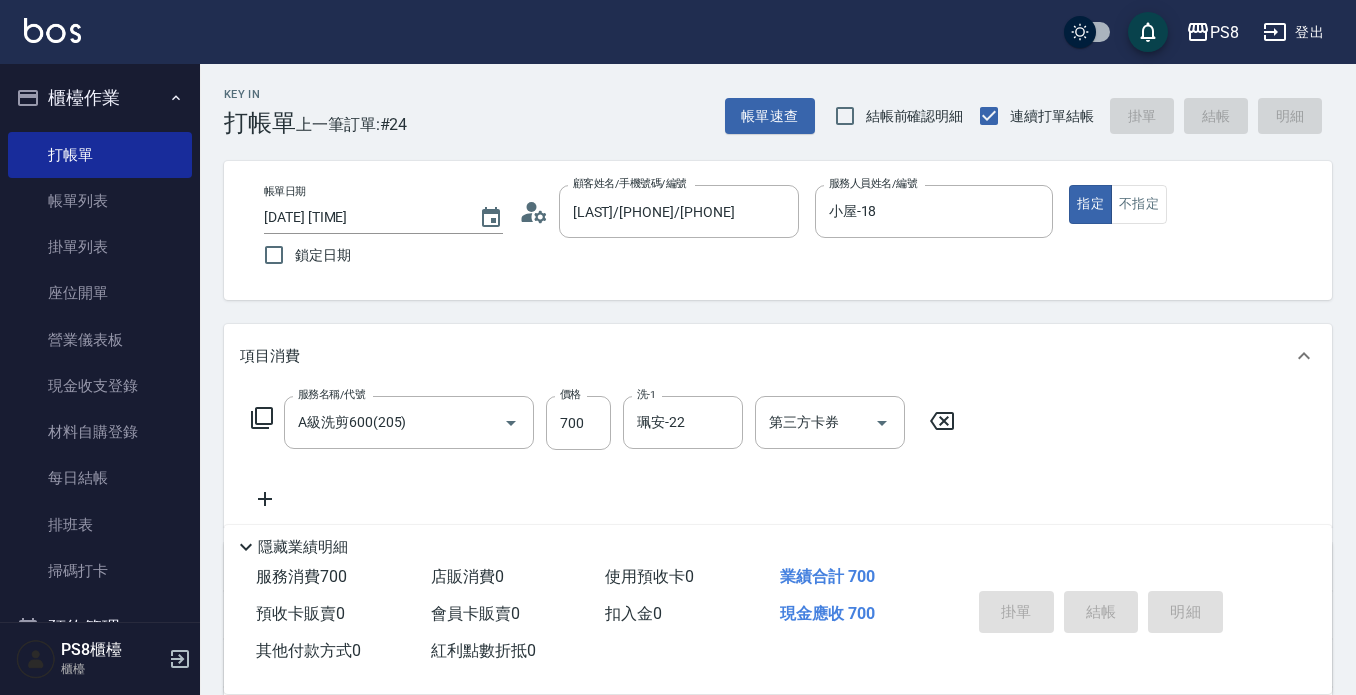 type on "2025/08/09 18:42" 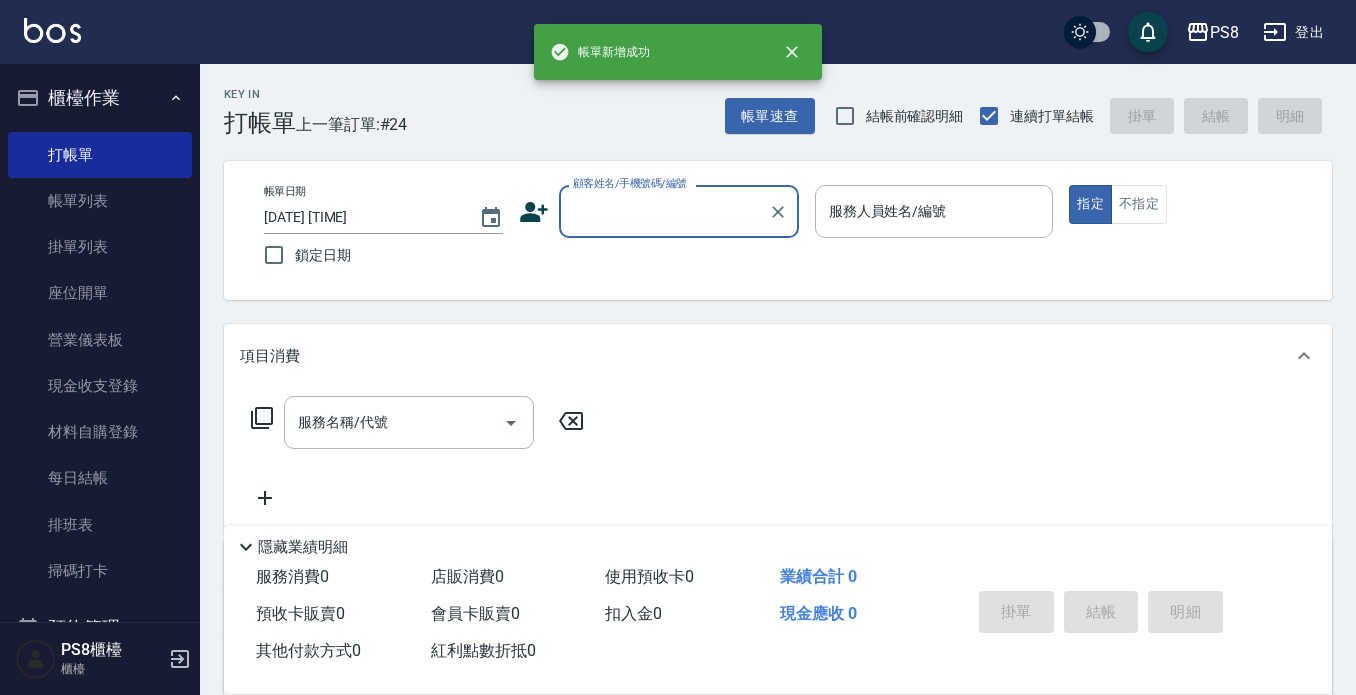 scroll, scrollTop: 0, scrollLeft: 0, axis: both 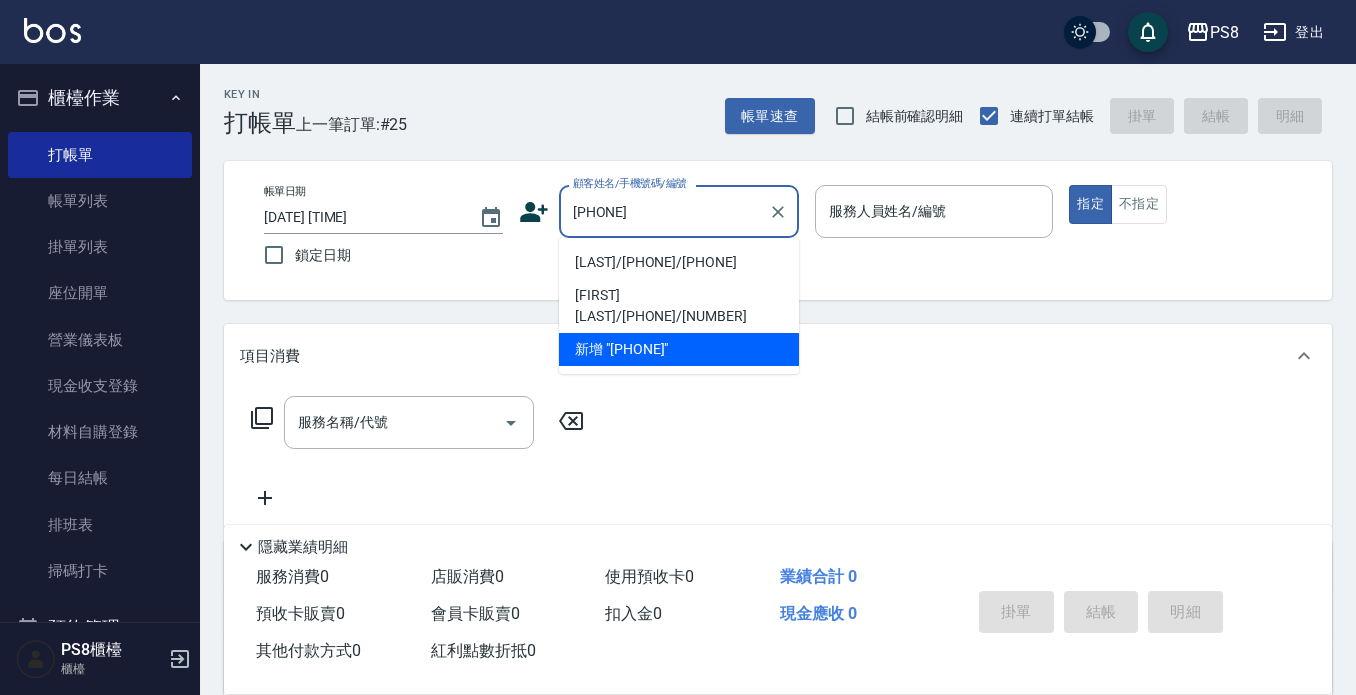 click on "[LAST]/[PHONE]/[PHONE]" at bounding box center [679, 262] 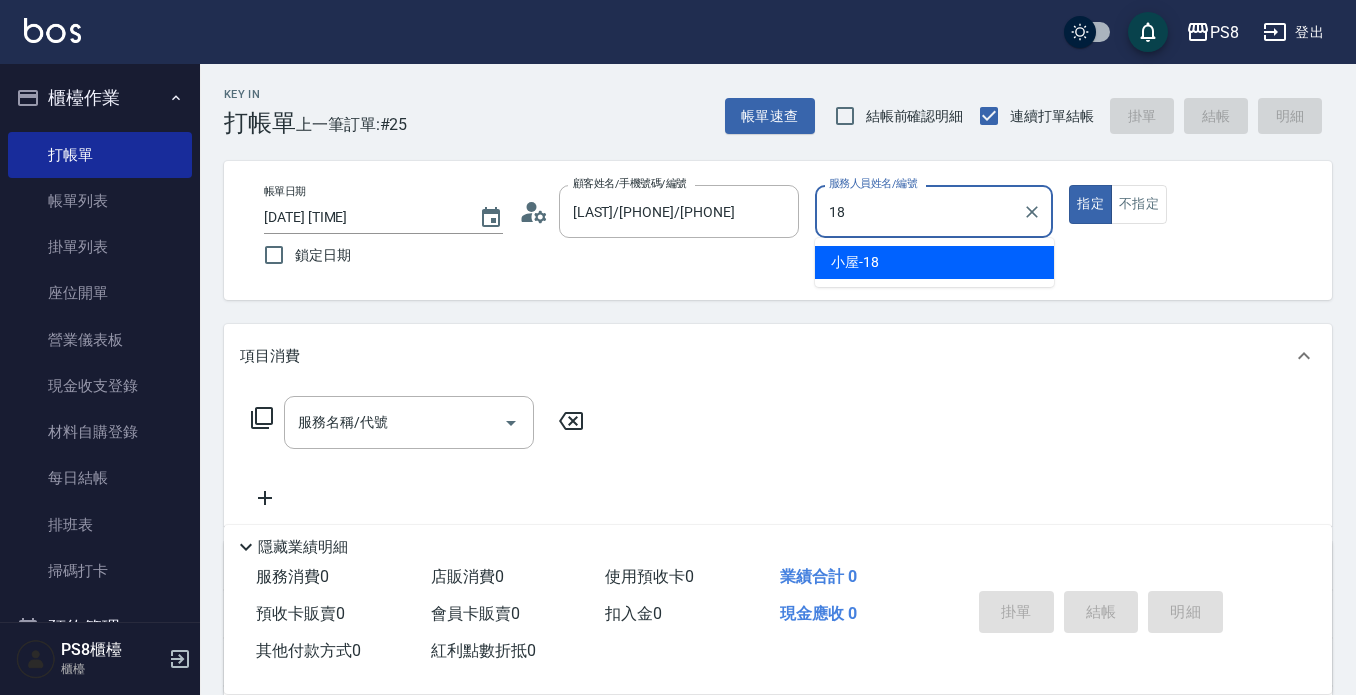 type on "小屋-18" 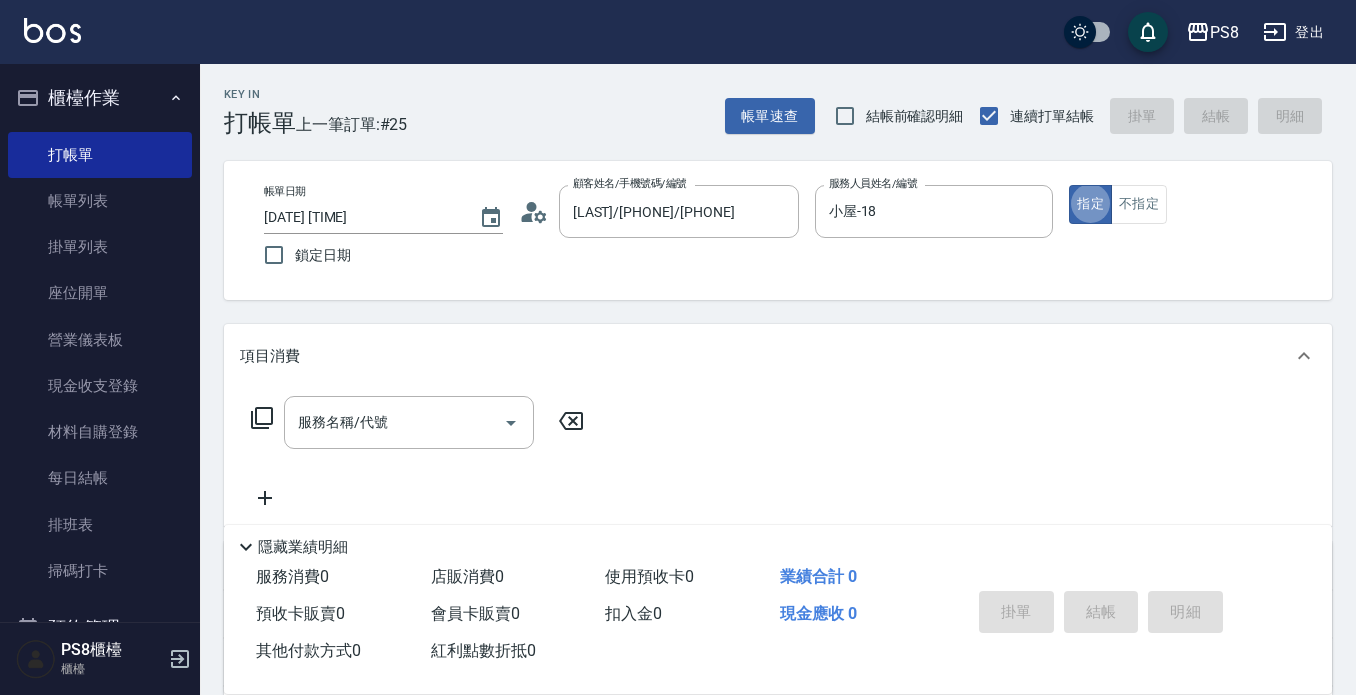 type on "true" 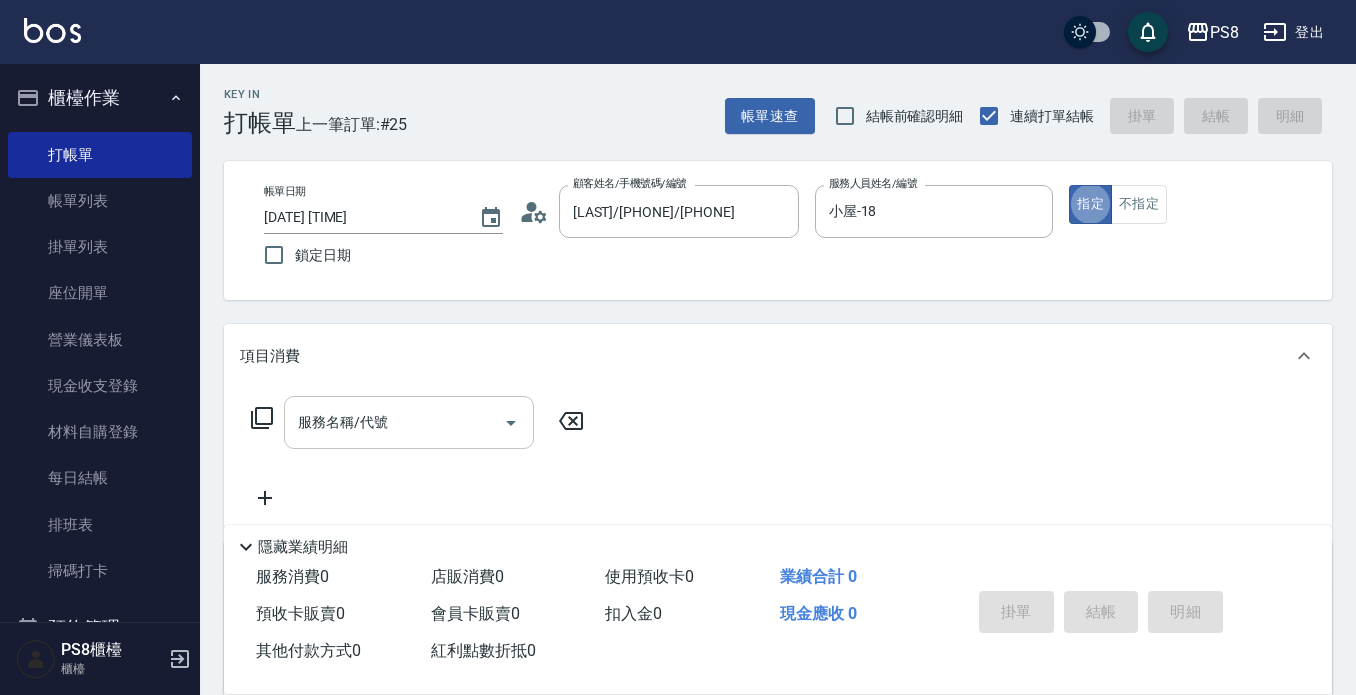 click on "服務名稱/代號" at bounding box center [394, 422] 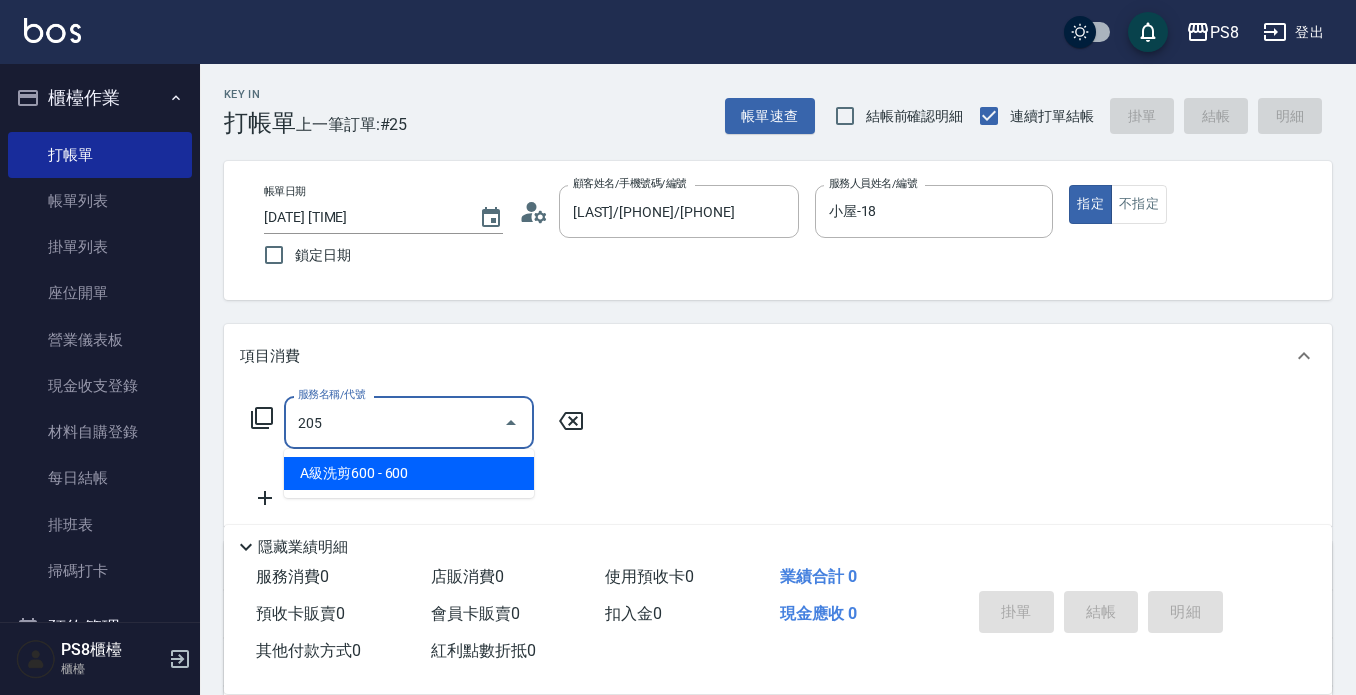 click on "A級洗剪600 - 600" at bounding box center [409, 473] 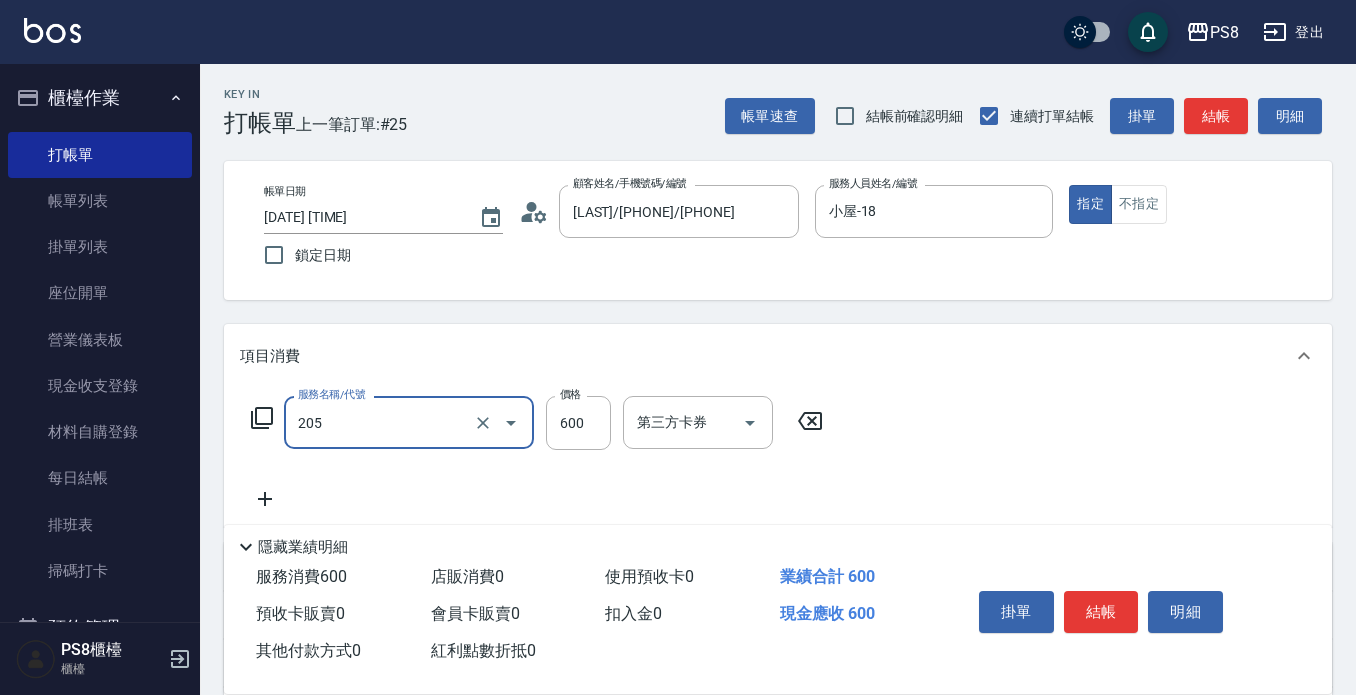 type on "A級洗剪600(205)" 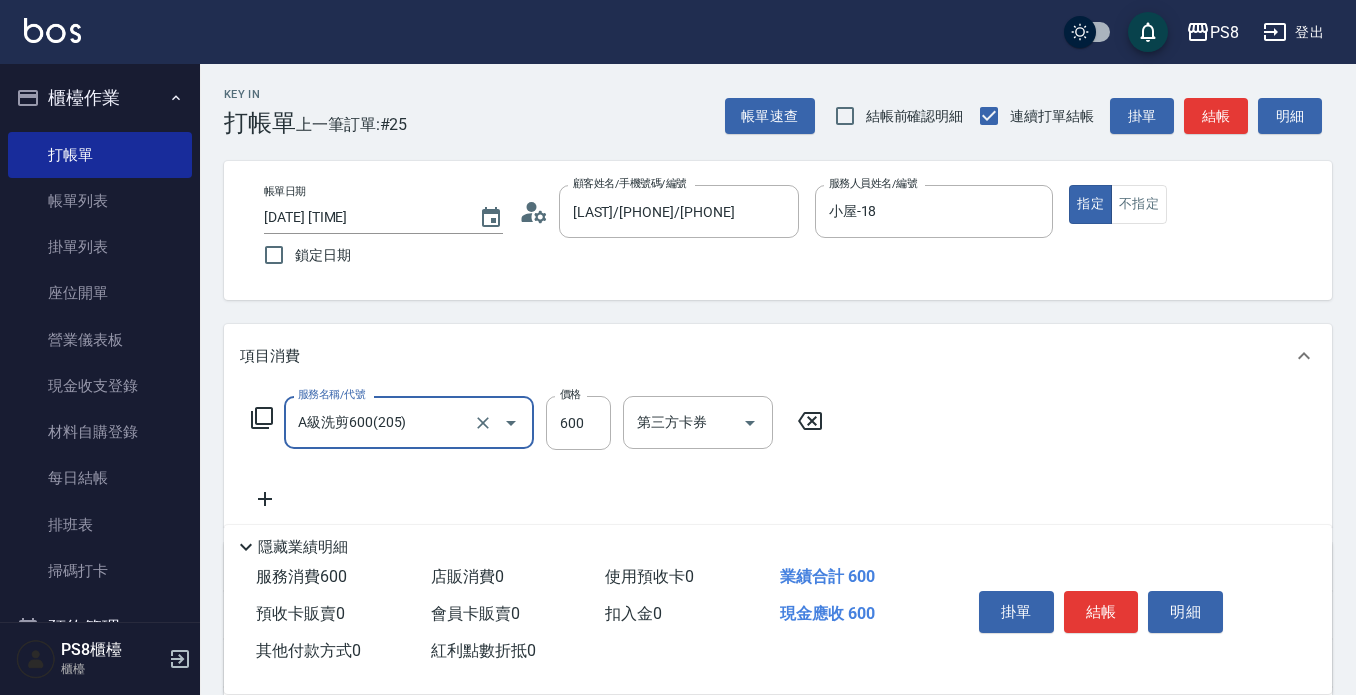 click on "服務名稱/代號 A級洗剪600(205) 服務名稱/代號 價格 600 價格 第三方卡券 第三方卡券" at bounding box center (537, 453) 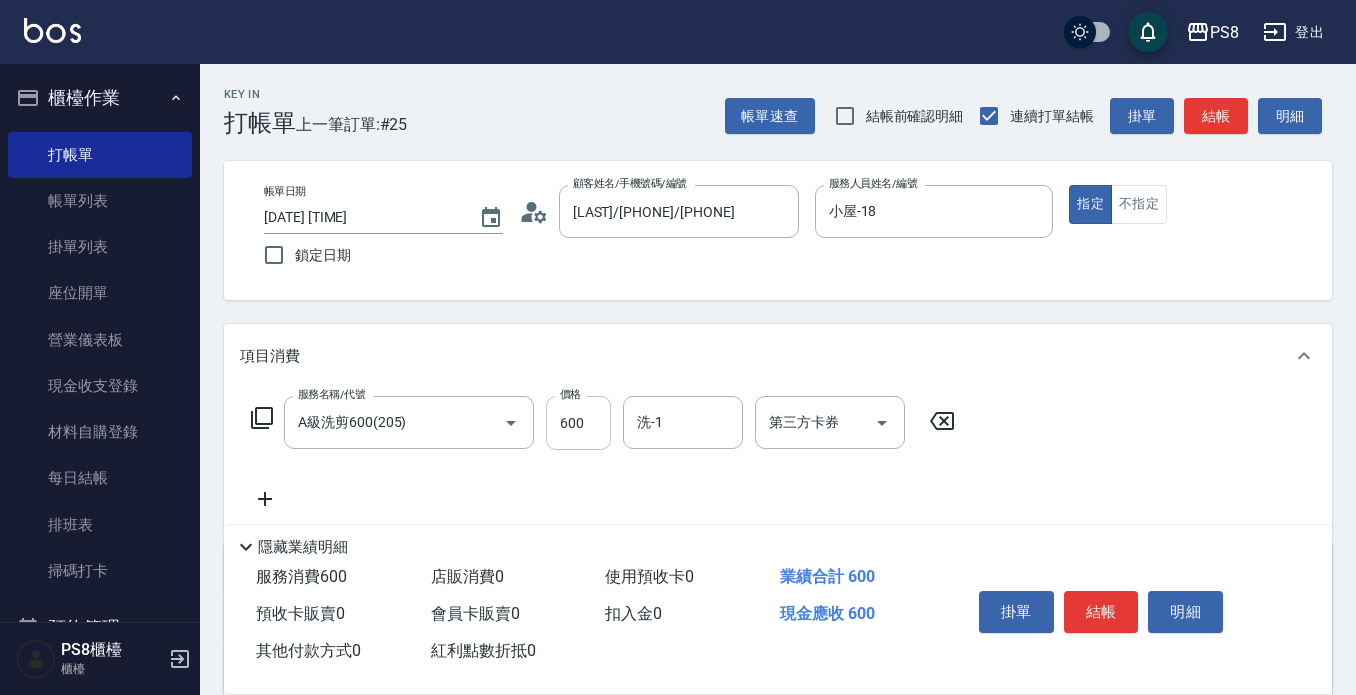 click on "600" at bounding box center [578, 423] 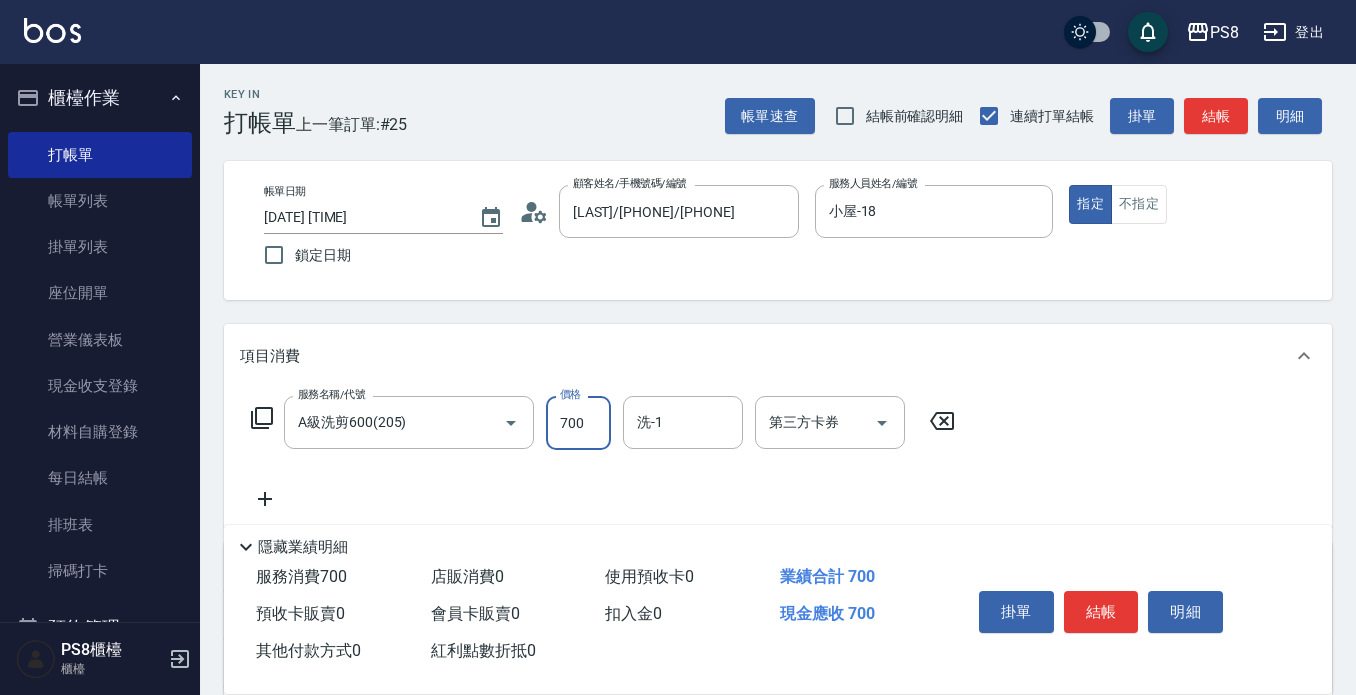 type on "700" 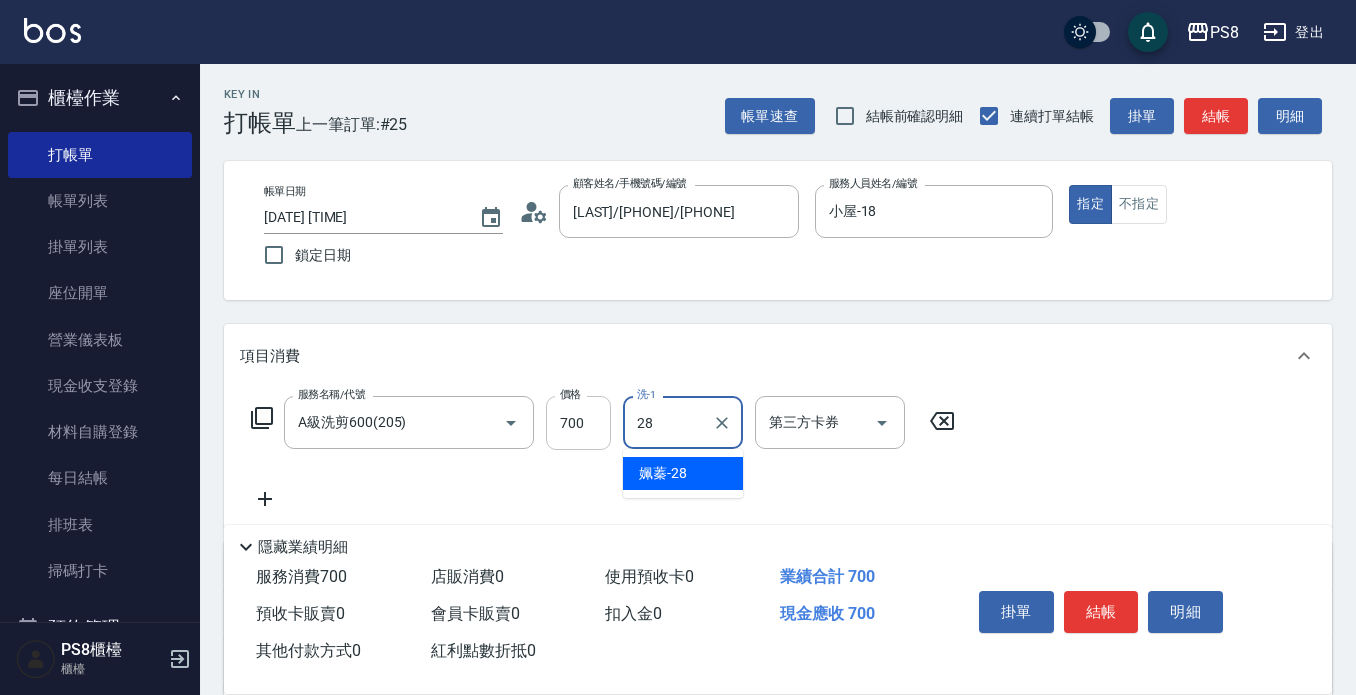 type on "姵蓁-28" 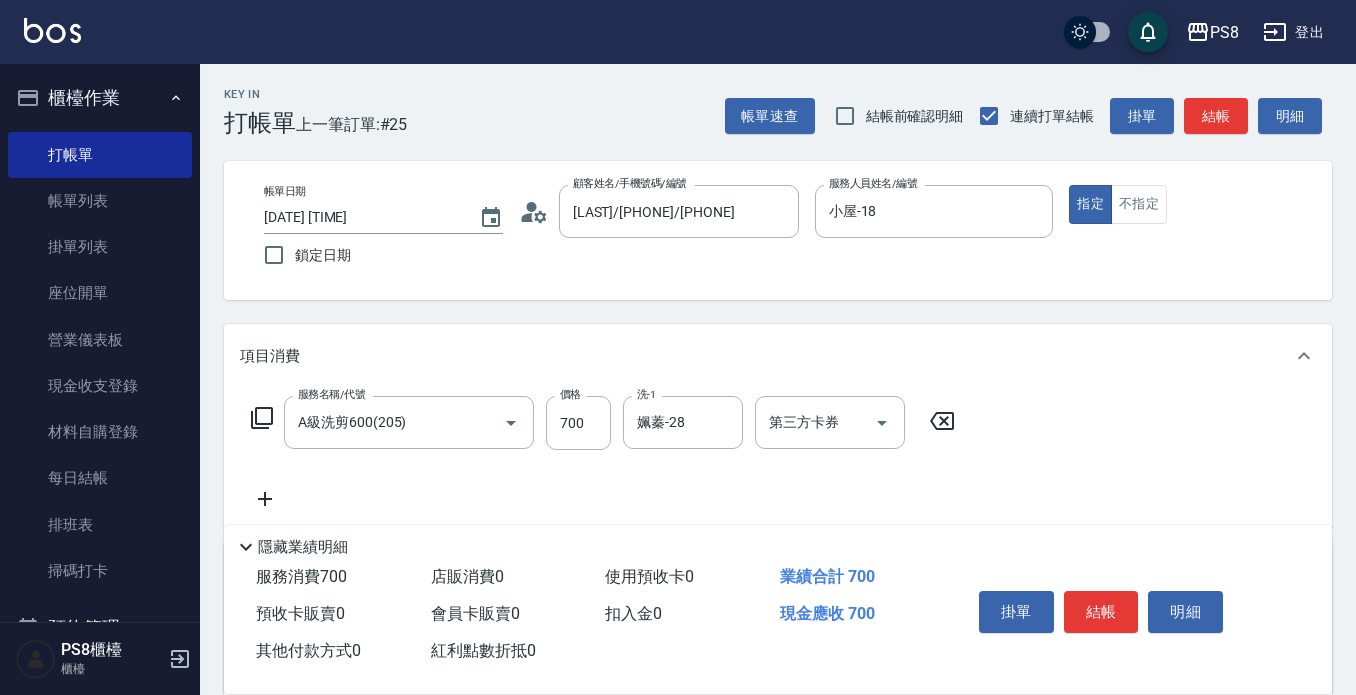 click on "掛單 結帳 明細" at bounding box center (1101, 614) 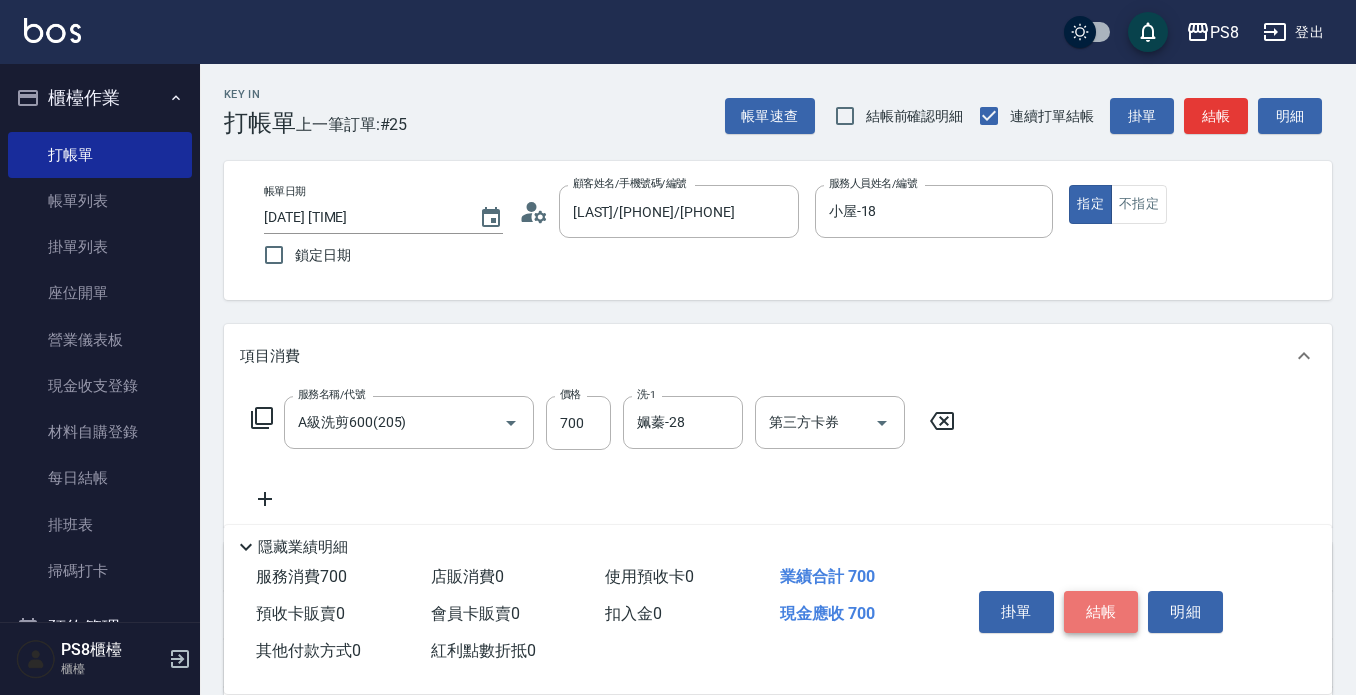 click on "結帳" at bounding box center (1101, 612) 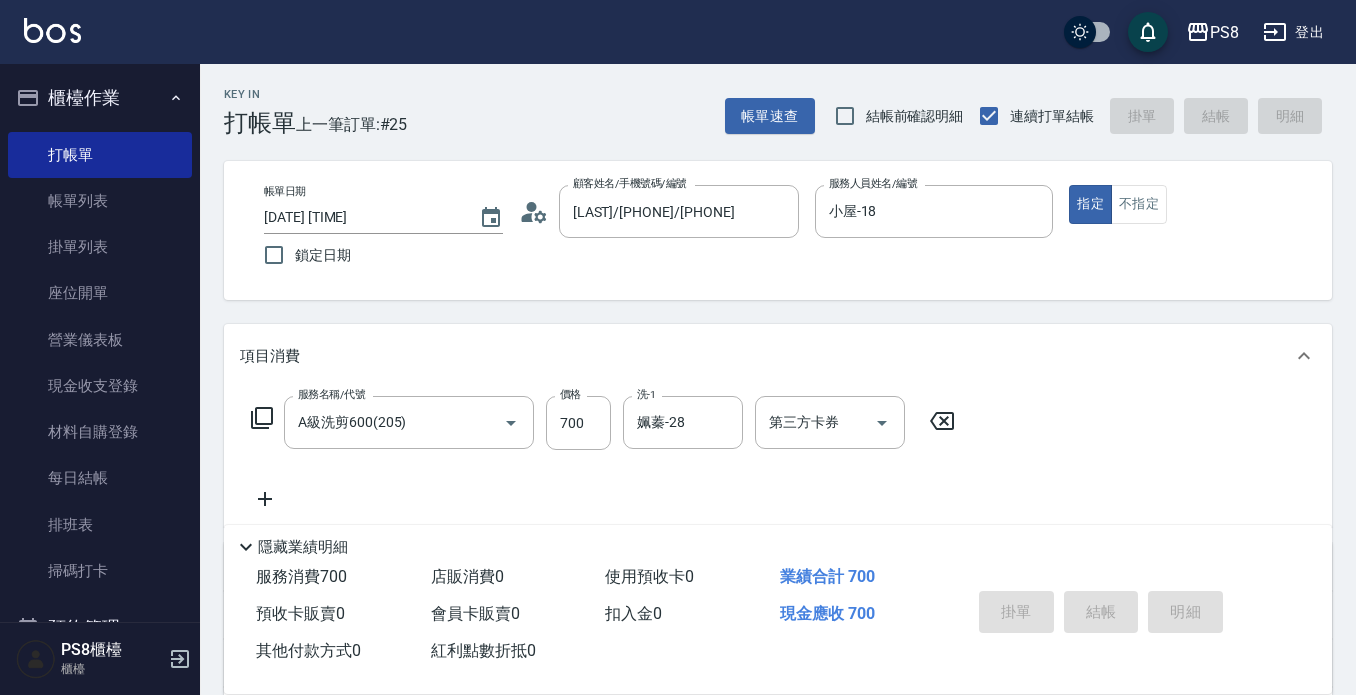 type on "2025/08/09 18:43" 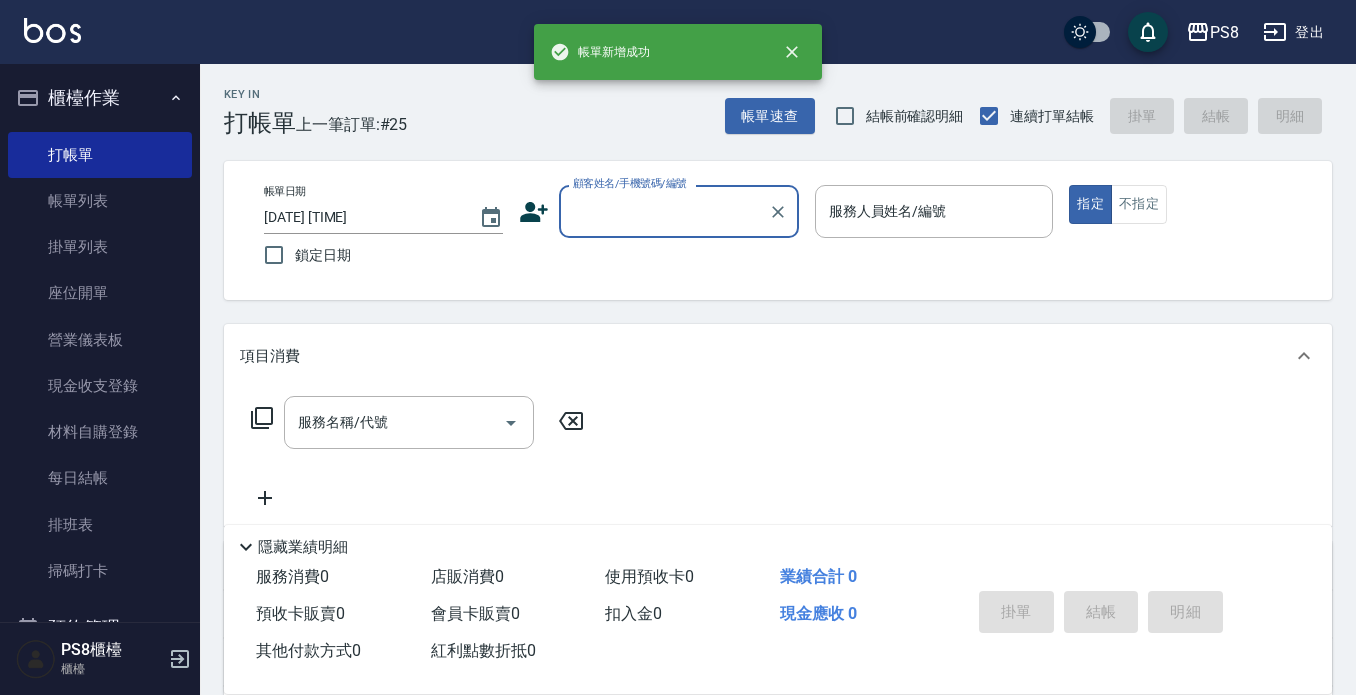 scroll, scrollTop: 0, scrollLeft: 0, axis: both 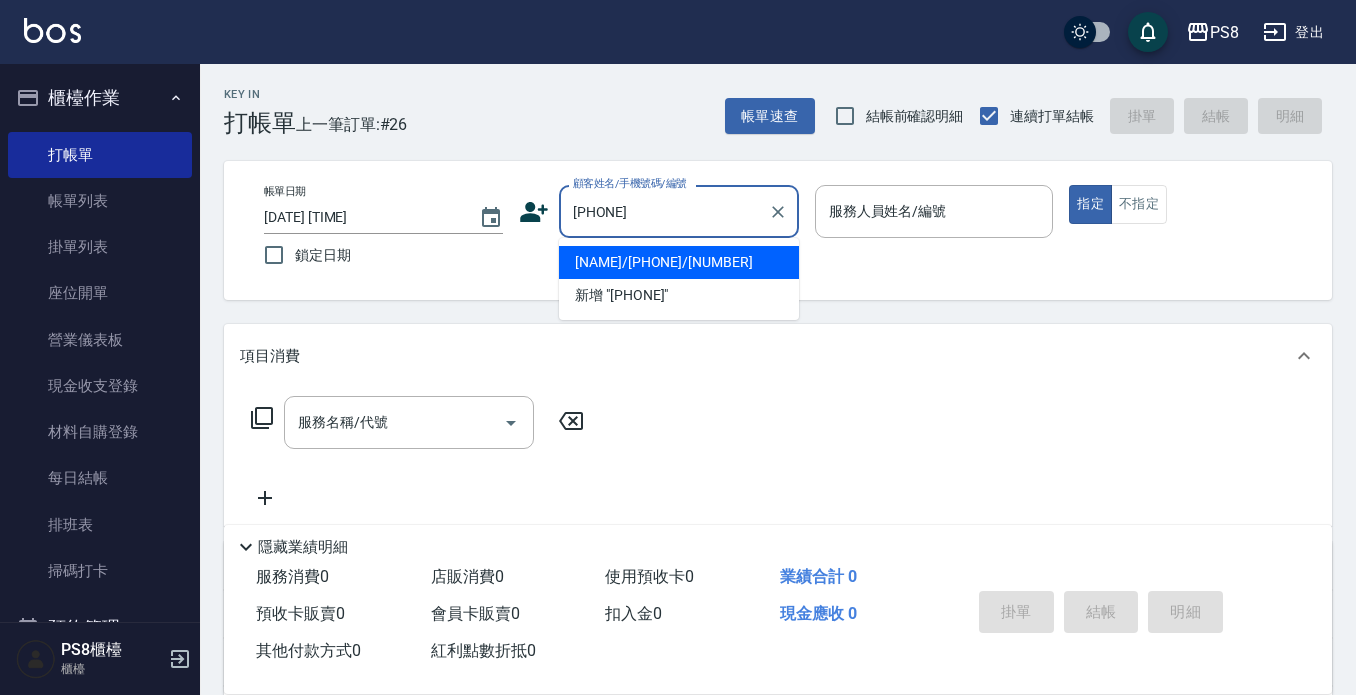 click on "張滋汶/0933033759/16515" at bounding box center (679, 262) 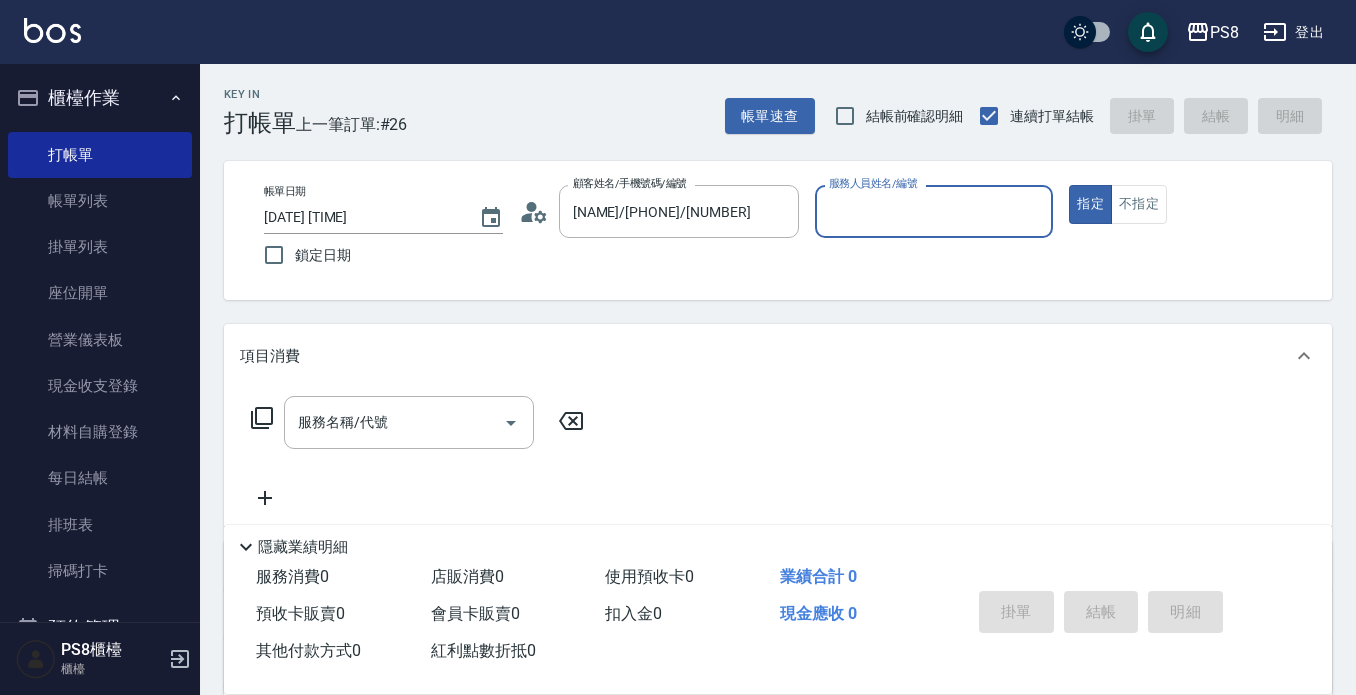 type on "小屋-18" 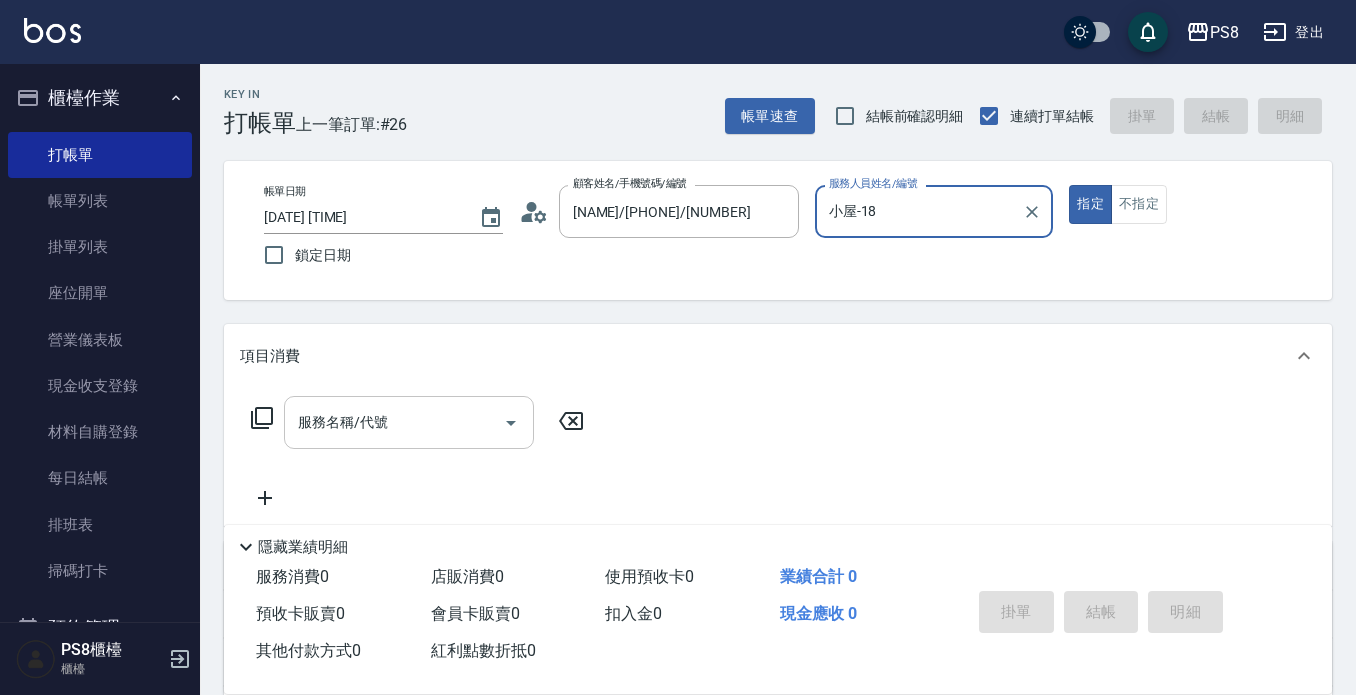 click on "服務名稱/代號" at bounding box center [394, 422] 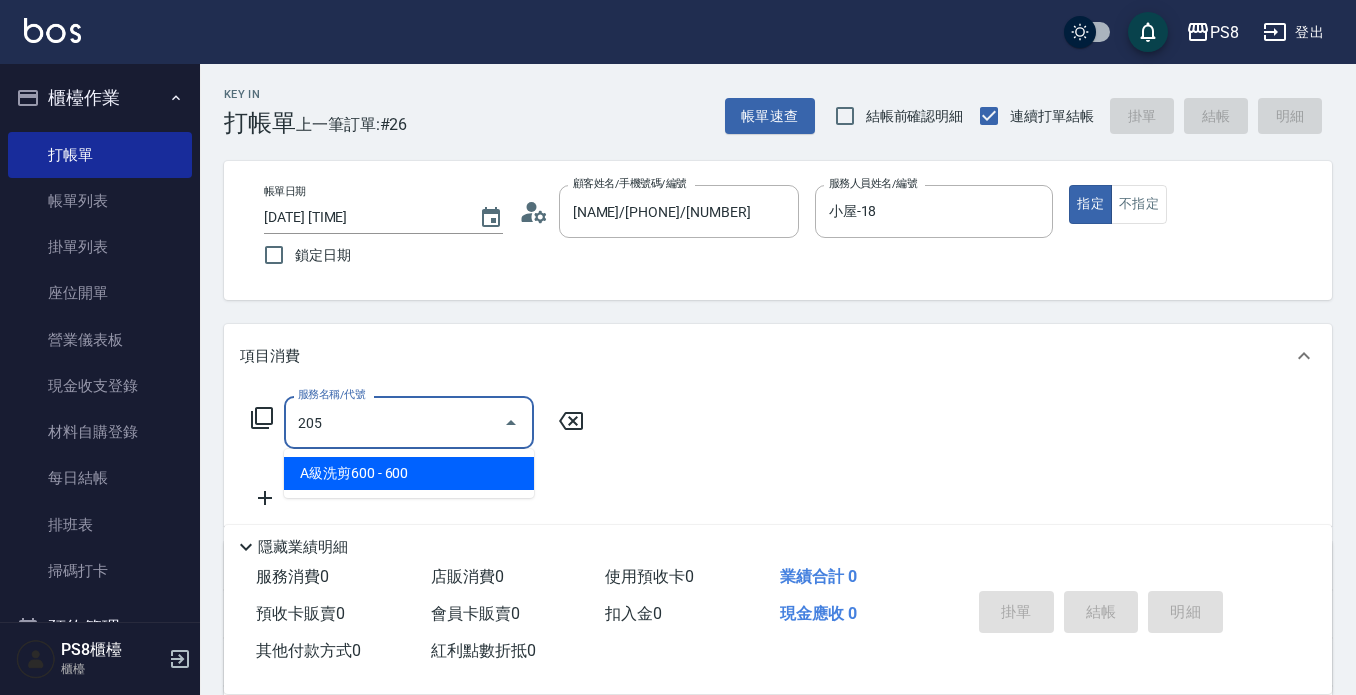 click on "A級洗剪600 - 600" at bounding box center [409, 473] 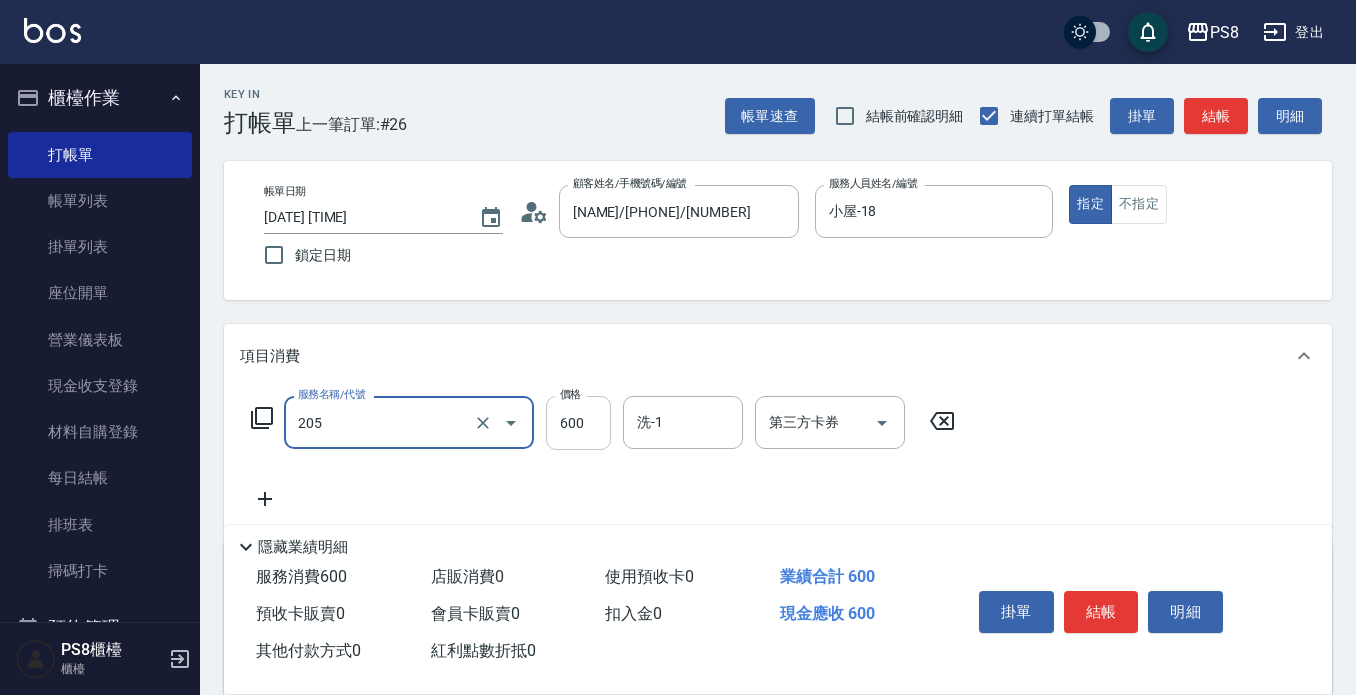 type on "A級洗剪600(205)" 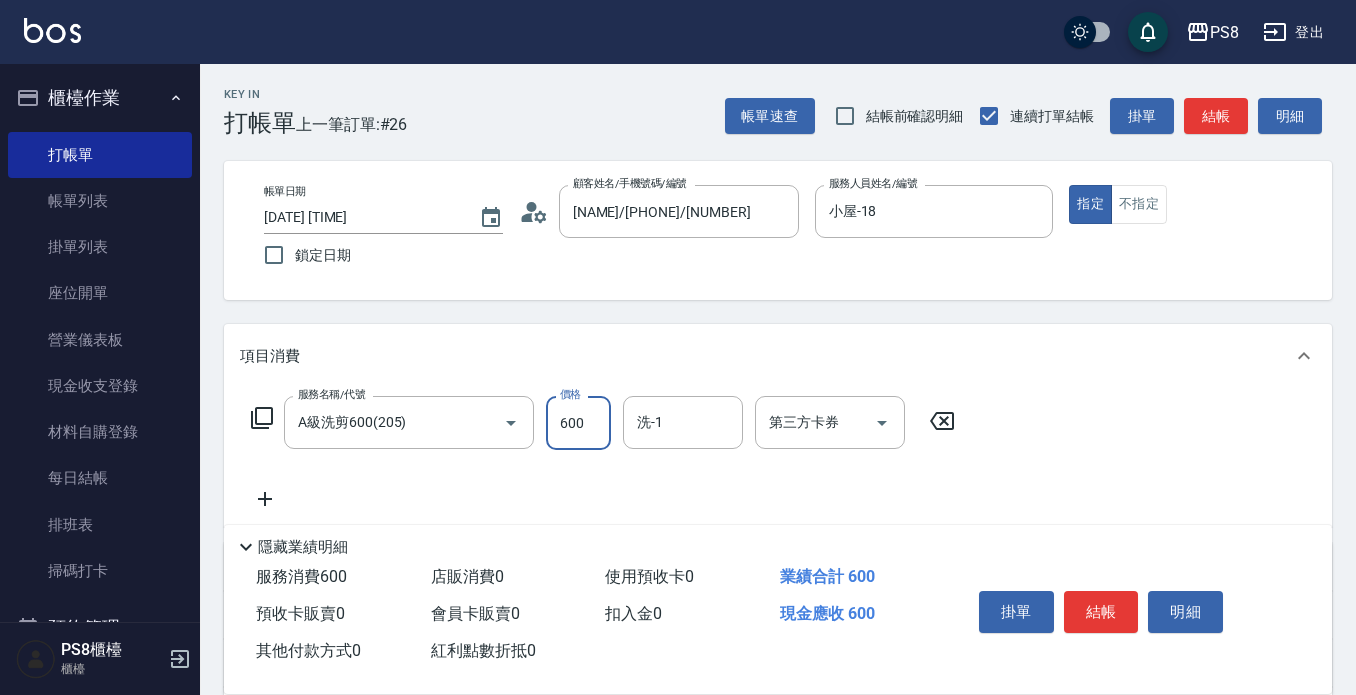 click on "600" at bounding box center (578, 423) 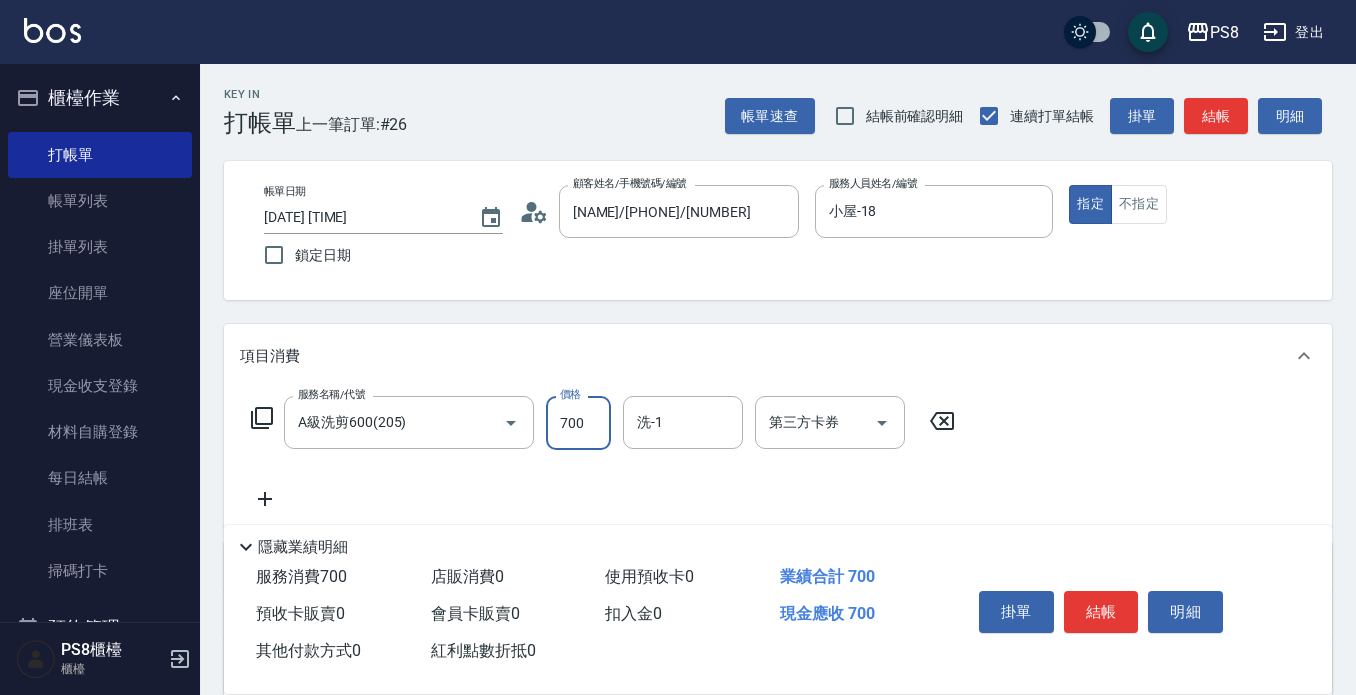 type on "700" 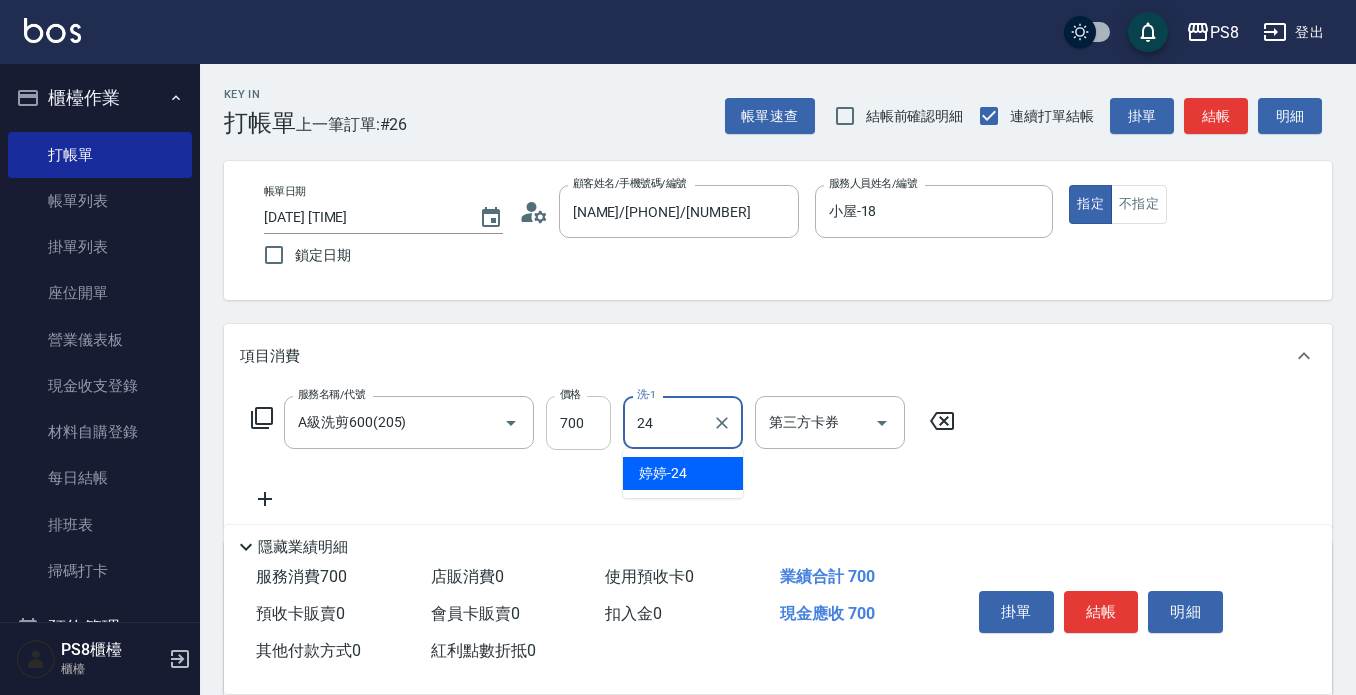 type on "婷婷-24" 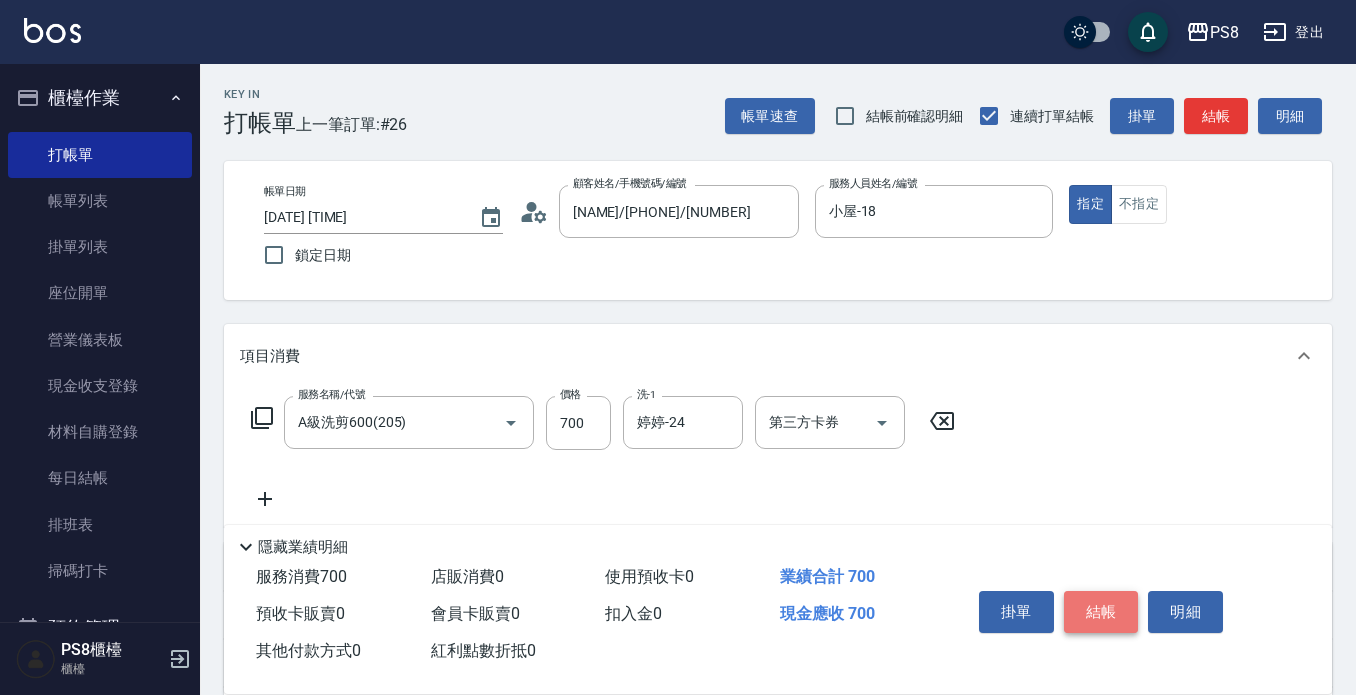 click on "結帳" at bounding box center [1101, 612] 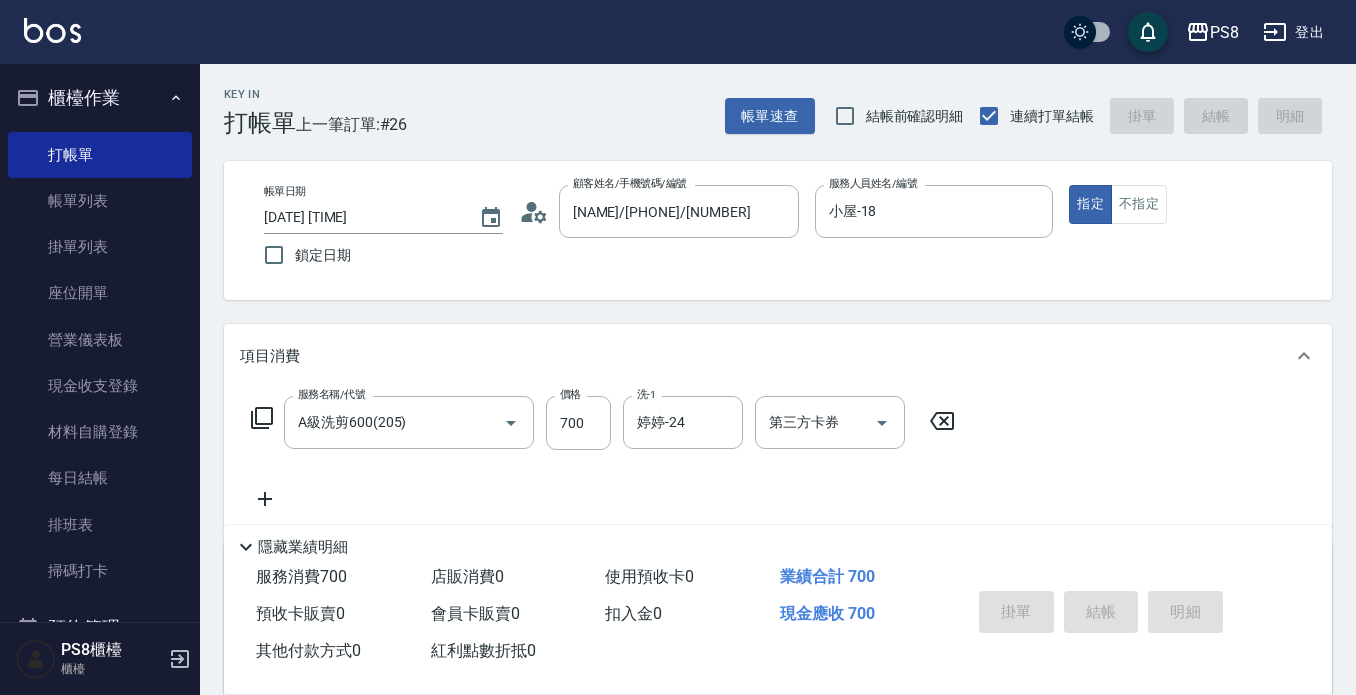 type 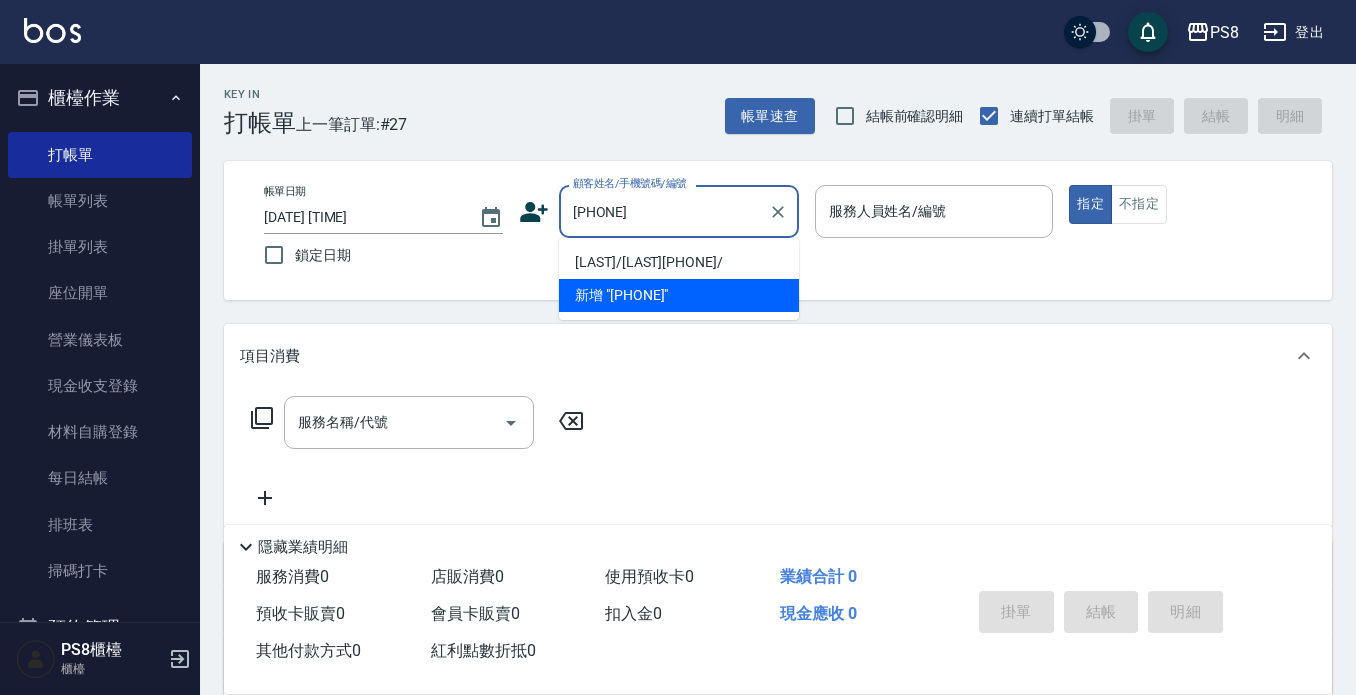 click on "陳玉菁/陳玉菁0921533215/" at bounding box center (679, 262) 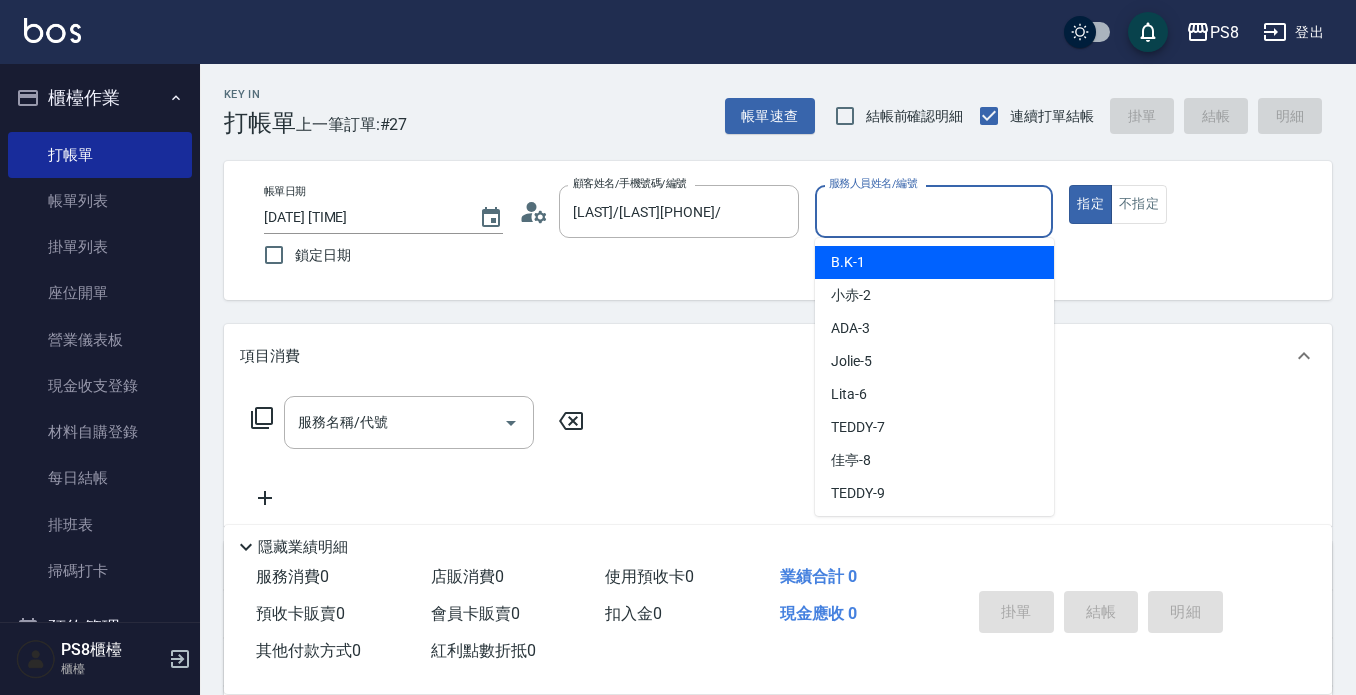 click on "服務人員姓名/編號" at bounding box center (934, 211) 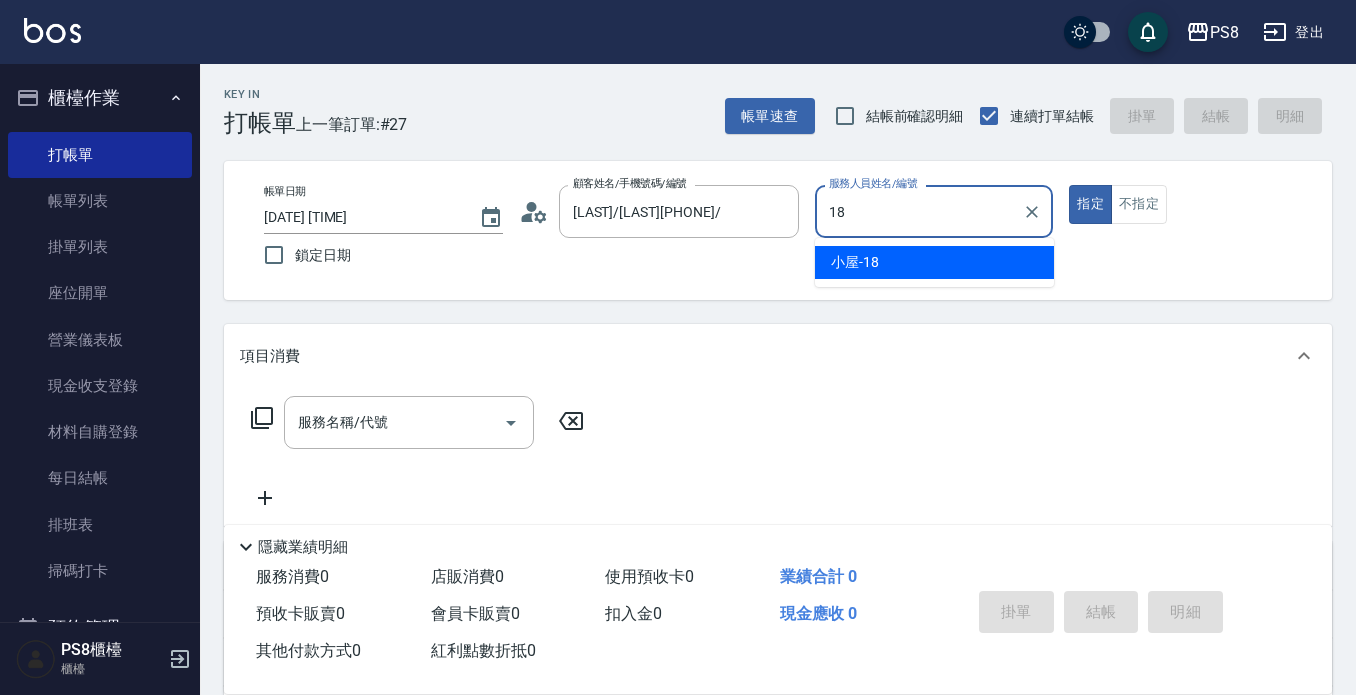 type on "小屋-18" 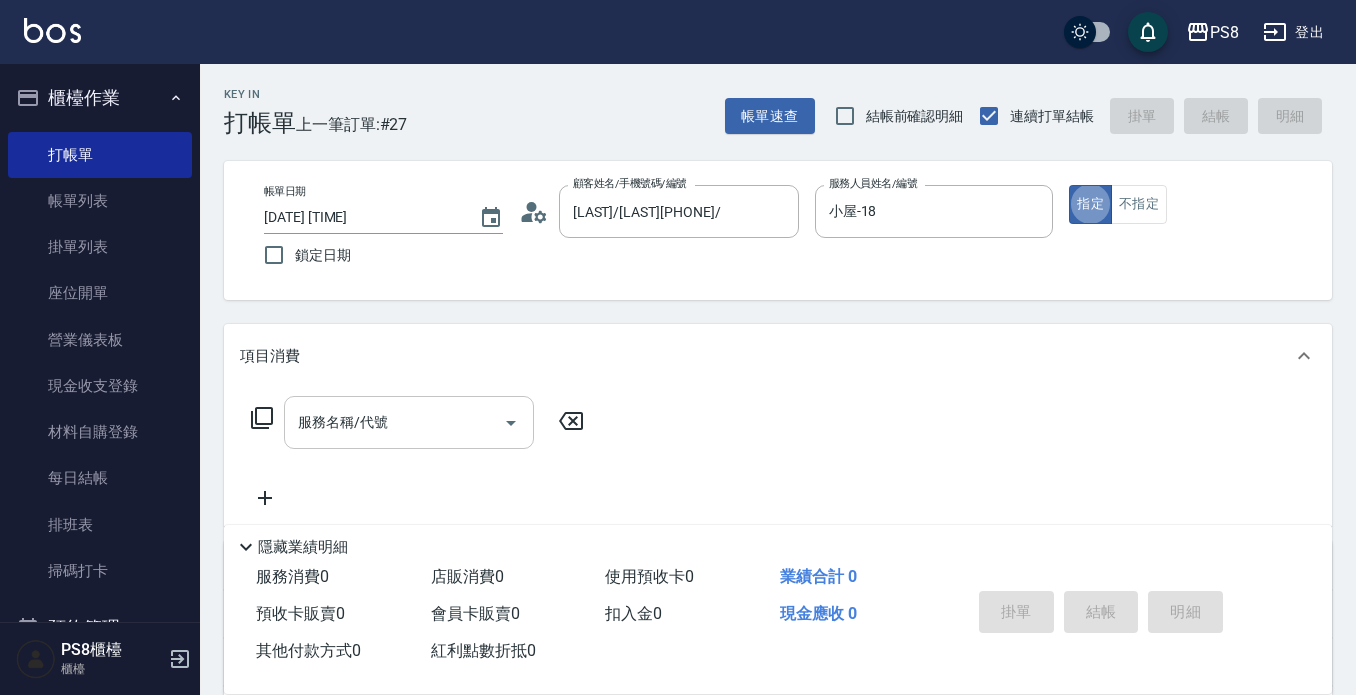 click on "服務名稱/代號" at bounding box center (394, 422) 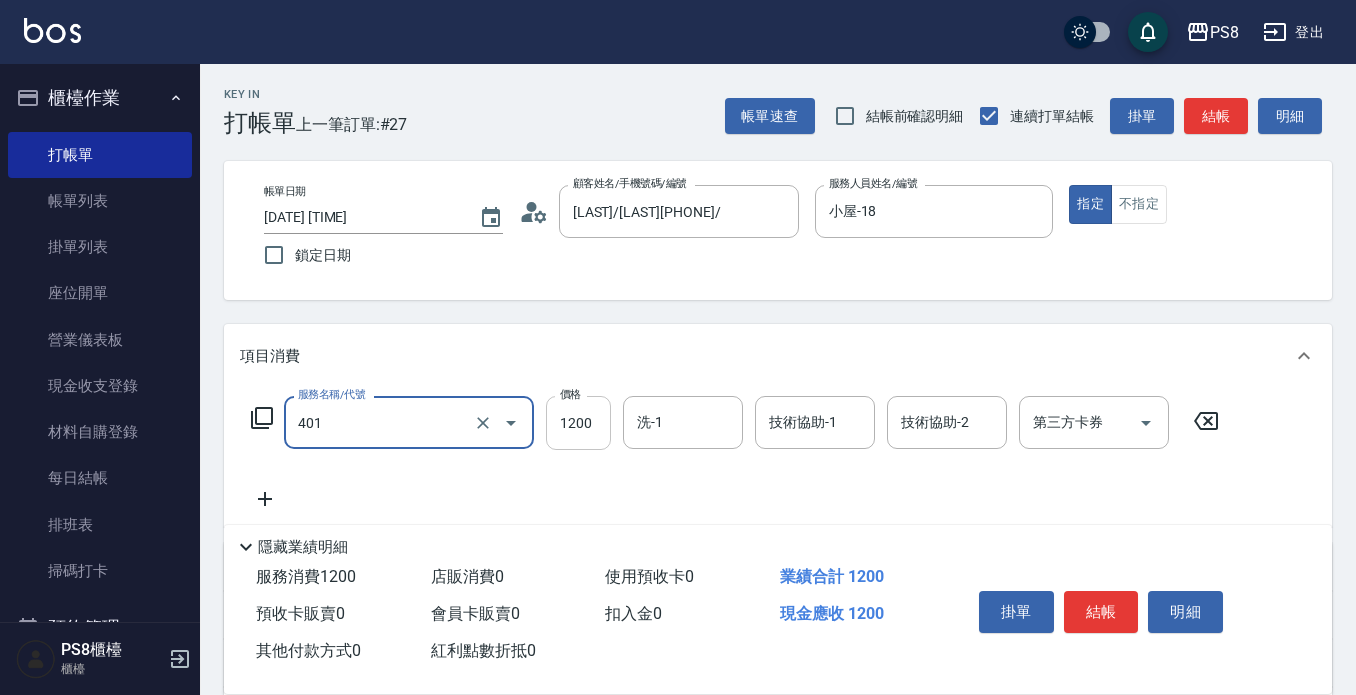 type on "基本染髮(401)" 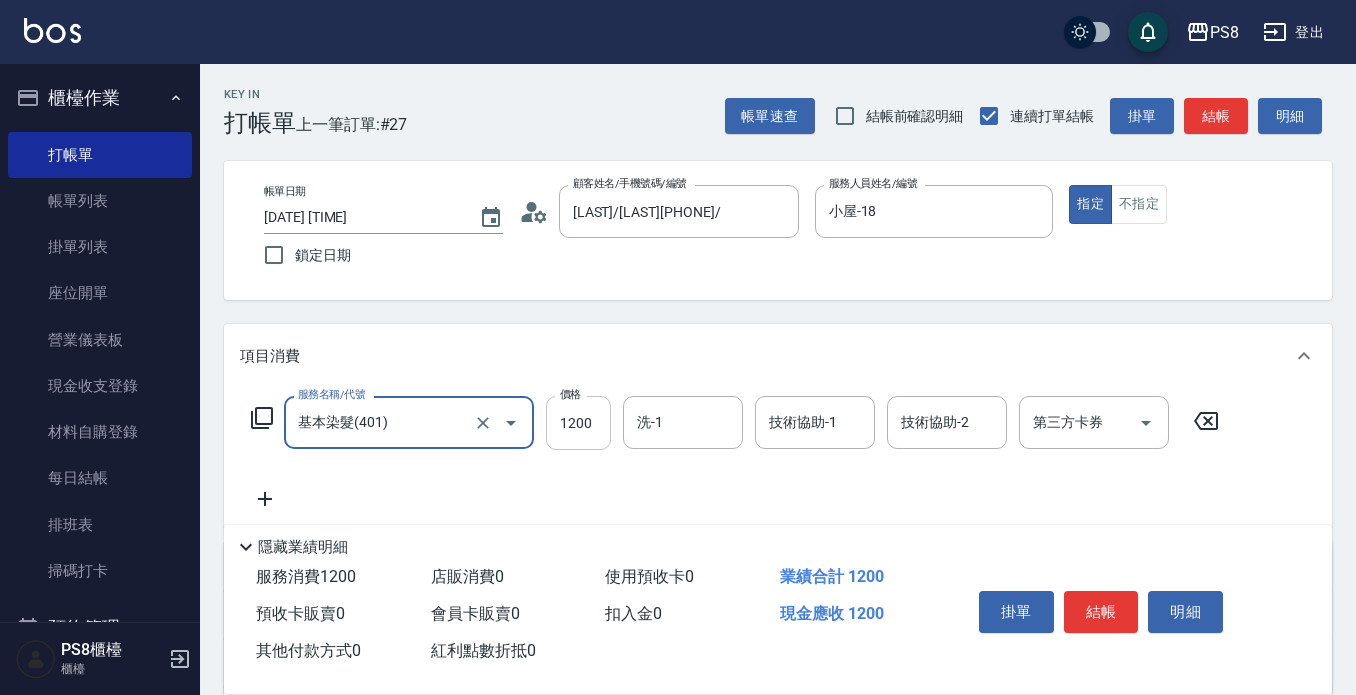click on "1200" at bounding box center [578, 423] 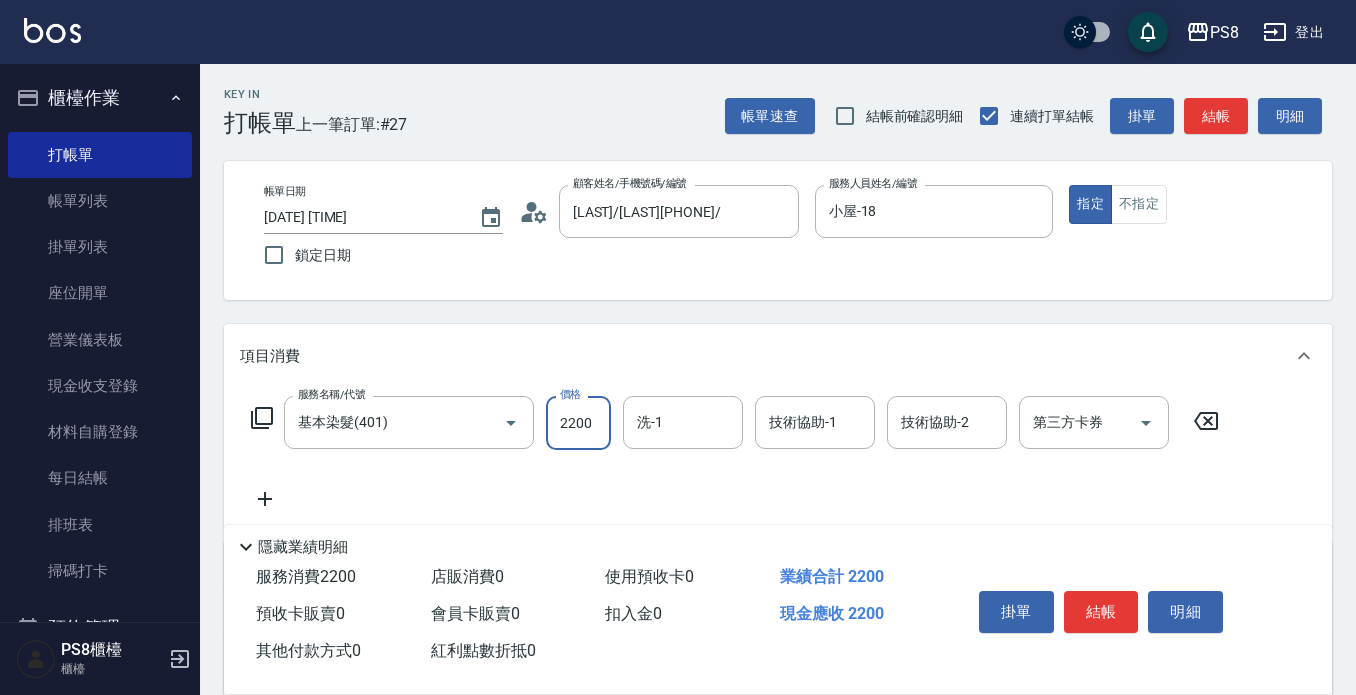 type on "2200" 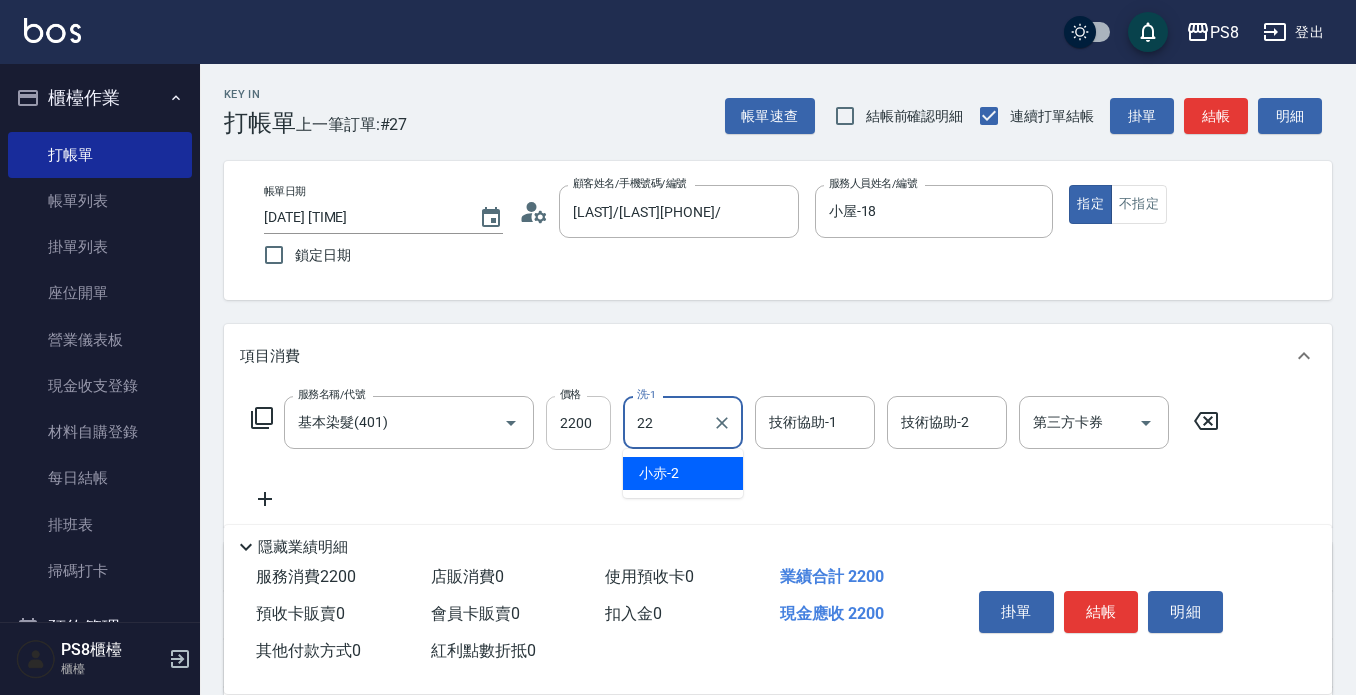 type on "珮安-22" 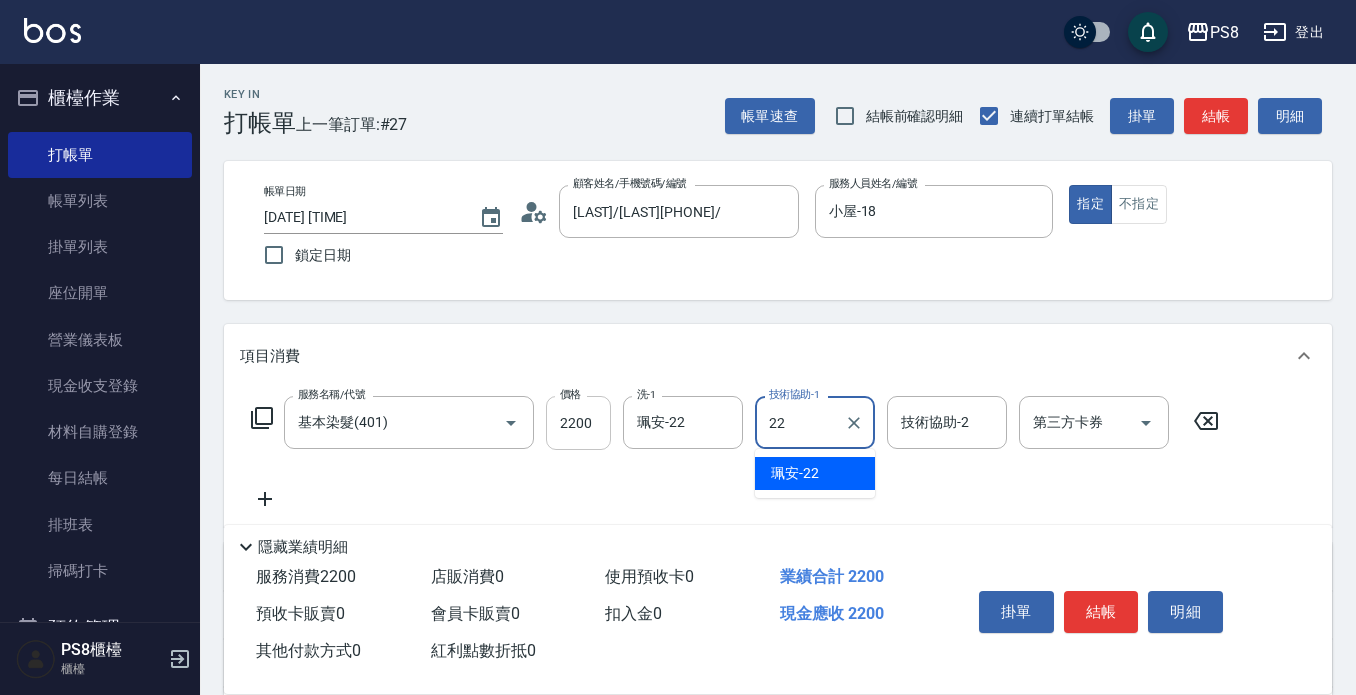 type on "珮安-22" 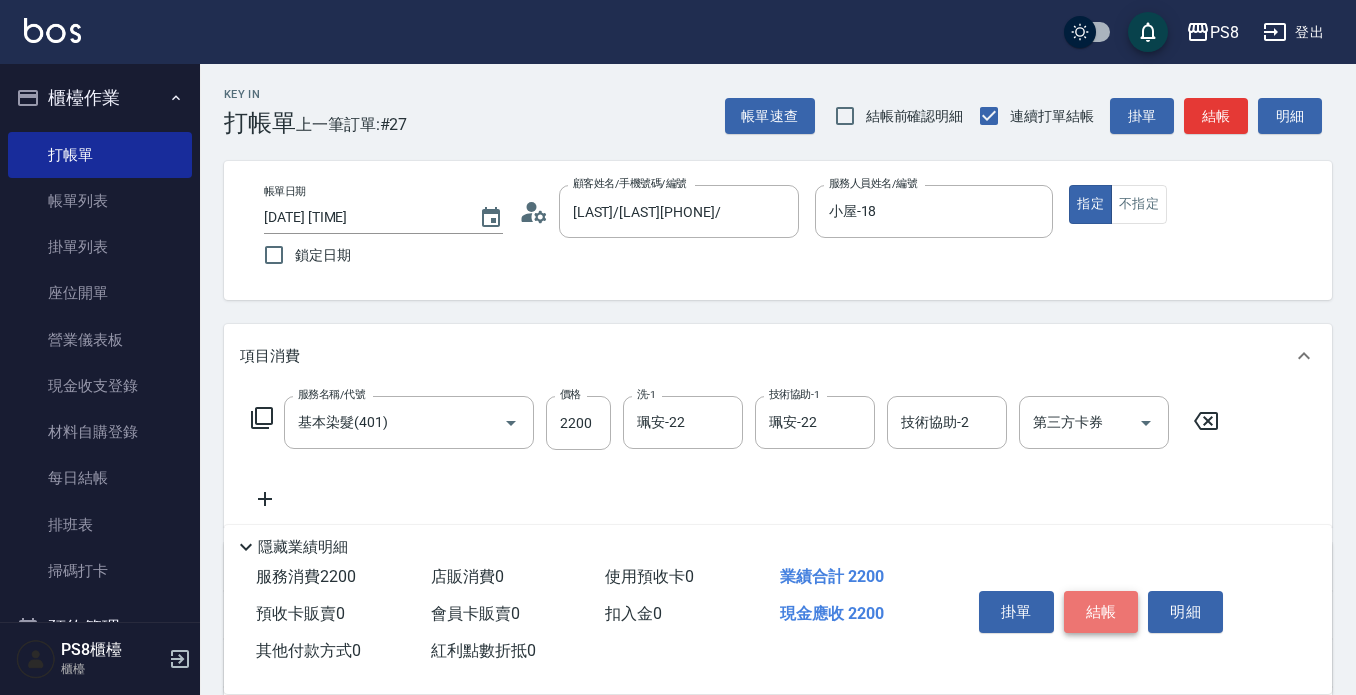 click on "結帳" at bounding box center (1101, 612) 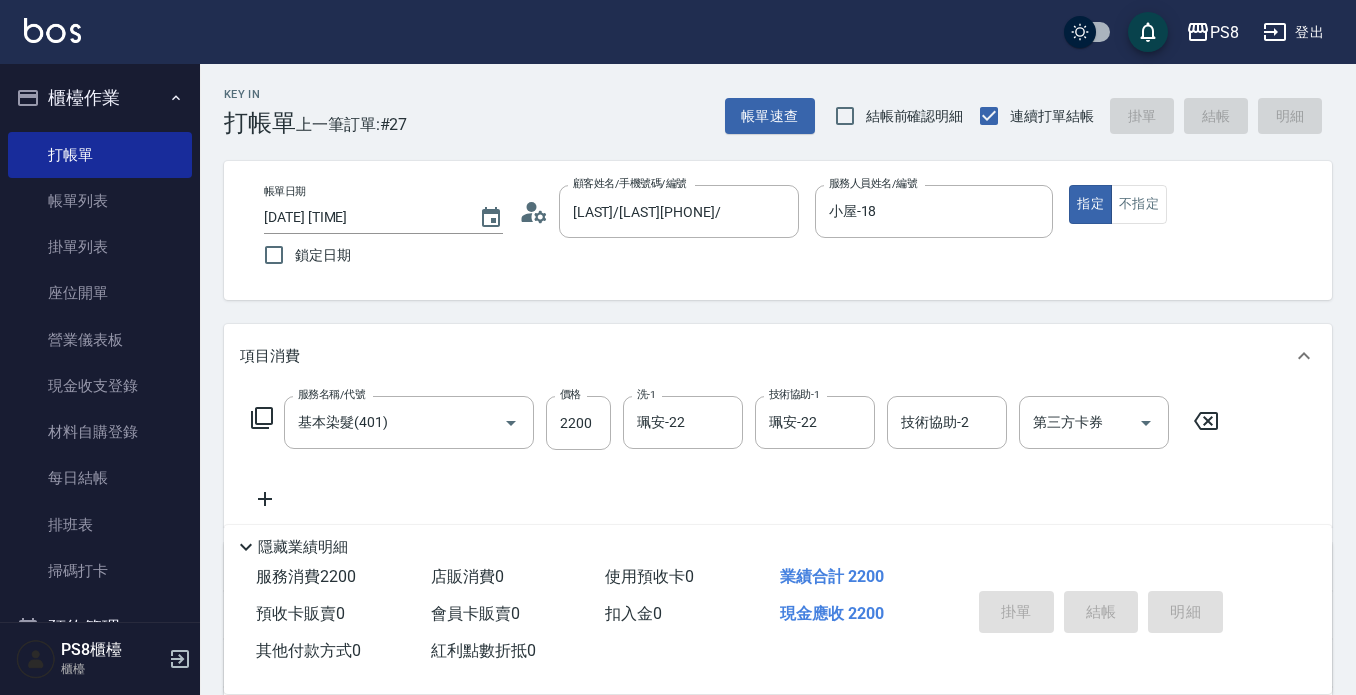type 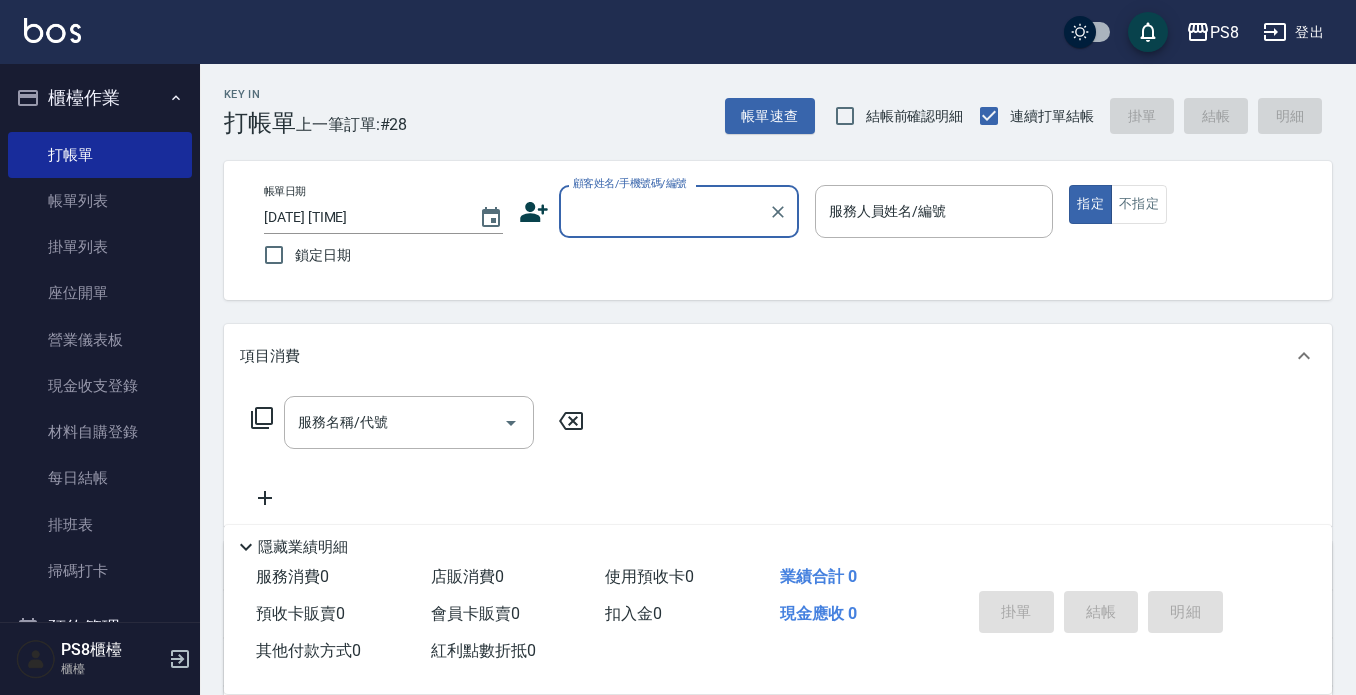 click on "使用預收卡  0" at bounding box center [684, 577] 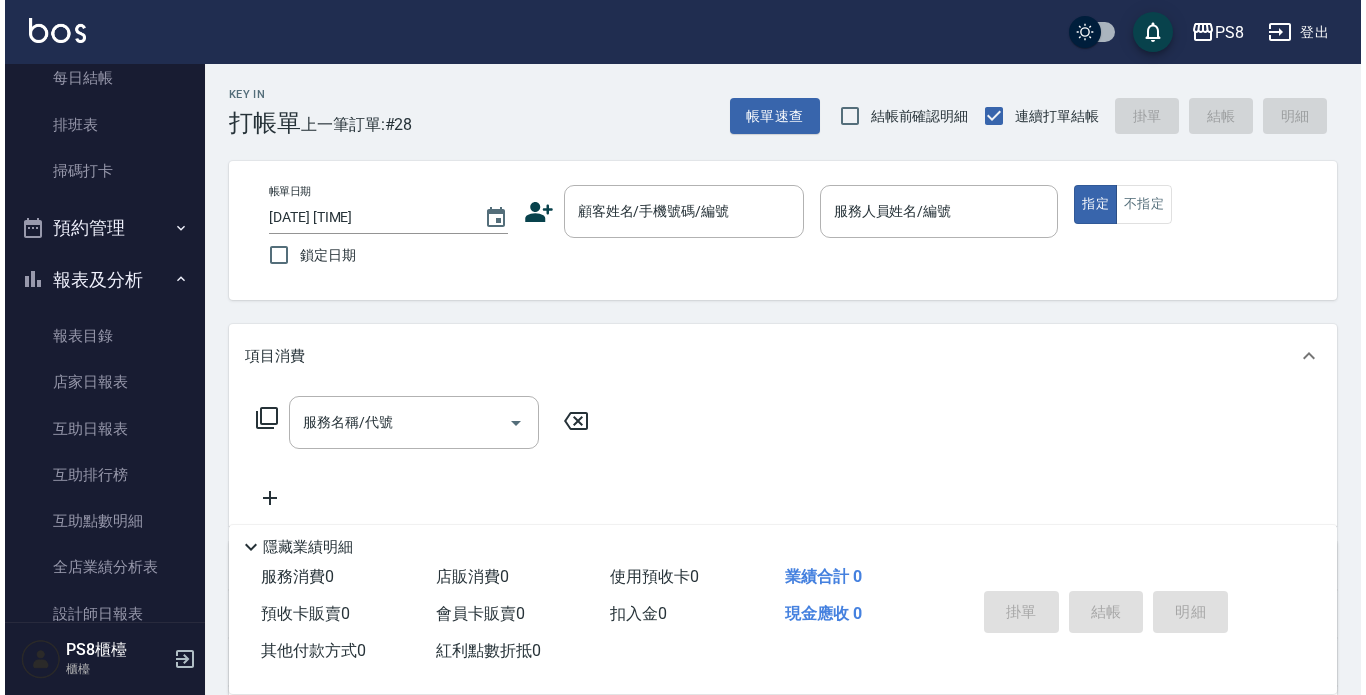scroll, scrollTop: 700, scrollLeft: 0, axis: vertical 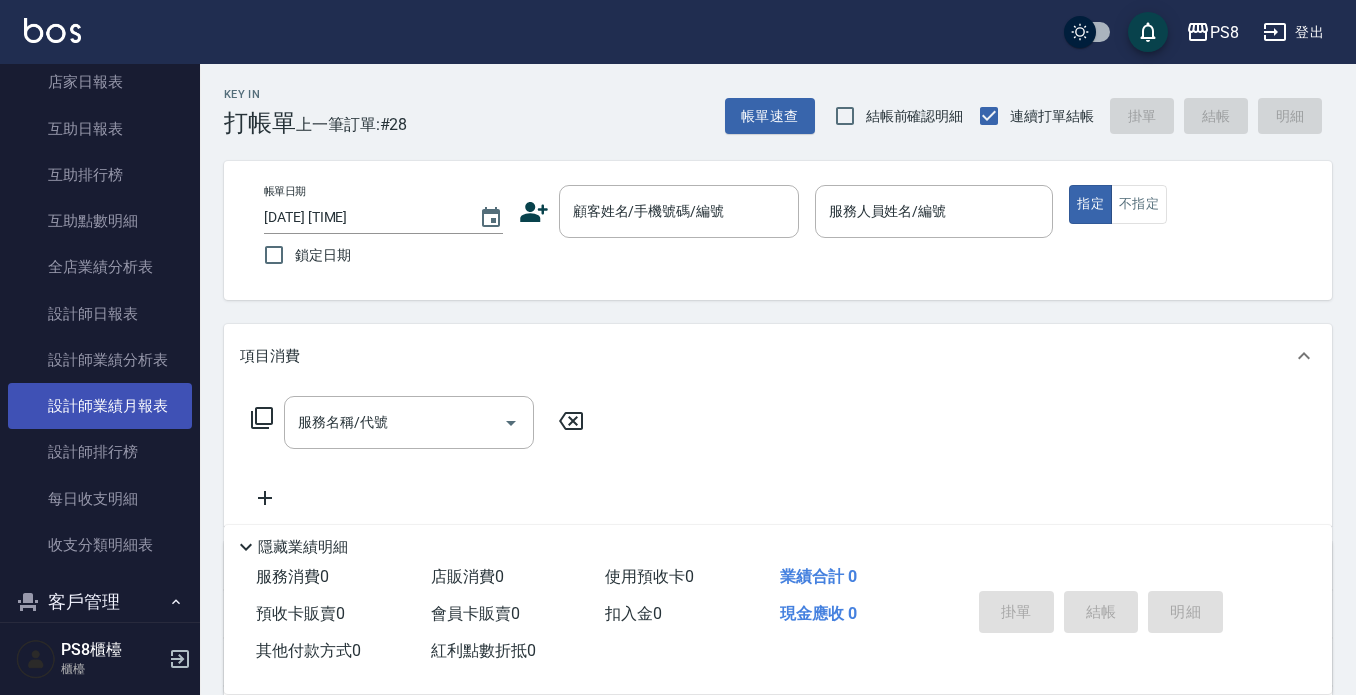 click on "設計師業績月報表" at bounding box center [100, 406] 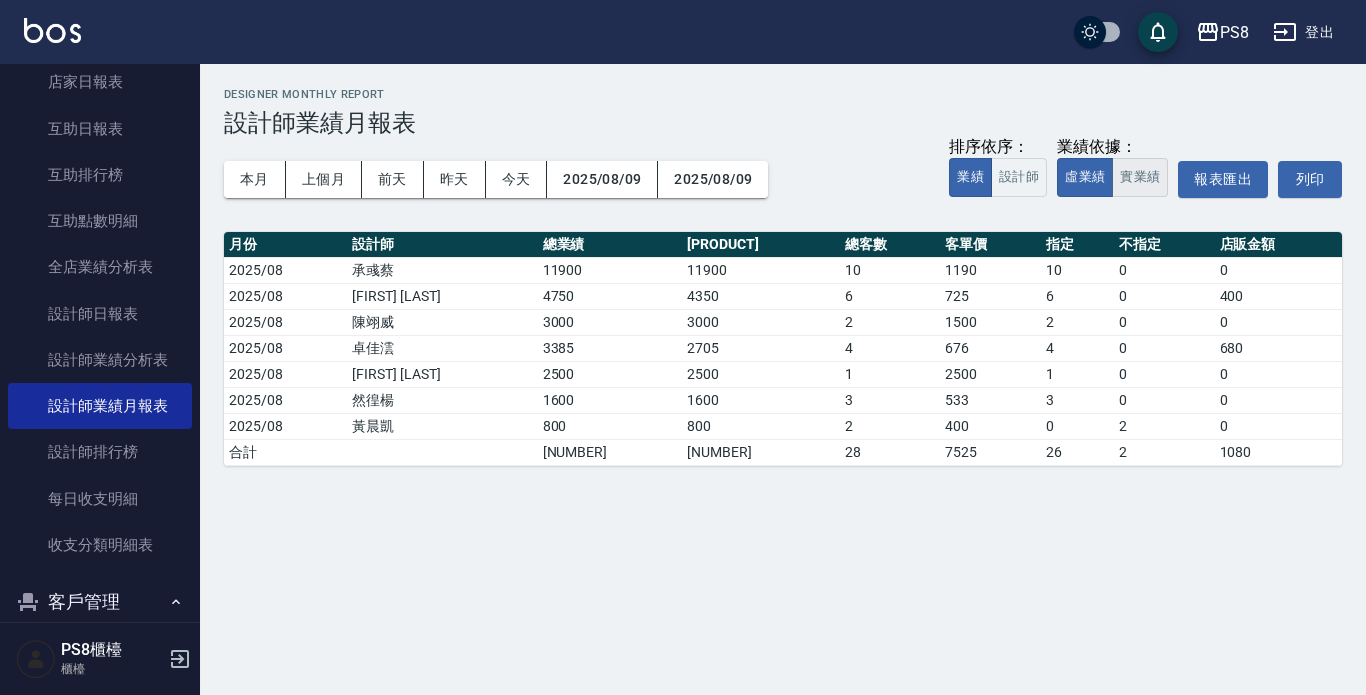 click on "實業績" at bounding box center (1140, 177) 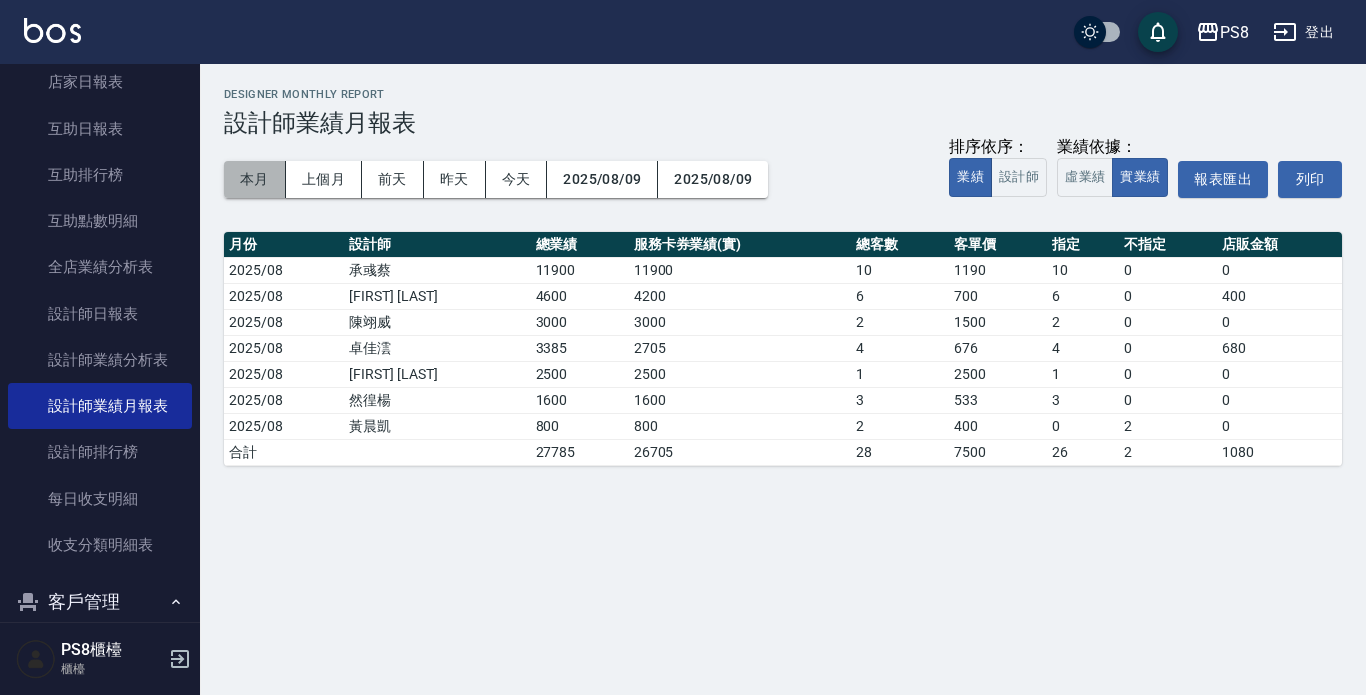 click on "本月" at bounding box center (255, 179) 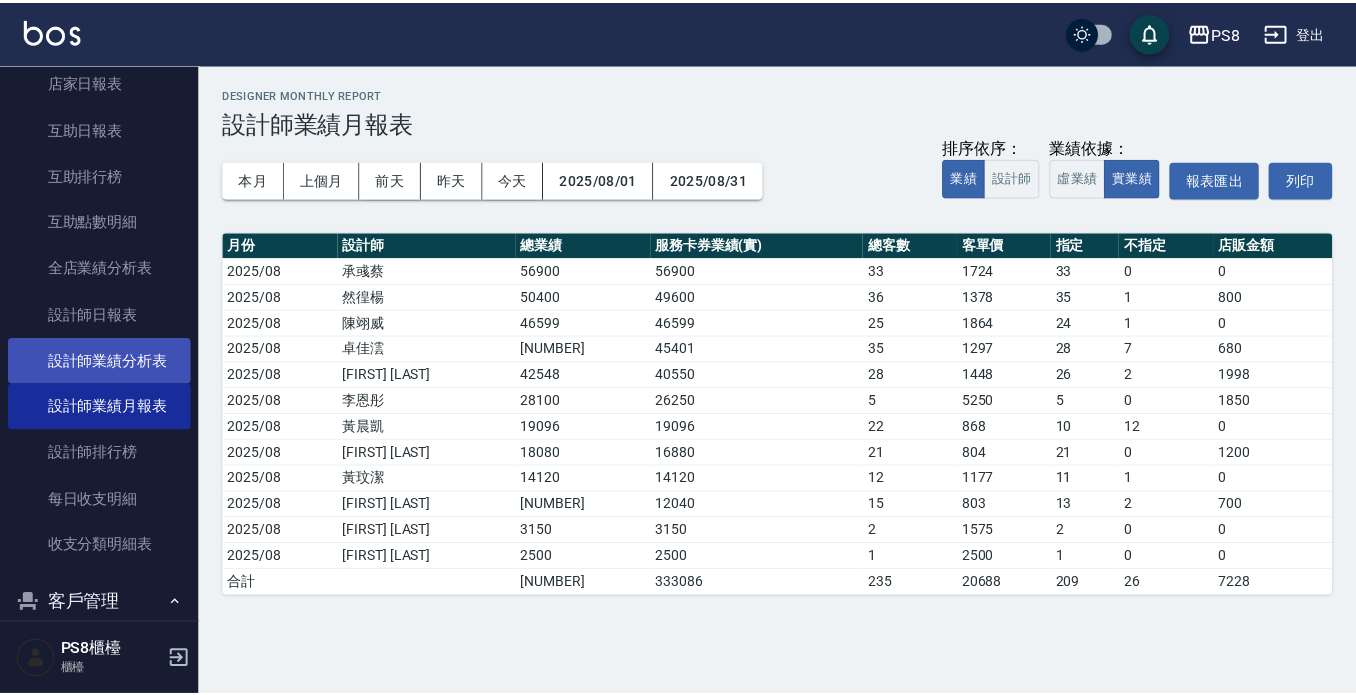 scroll, scrollTop: 0, scrollLeft: 0, axis: both 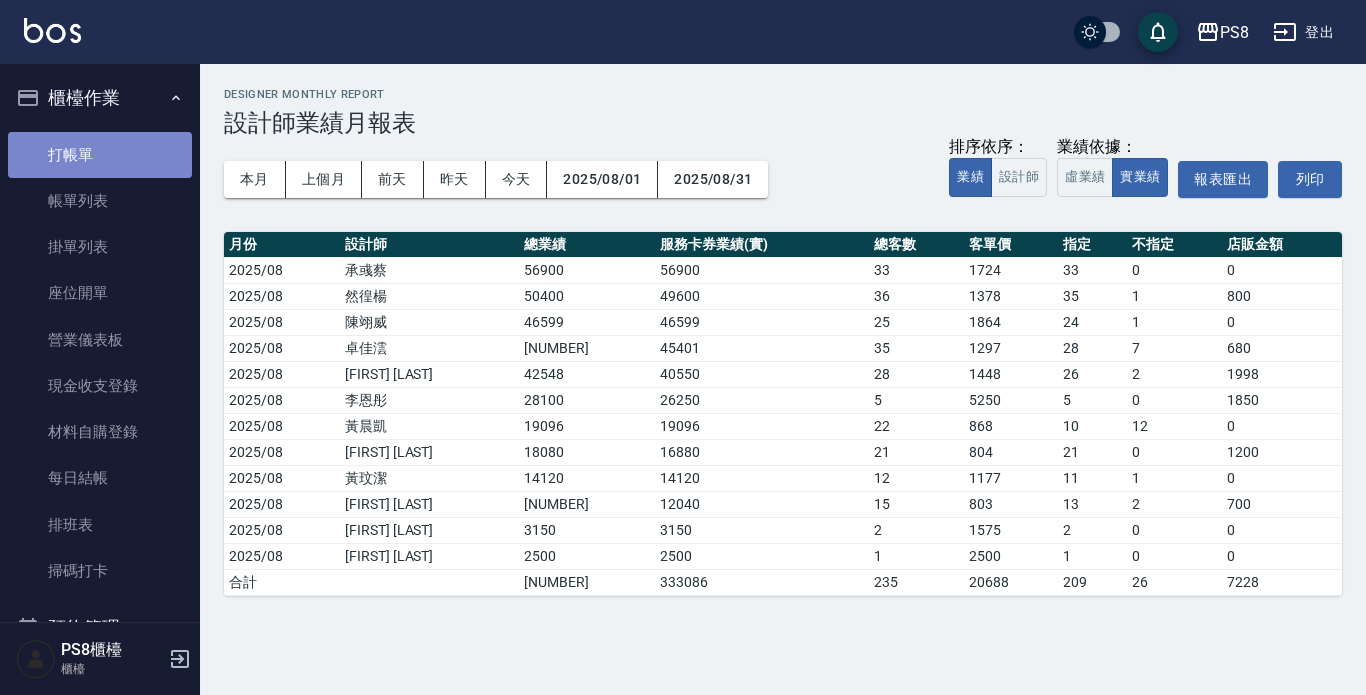 click on "打帳單" at bounding box center [100, 155] 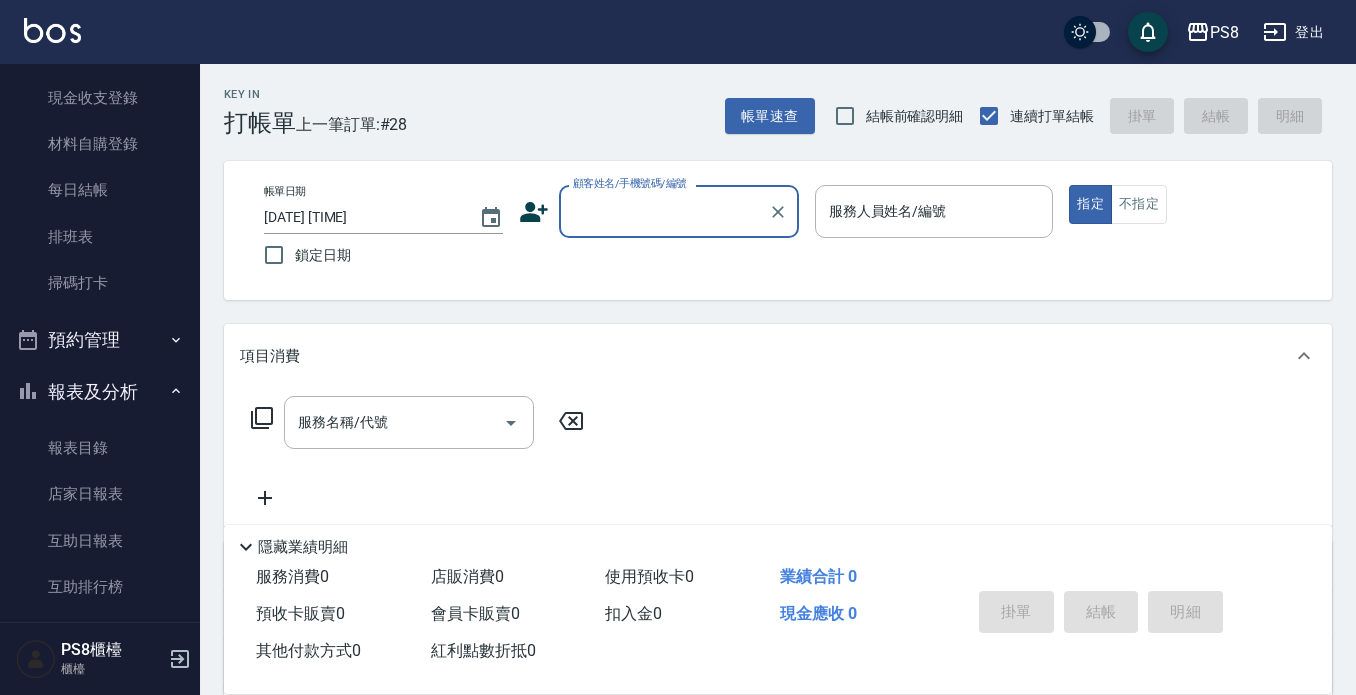 scroll, scrollTop: 300, scrollLeft: 0, axis: vertical 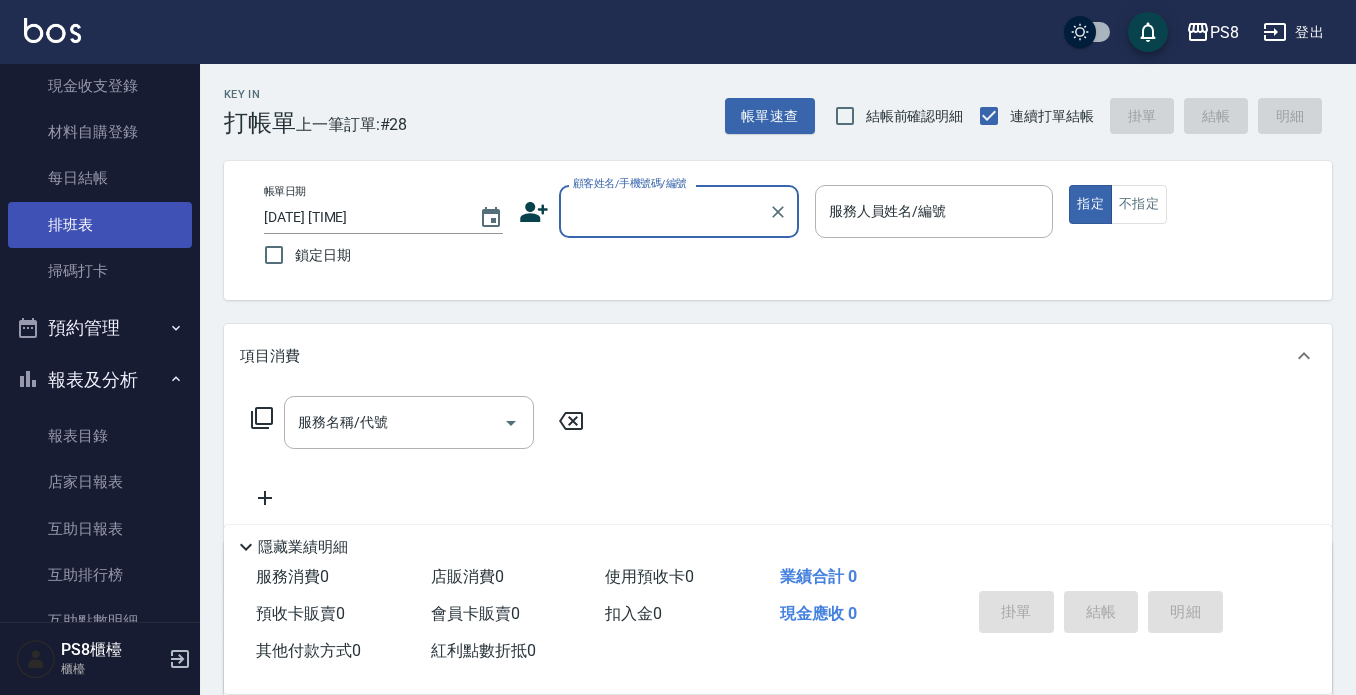 click on "排班表" at bounding box center [100, 225] 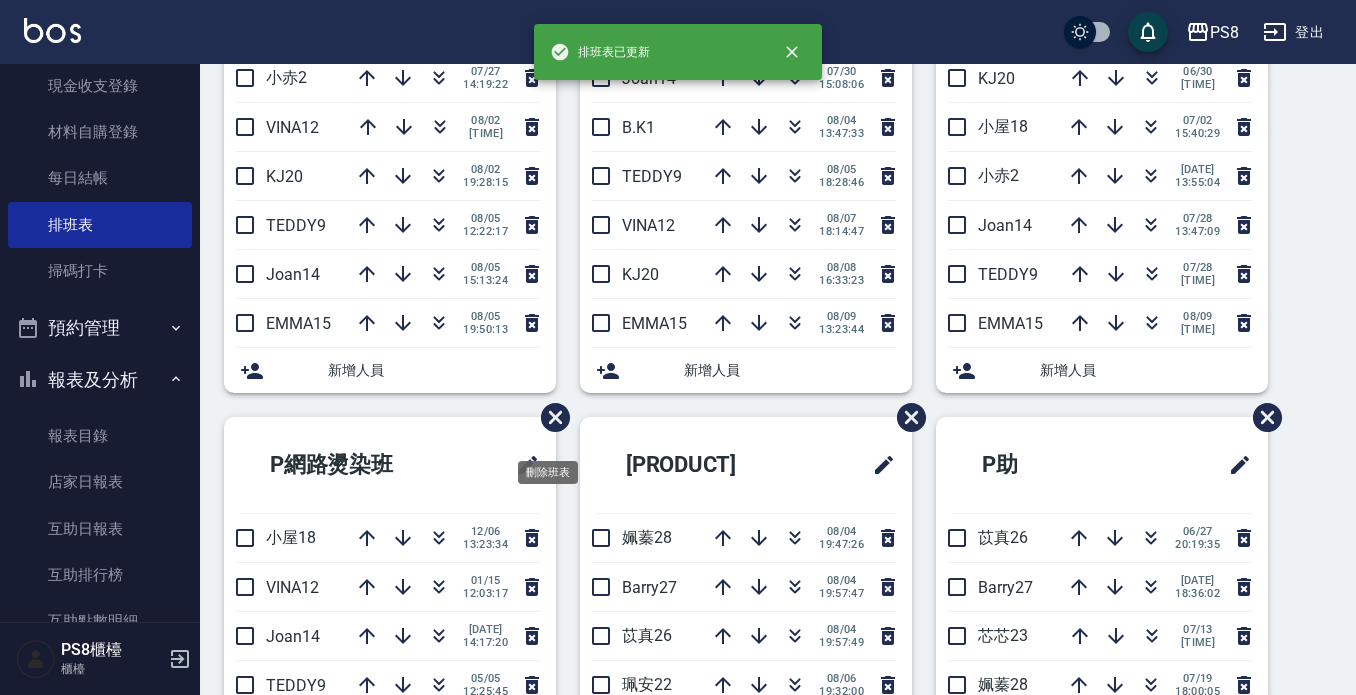 scroll, scrollTop: 500, scrollLeft: 0, axis: vertical 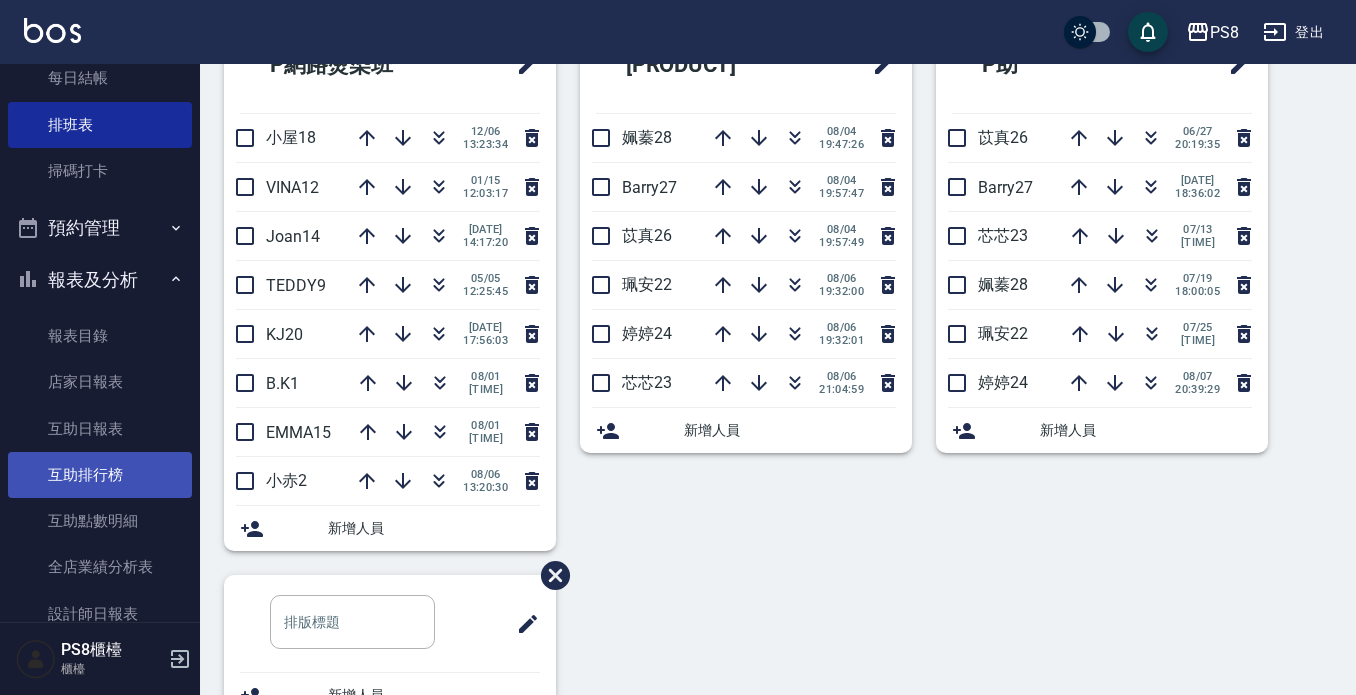 click on "互助排行榜" at bounding box center [100, 475] 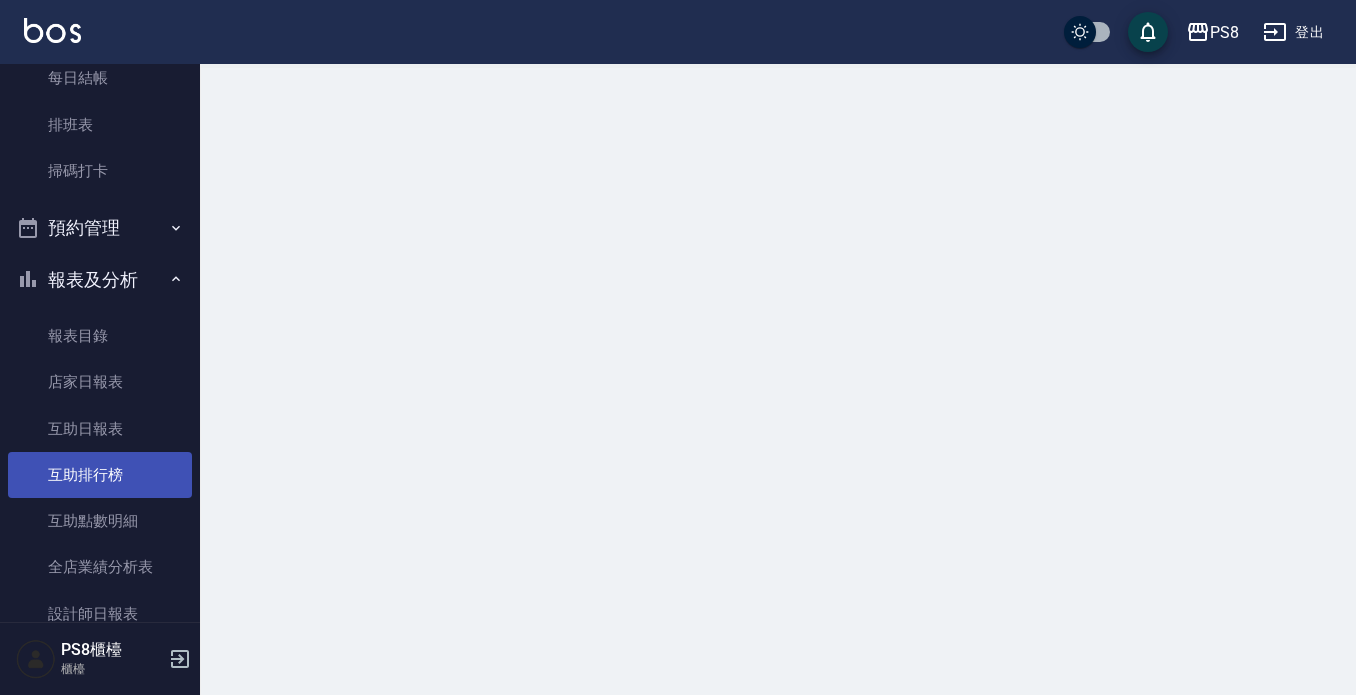scroll, scrollTop: 0, scrollLeft: 0, axis: both 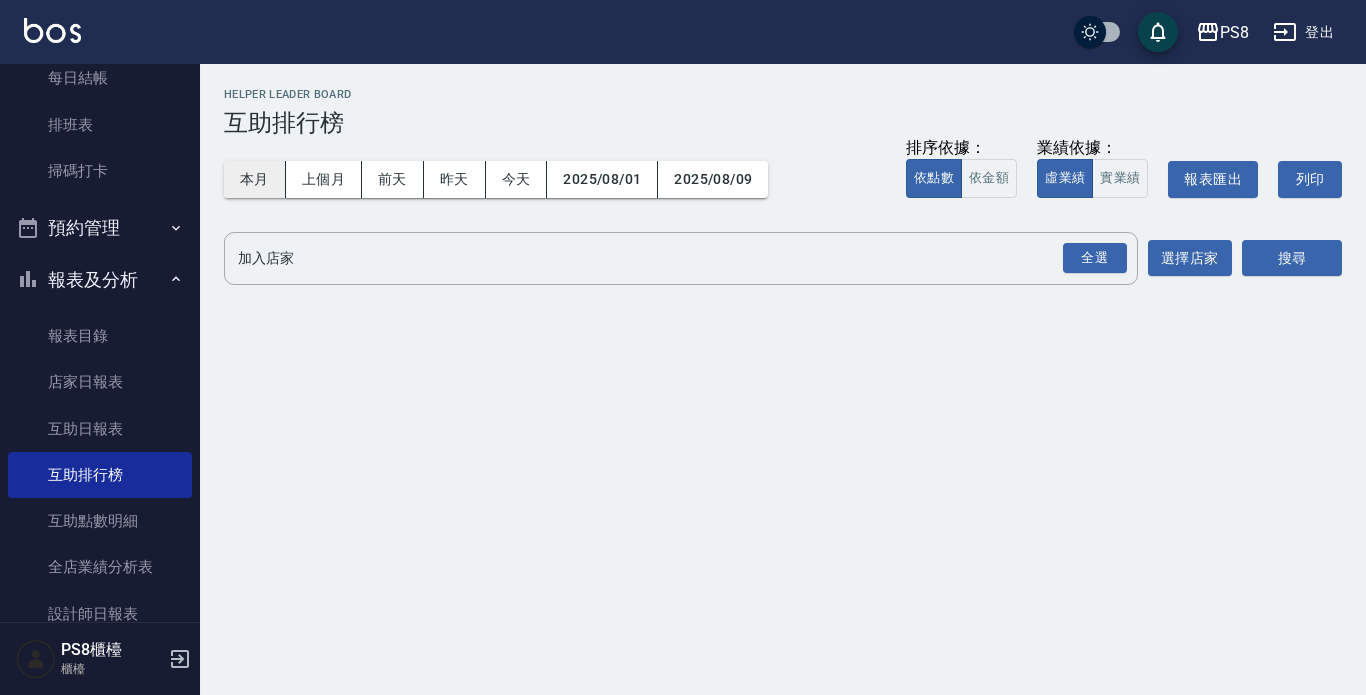 click on "本月" at bounding box center [255, 179] 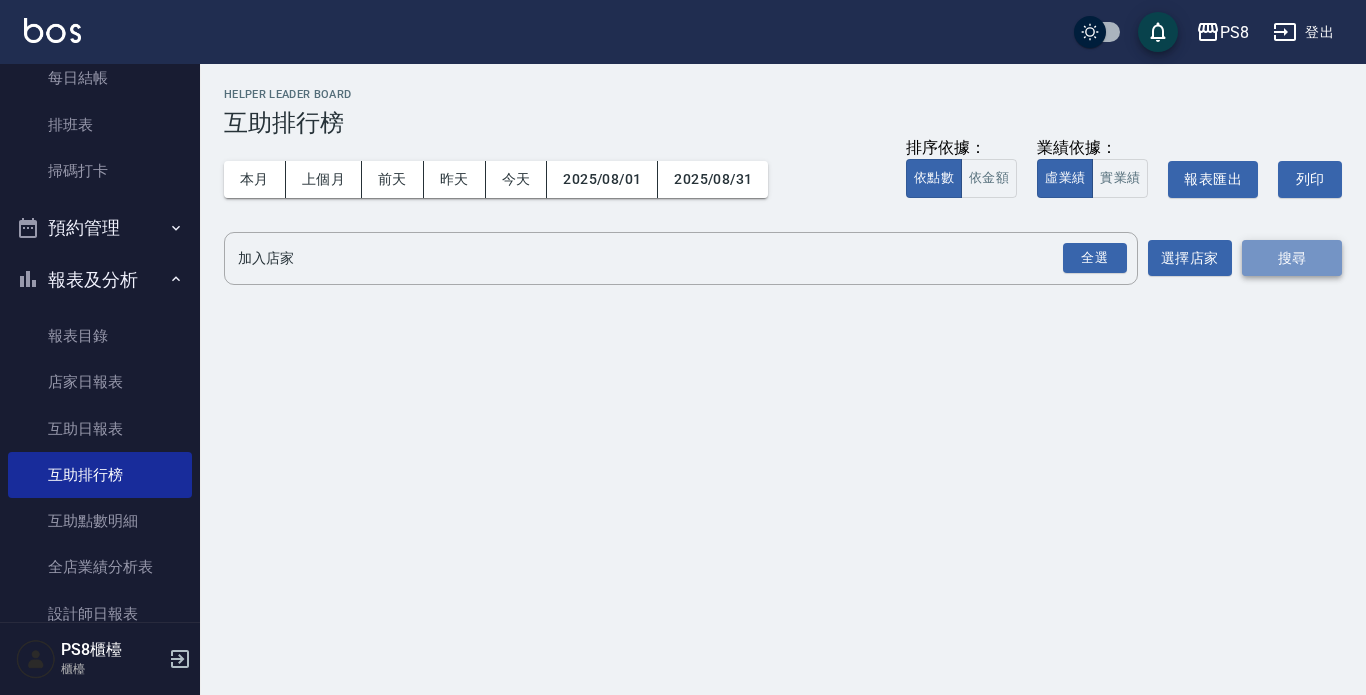 click on "搜尋" at bounding box center (1292, 258) 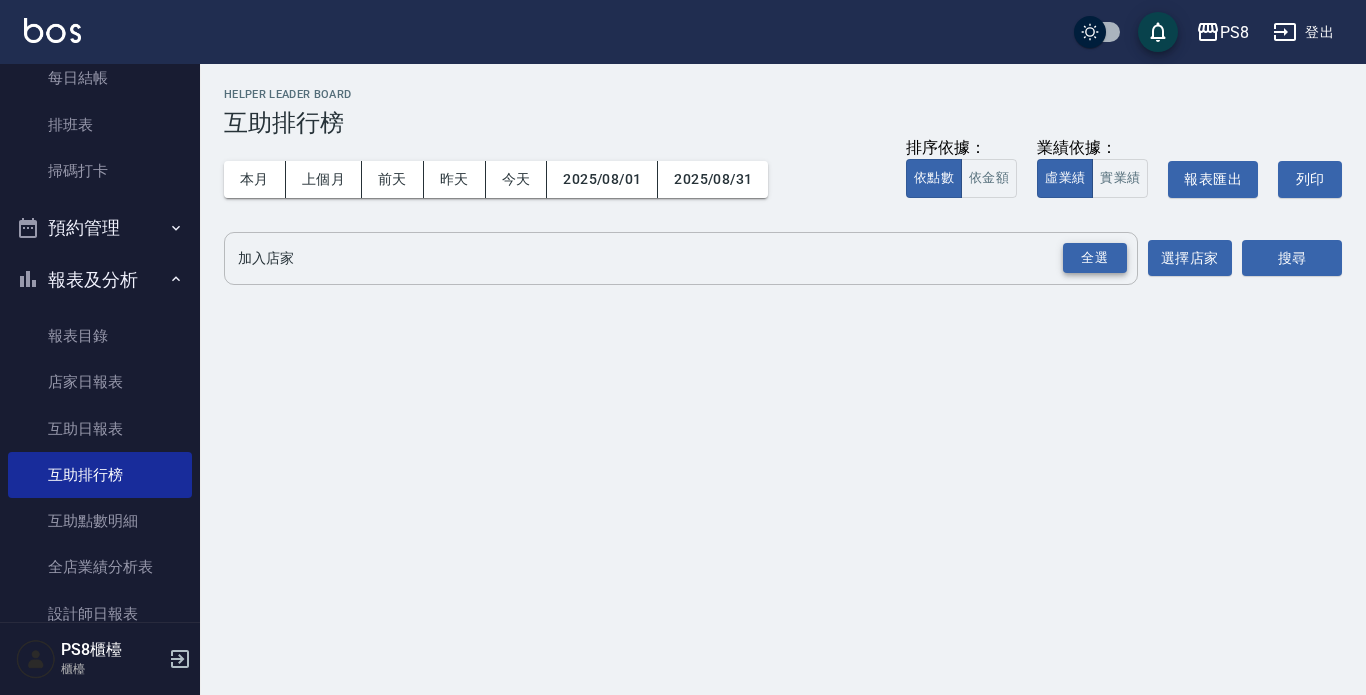 click on "全選" at bounding box center [1095, 258] 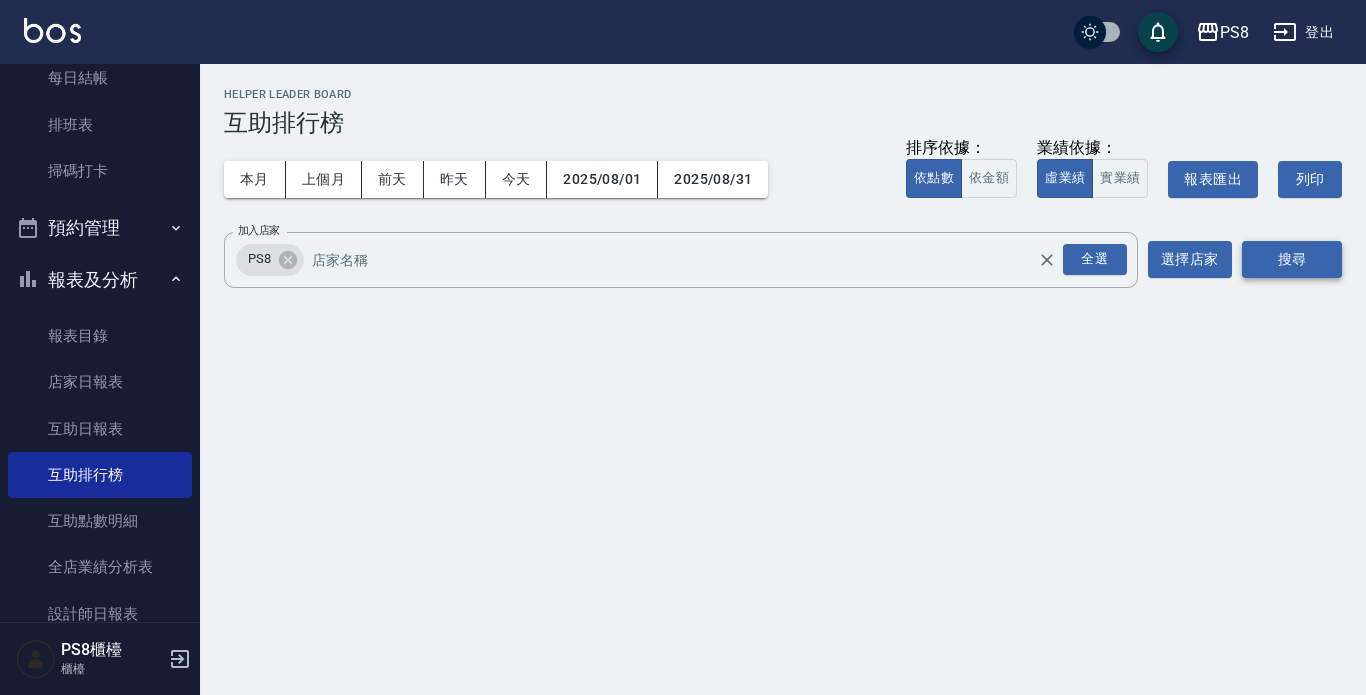 click on "搜尋" at bounding box center (1292, 259) 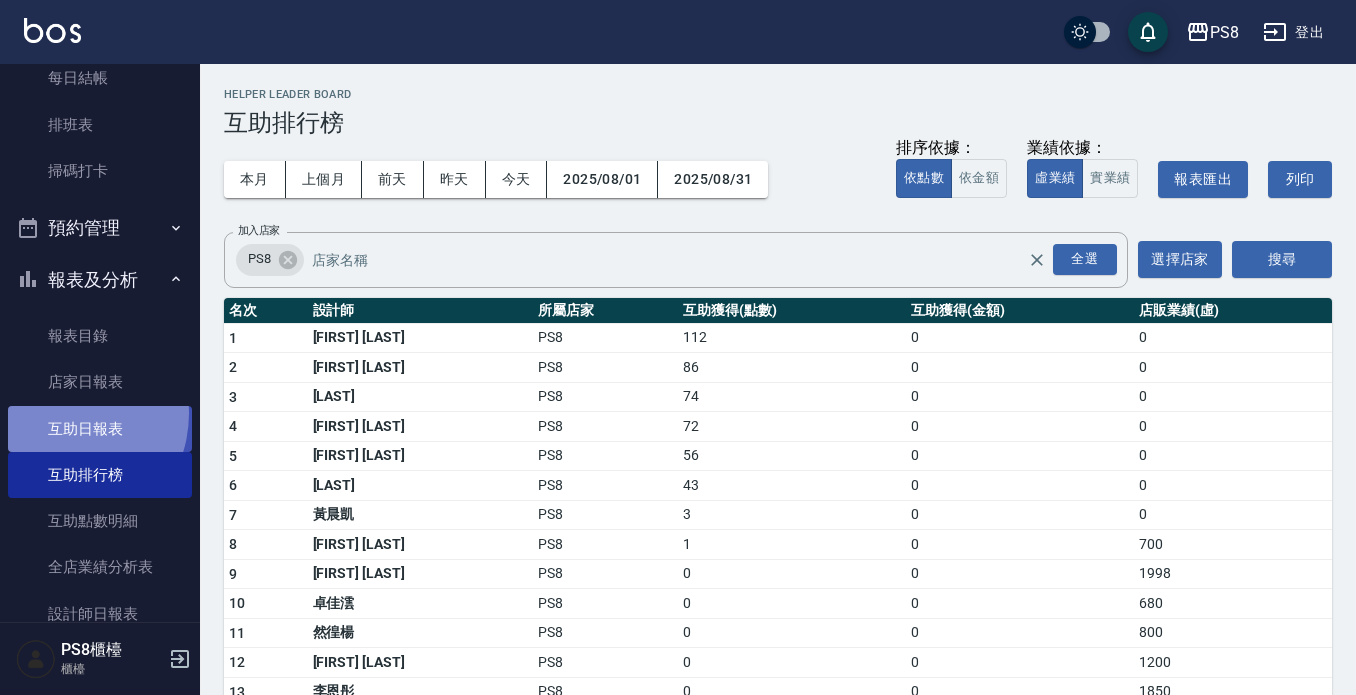 click on "互助日報表" at bounding box center [100, 429] 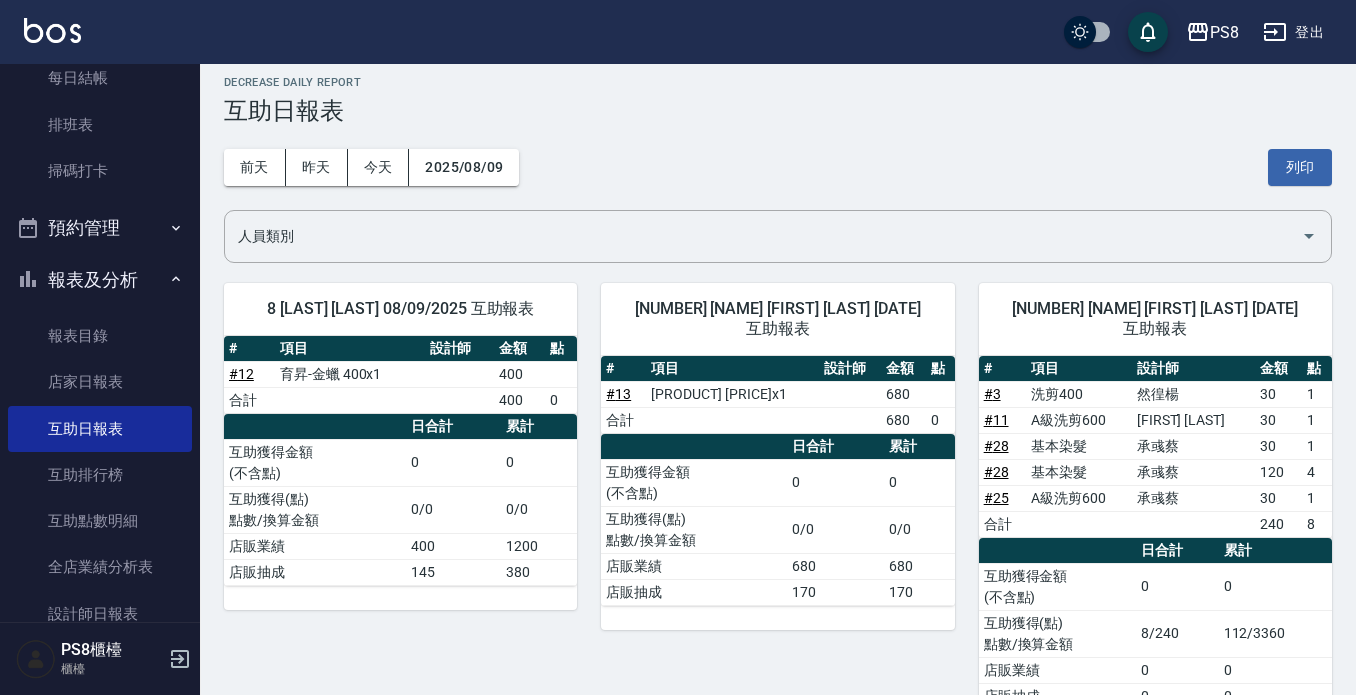 scroll, scrollTop: 0, scrollLeft: 0, axis: both 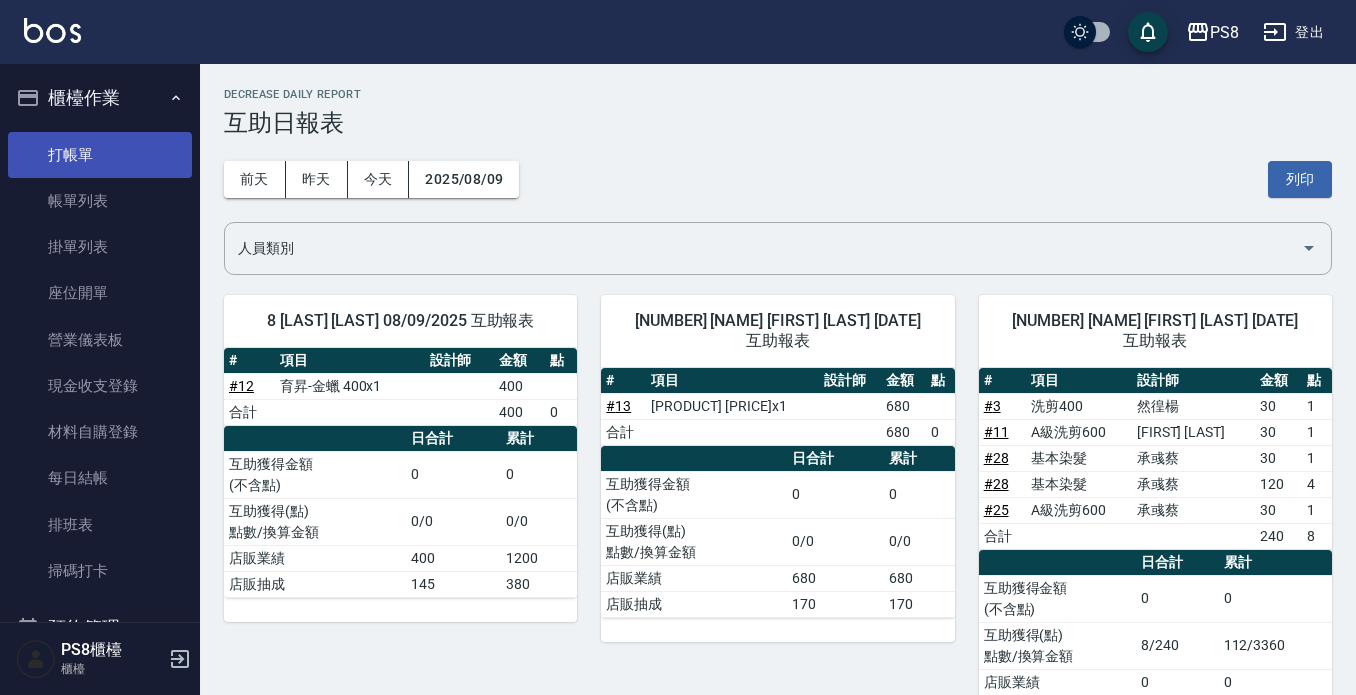 click on "打帳單" at bounding box center (100, 155) 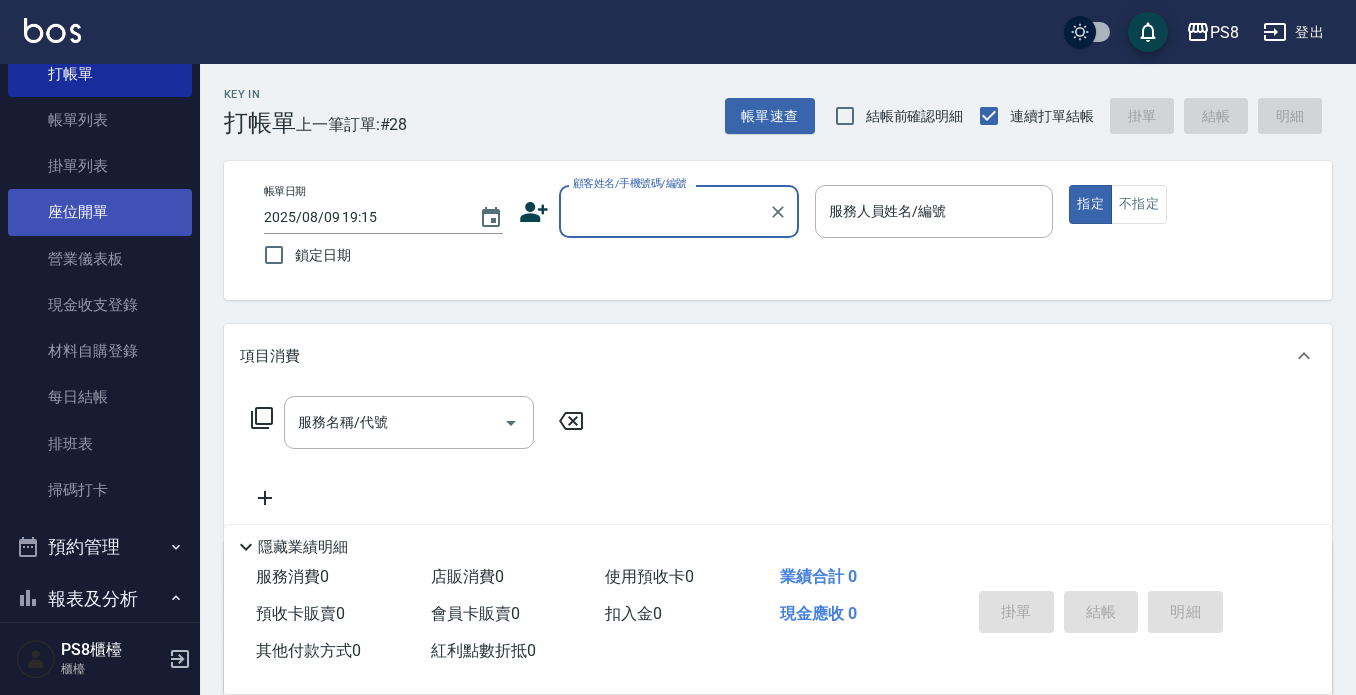 scroll, scrollTop: 0, scrollLeft: 0, axis: both 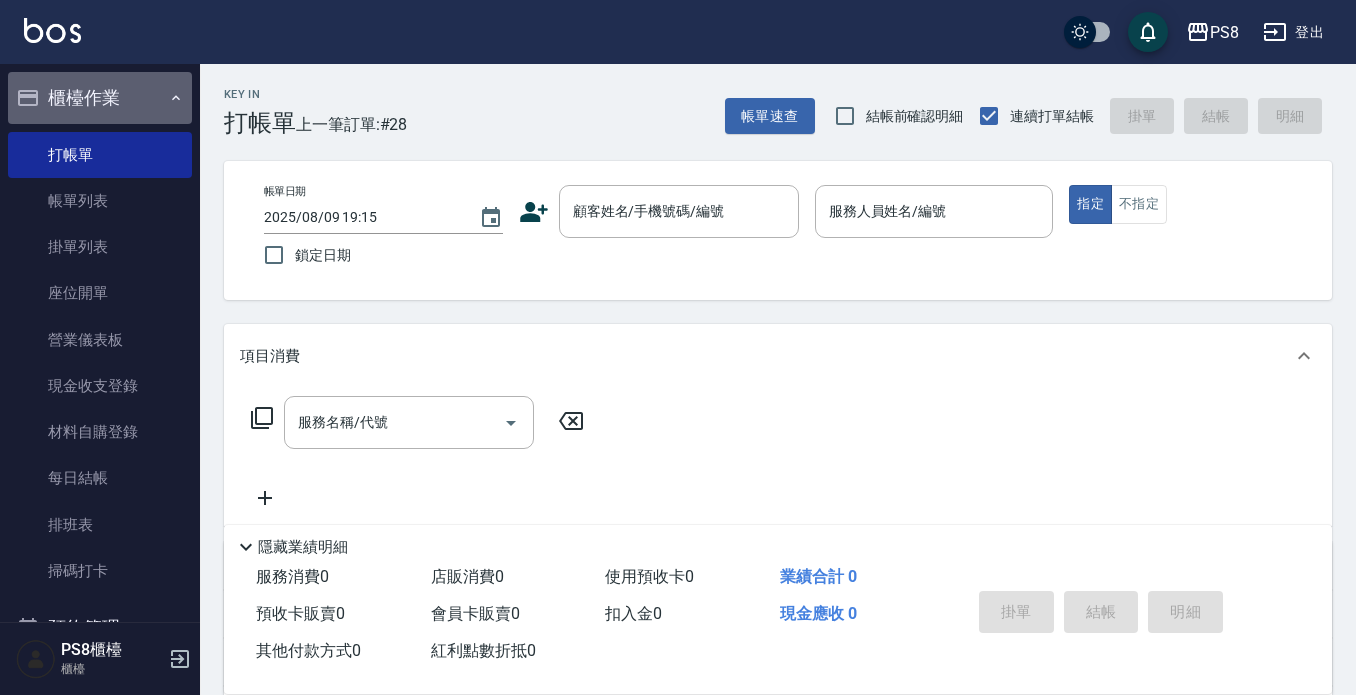 click on "櫃檯作業" at bounding box center [100, 98] 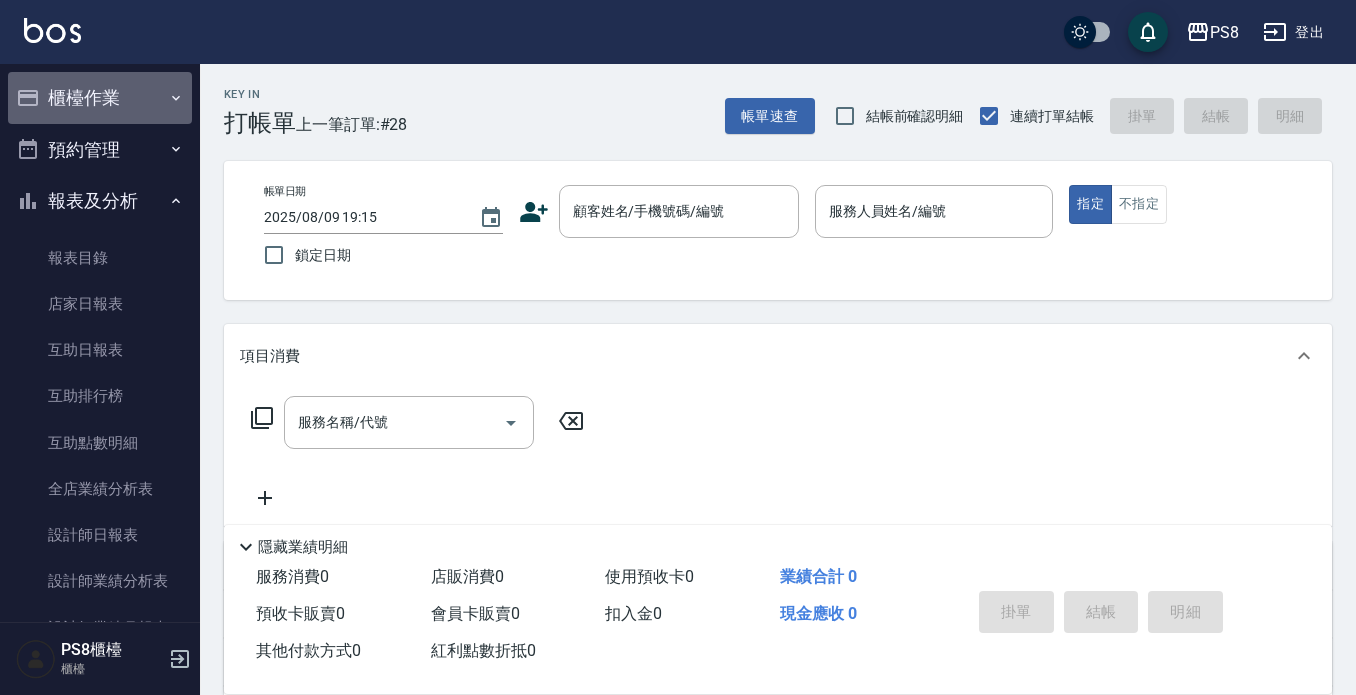 click on "櫃檯作業" at bounding box center [100, 98] 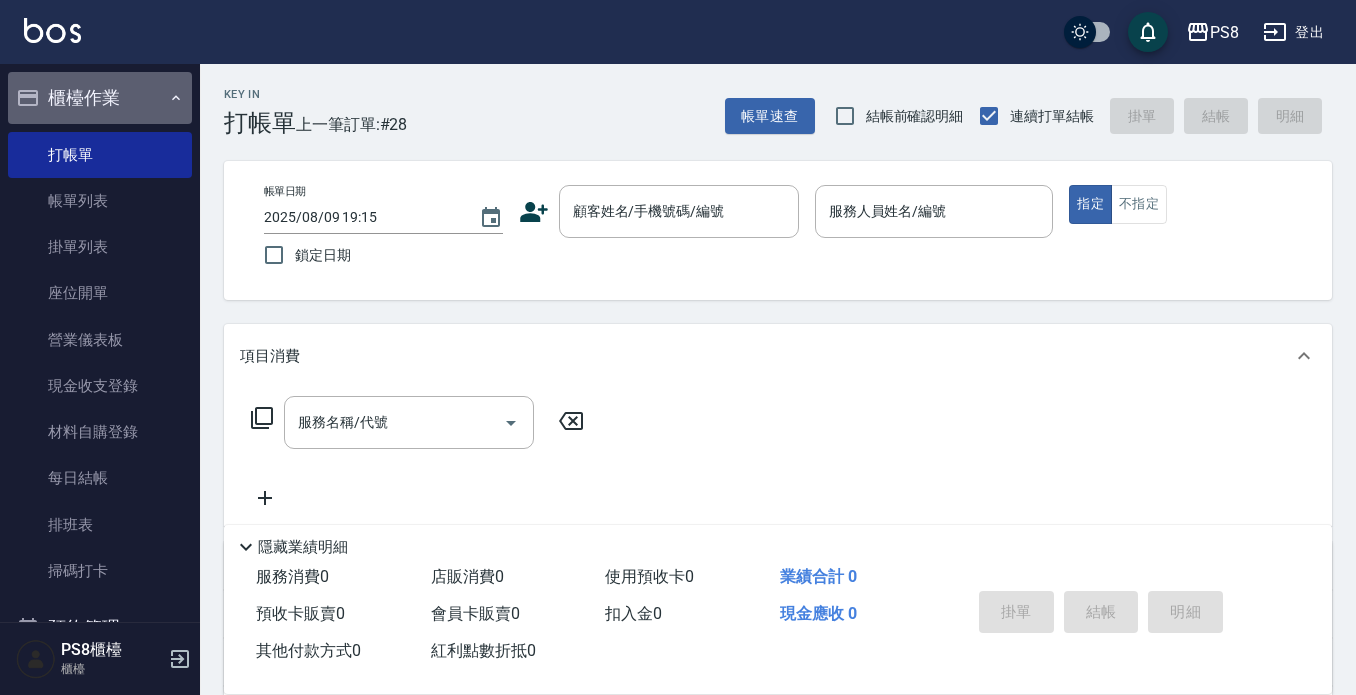 click on "櫃檯作業" at bounding box center (100, 98) 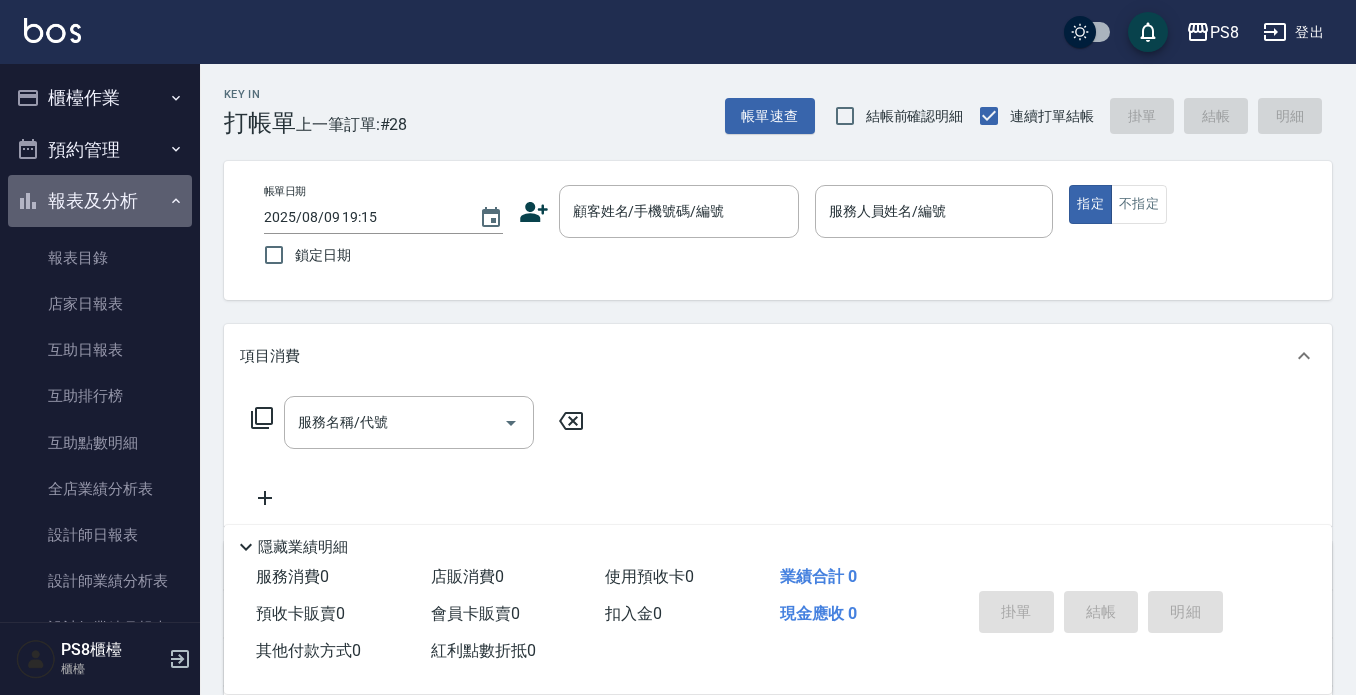 click on "報表及分析" at bounding box center (100, 201) 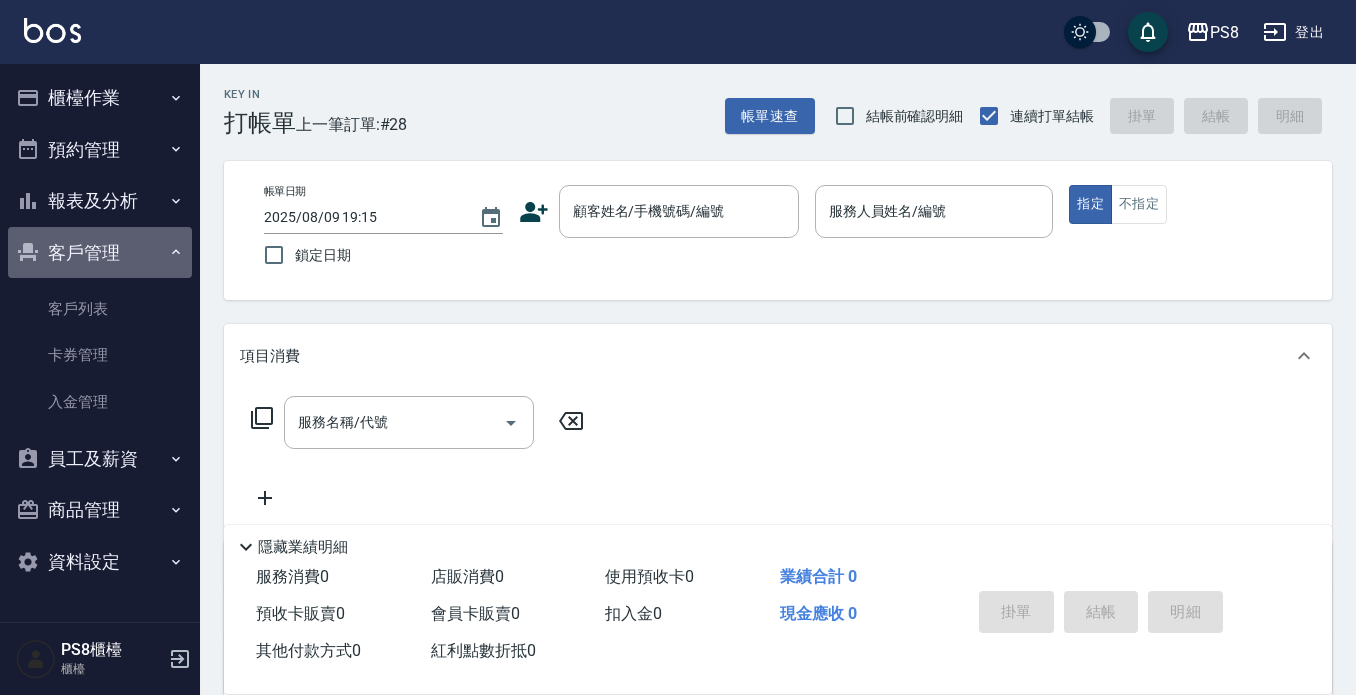click on "客戶管理" at bounding box center [100, 253] 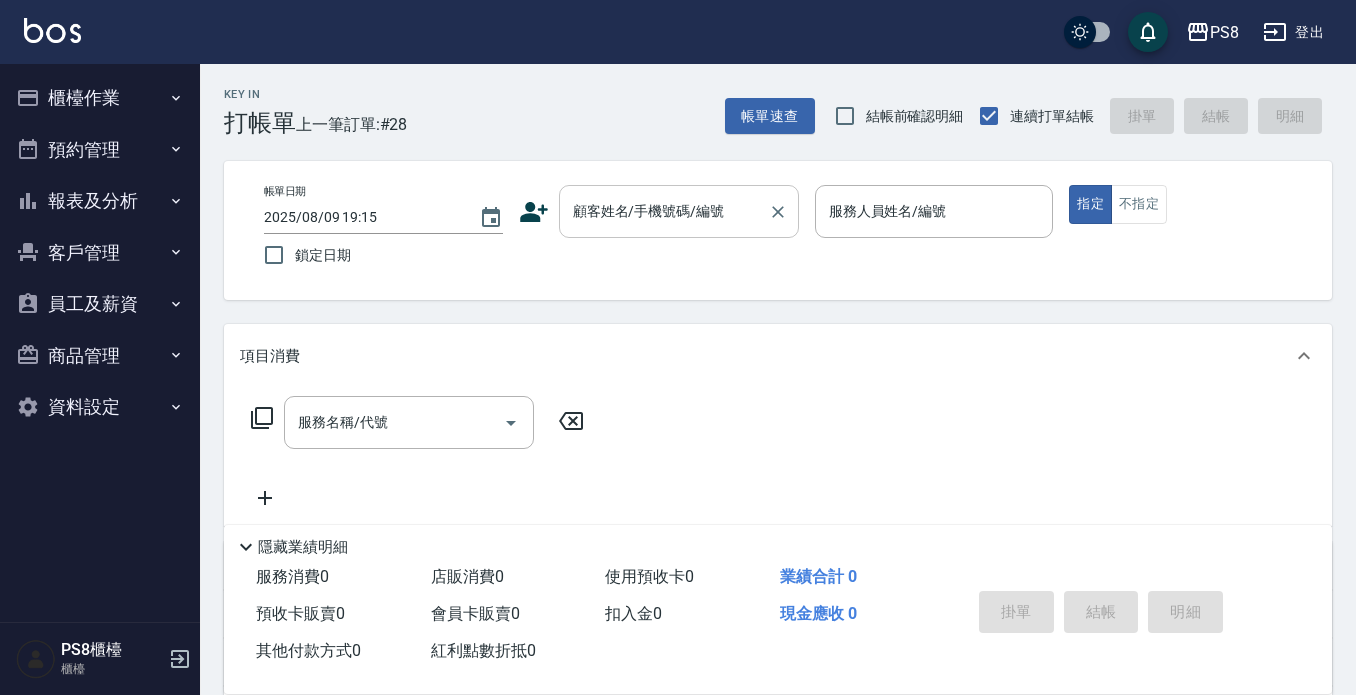 click on "顧客姓名/手機號碼/編號" at bounding box center (664, 211) 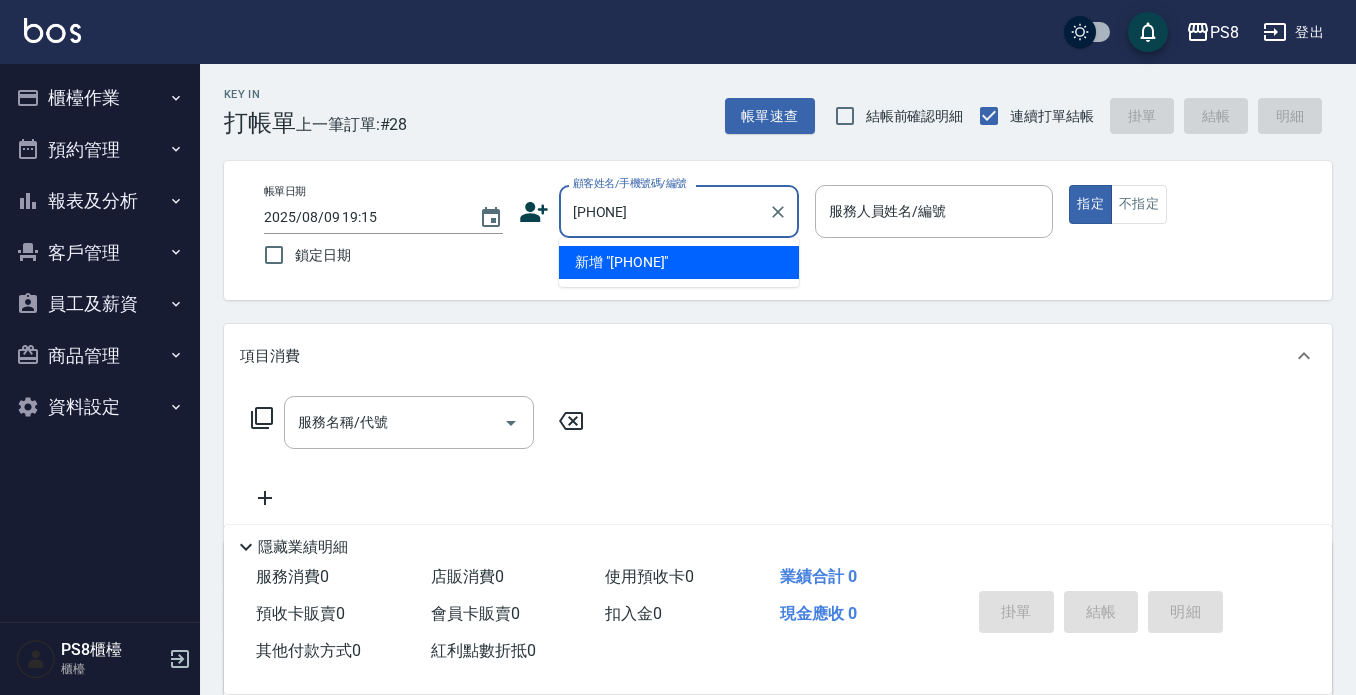 drag, startPoint x: 657, startPoint y: 201, endPoint x: 567, endPoint y: 201, distance: 90 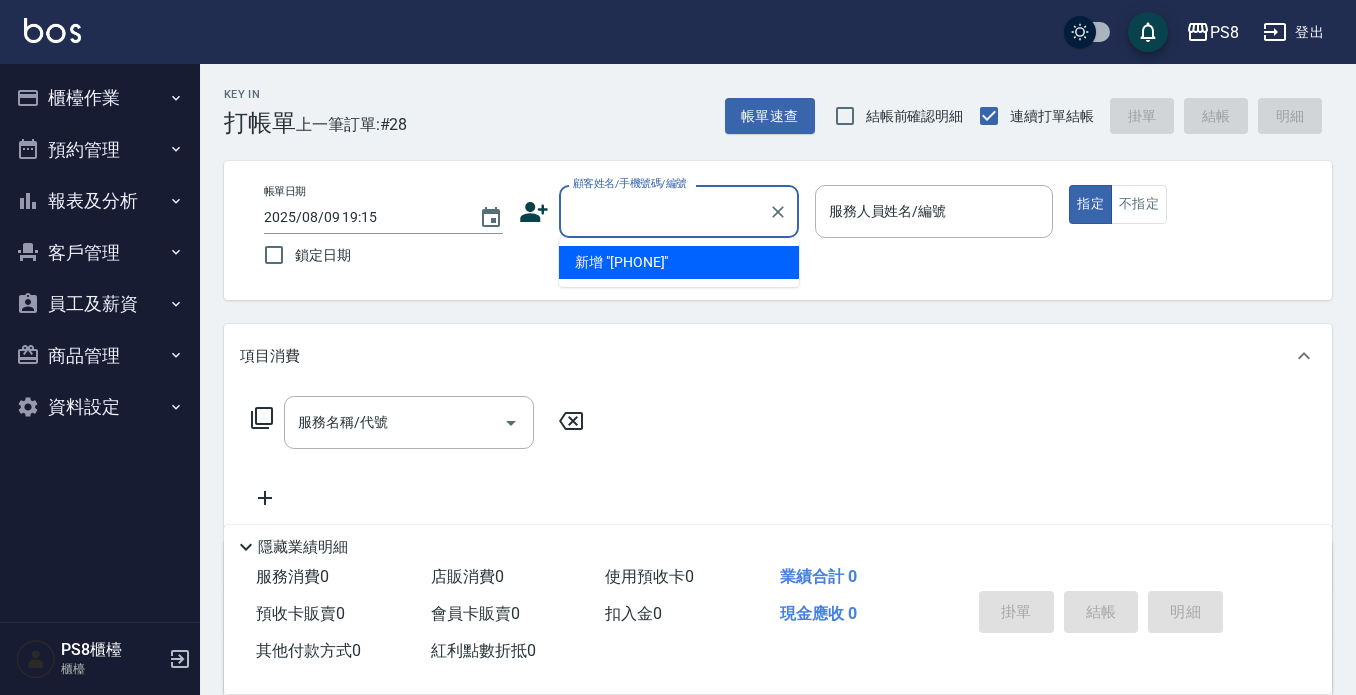 click 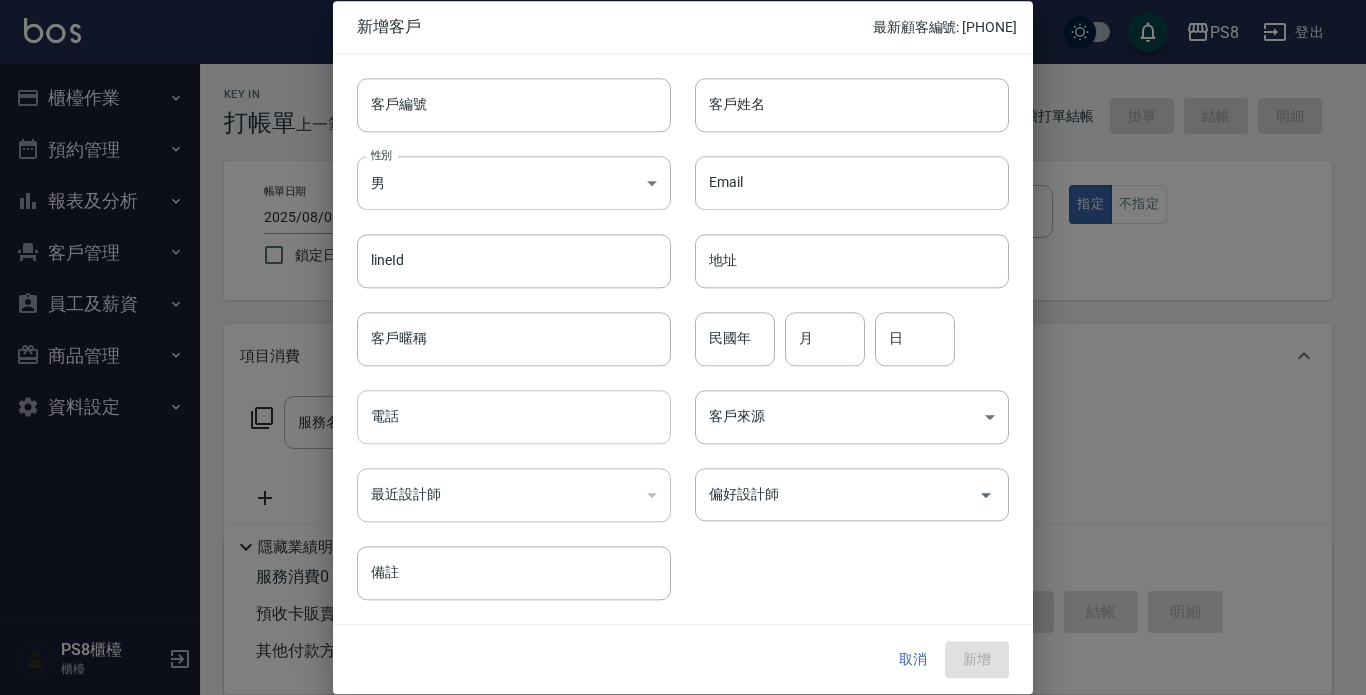 click on "電話" at bounding box center [514, 417] 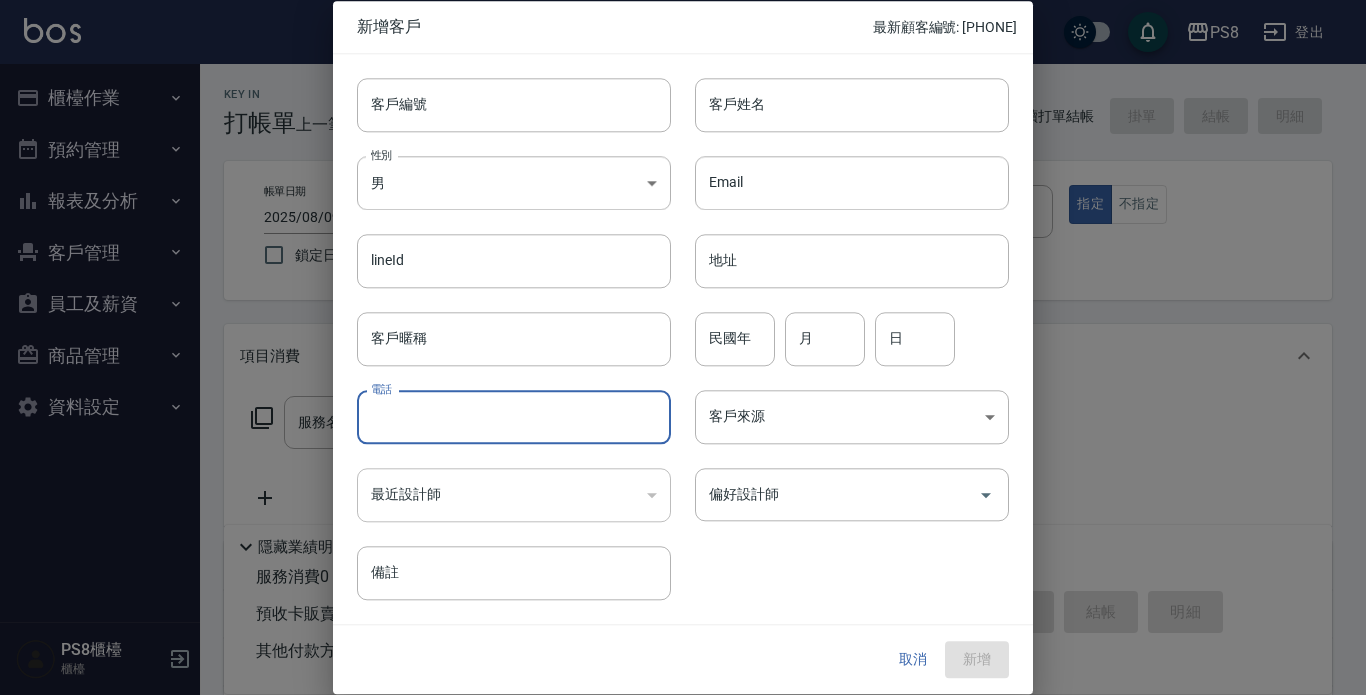 paste on "0976115006" 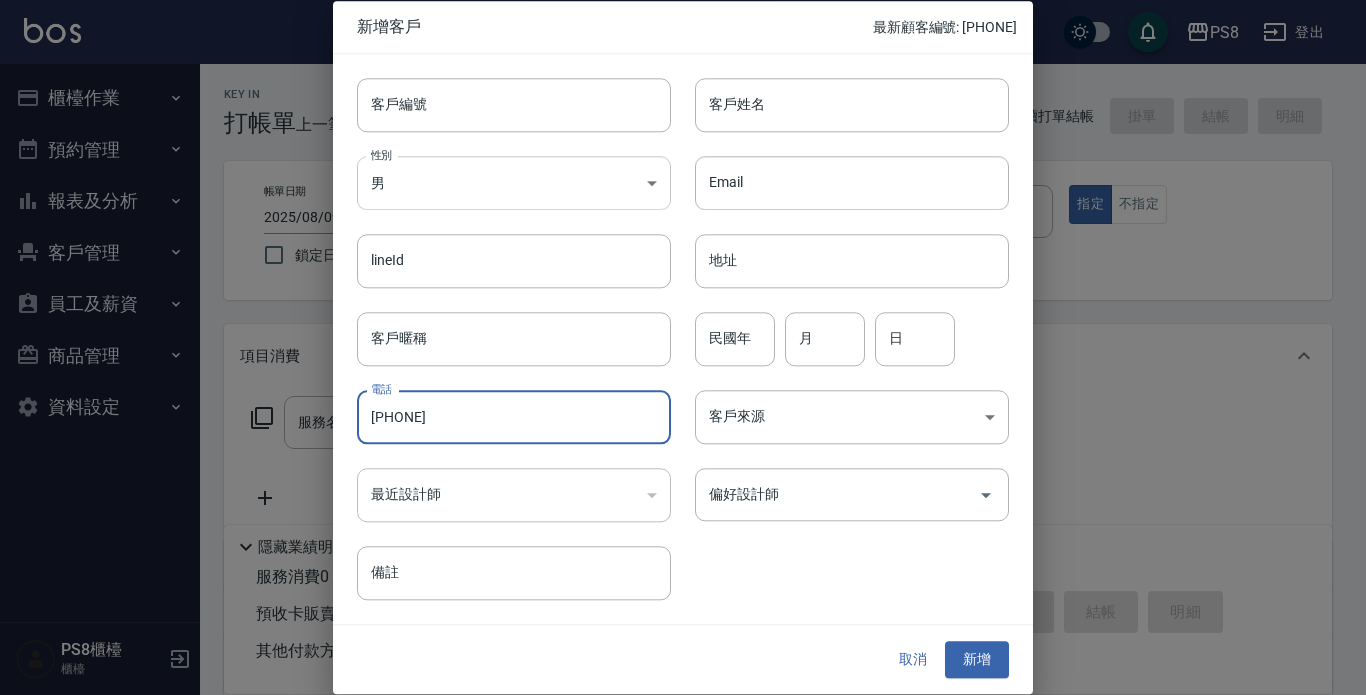 type on "0976115006" 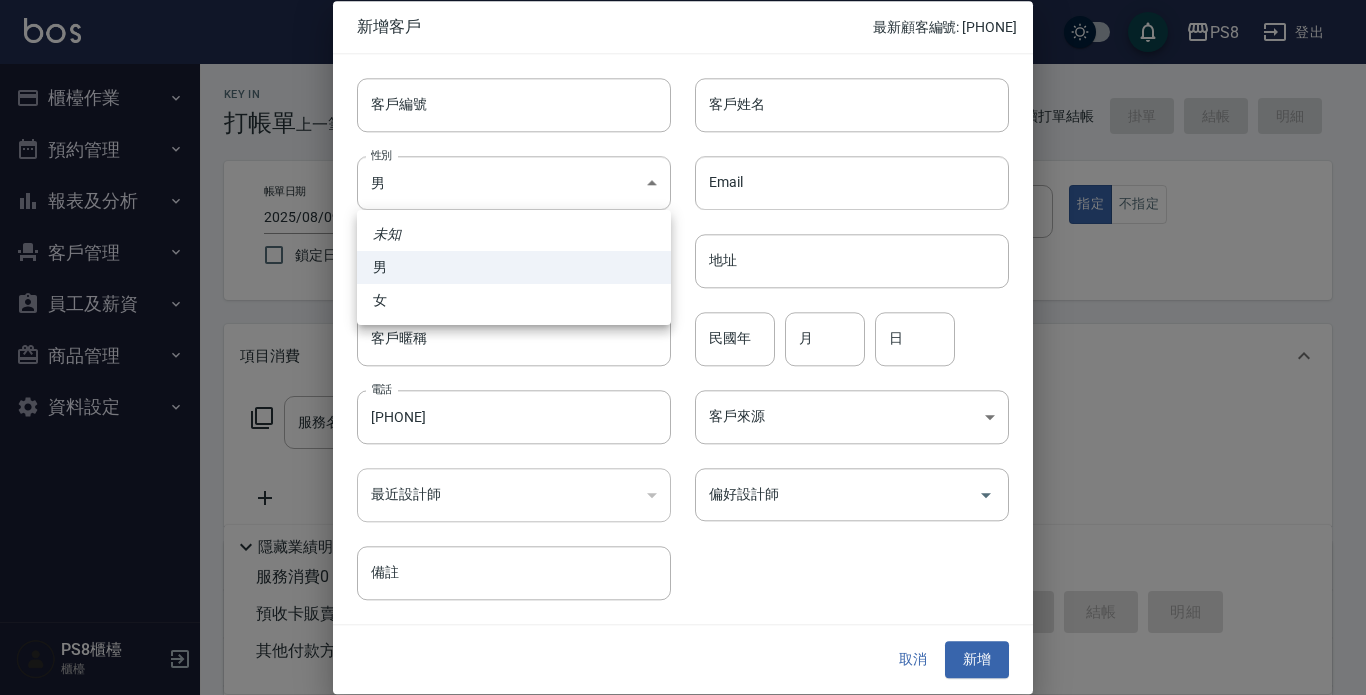 click on "女" at bounding box center (514, 300) 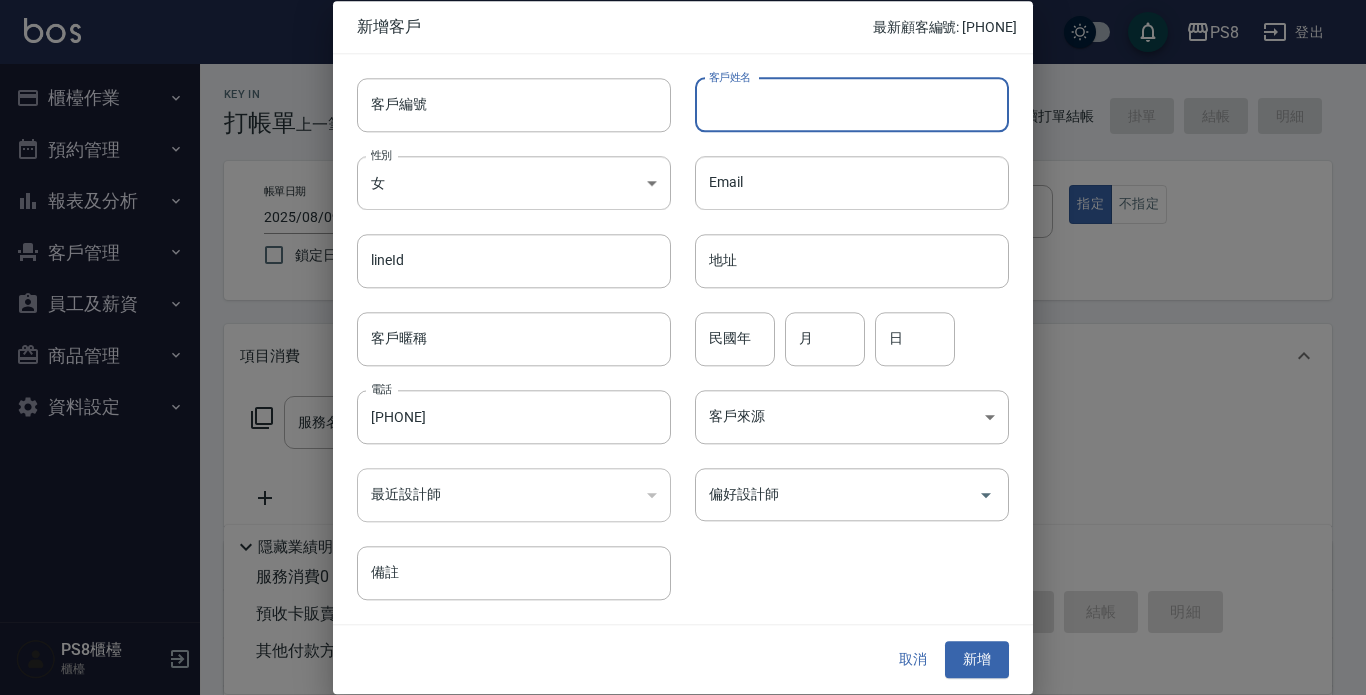 click on "客戶姓名" at bounding box center (852, 105) 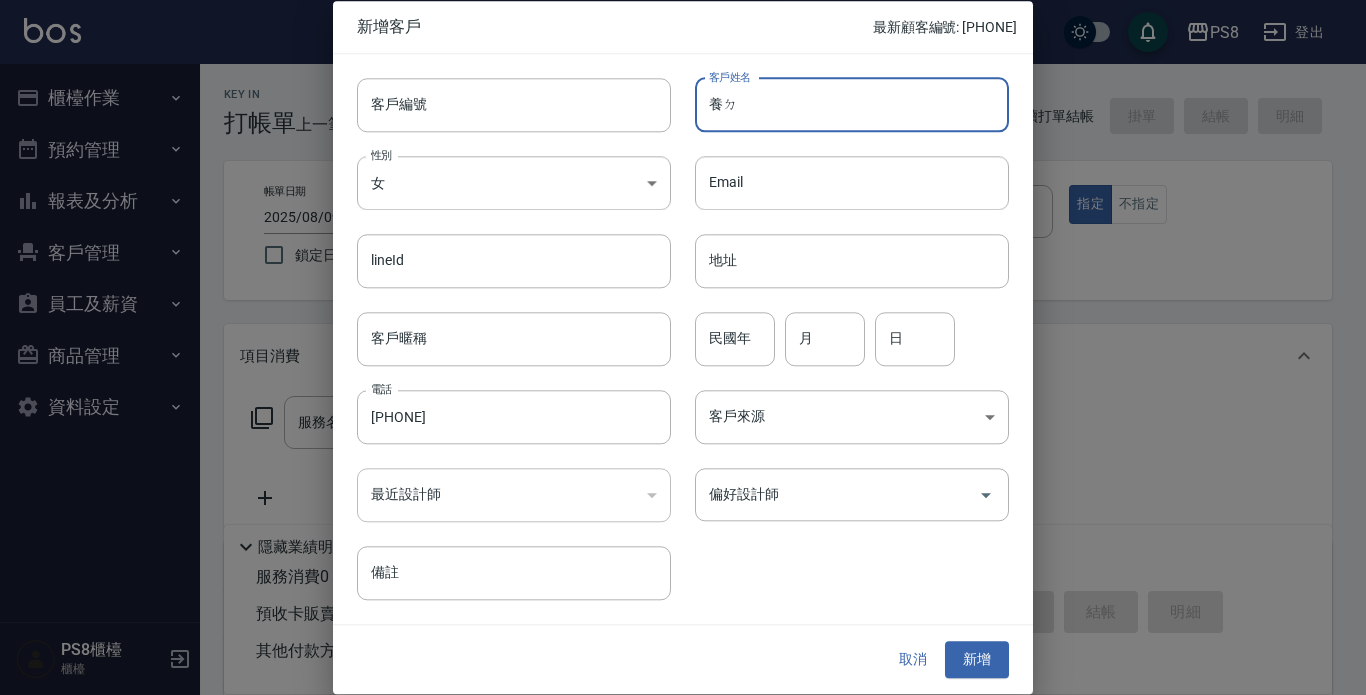 type on "養" 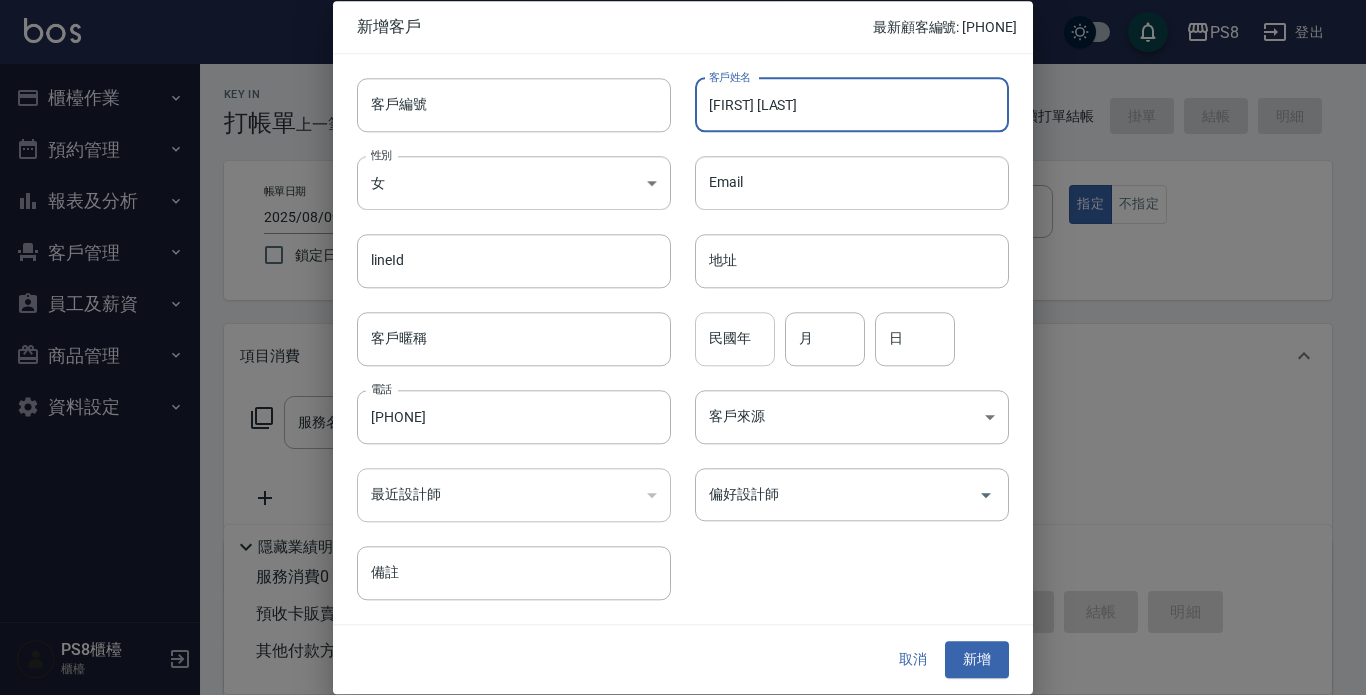 type on "楊?蘭" 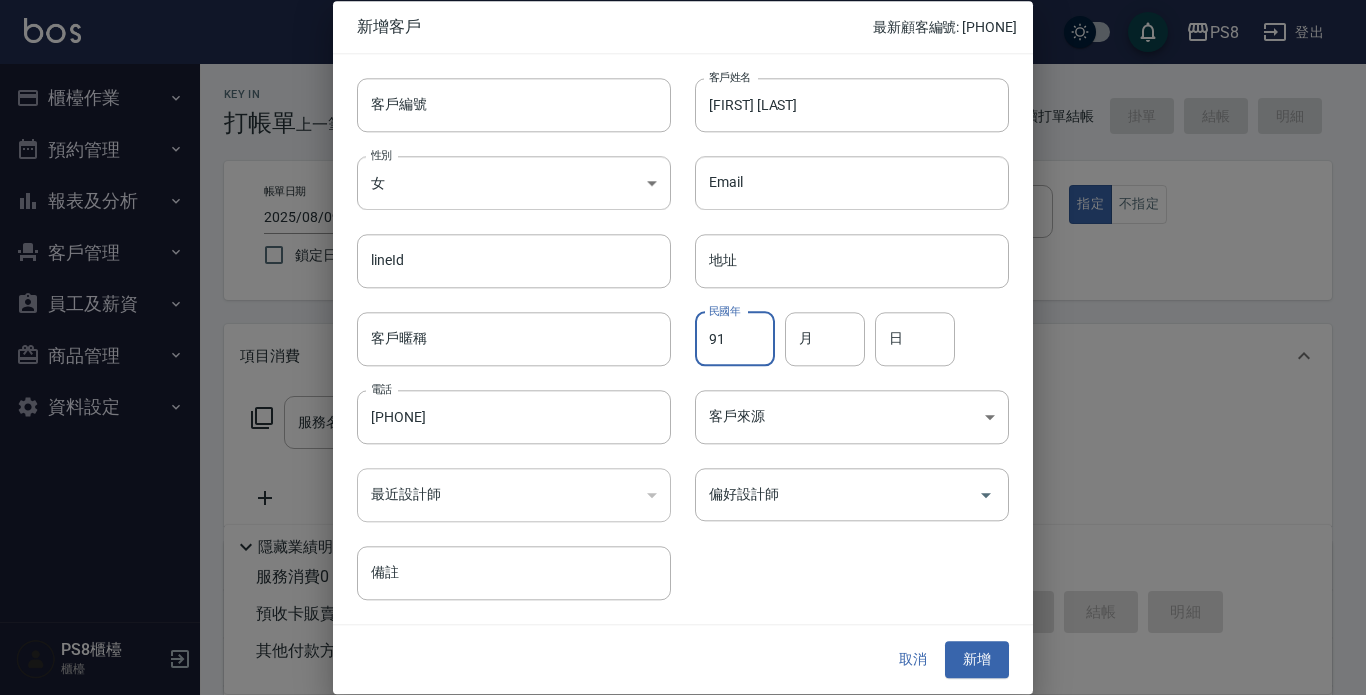 type on "91" 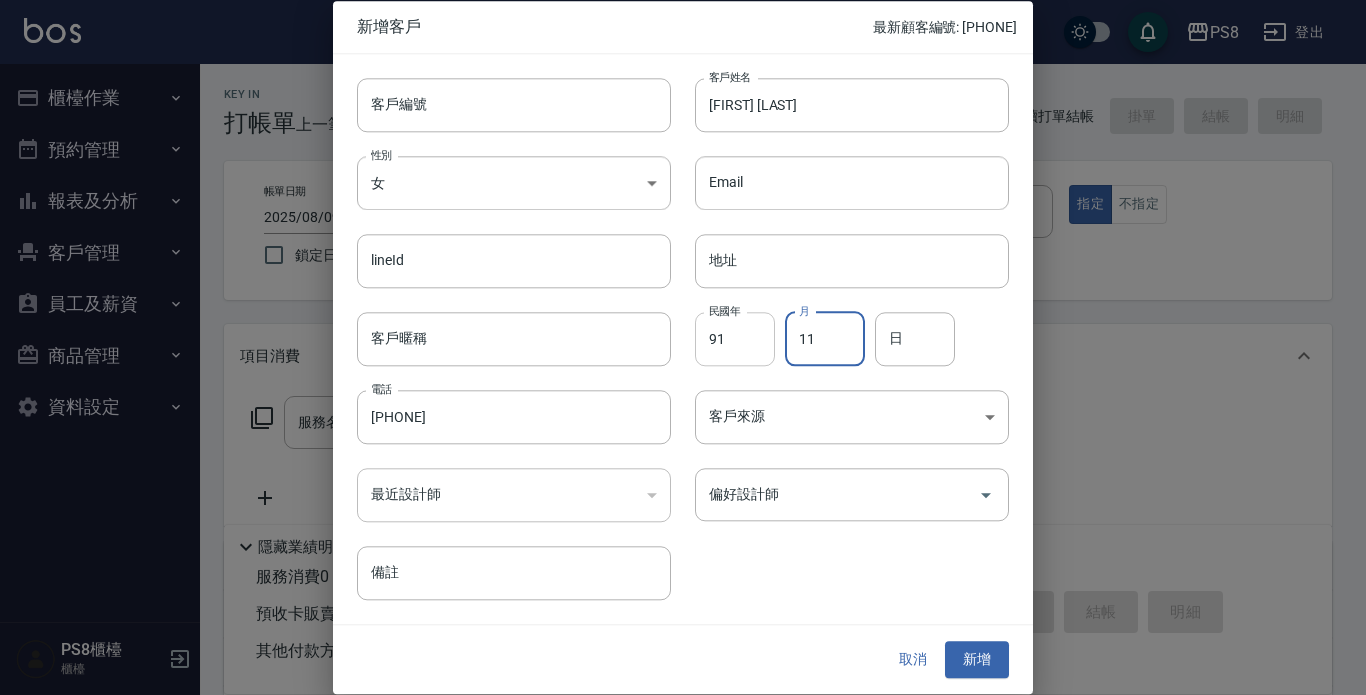 type on "11" 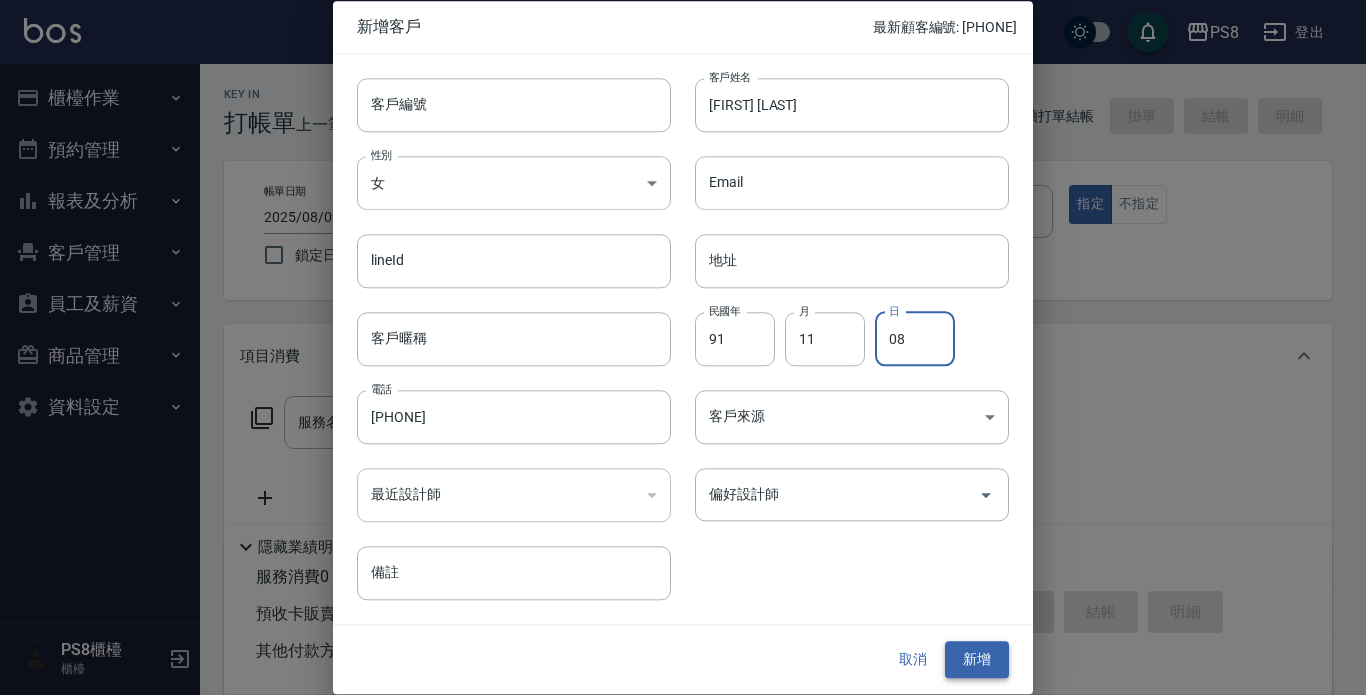 type on "08" 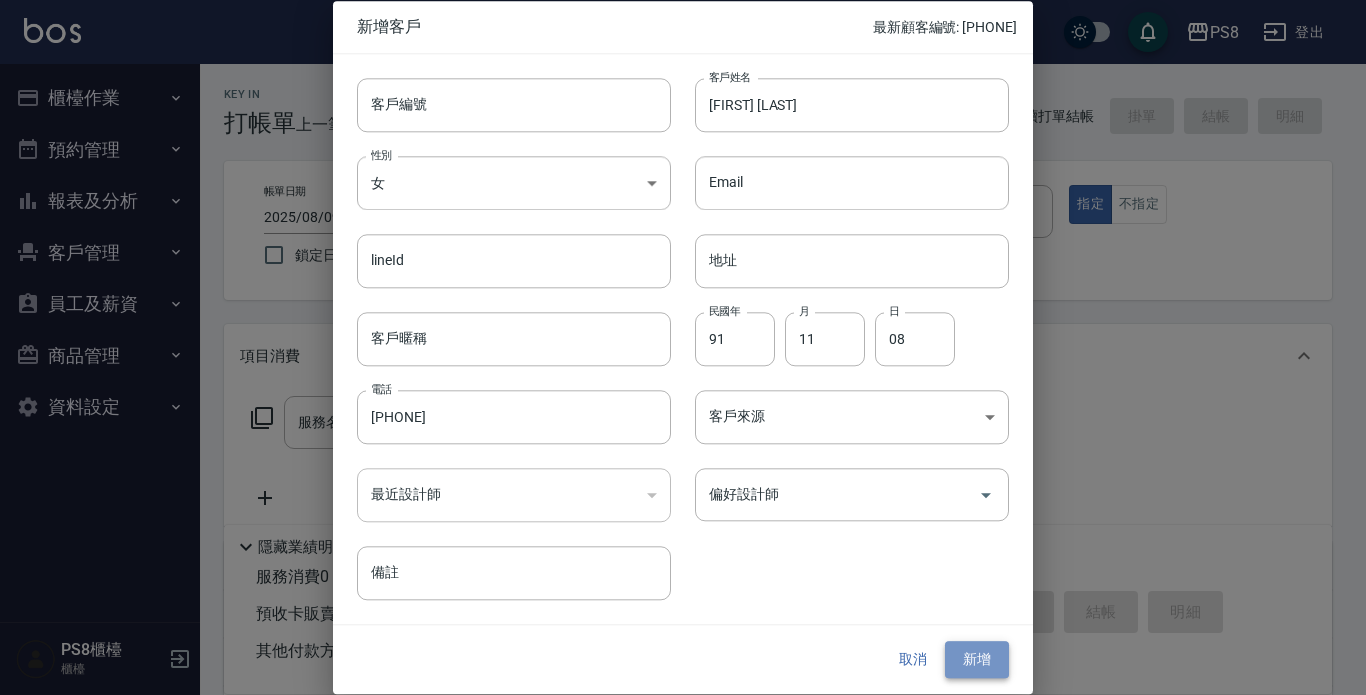 click on "新增" at bounding box center [977, 660] 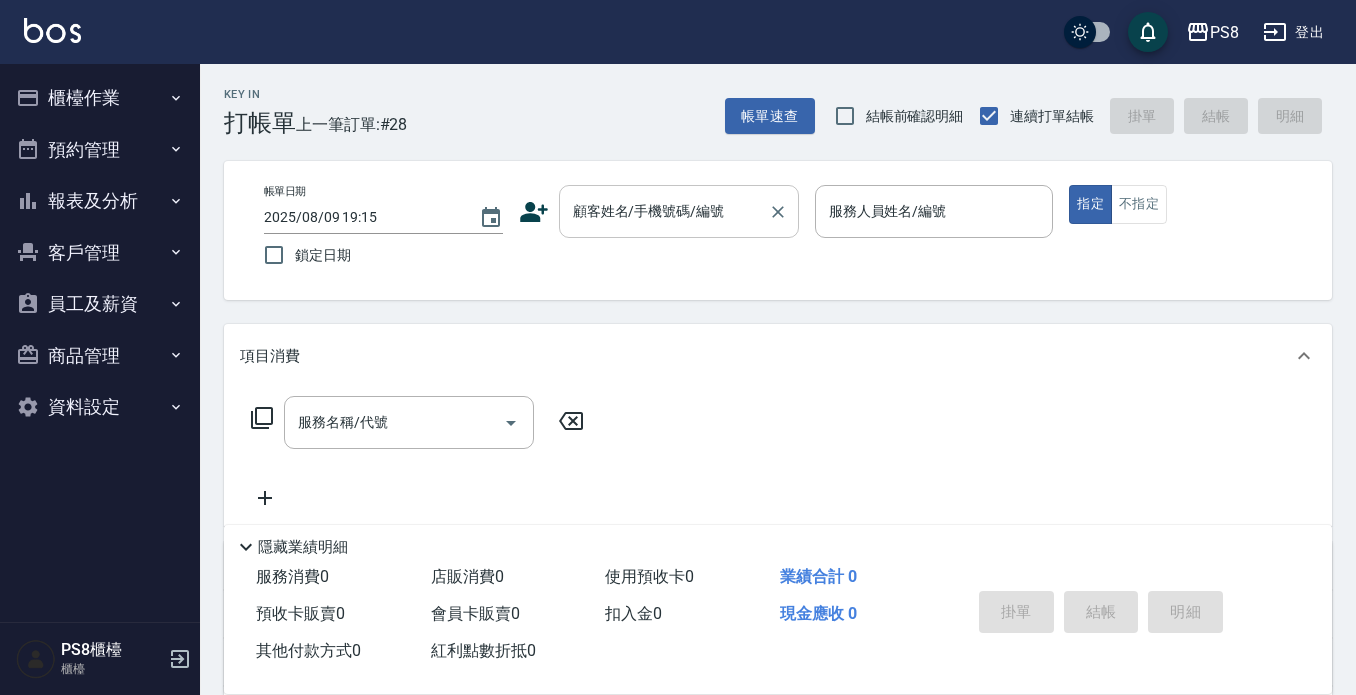 click on "顧客姓名/手機號碼/編號 顧客姓名/手機號碼/編號" at bounding box center [679, 211] 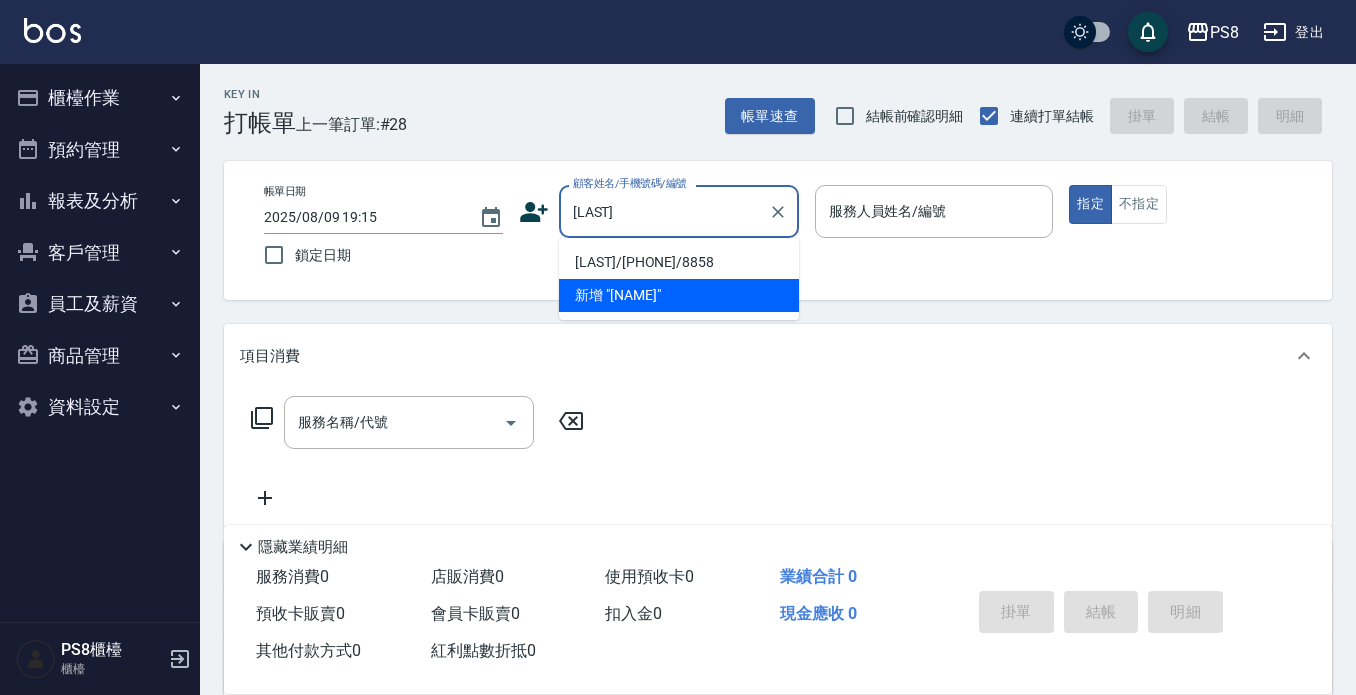 click on "戴月華/0987833519/8858" at bounding box center (679, 262) 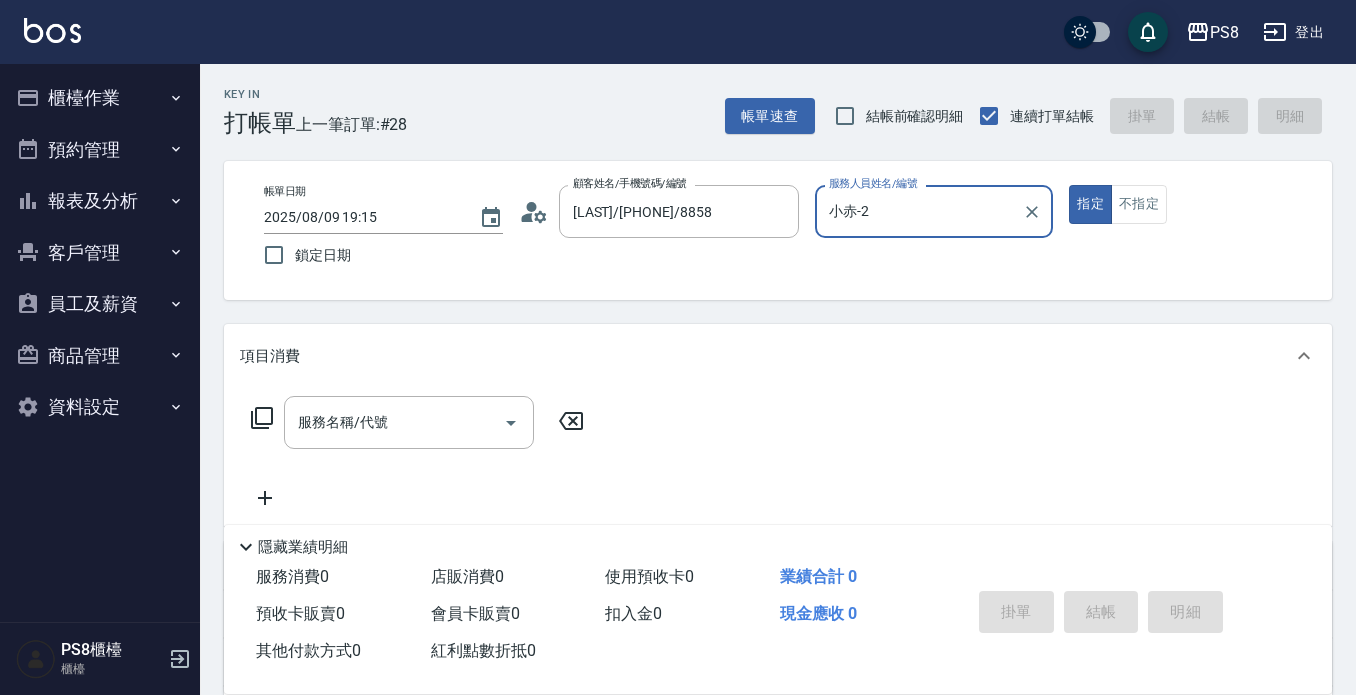 type on "小赤-2" 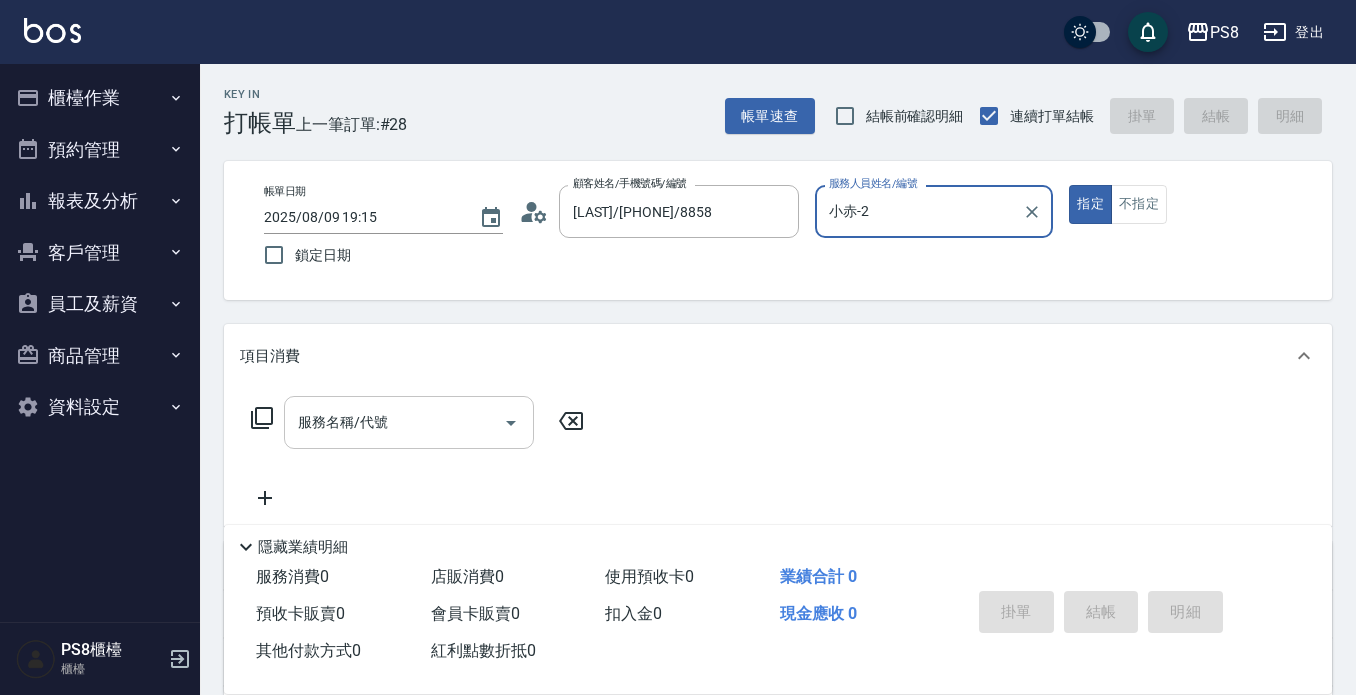 click on "服務名稱/代號" at bounding box center (394, 422) 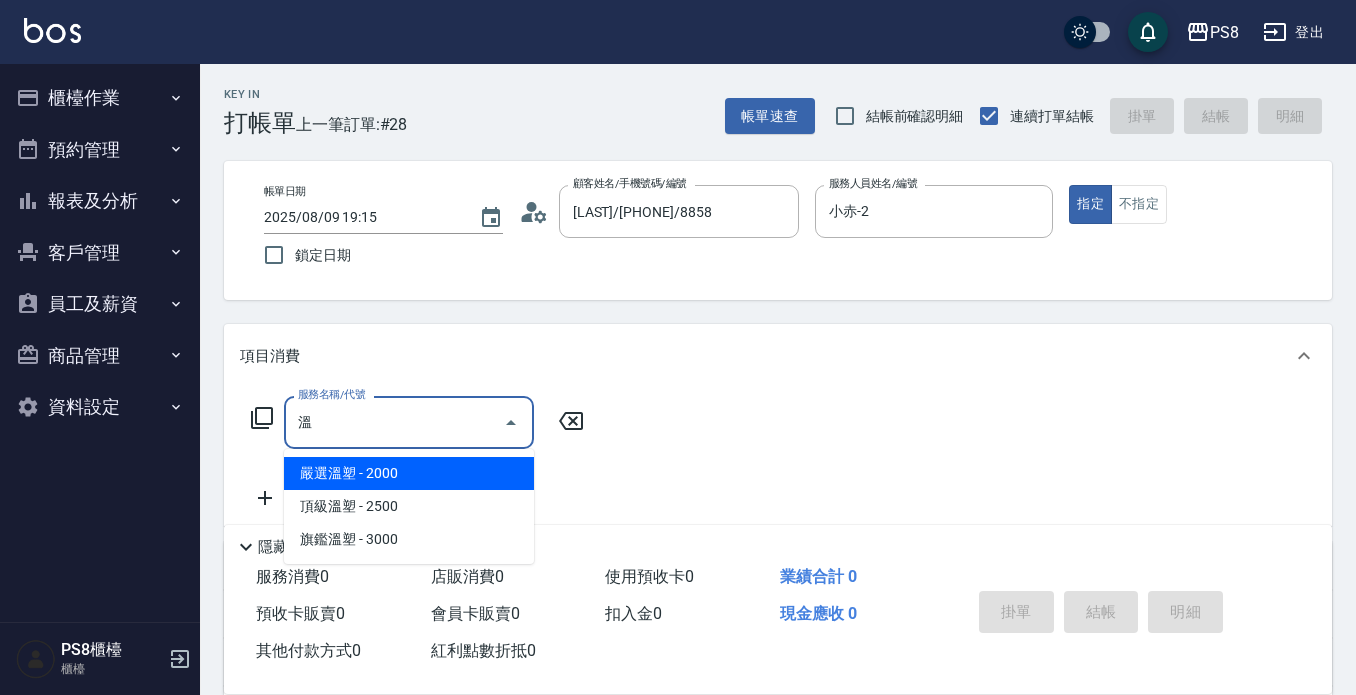 click on "嚴選溫塑 - 2000" at bounding box center [409, 473] 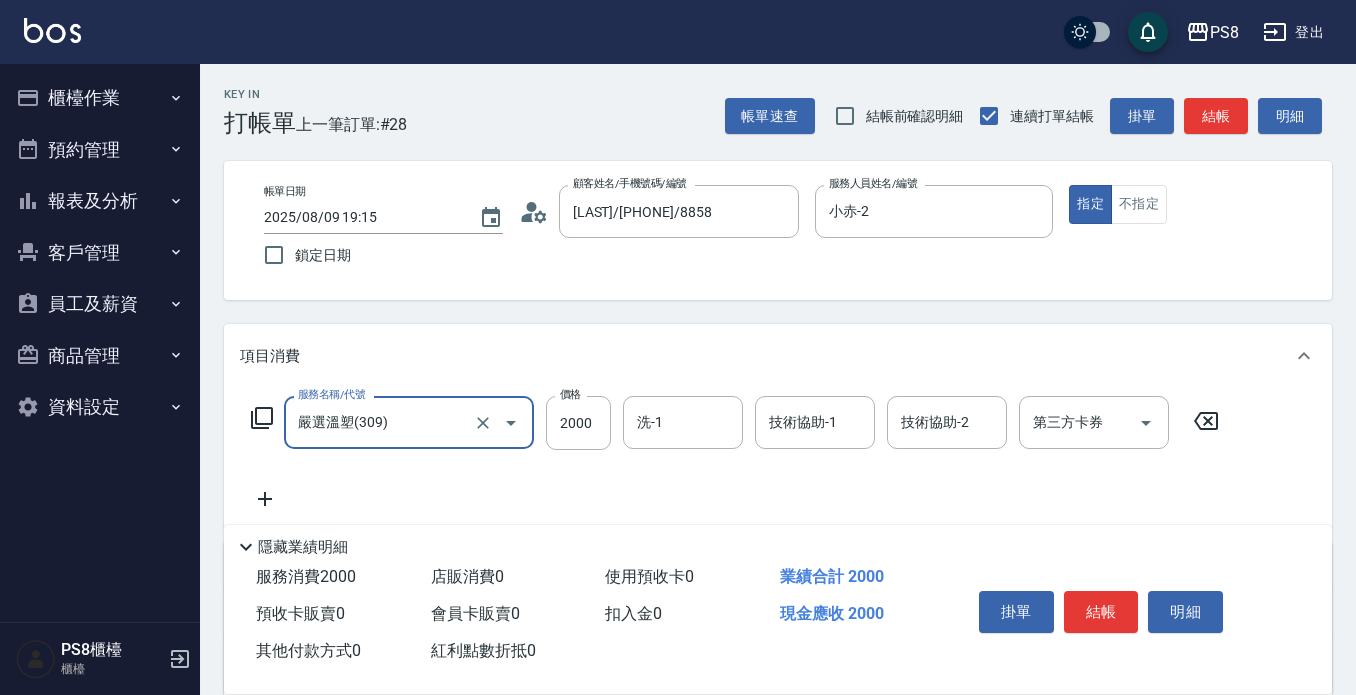 type on "嚴選溫塑(309)" 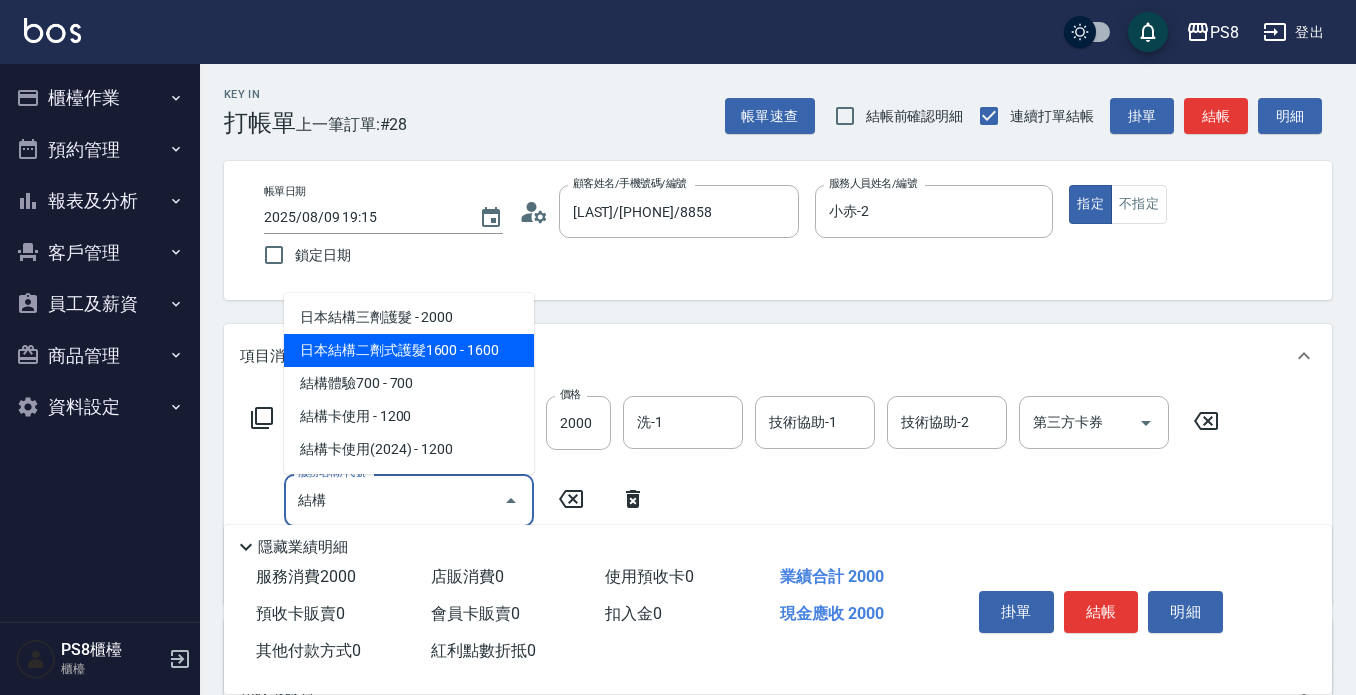 click on "日本結構二劑式護髮1600 - 1600" at bounding box center (409, 350) 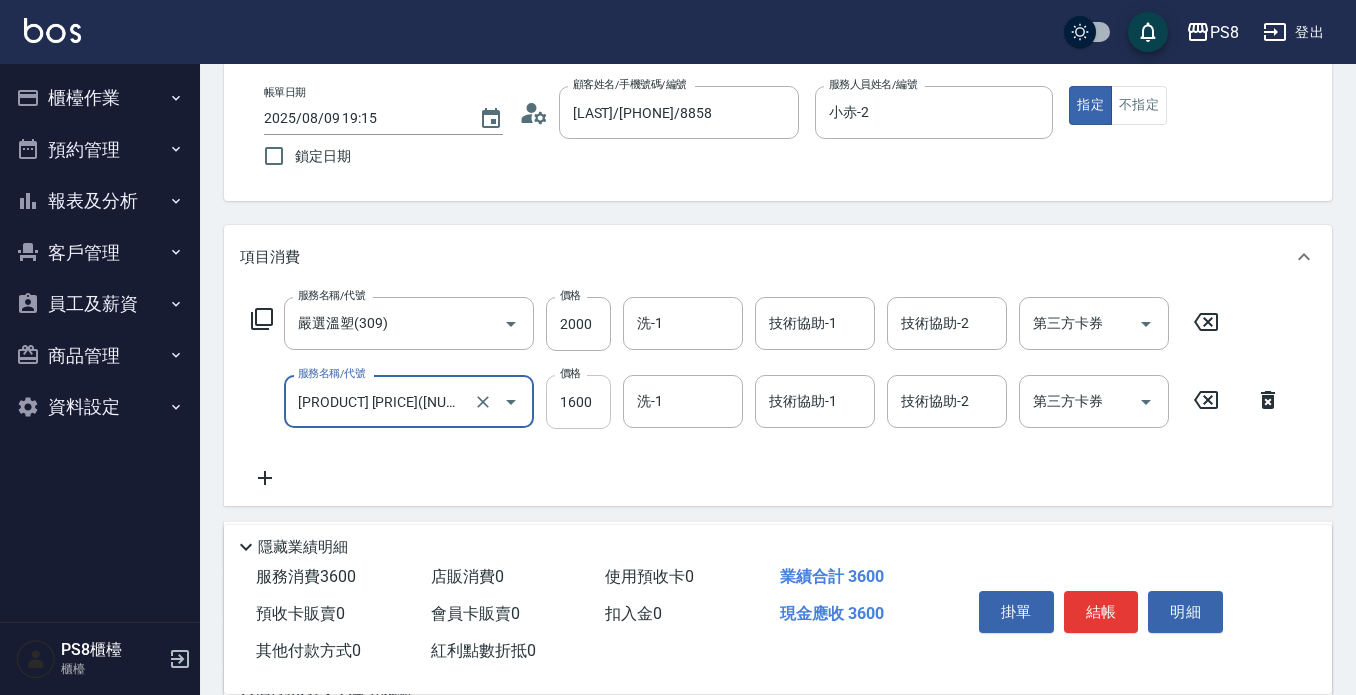 scroll, scrollTop: 100, scrollLeft: 0, axis: vertical 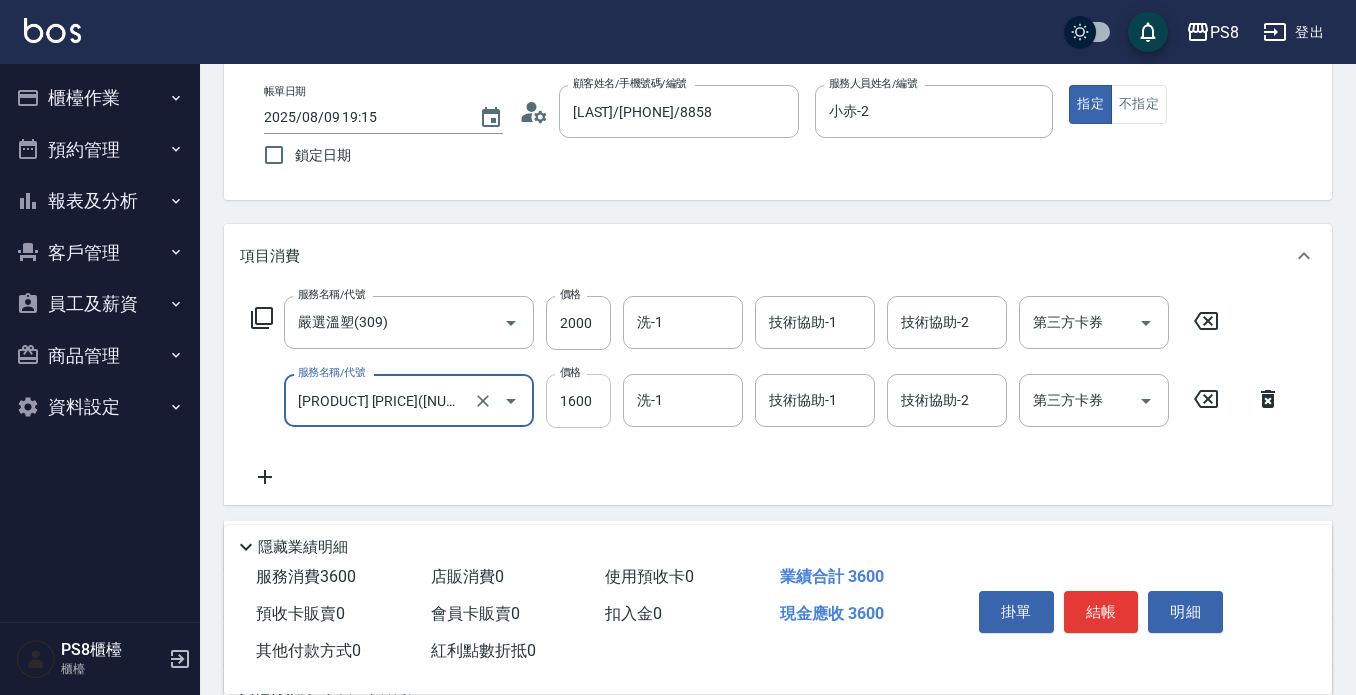 type on "日本結構二劑式護髮1600(904)" 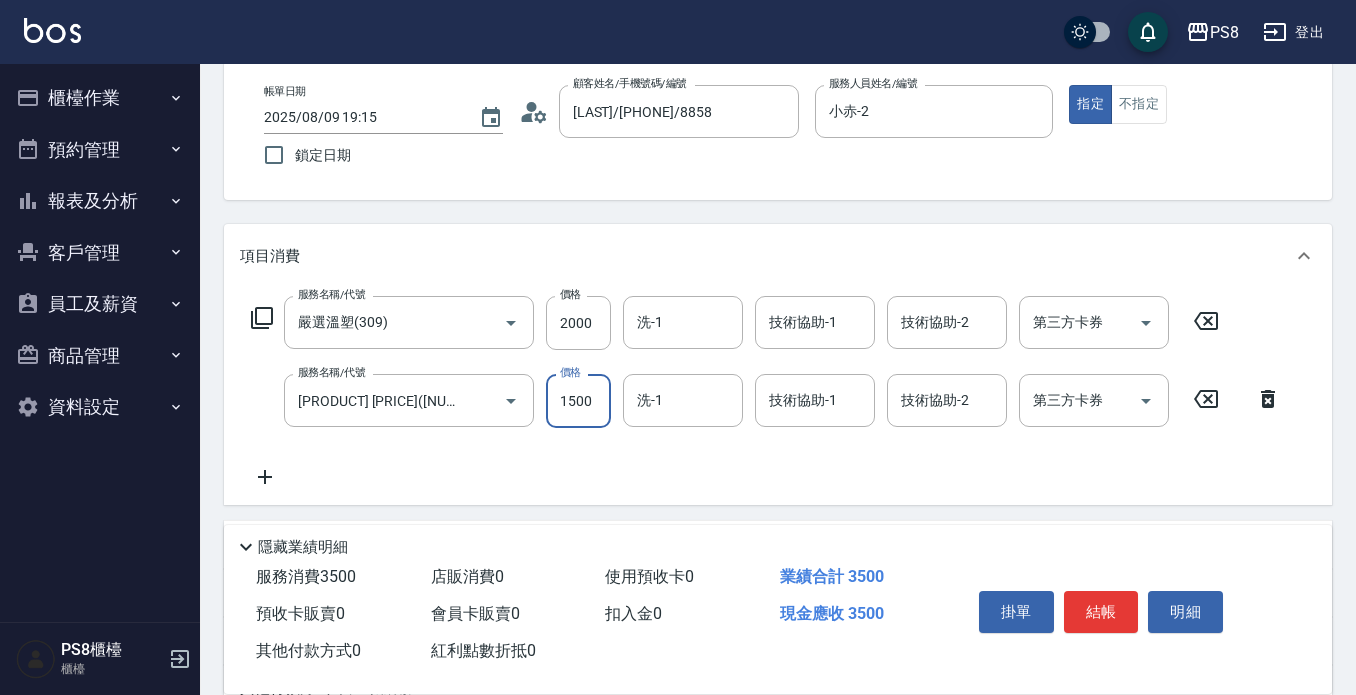 type on "1500" 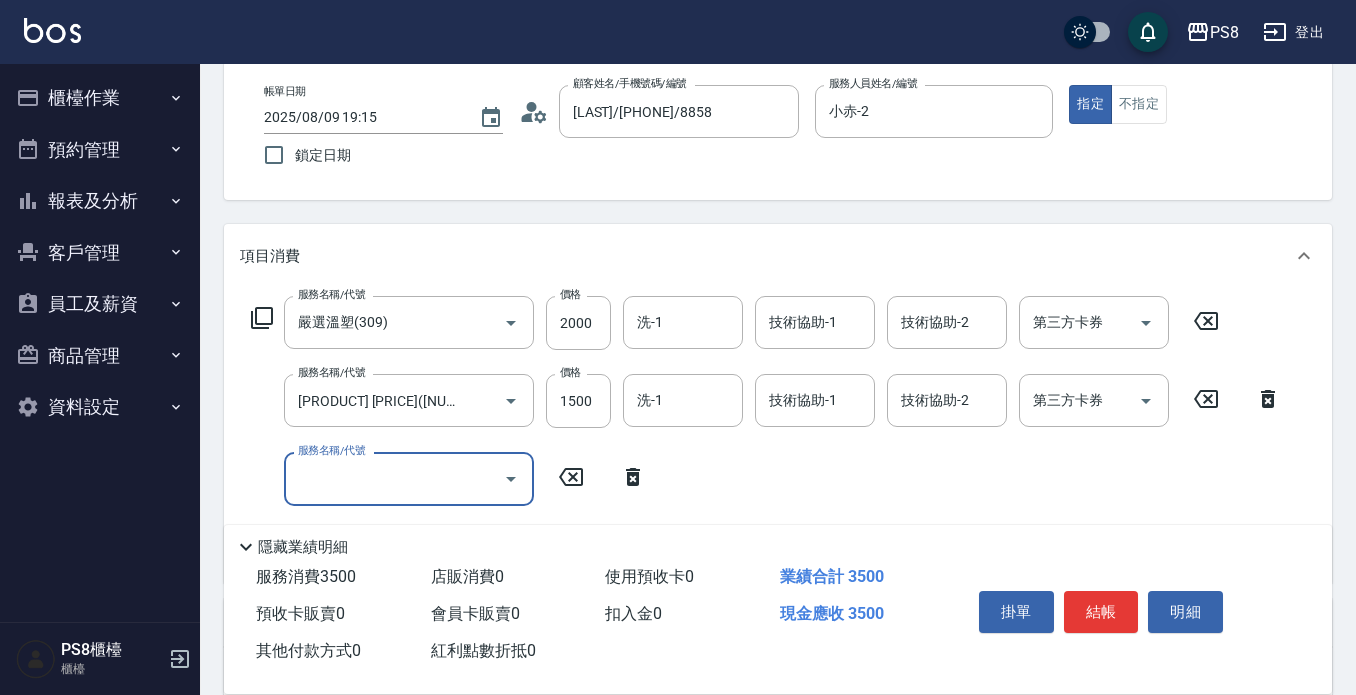 scroll, scrollTop: 0, scrollLeft: 0, axis: both 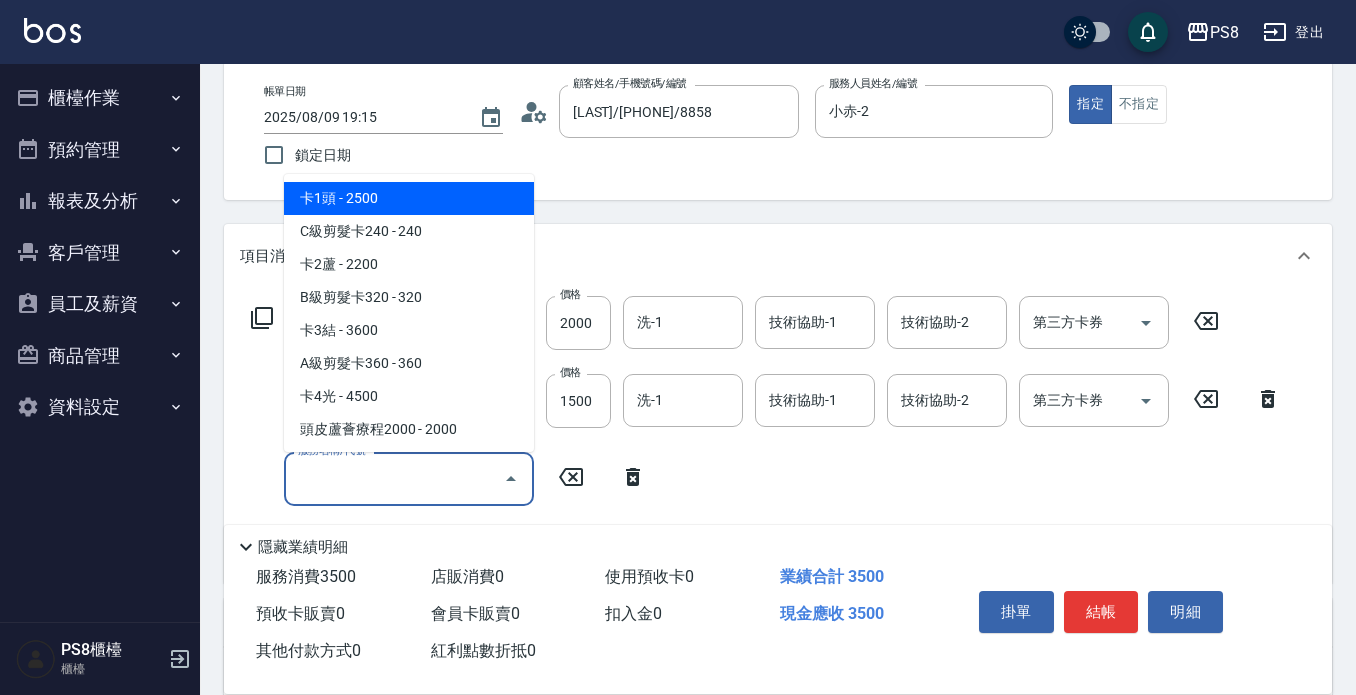click on "服務名稱/代號" at bounding box center (394, 478) 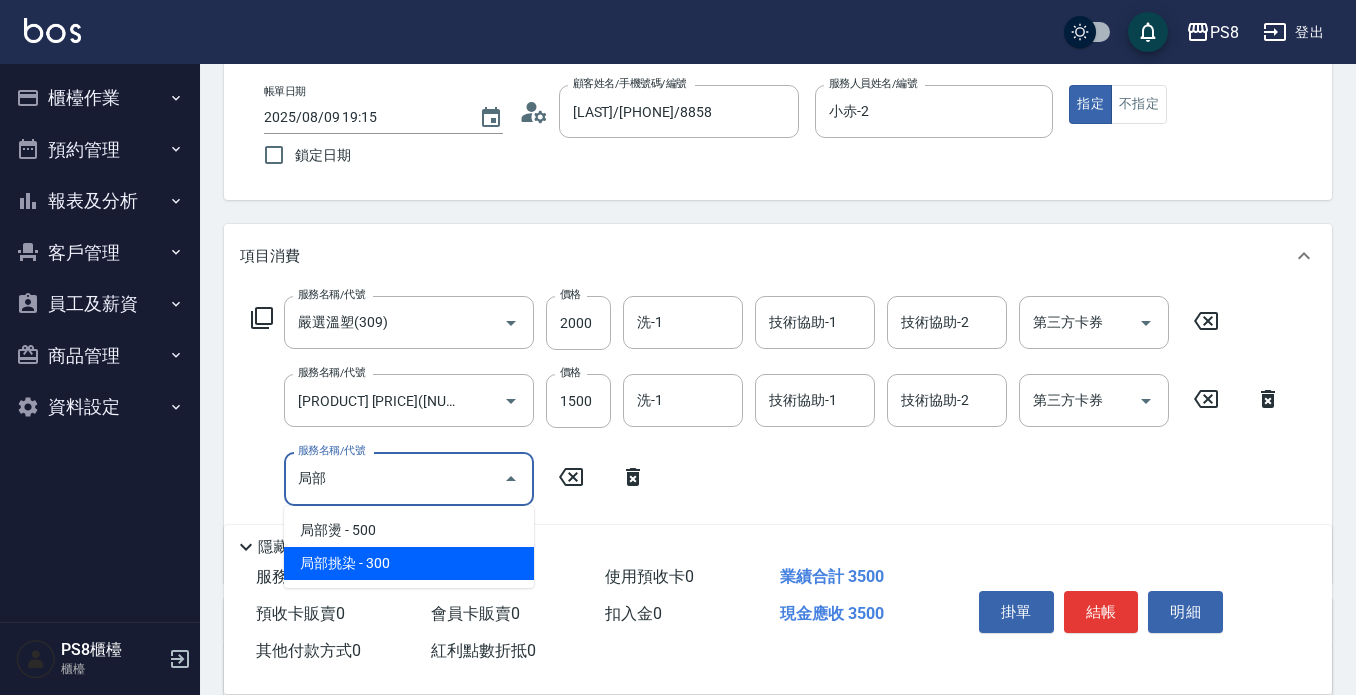 click on "局部挑染 - 300" at bounding box center [409, 563] 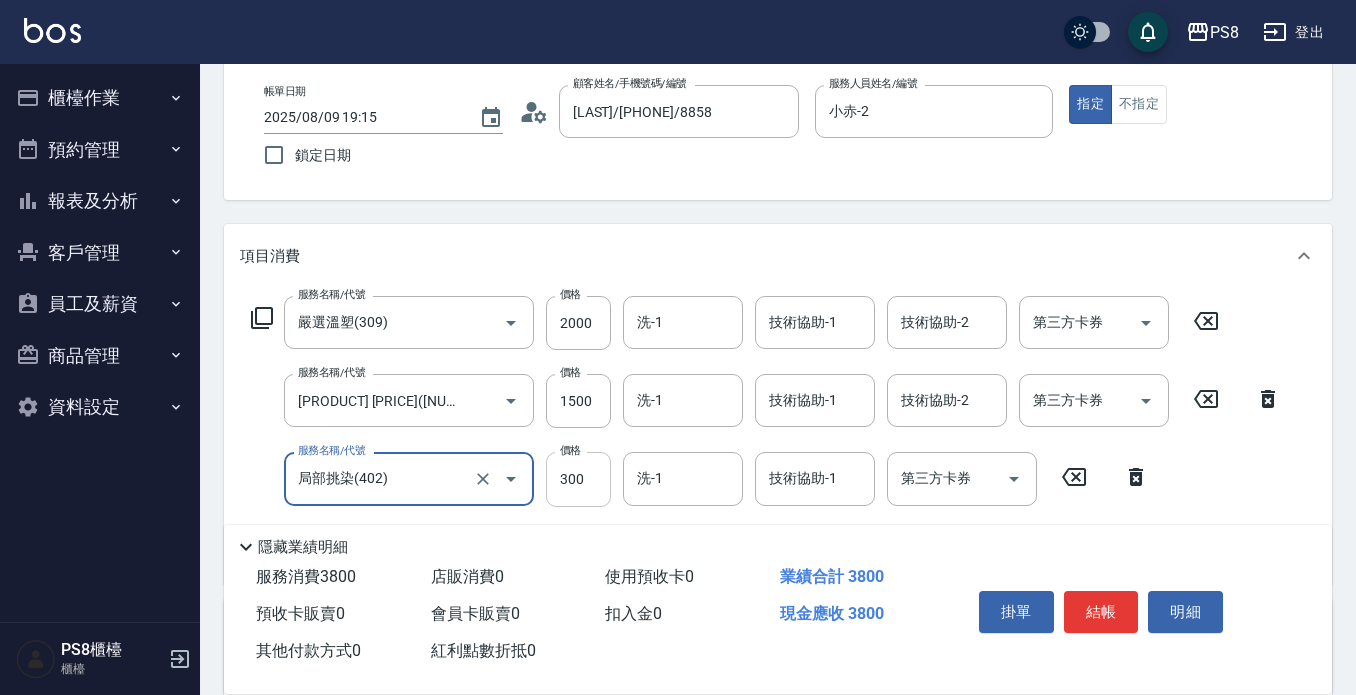 type on "局部挑染(402)" 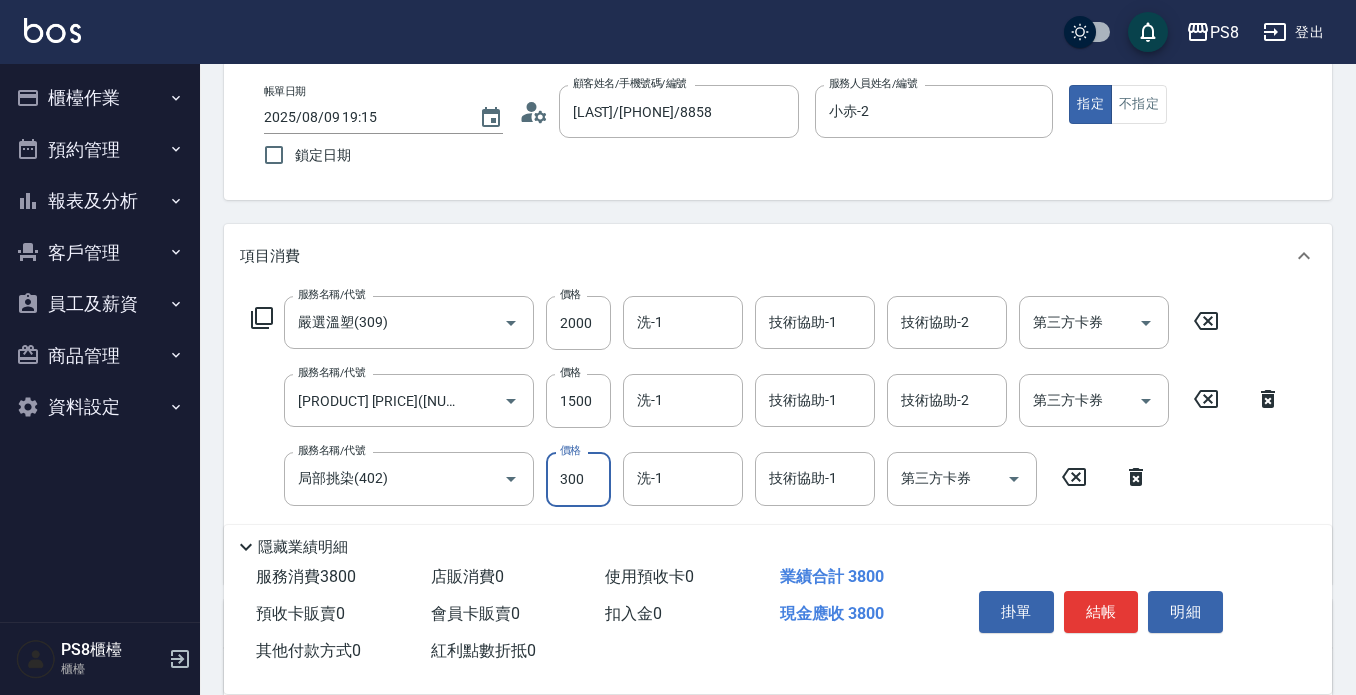 click on "300" at bounding box center (578, 479) 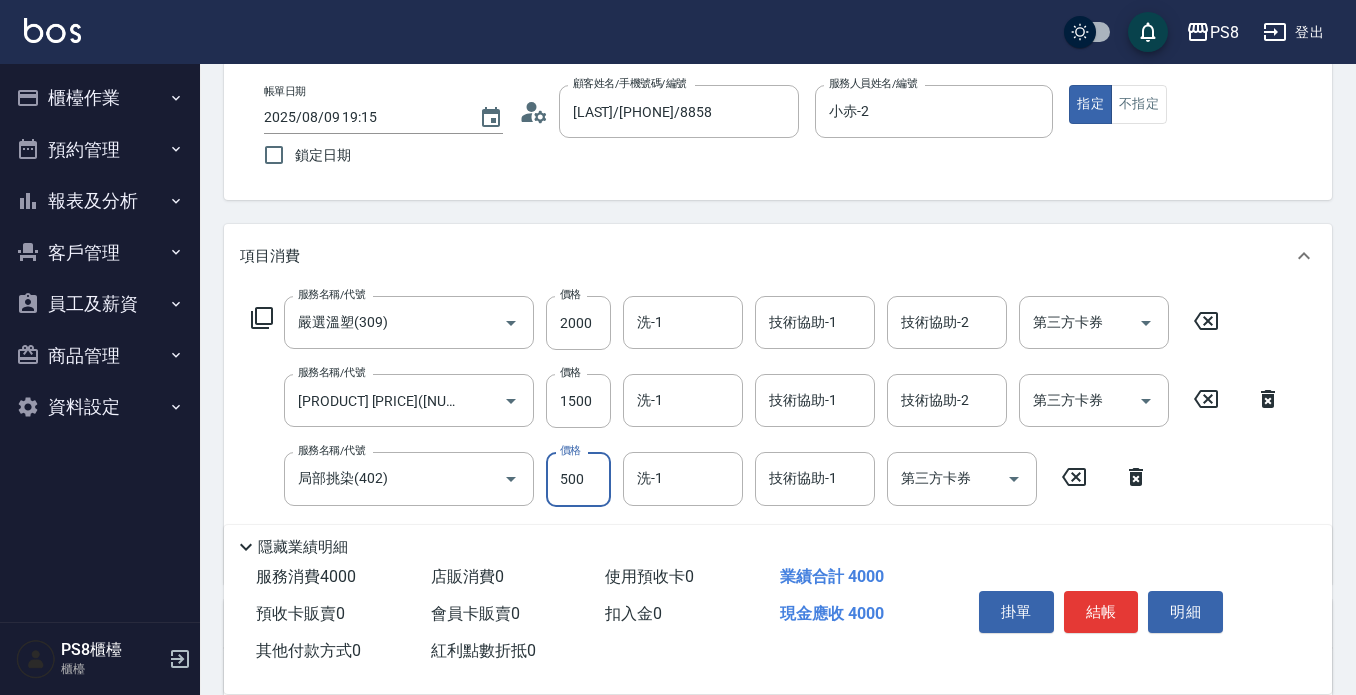 type on "500" 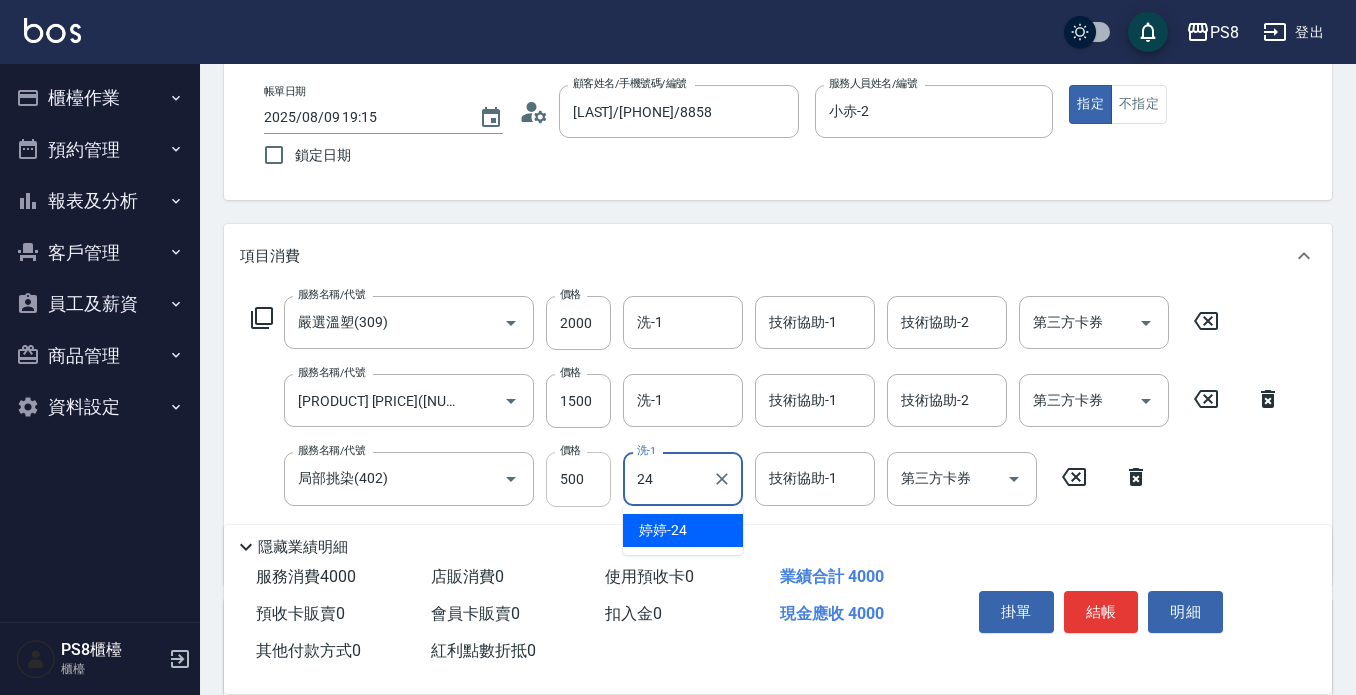 type on "婷婷-24" 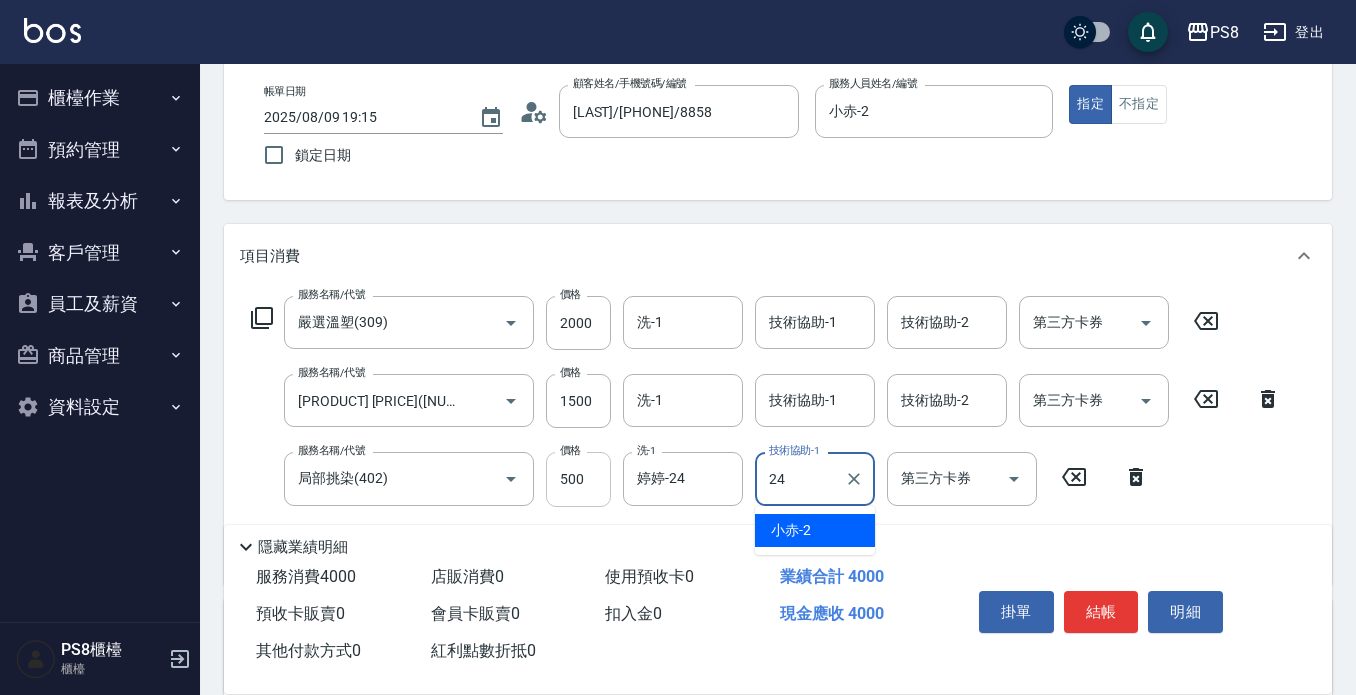 type on "婷婷-24" 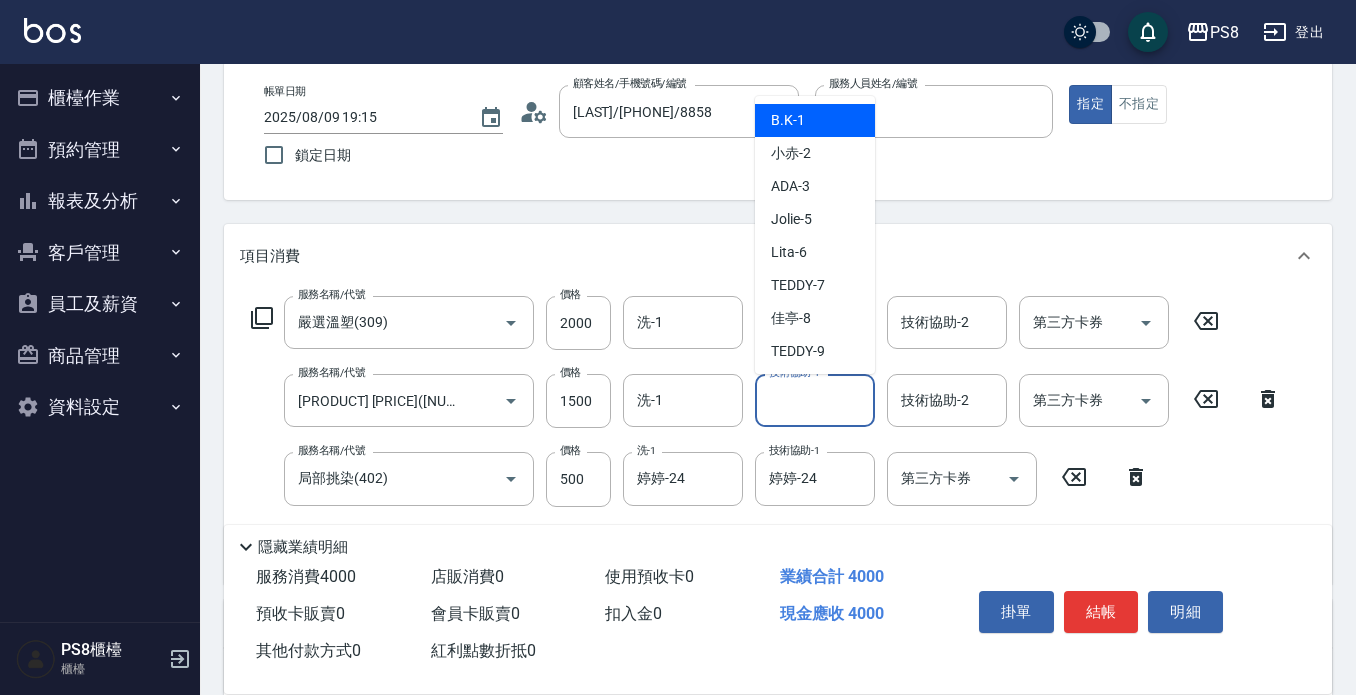 click on "技術協助-1" at bounding box center [815, 400] 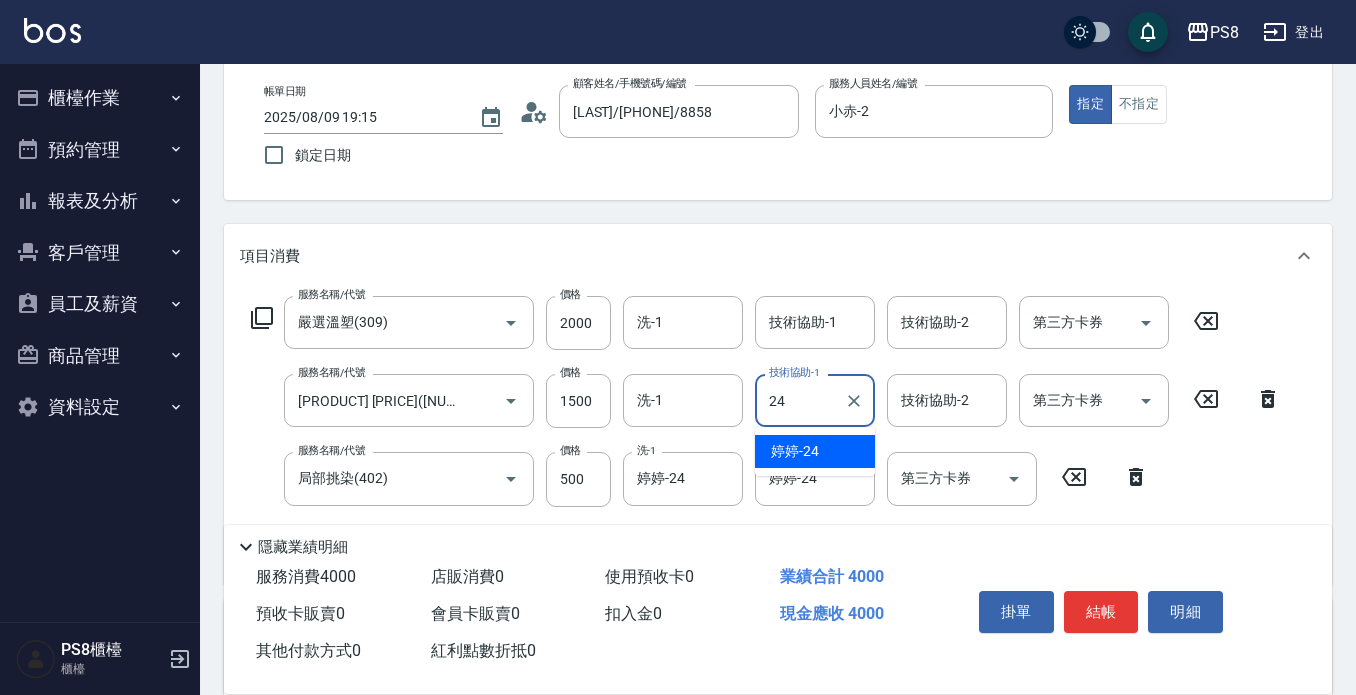 type on "婷婷-24" 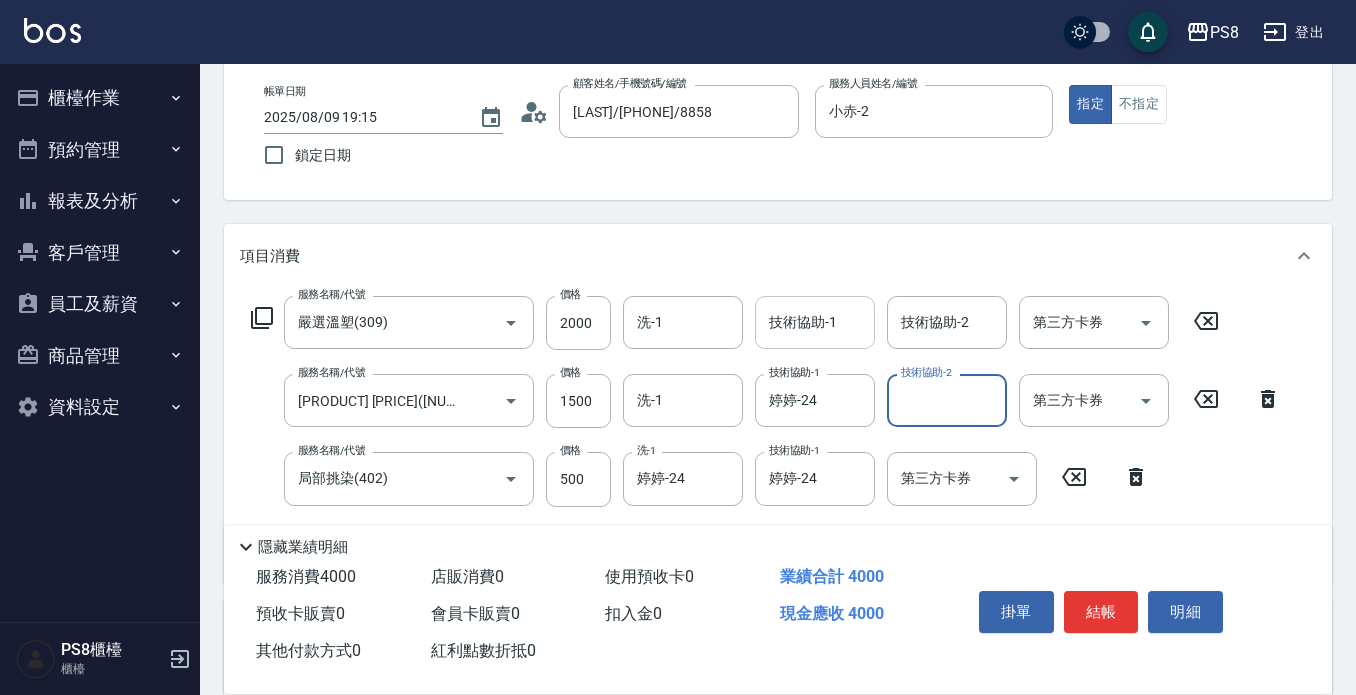 click on "技術協助-1 技術協助-1" at bounding box center (815, 322) 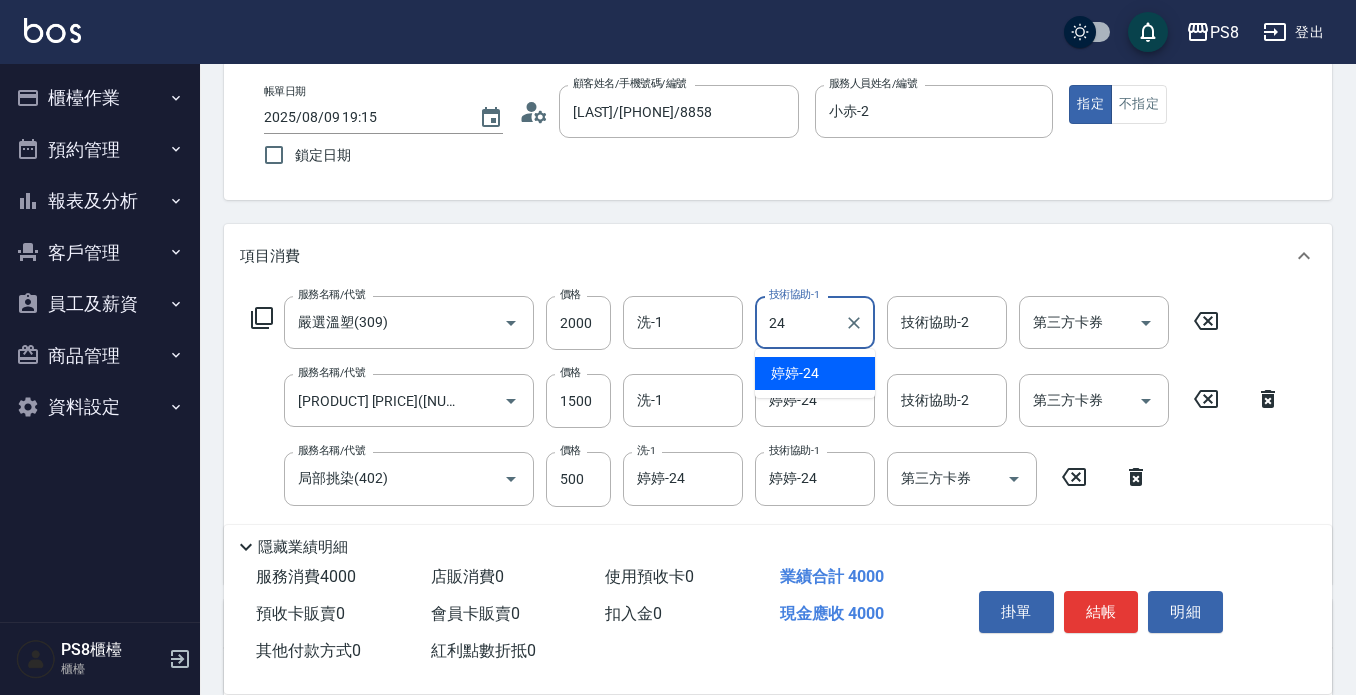 type on "婷婷-24" 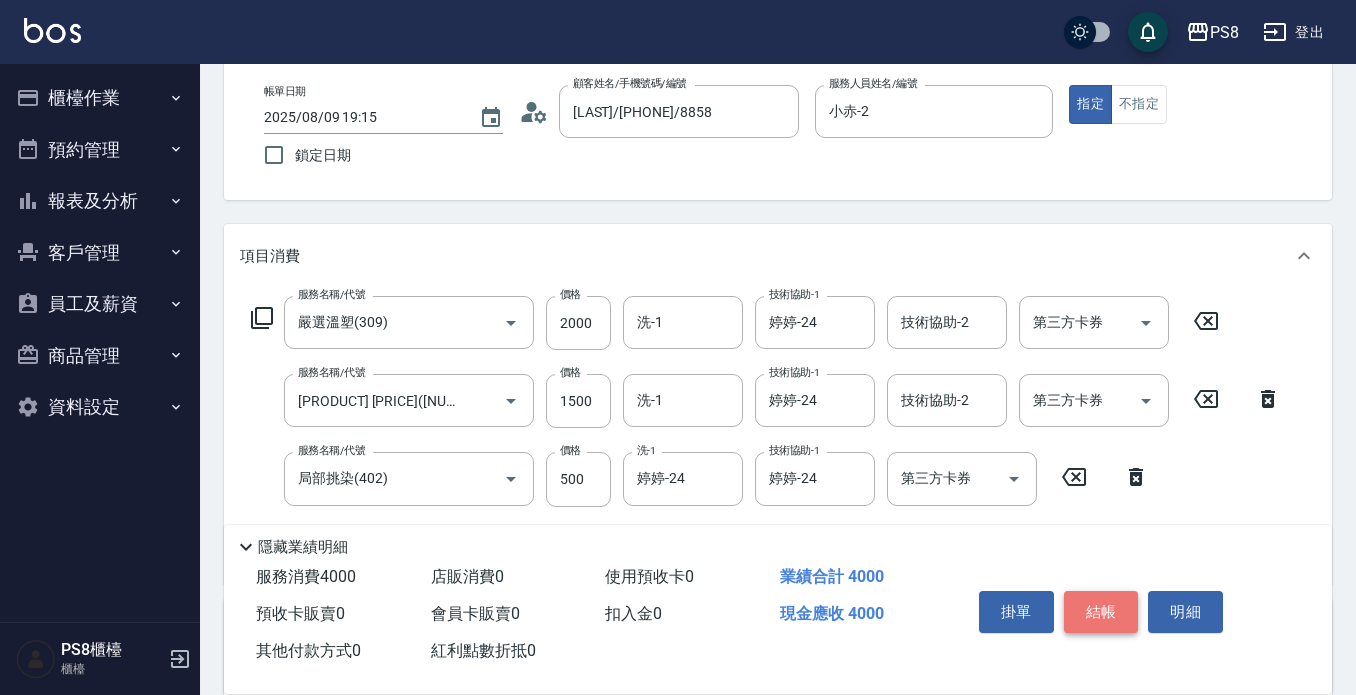 click on "結帳" at bounding box center [1101, 612] 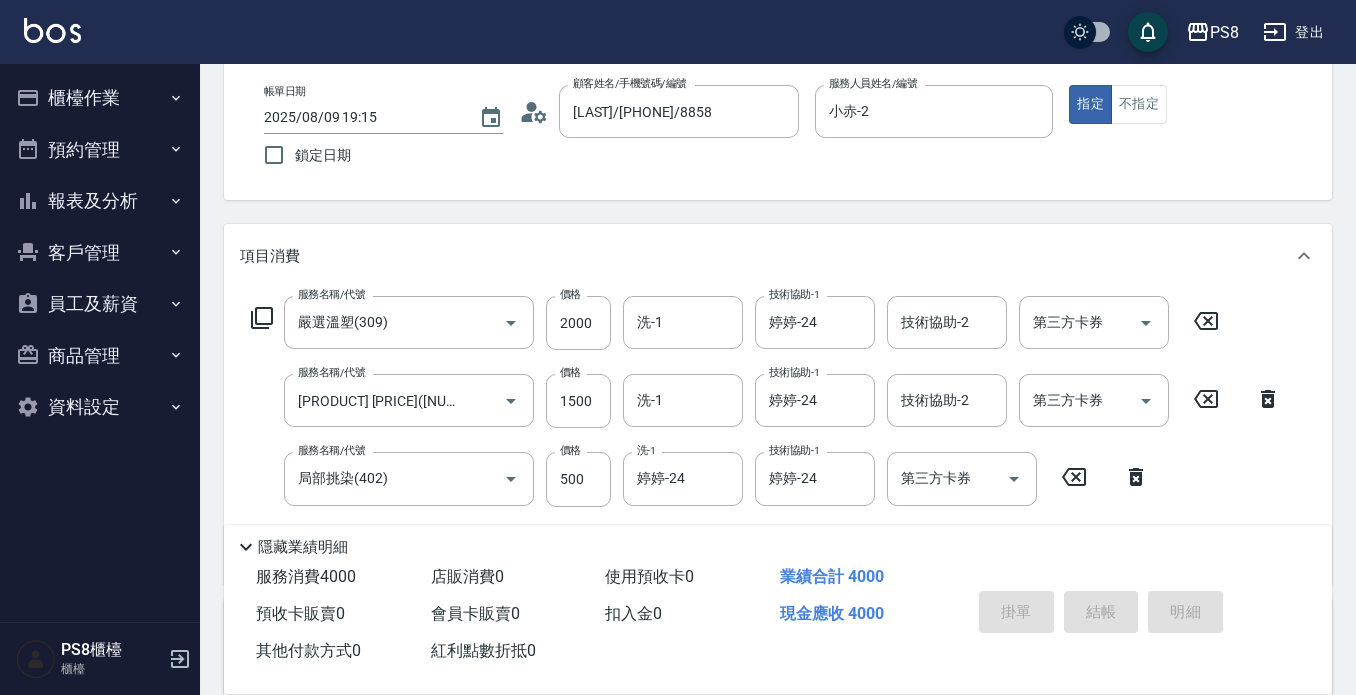 type on "2025/08/09 19:33" 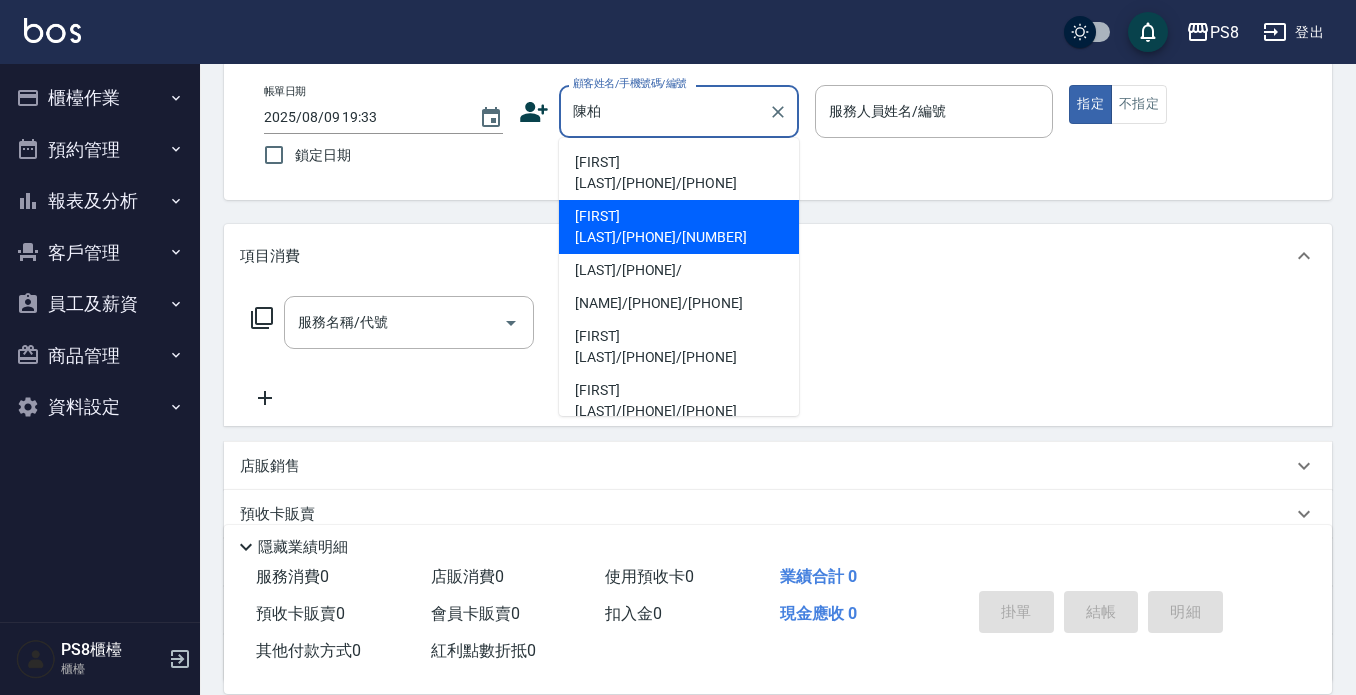 click on "陳柏瑋/0909085282/20416" at bounding box center (679, 227) 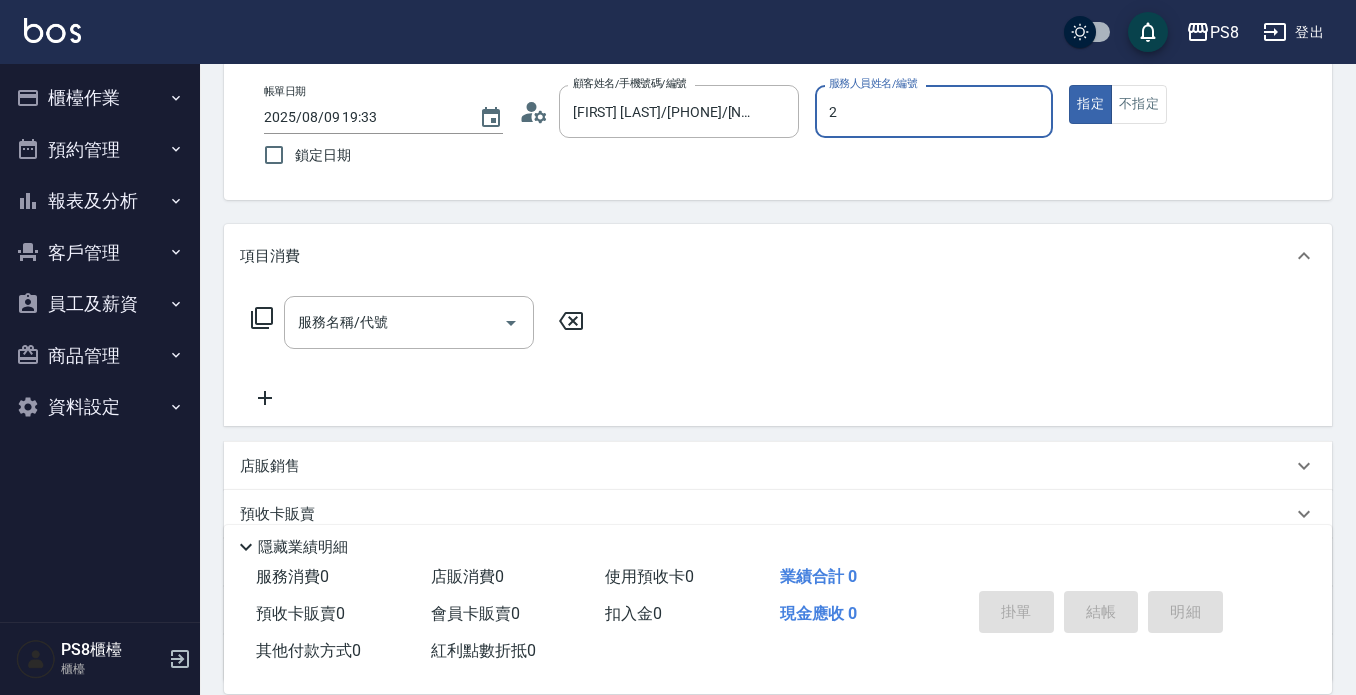 type on "小赤-2" 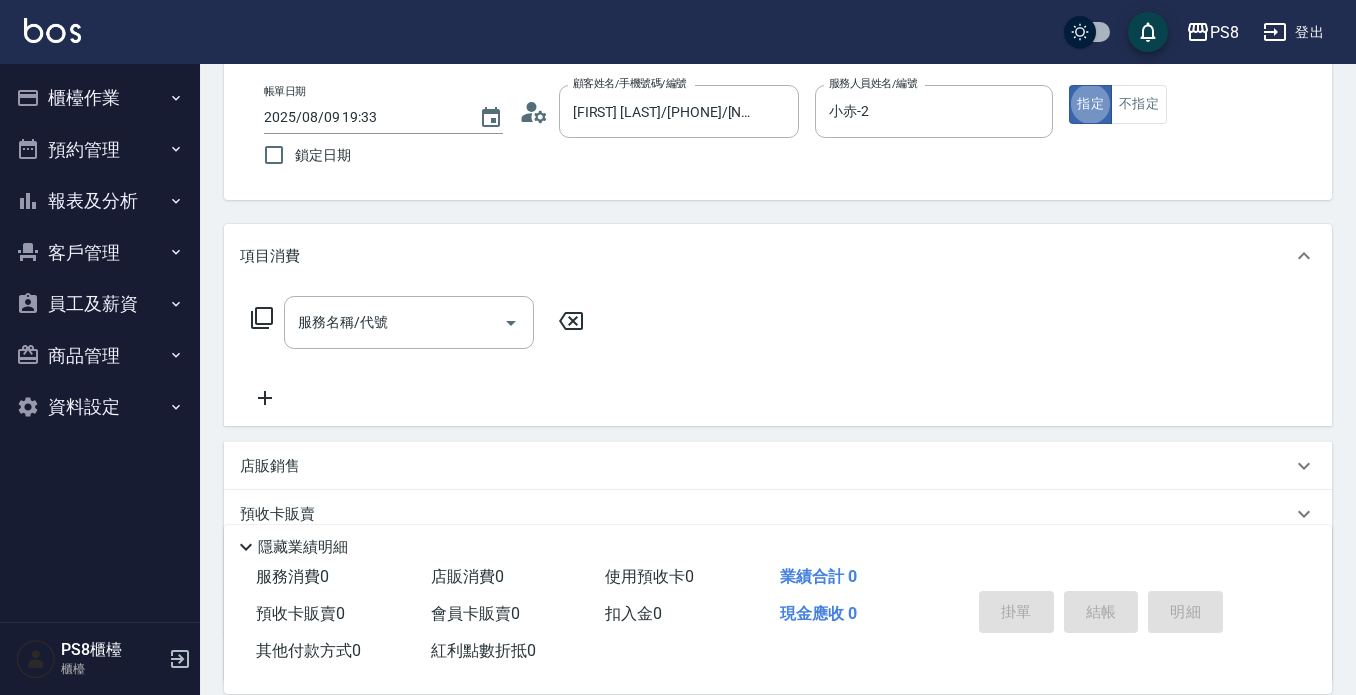 type on "true" 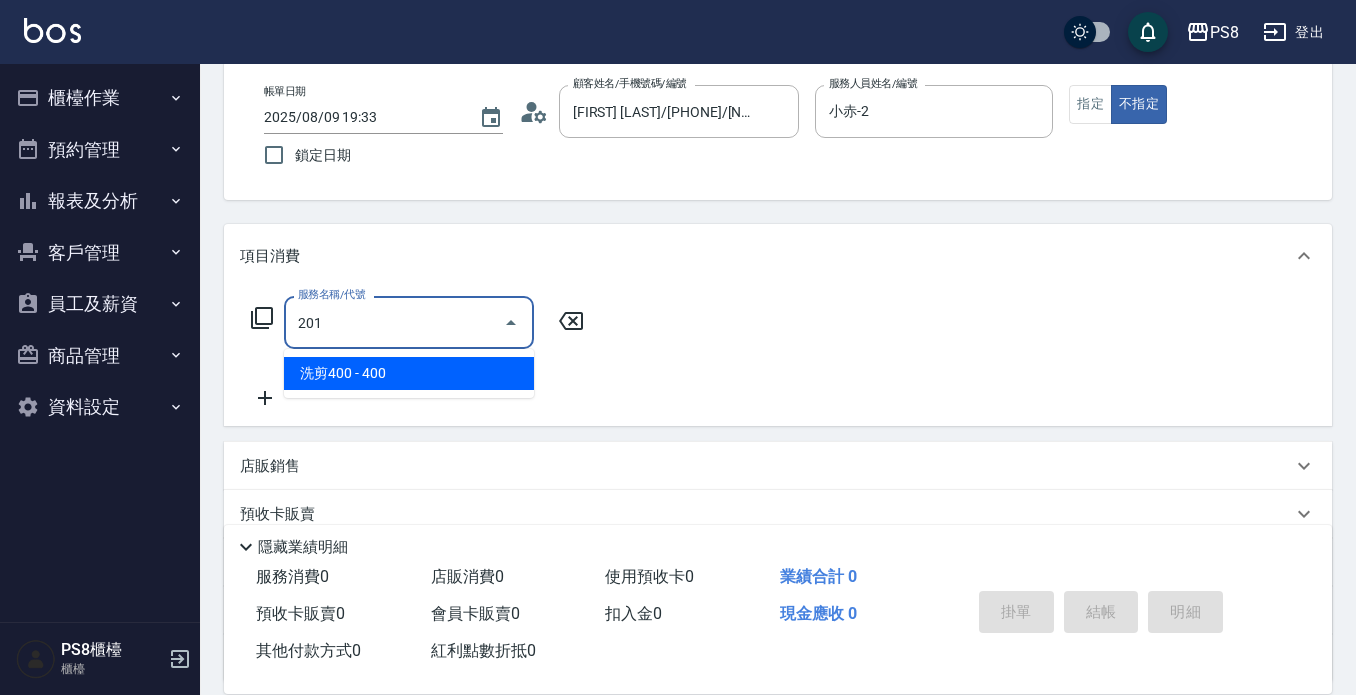 type on "洗剪400(201)" 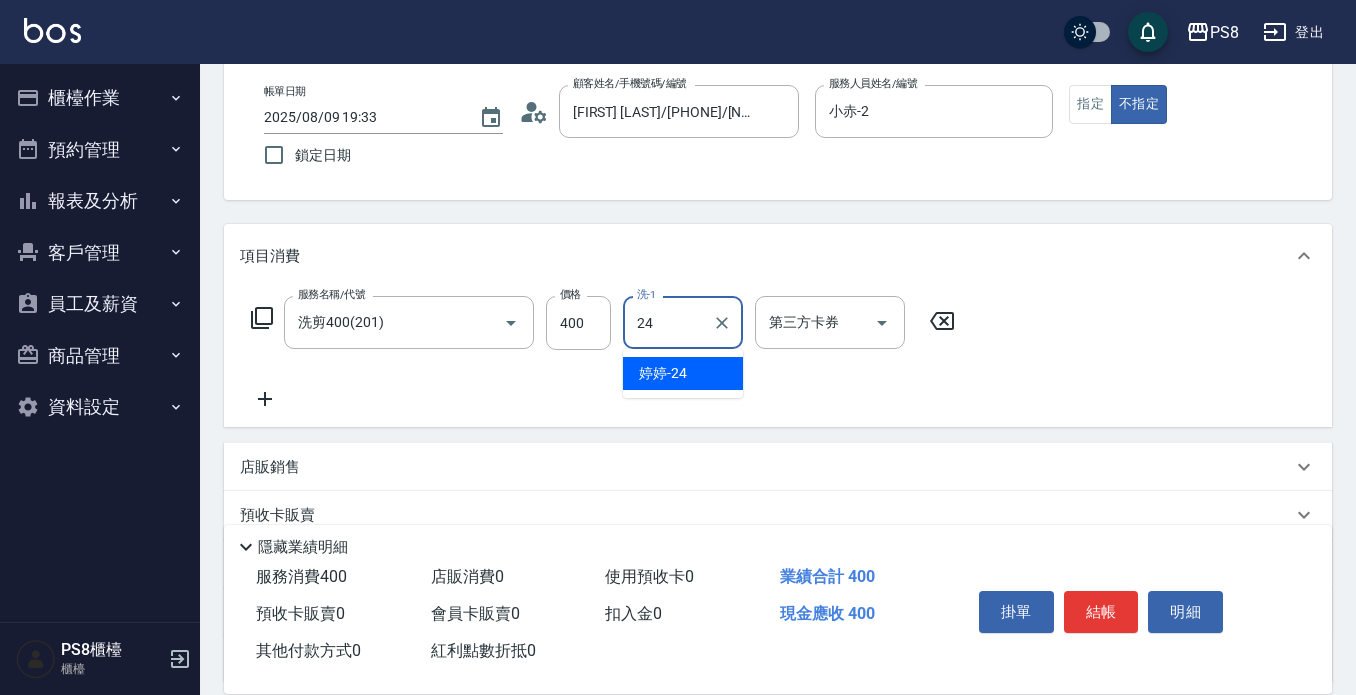 type on "婷婷-24" 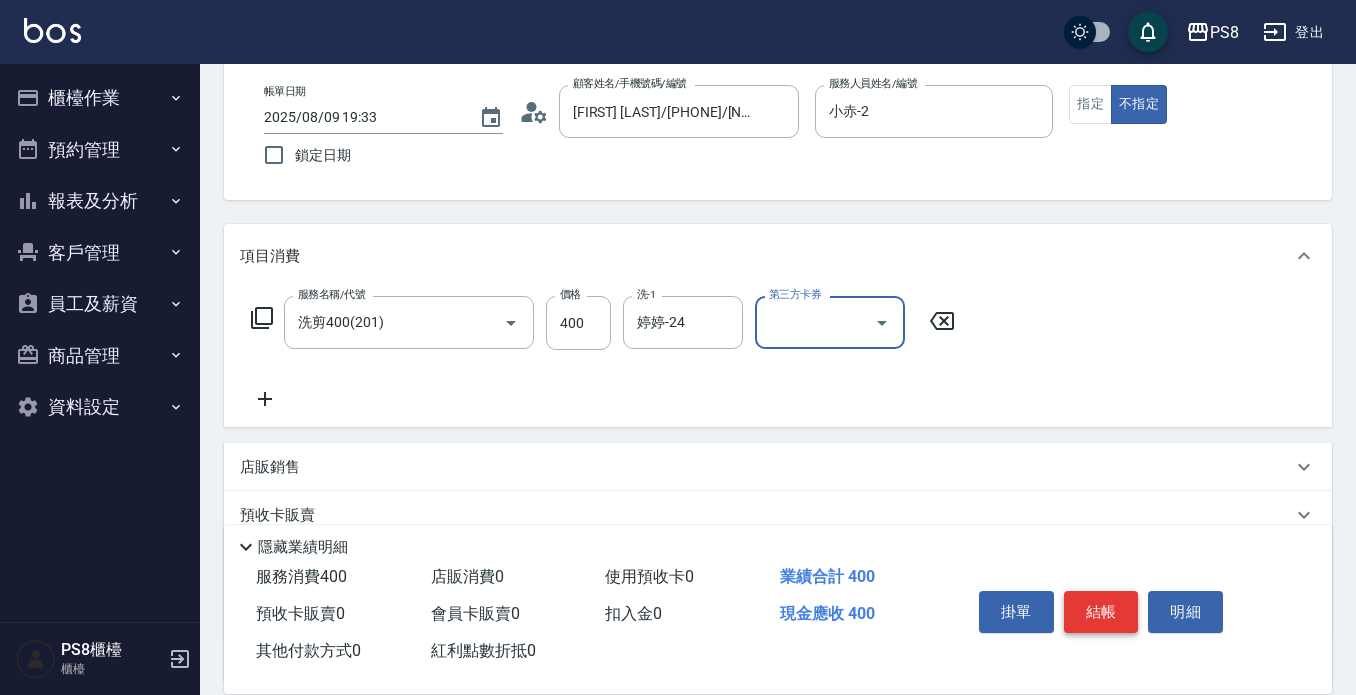 click on "結帳" at bounding box center (1101, 612) 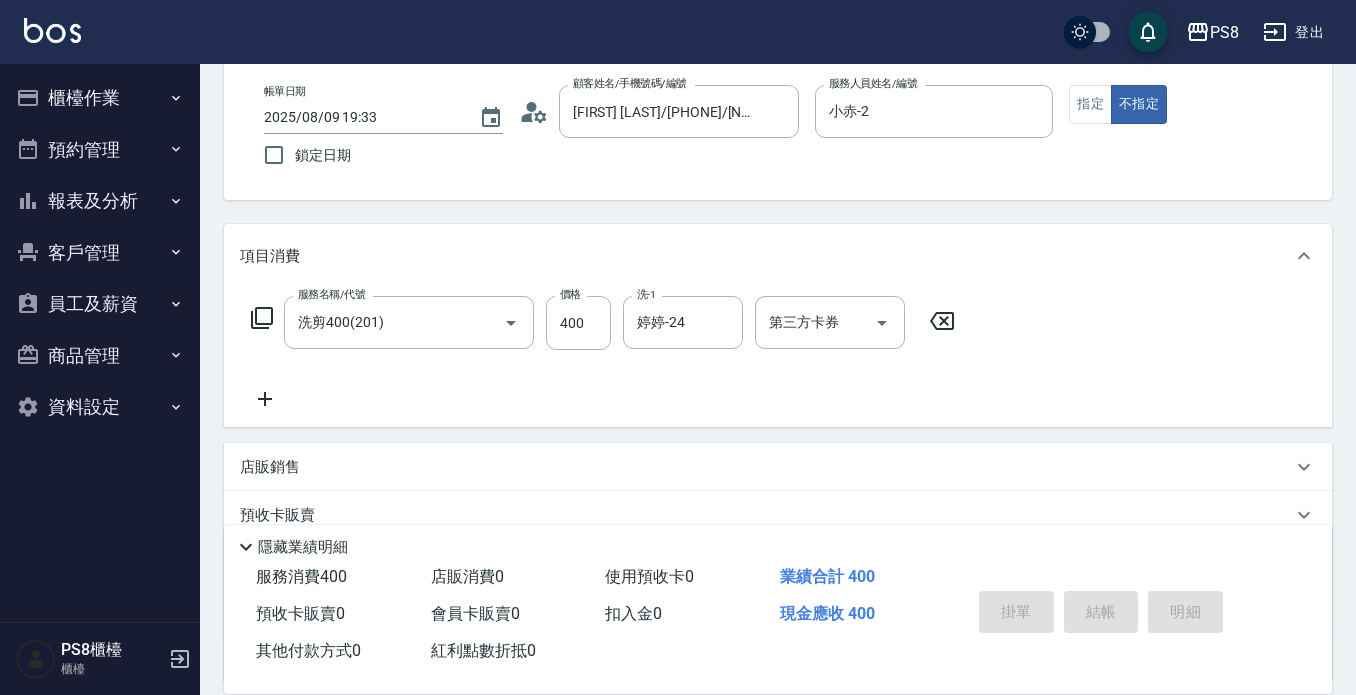 type on "2025/08/09 19:34" 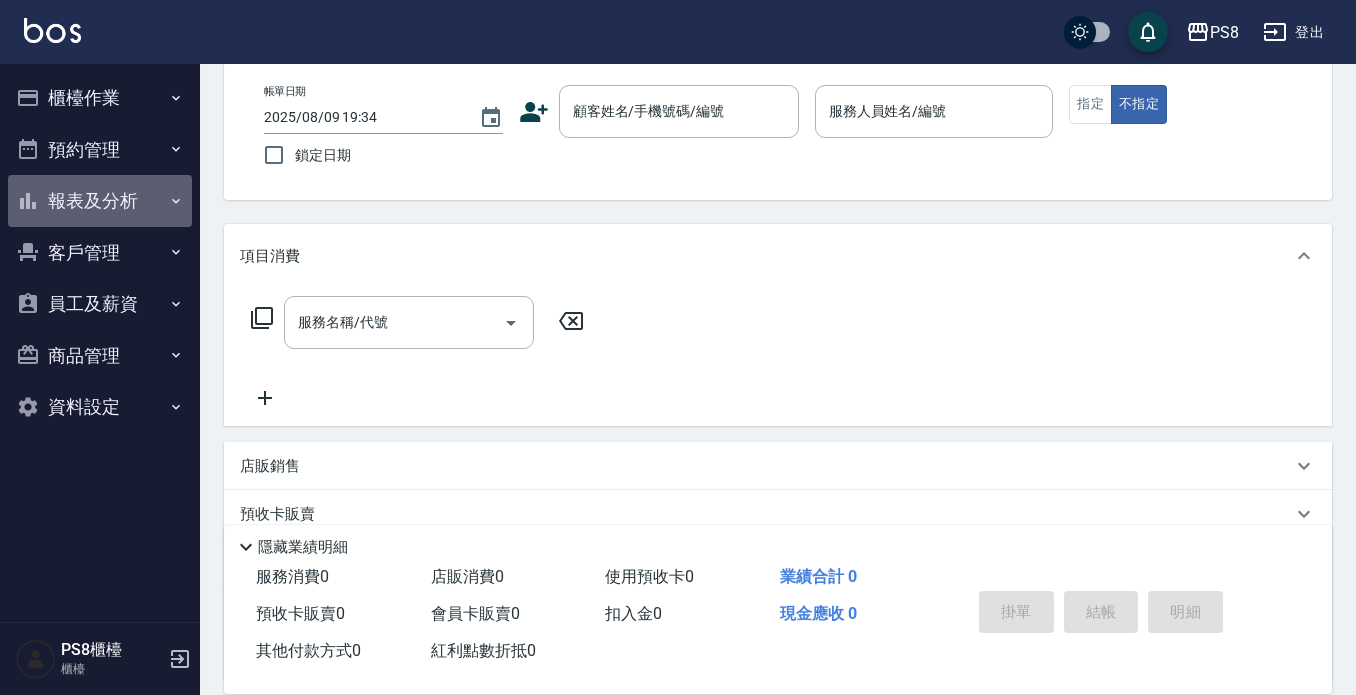click on "報表及分析" at bounding box center (100, 201) 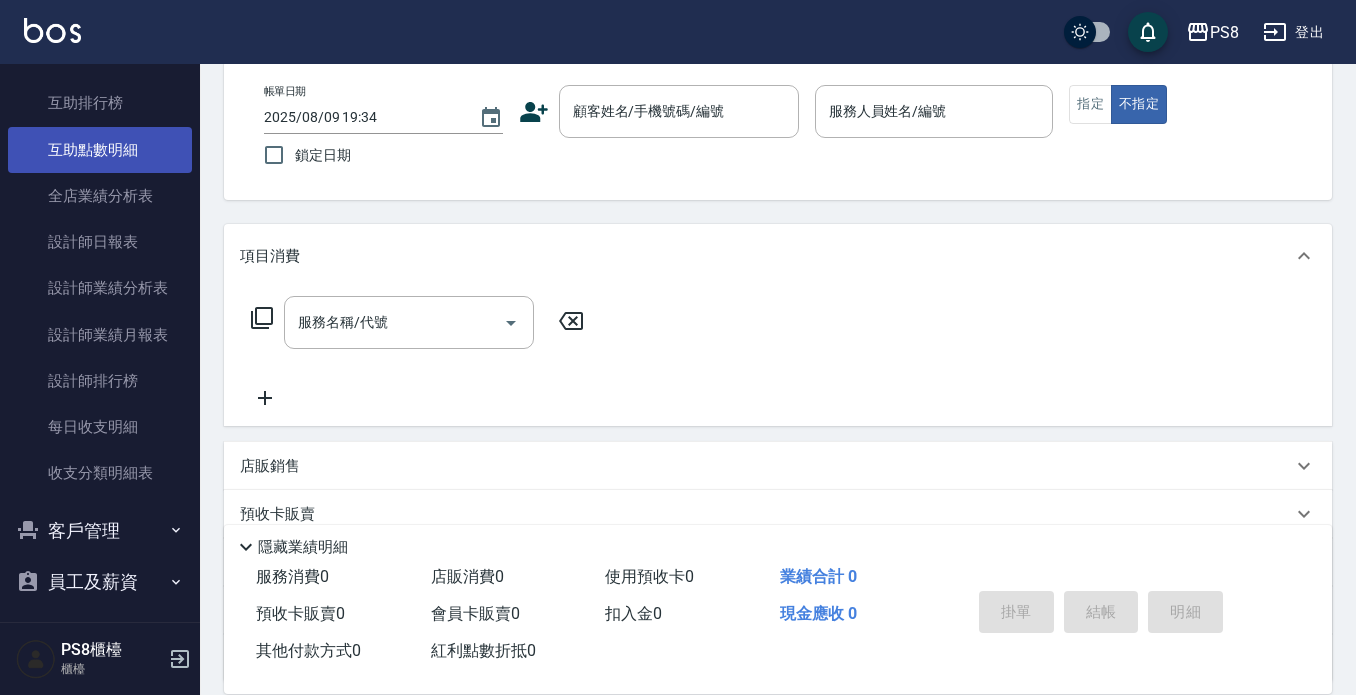 scroll, scrollTop: 300, scrollLeft: 0, axis: vertical 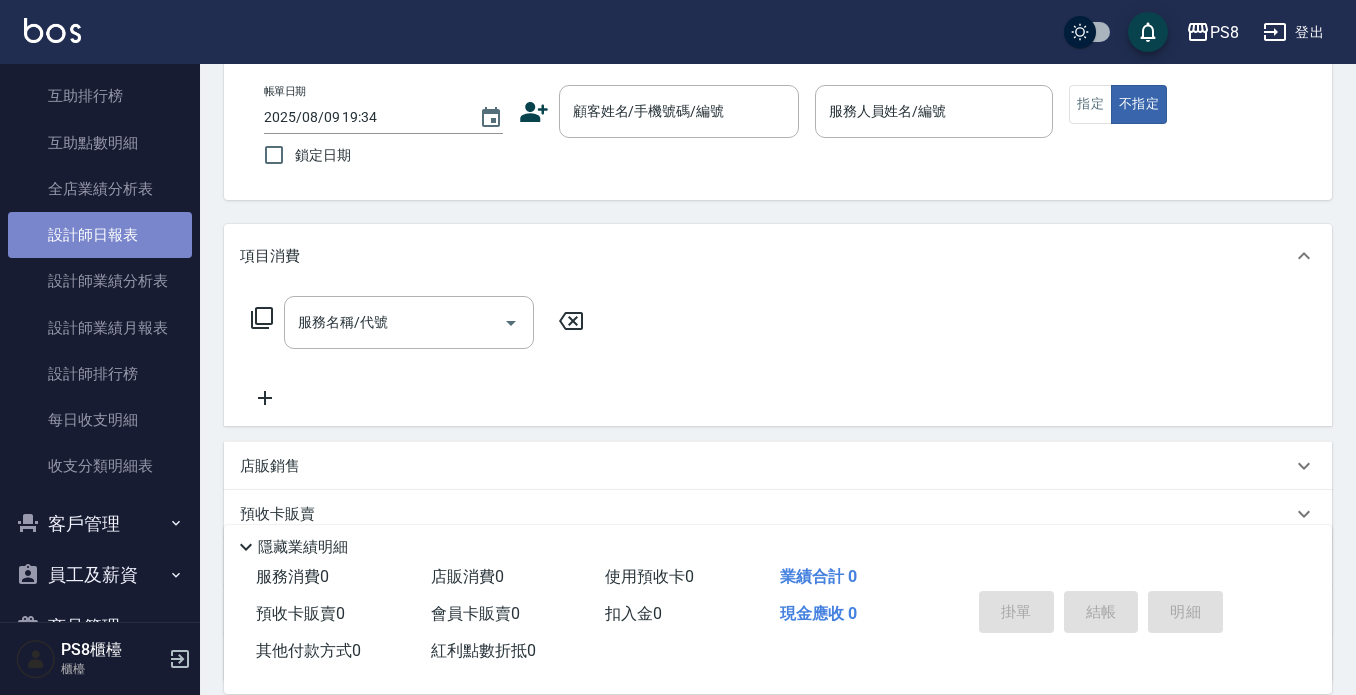 click on "設計師日報表" at bounding box center [100, 235] 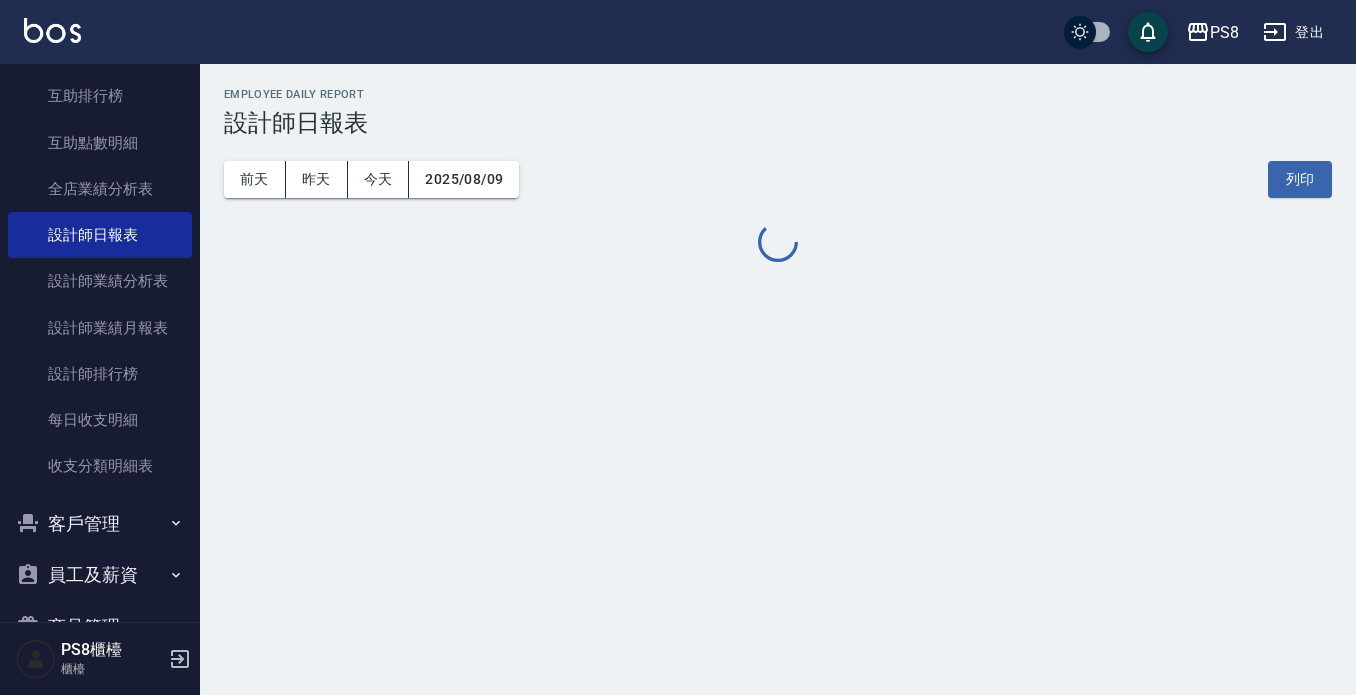 scroll, scrollTop: 0, scrollLeft: 0, axis: both 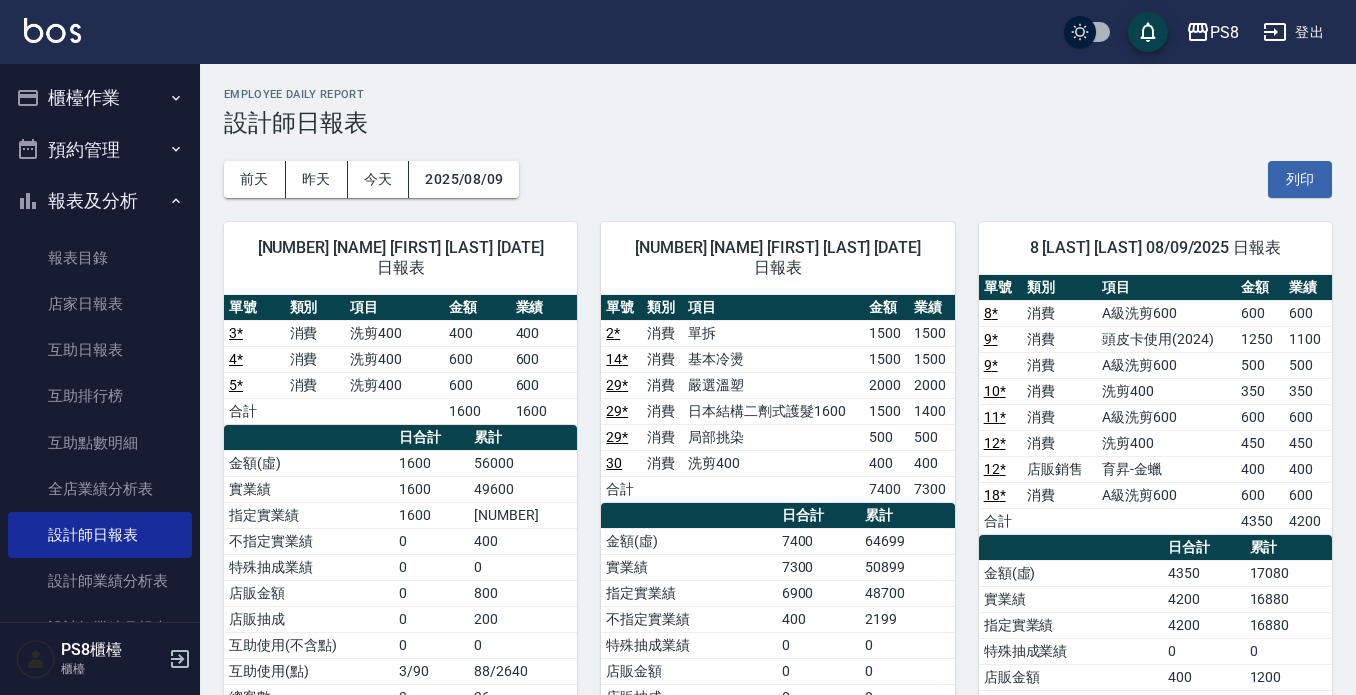 click on "櫃檯作業" at bounding box center (100, 98) 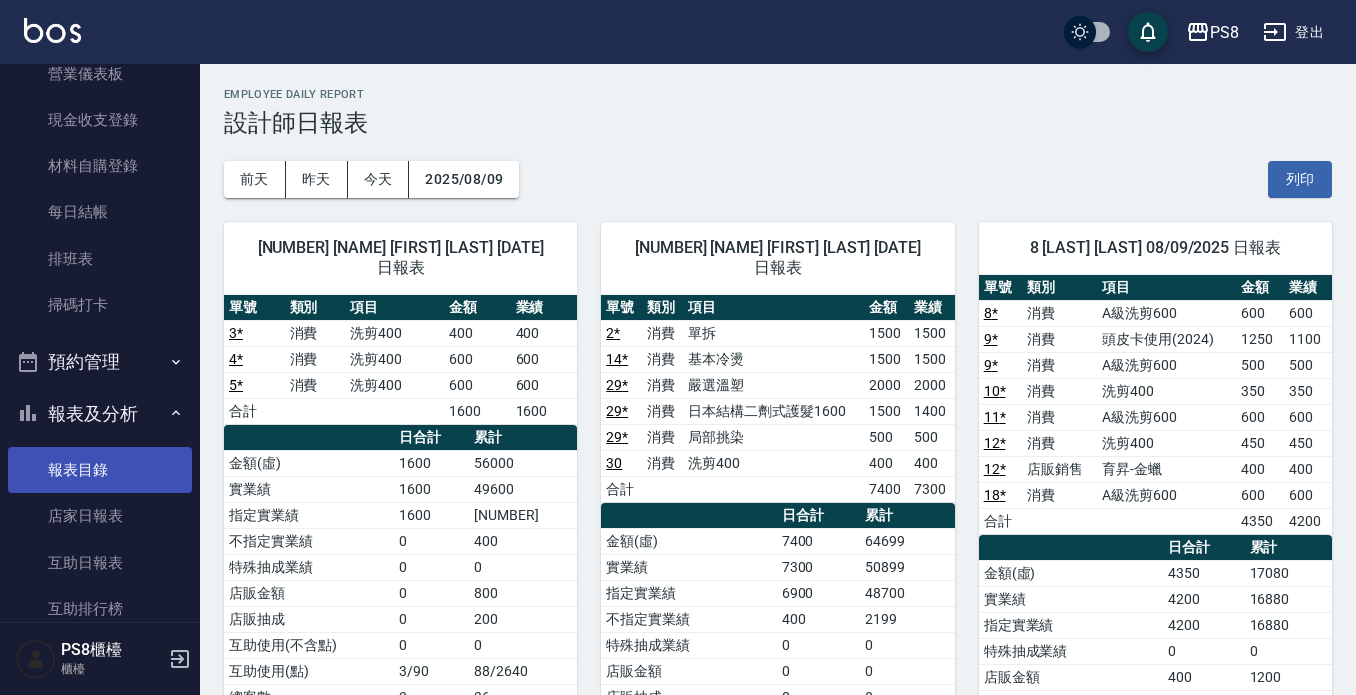 scroll, scrollTop: 300, scrollLeft: 0, axis: vertical 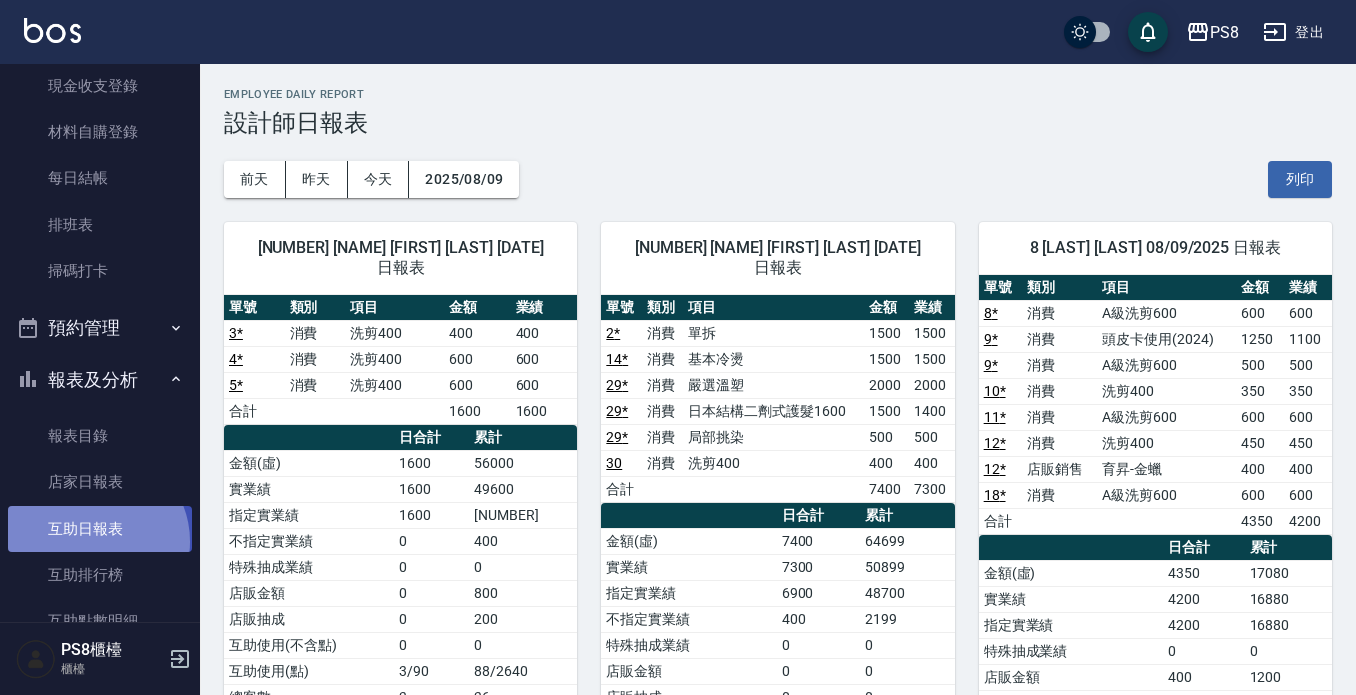 click on "互助日報表" at bounding box center [100, 529] 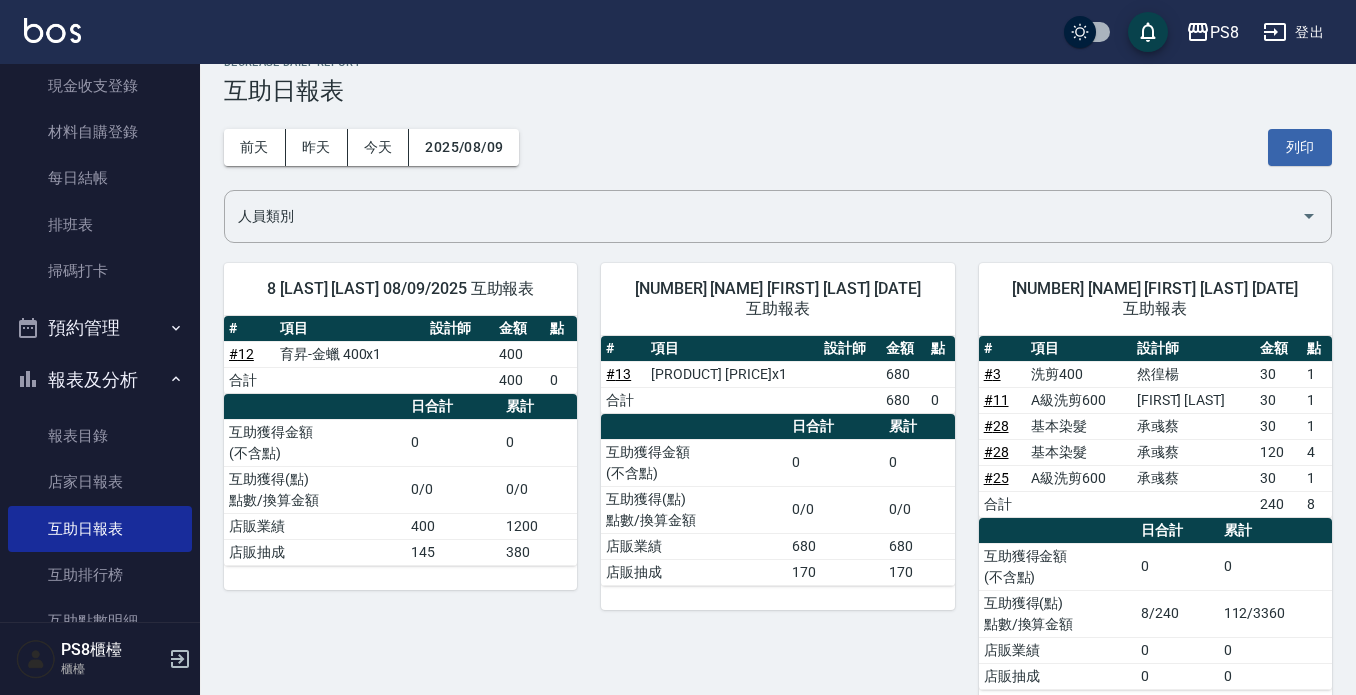 scroll, scrollTop: 0, scrollLeft: 0, axis: both 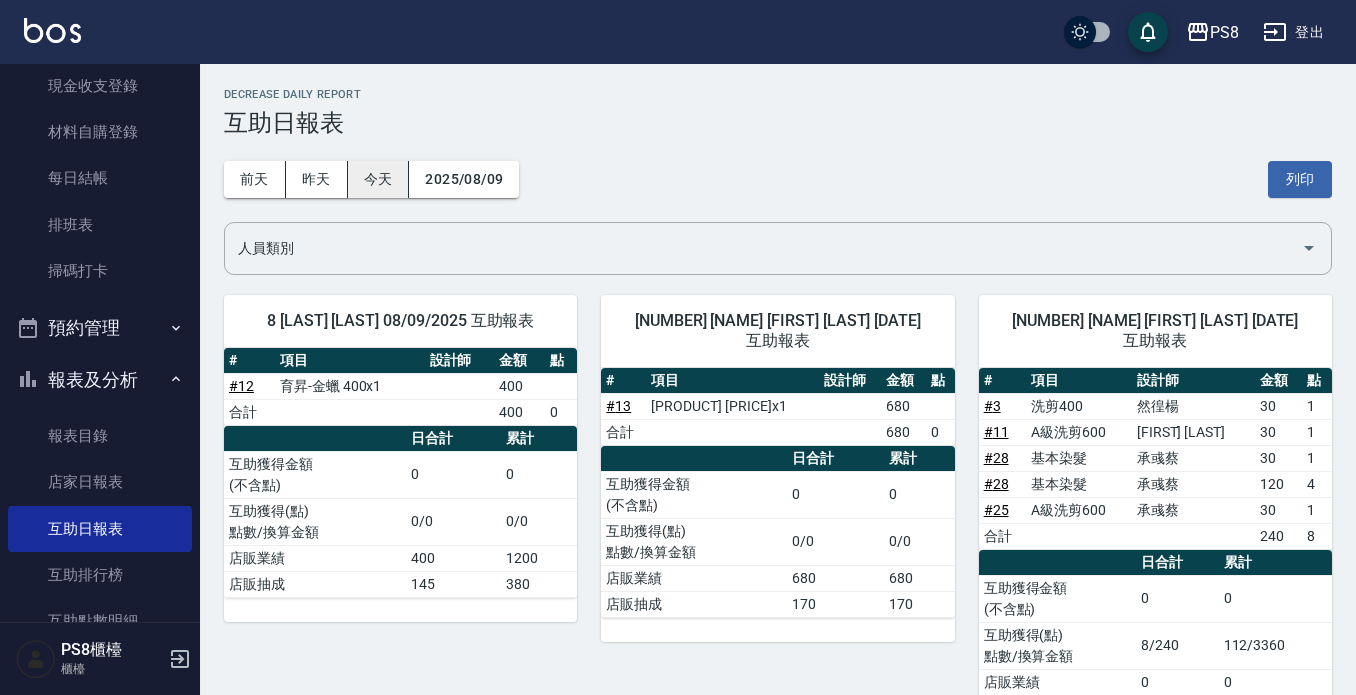 click on "今天" at bounding box center (379, 179) 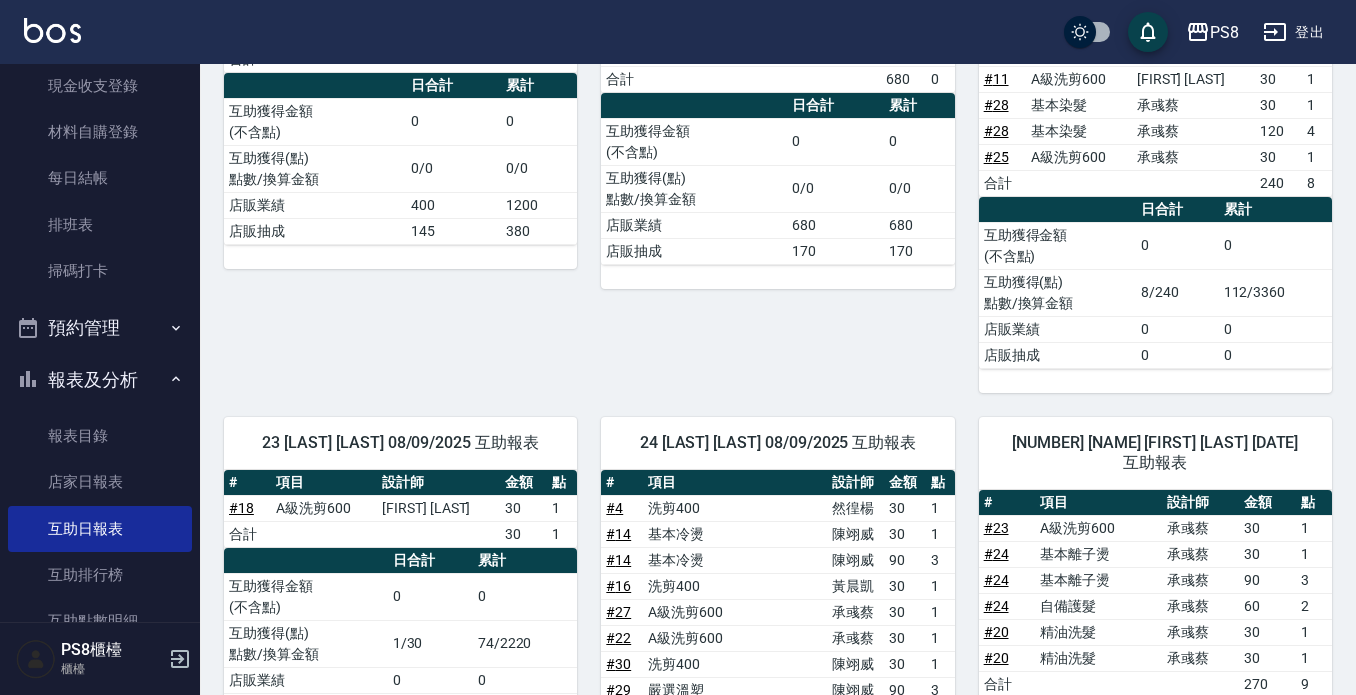 scroll, scrollTop: 95, scrollLeft: 0, axis: vertical 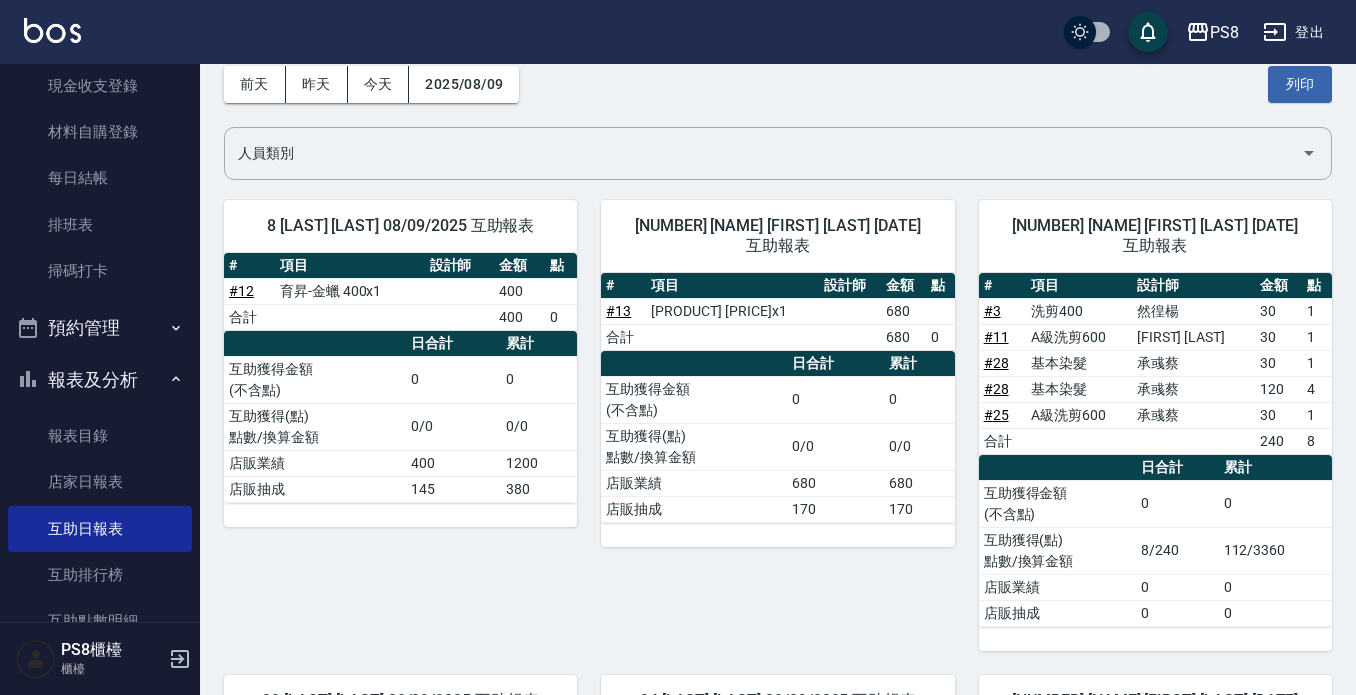 drag, startPoint x: 0, startPoint y: 180, endPoint x: 3, endPoint y: 16, distance: 164.02744 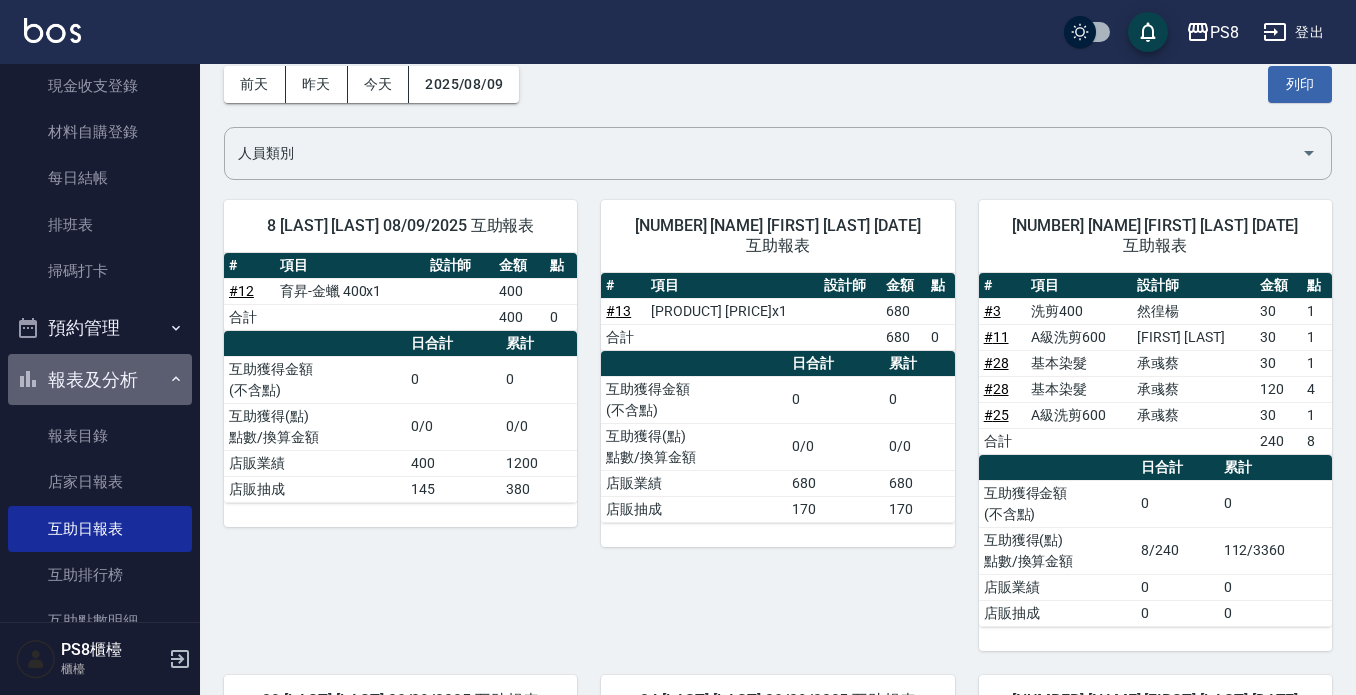 click on "報表及分析" at bounding box center [100, 380] 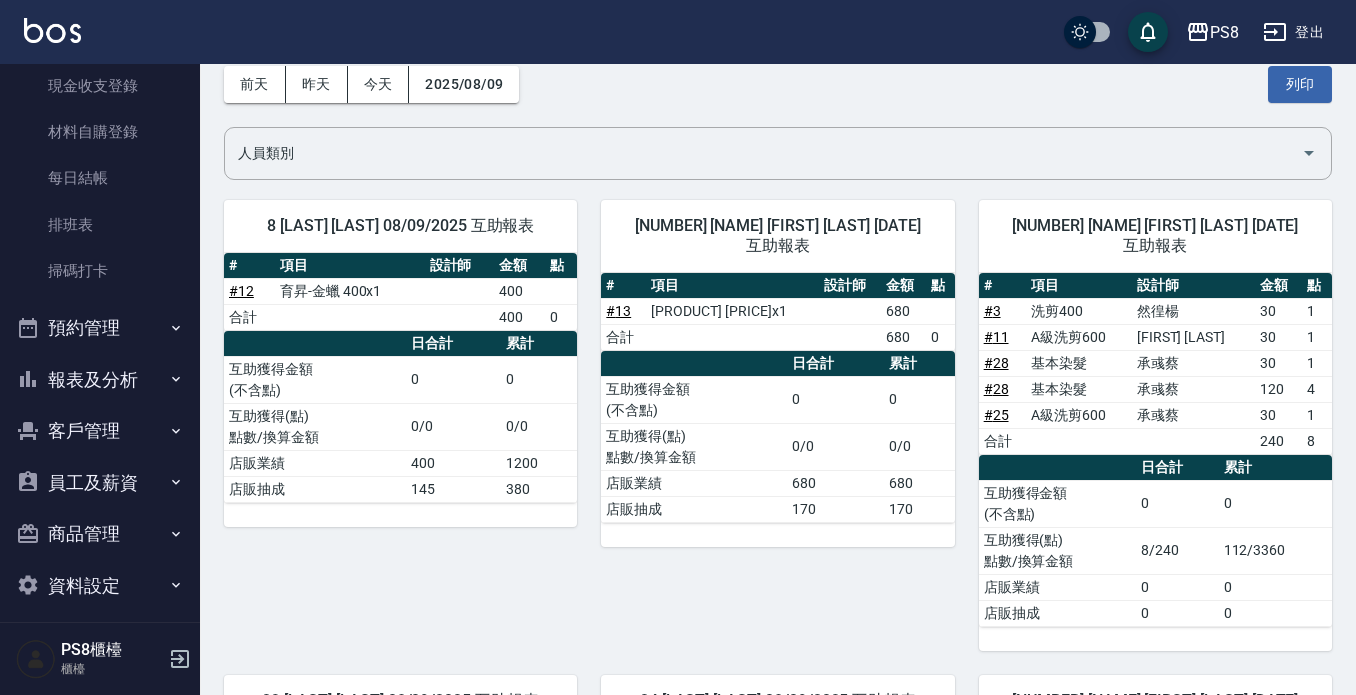 scroll, scrollTop: 0, scrollLeft: 0, axis: both 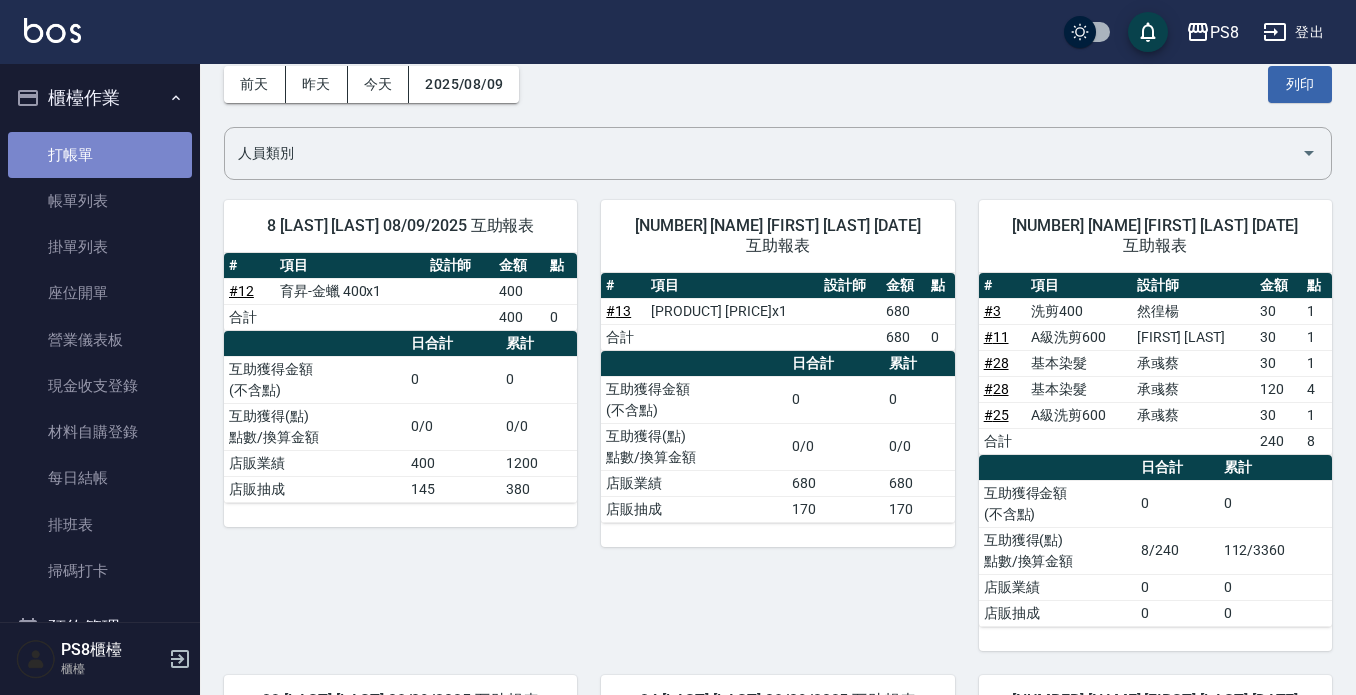click on "打帳單" at bounding box center (100, 155) 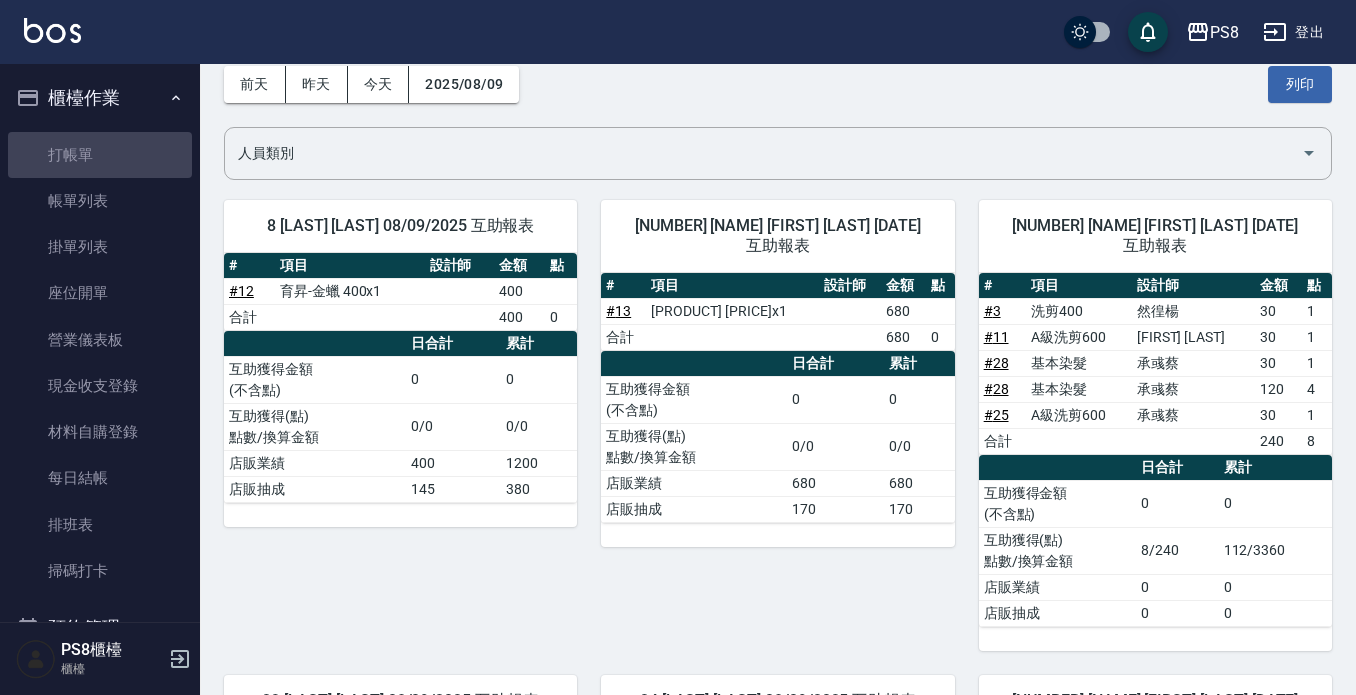 scroll, scrollTop: 0, scrollLeft: 0, axis: both 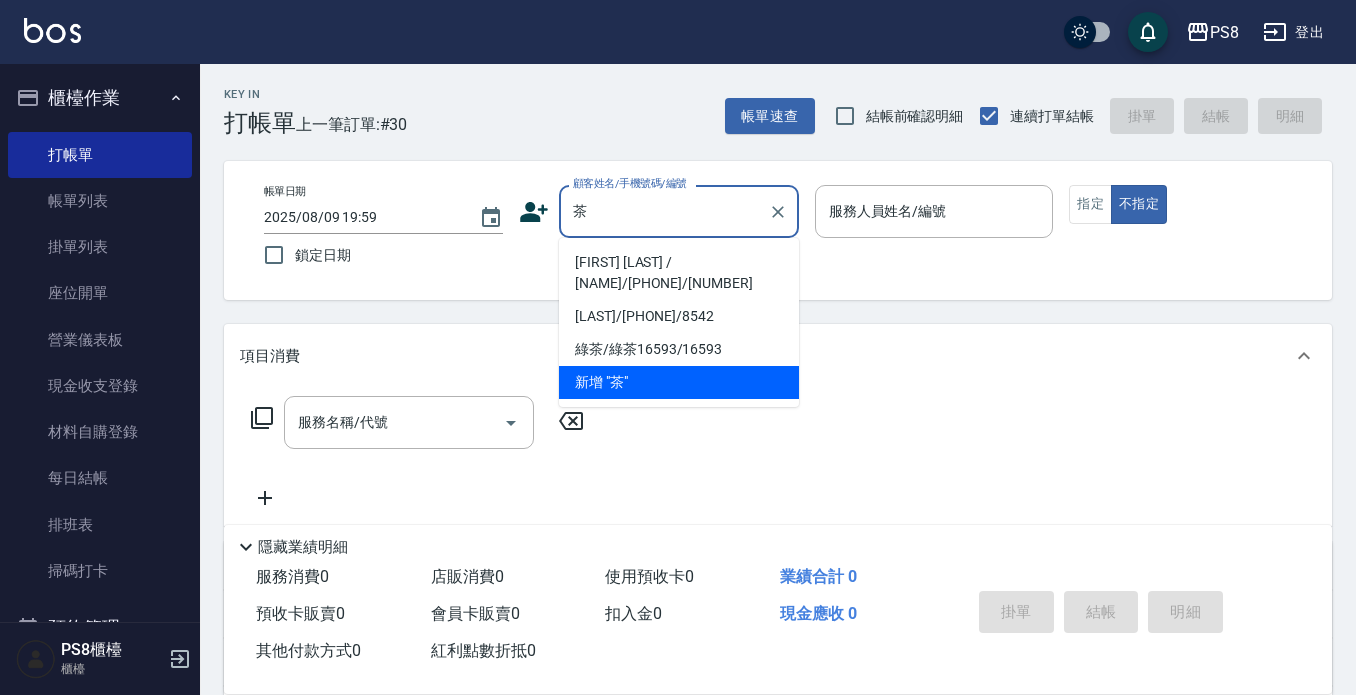 click on "曾曉凌 / 茶茶/0983555926/300300" at bounding box center (679, 273) 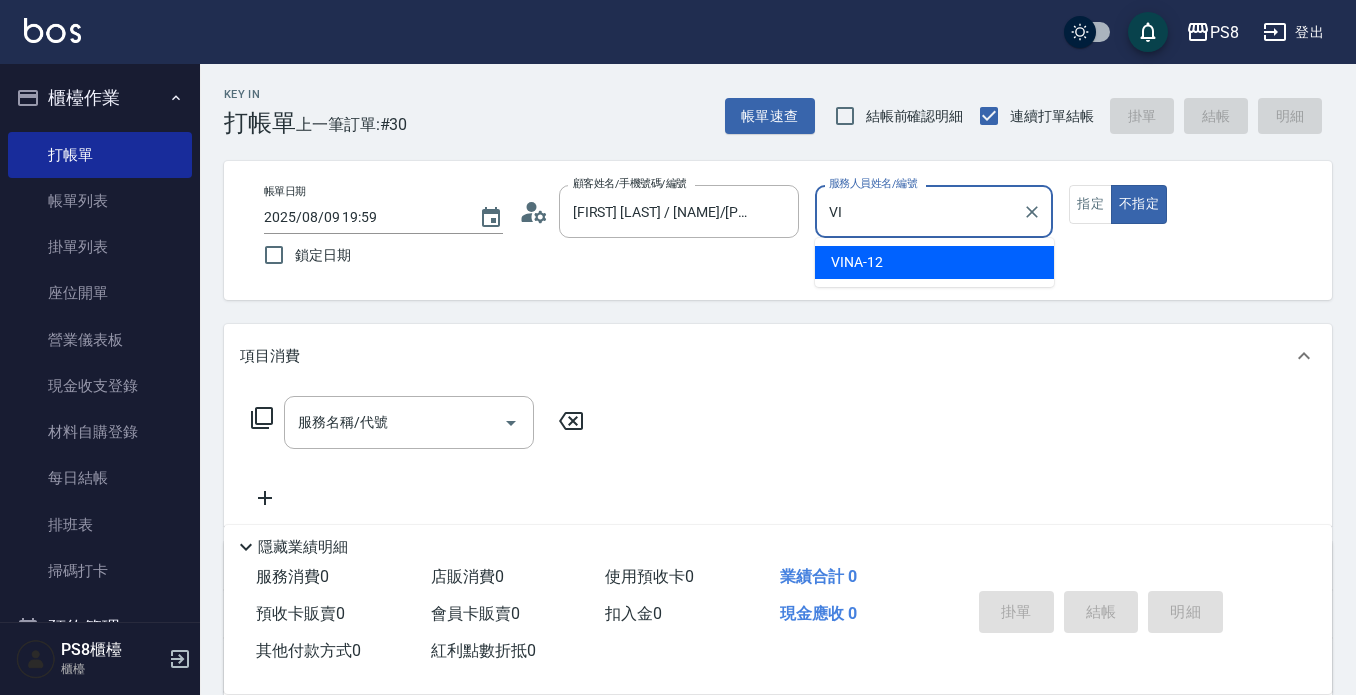 type on "V" 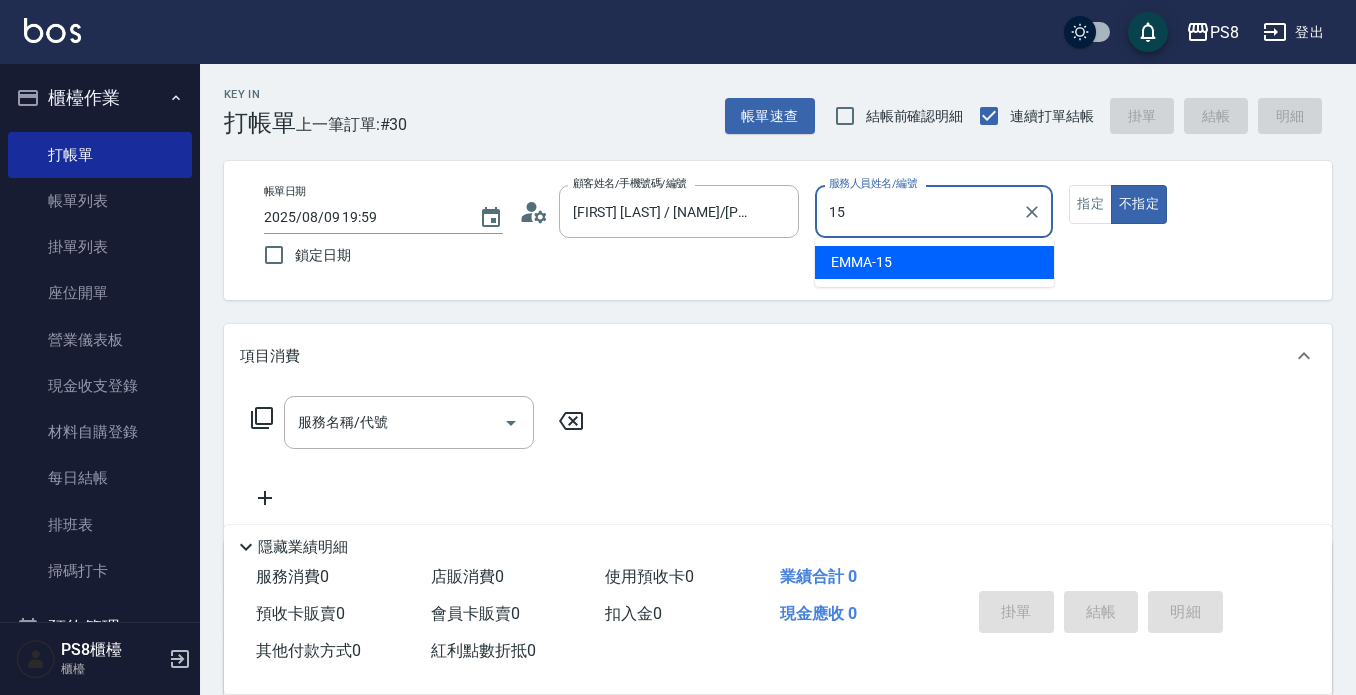 type on "EMMA-15" 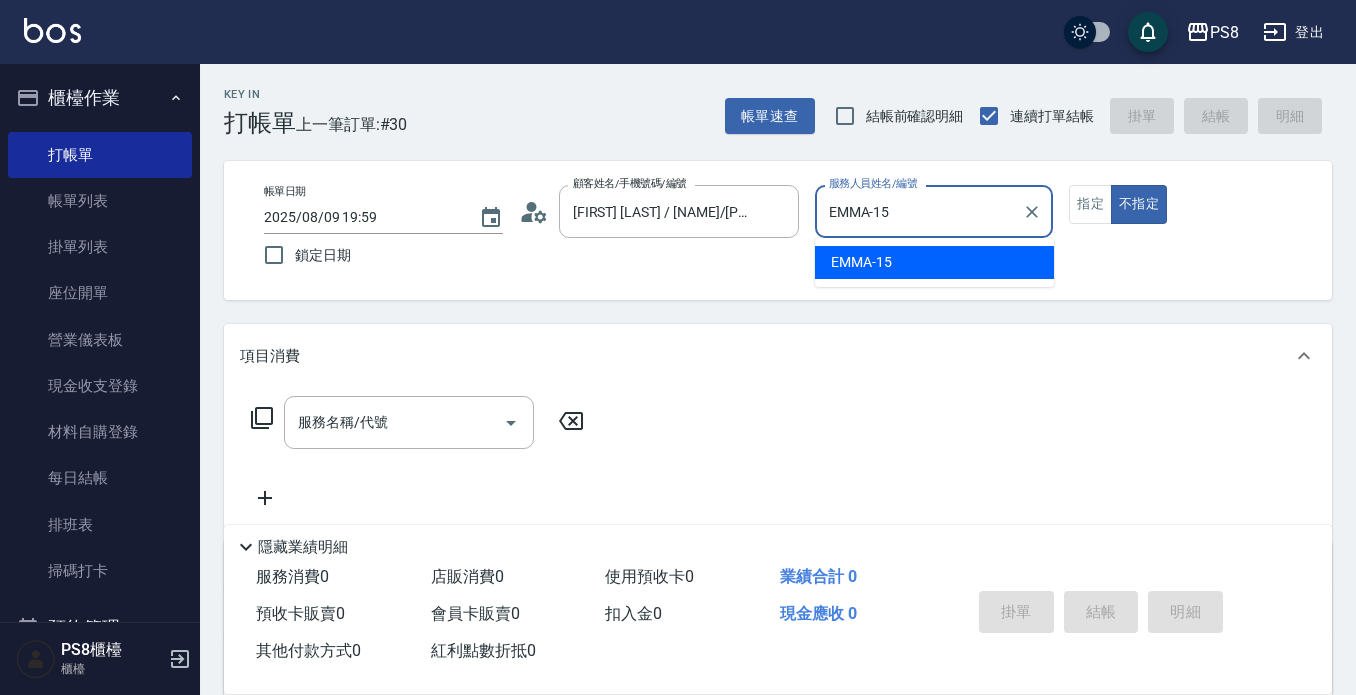 type on "false" 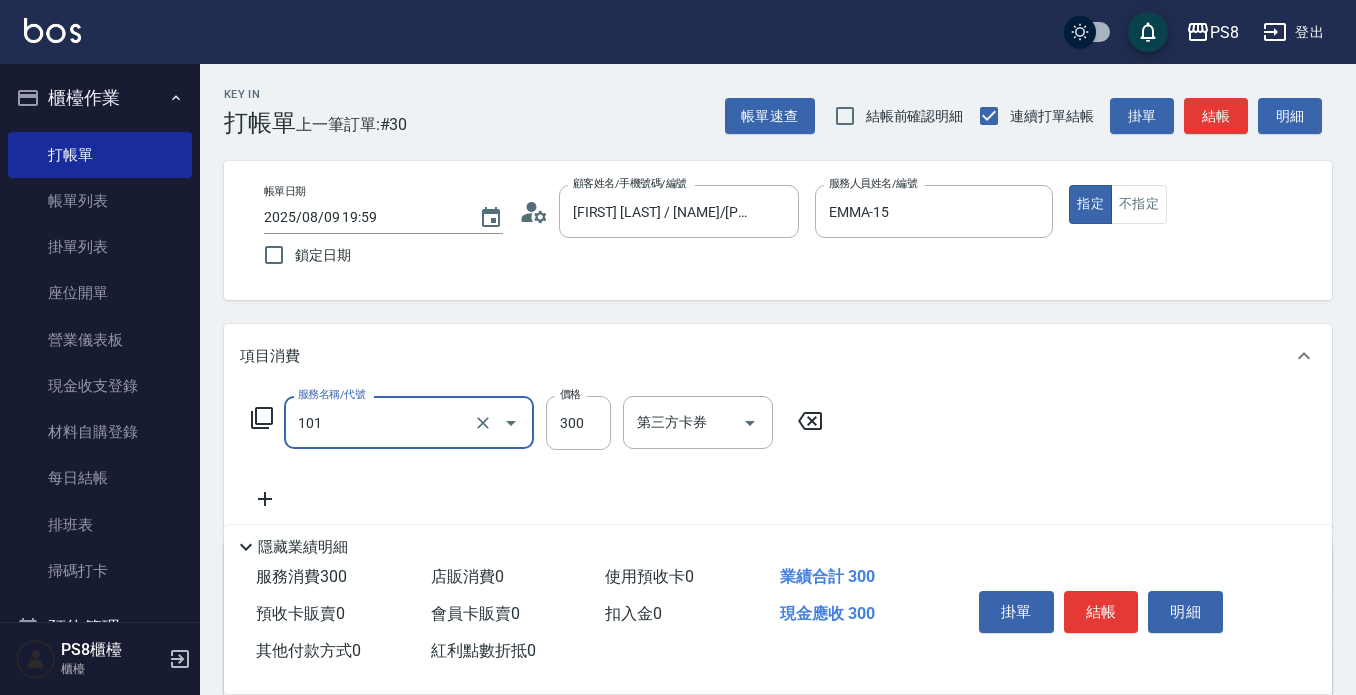 type on "洗髮(101)" 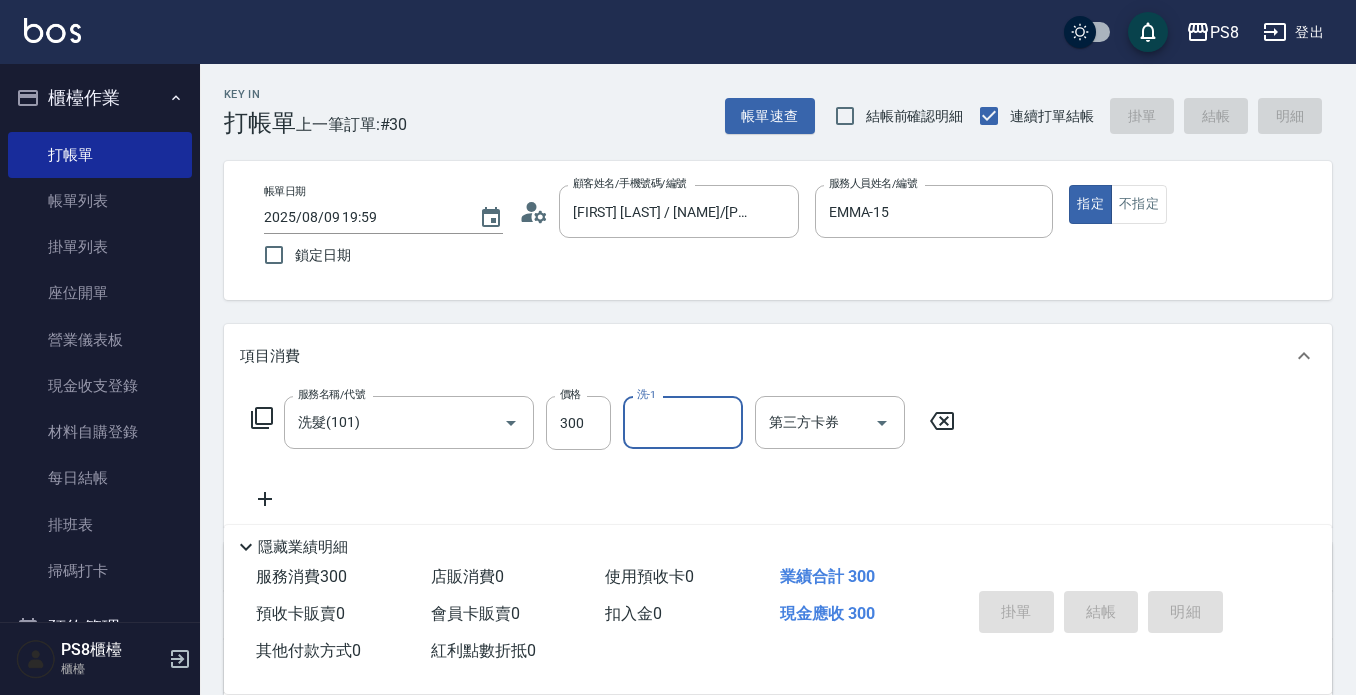 type 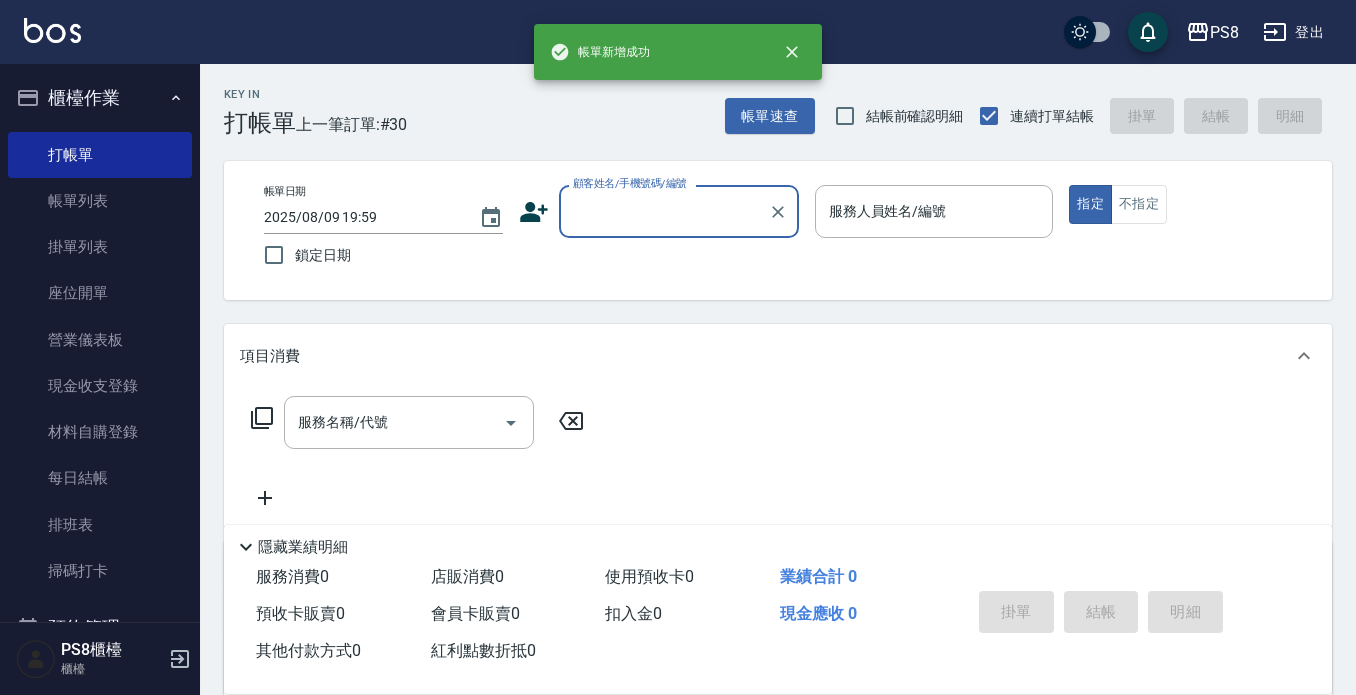 scroll, scrollTop: 0, scrollLeft: 0, axis: both 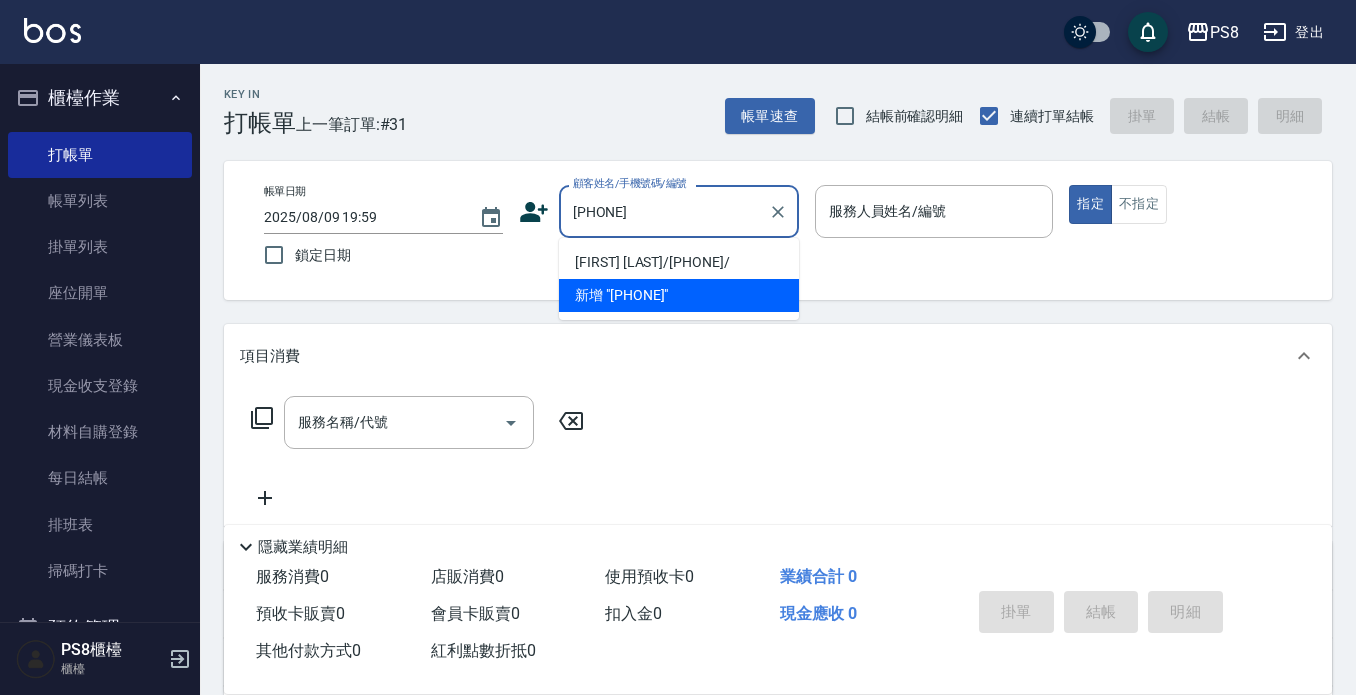 click on "溫采晴/0903911730/" at bounding box center [679, 262] 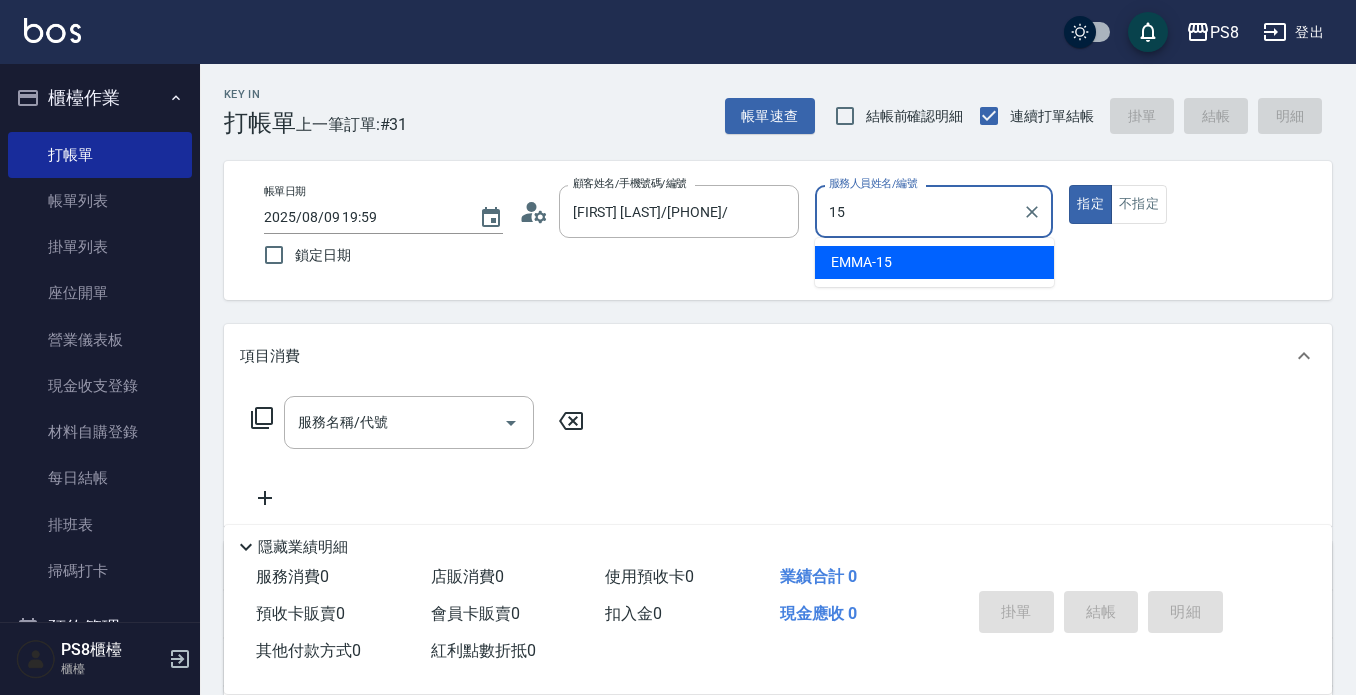 type on "EMMA-15" 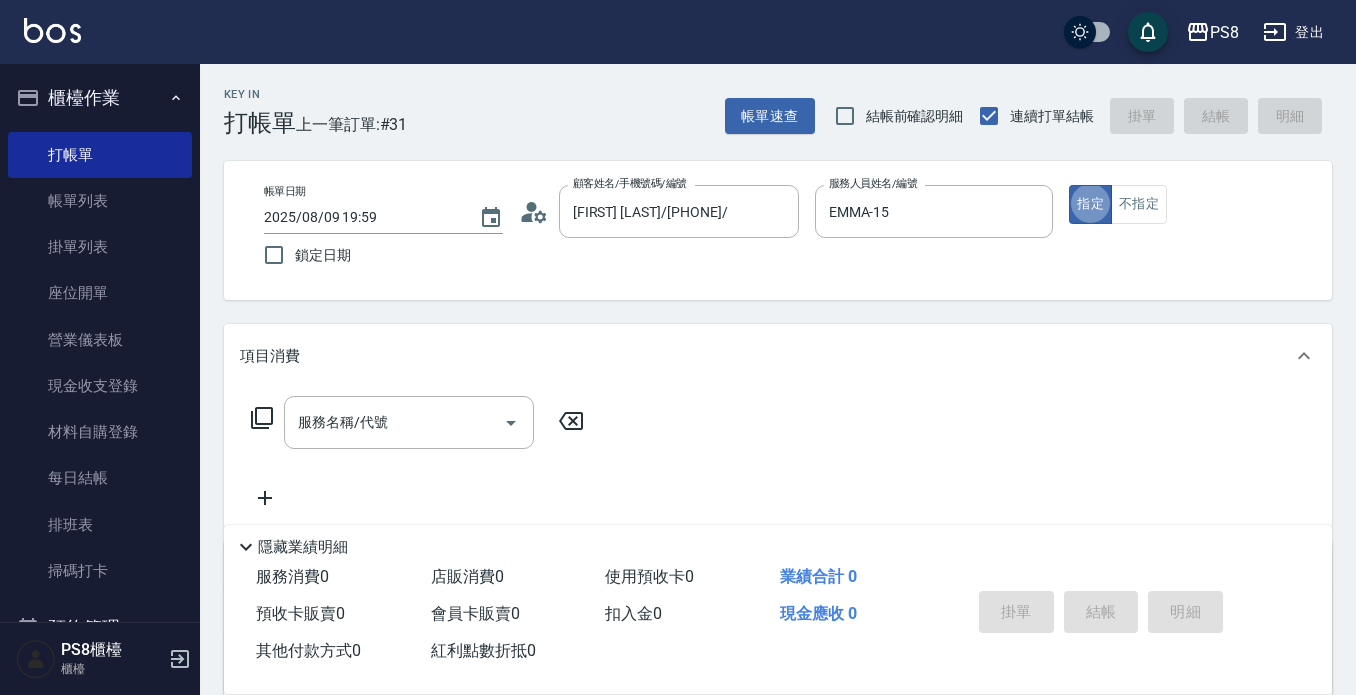 type on "true" 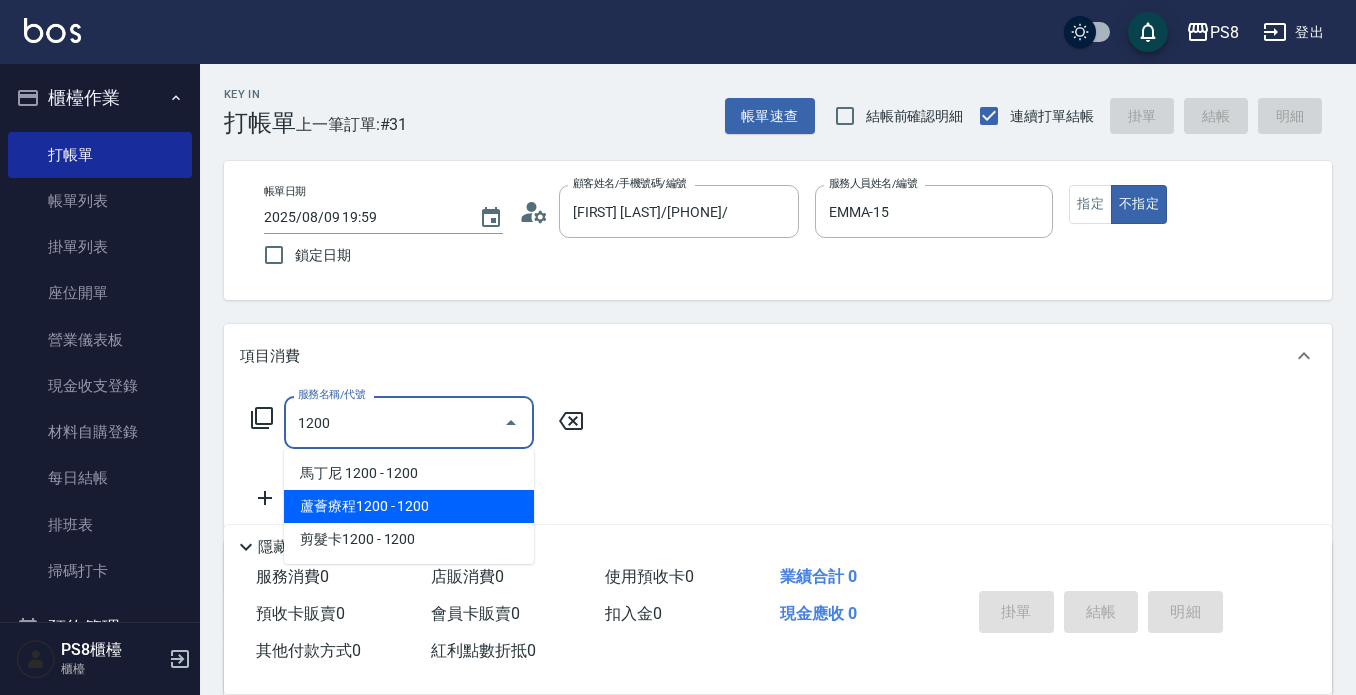 click on "蘆薈療程1200 - 1200" at bounding box center [409, 506] 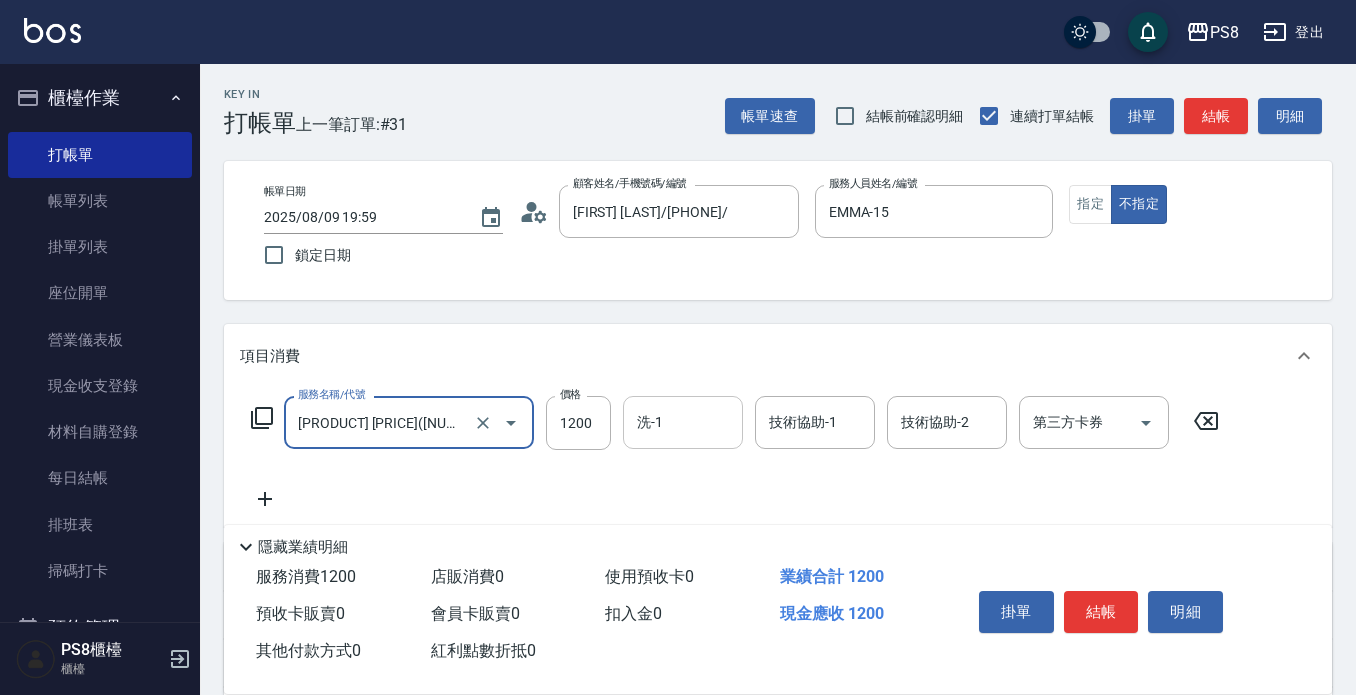 type on "蘆薈療程1200(512)" 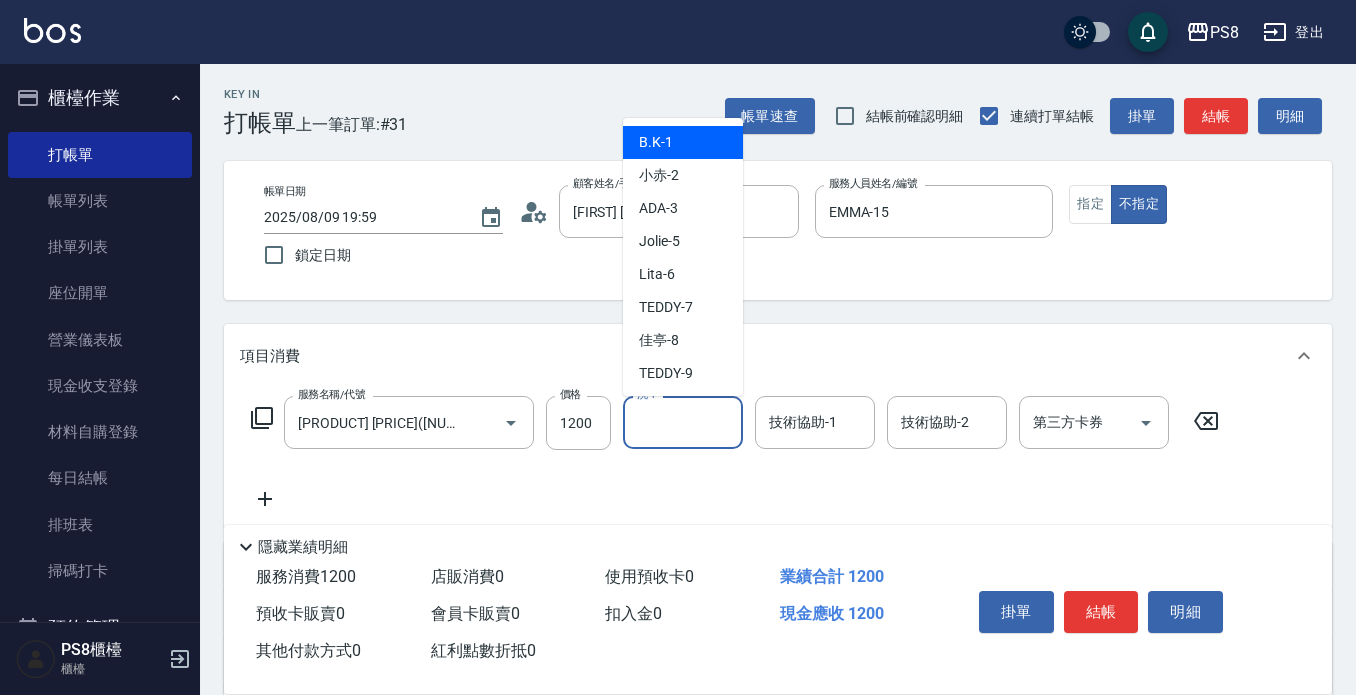 click on "洗-1" at bounding box center [683, 422] 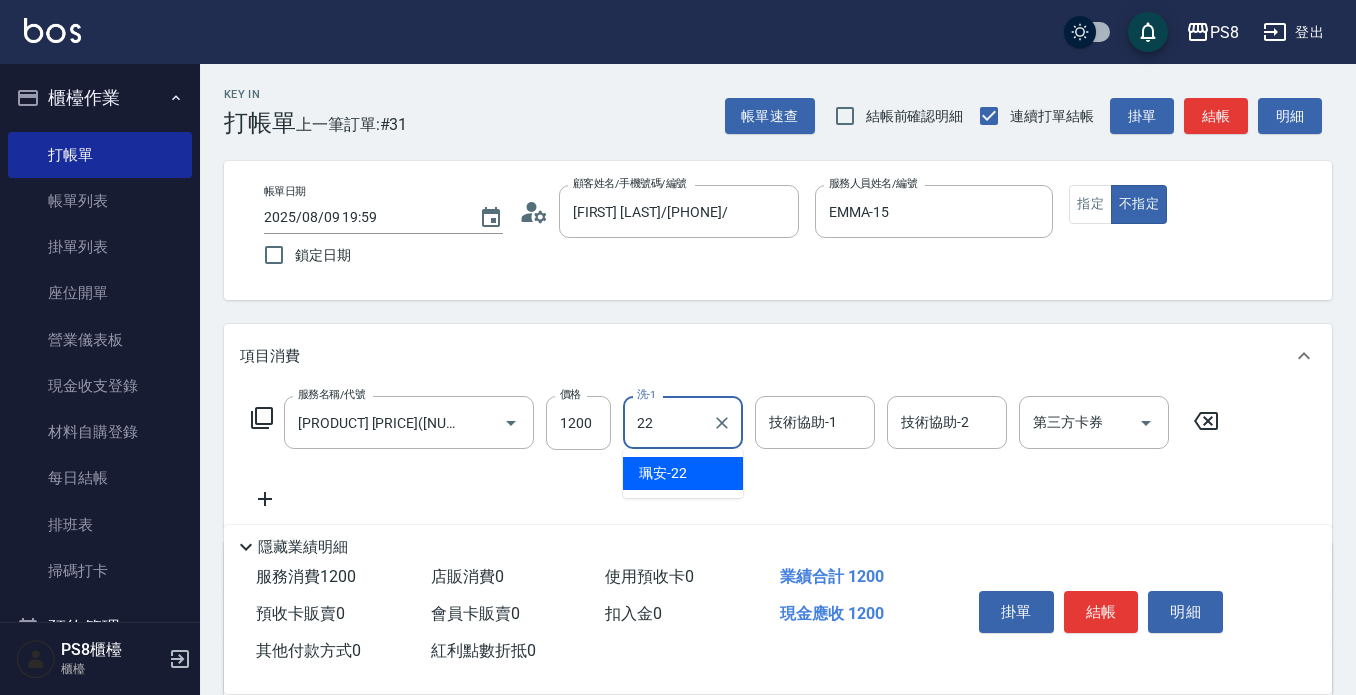 type on "珮安-22" 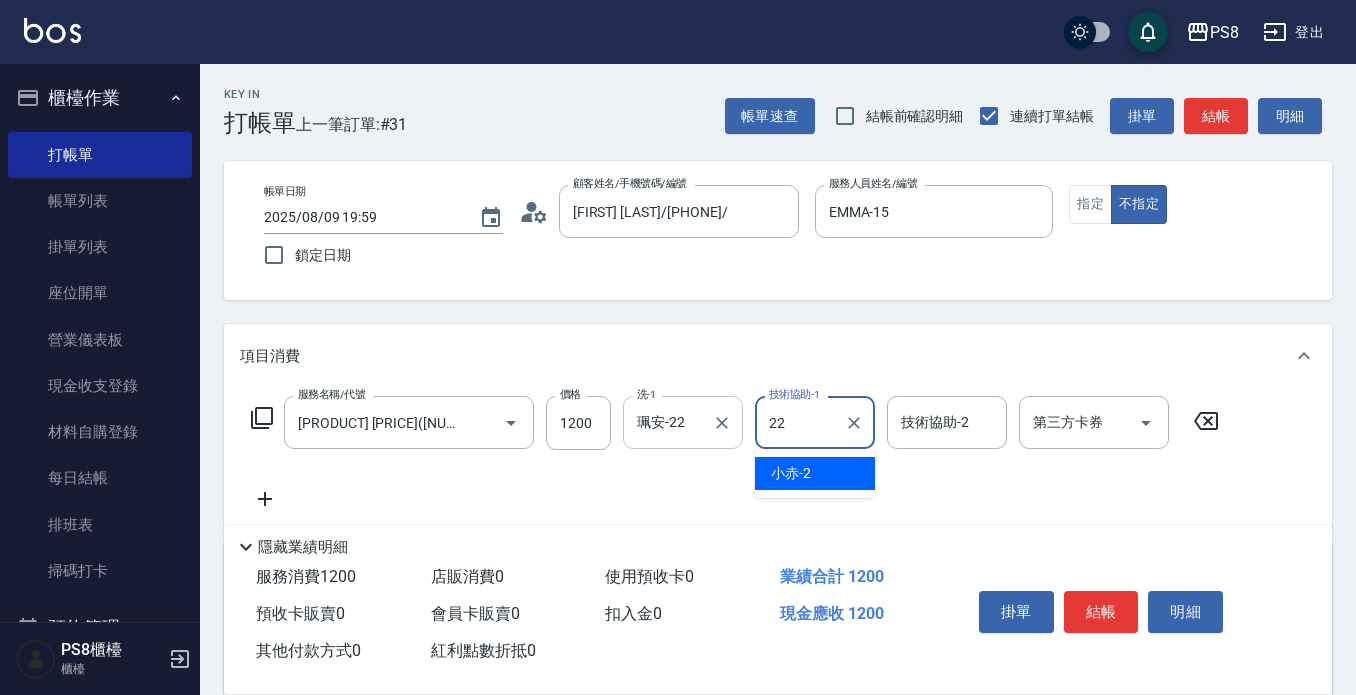 type on "珮安-22" 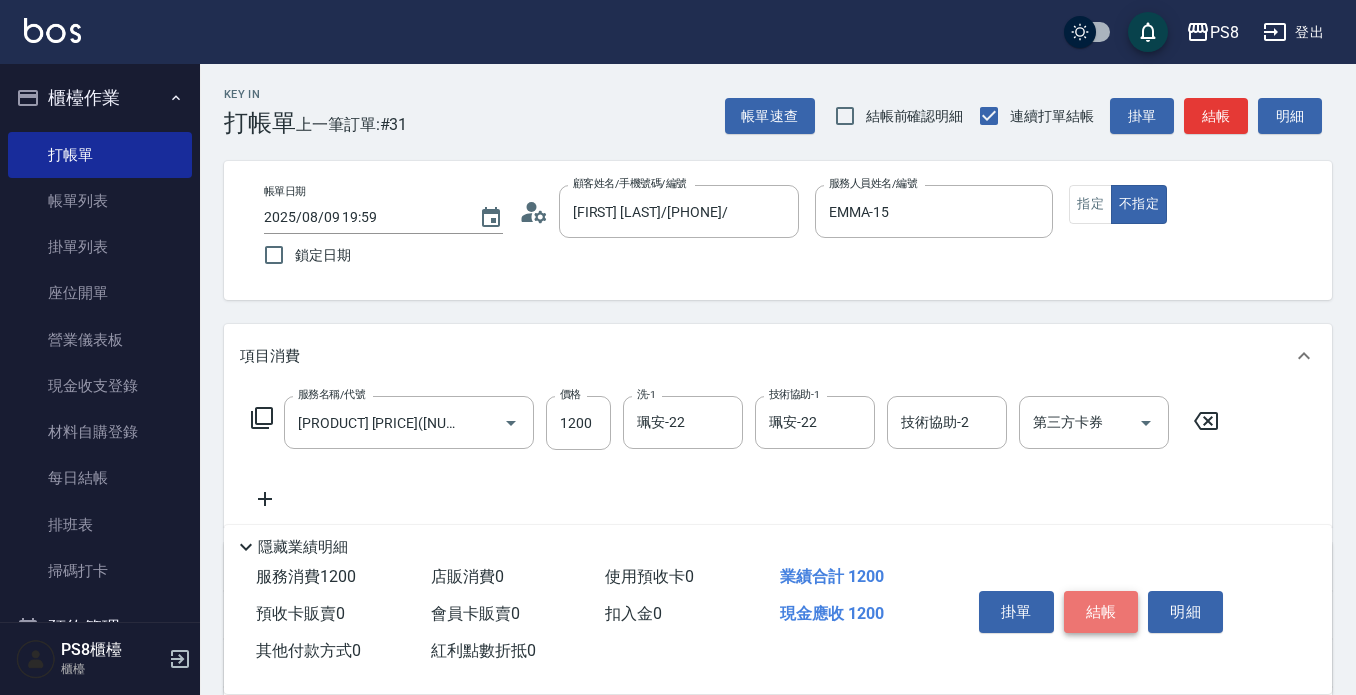 click on "結帳" at bounding box center (1101, 612) 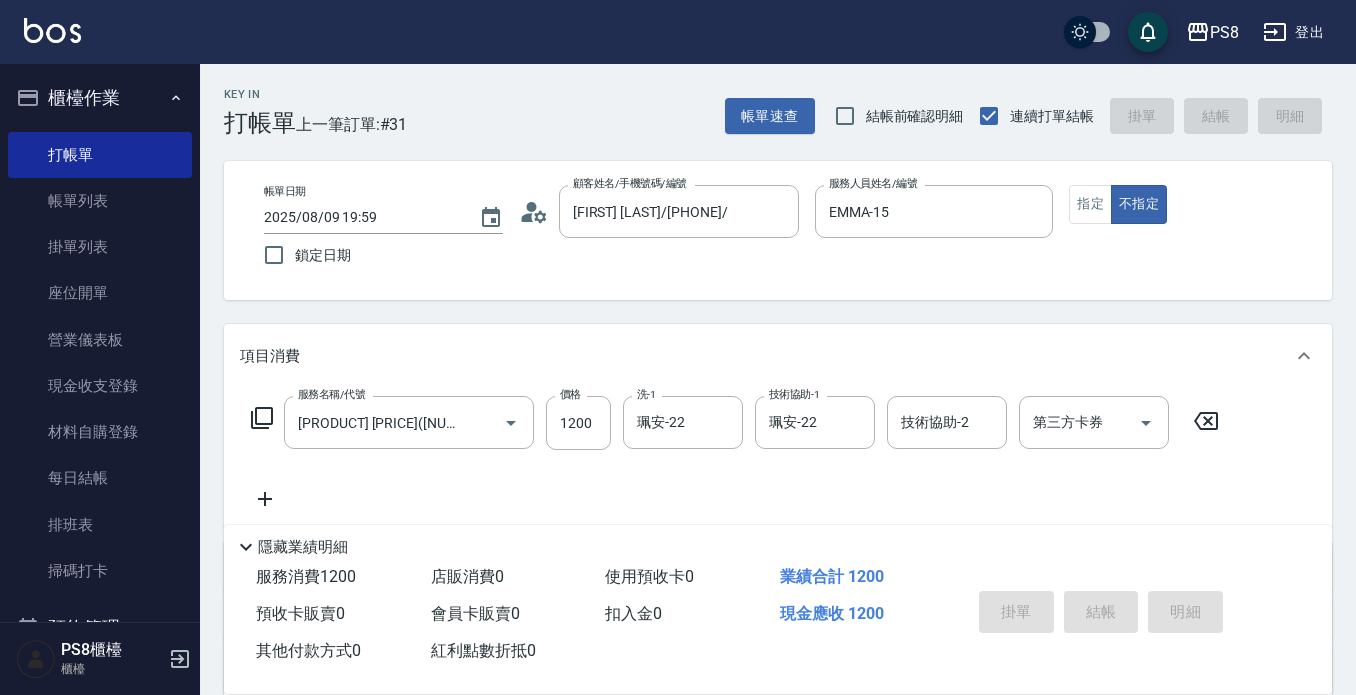 type on "2025/08/09 20:00" 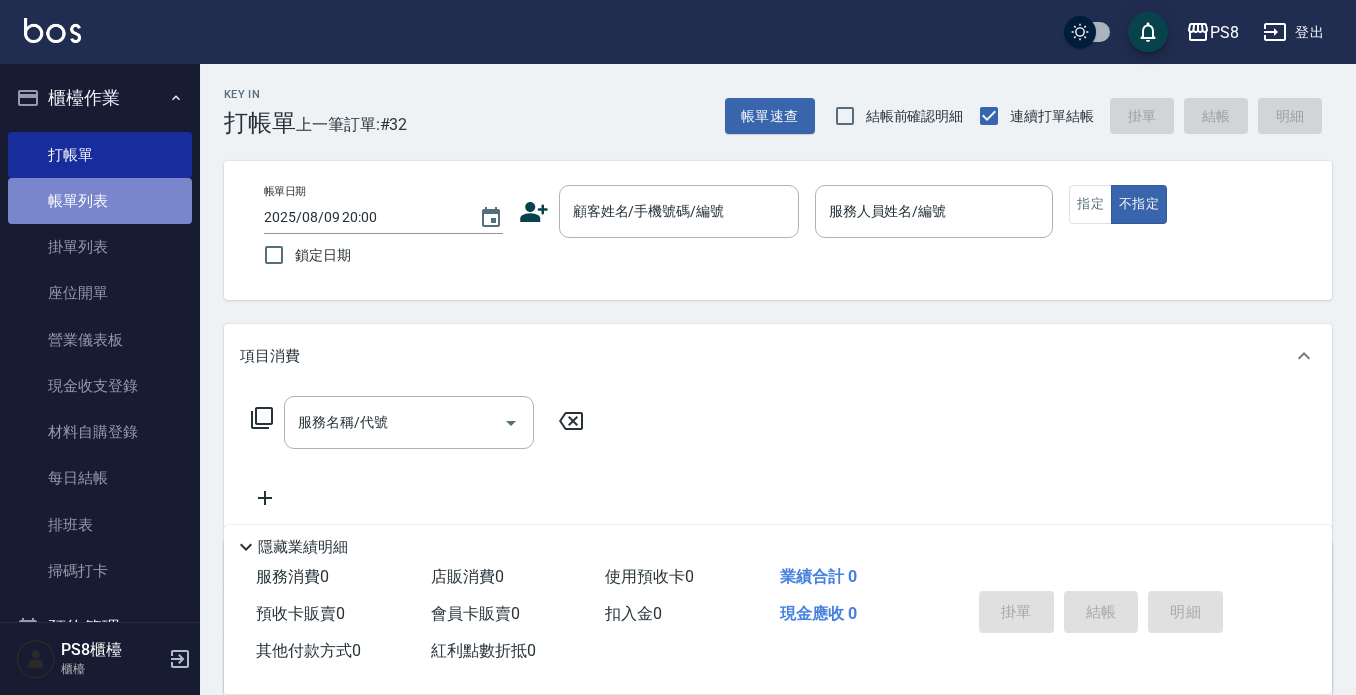 click on "帳單列表" at bounding box center (100, 201) 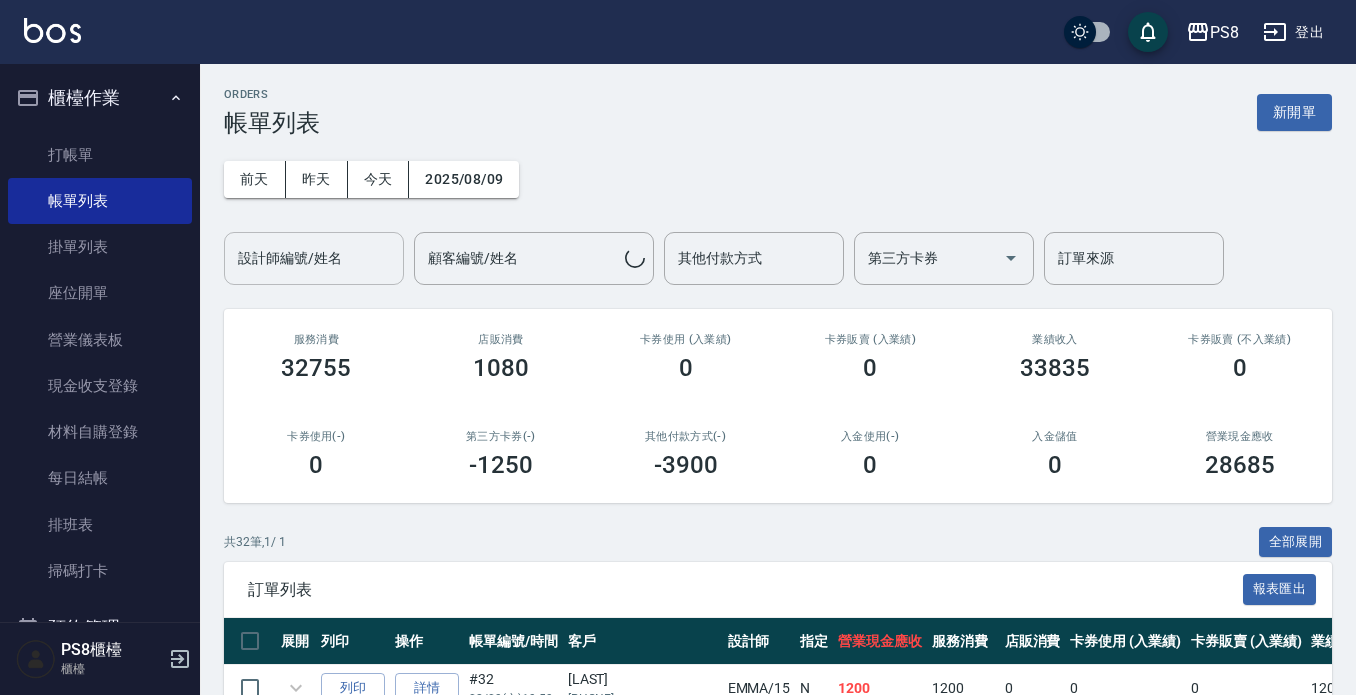 click on "設計師編號/姓名 設計師編號/姓名" at bounding box center [314, 258] 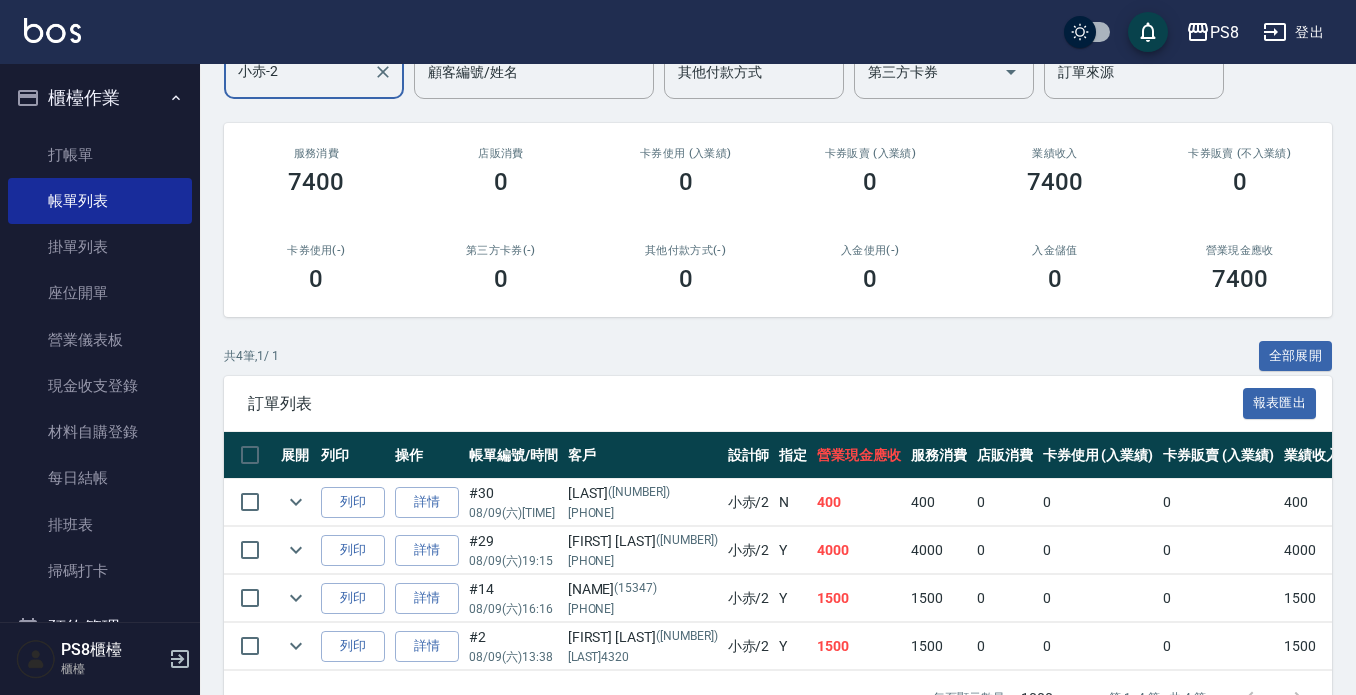 scroll, scrollTop: 257, scrollLeft: 0, axis: vertical 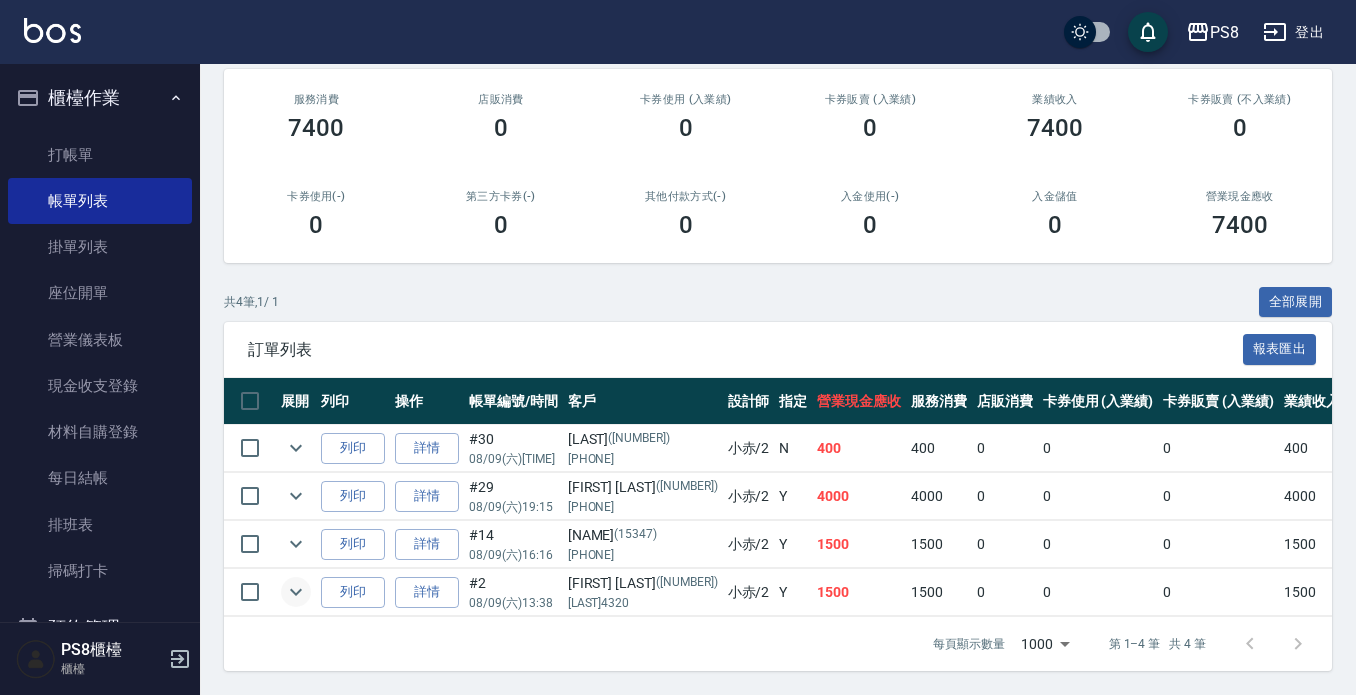 type on "小赤-2" 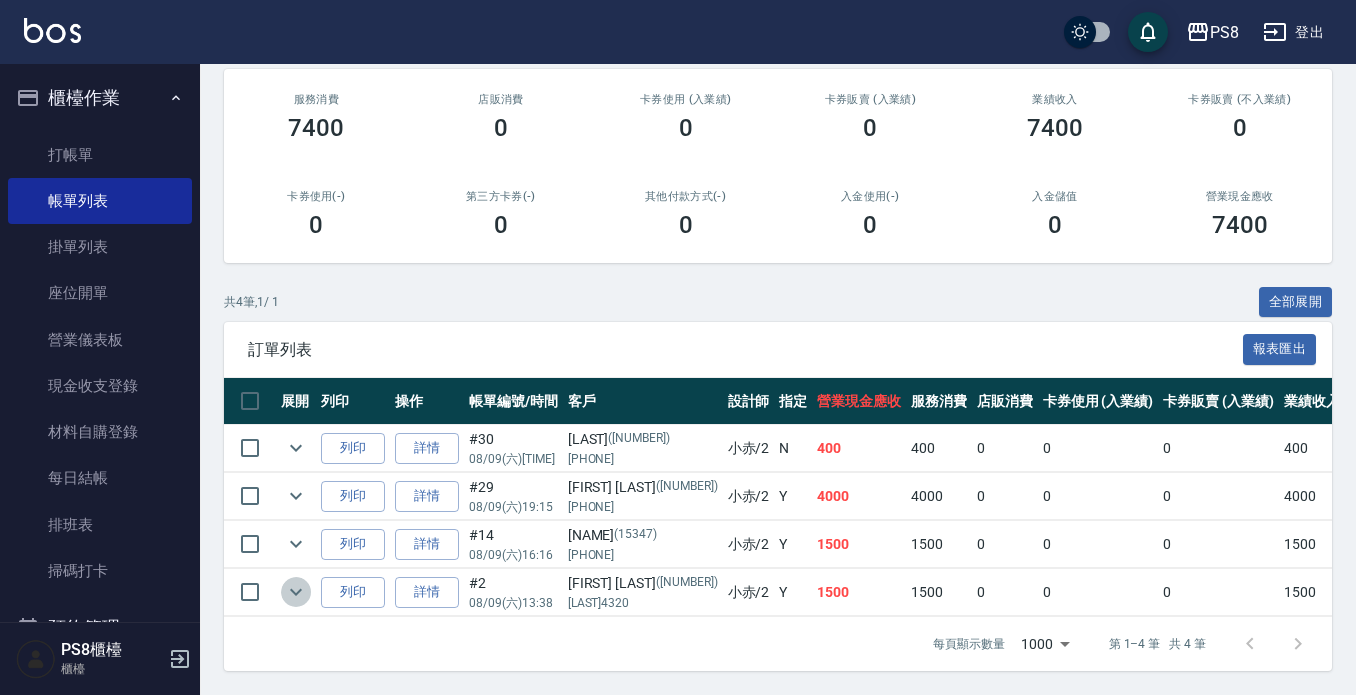click 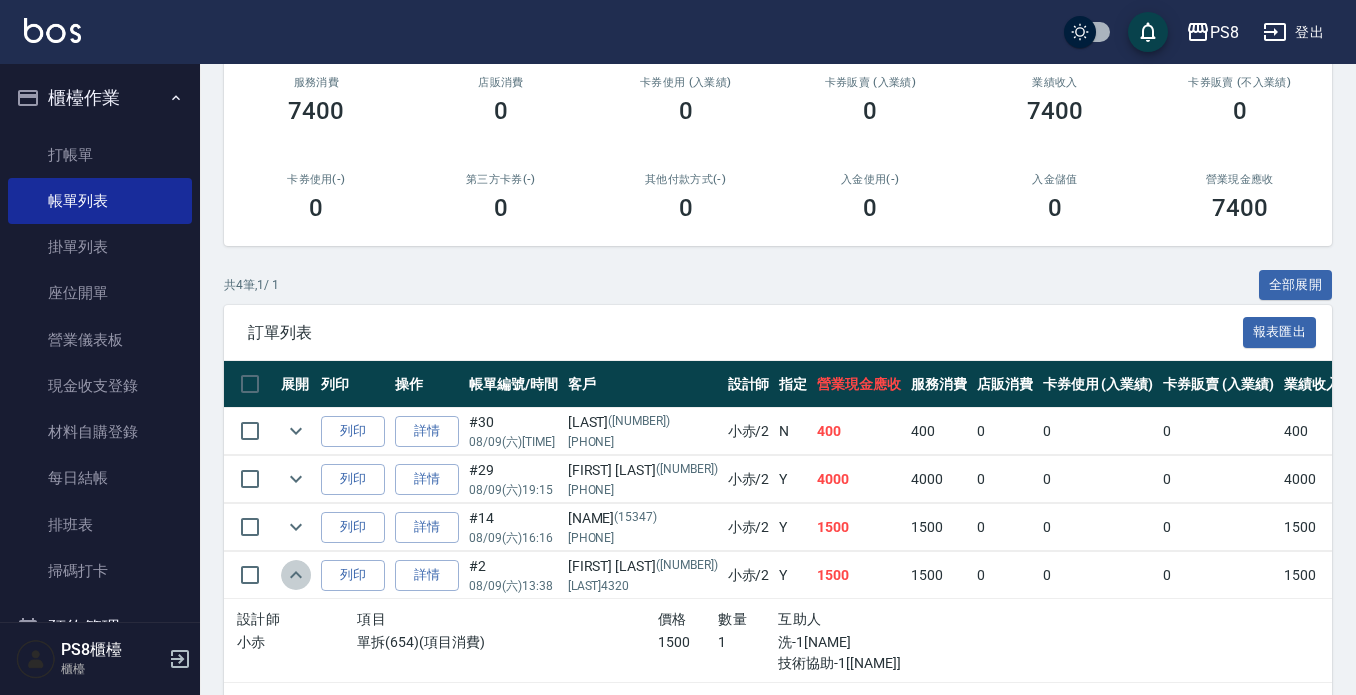 click 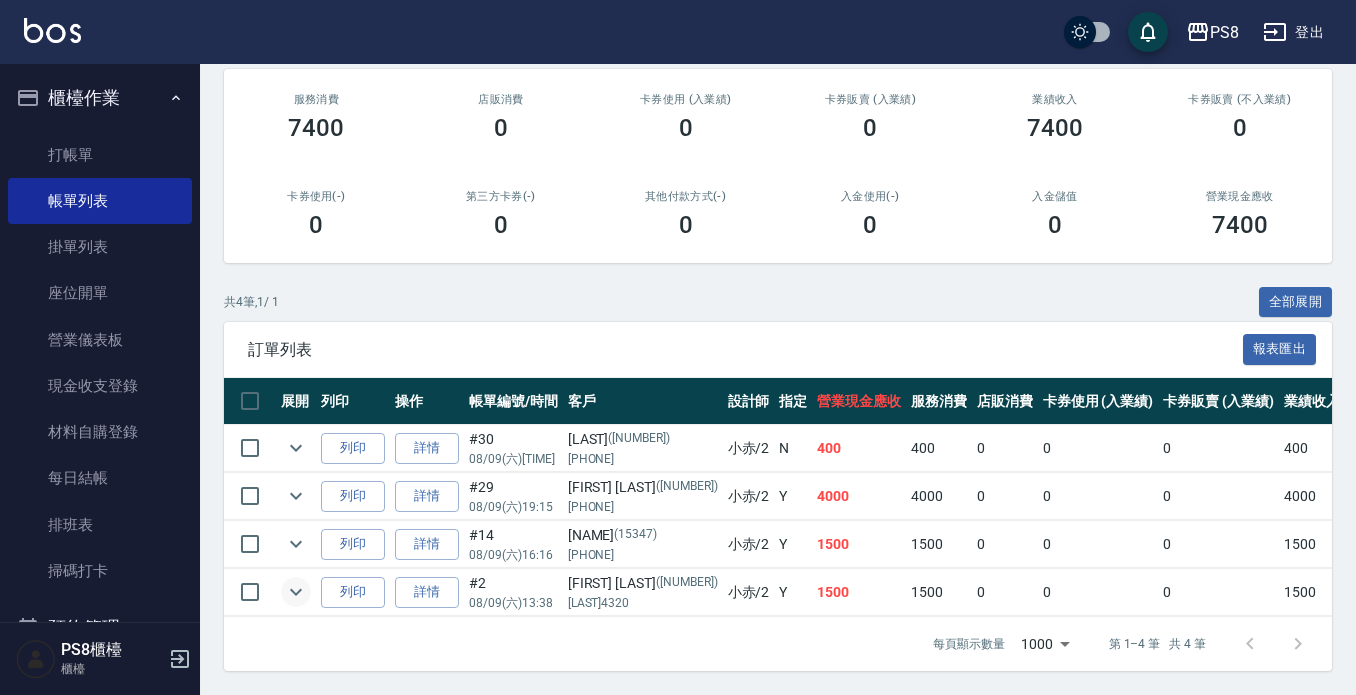 type 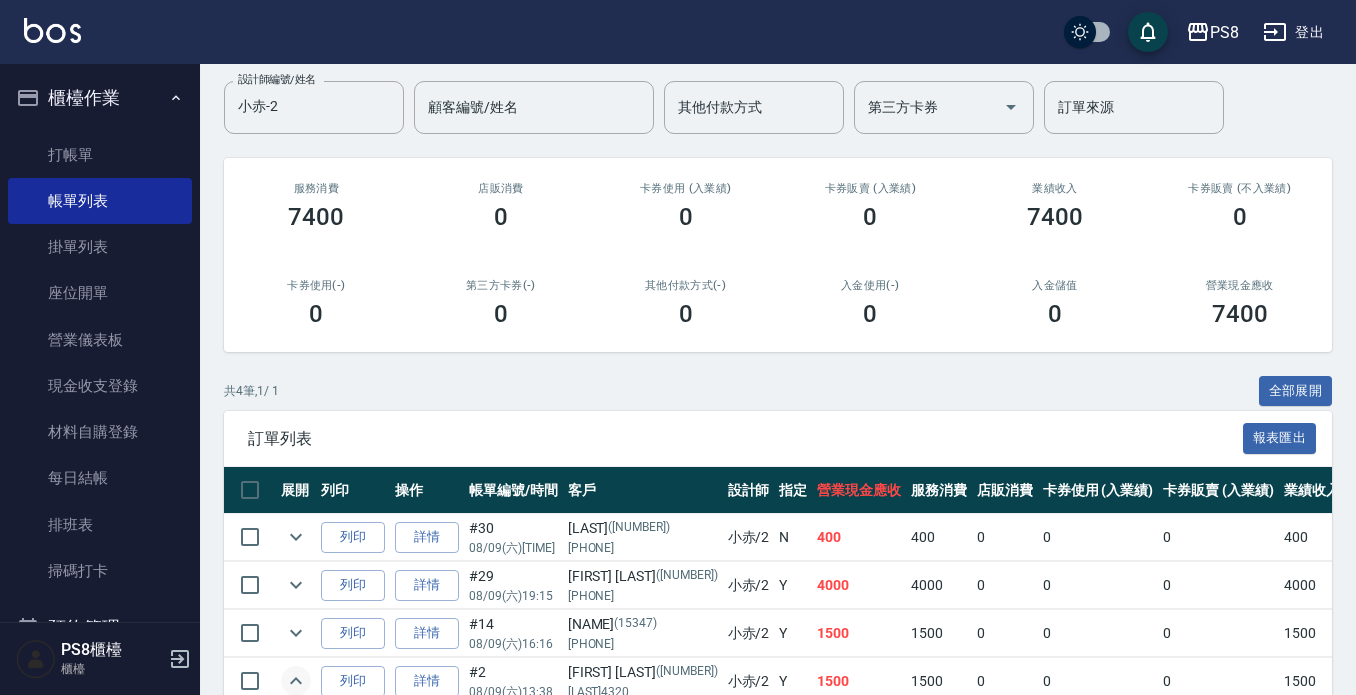 scroll, scrollTop: 0, scrollLeft: 0, axis: both 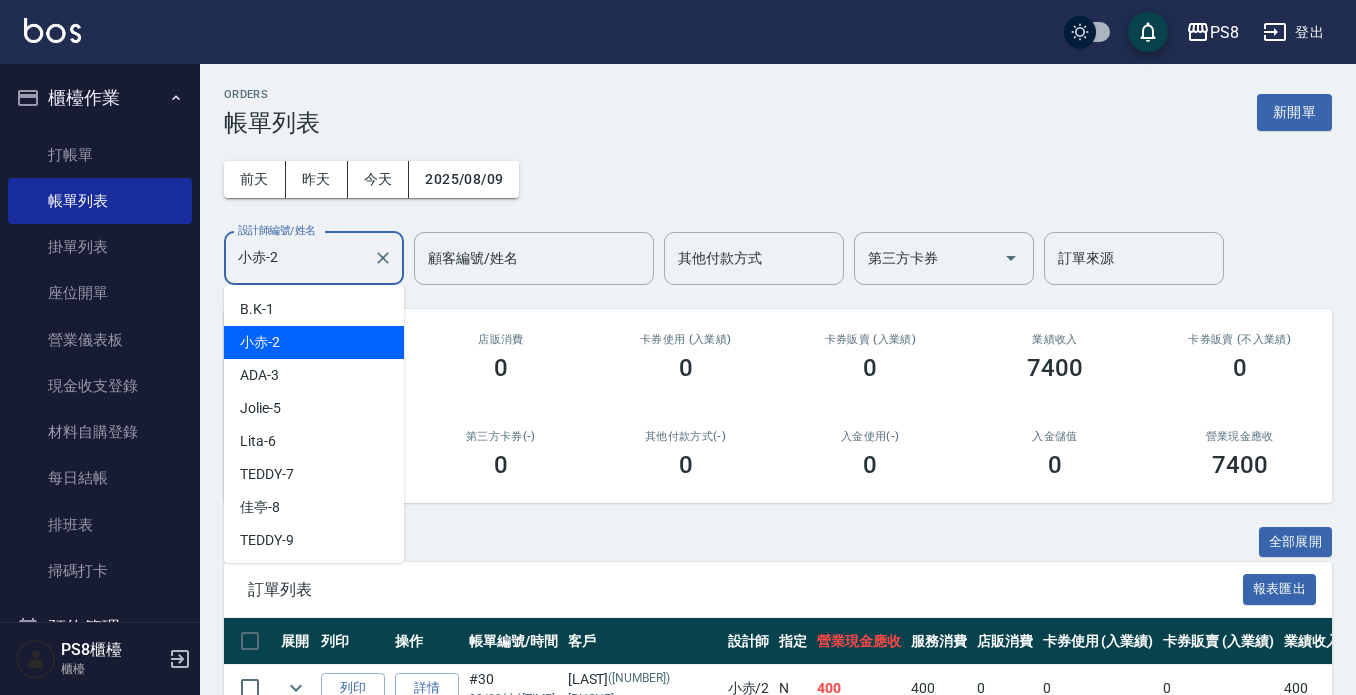 drag, startPoint x: 290, startPoint y: 257, endPoint x: 0, endPoint y: 186, distance: 298.5649 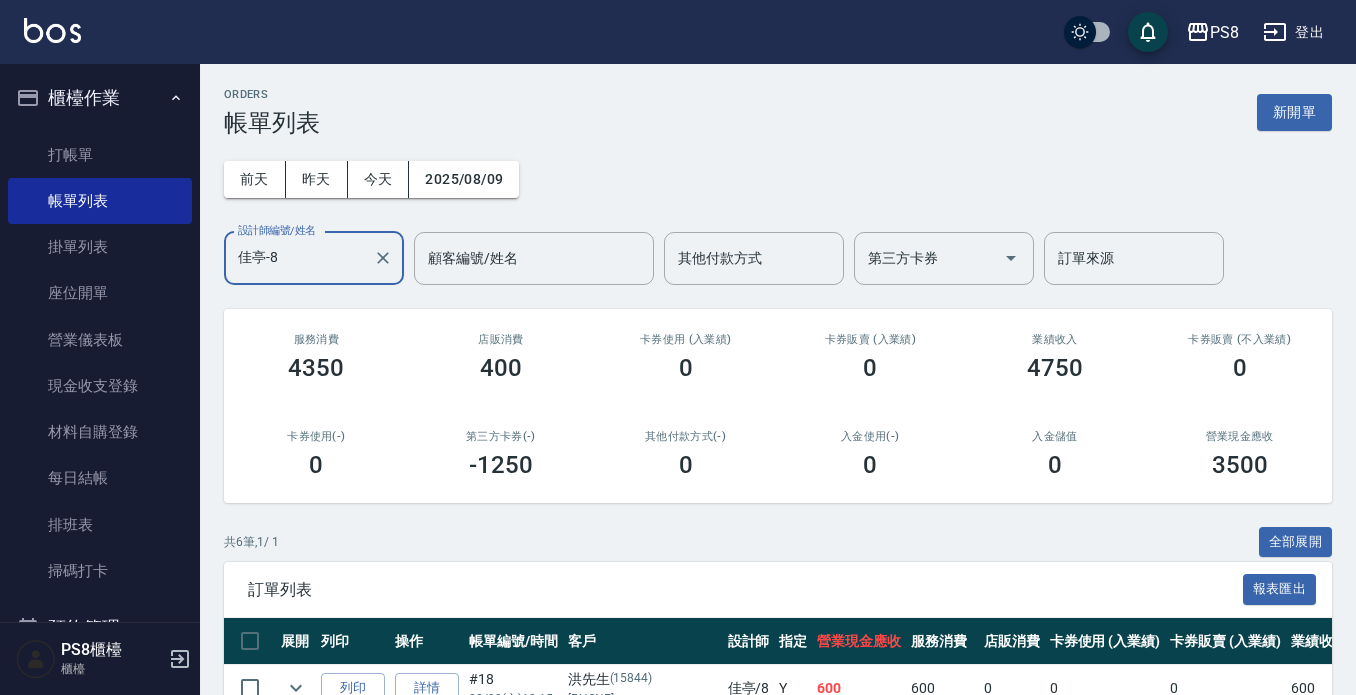 scroll, scrollTop: 353, scrollLeft: 0, axis: vertical 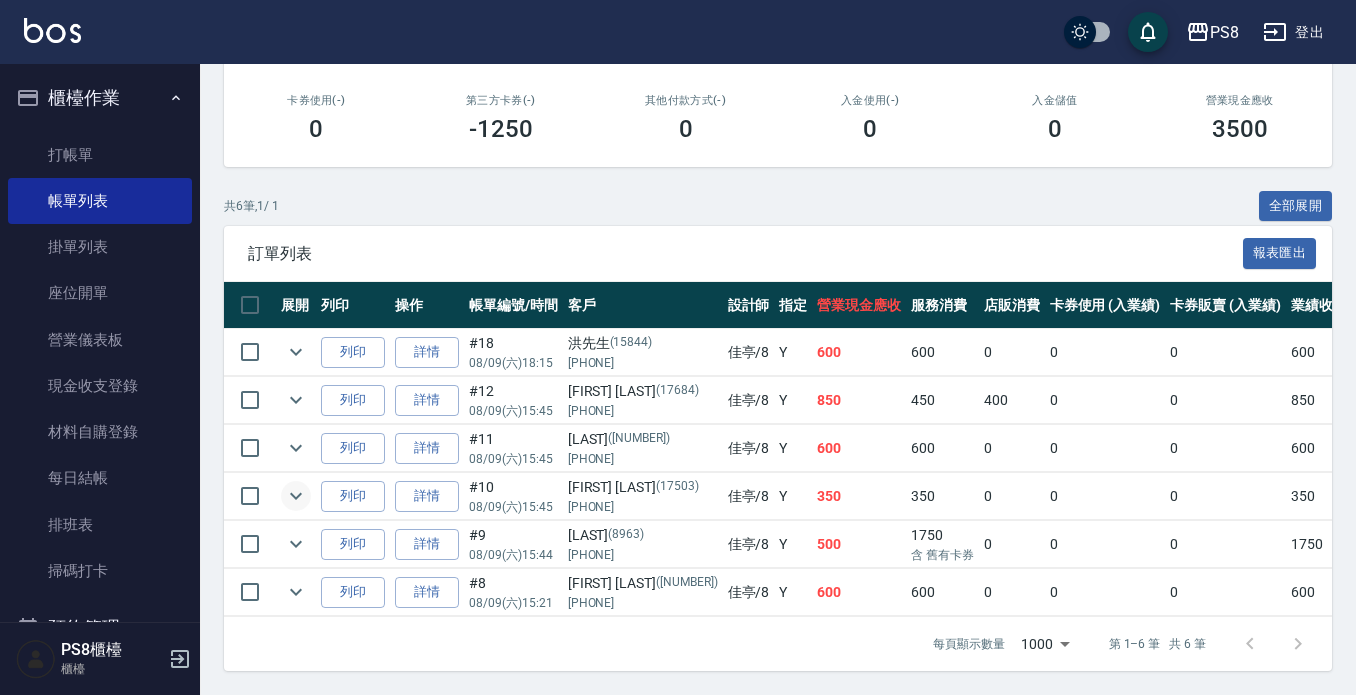 type on "佳亭-8" 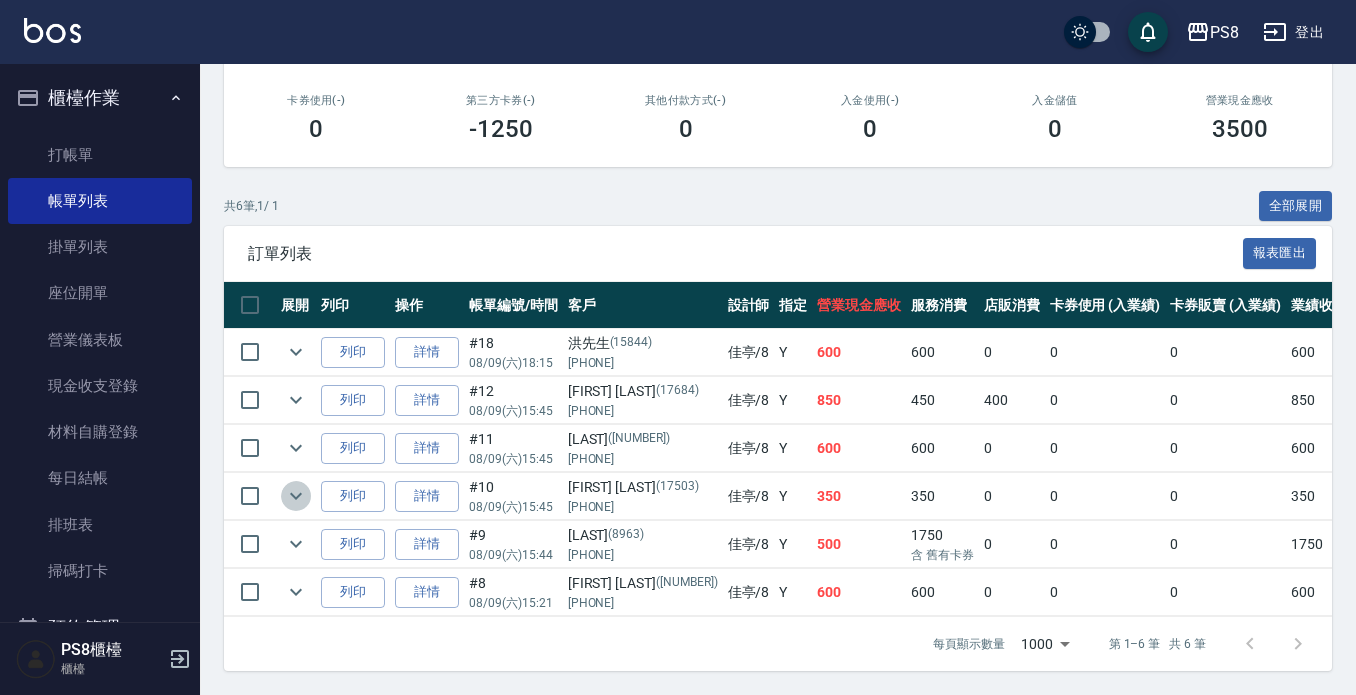 click 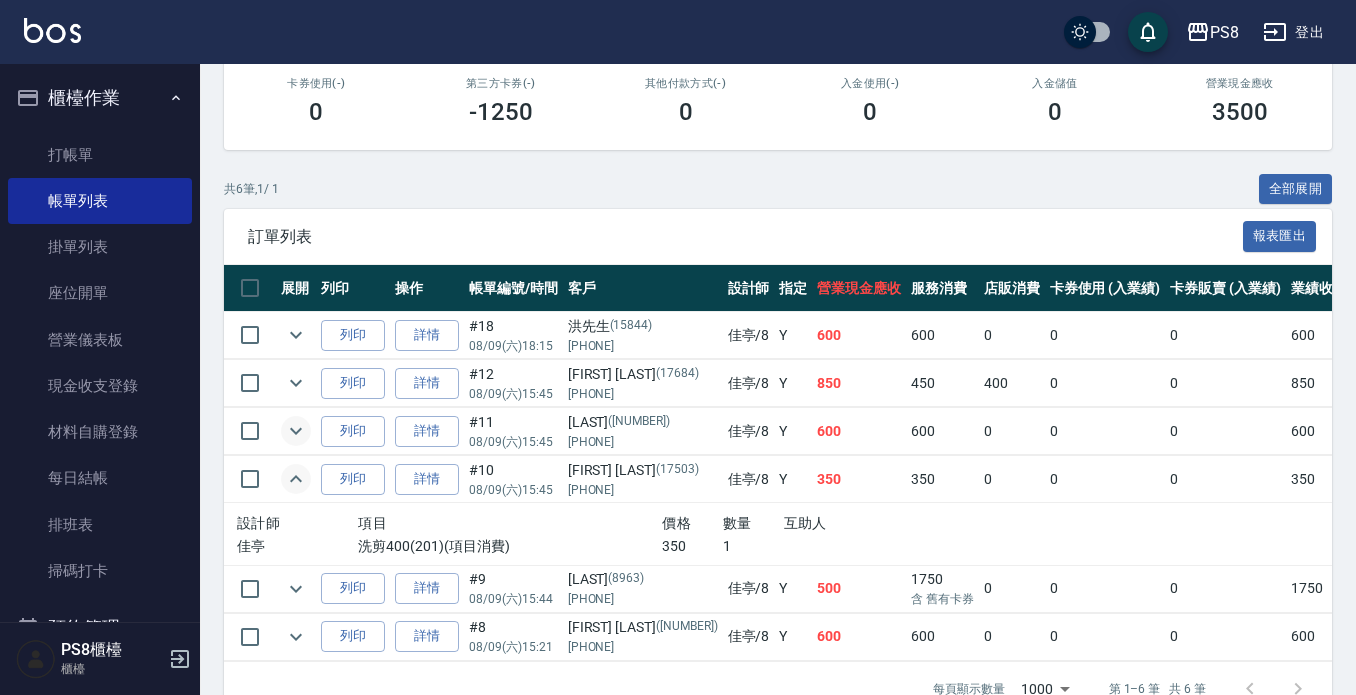 click 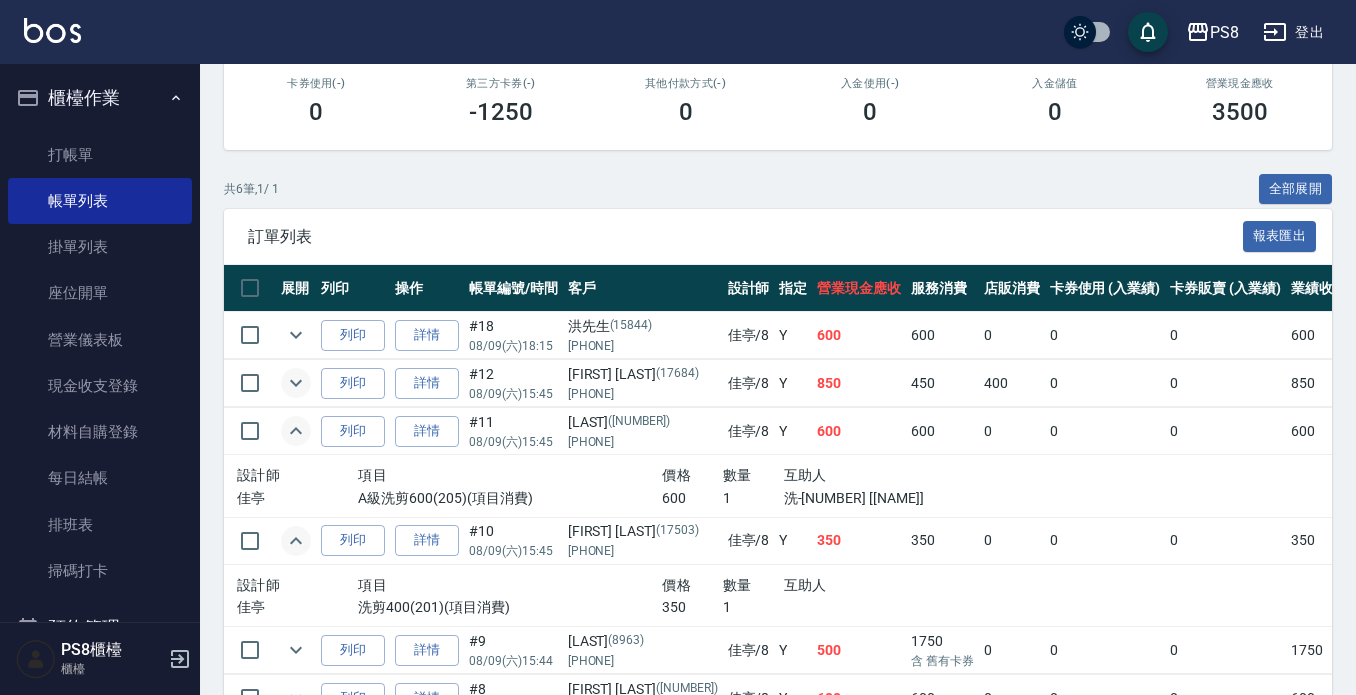 click 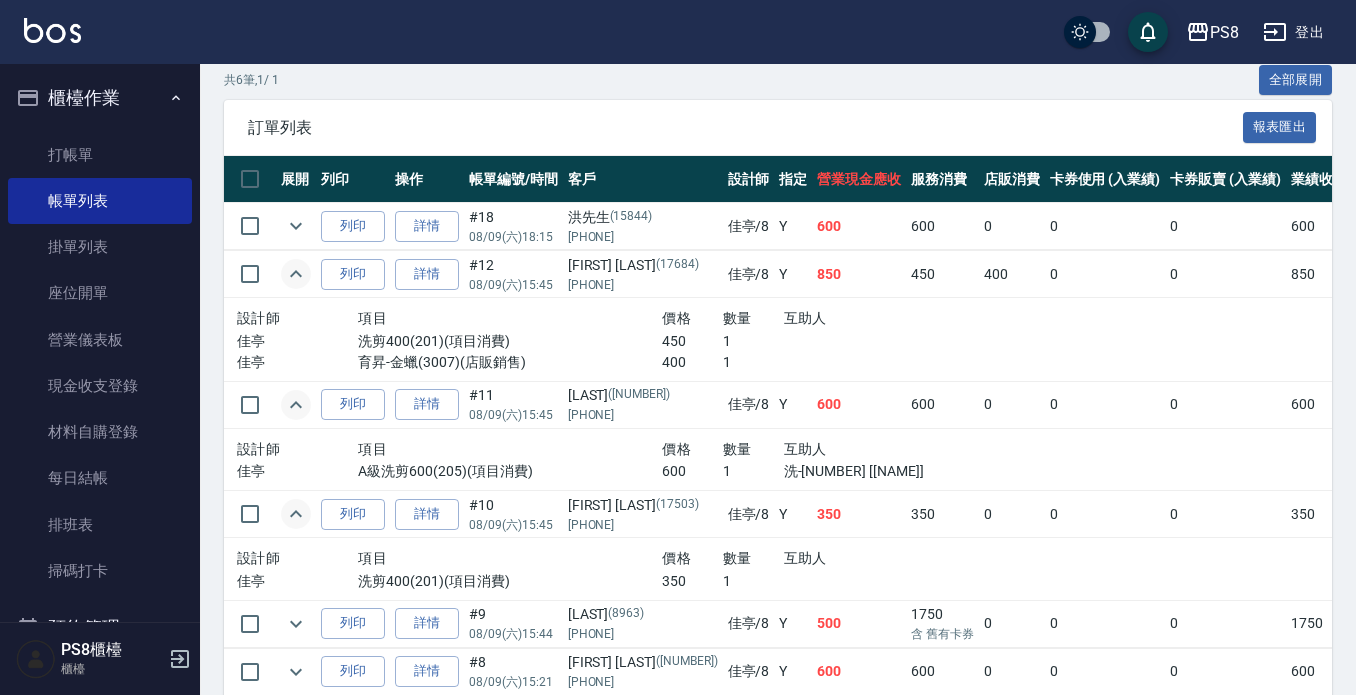 scroll, scrollTop: 553, scrollLeft: 0, axis: vertical 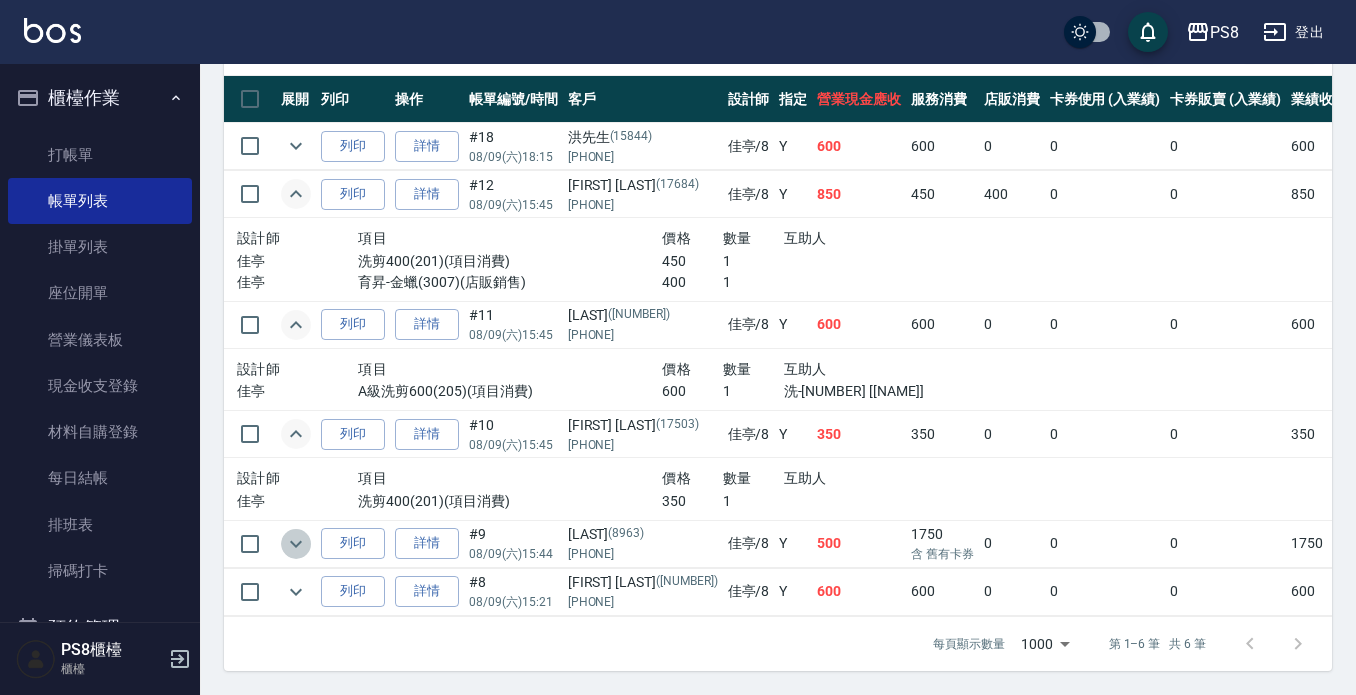 click 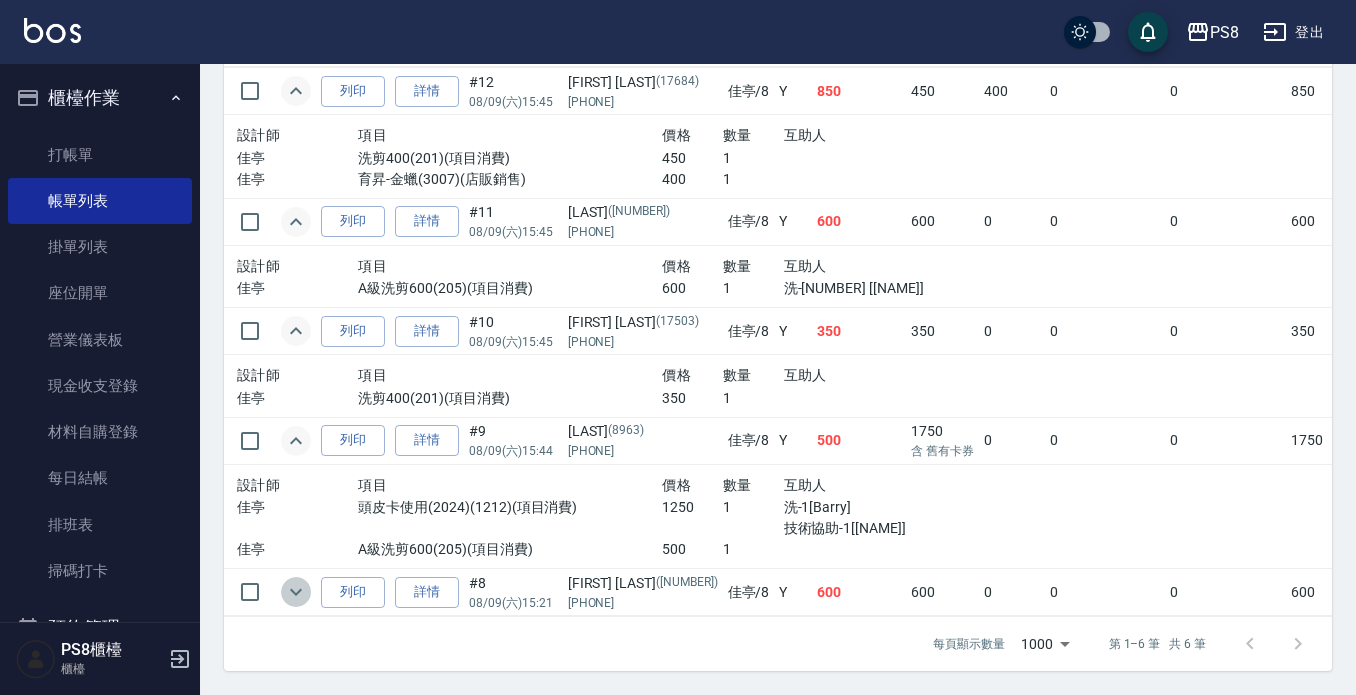 click 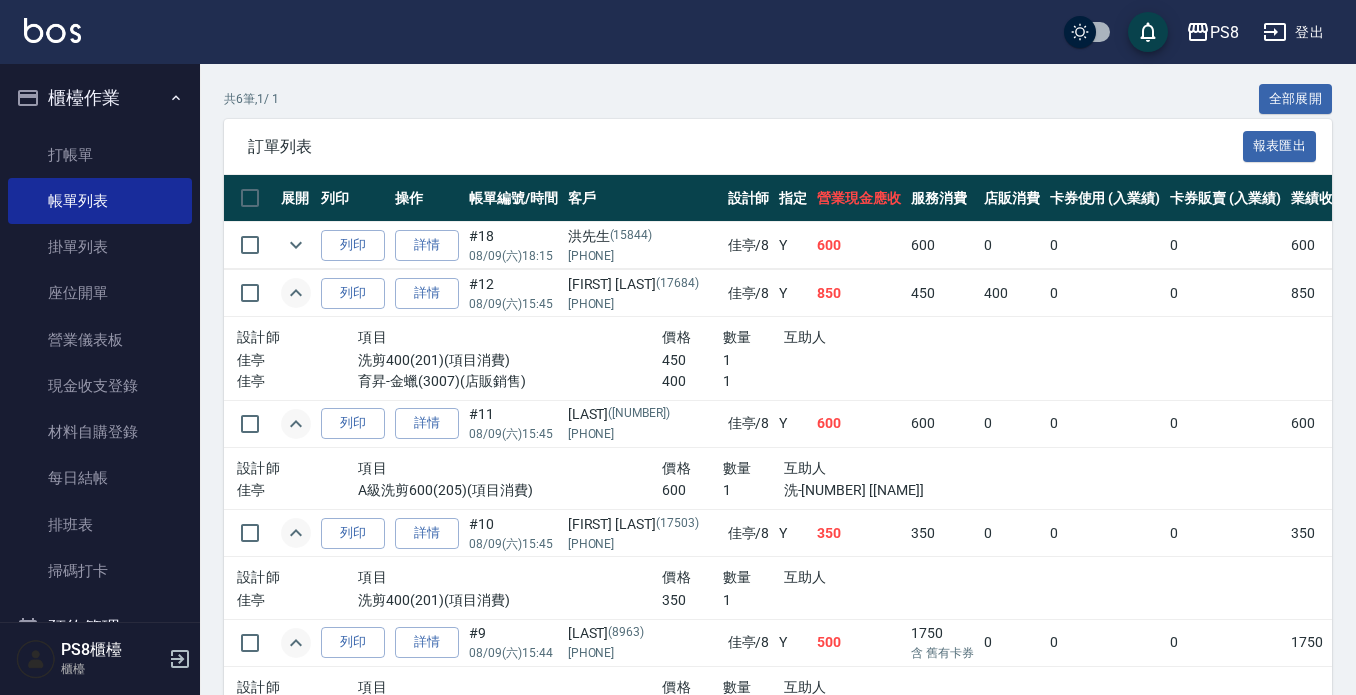 scroll, scrollTop: 662, scrollLeft: 0, axis: vertical 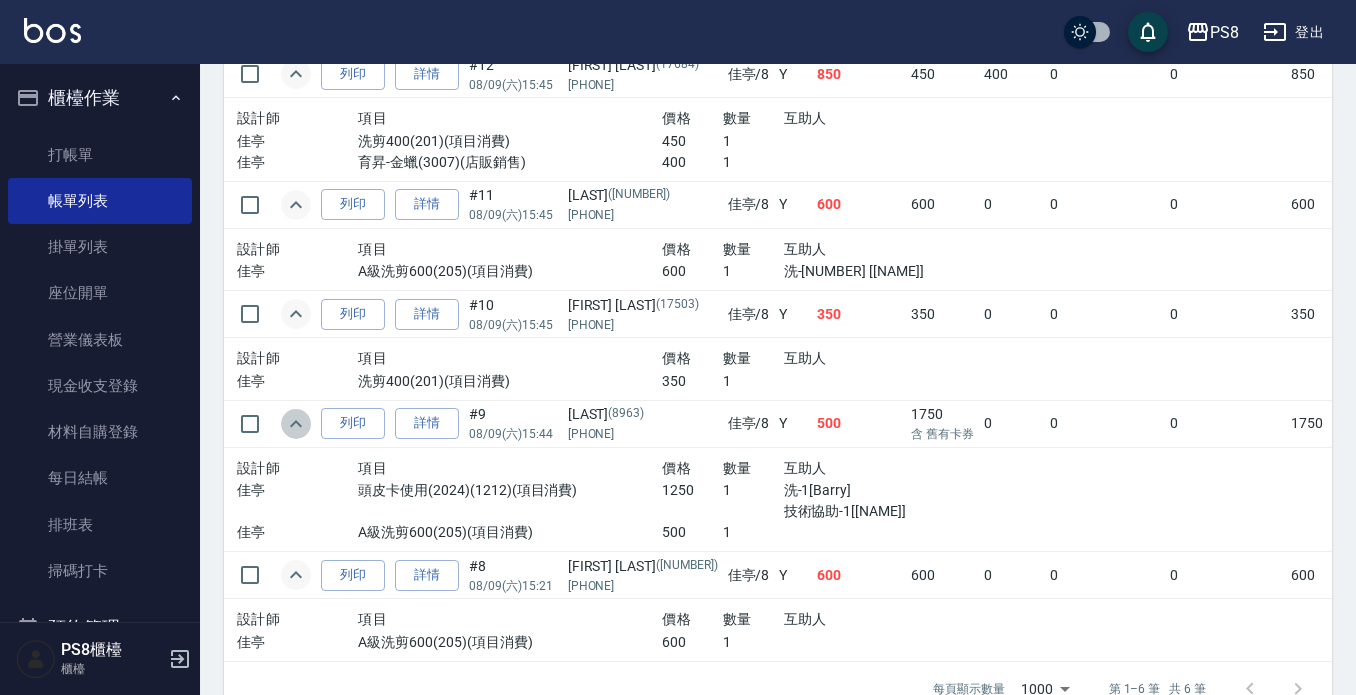 click at bounding box center [296, 424] 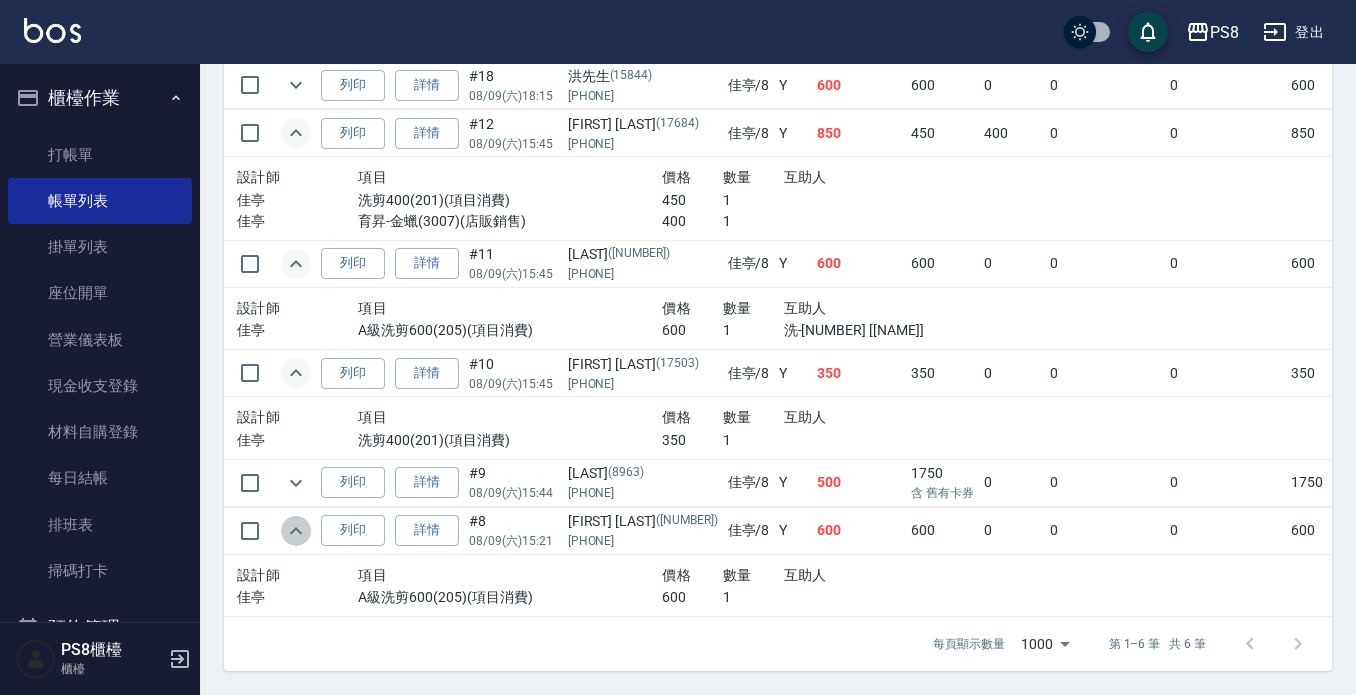 click 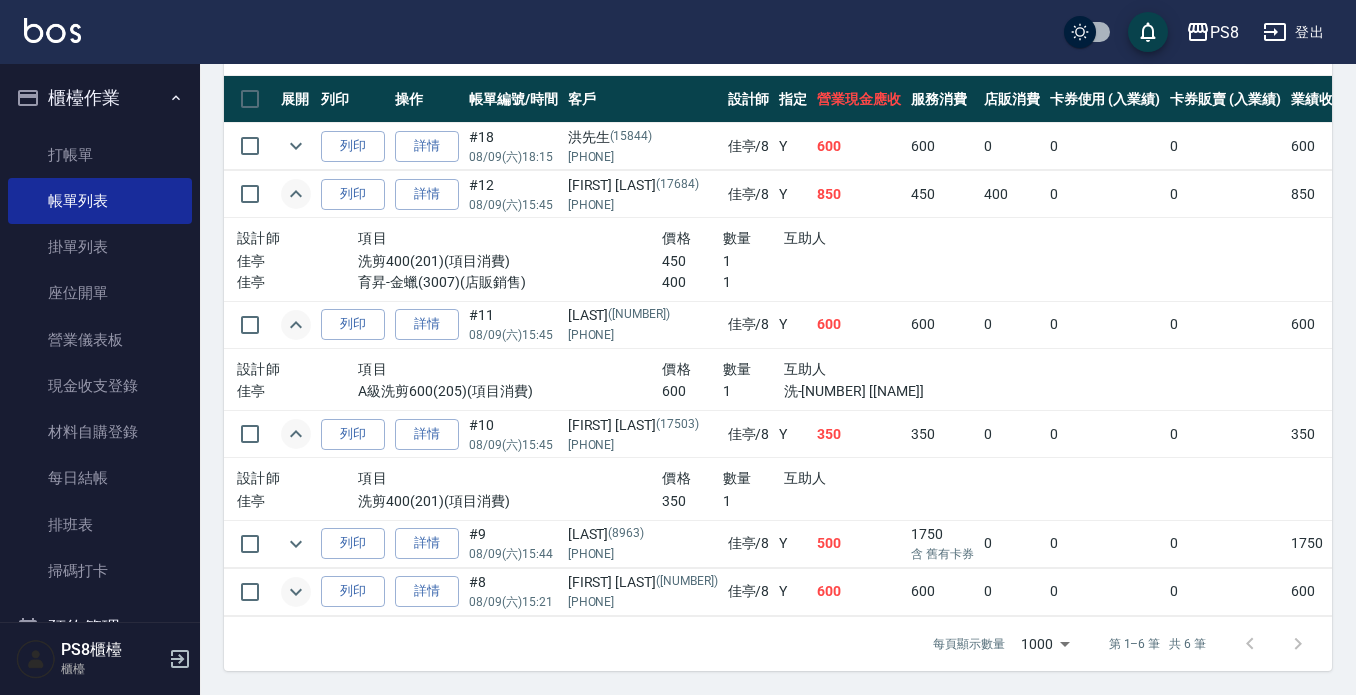 click 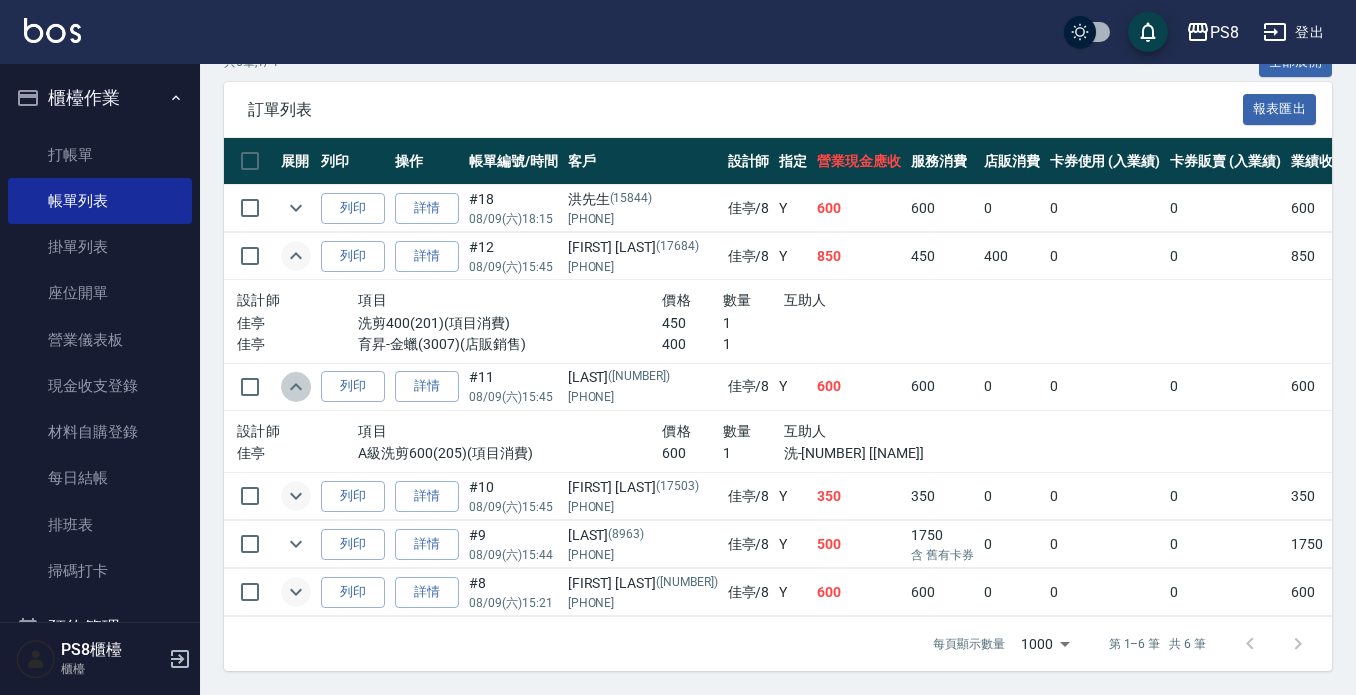 click 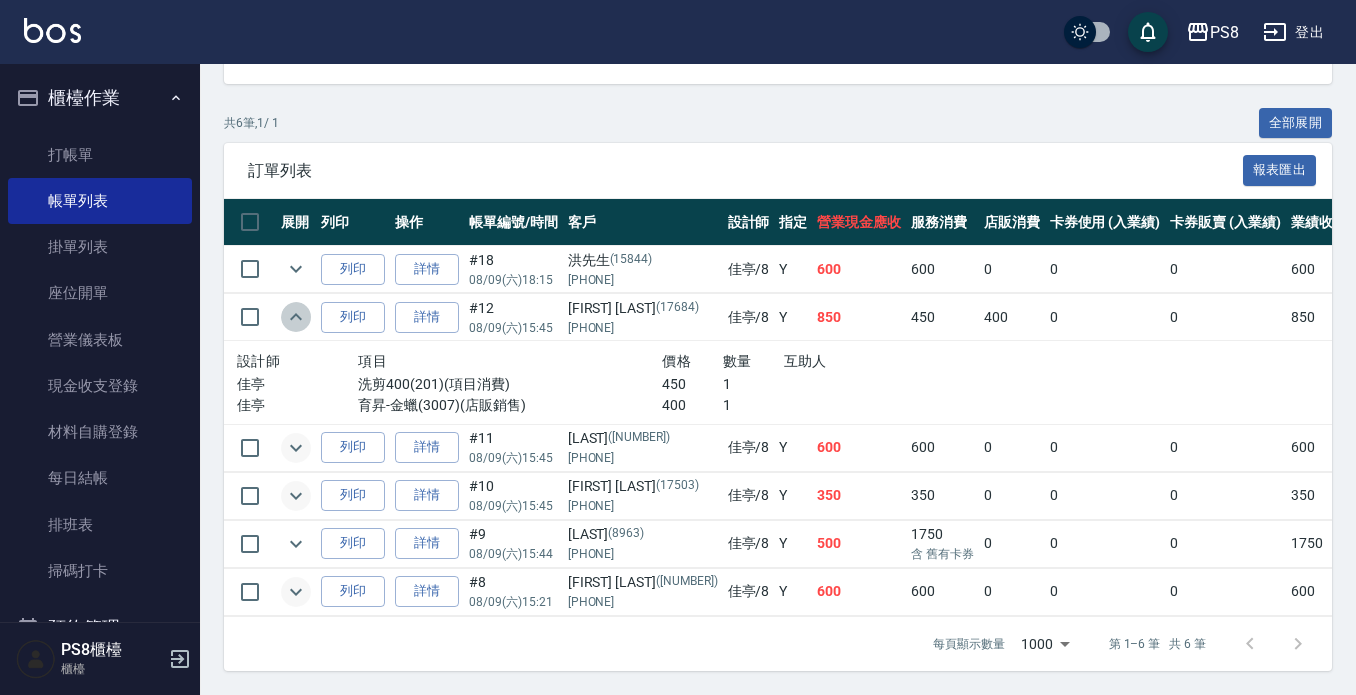 click 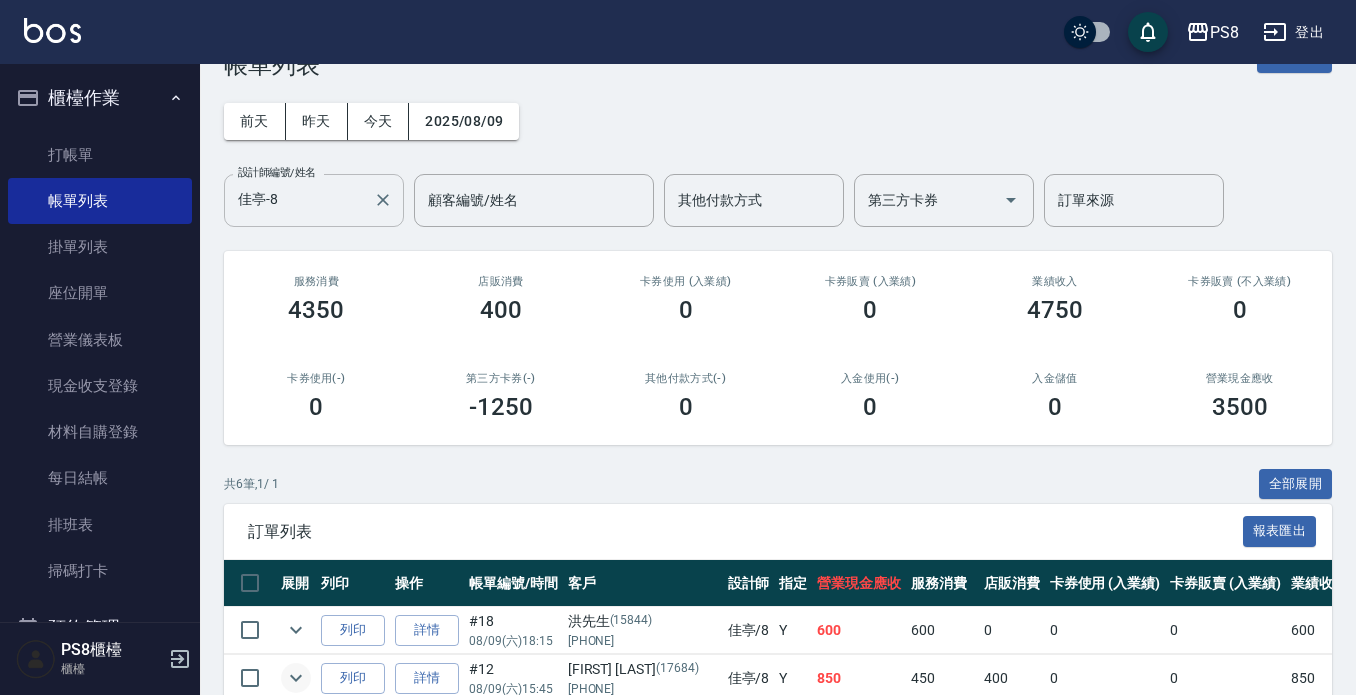 scroll, scrollTop: 53, scrollLeft: 0, axis: vertical 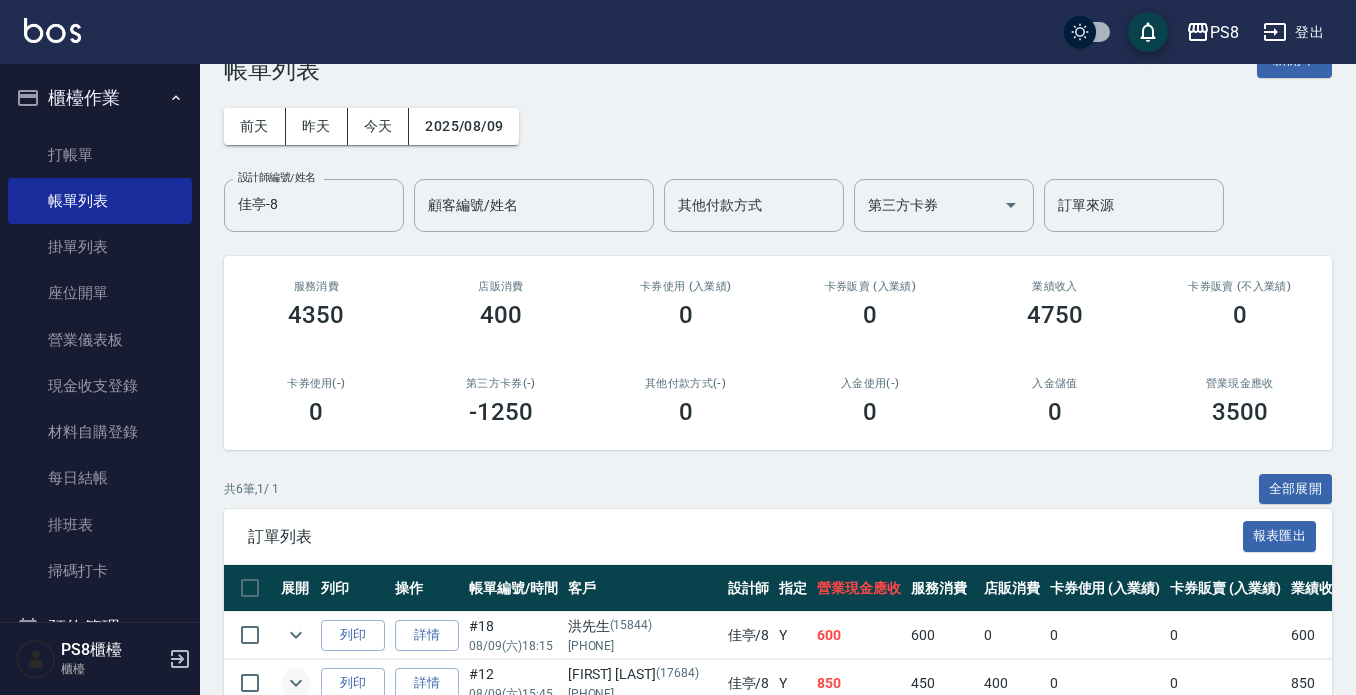 click 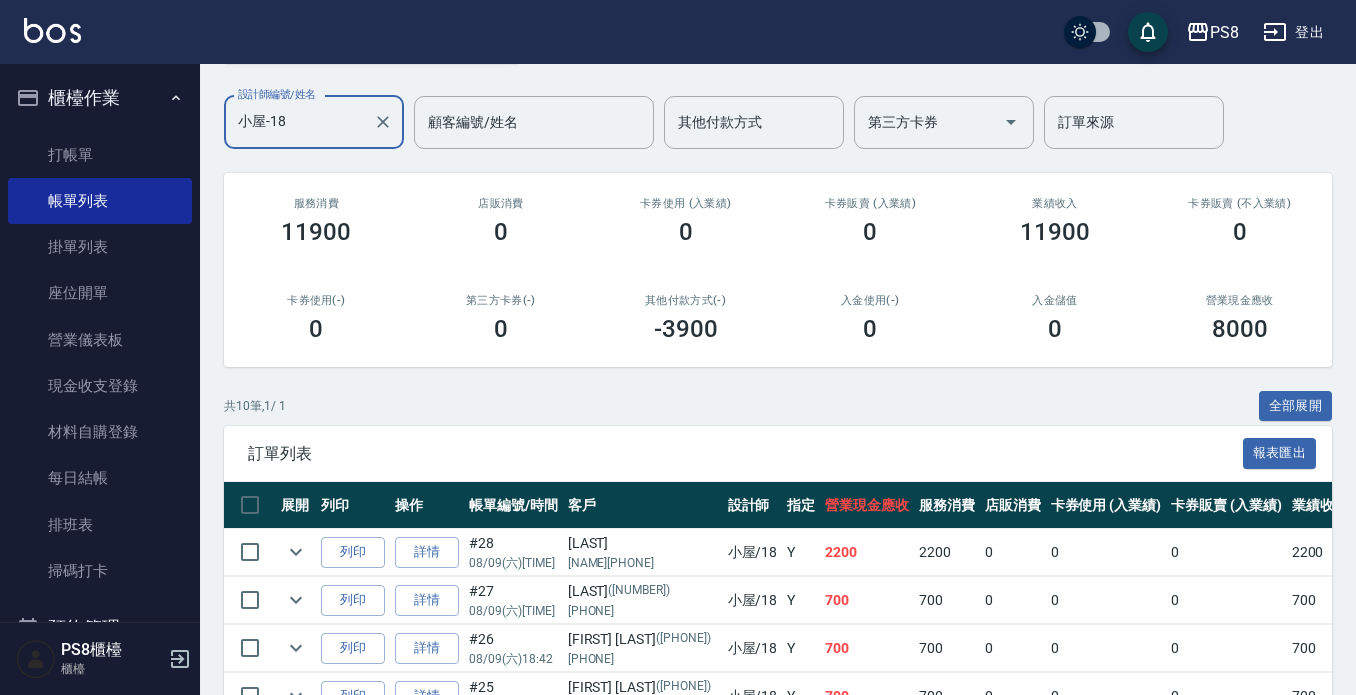 scroll, scrollTop: 0, scrollLeft: 0, axis: both 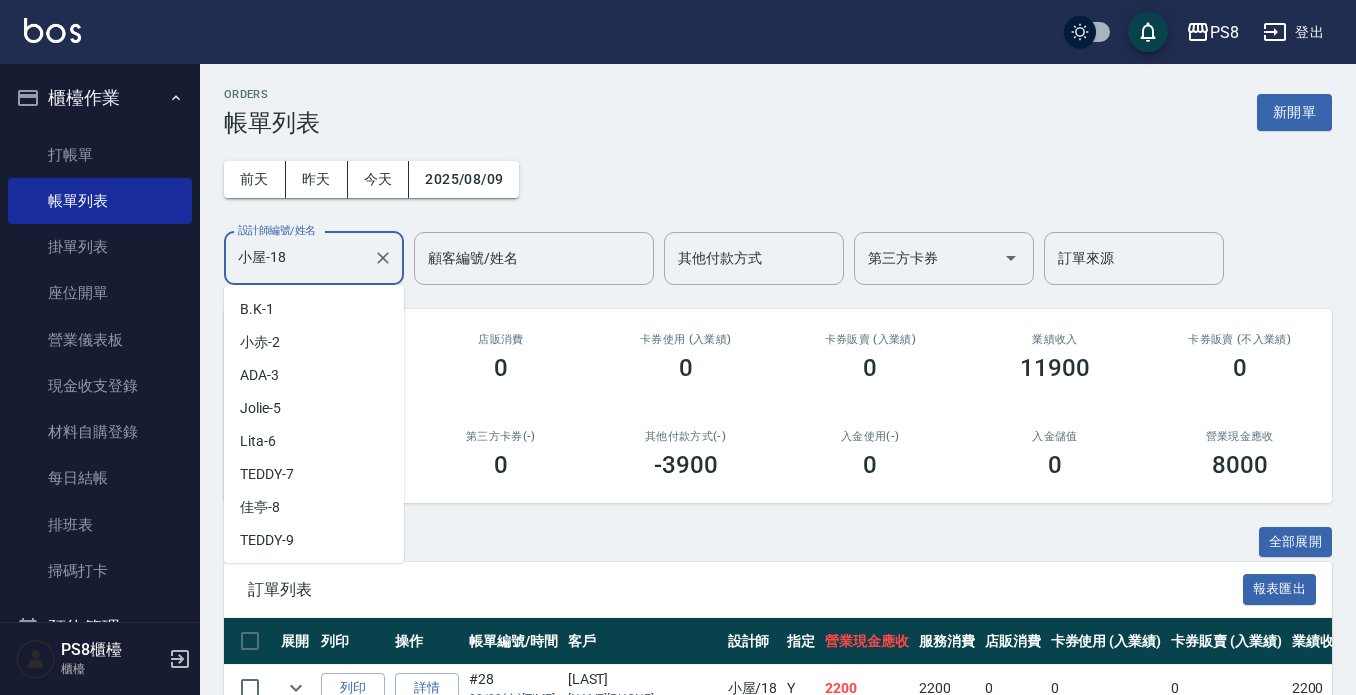 drag, startPoint x: 96, startPoint y: 289, endPoint x: 0, endPoint y: 289, distance: 96 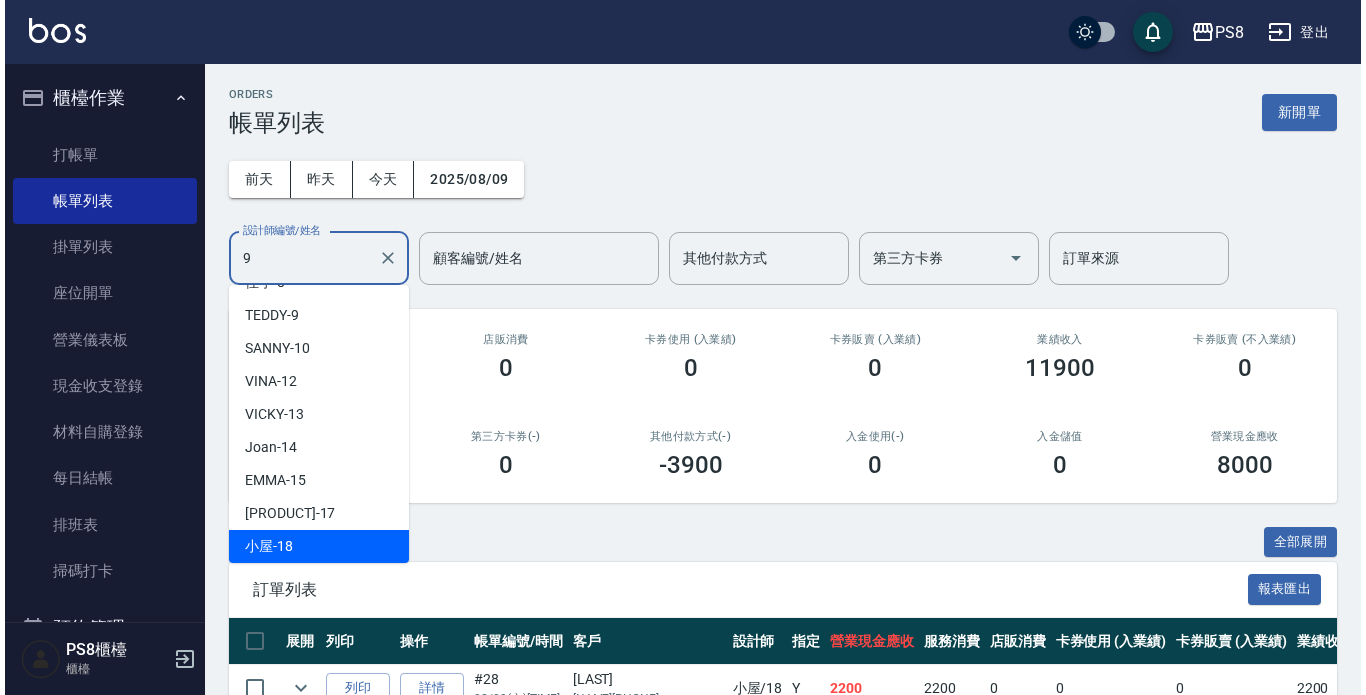 scroll, scrollTop: 0, scrollLeft: 0, axis: both 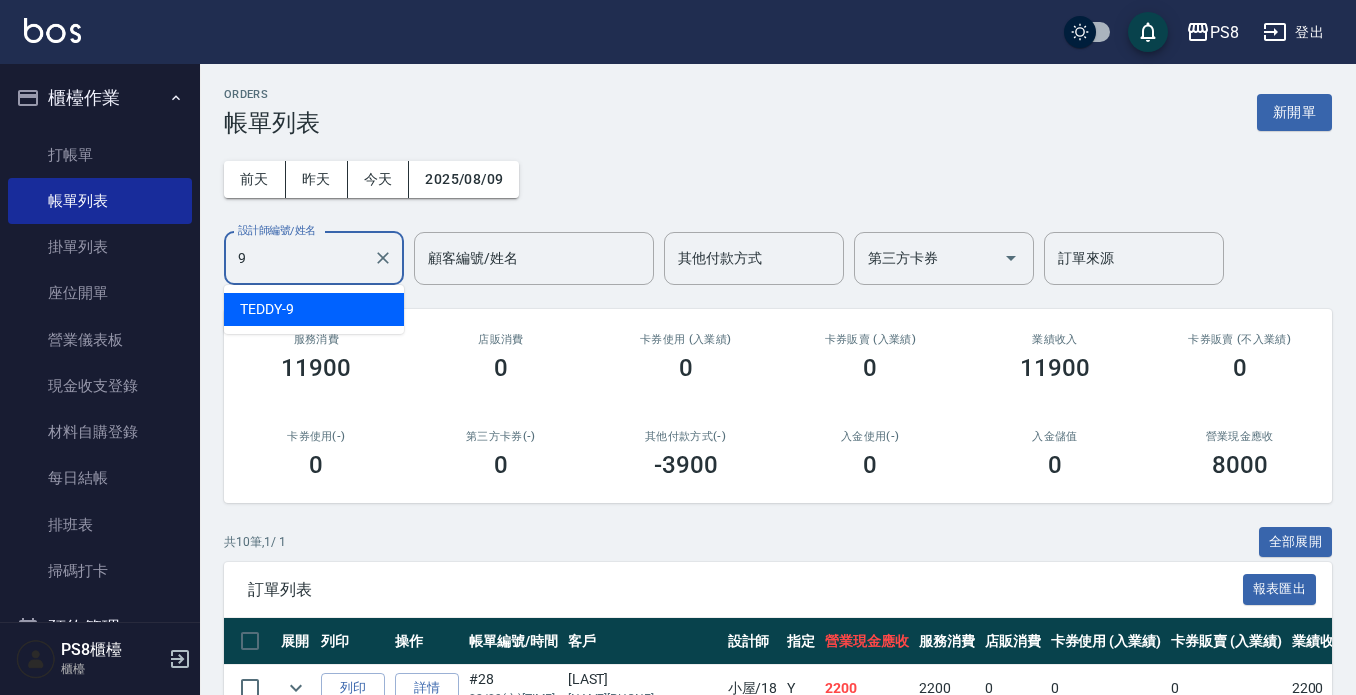 type on "TEDDY-9" 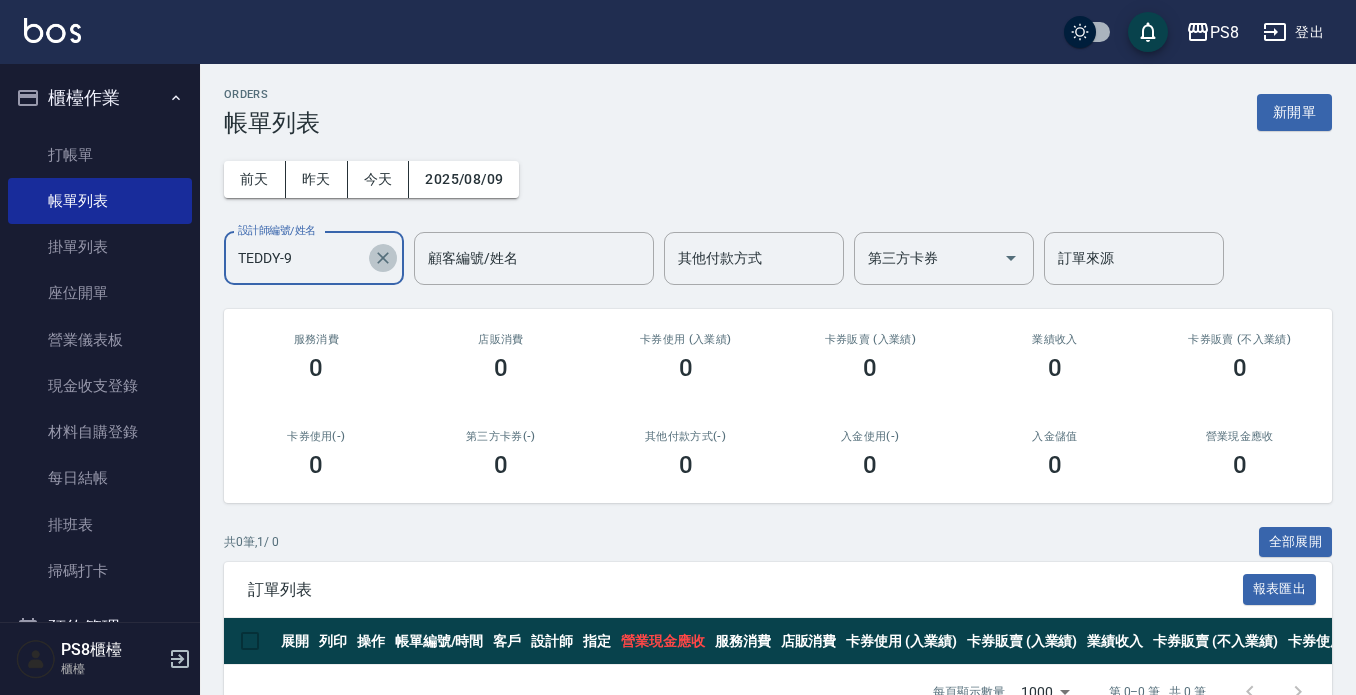 click 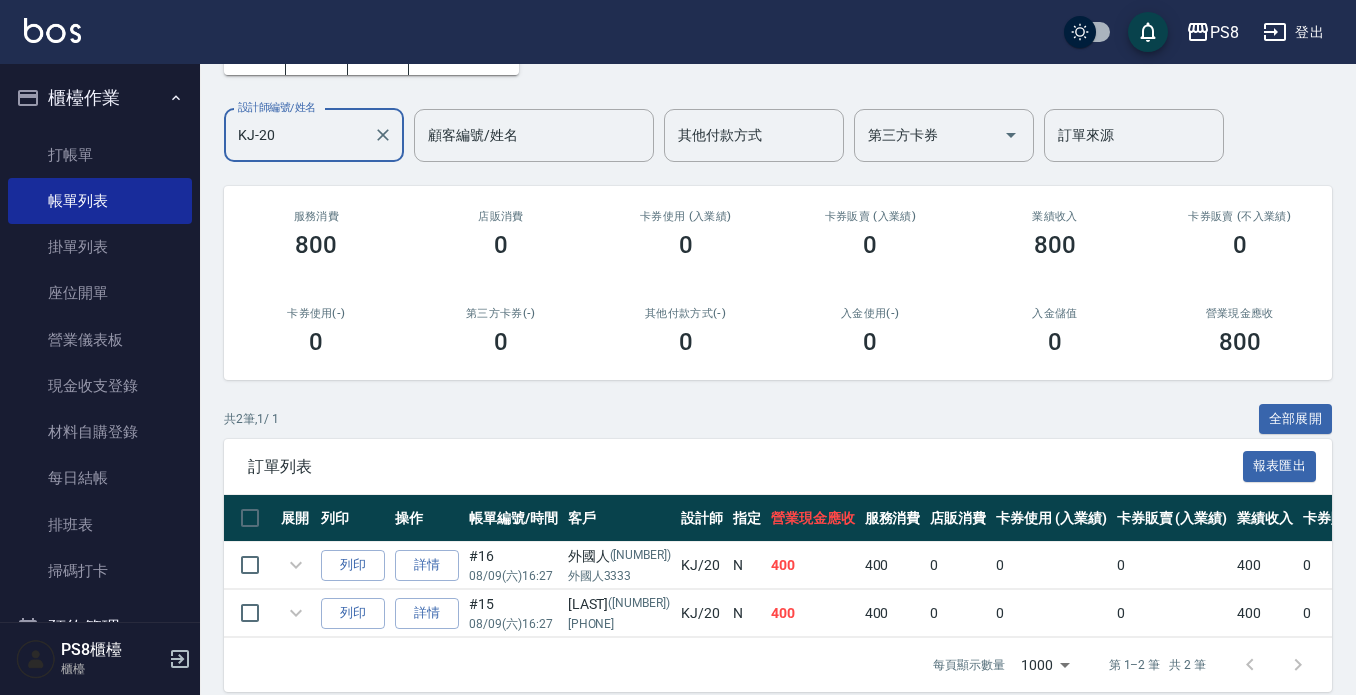scroll, scrollTop: 161, scrollLeft: 0, axis: vertical 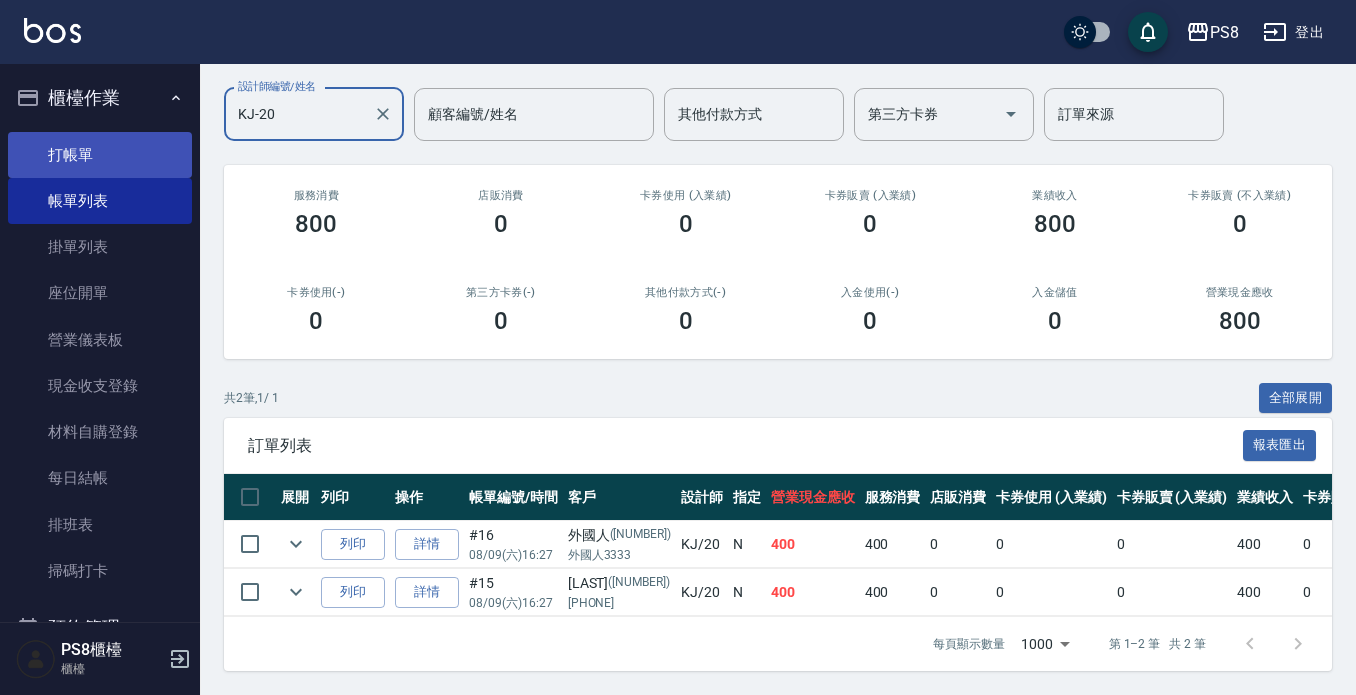 type on "KJ-20" 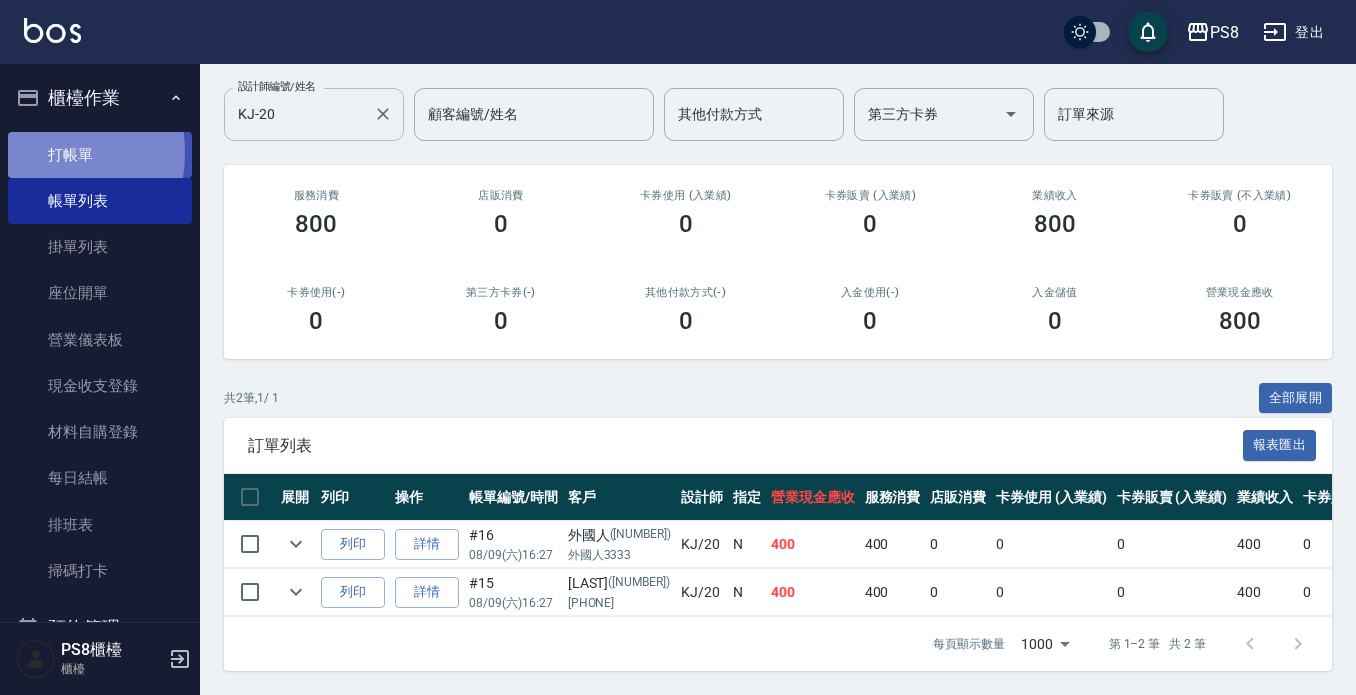 click on "打帳單" at bounding box center (100, 155) 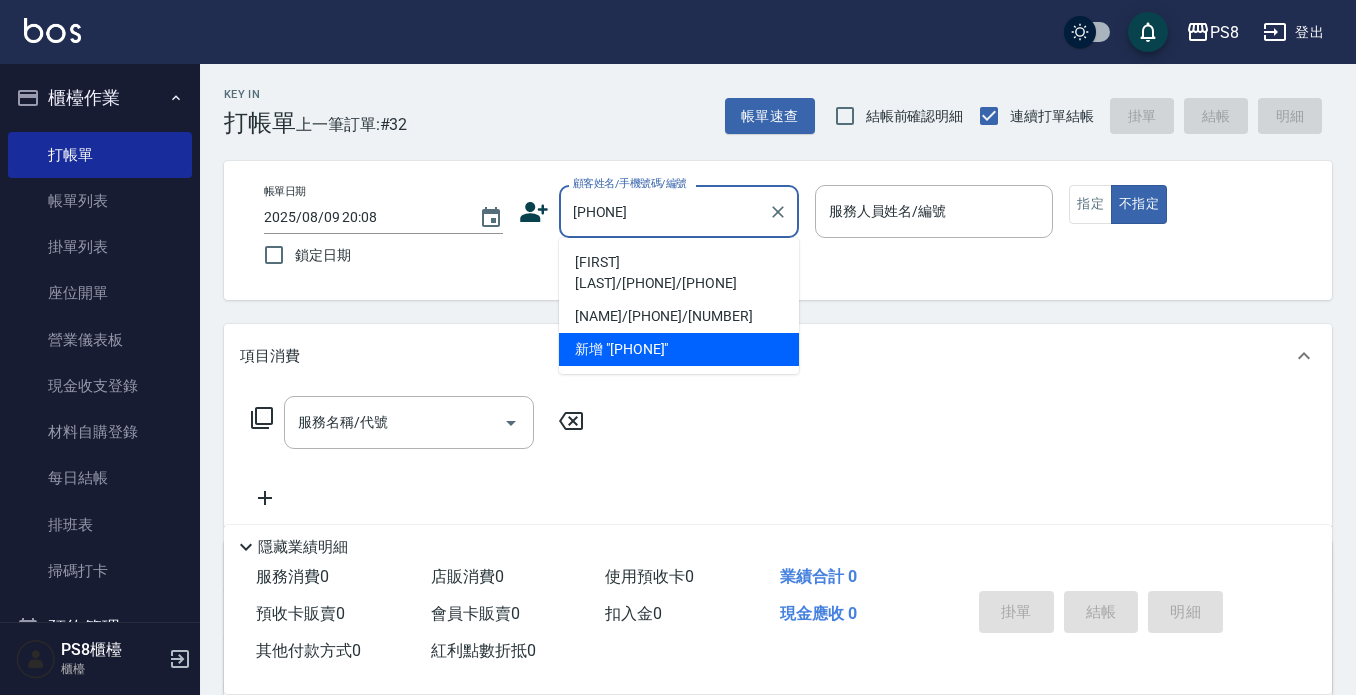 click on "龔少宇/0903383866/0903383866" at bounding box center (679, 273) 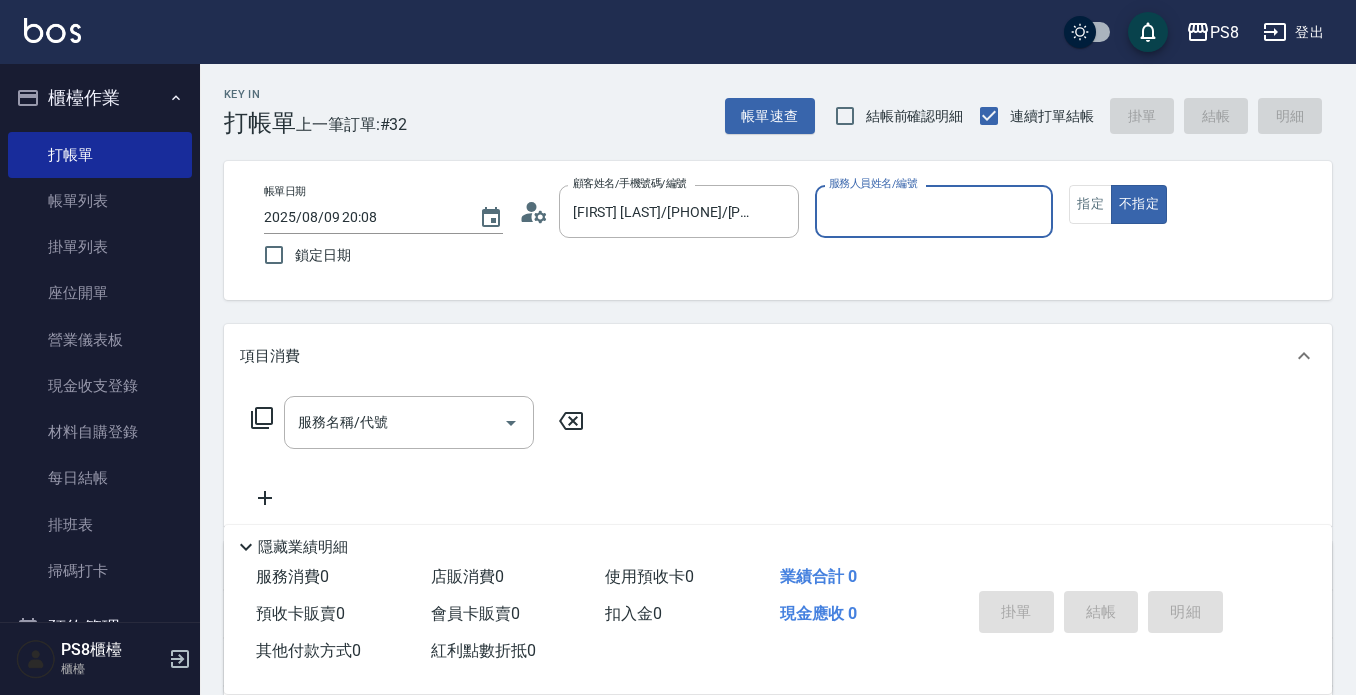 type on "TEDDY-9" 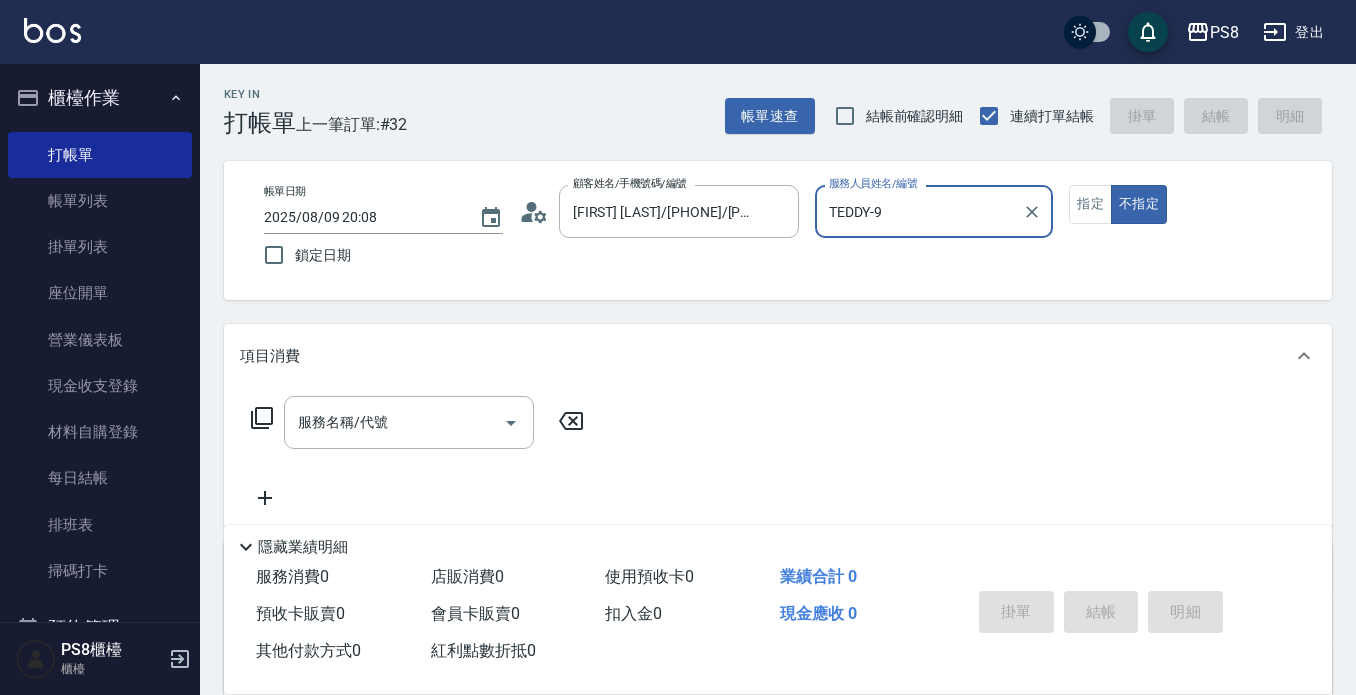click on "不指定" at bounding box center (1139, 204) 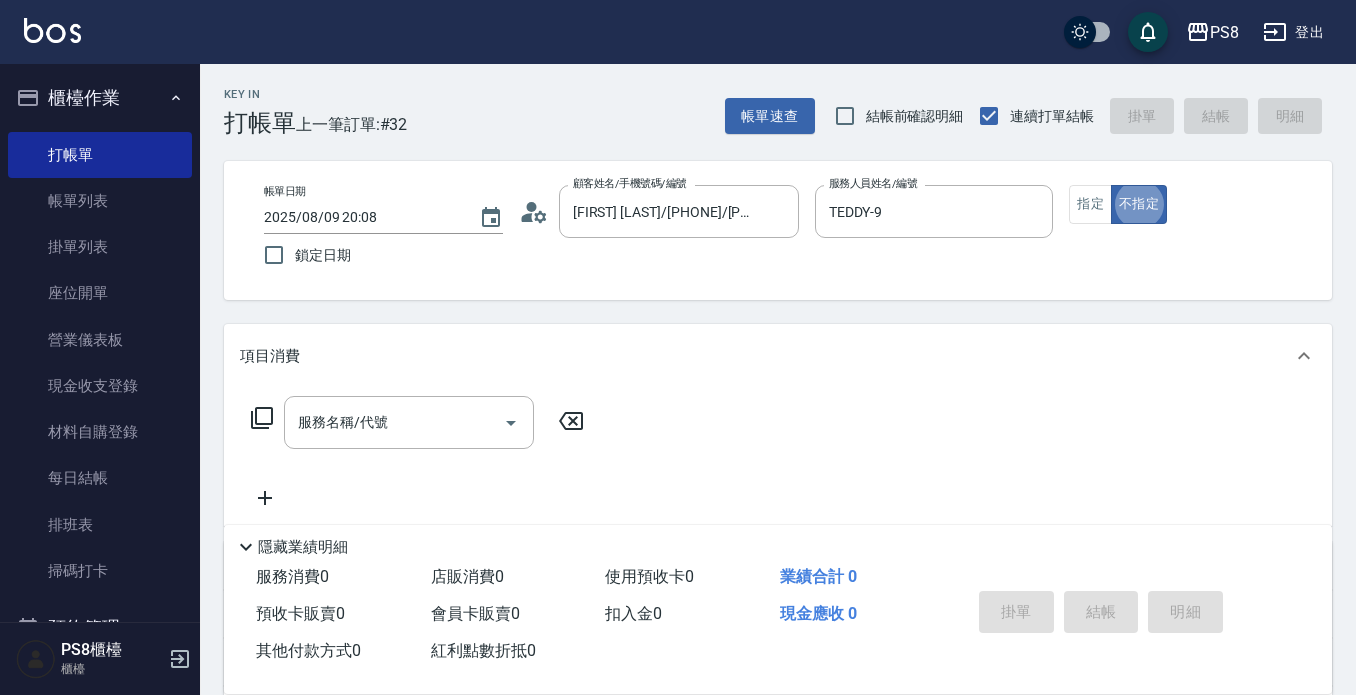 type on "false" 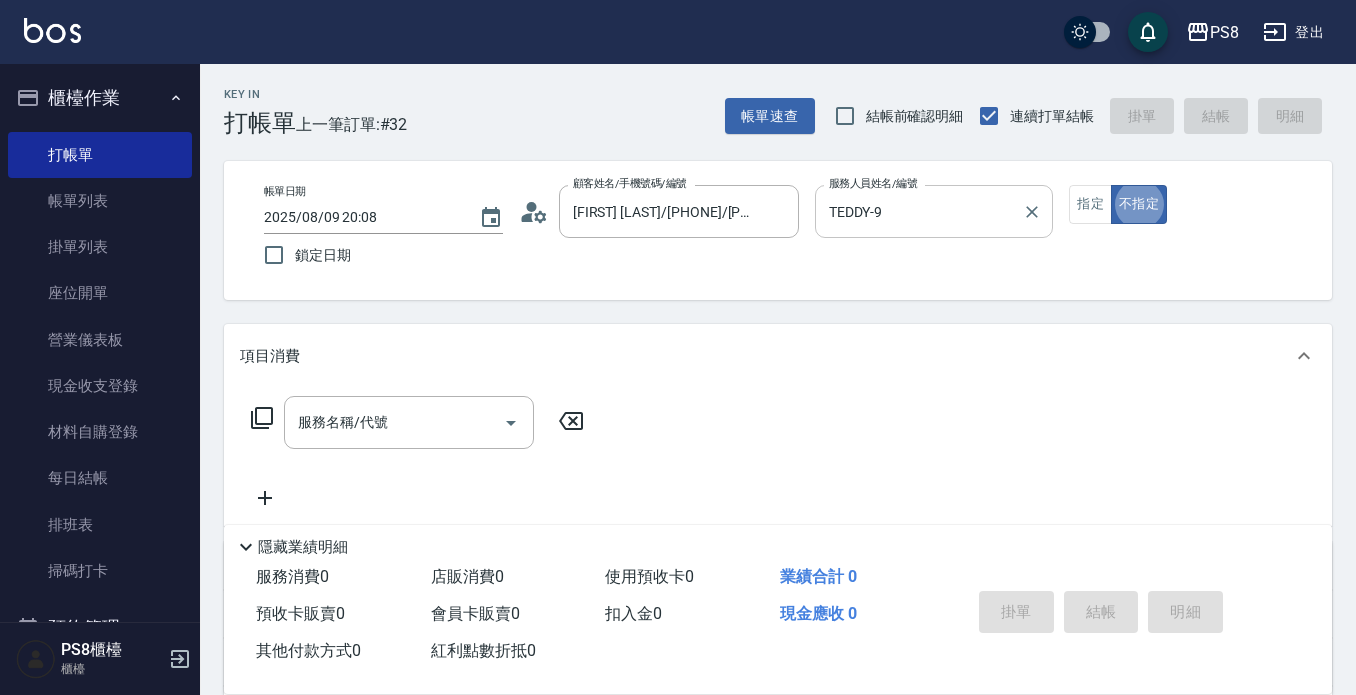 click on "TEDDY-9 服務人員姓名/編號" at bounding box center (934, 211) 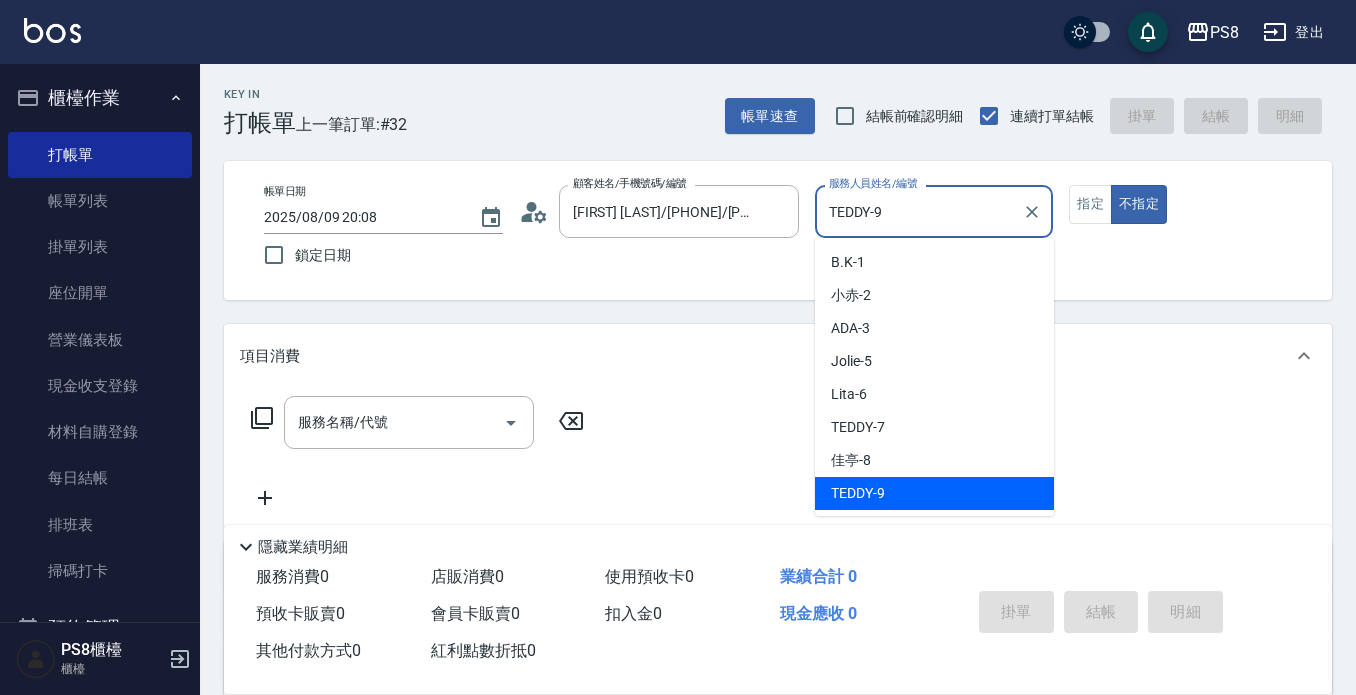 click 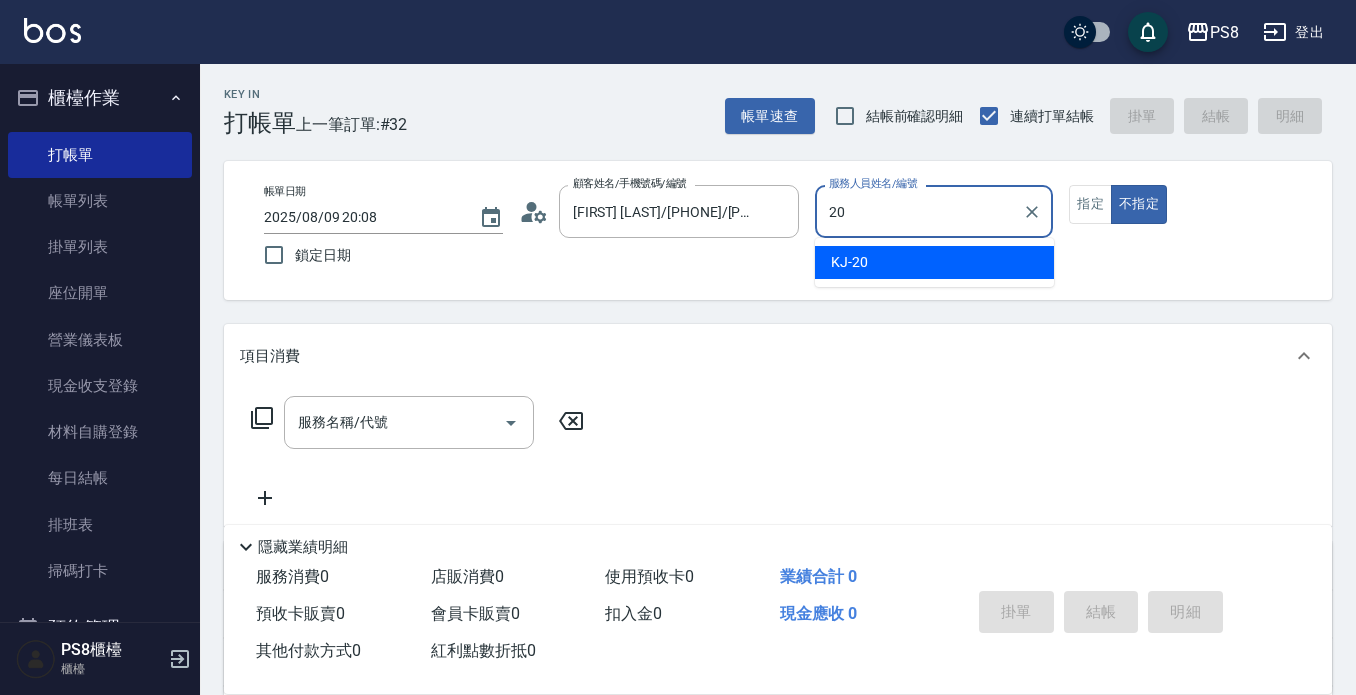 type on "KJ-20" 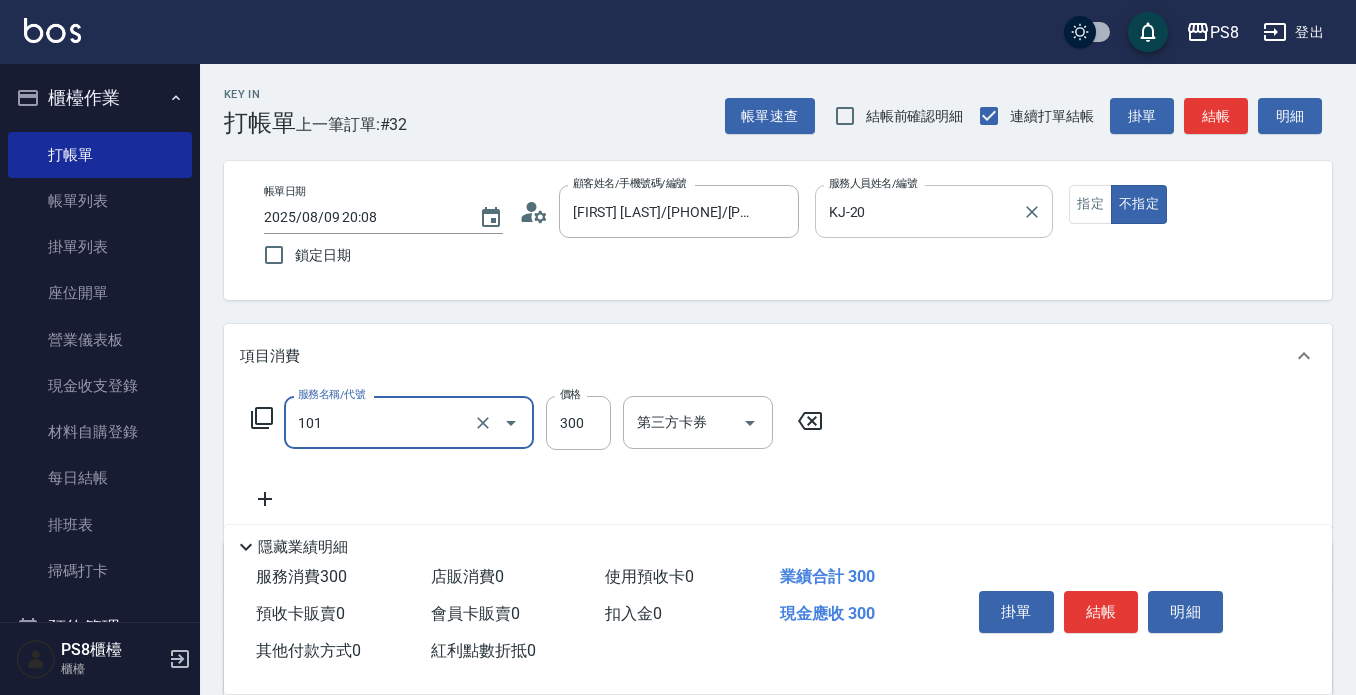 type on "洗髮(101)" 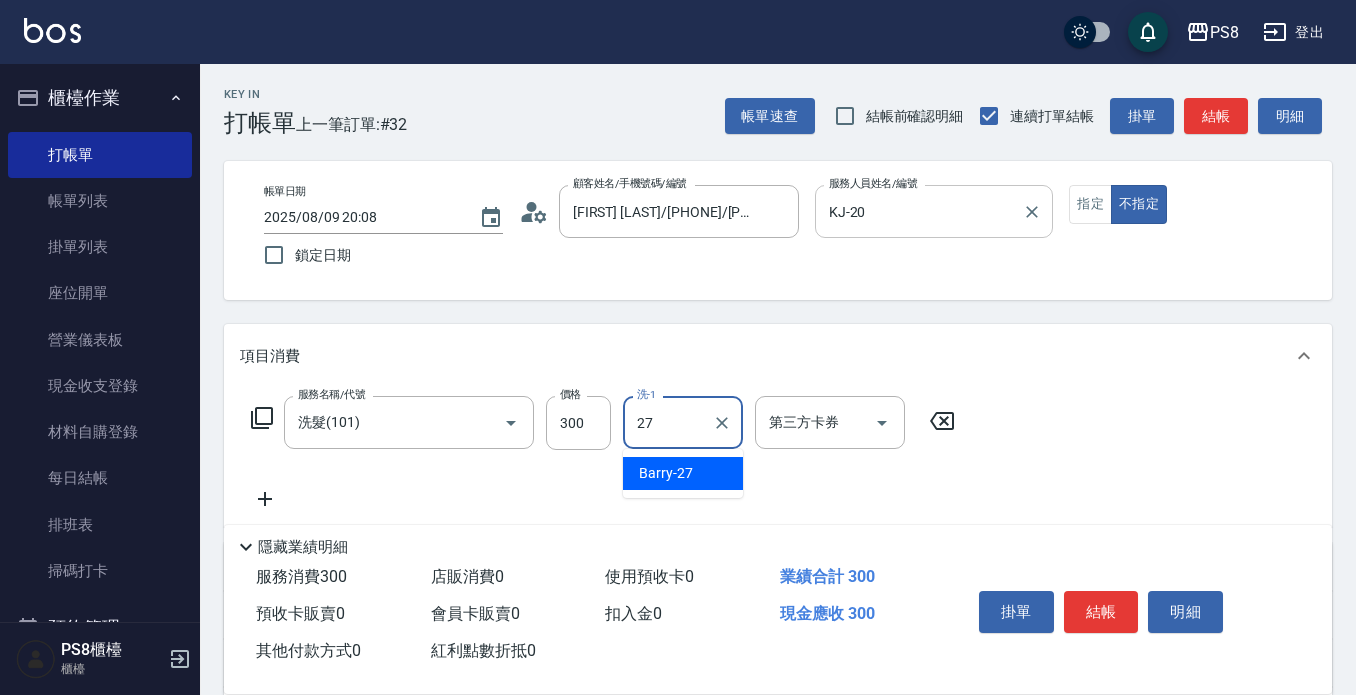 type on "Barry-27" 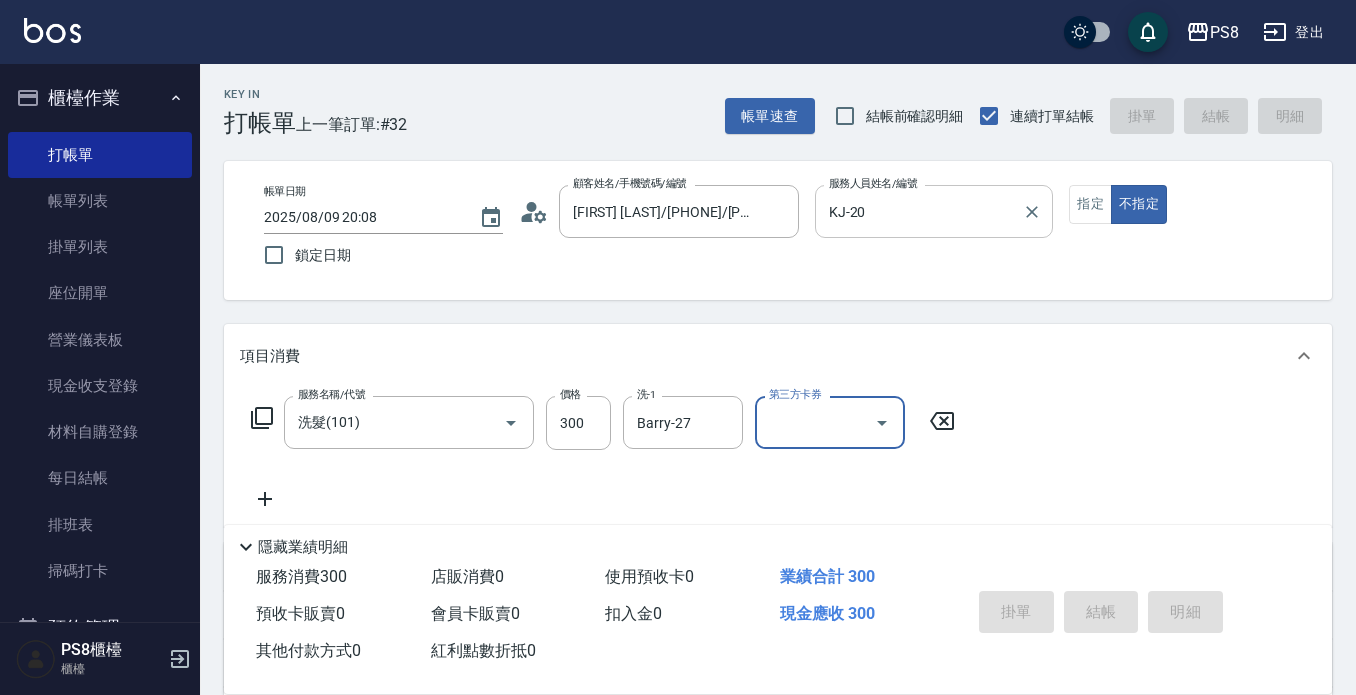 type on "2025/08/09 20:09" 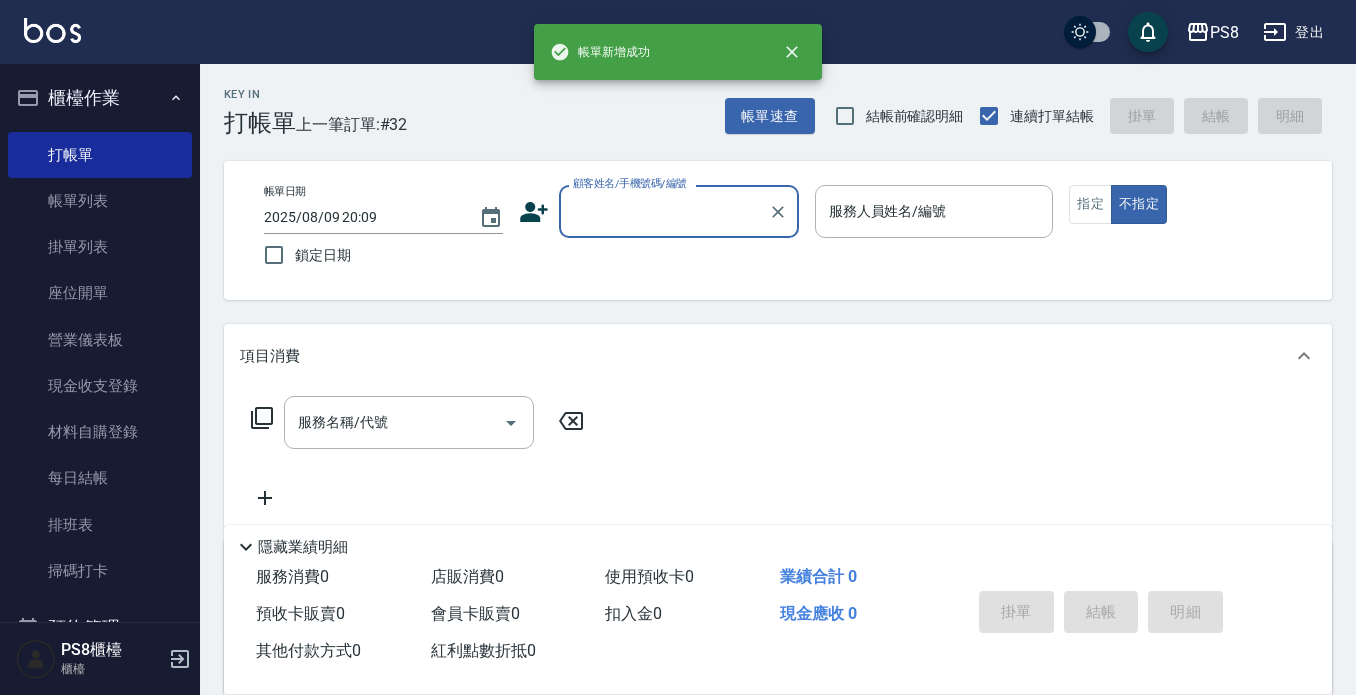 scroll, scrollTop: 0, scrollLeft: 0, axis: both 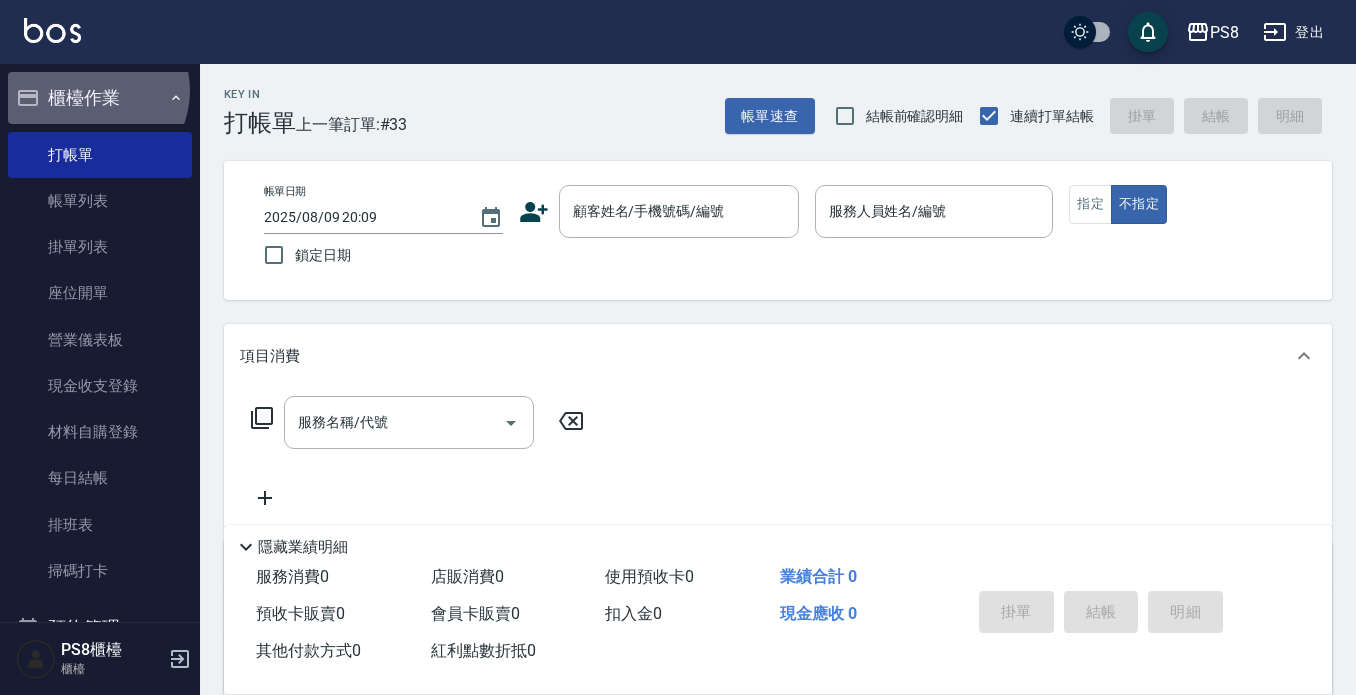 click on "櫃檯作業" at bounding box center [100, 98] 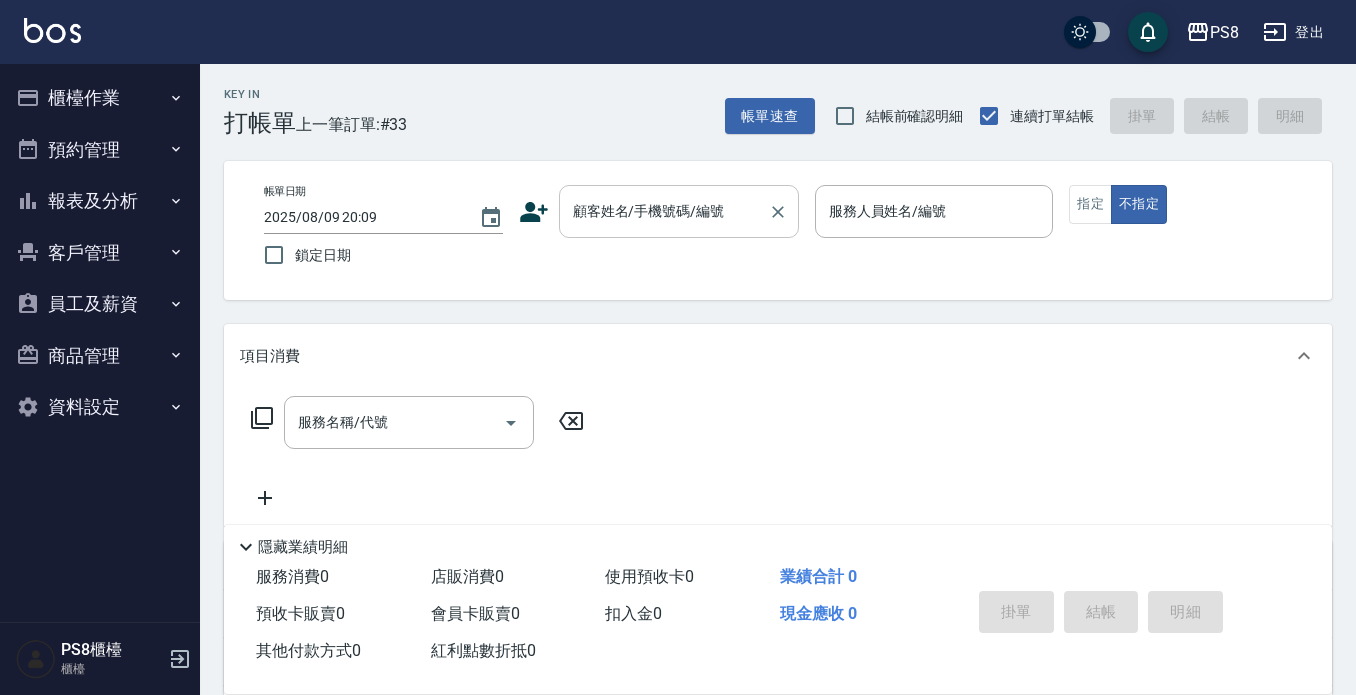 click on "顧客姓名/手機號碼/編號" at bounding box center [664, 211] 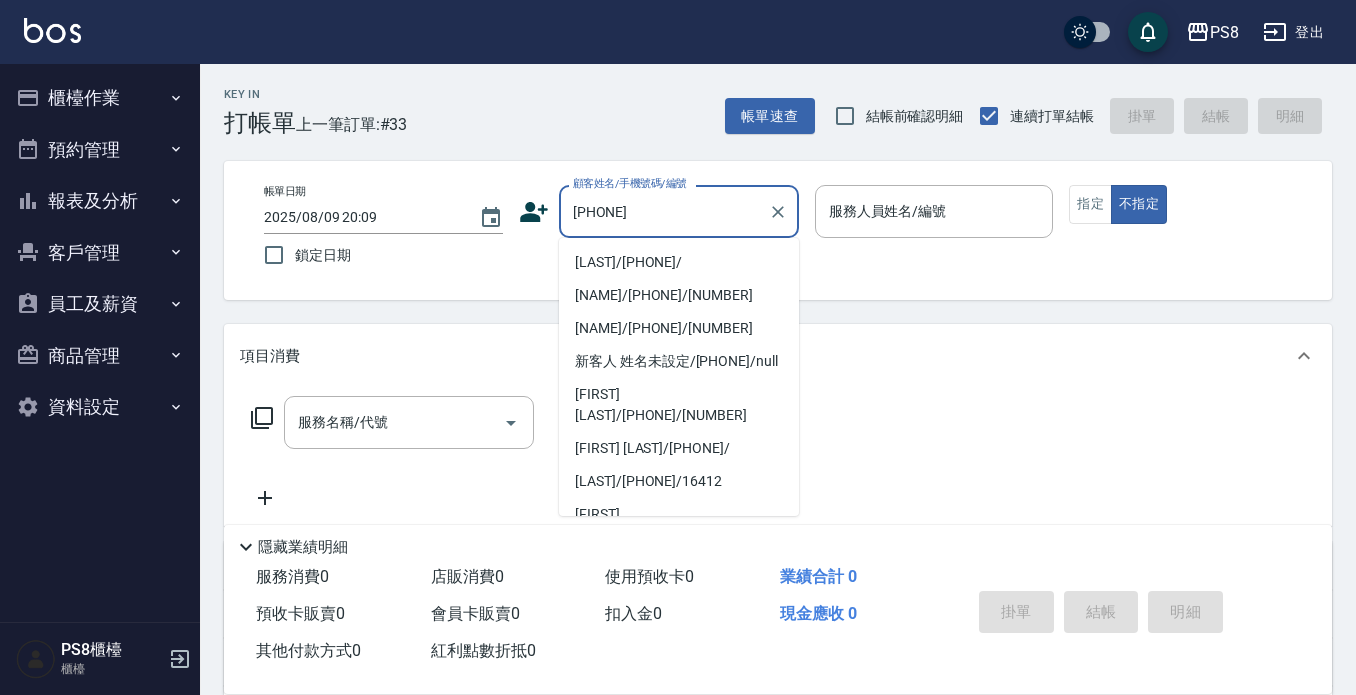 click on "楊?蘭/0976115006/" at bounding box center (679, 262) 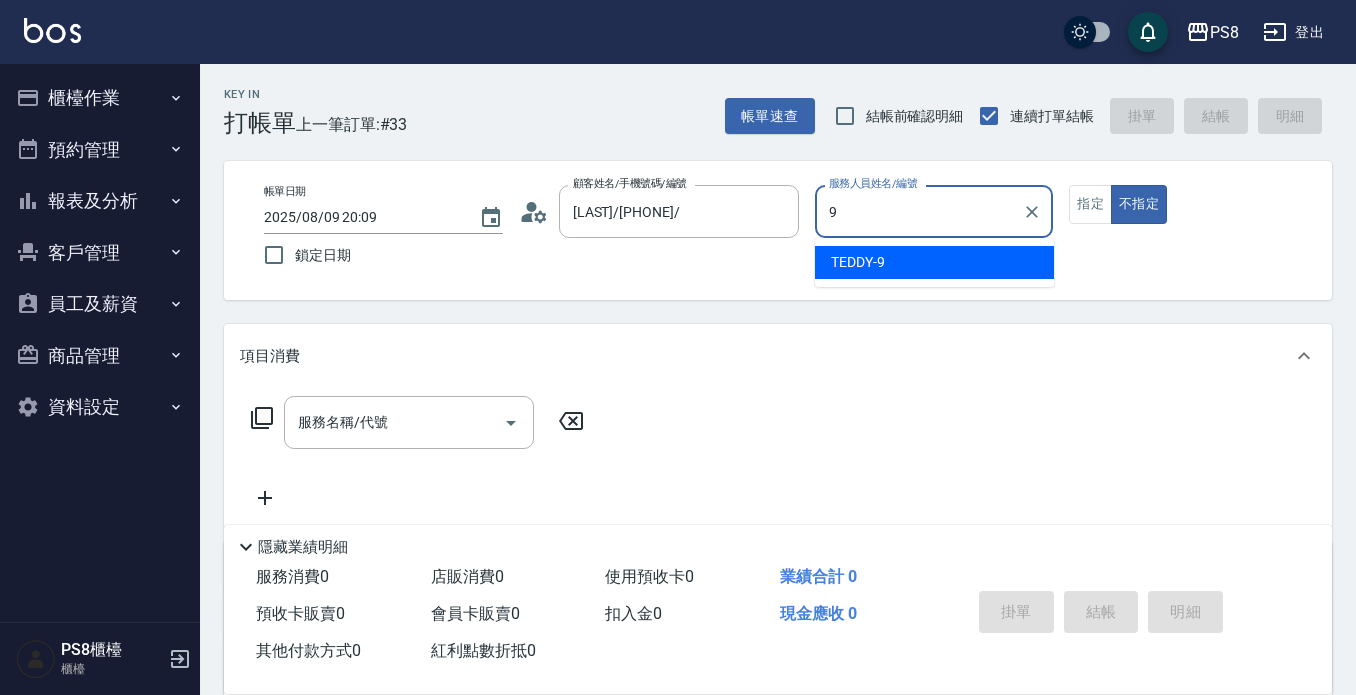 type on "TEDDY-9" 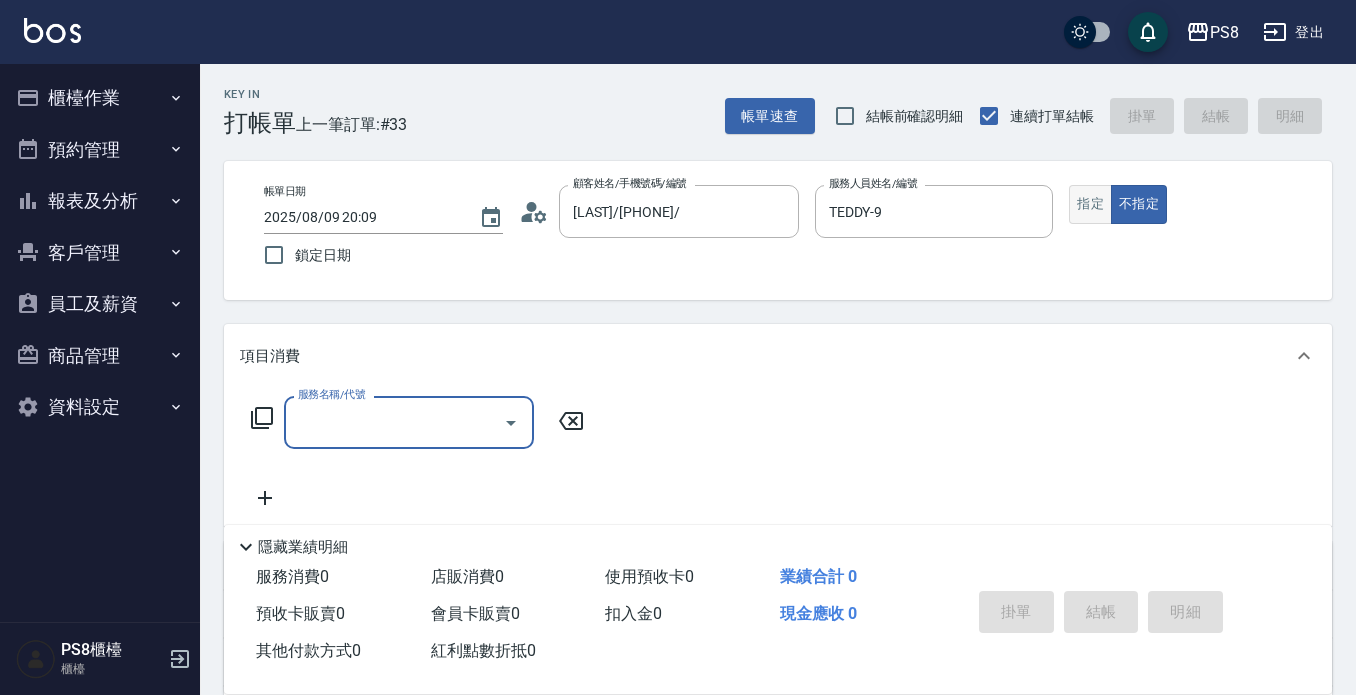 click on "指定" at bounding box center (1090, 204) 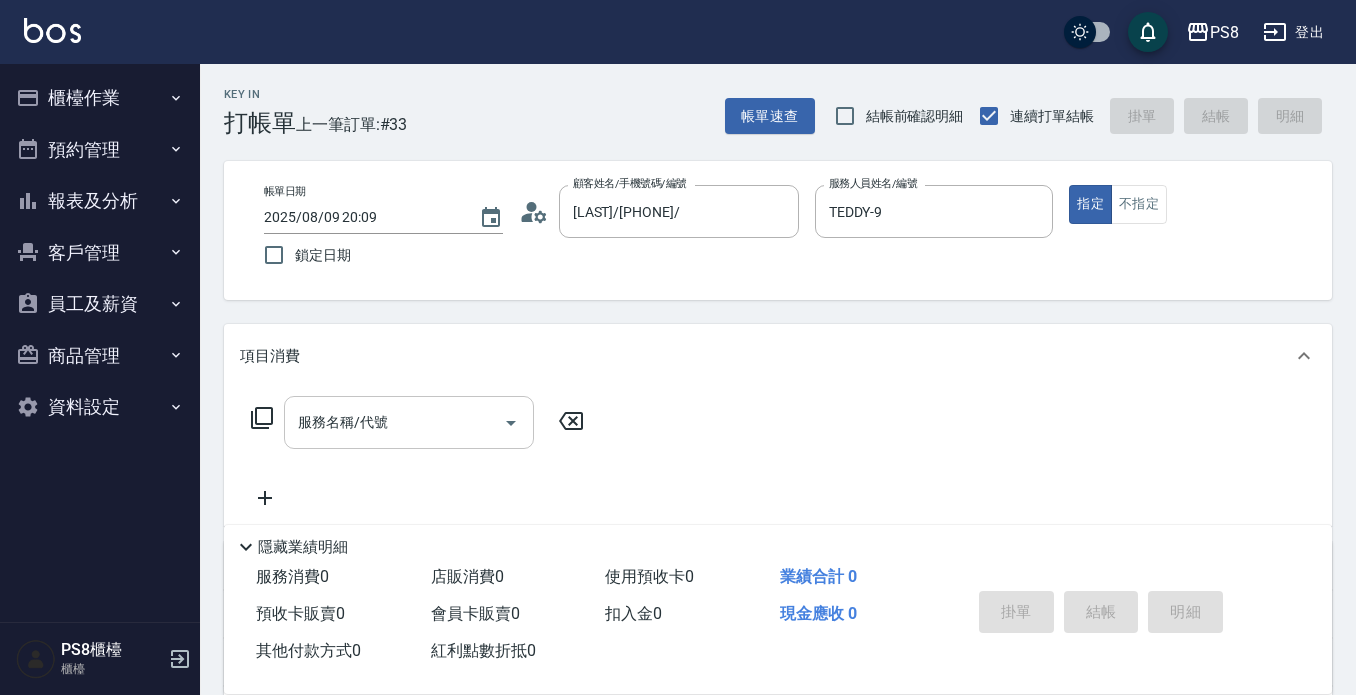 click on "服務名稱/代號" at bounding box center [409, 422] 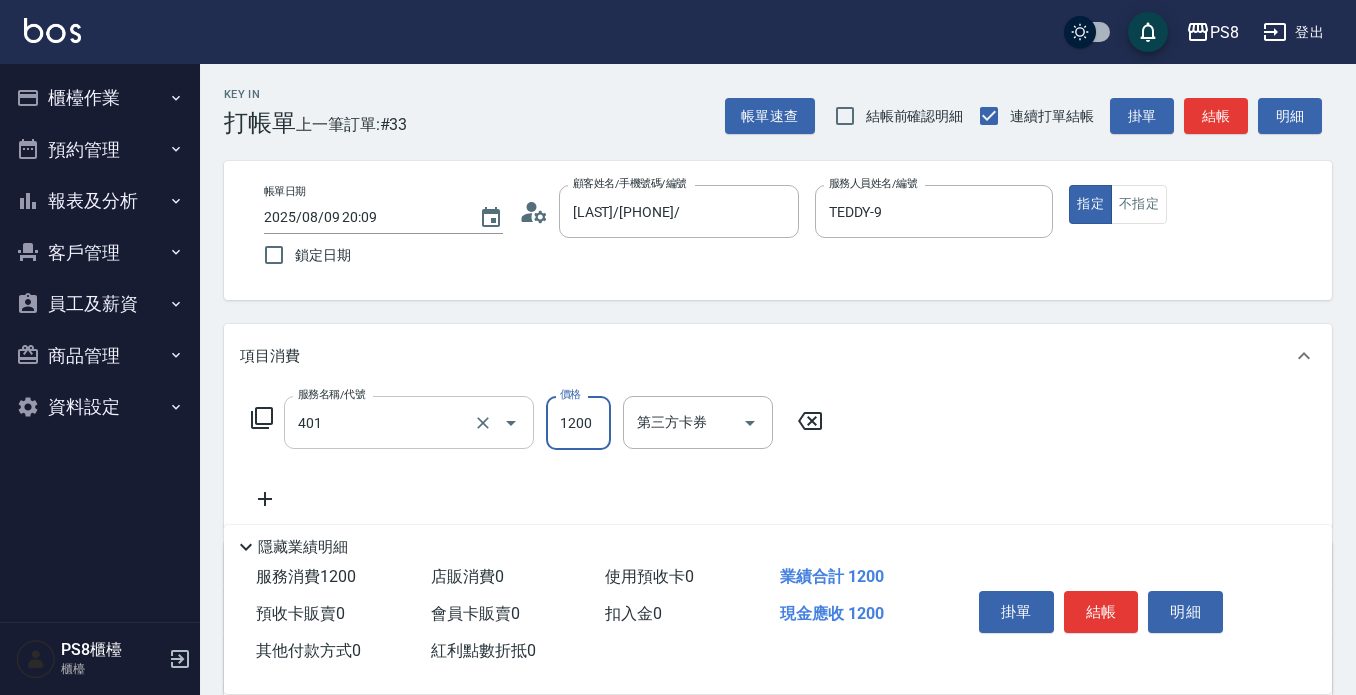 type on "基本染髮(401)" 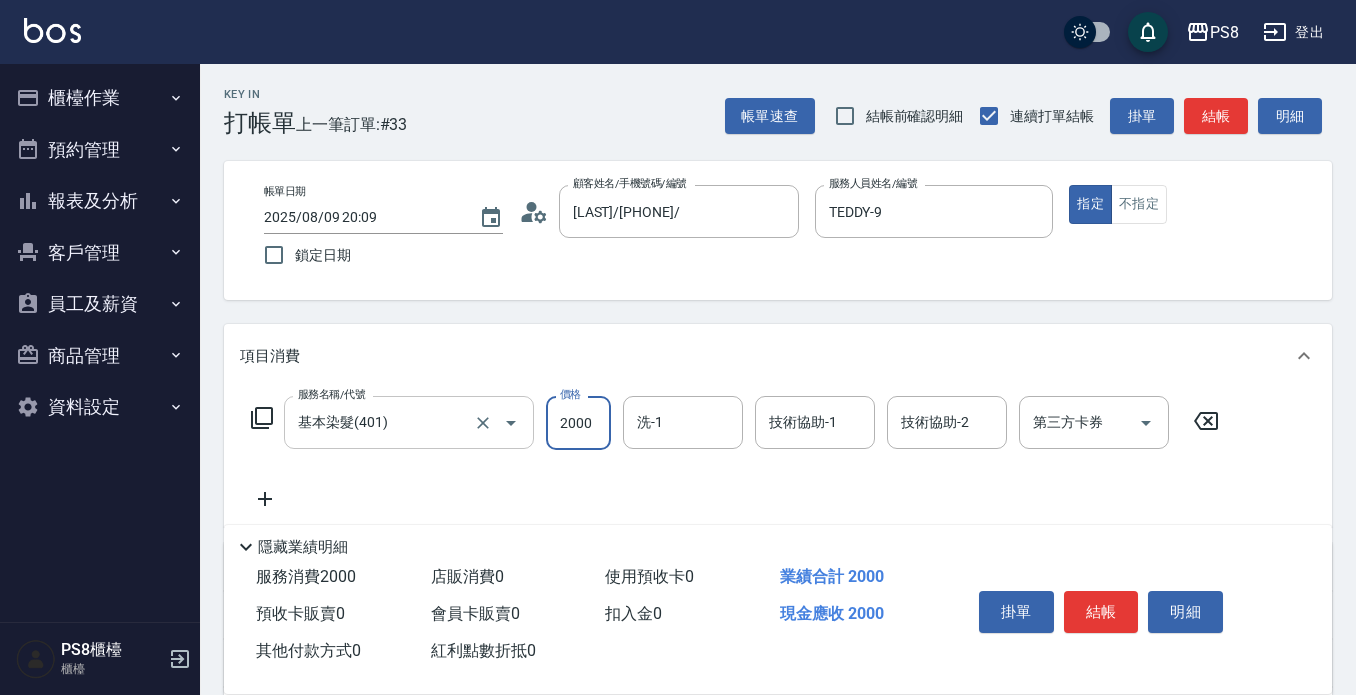 type on "2000" 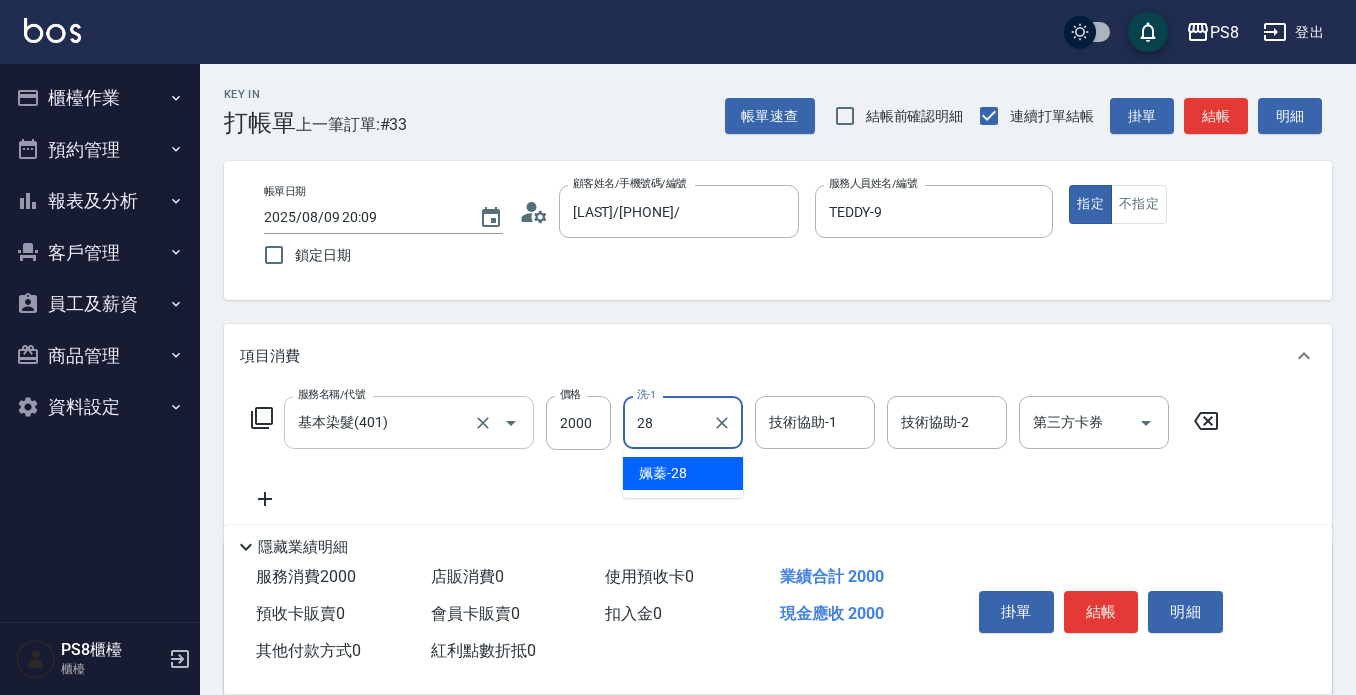 type on "姵蓁-28" 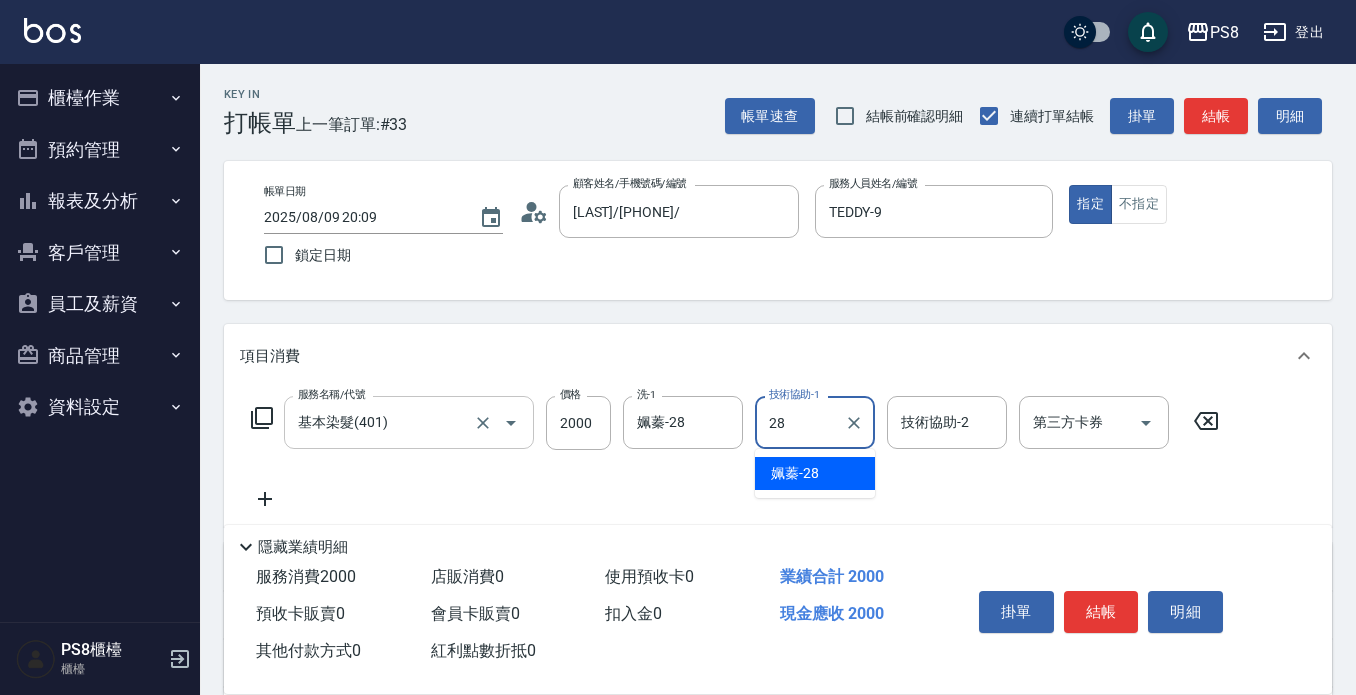 type on "姵蓁-28" 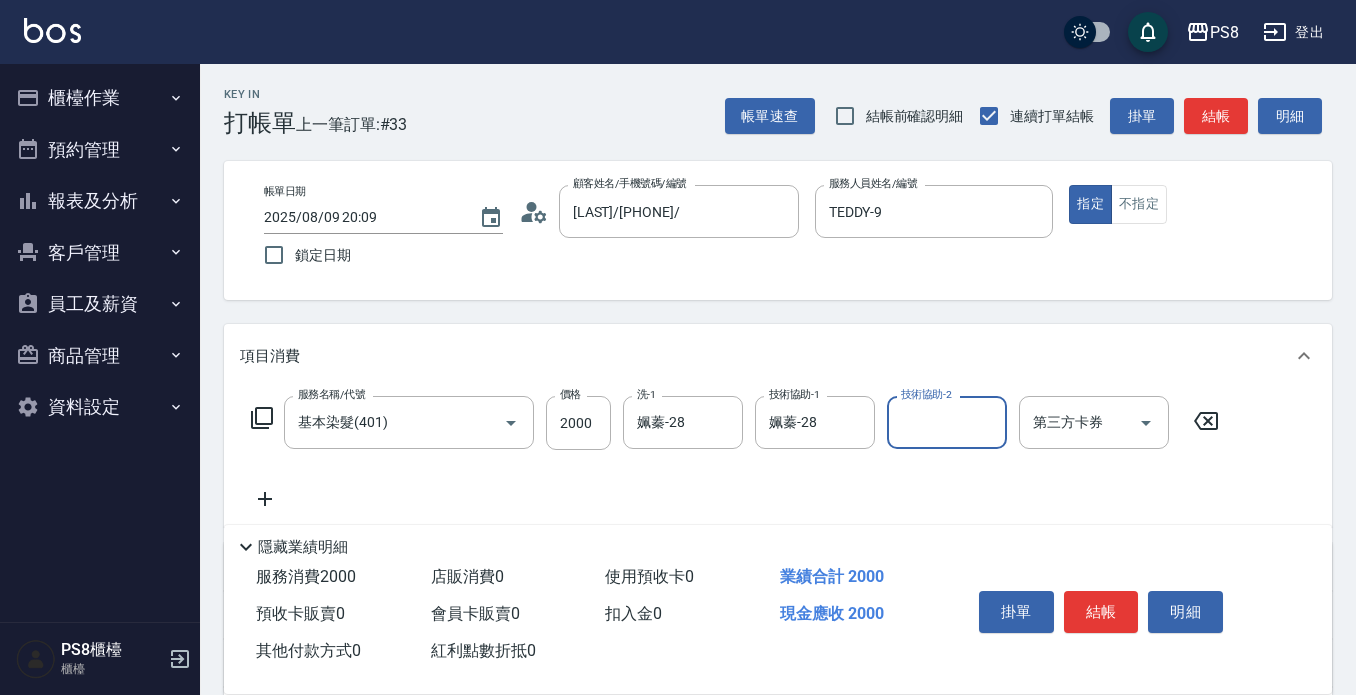 click 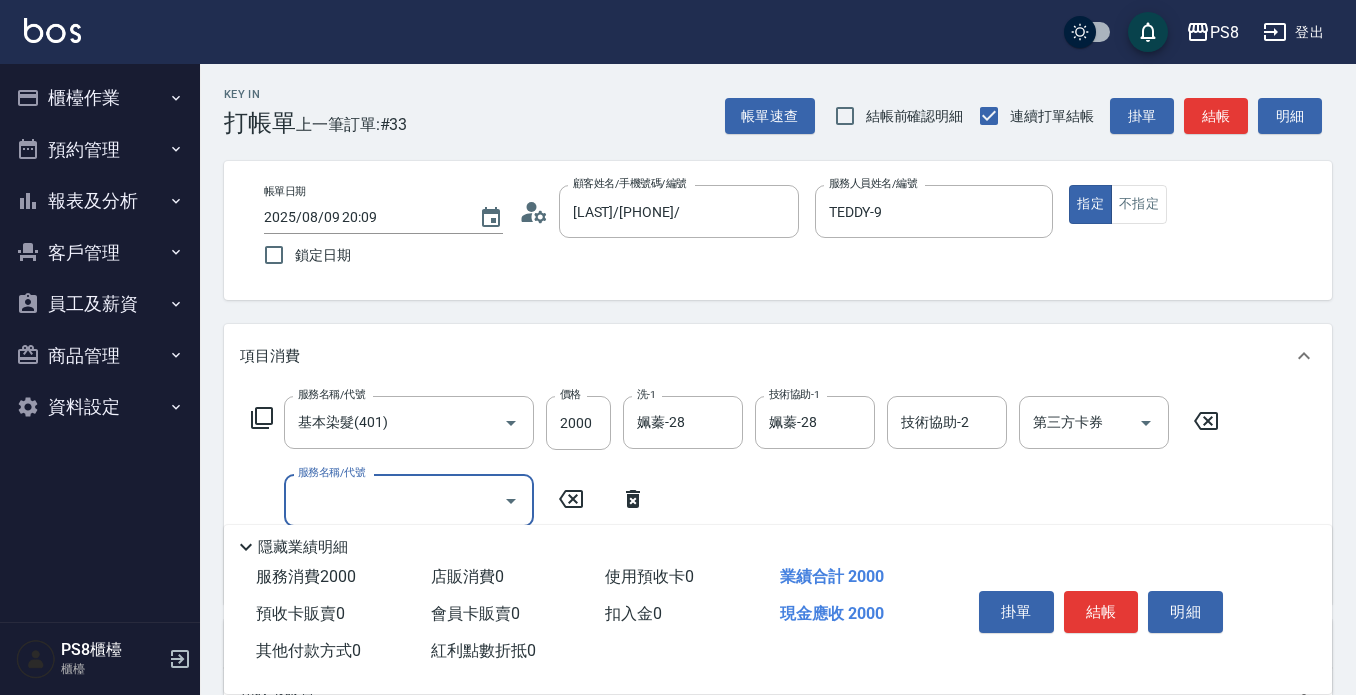 click on "服務名稱/代號" at bounding box center (394, 500) 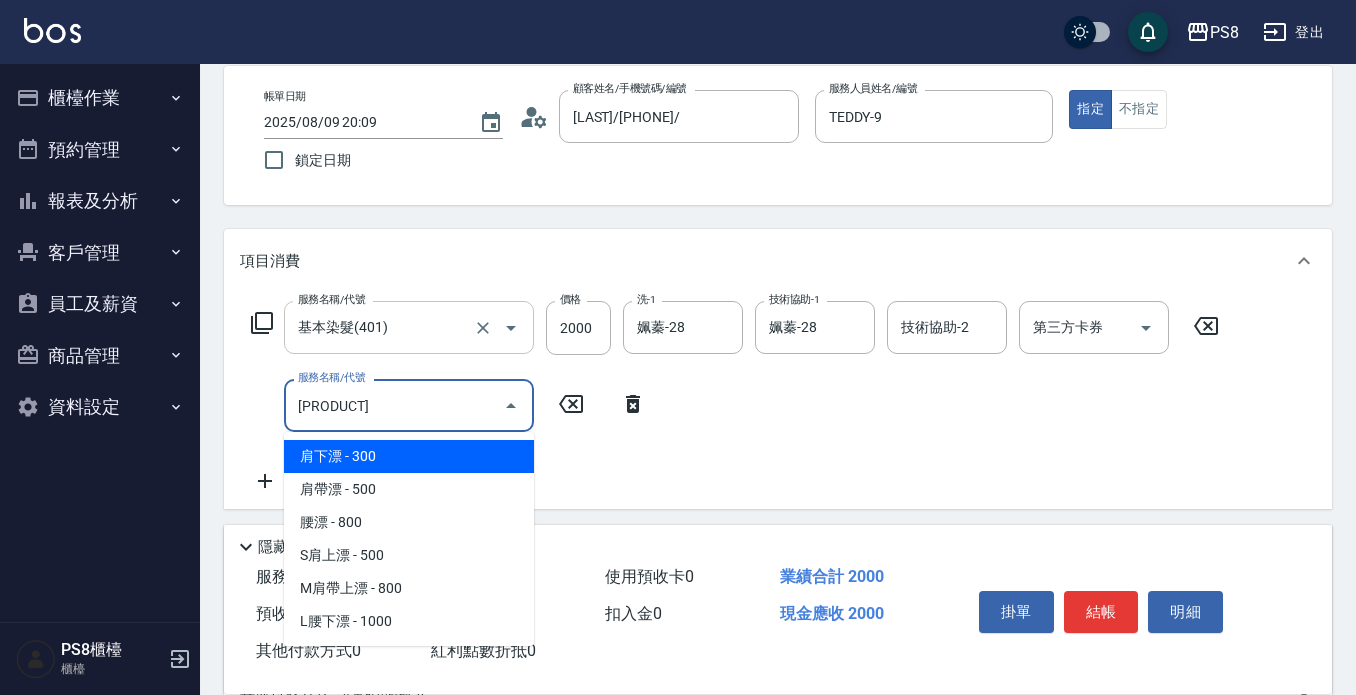 scroll, scrollTop: 100, scrollLeft: 0, axis: vertical 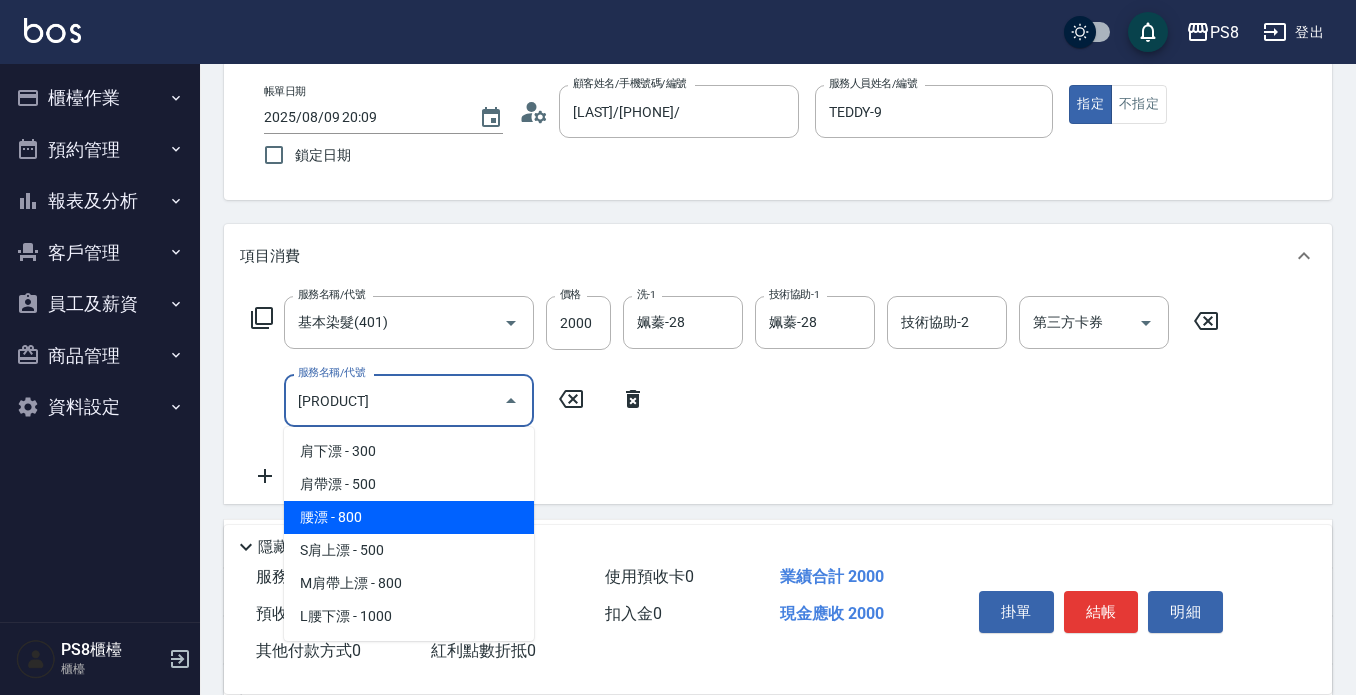 click on "腰漂 - 800" at bounding box center (409, 517) 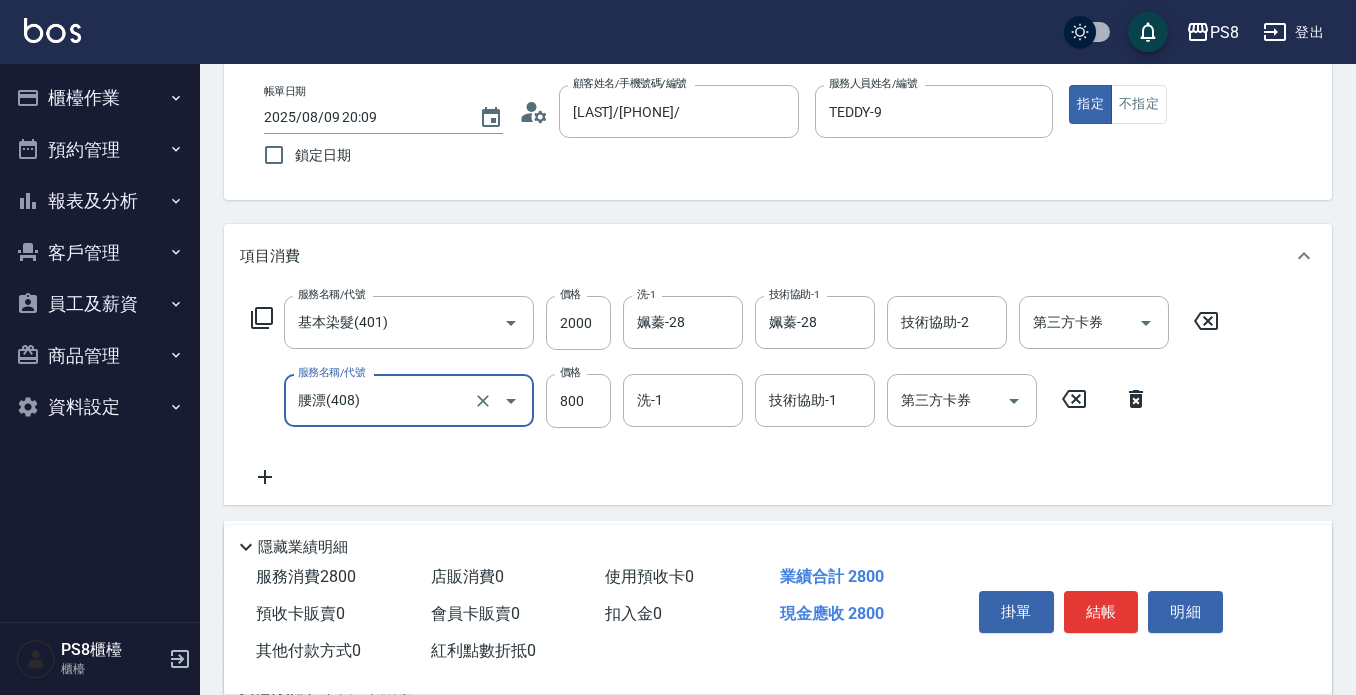 type on "腰漂(408)" 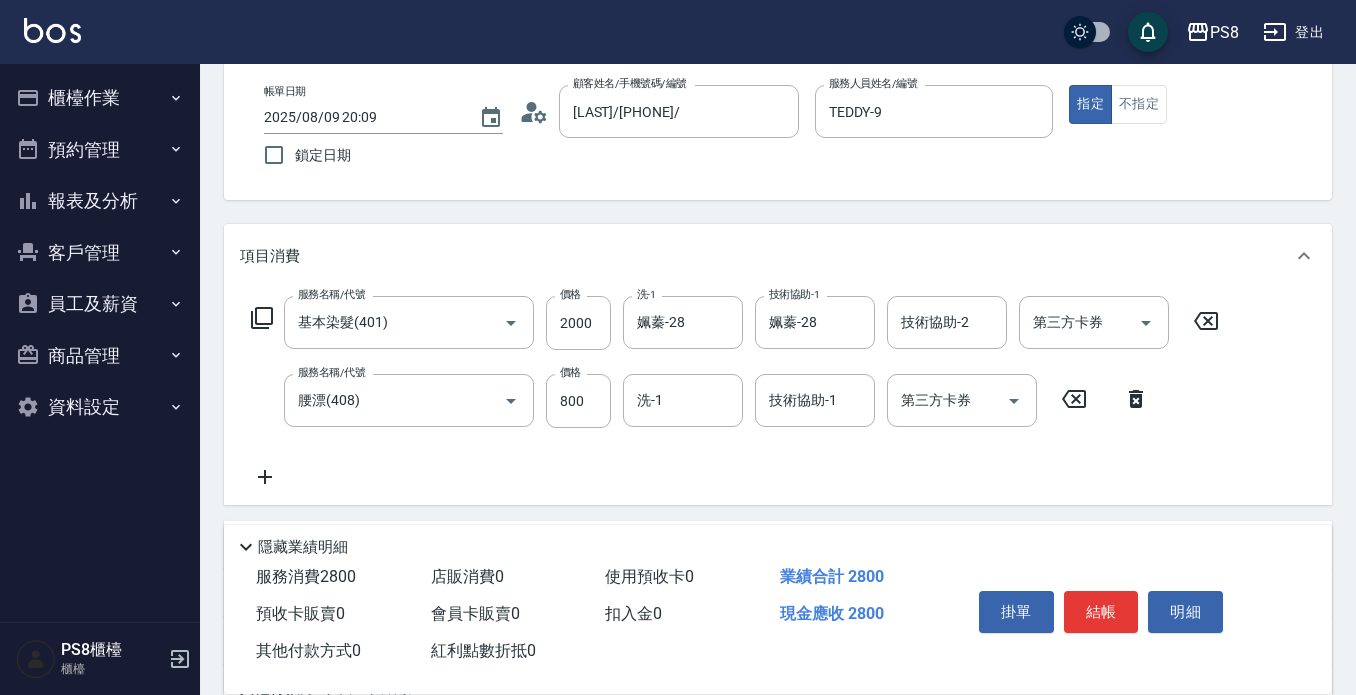 click 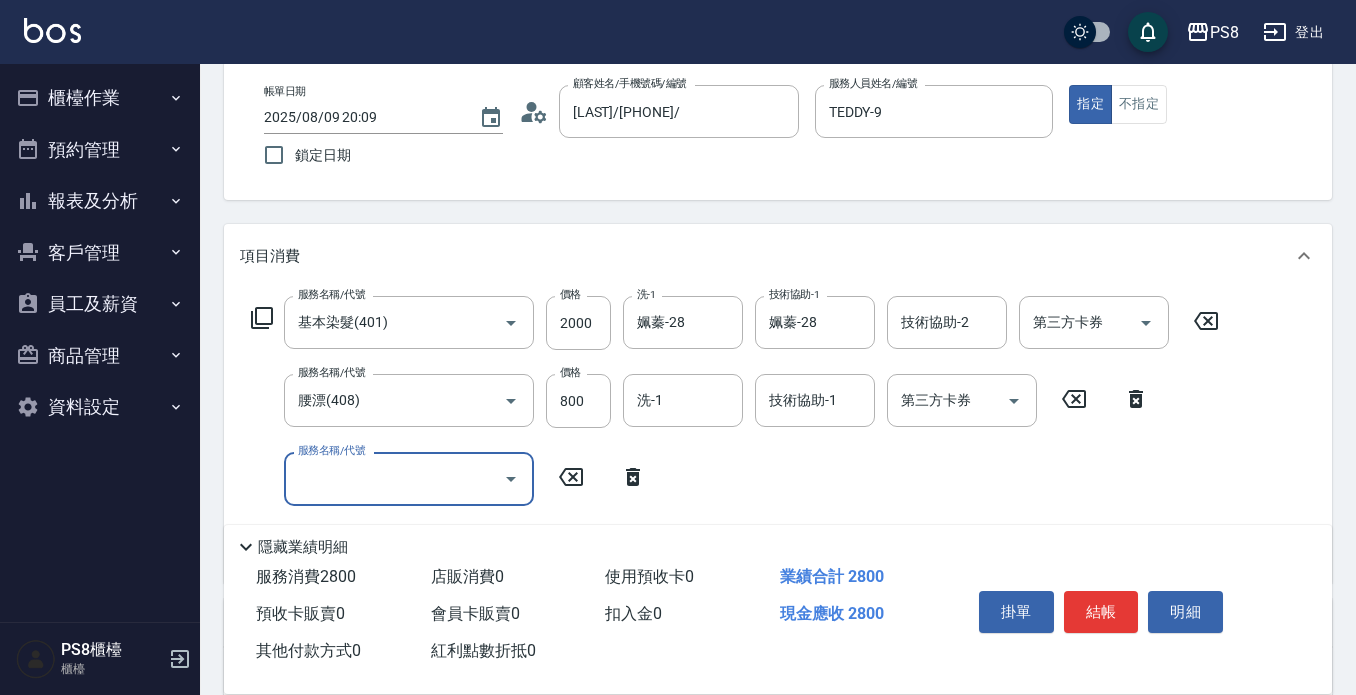 click on "服務名稱/代號 服務名稱/代號" at bounding box center [409, 478] 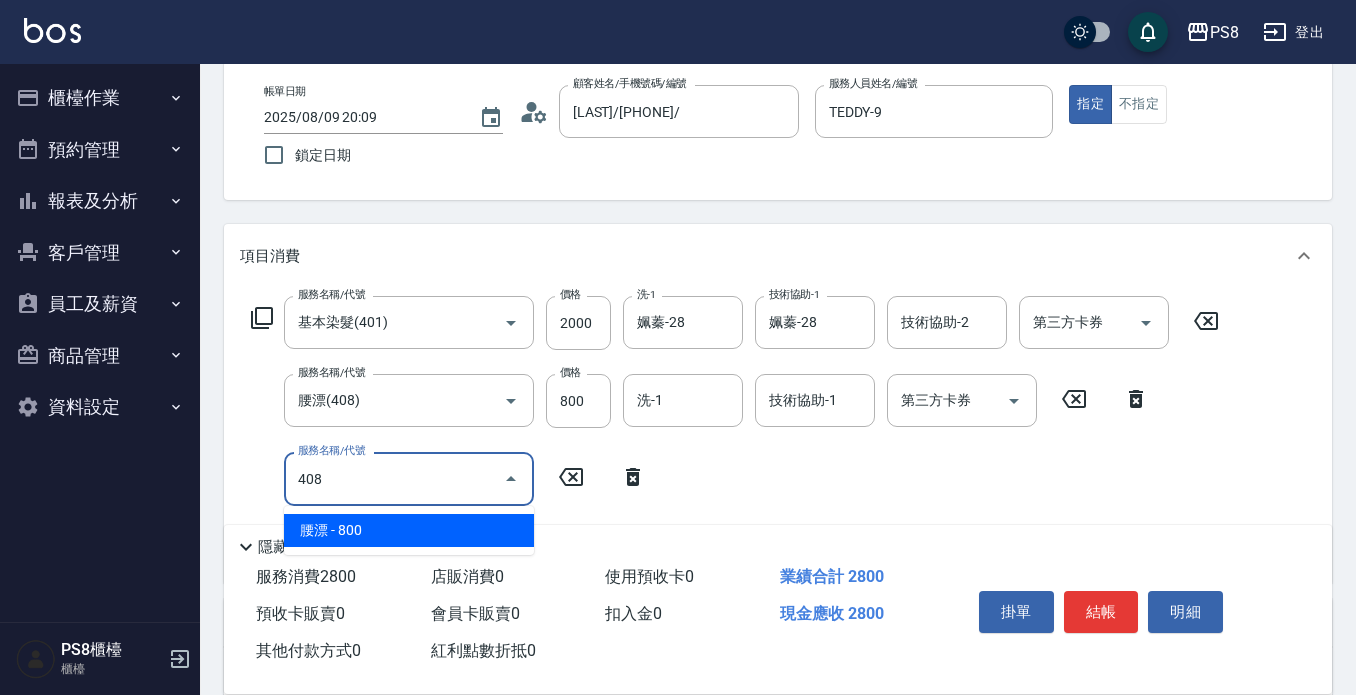 type on "腰漂(408)" 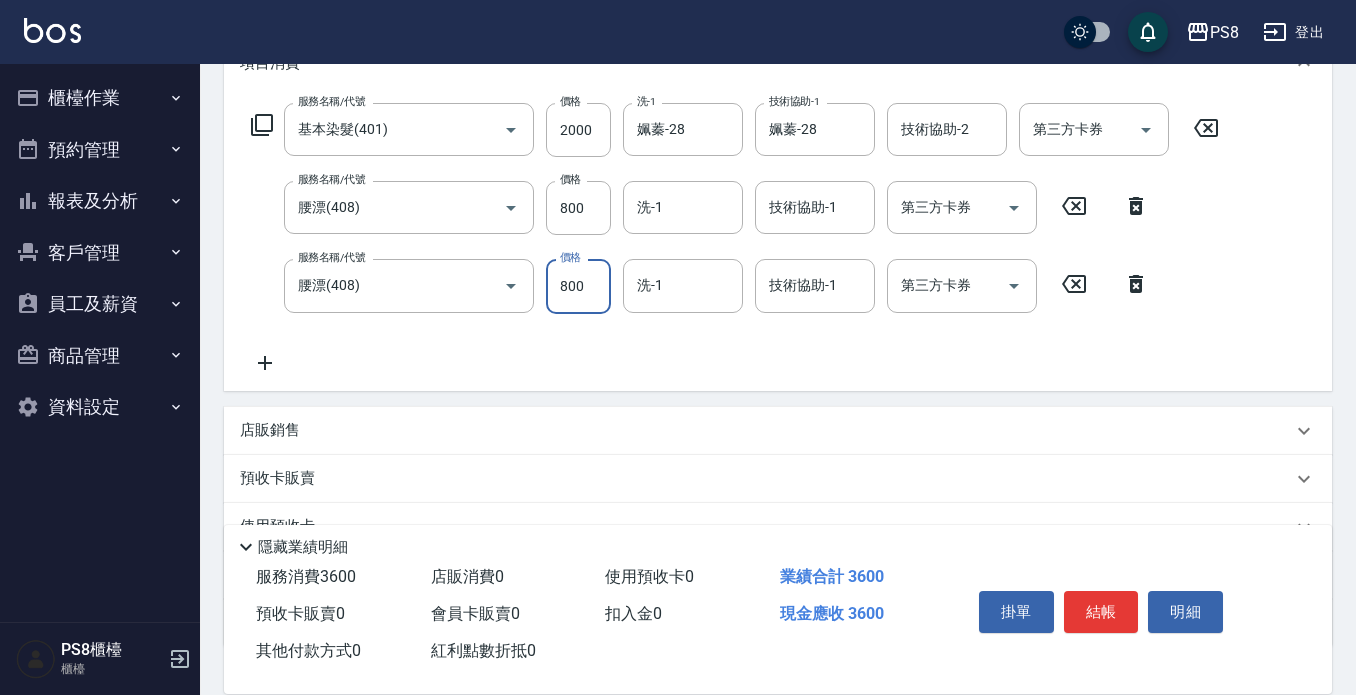 scroll, scrollTop: 300, scrollLeft: 0, axis: vertical 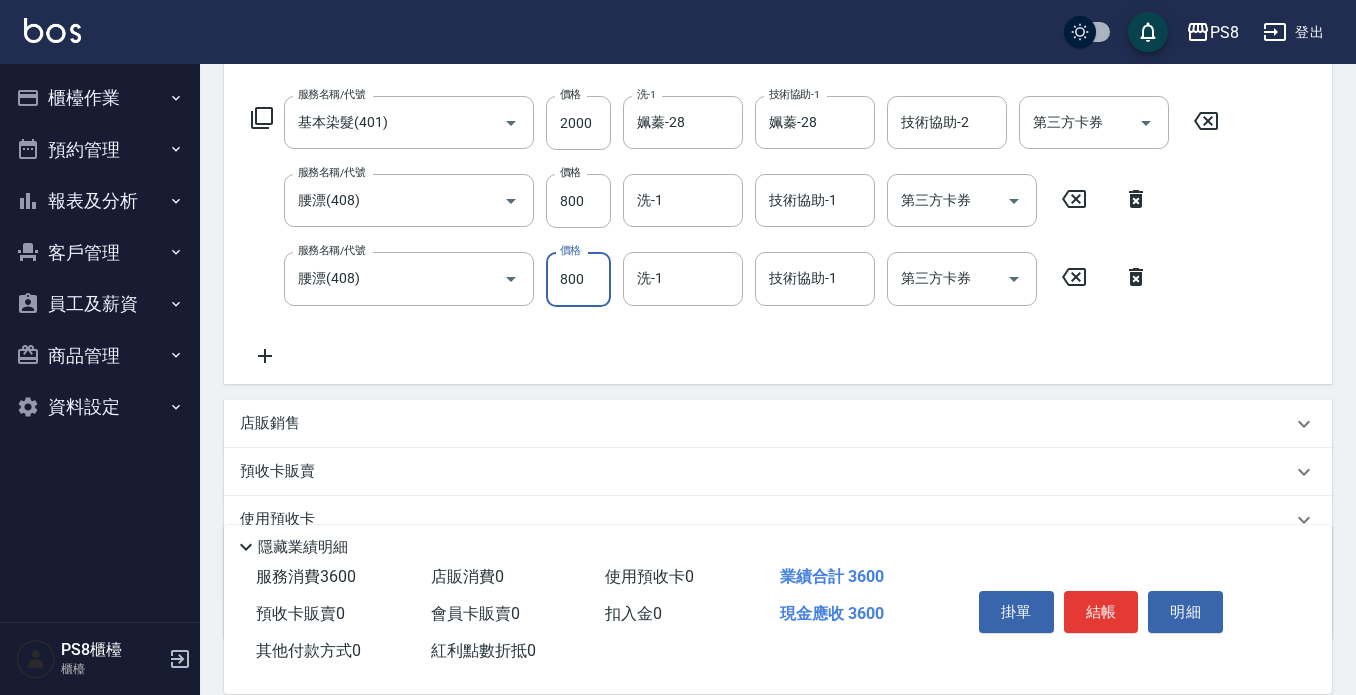 click 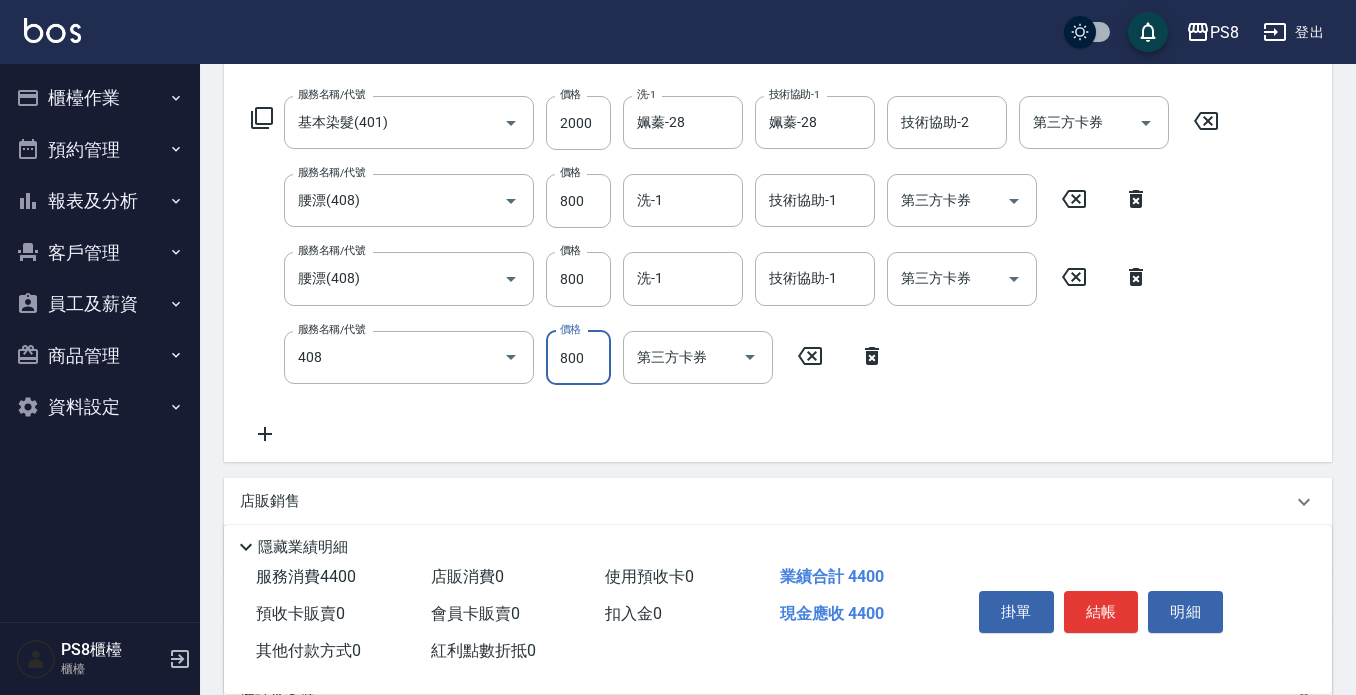 type on "腰漂(408)" 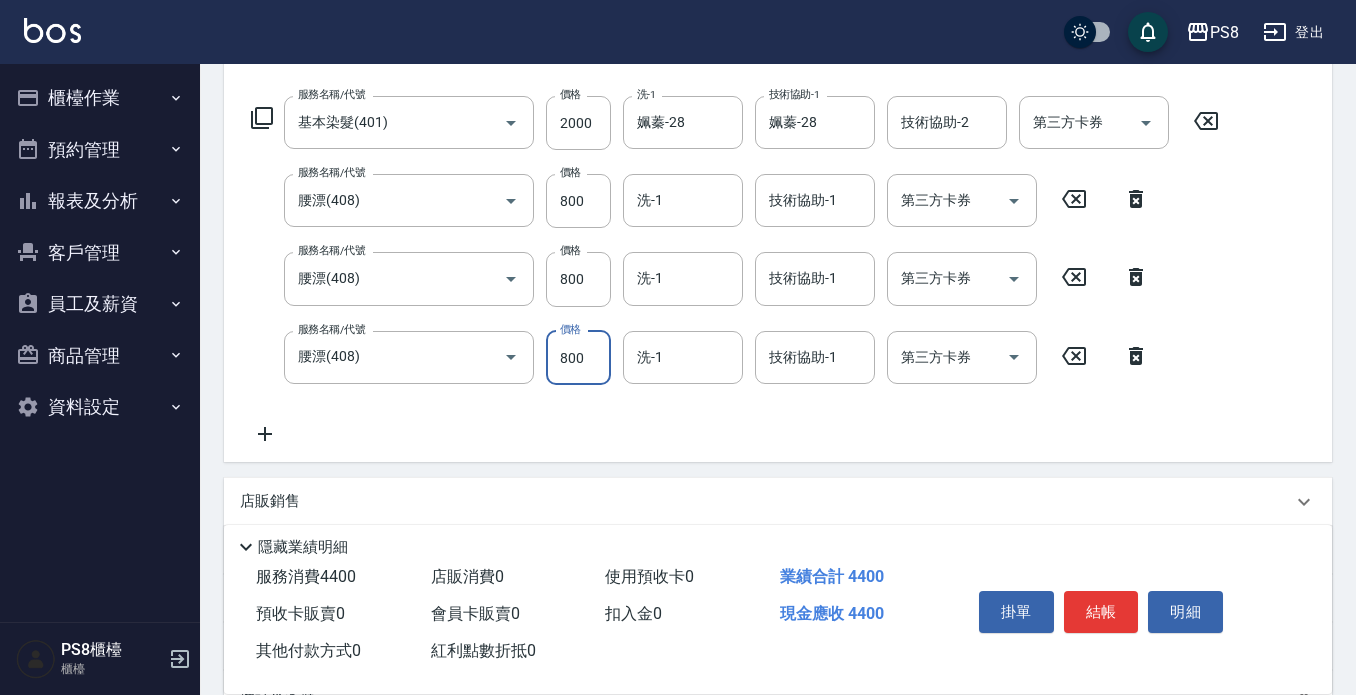 click on "技術協助-1" at bounding box center (815, 200) 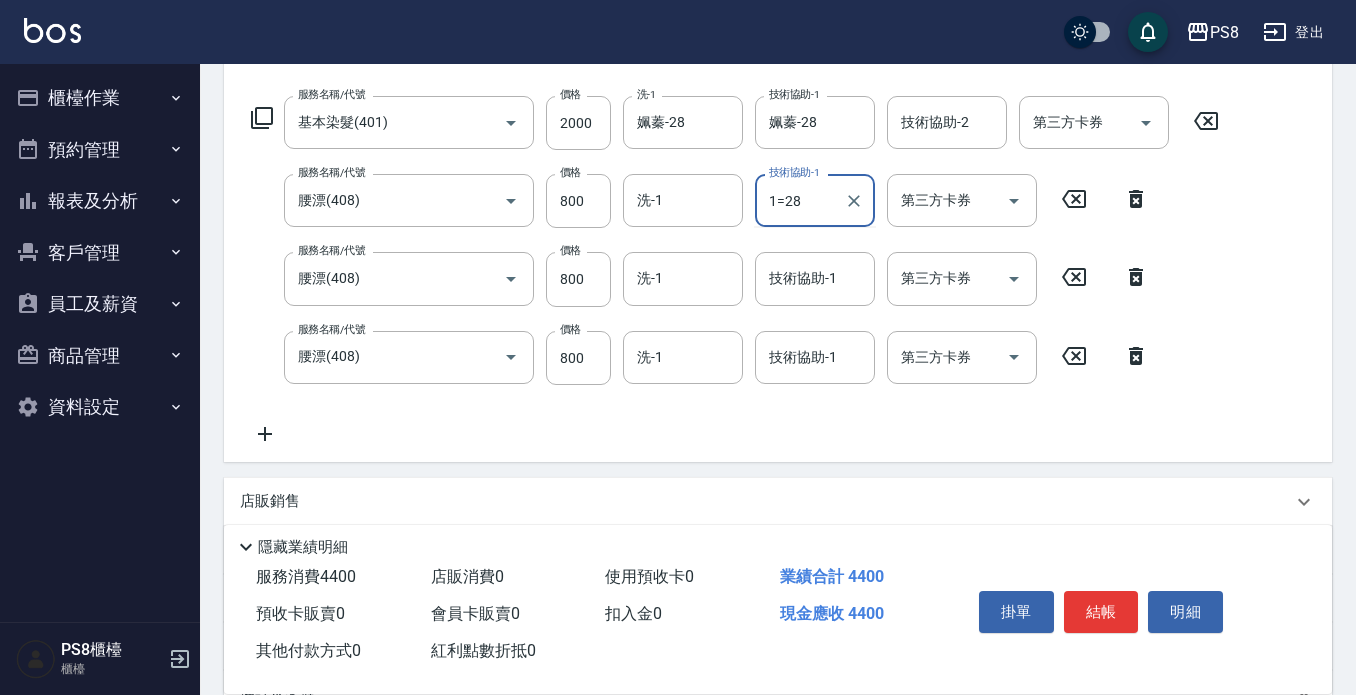 type on "1=28" 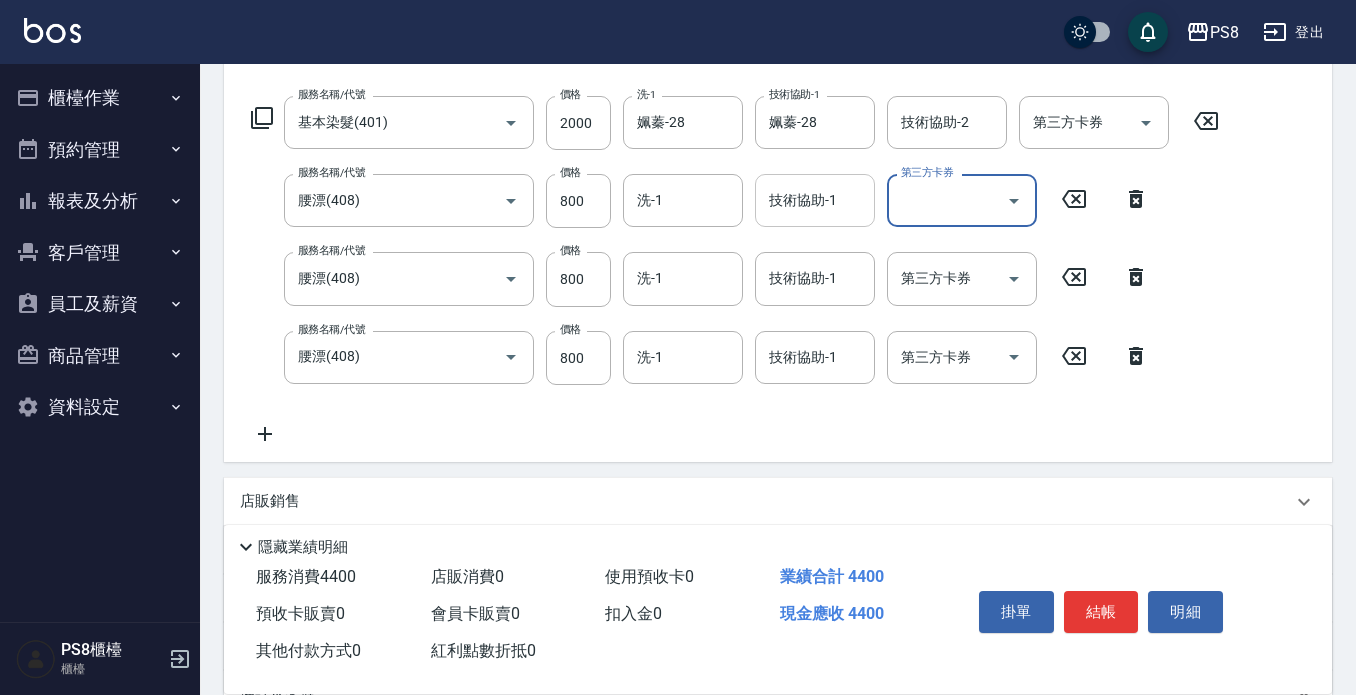 click on "技術協助-1 技術協助-1" at bounding box center [815, 200] 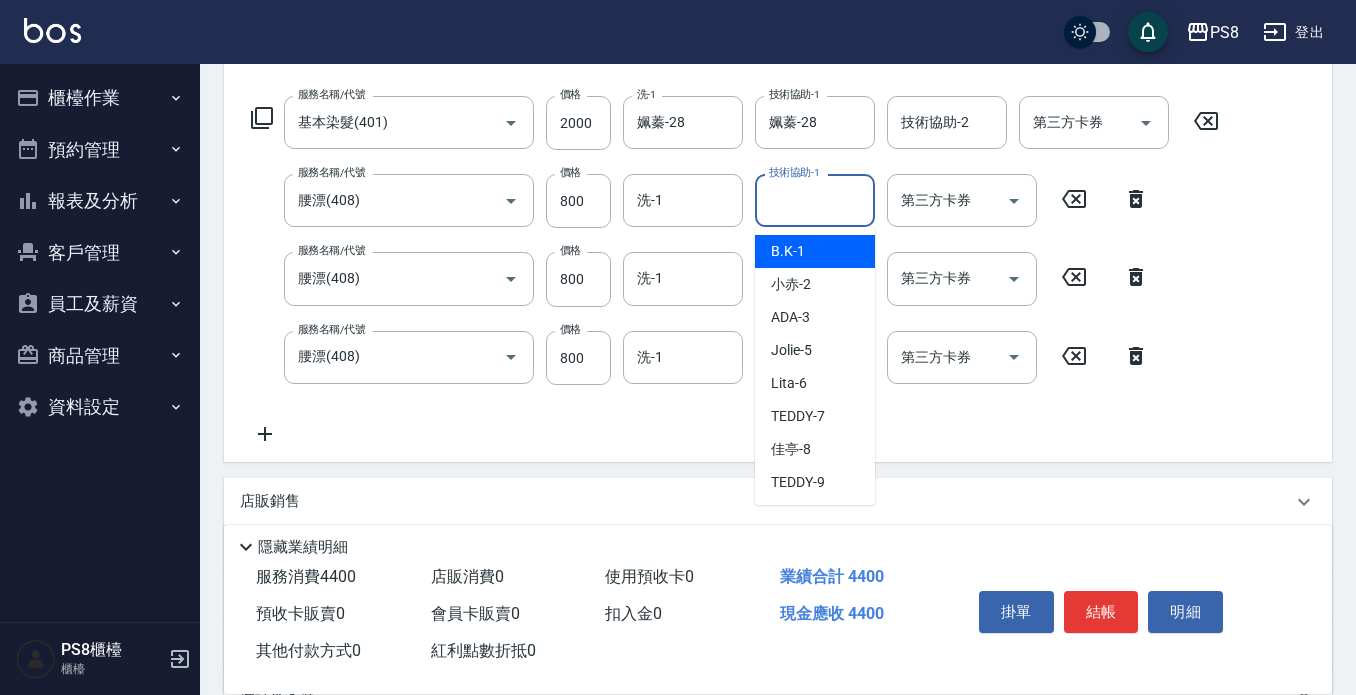 type on "0" 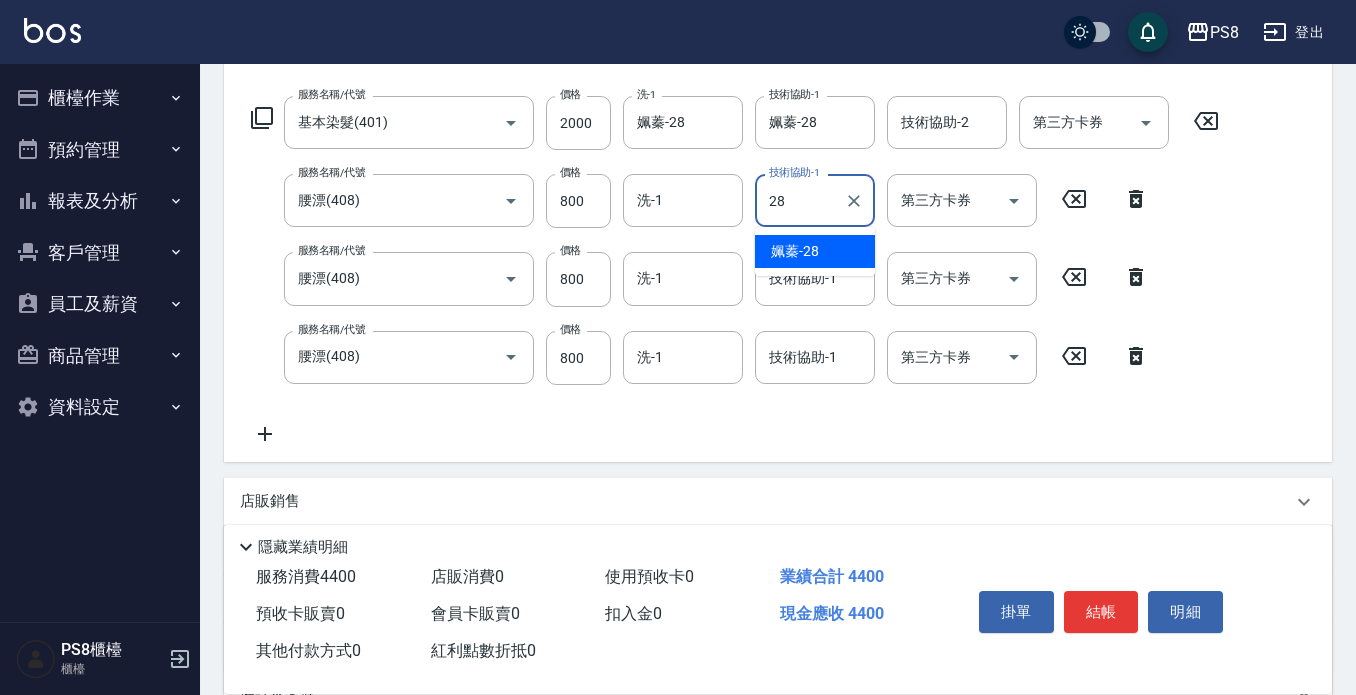 type on "姵蓁-28" 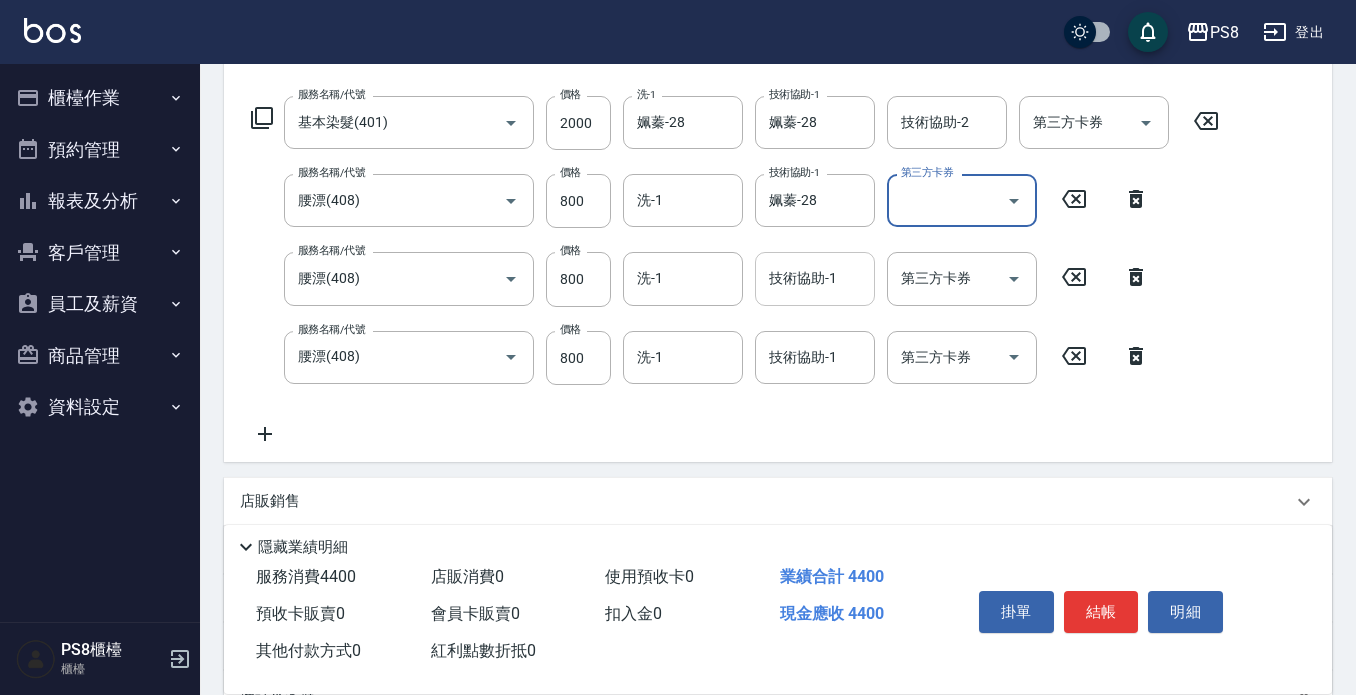 click on "技術協助-1" at bounding box center (815, 278) 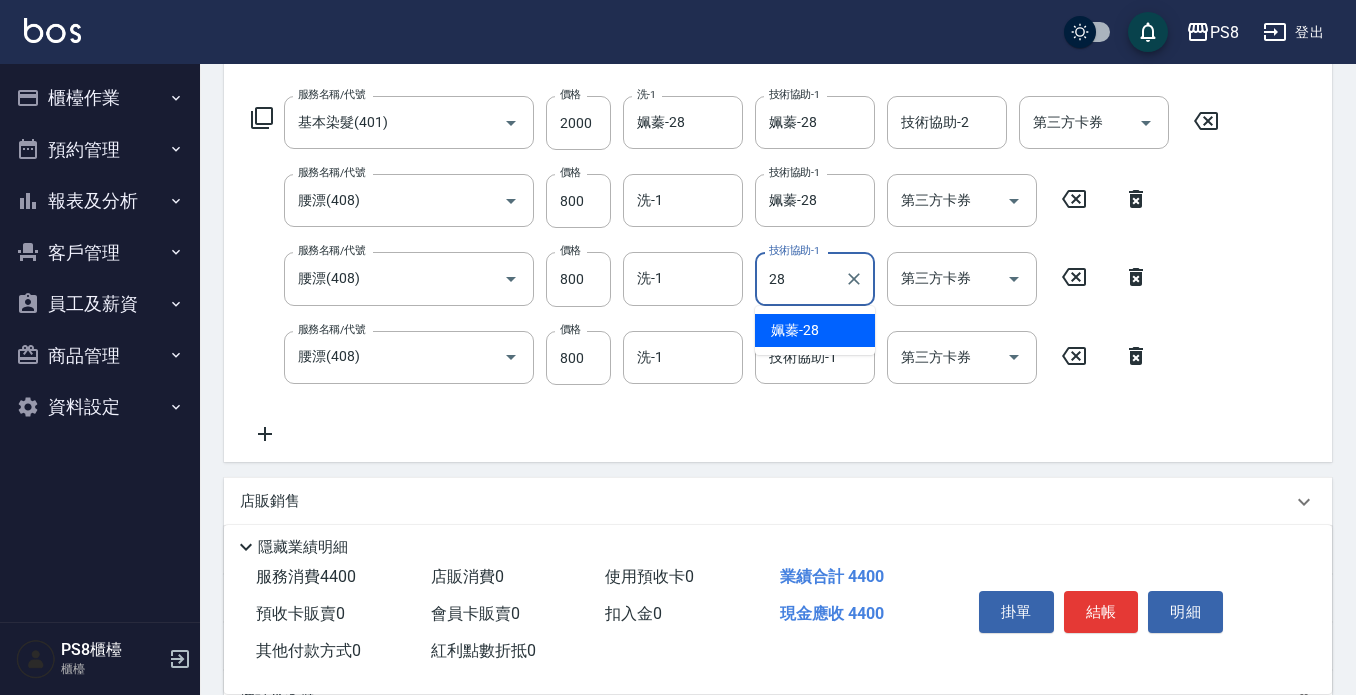 type on "姵蓁-28" 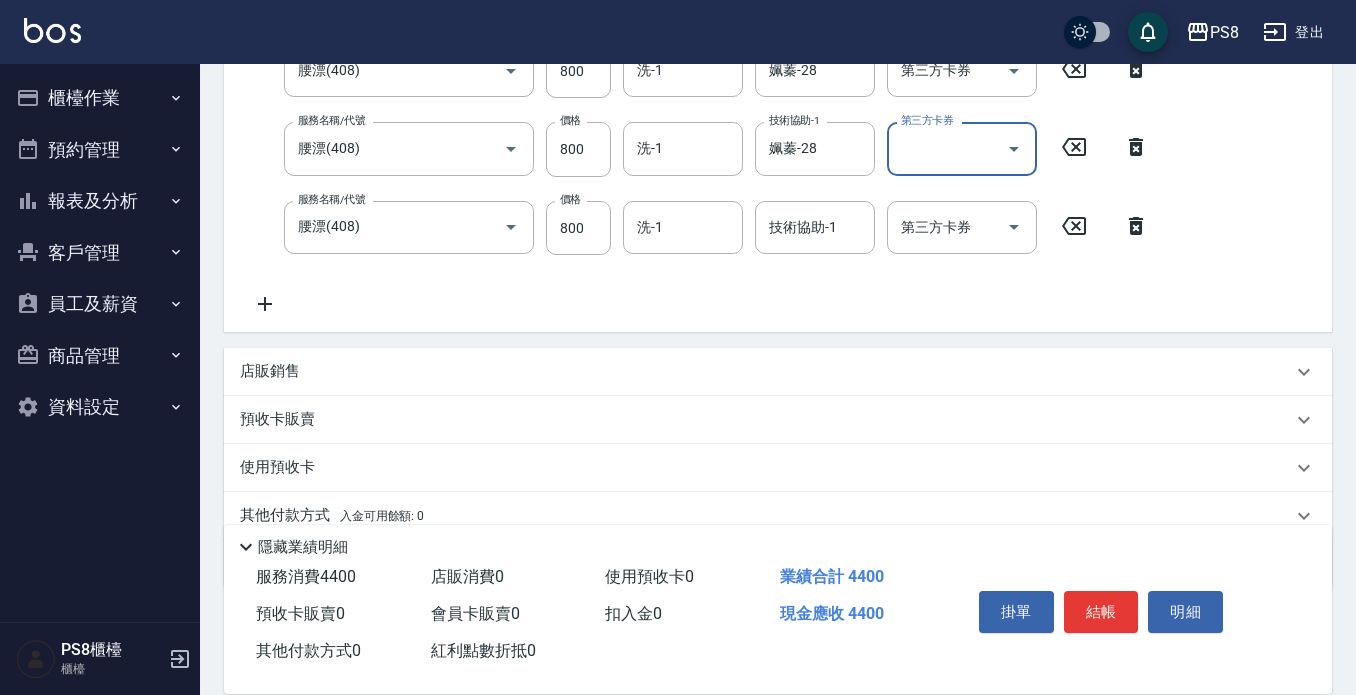 scroll, scrollTop: 0, scrollLeft: 0, axis: both 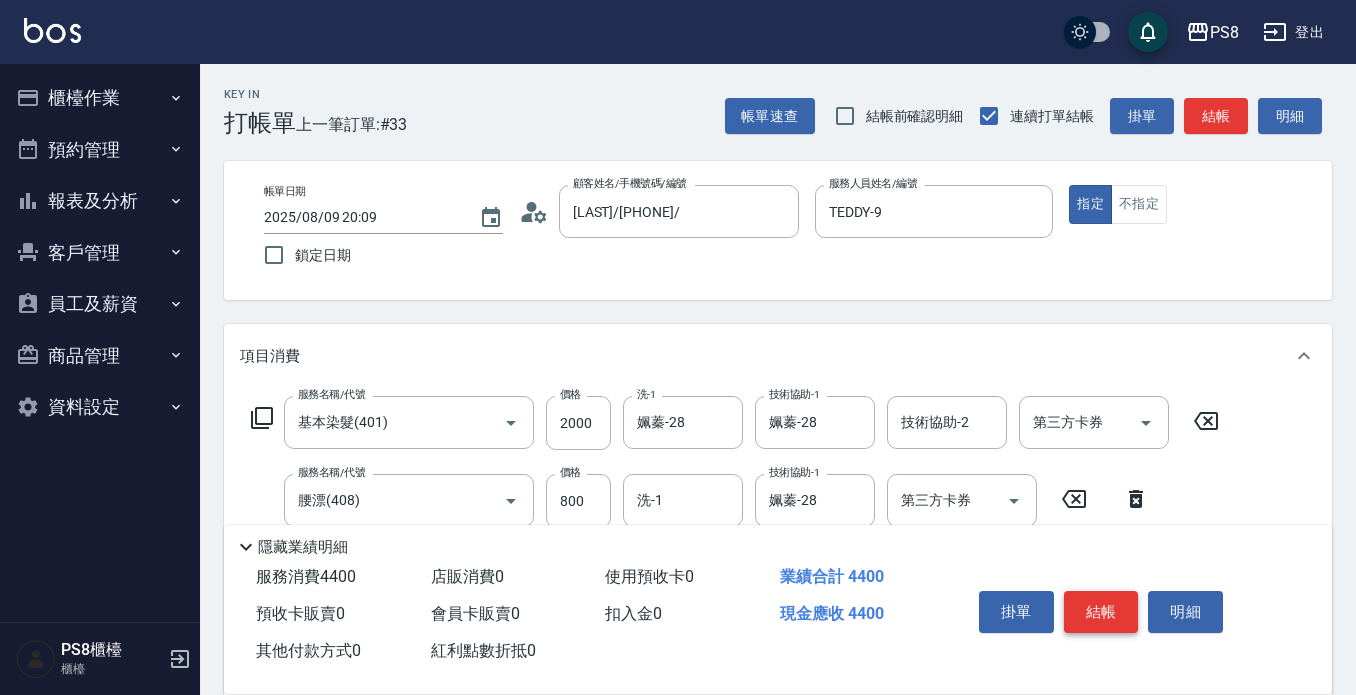 click on "結帳" at bounding box center [1101, 612] 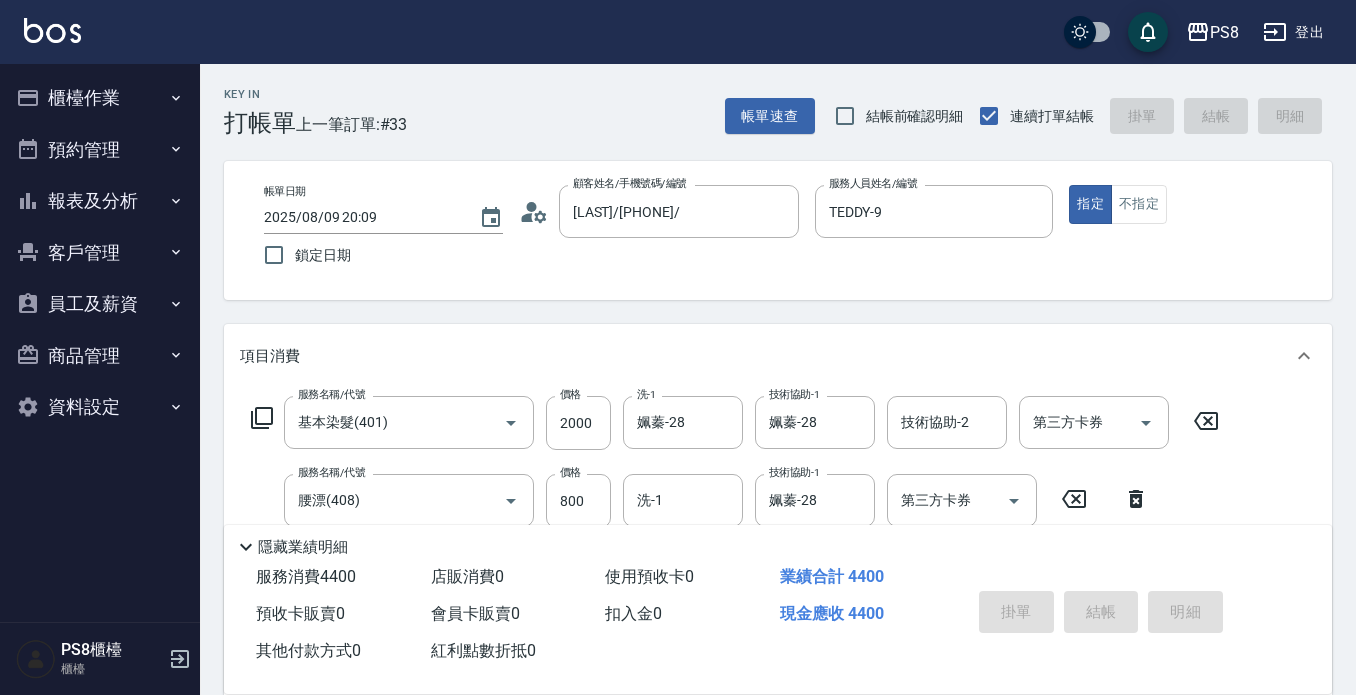 type on "2025/08/09 20:33" 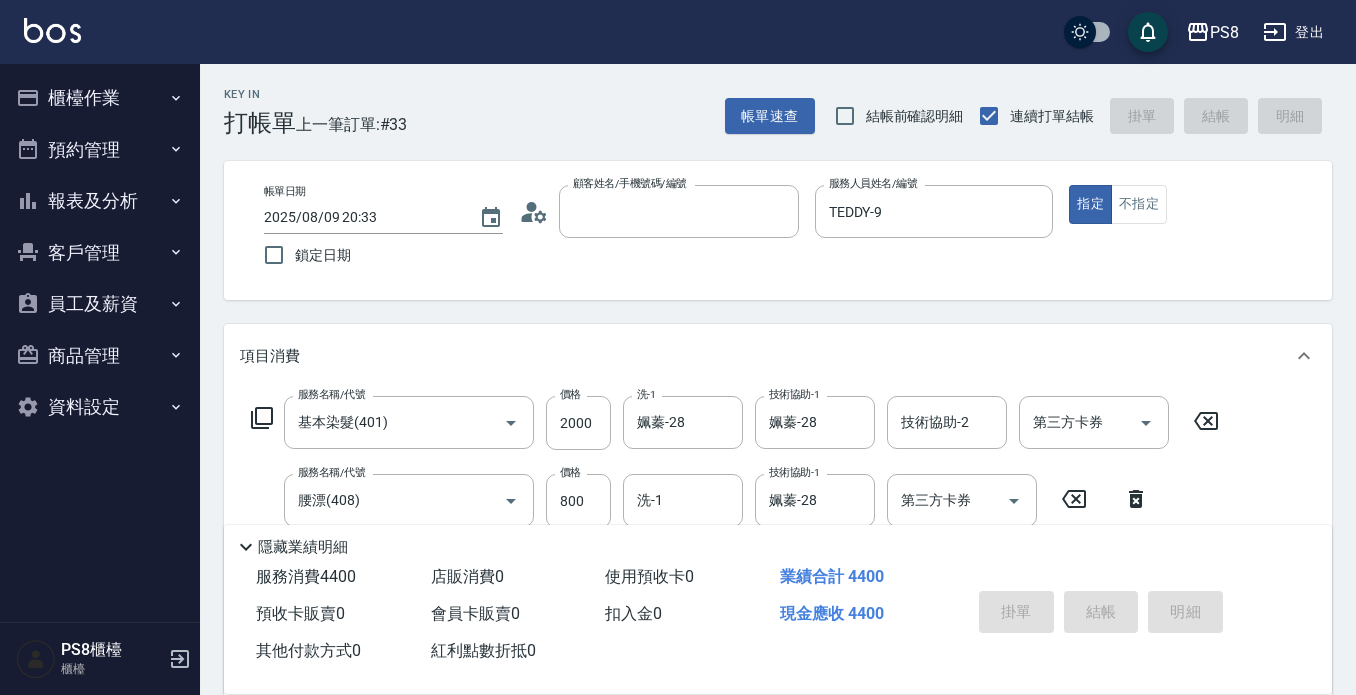 type 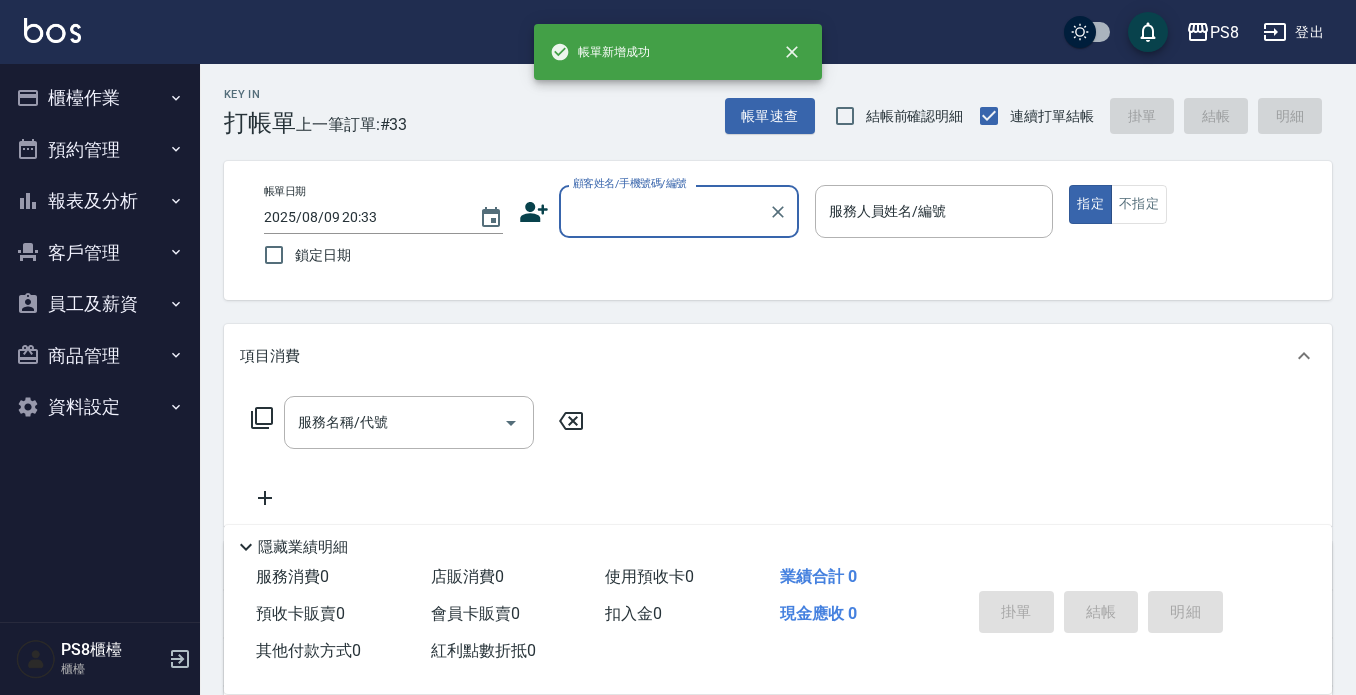 drag, startPoint x: 75, startPoint y: 106, endPoint x: 87, endPoint y: 141, distance: 37 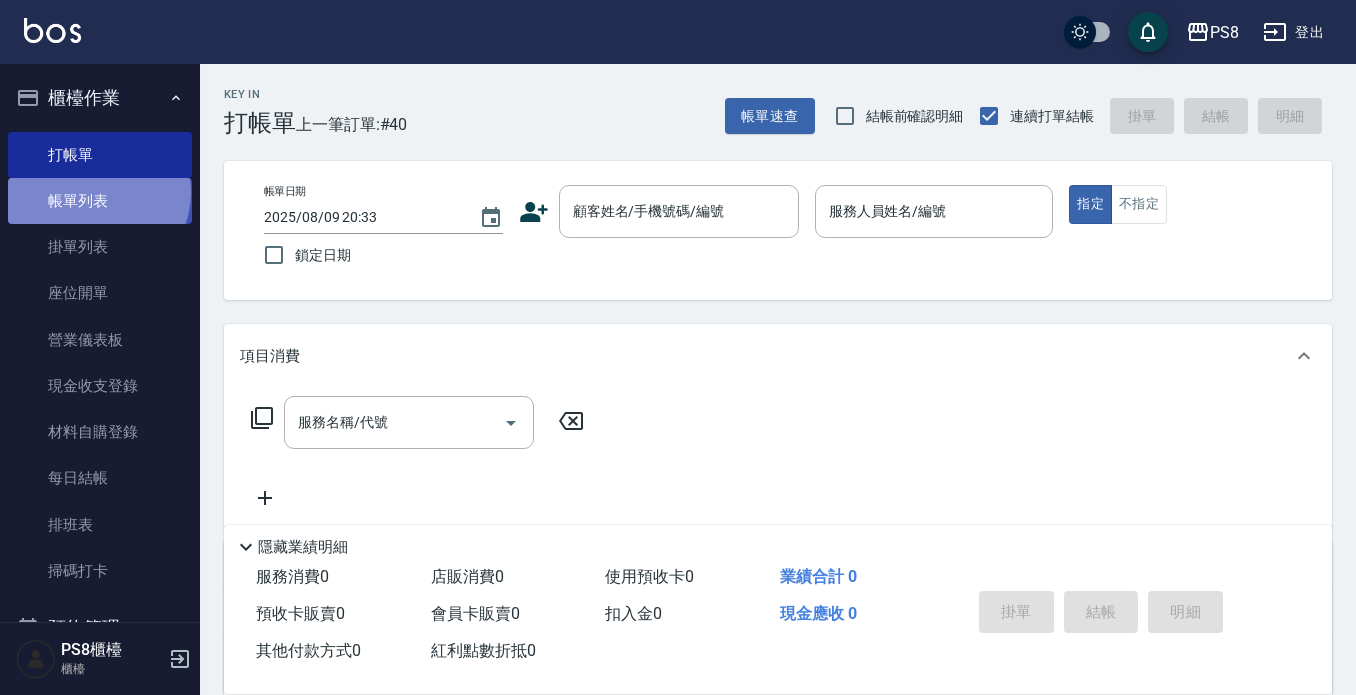click on "帳單列表" at bounding box center (100, 201) 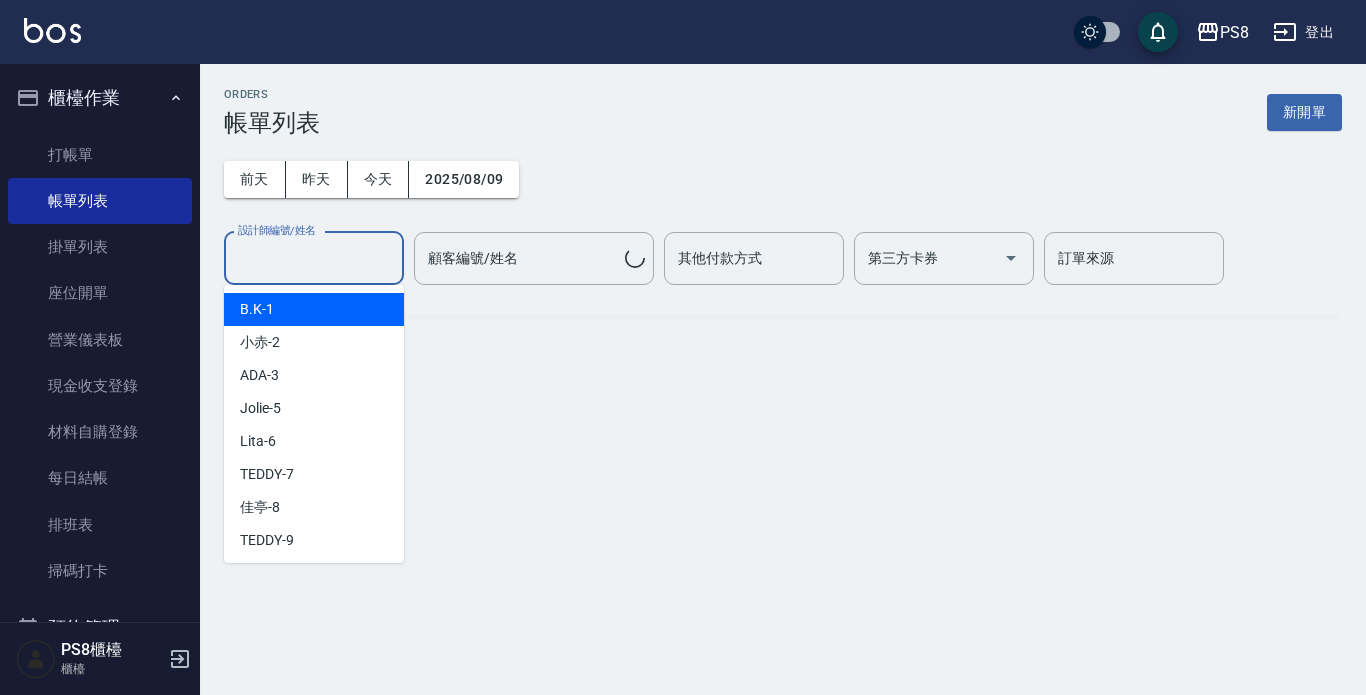 click on "設計師編號/姓名" at bounding box center (314, 258) 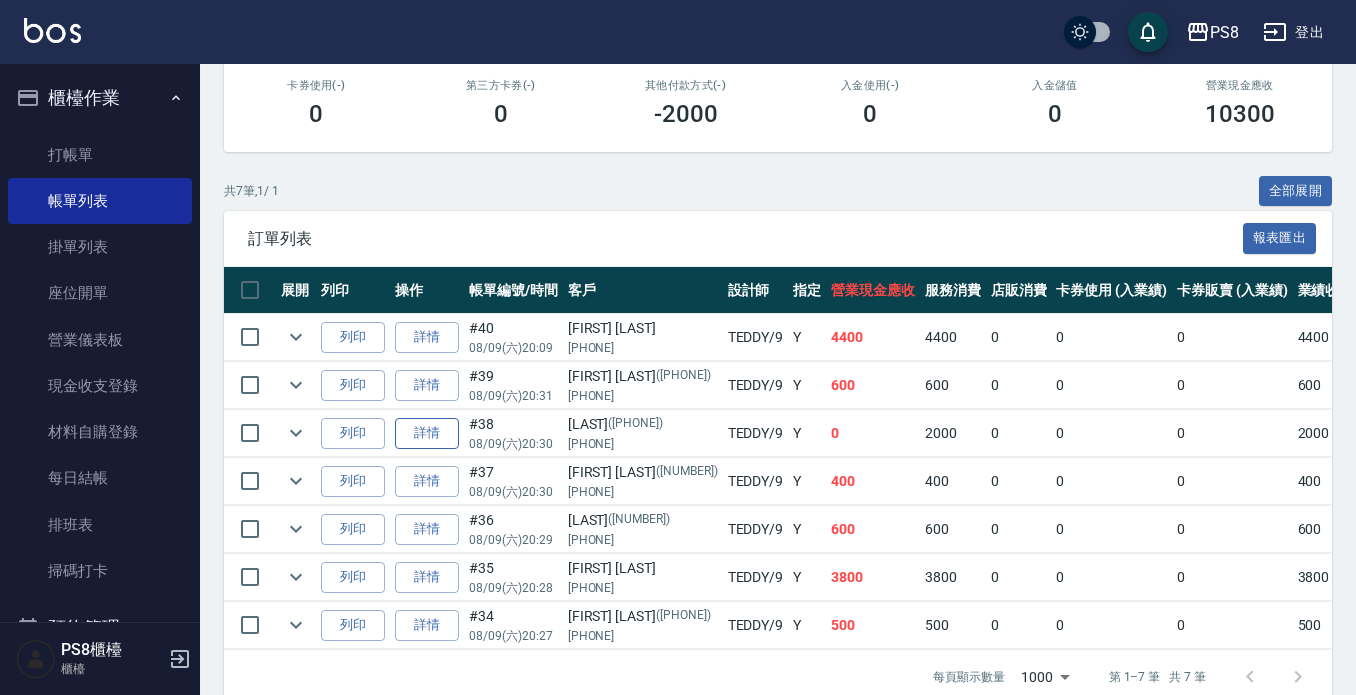 scroll, scrollTop: 401, scrollLeft: 0, axis: vertical 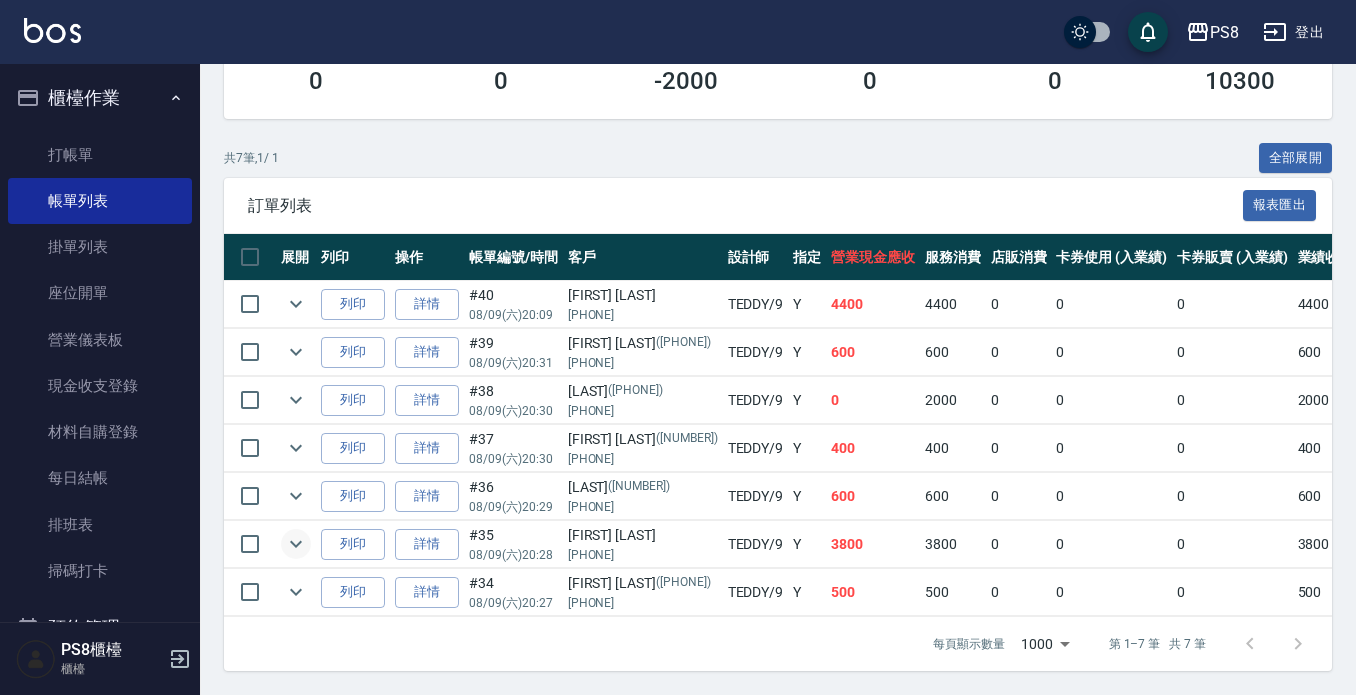 click 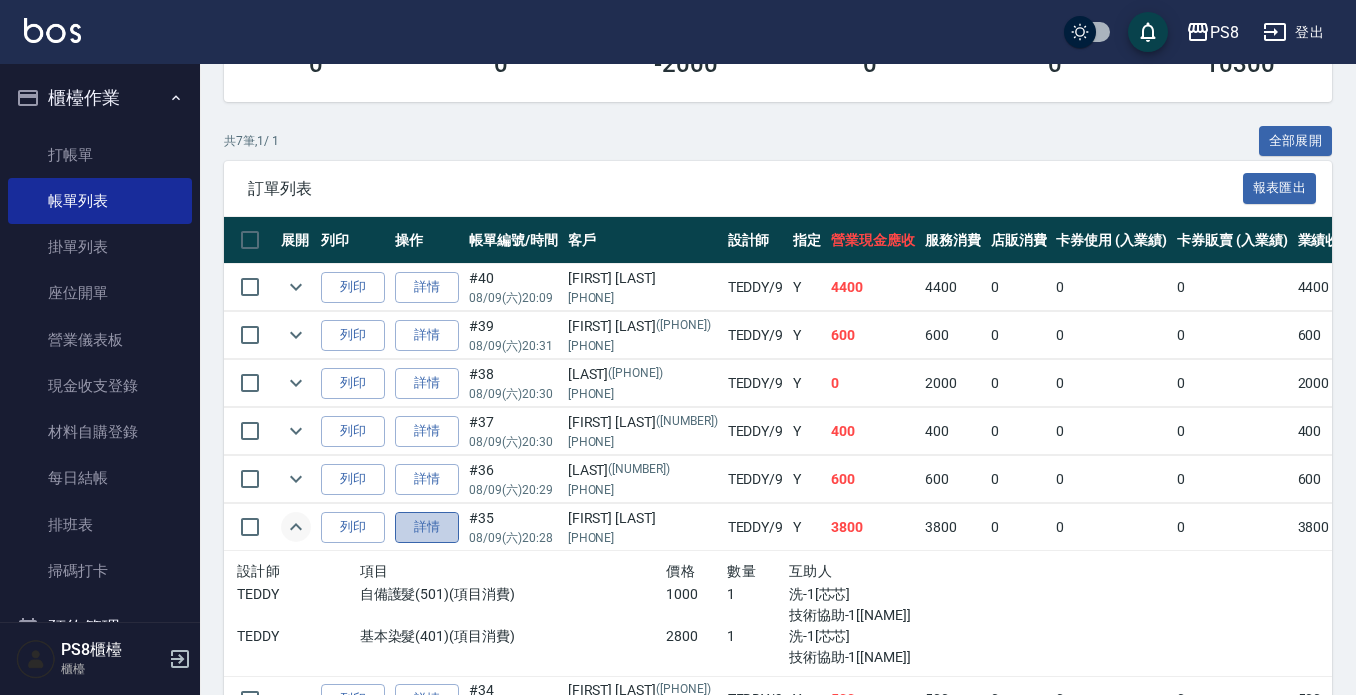 click on "詳情" at bounding box center (427, 527) 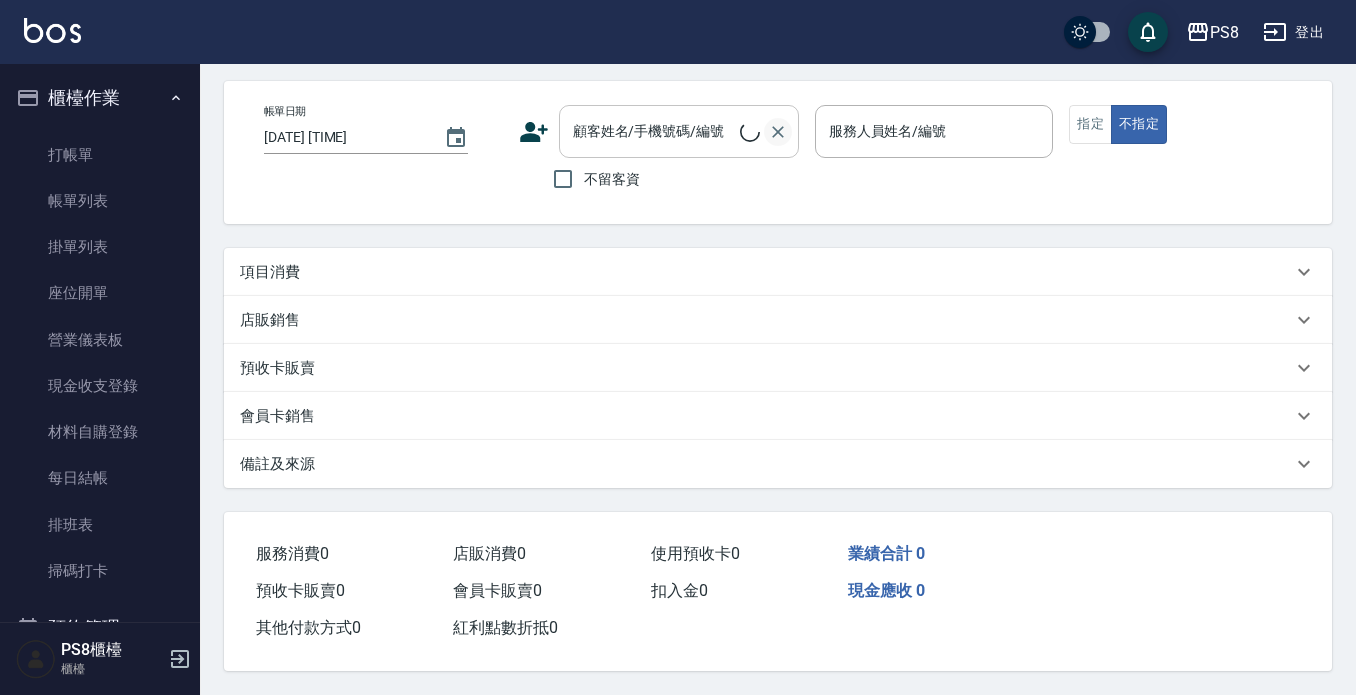 scroll, scrollTop: 0, scrollLeft: 0, axis: both 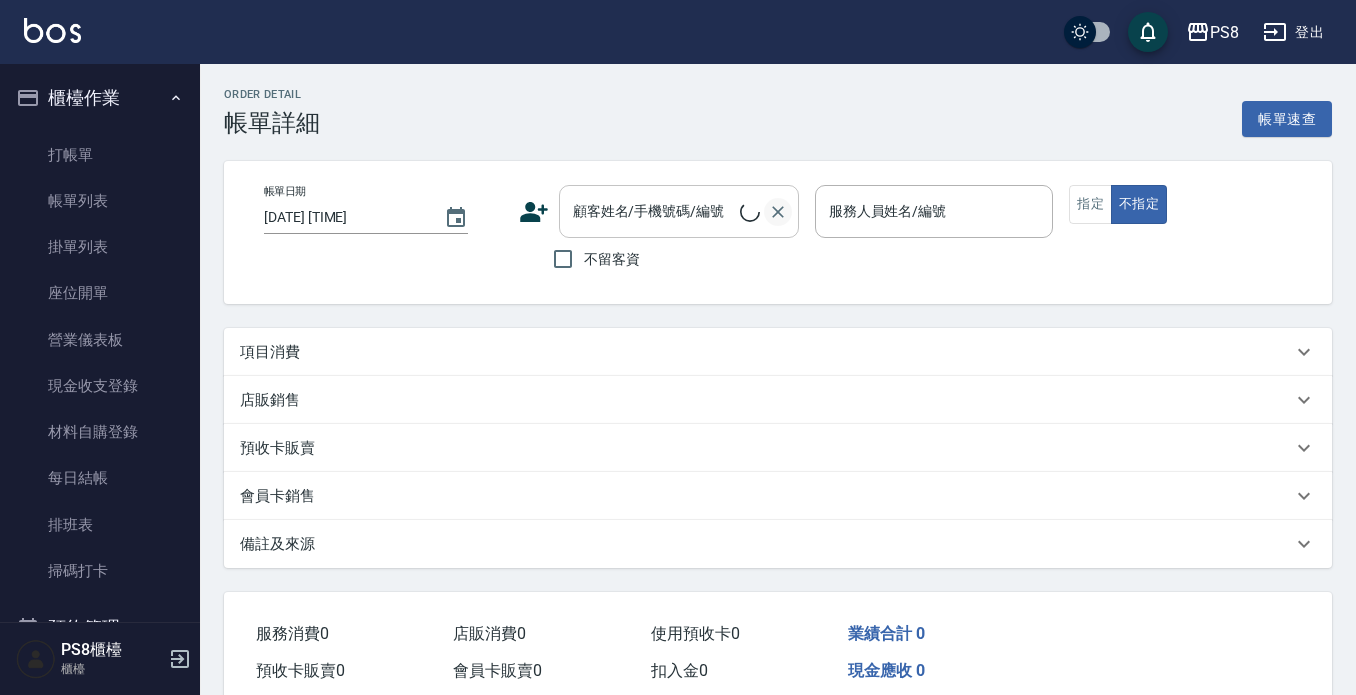 click at bounding box center [778, 212] 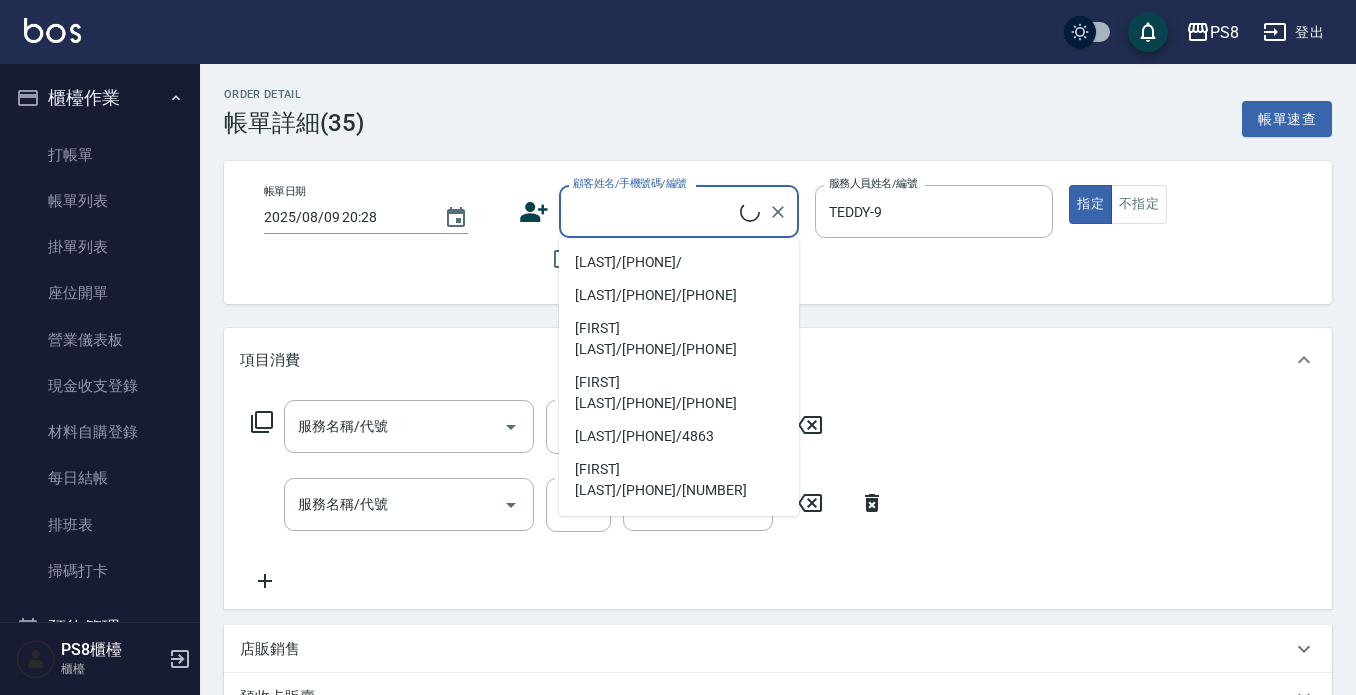 click on "顧客姓名/手機號碼/編號" at bounding box center [654, 211] 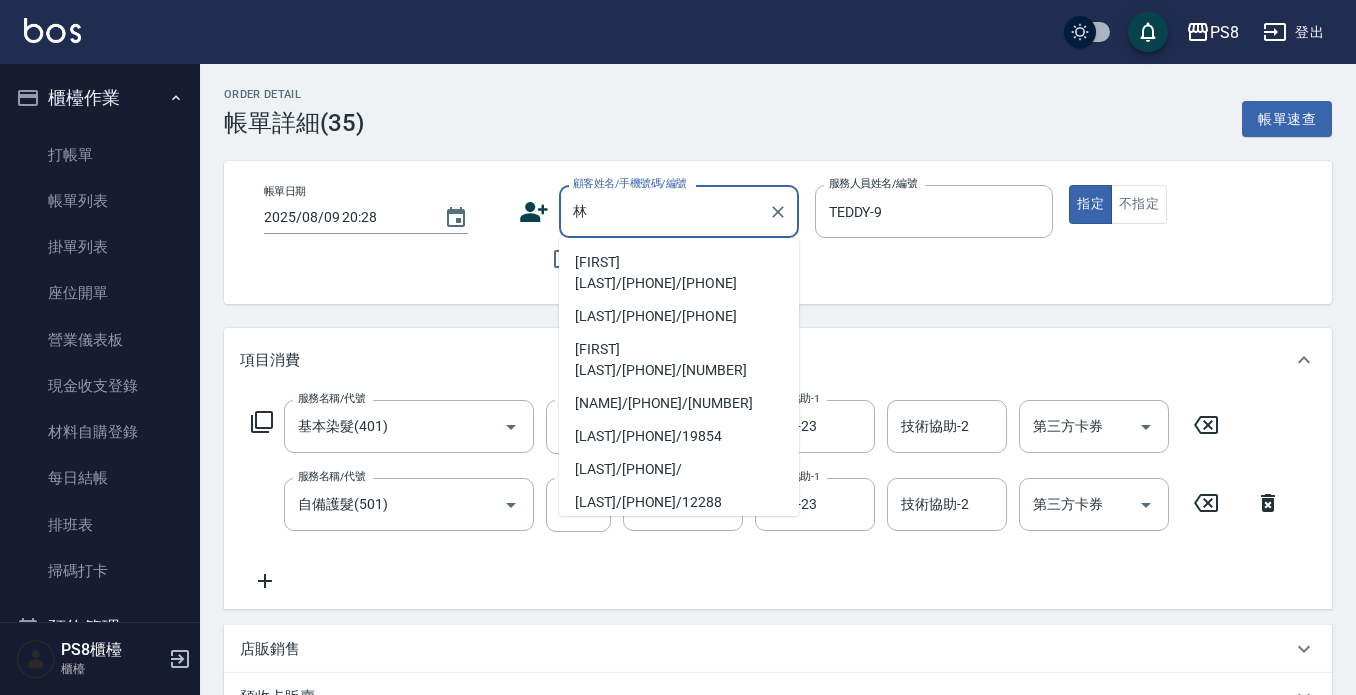 click on "林林/0905445276/0905445276" at bounding box center [679, 273] 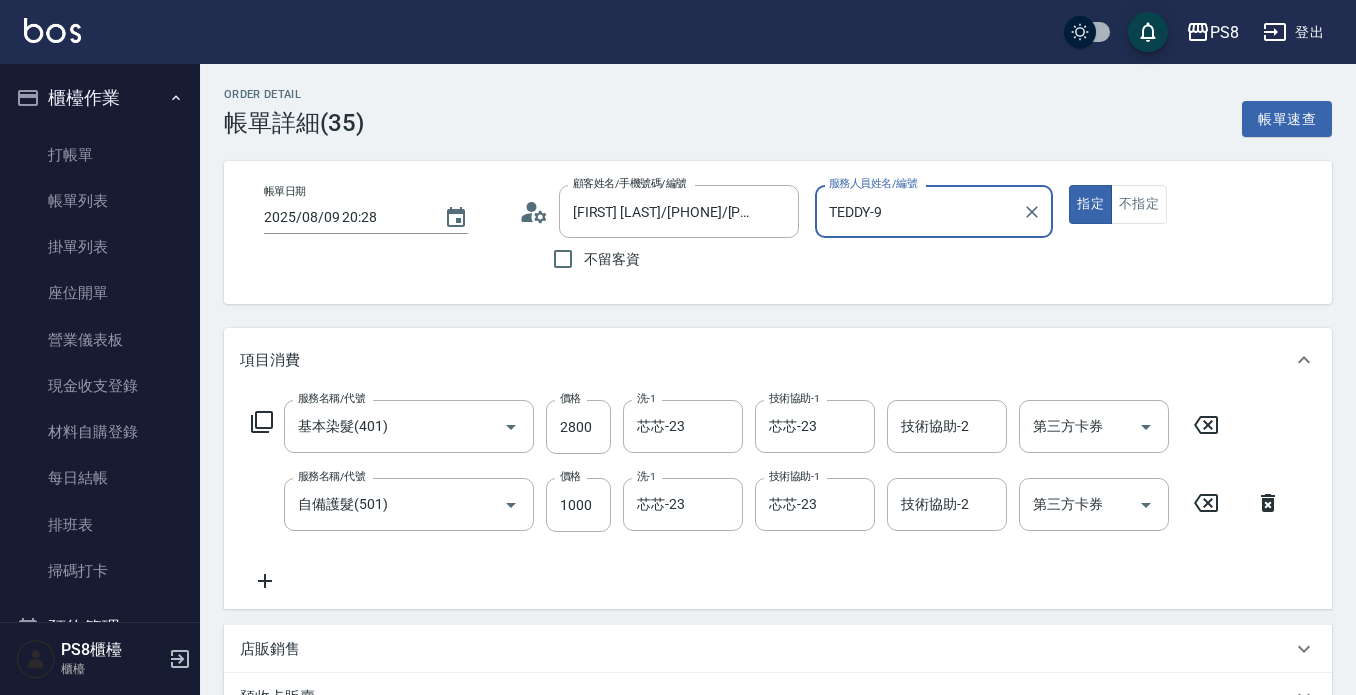 scroll, scrollTop: 434, scrollLeft: 0, axis: vertical 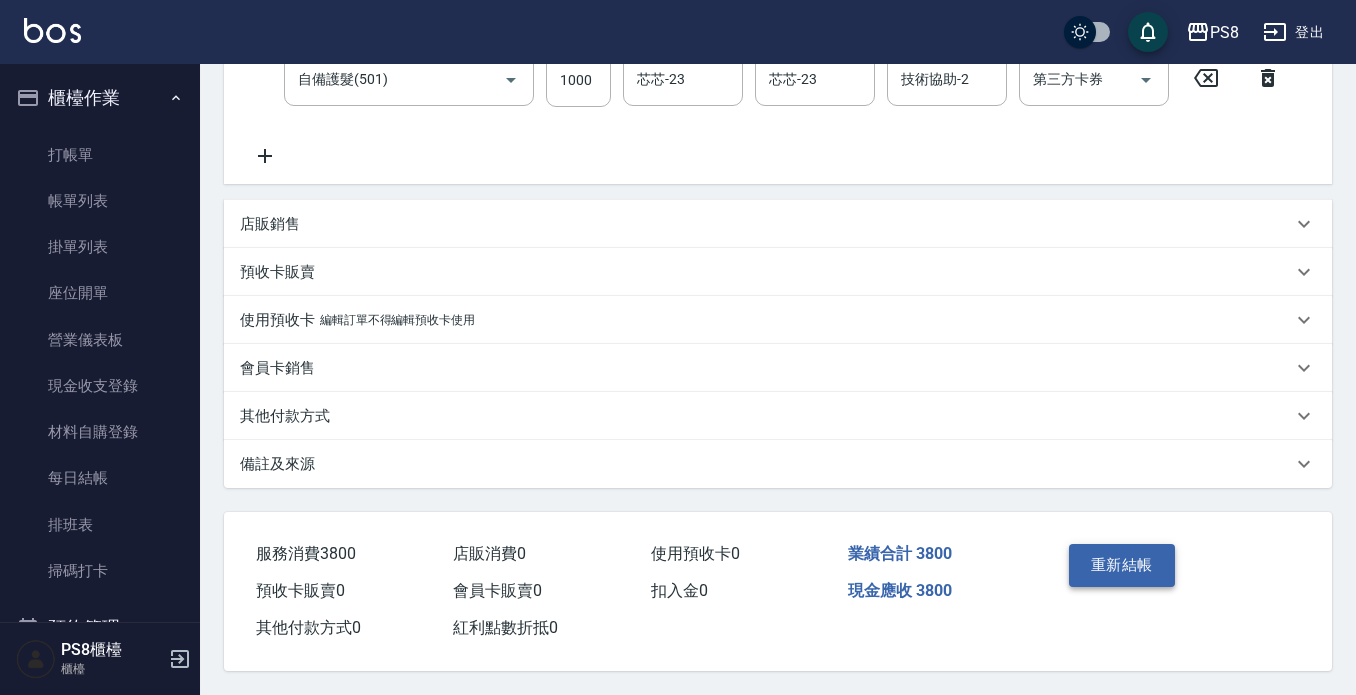 click on "重新結帳" at bounding box center [1122, 565] 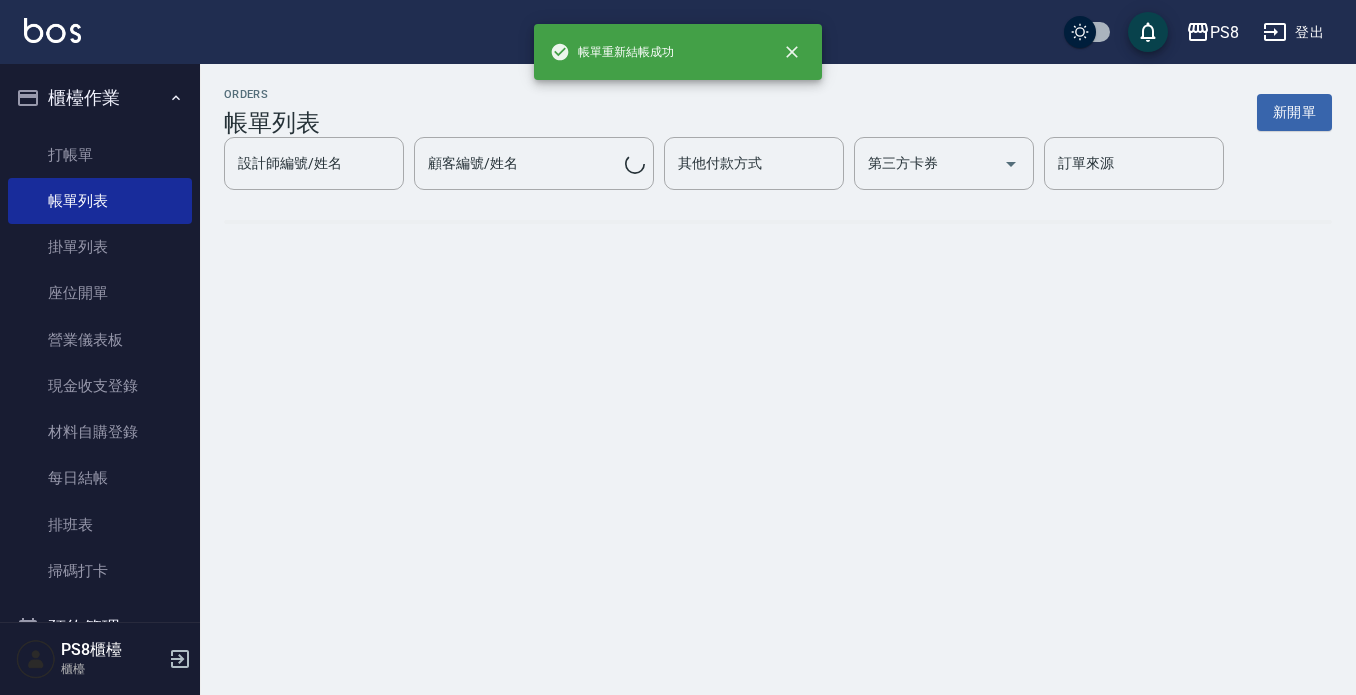 scroll, scrollTop: 0, scrollLeft: 0, axis: both 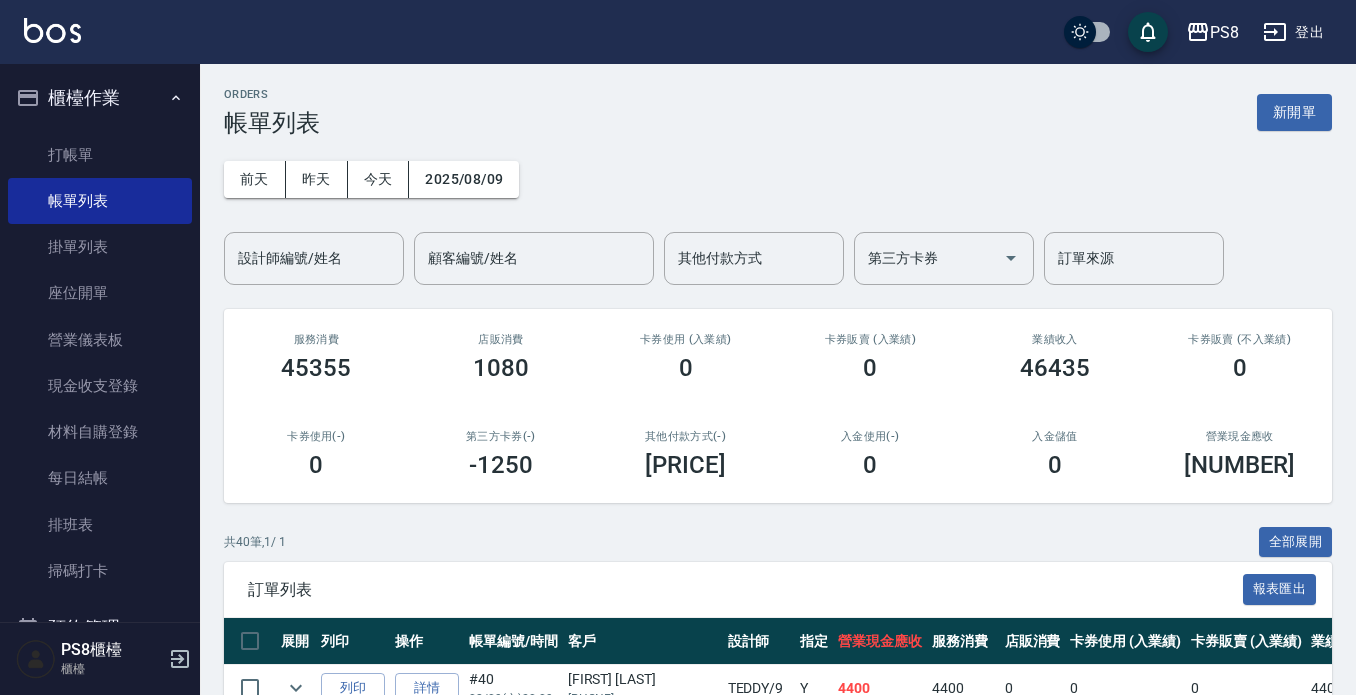 click on "指定" at bounding box center [814, 641] 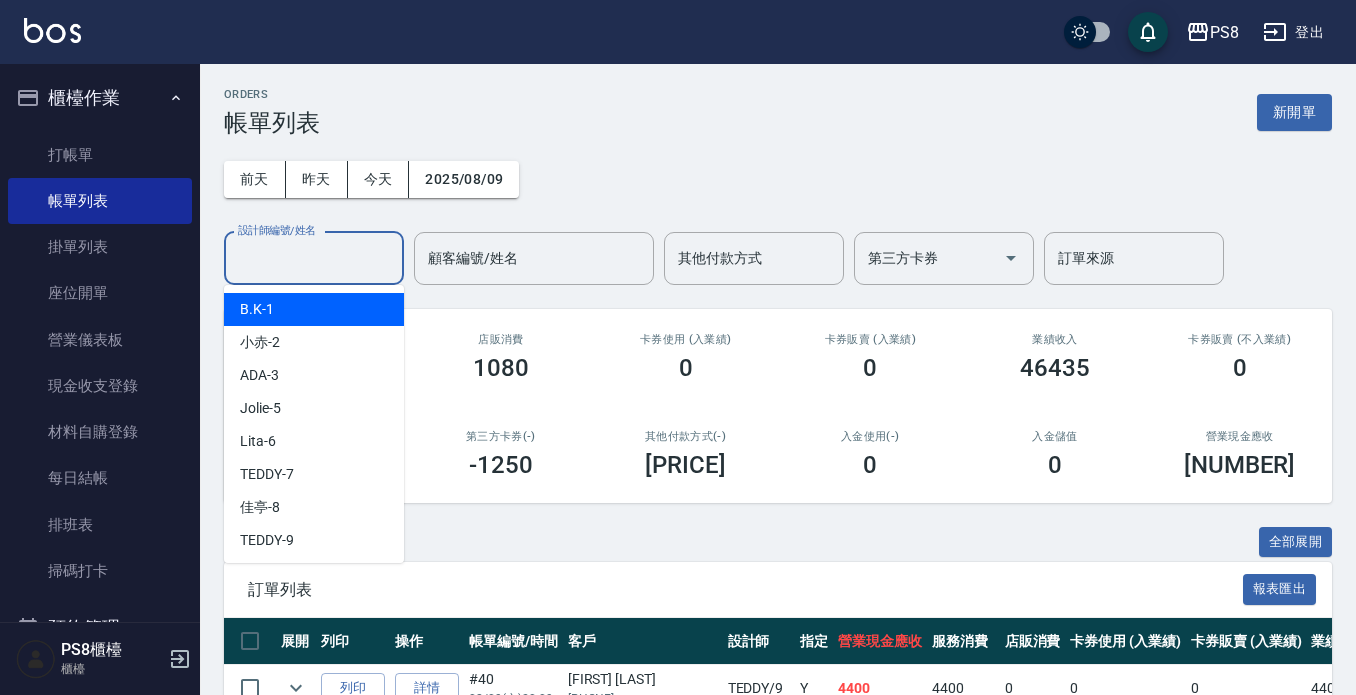 click on "設計師編號/姓名" at bounding box center [314, 258] 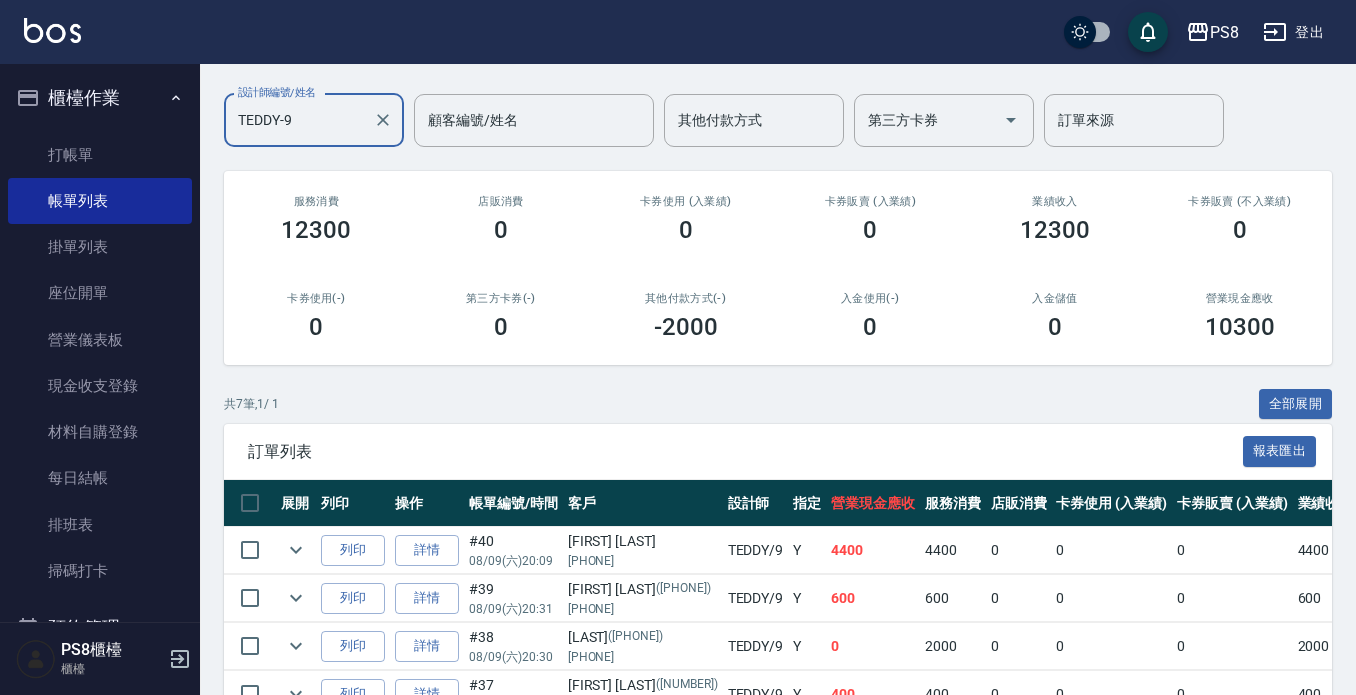 scroll, scrollTop: 300, scrollLeft: 0, axis: vertical 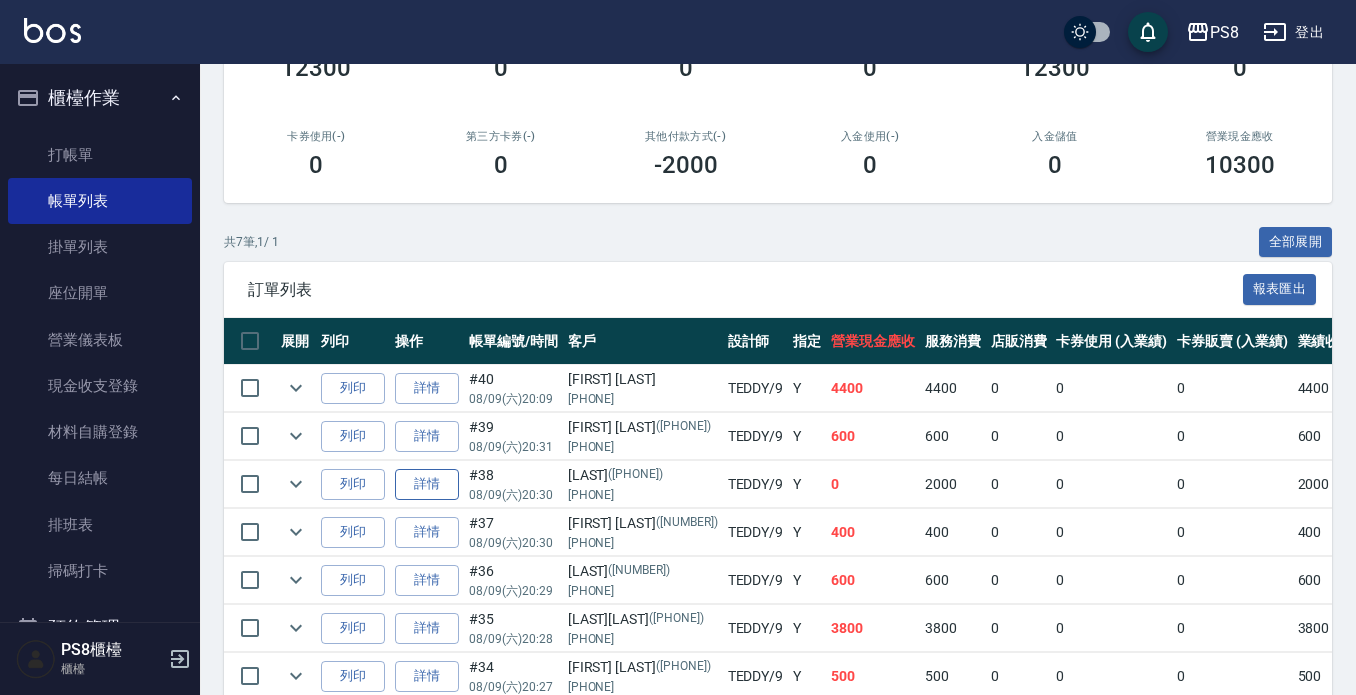 click on "詳情" at bounding box center (427, 484) 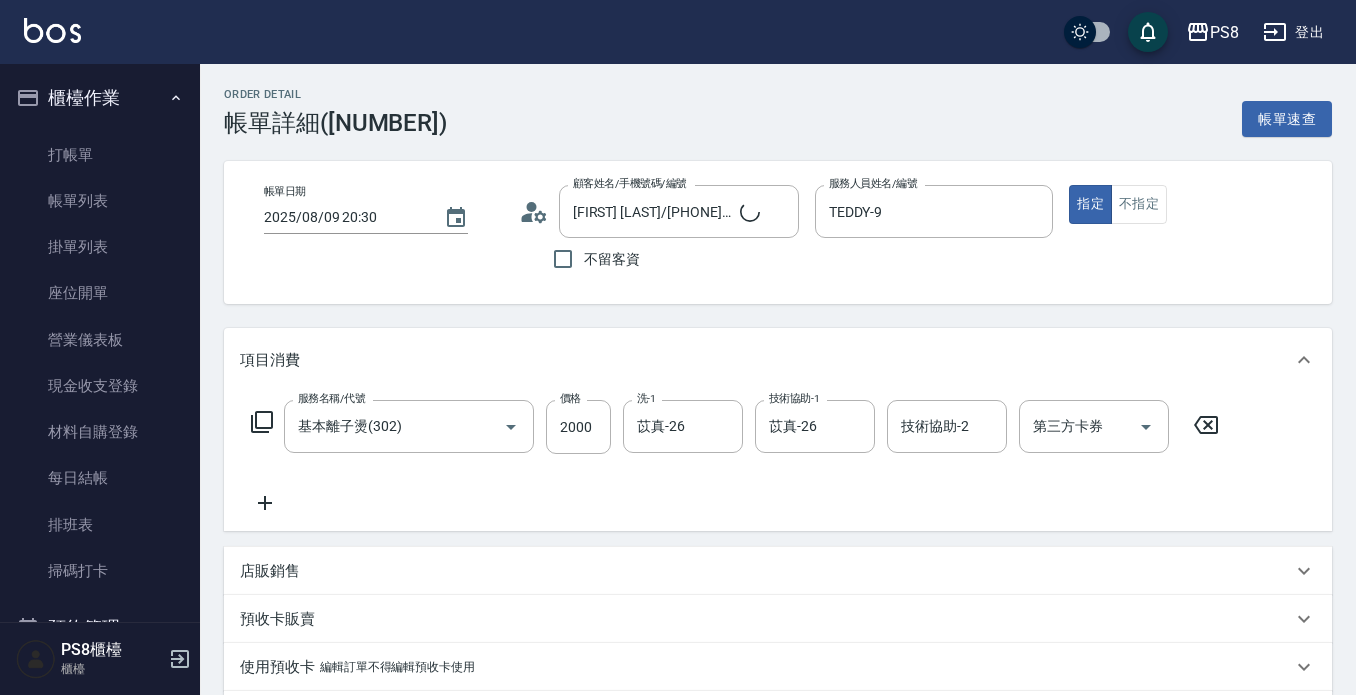 scroll, scrollTop: 200, scrollLeft: 0, axis: vertical 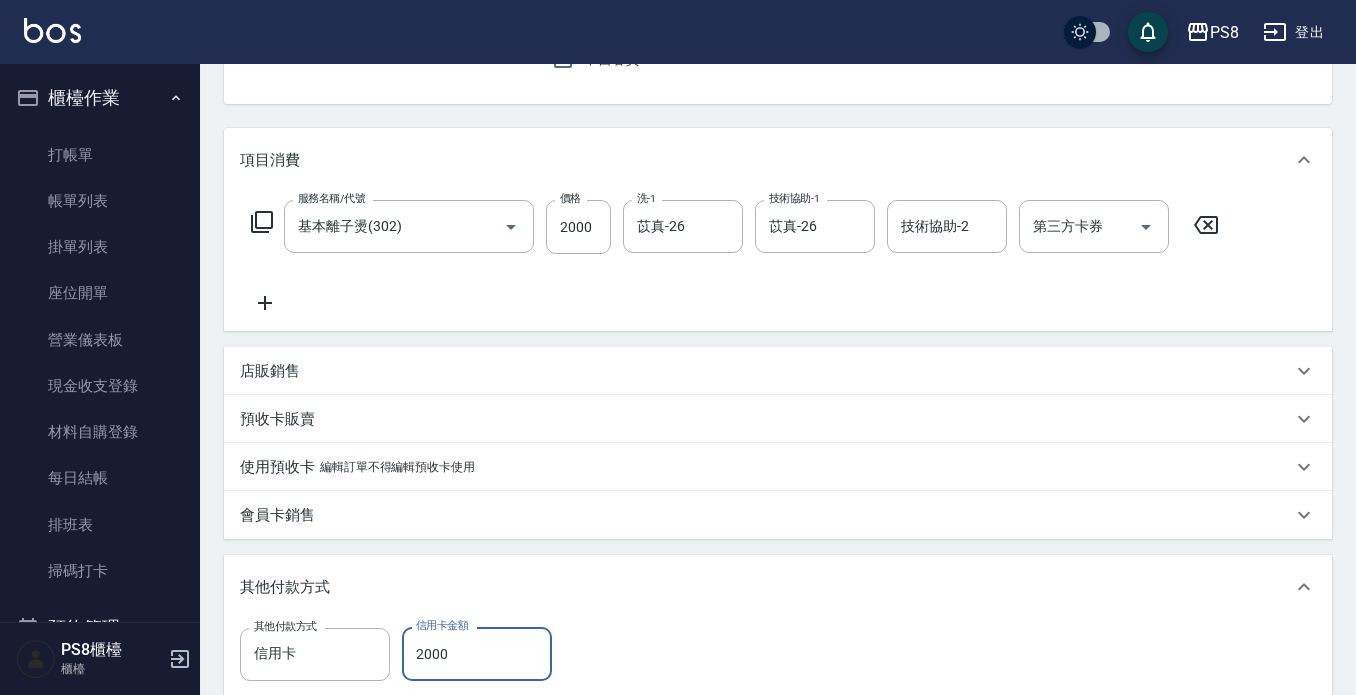 click on "2000" at bounding box center [477, 654] 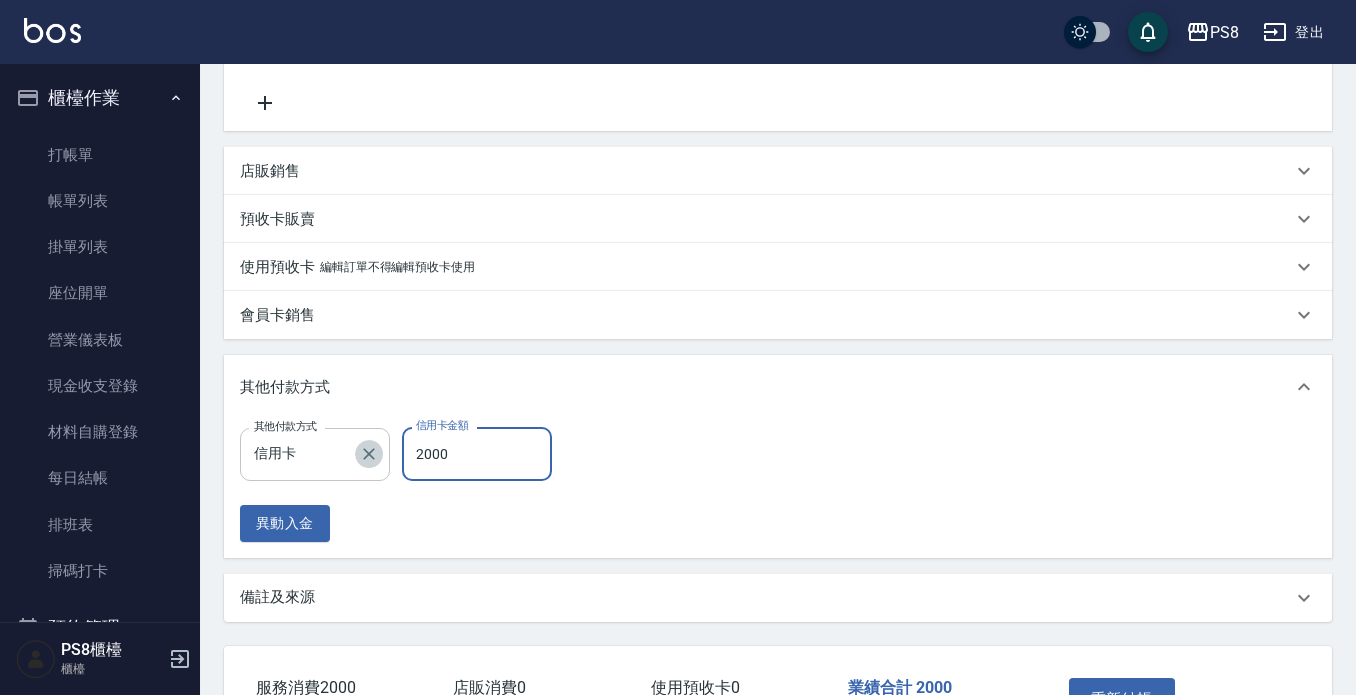 click 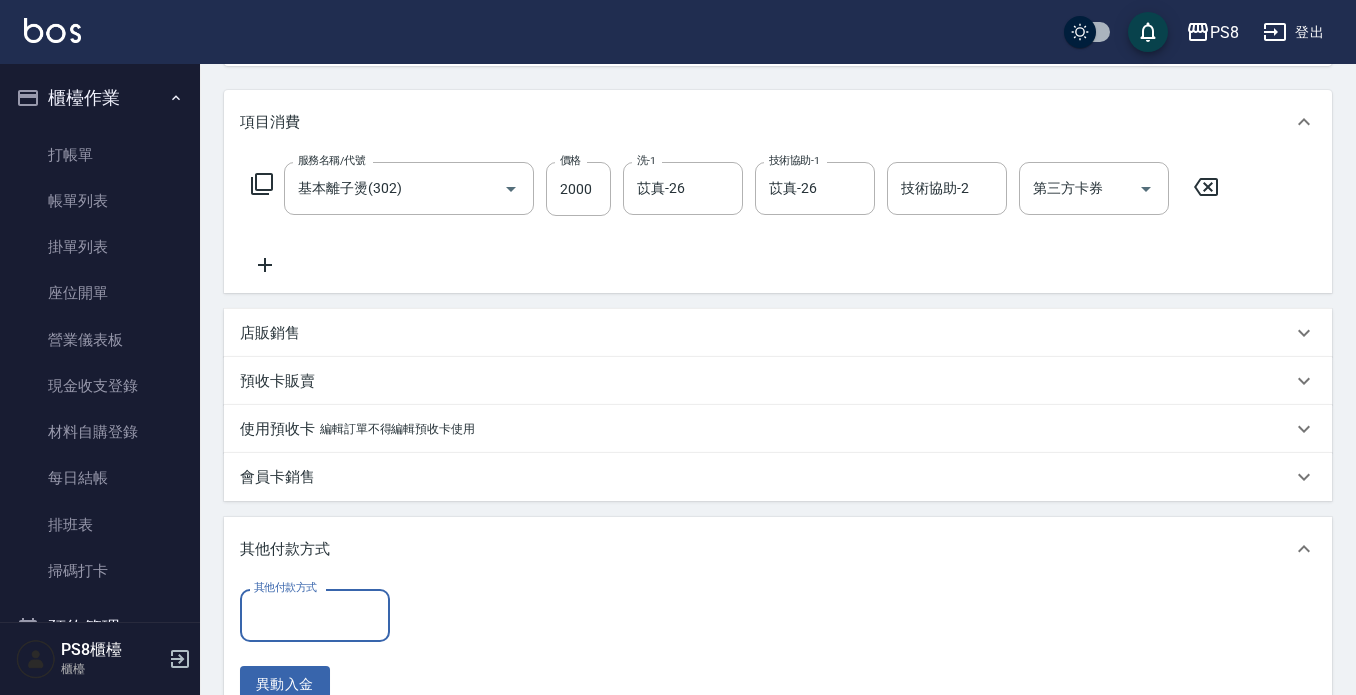 scroll, scrollTop: 542, scrollLeft: 0, axis: vertical 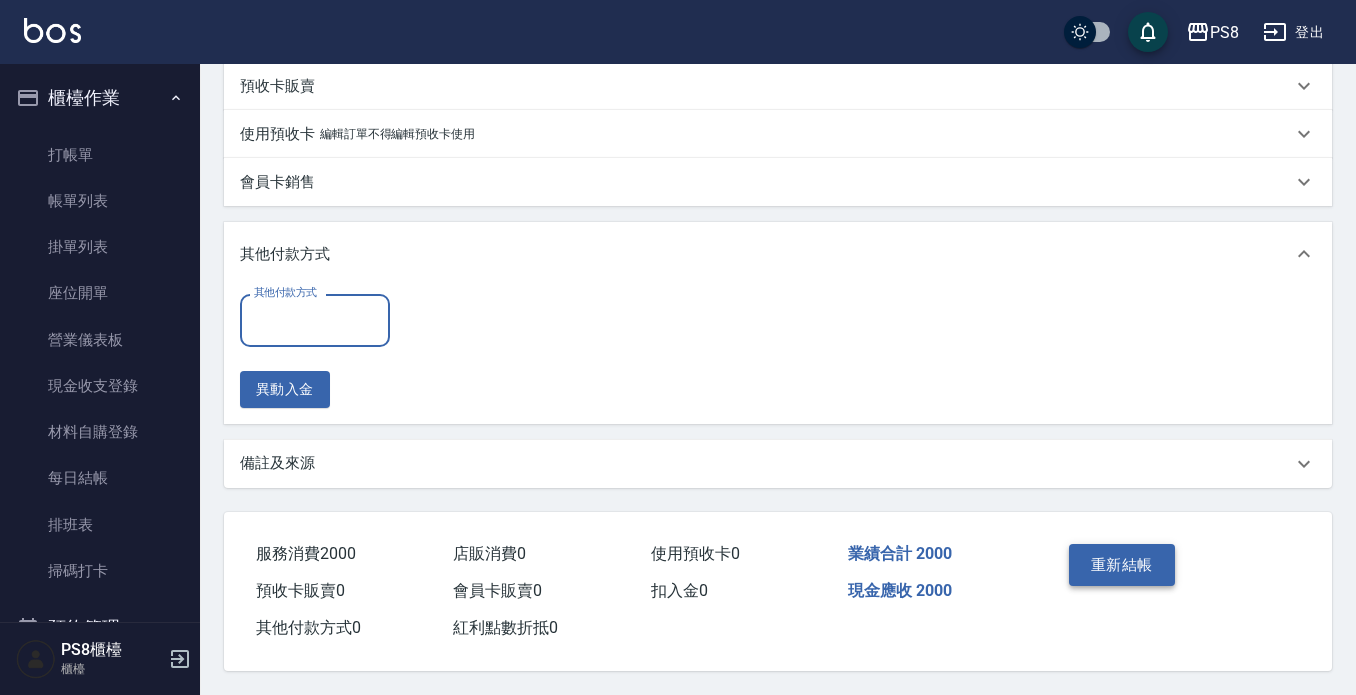 click on "重新結帳" at bounding box center (1122, 565) 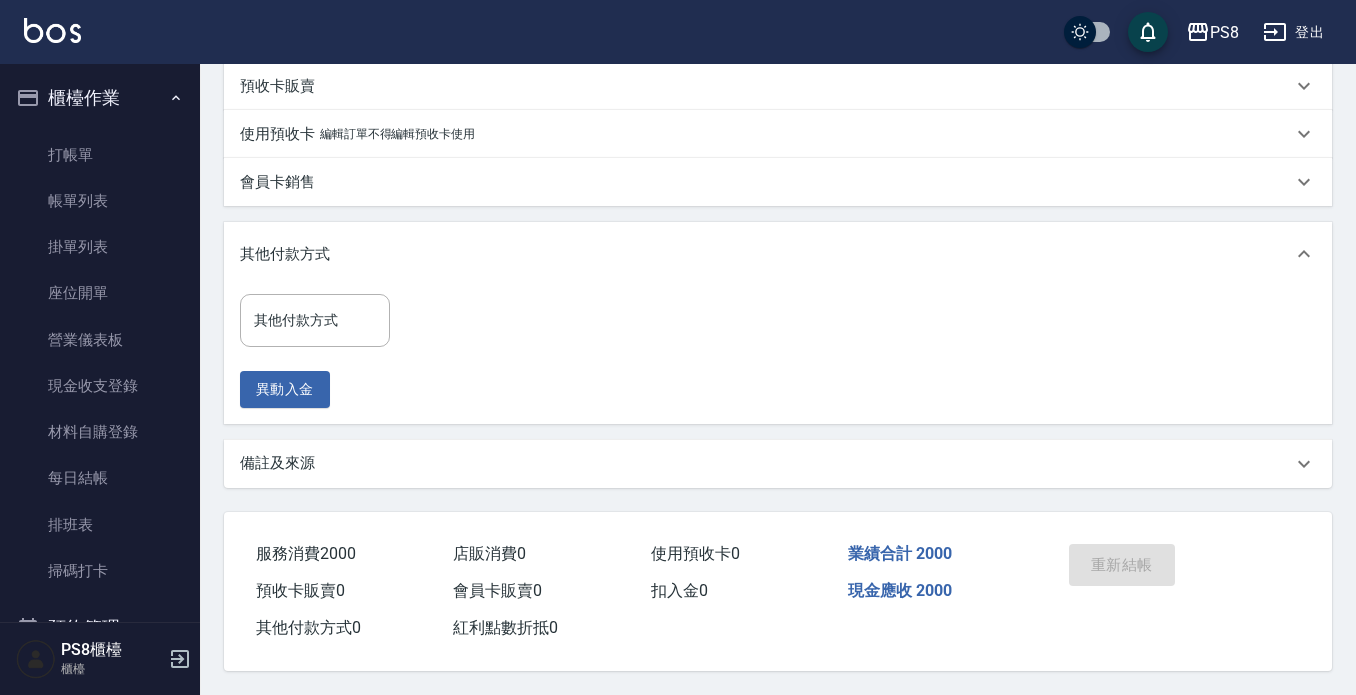 scroll, scrollTop: 462, scrollLeft: 0, axis: vertical 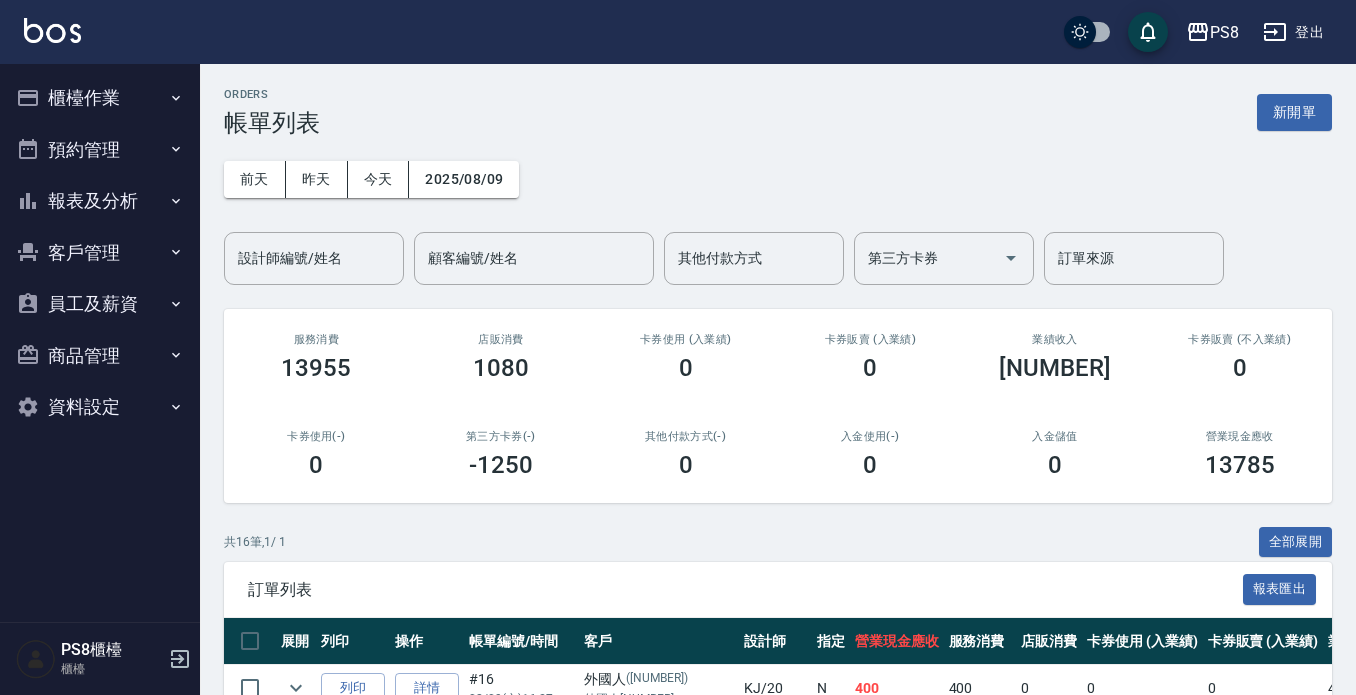 click on "櫃檯作業" at bounding box center (100, 98) 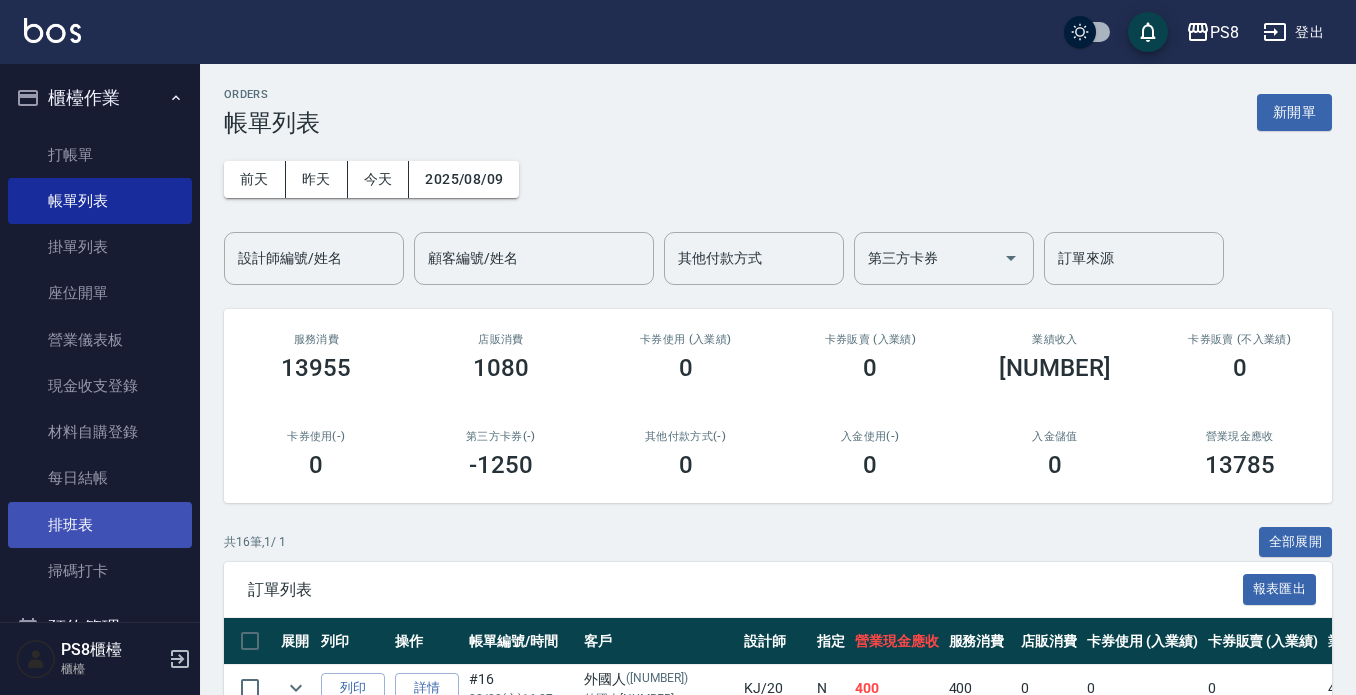 click on "排班表" at bounding box center [100, 525] 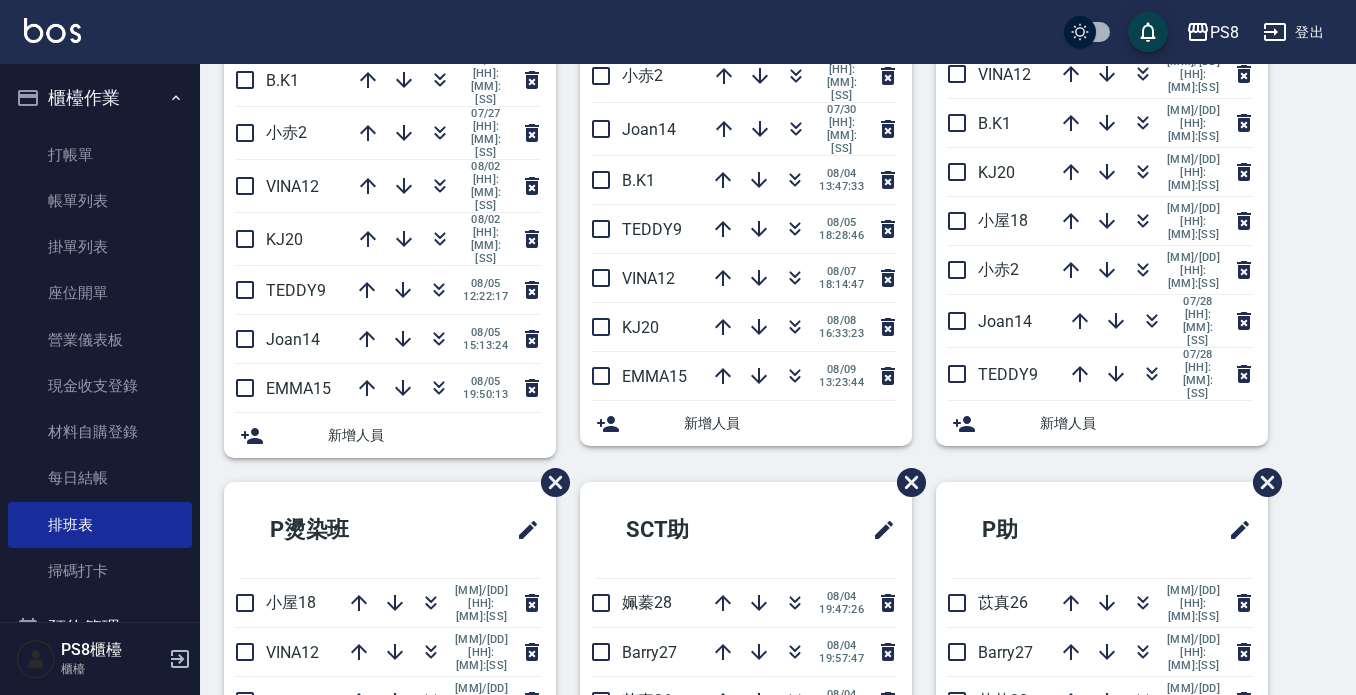 scroll, scrollTop: 555, scrollLeft: 0, axis: vertical 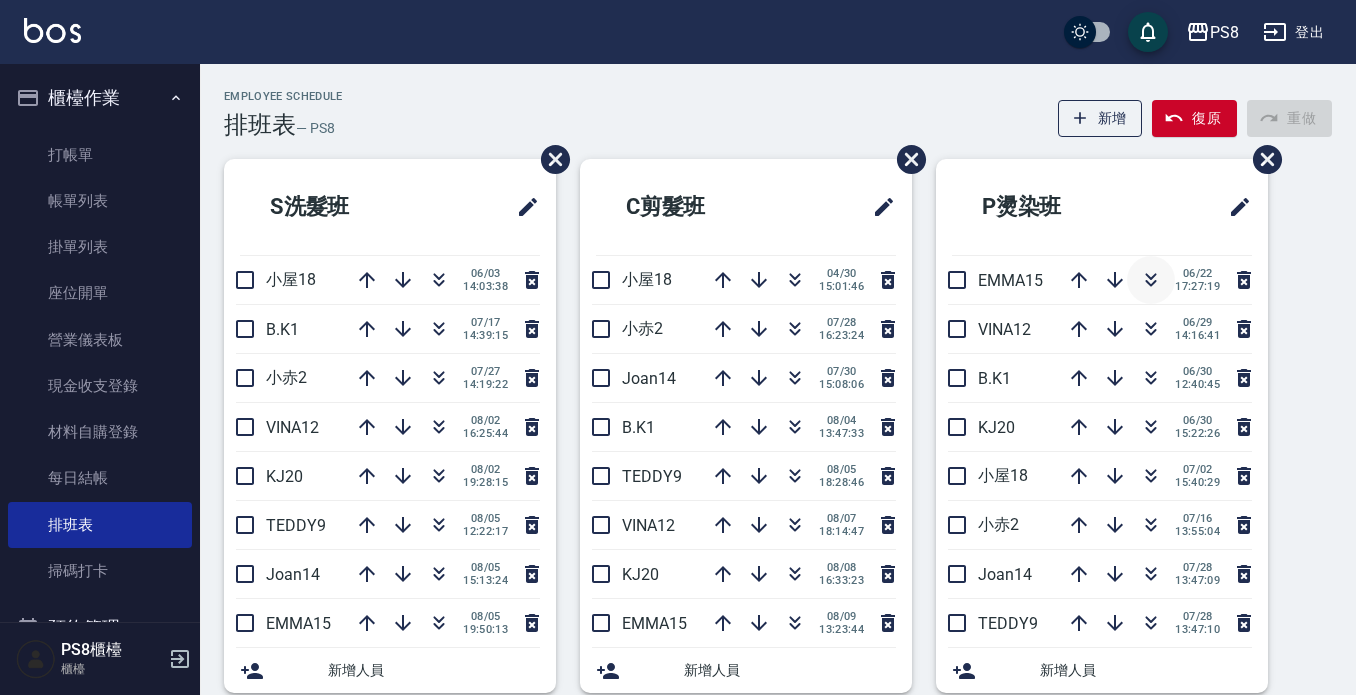click 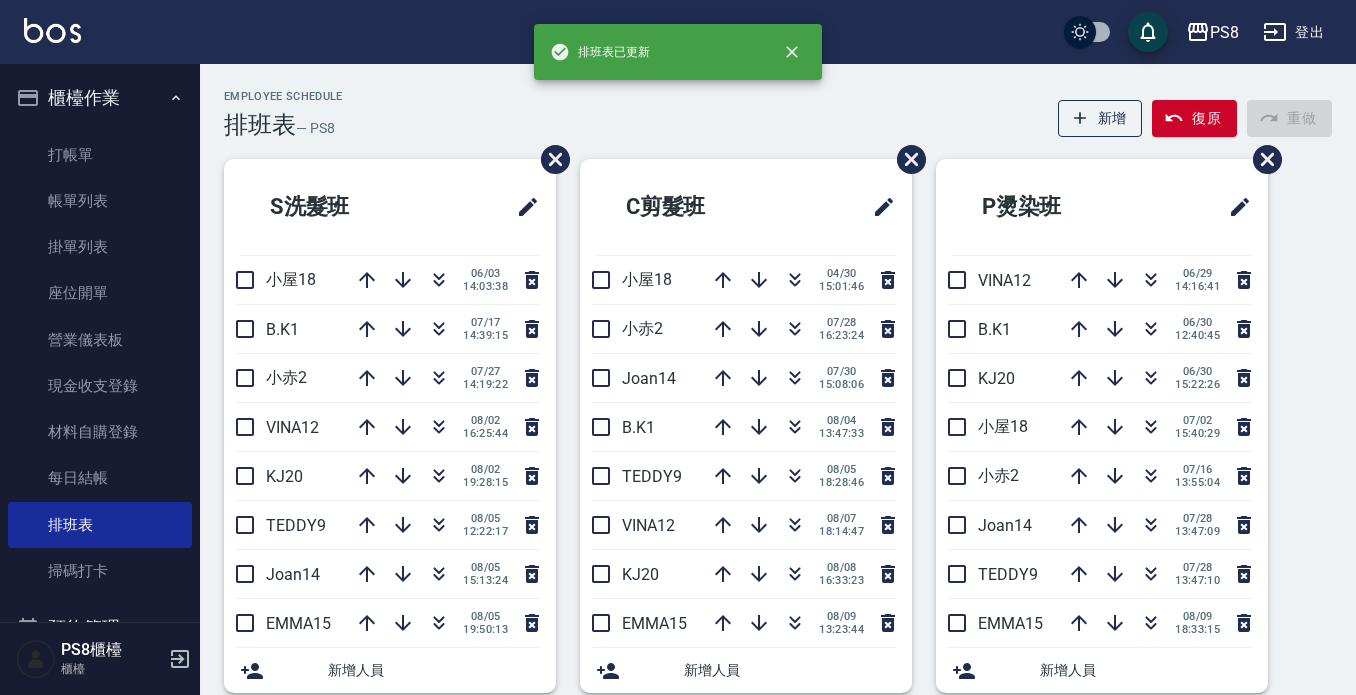 click on "櫃檯作業" at bounding box center (100, 98) 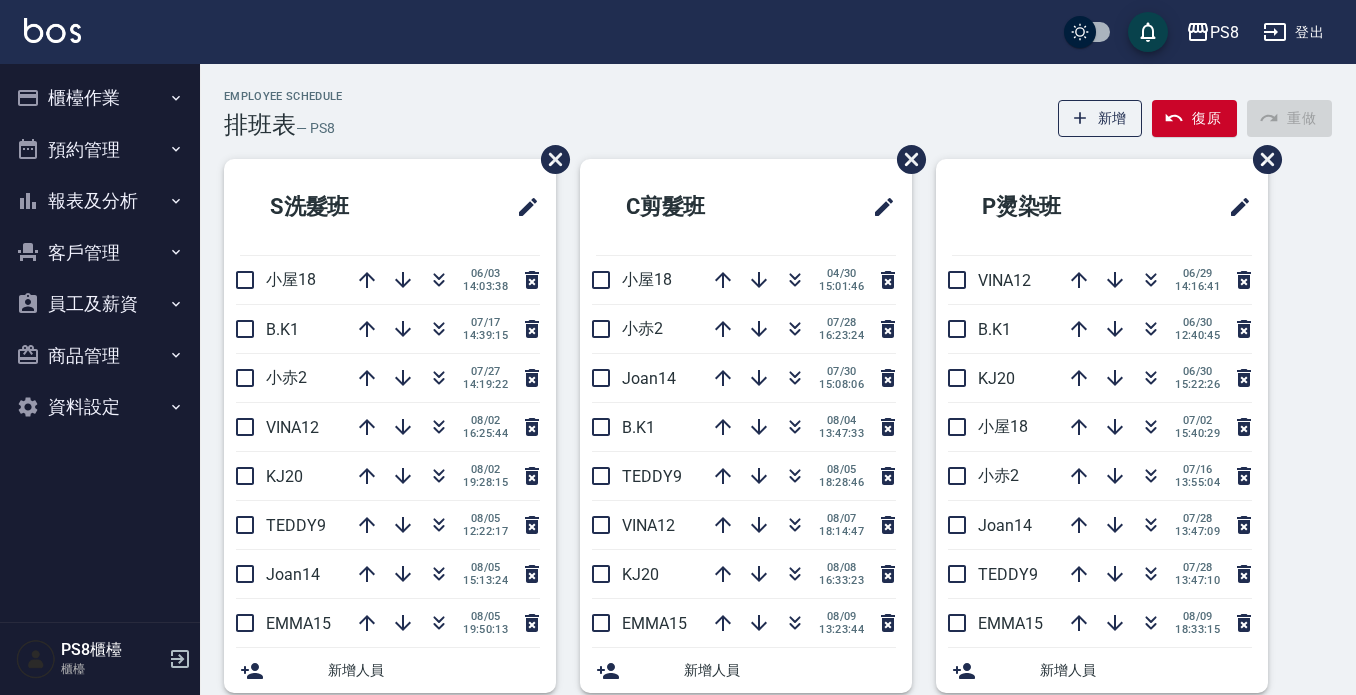 type 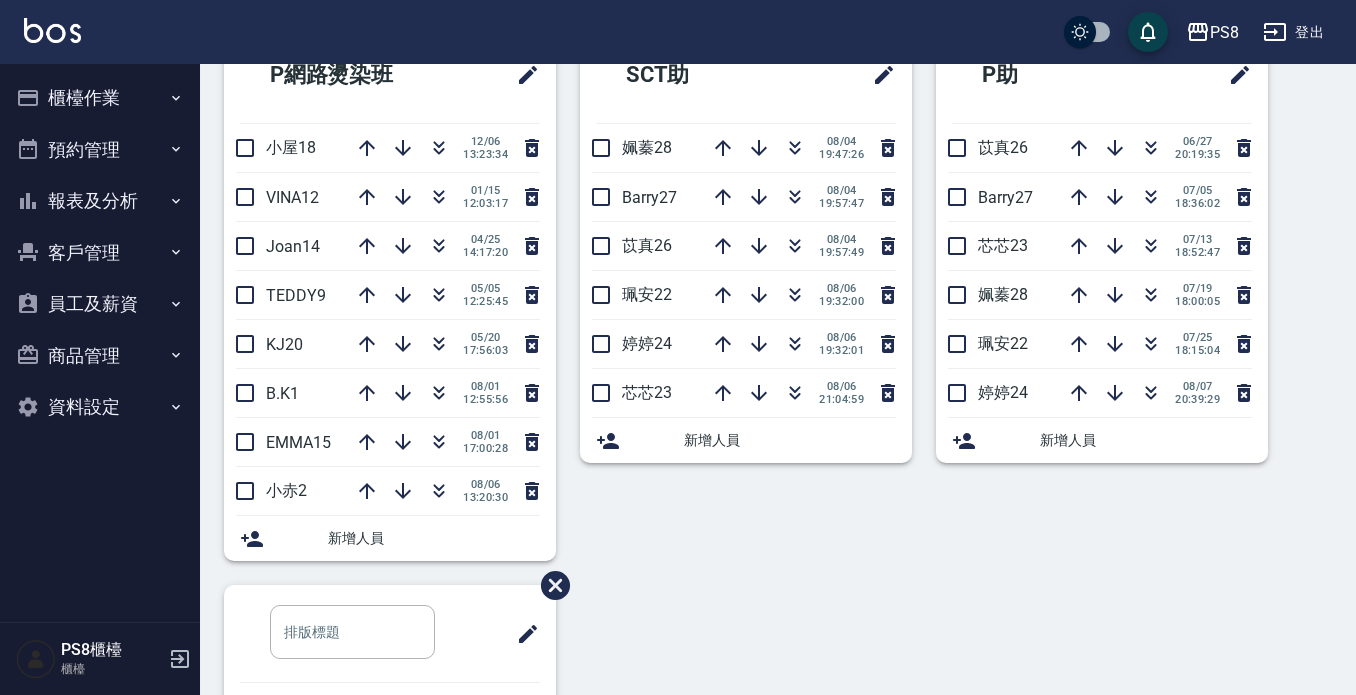 scroll, scrollTop: 655, scrollLeft: 0, axis: vertical 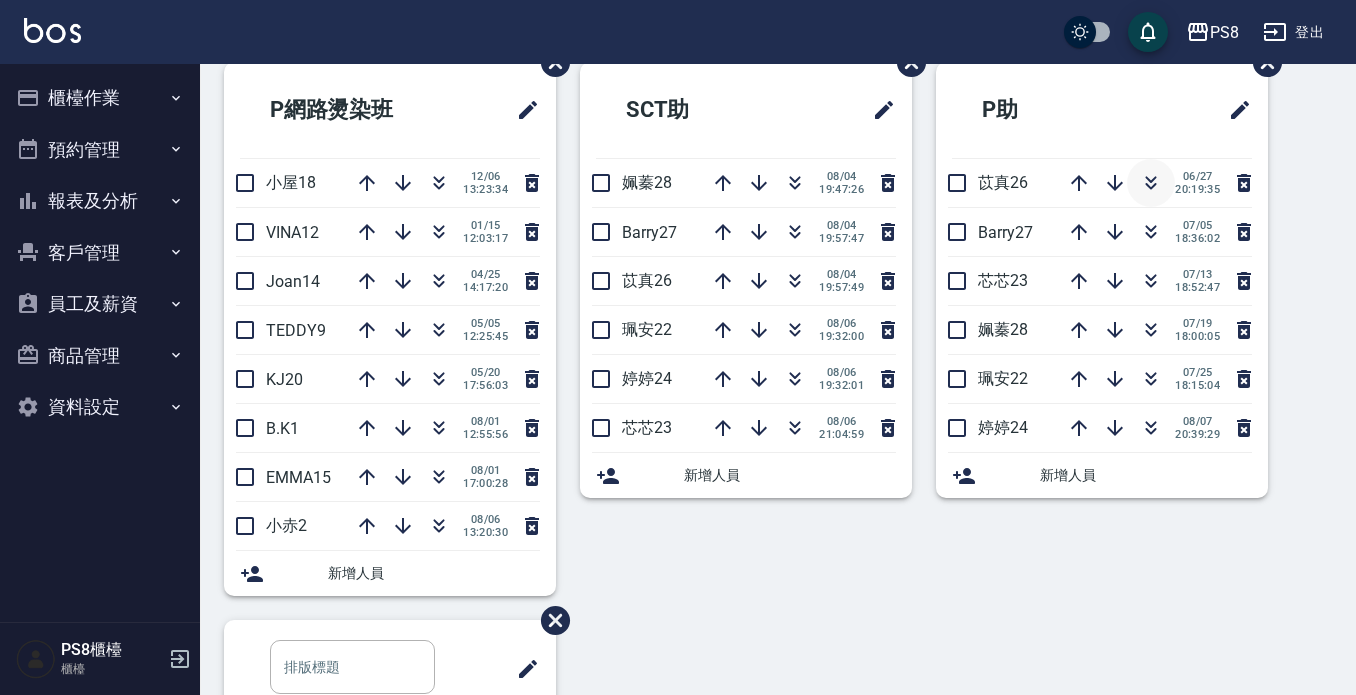 click 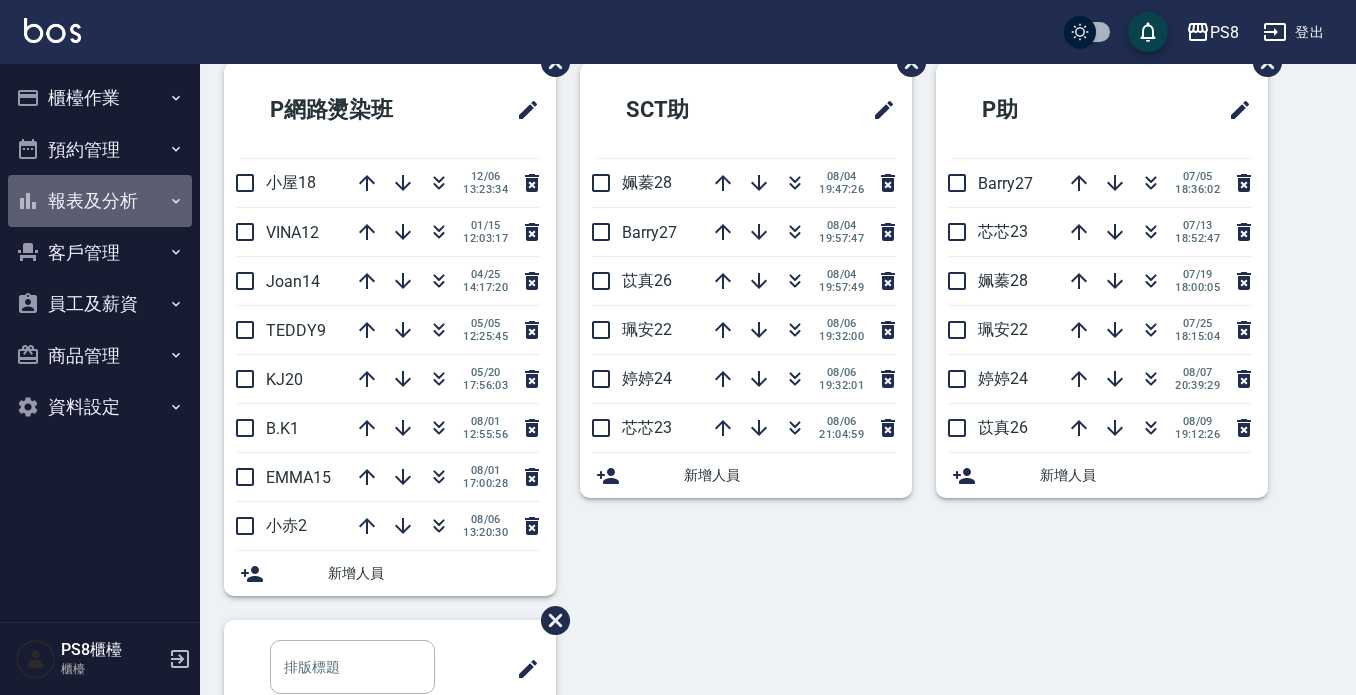 click on "報表及分析" at bounding box center [100, 201] 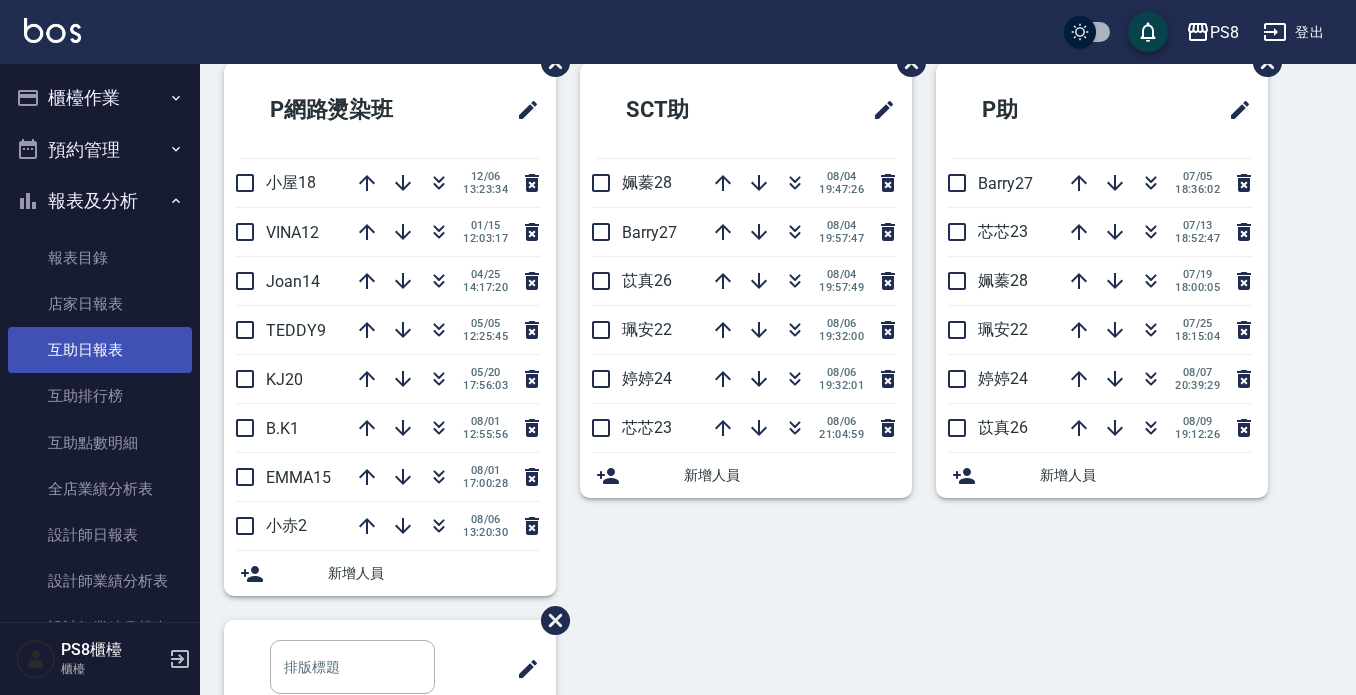 click on "互助日報表" at bounding box center [100, 350] 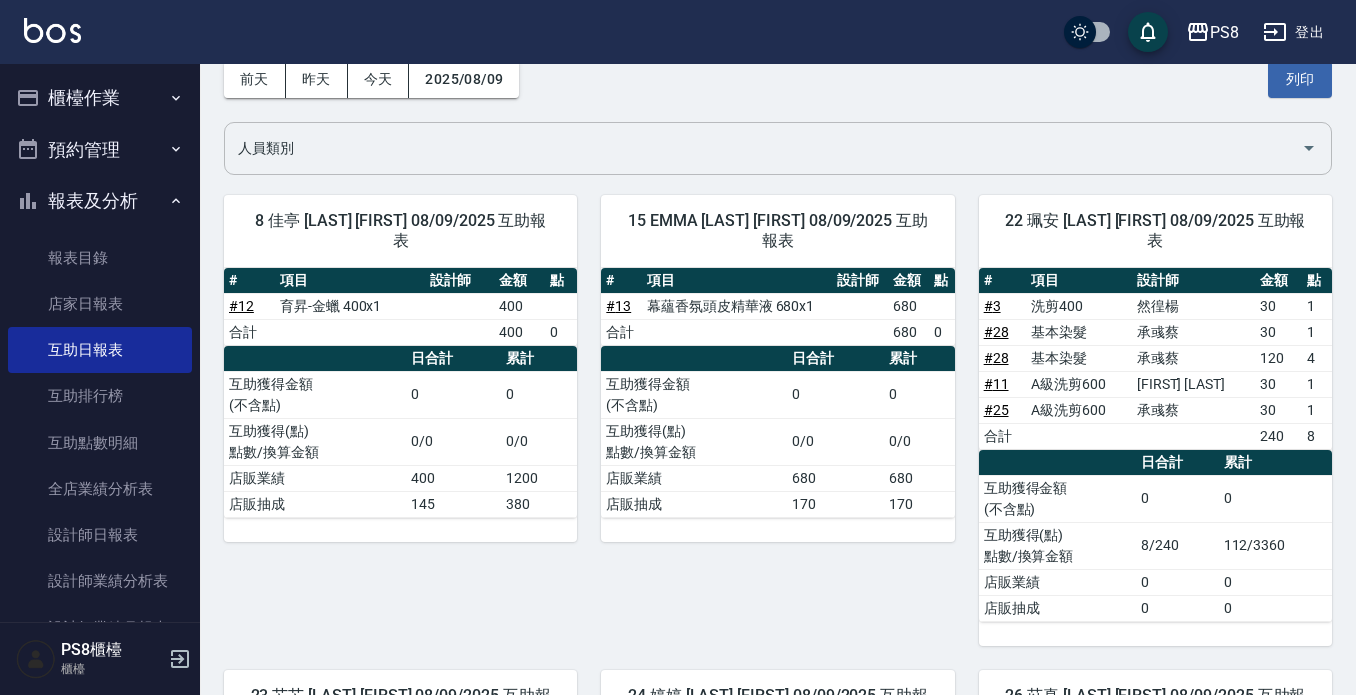 scroll, scrollTop: 65, scrollLeft: 0, axis: vertical 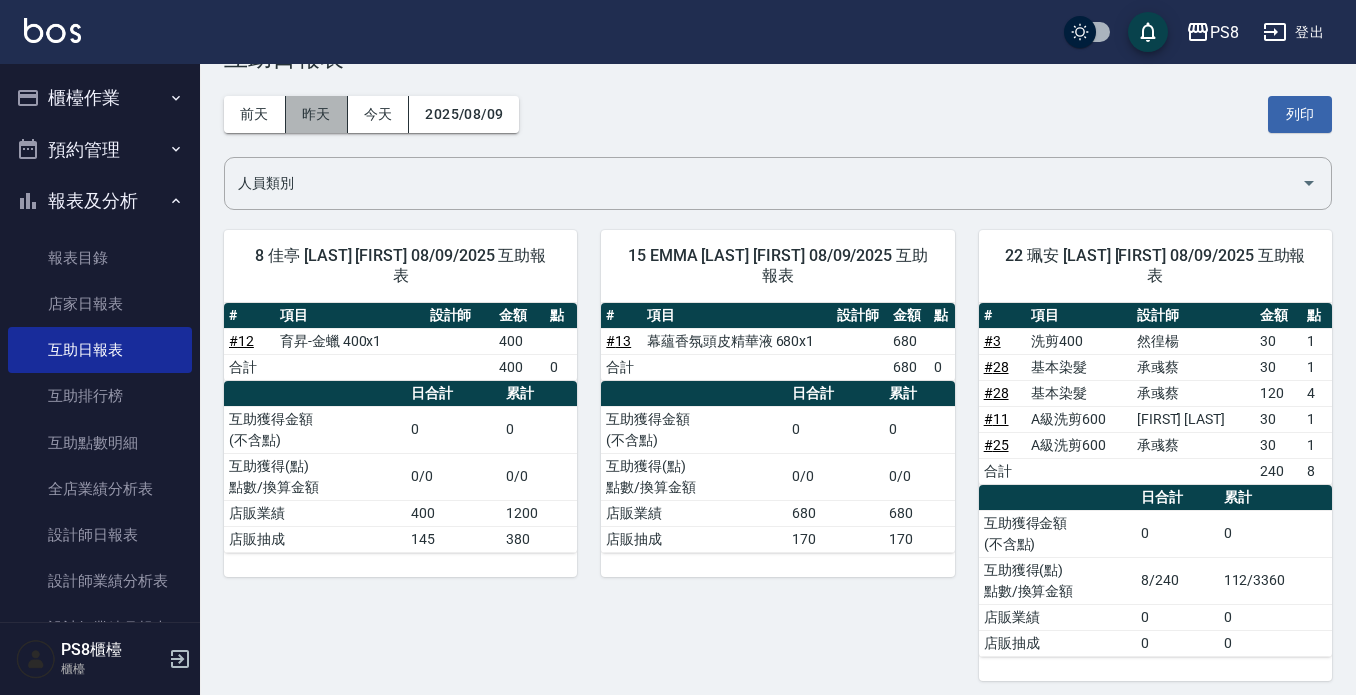click on "昨天" at bounding box center (317, 114) 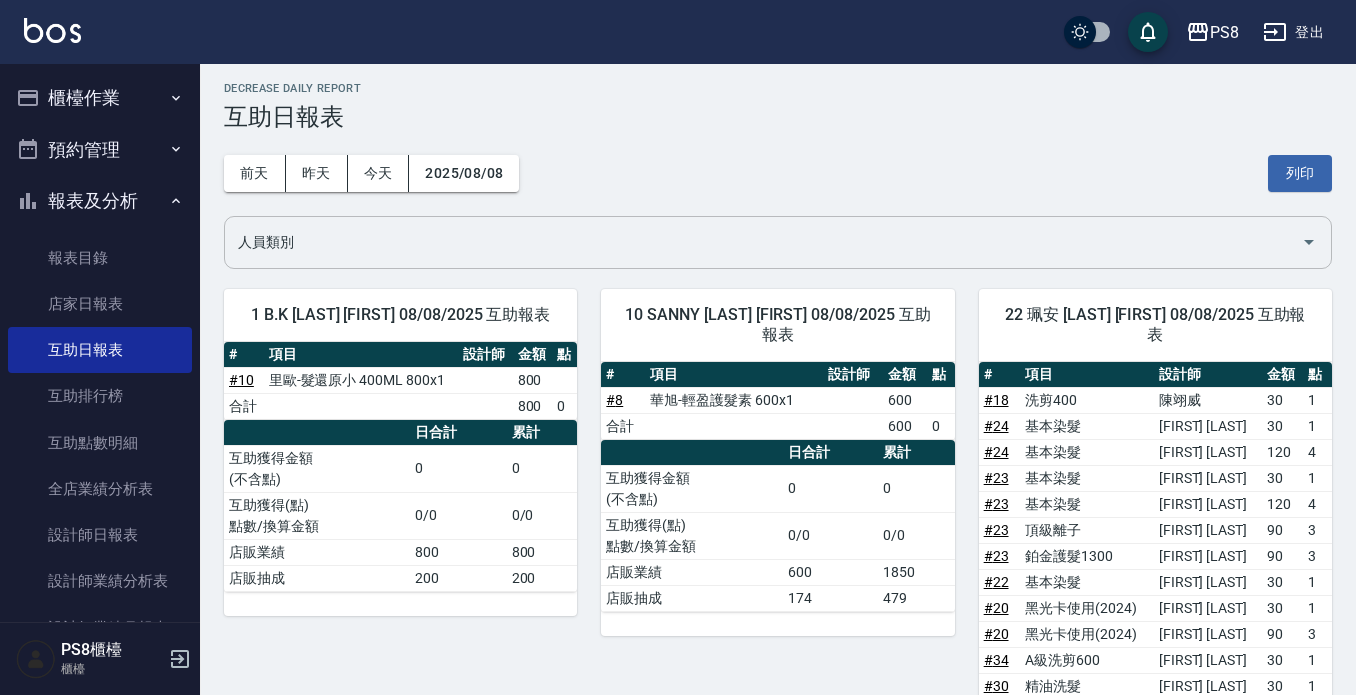 scroll, scrollTop: 0, scrollLeft: 0, axis: both 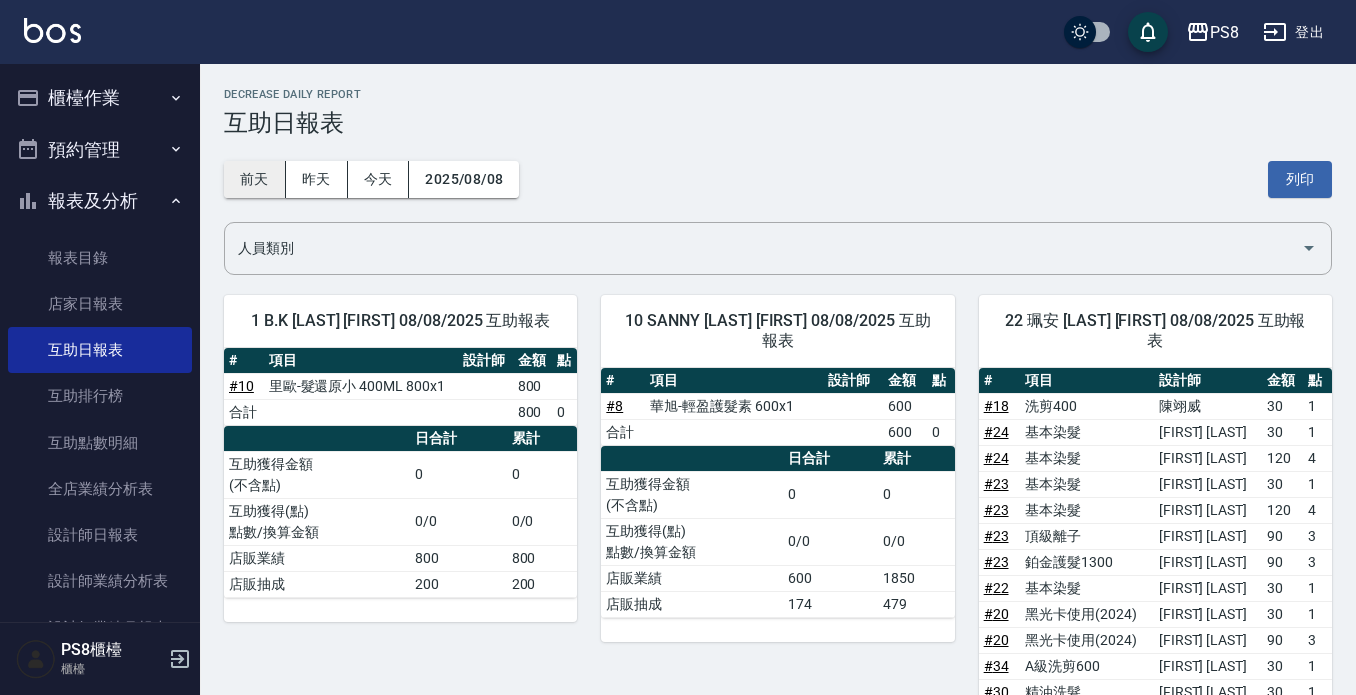 click on "前天" at bounding box center (255, 179) 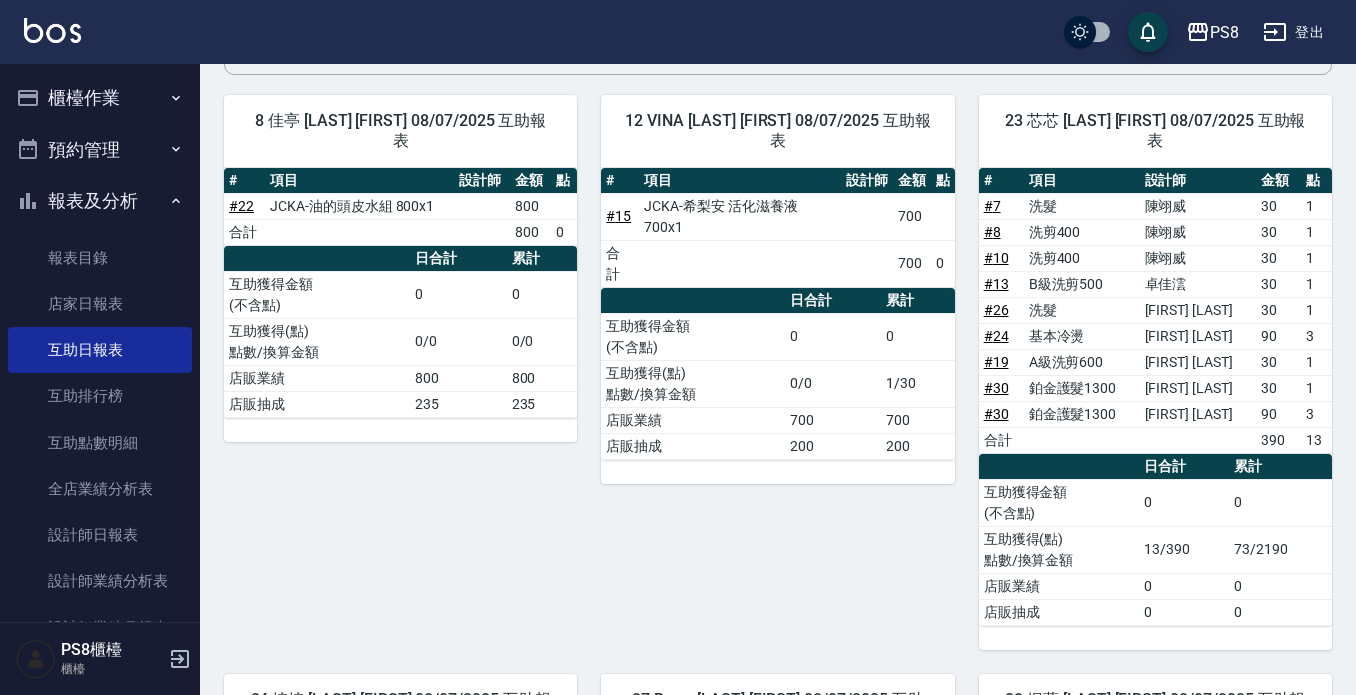 scroll, scrollTop: 0, scrollLeft: 0, axis: both 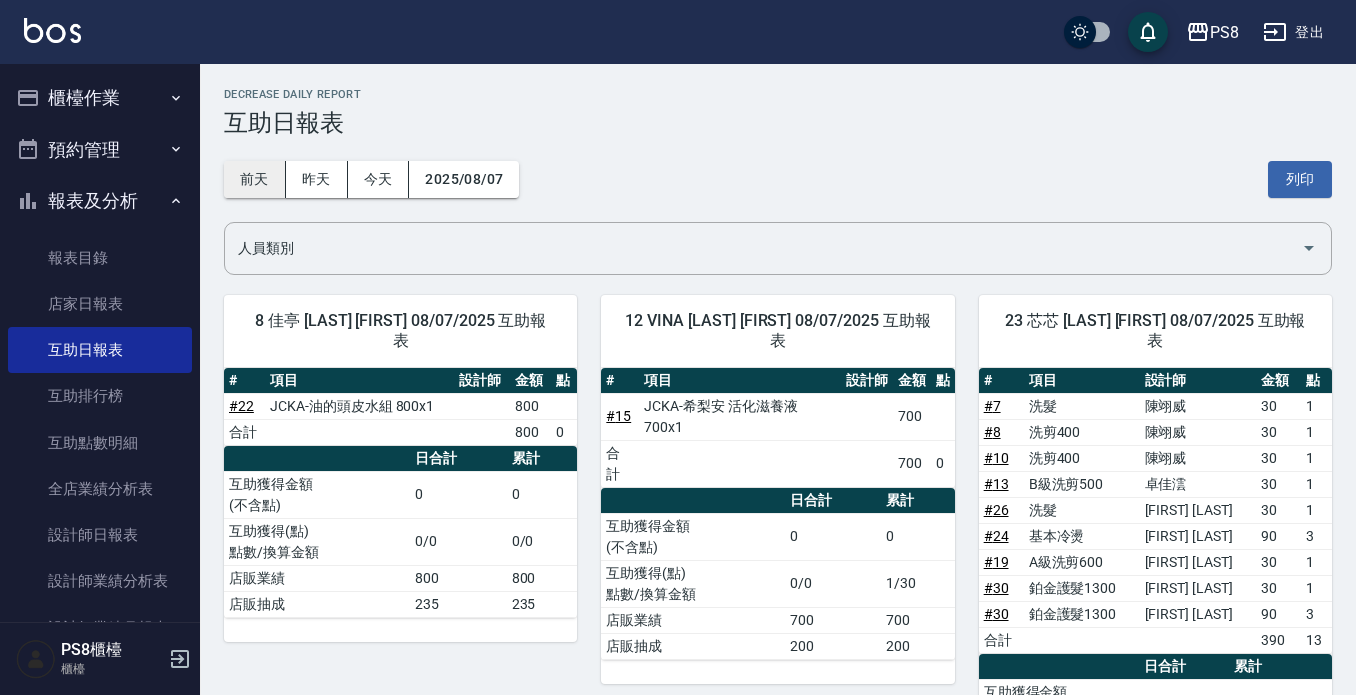 click on "前天" at bounding box center (255, 179) 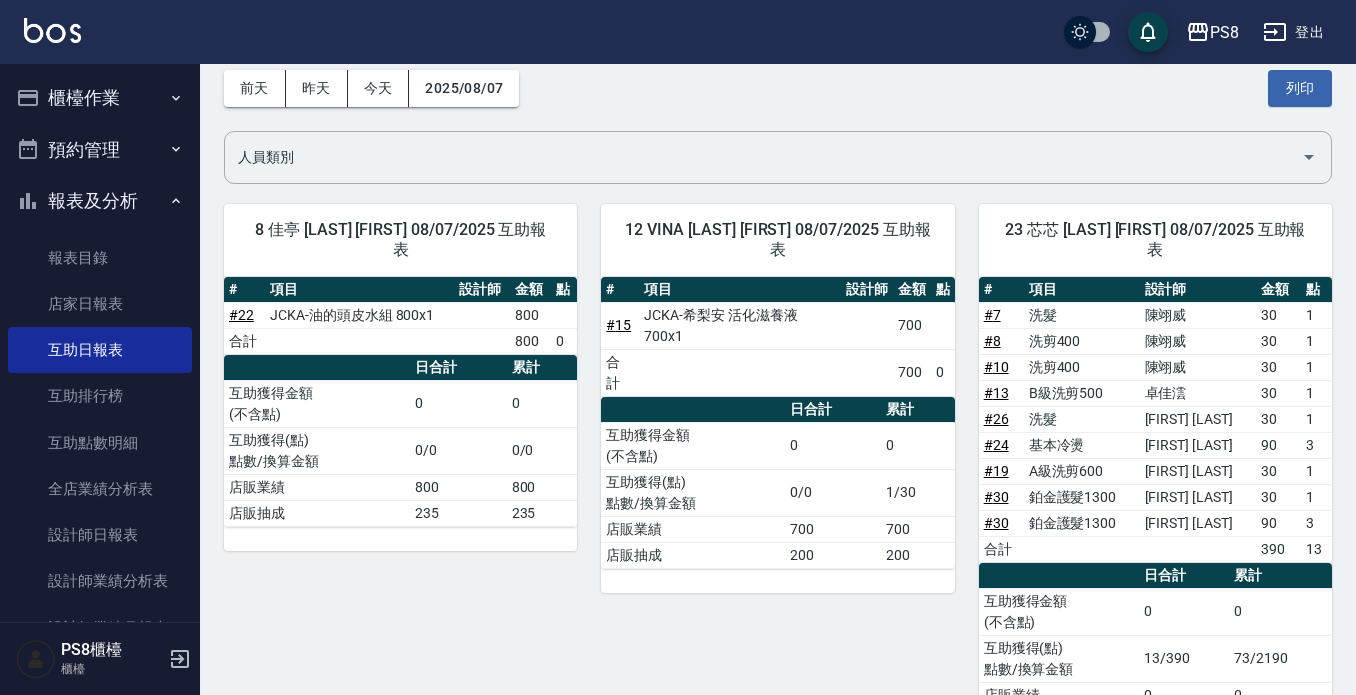 scroll, scrollTop: 0, scrollLeft: 0, axis: both 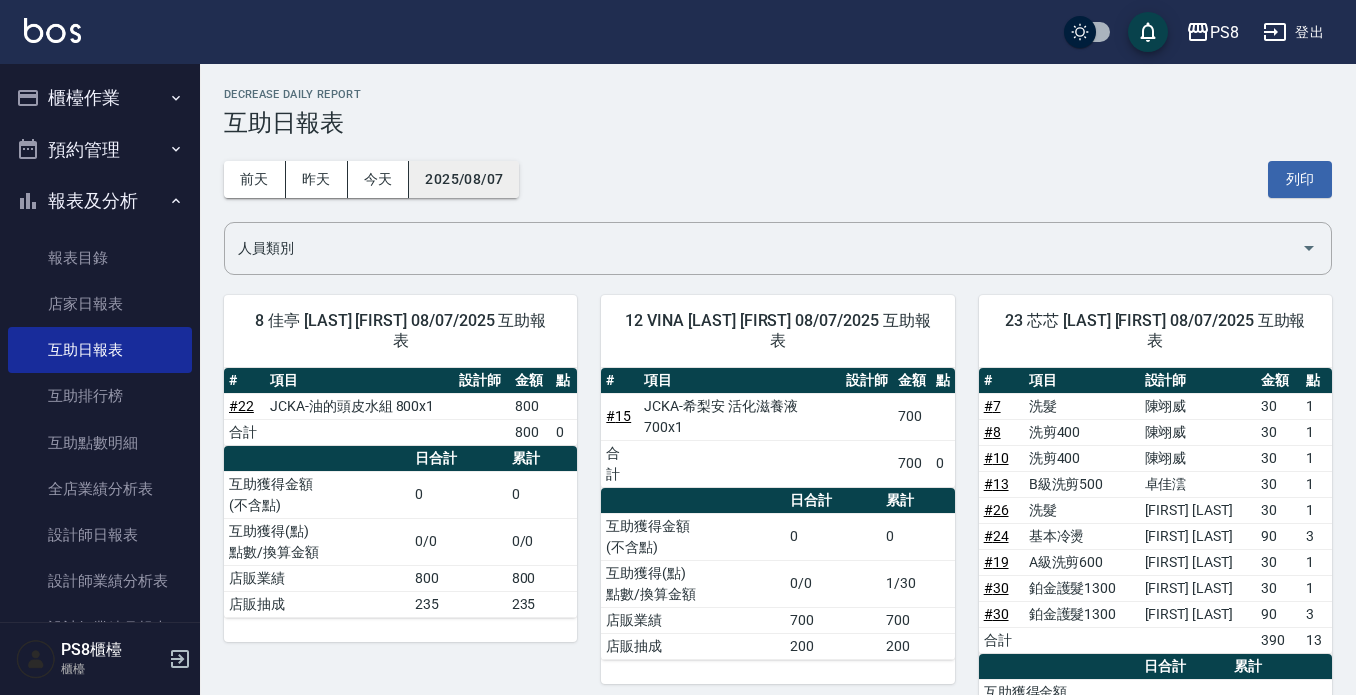 click on "2025/08/07" at bounding box center [464, 179] 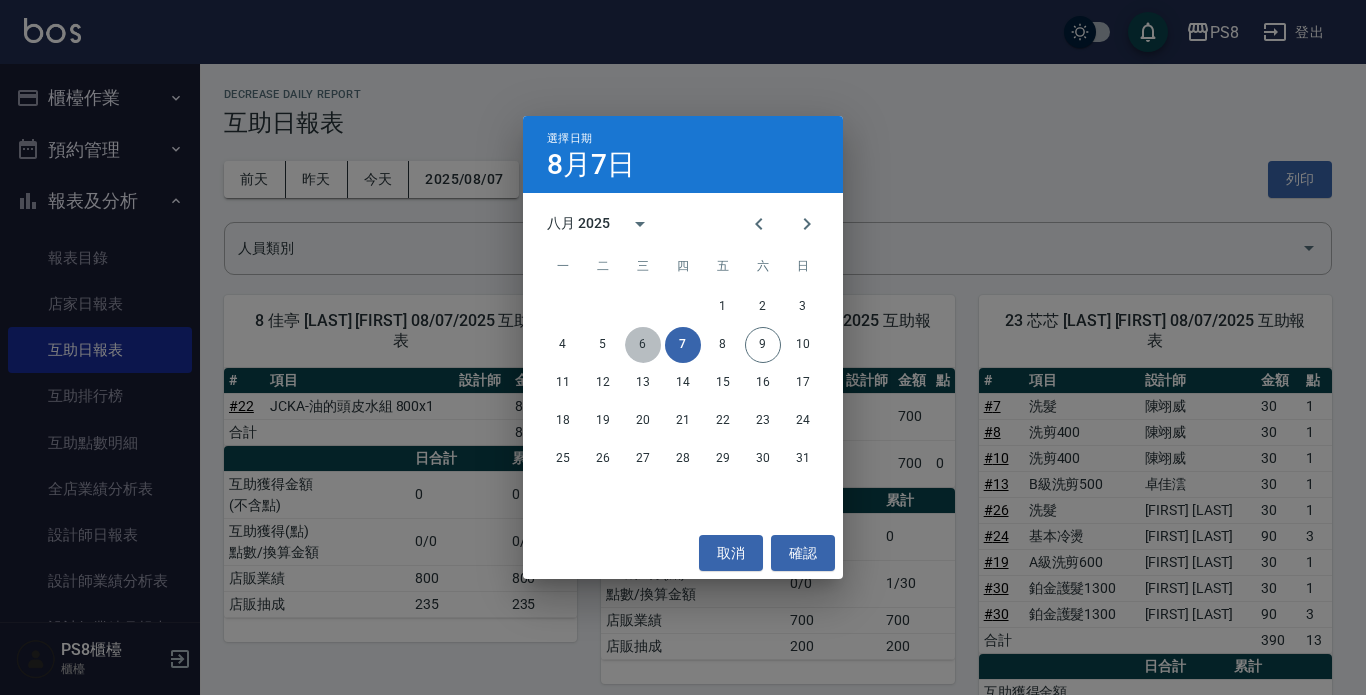 click on "6" at bounding box center (643, 345) 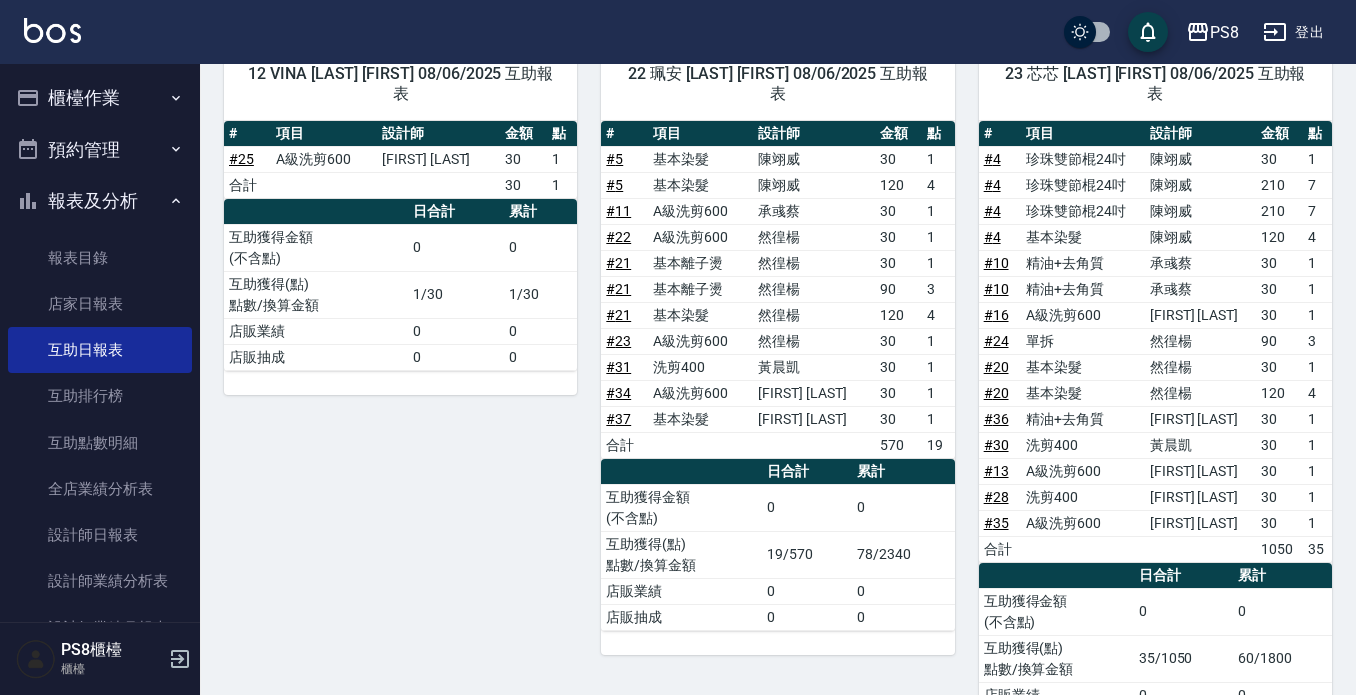 scroll, scrollTop: 200, scrollLeft: 0, axis: vertical 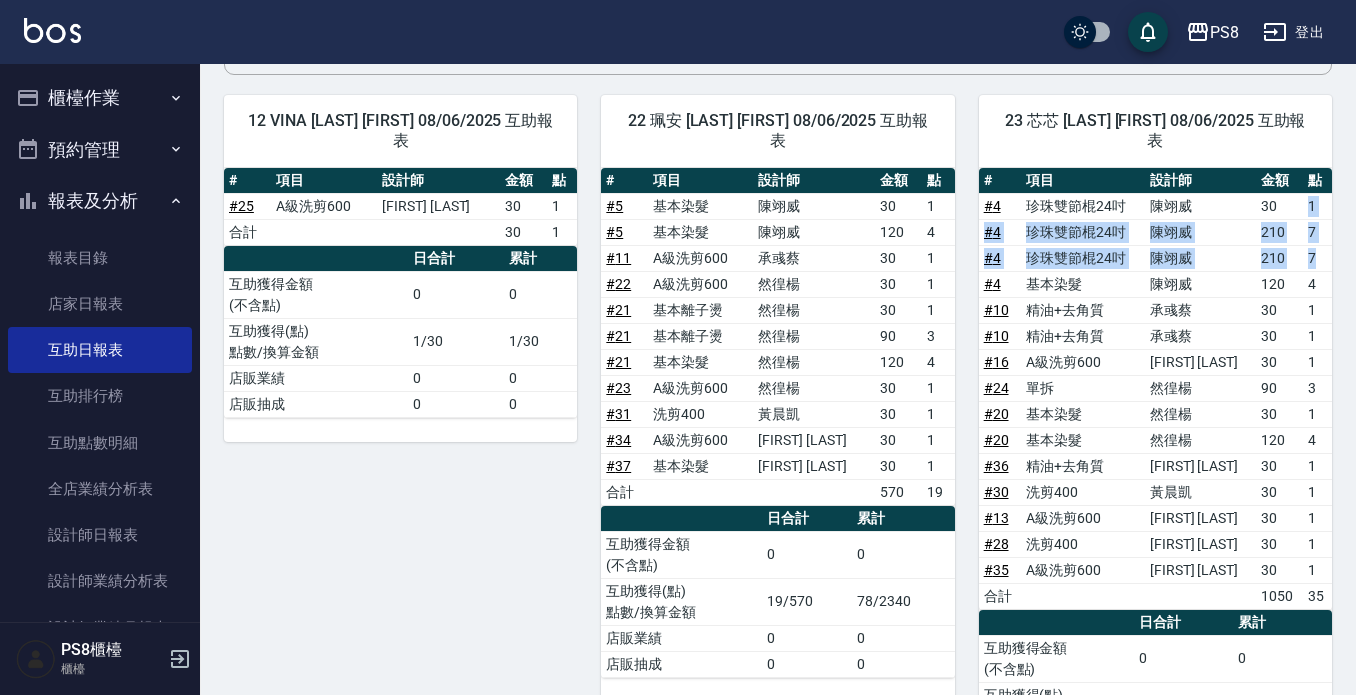 drag, startPoint x: 1304, startPoint y: 181, endPoint x: 1316, endPoint y: 231, distance: 51.41984 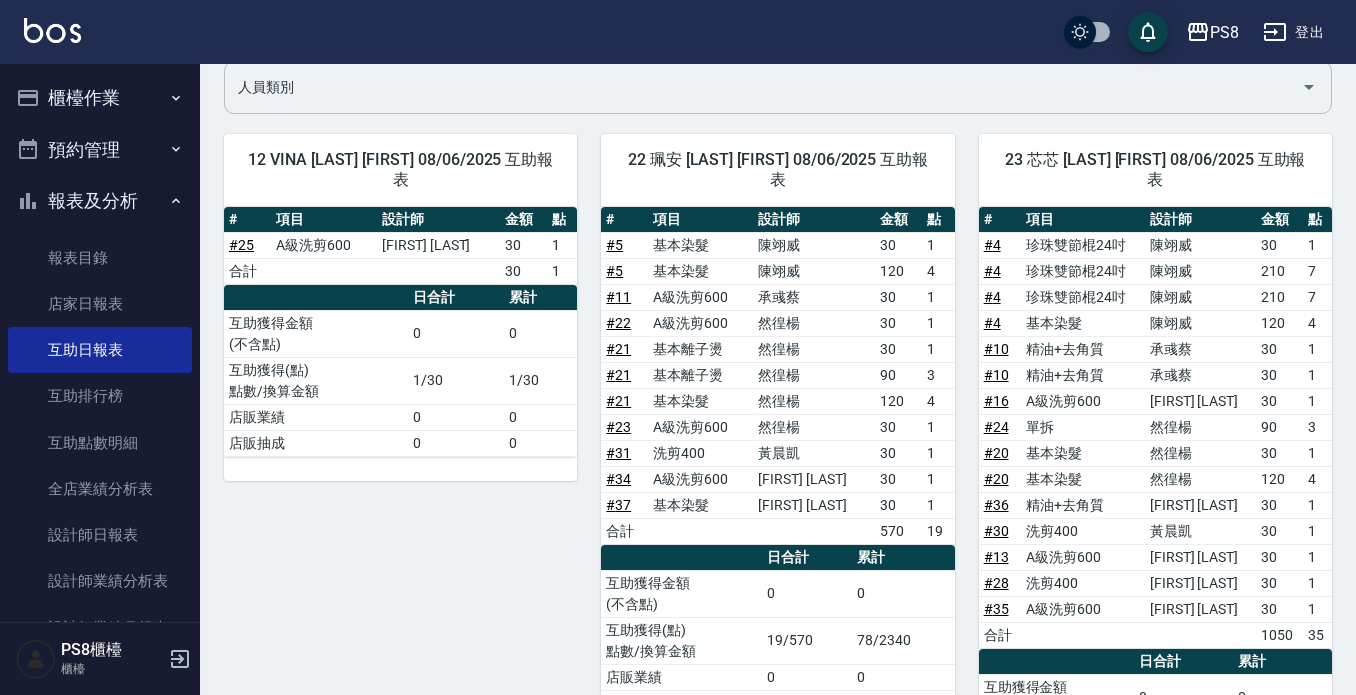 scroll, scrollTop: 0, scrollLeft: 0, axis: both 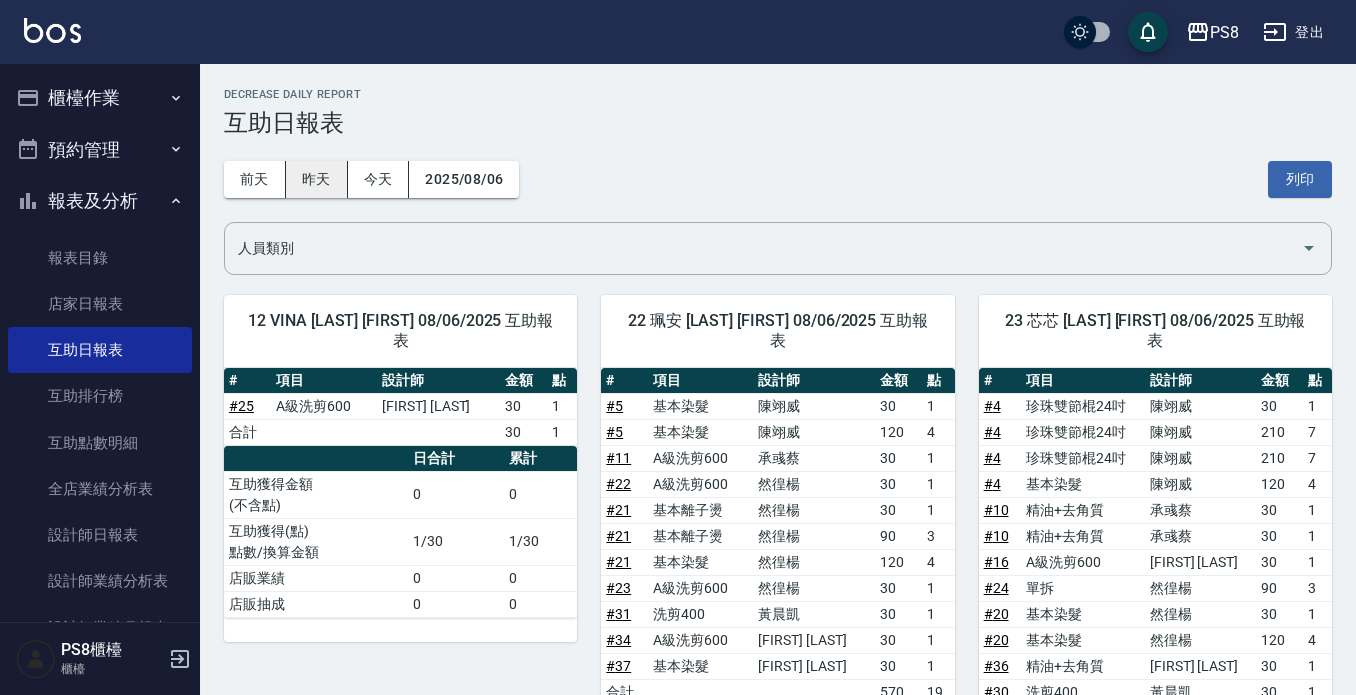 click on "昨天" at bounding box center (317, 179) 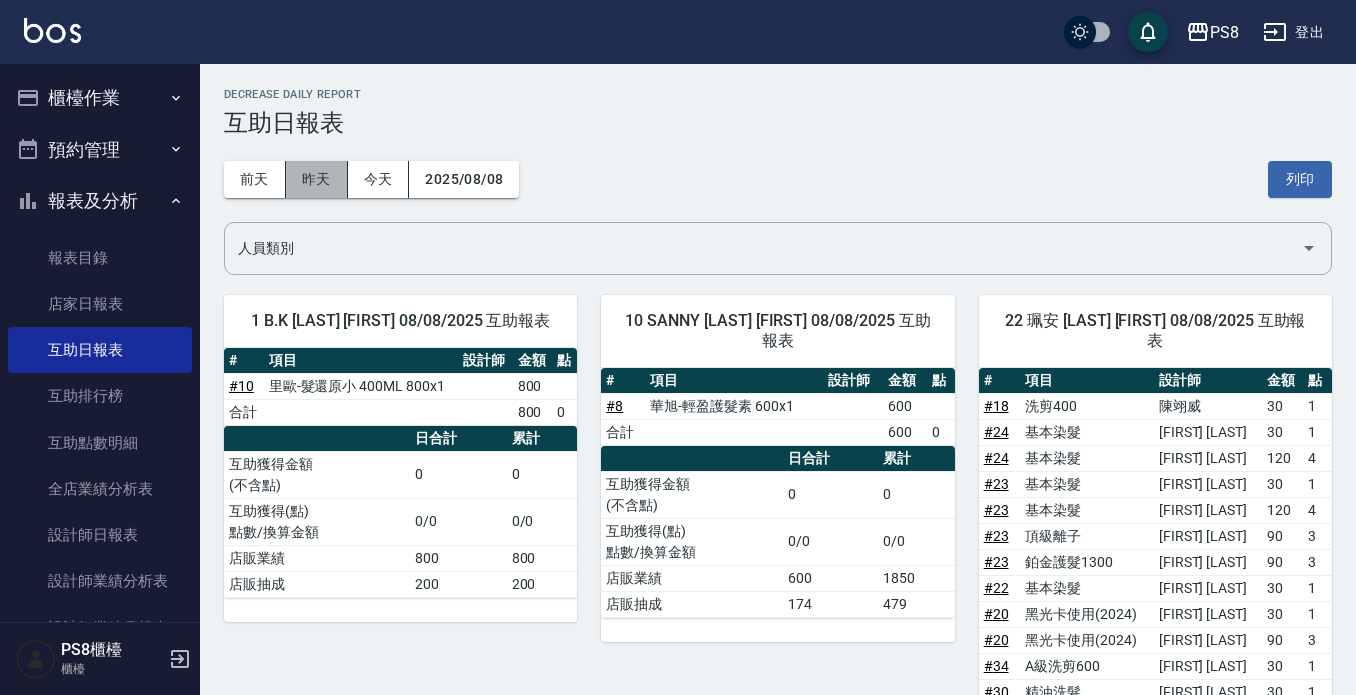 click on "昨天" at bounding box center [317, 179] 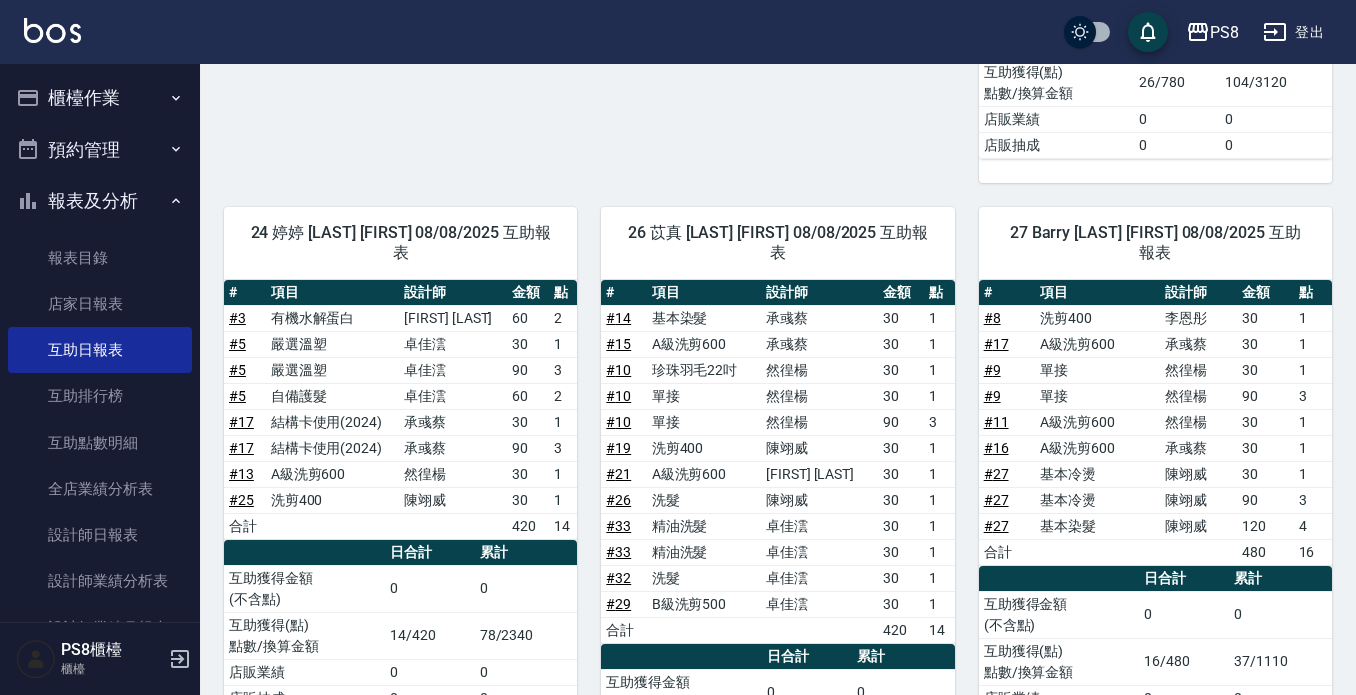 scroll, scrollTop: 800, scrollLeft: 0, axis: vertical 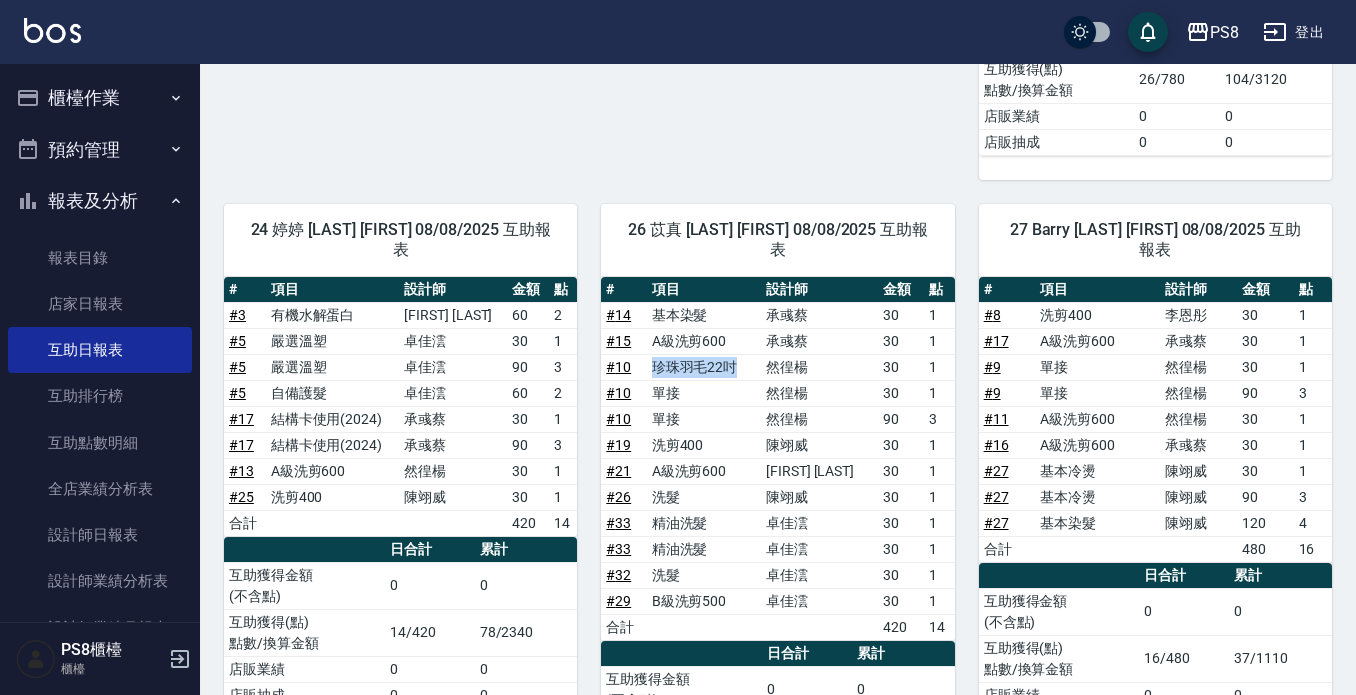 drag, startPoint x: 660, startPoint y: 323, endPoint x: 755, endPoint y: 332, distance: 95.42536 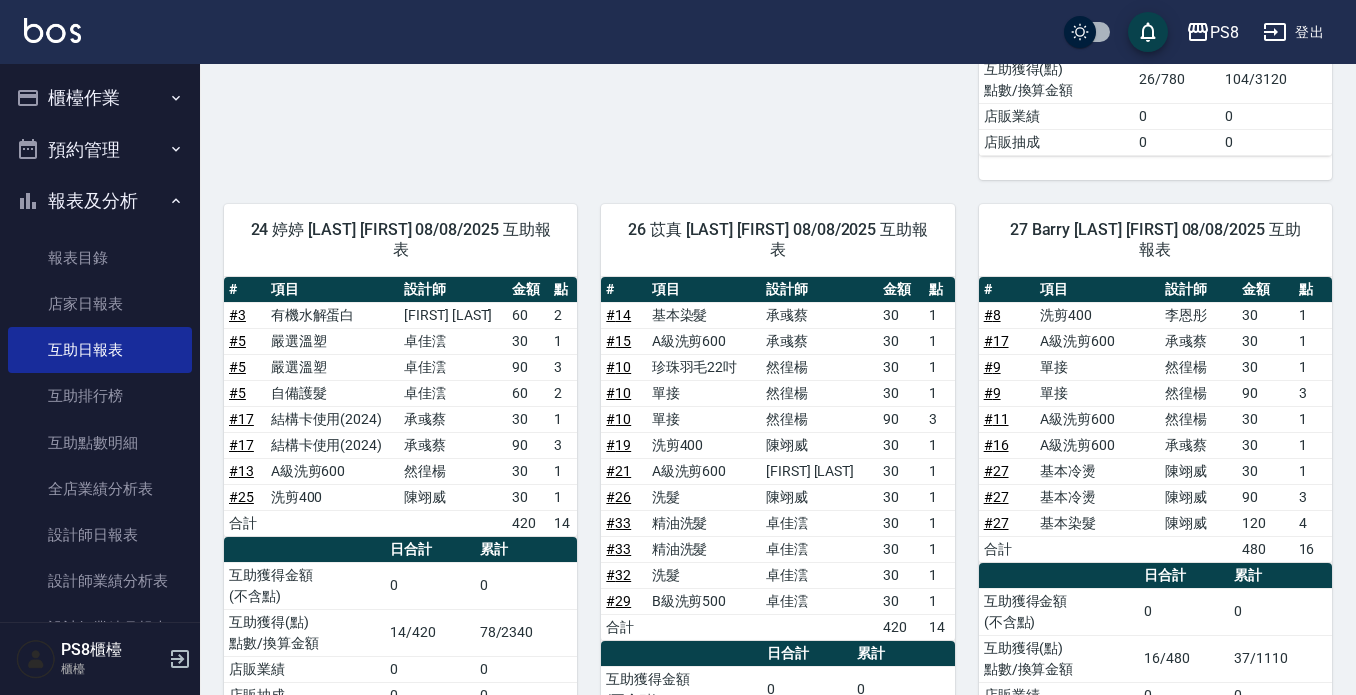 click on "單接" at bounding box center (1098, 367) 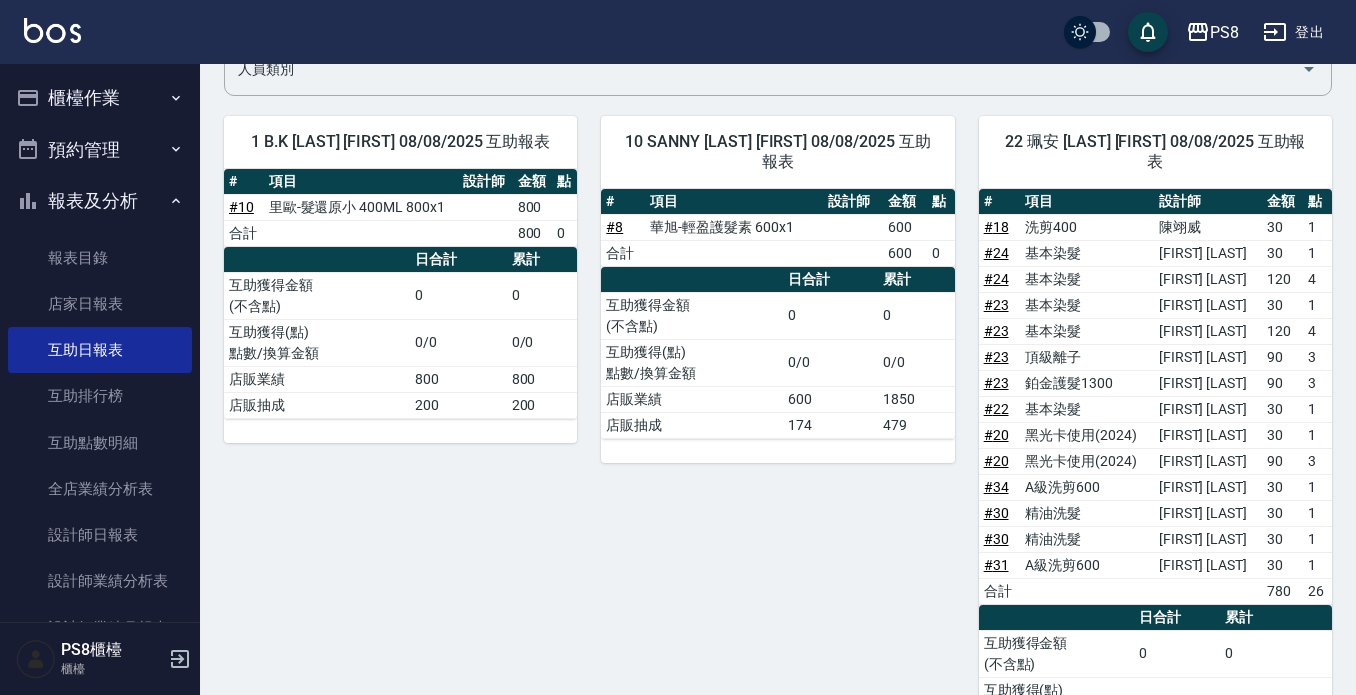 scroll, scrollTop: 0, scrollLeft: 0, axis: both 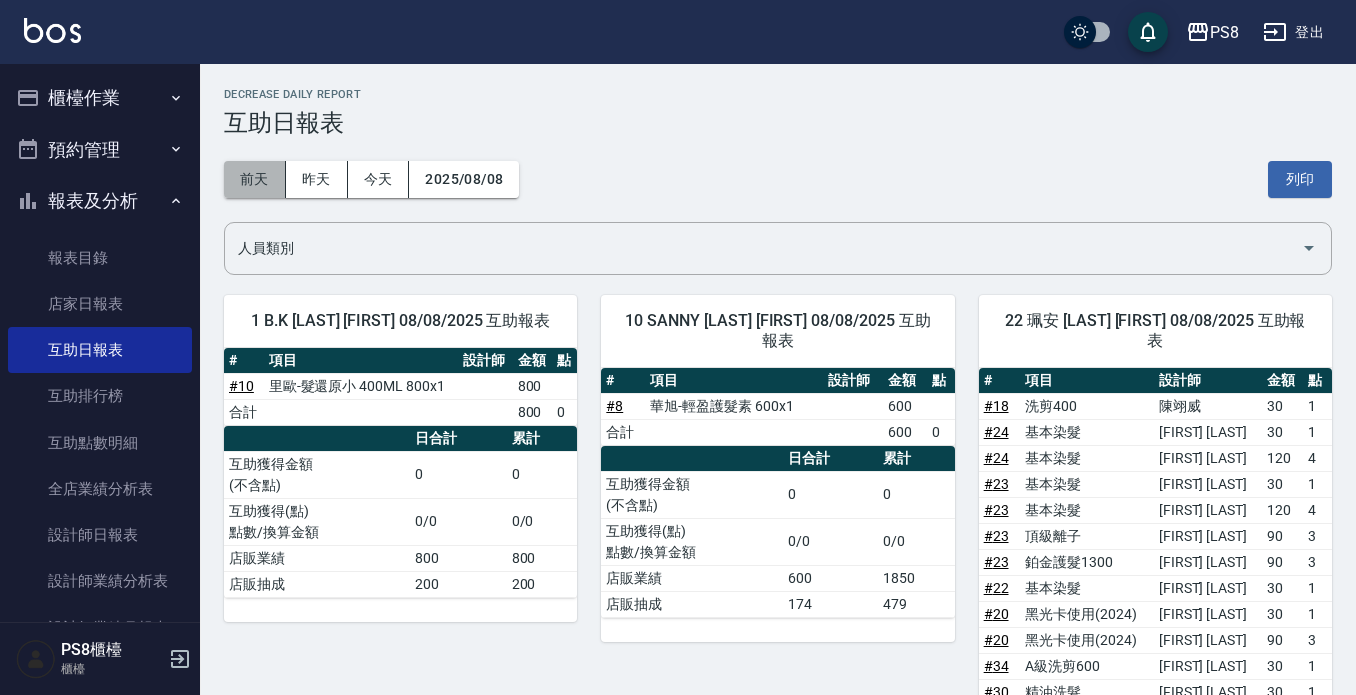 click on "前天" at bounding box center [255, 179] 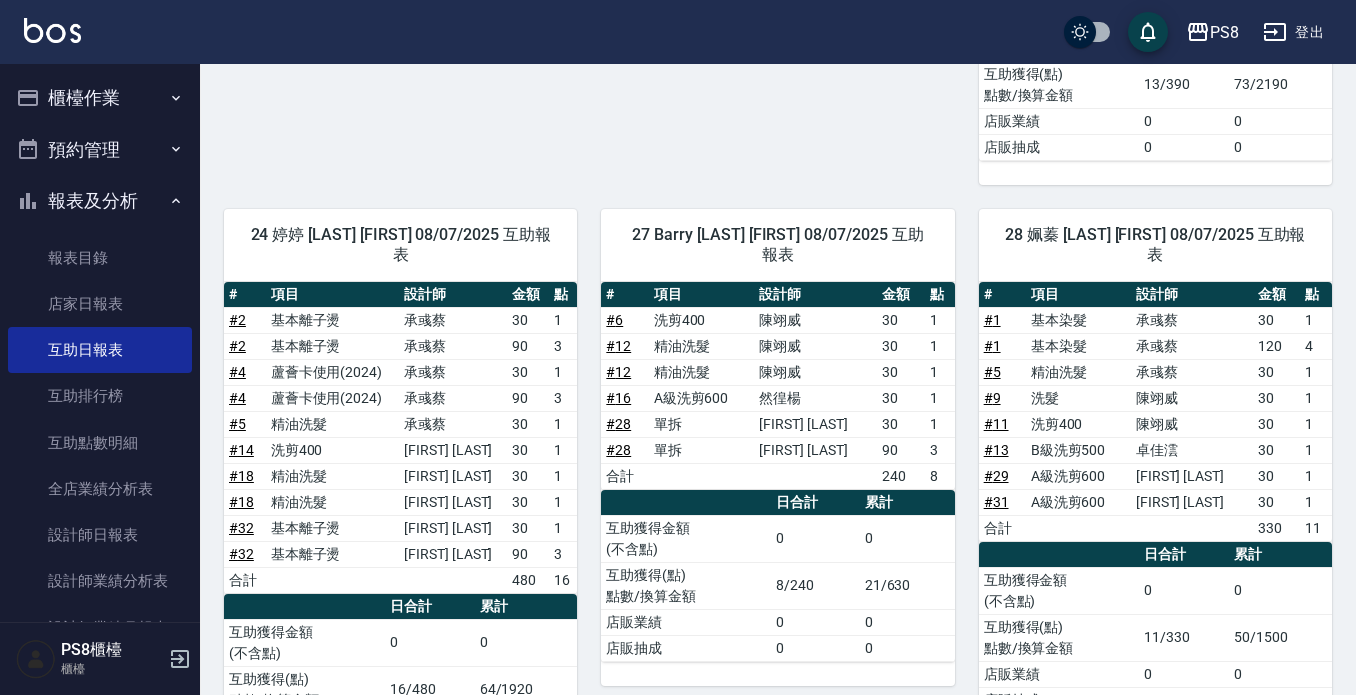scroll, scrollTop: 700, scrollLeft: 0, axis: vertical 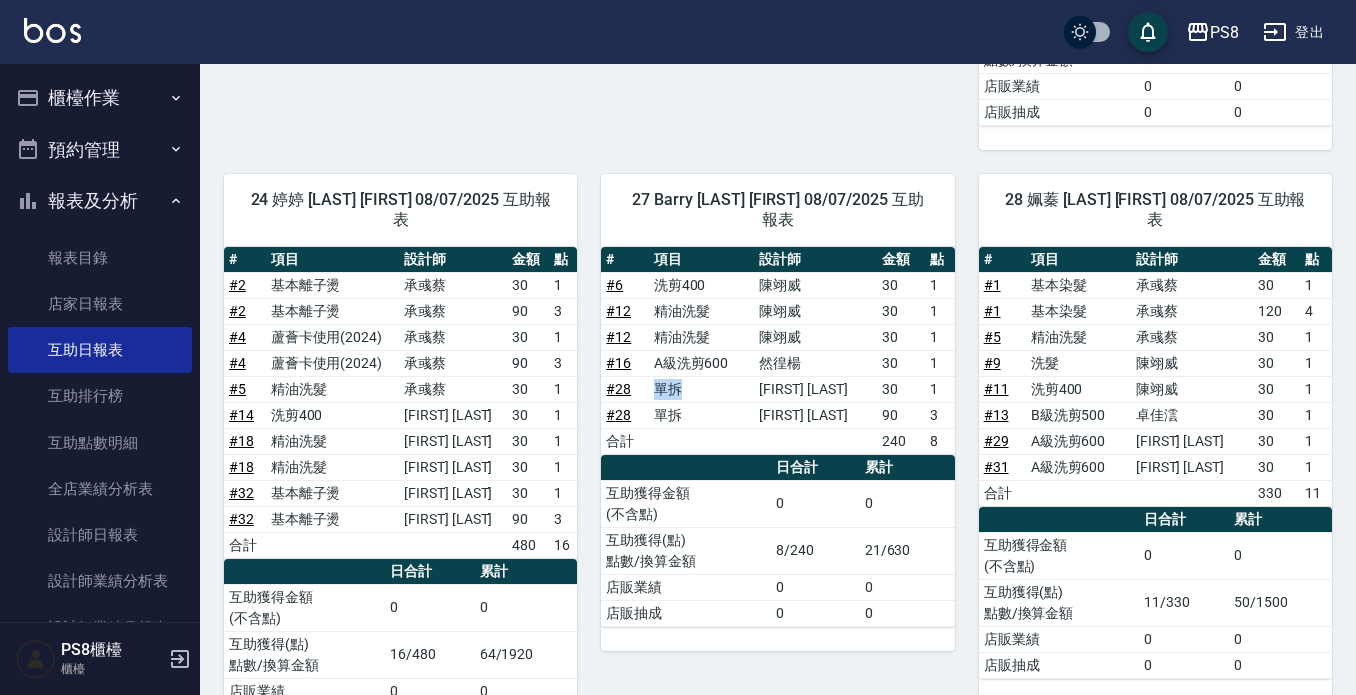 drag, startPoint x: 669, startPoint y: 347, endPoint x: 694, endPoint y: 347, distance: 25 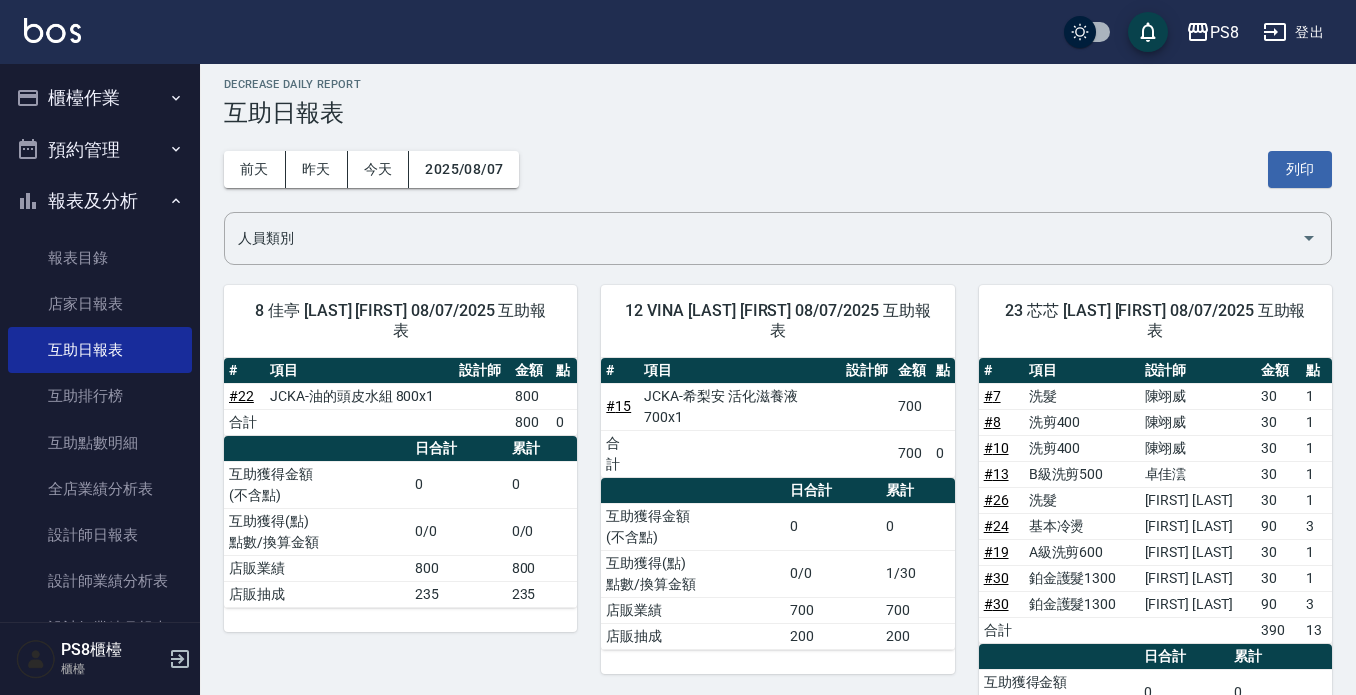 scroll, scrollTop: 0, scrollLeft: 0, axis: both 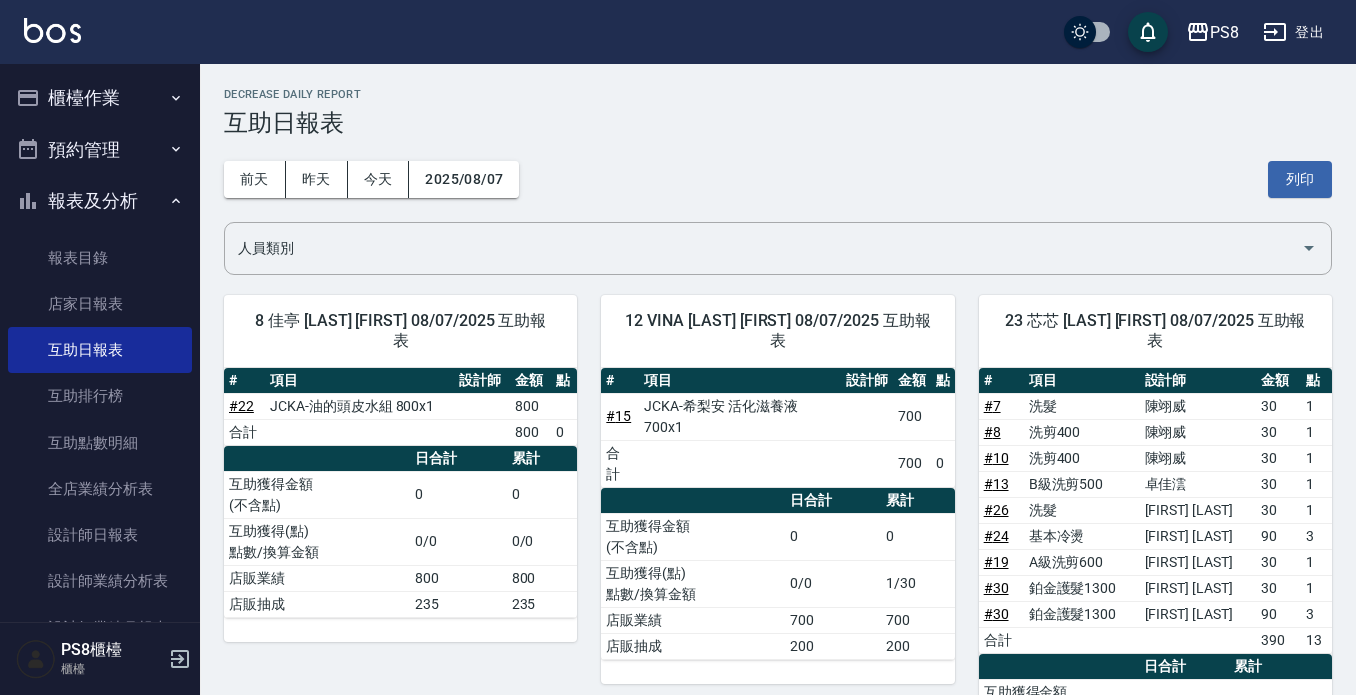 click on "前天 昨天 今天 2025/08/07 列印" at bounding box center (778, 179) 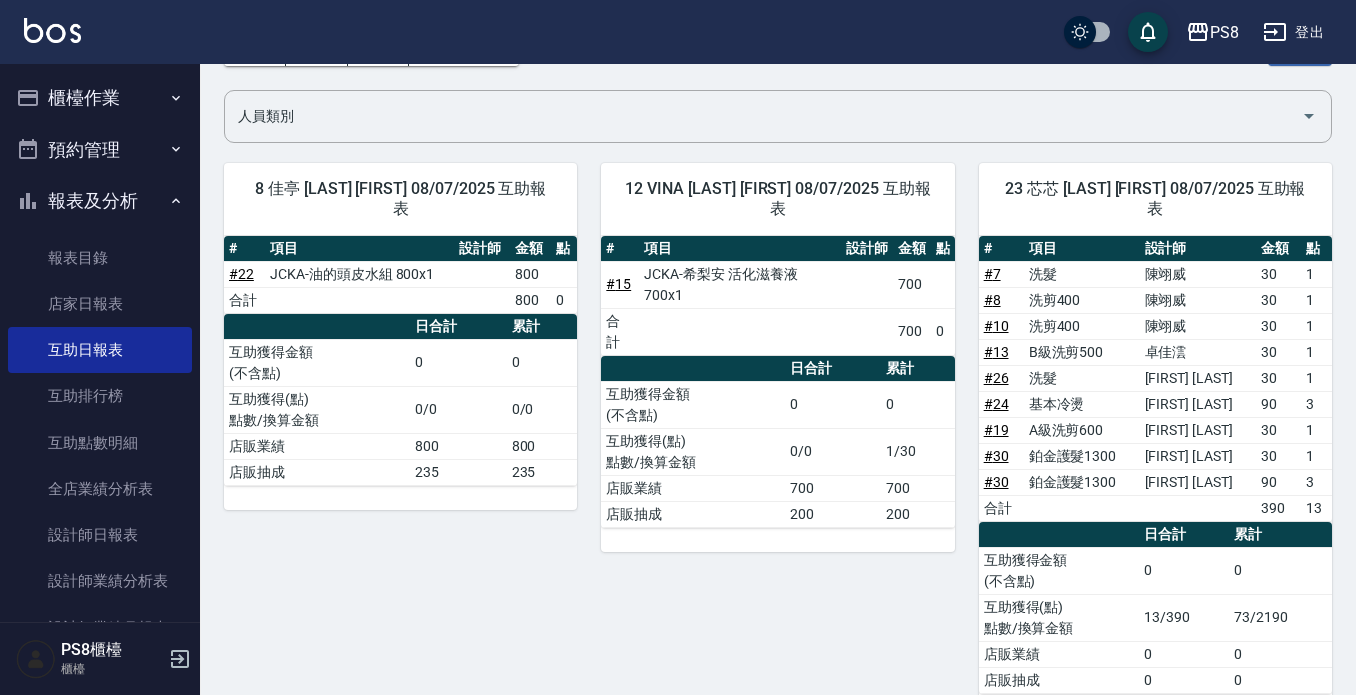 scroll, scrollTop: 0, scrollLeft: 0, axis: both 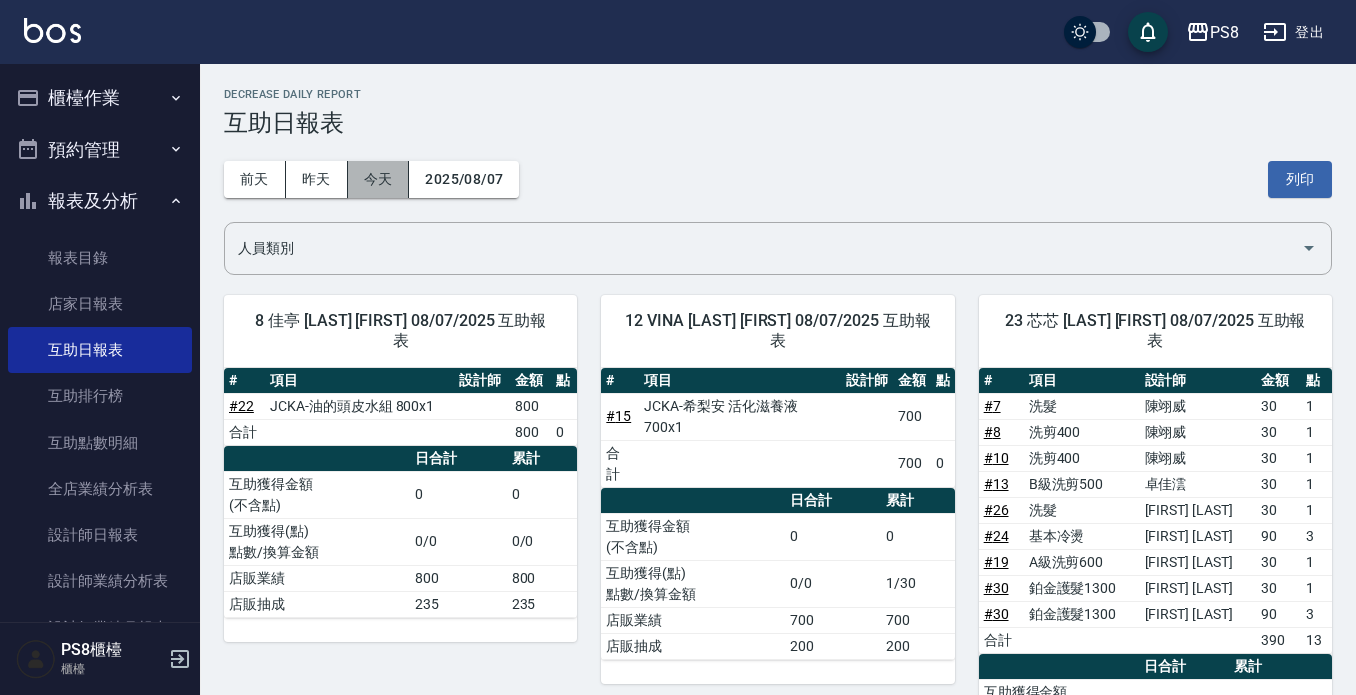 click on "今天" at bounding box center [379, 179] 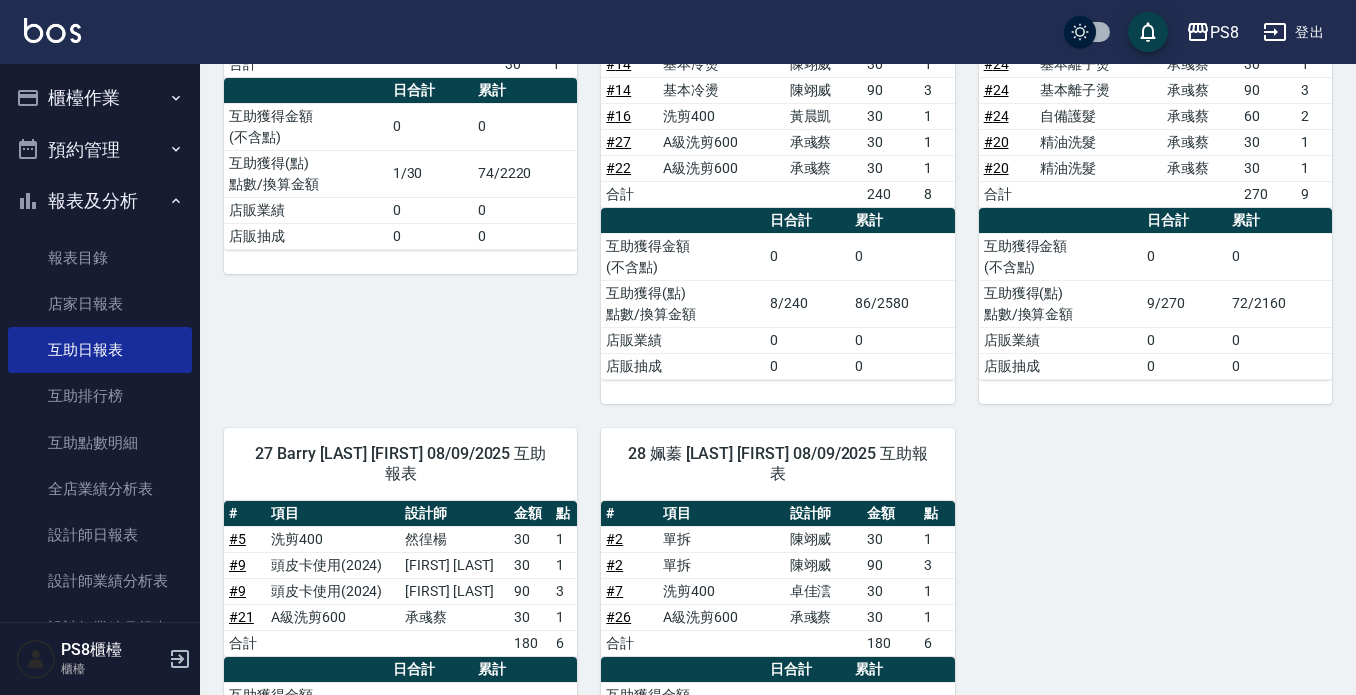 scroll, scrollTop: 965, scrollLeft: 0, axis: vertical 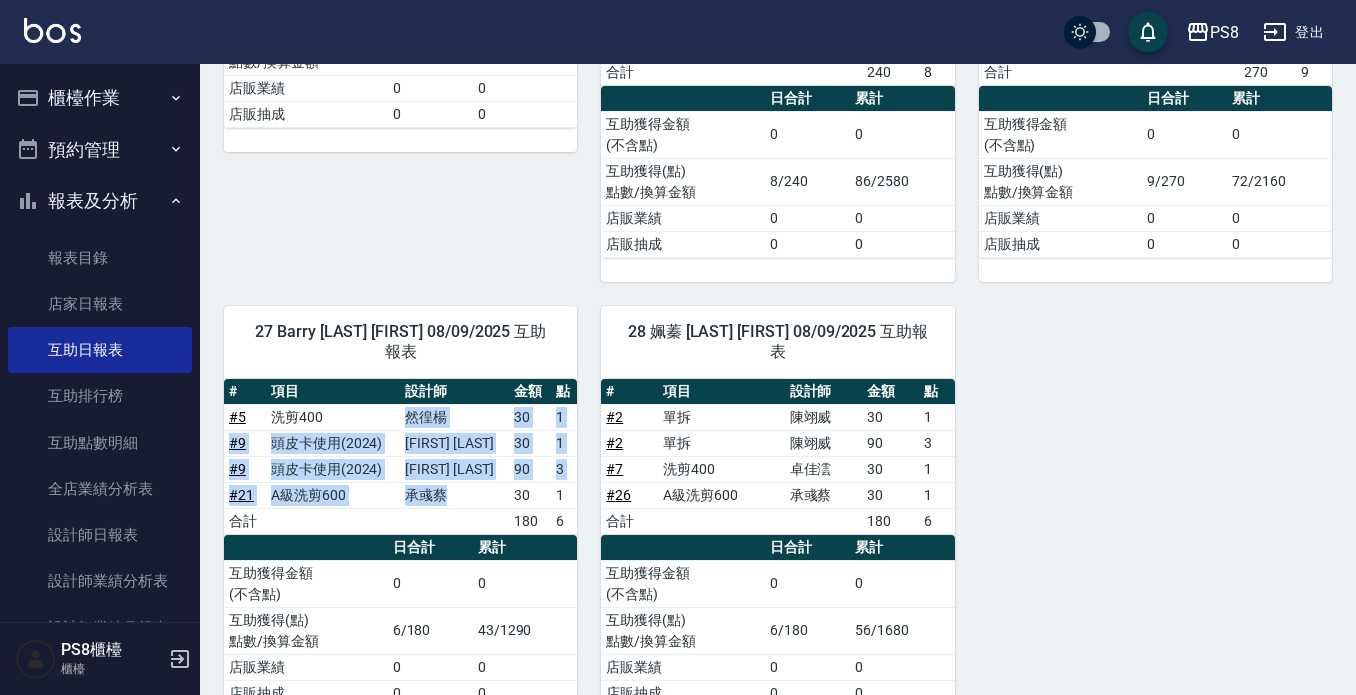 drag, startPoint x: 436, startPoint y: 356, endPoint x: 474, endPoint y: 319, distance: 53.037724 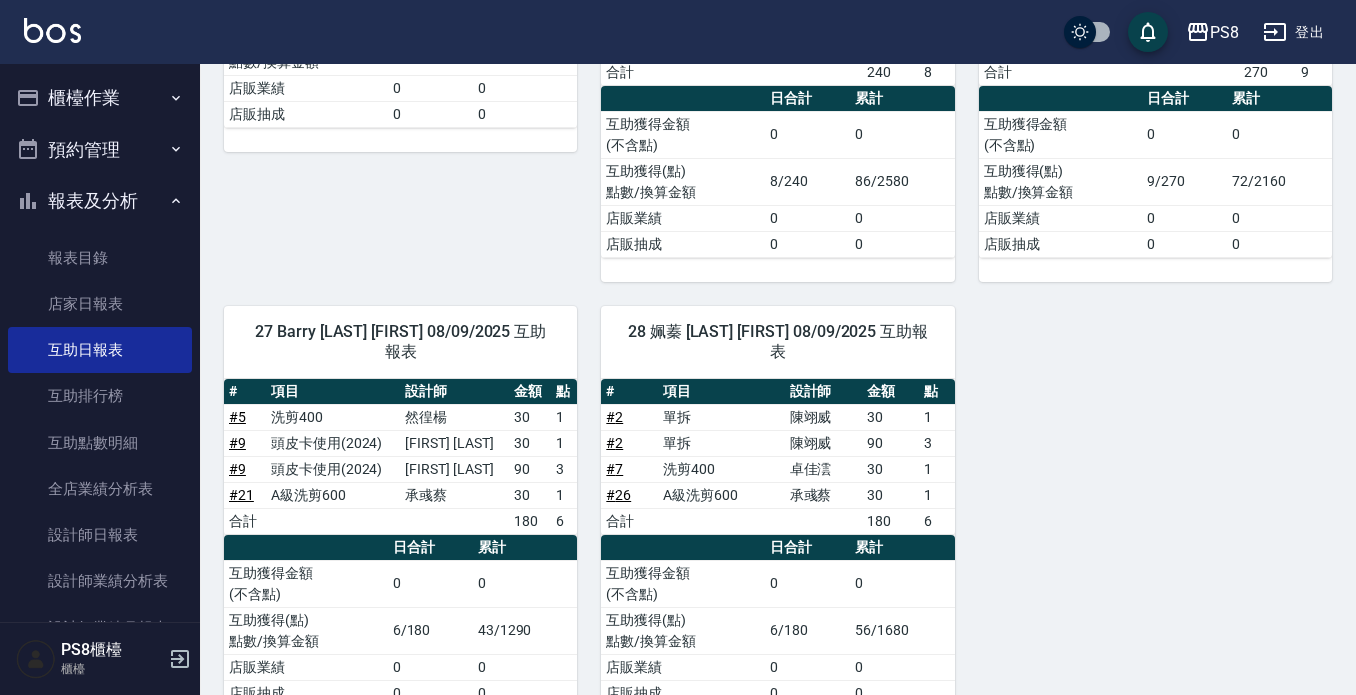 click on "23 芯芯 許芯鳳 08/09/2025 互助報表 # 項目 設計師 金額 點 # 18 A級洗剪600 劉佳亭 30 1 合計 30 1 日合計 累計 互助獲得金額 (不含點) 0 0 互助獲得(點) 點數/換算金額 1/30 74/2220 店販業績 0 0 店販抽成 0 0" at bounding box center [388, 31] 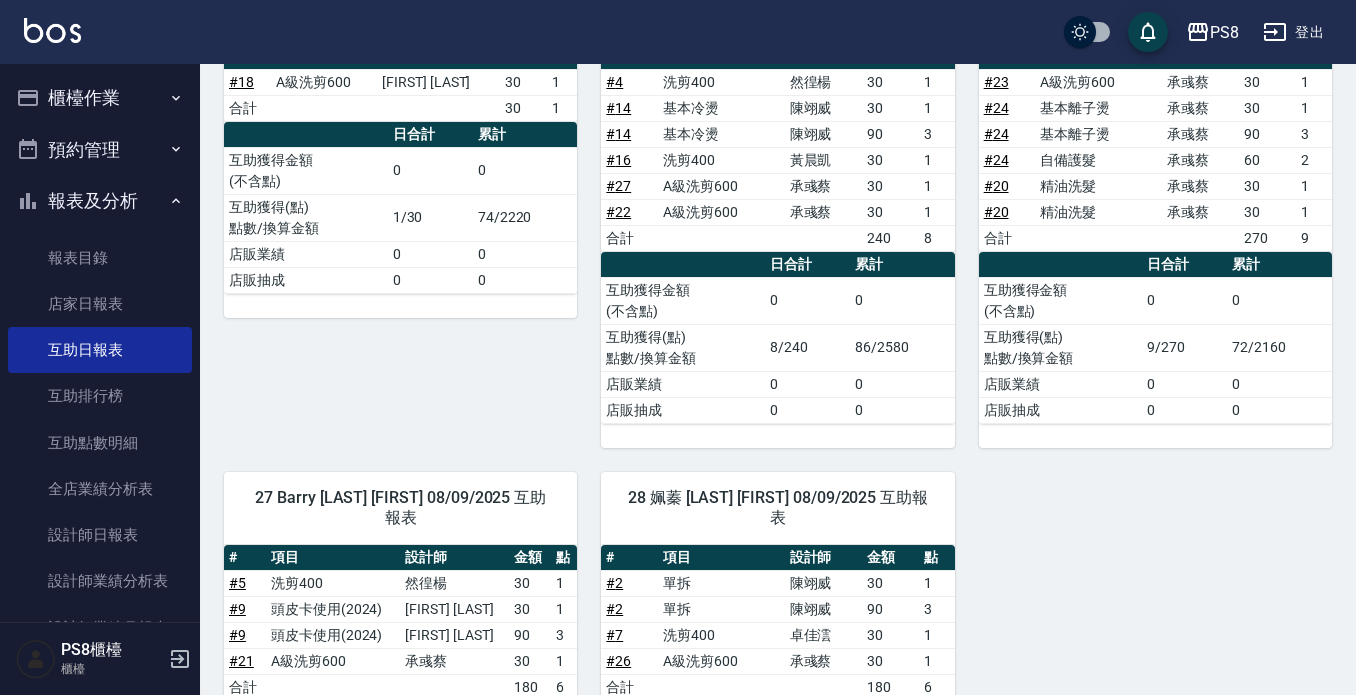 scroll, scrollTop: 465, scrollLeft: 0, axis: vertical 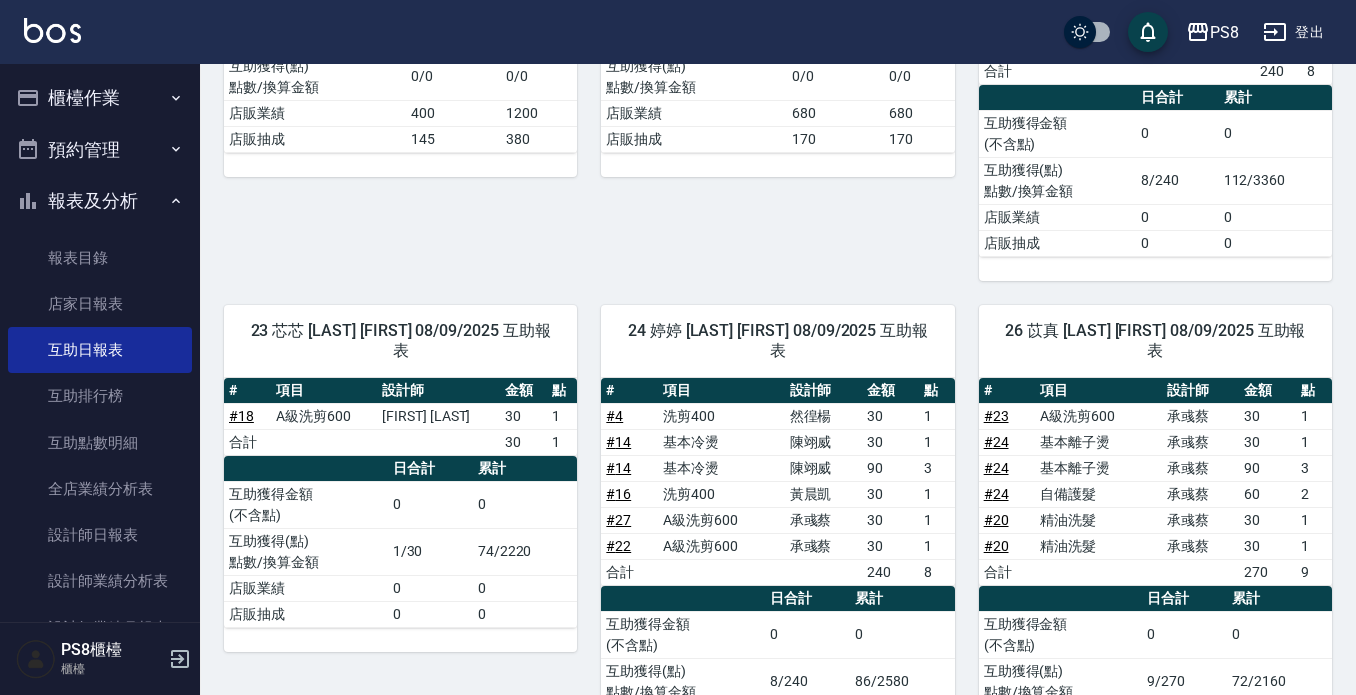 drag, startPoint x: 272, startPoint y: 308, endPoint x: 270, endPoint y: 285, distance: 23.086792 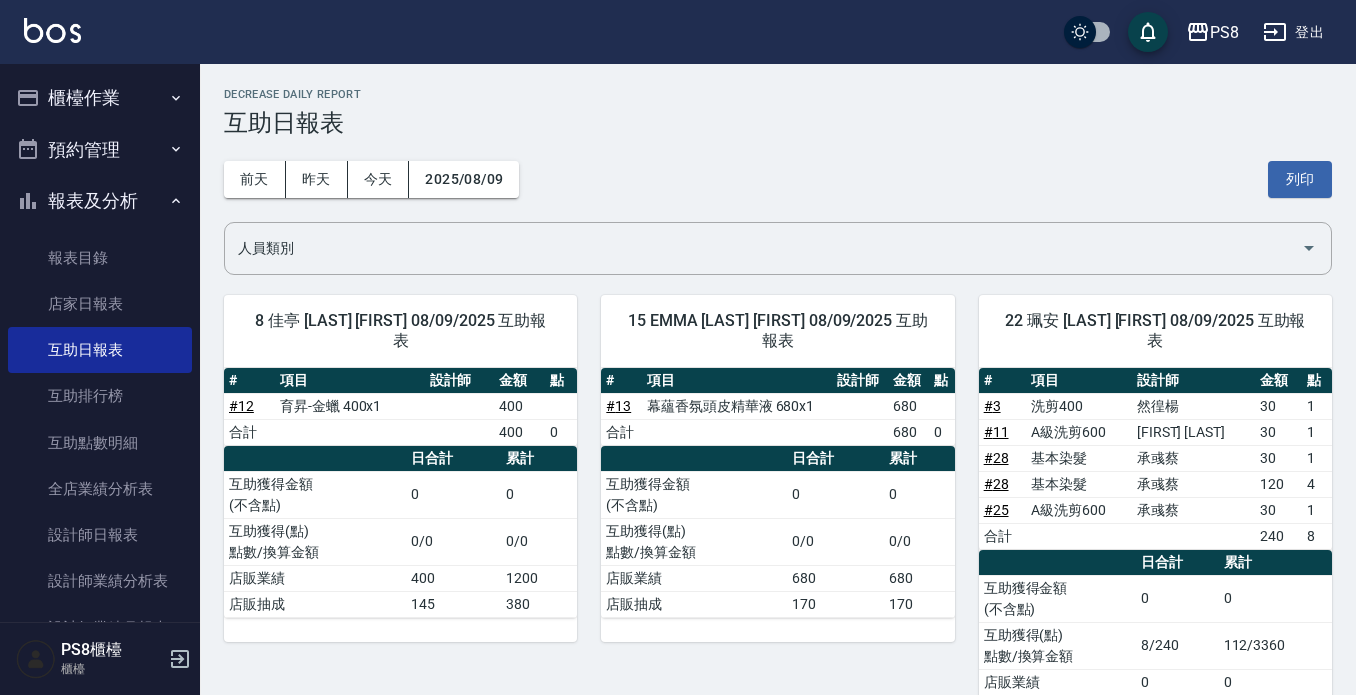 scroll, scrollTop: 100, scrollLeft: 0, axis: vertical 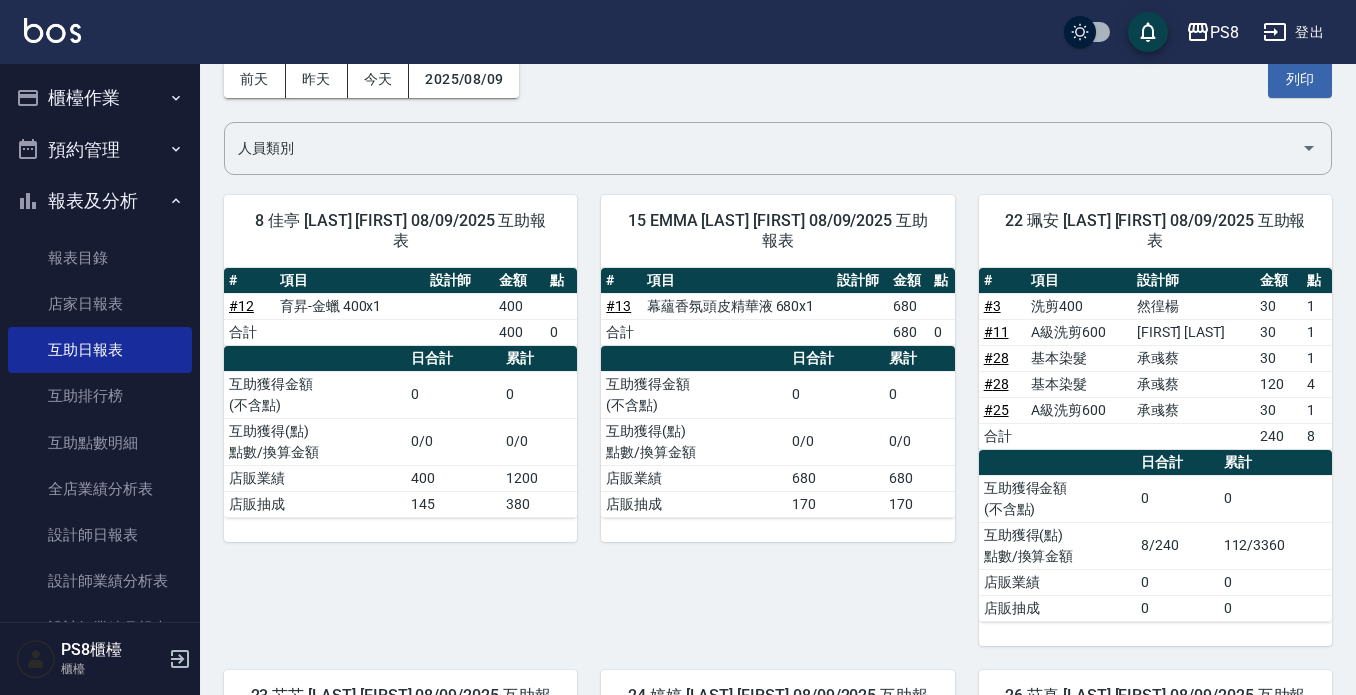 click on "預約管理" at bounding box center [100, 150] 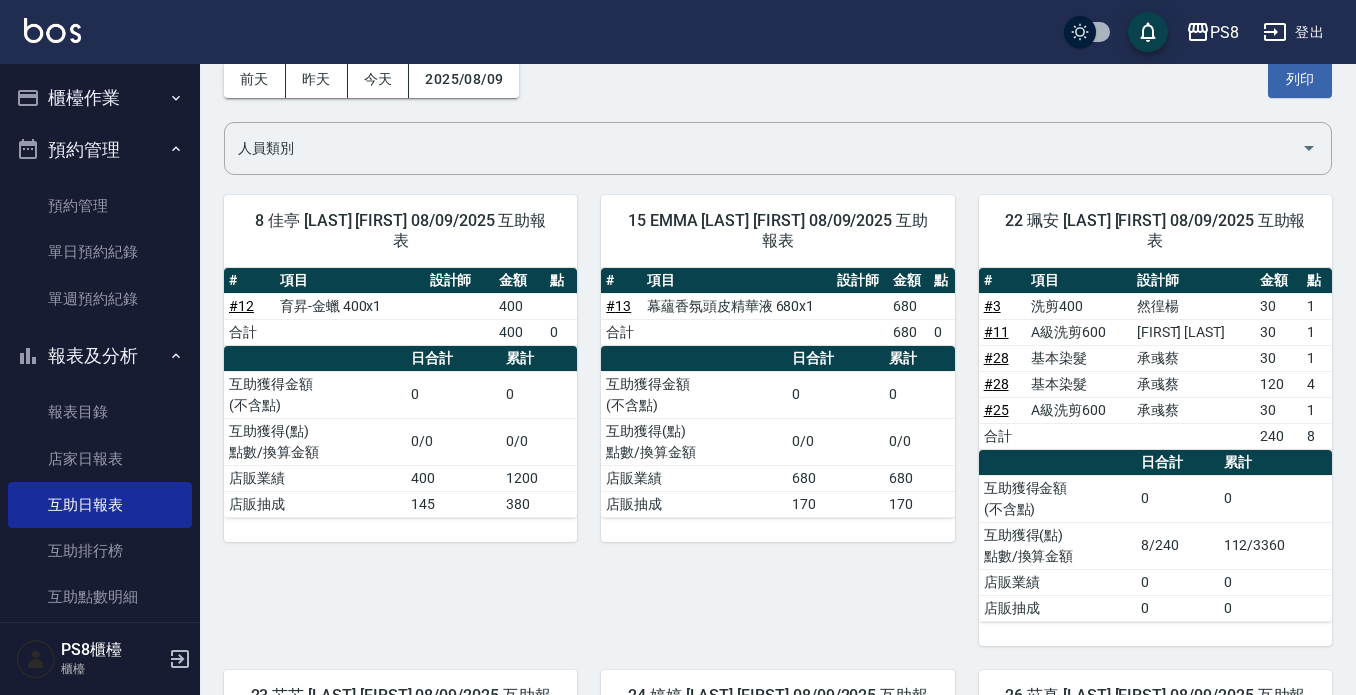 click on "櫃檯作業" at bounding box center [100, 98] 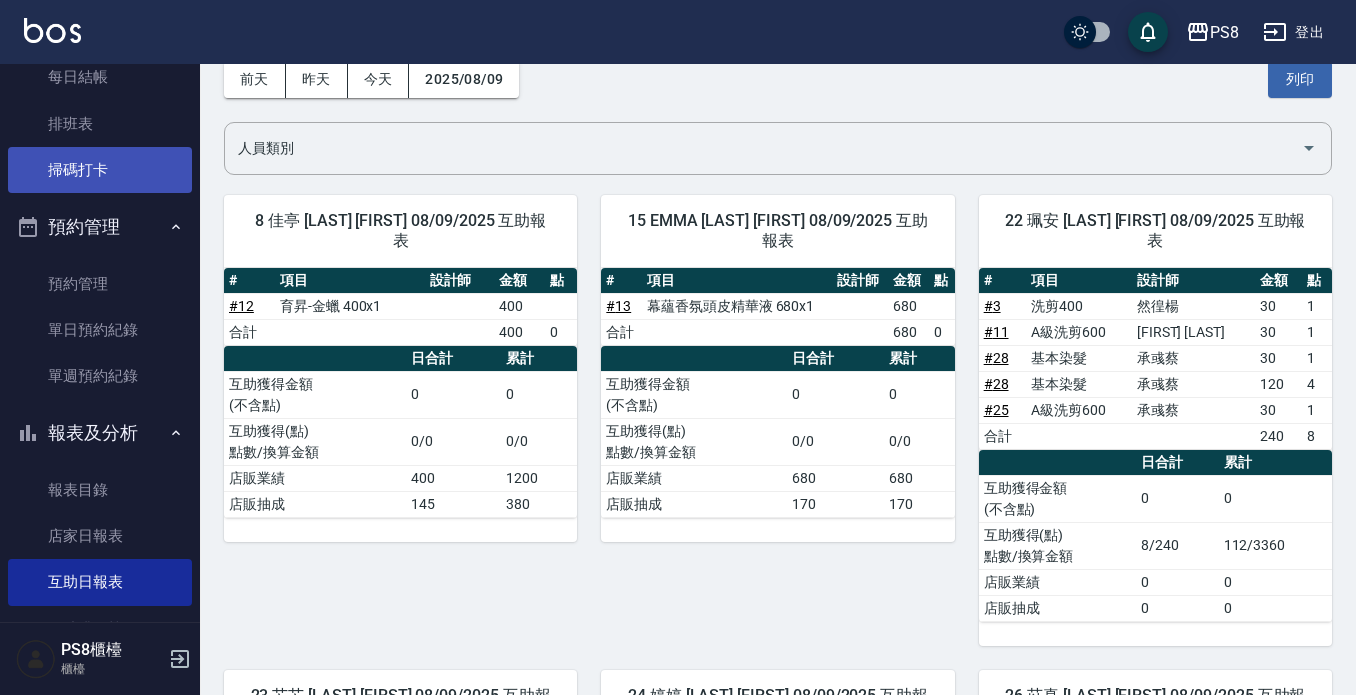 scroll, scrollTop: 400, scrollLeft: 0, axis: vertical 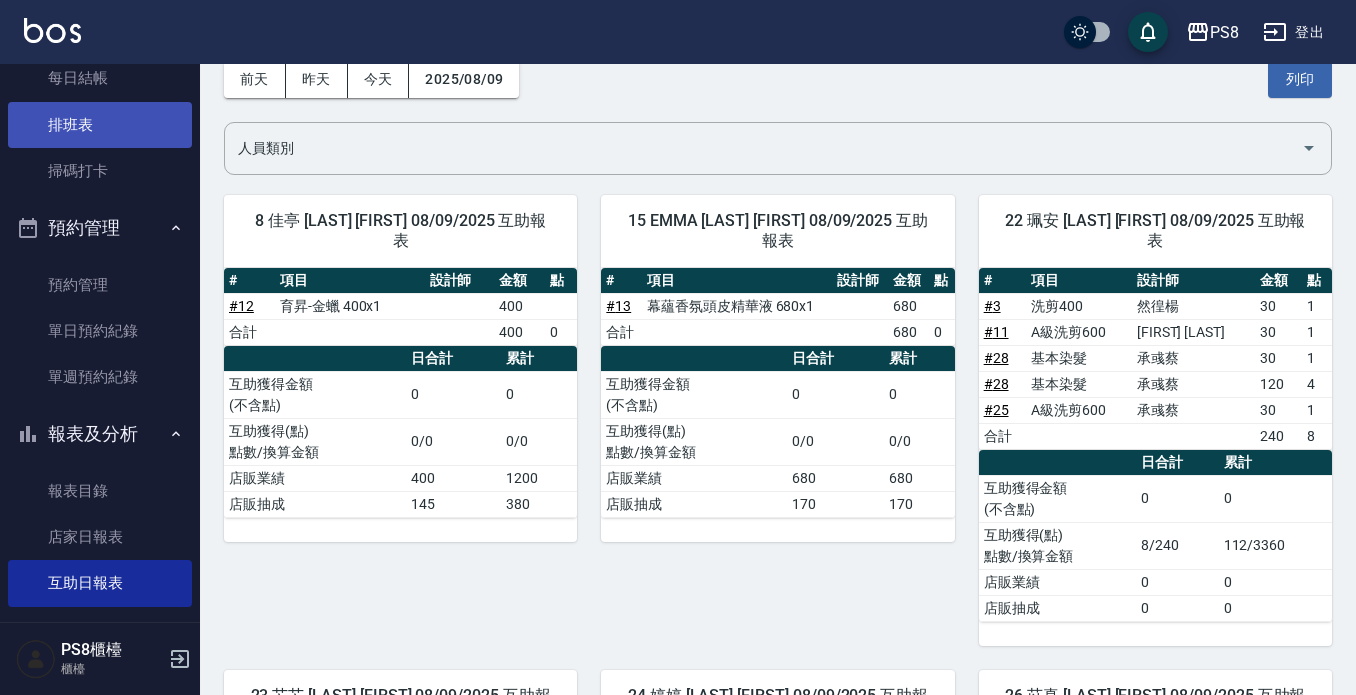 click on "排班表" at bounding box center (100, 125) 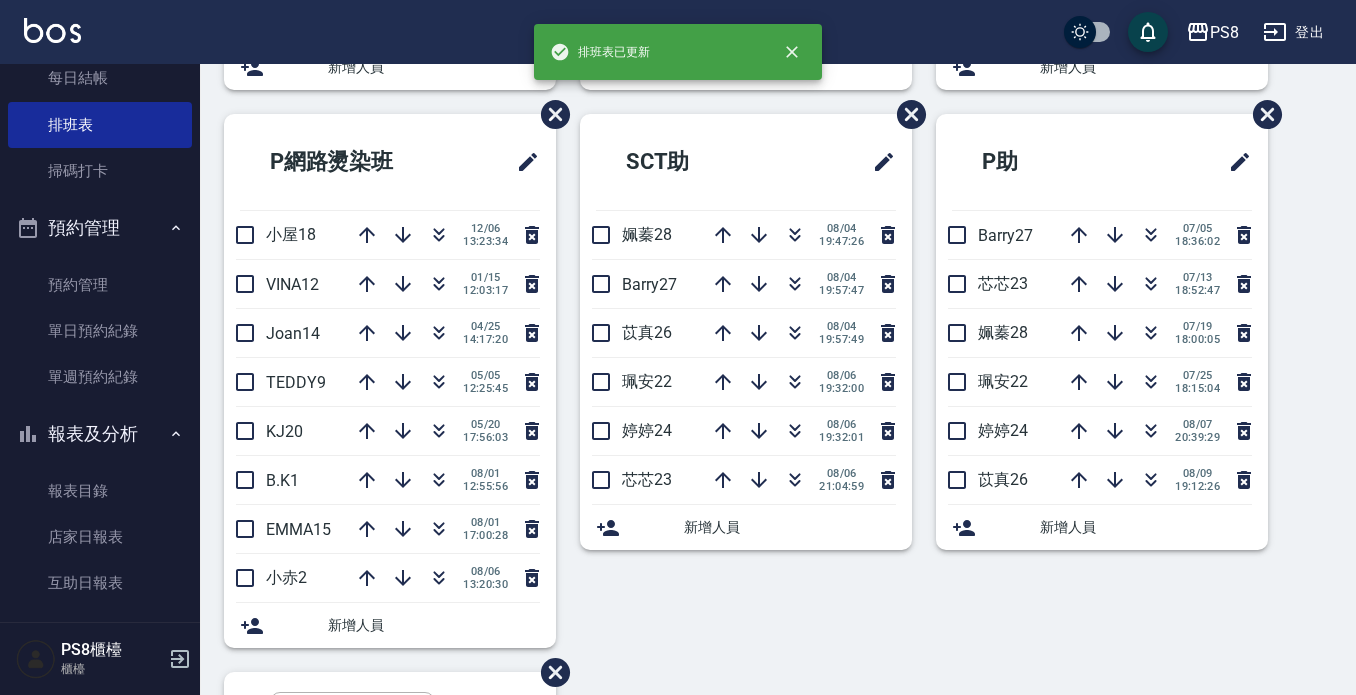 scroll, scrollTop: 555, scrollLeft: 0, axis: vertical 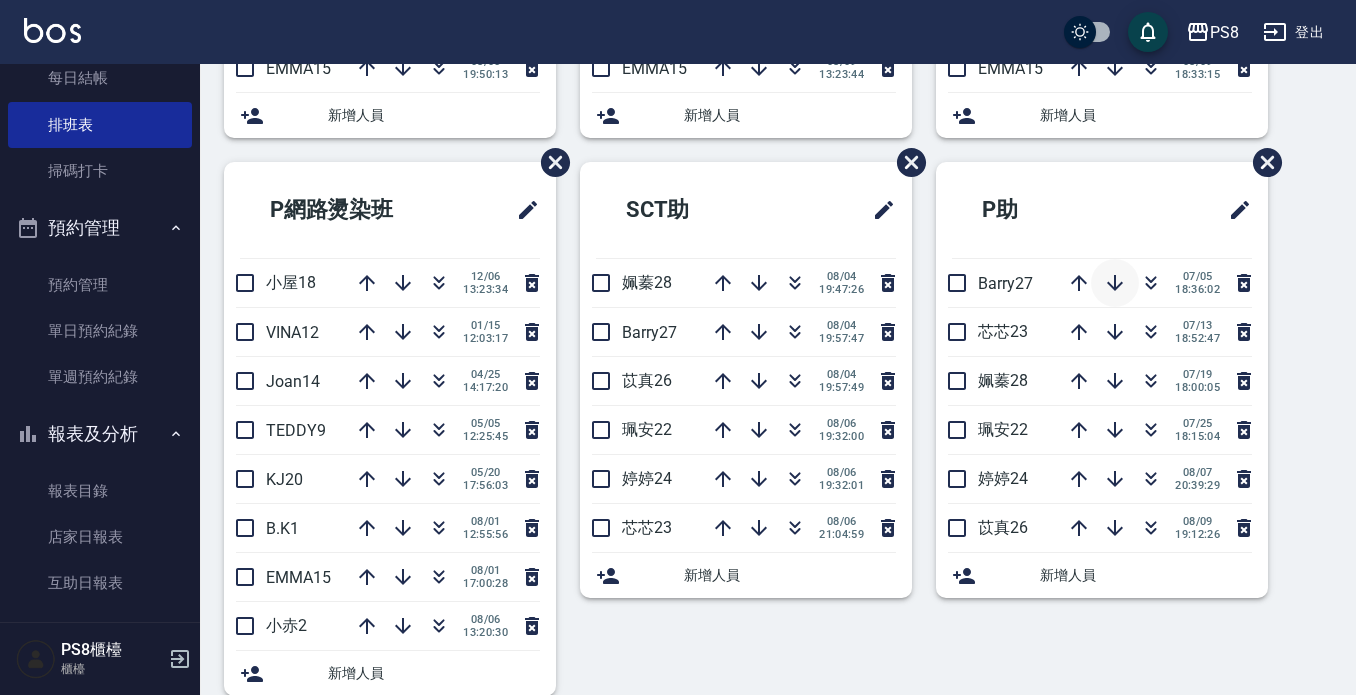 click 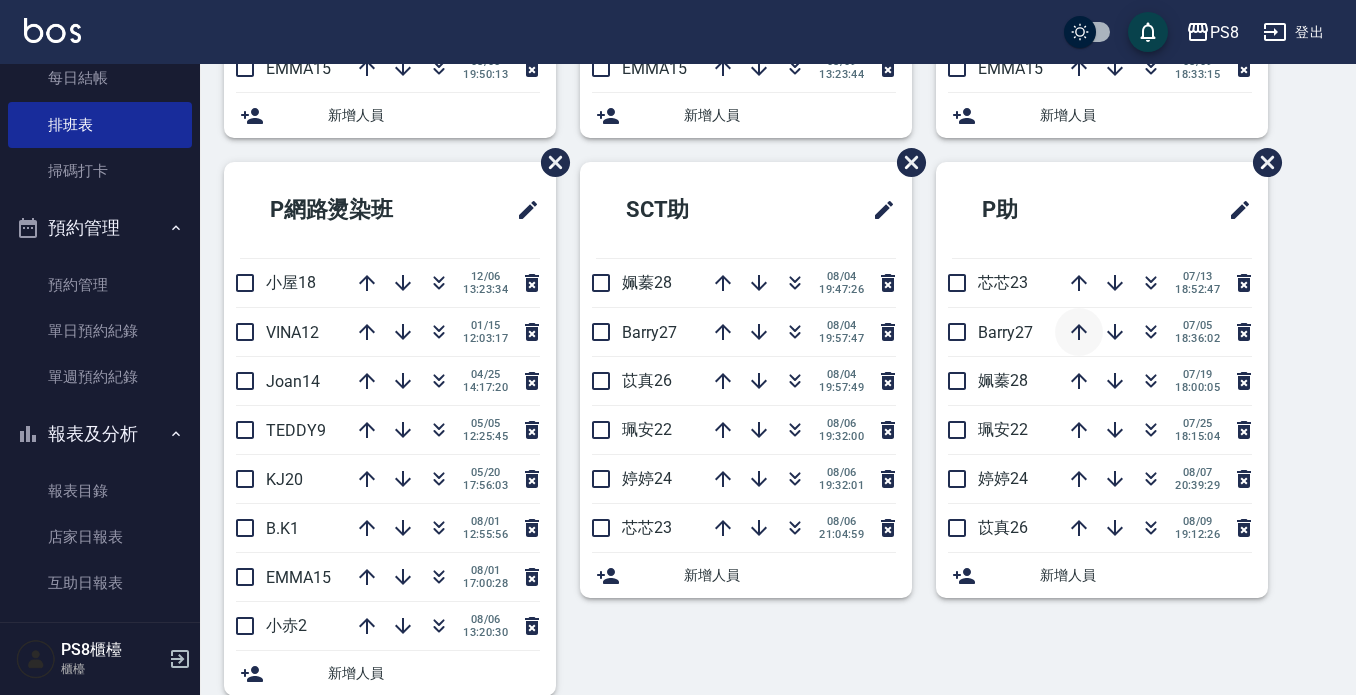 drag, startPoint x: 1089, startPoint y: 327, endPoint x: 1074, endPoint y: 327, distance: 15 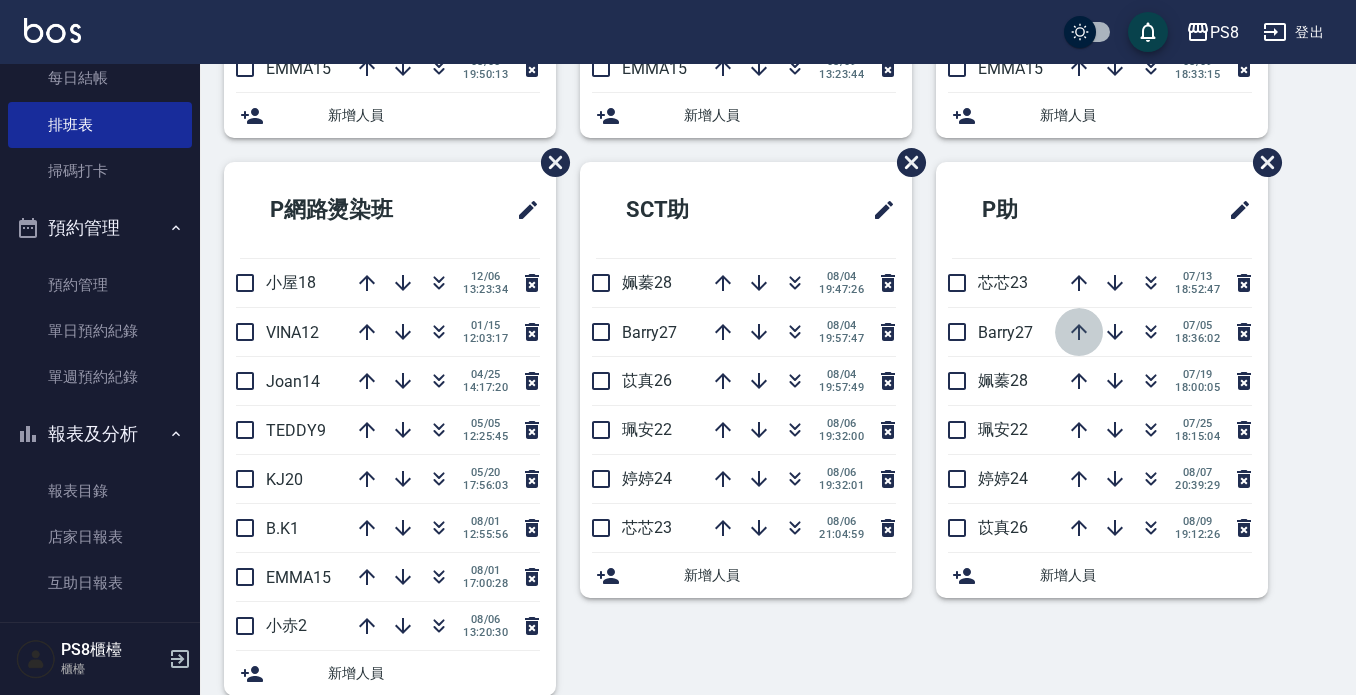 click 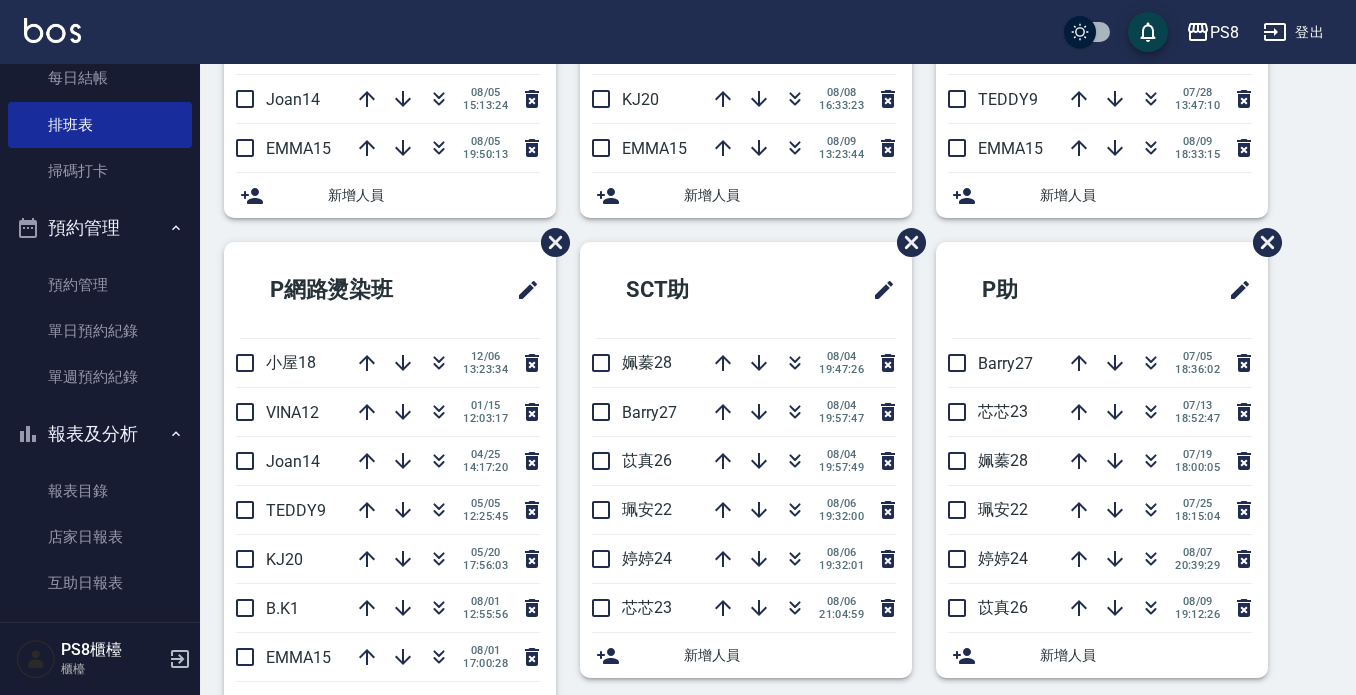 scroll, scrollTop: 600, scrollLeft: 0, axis: vertical 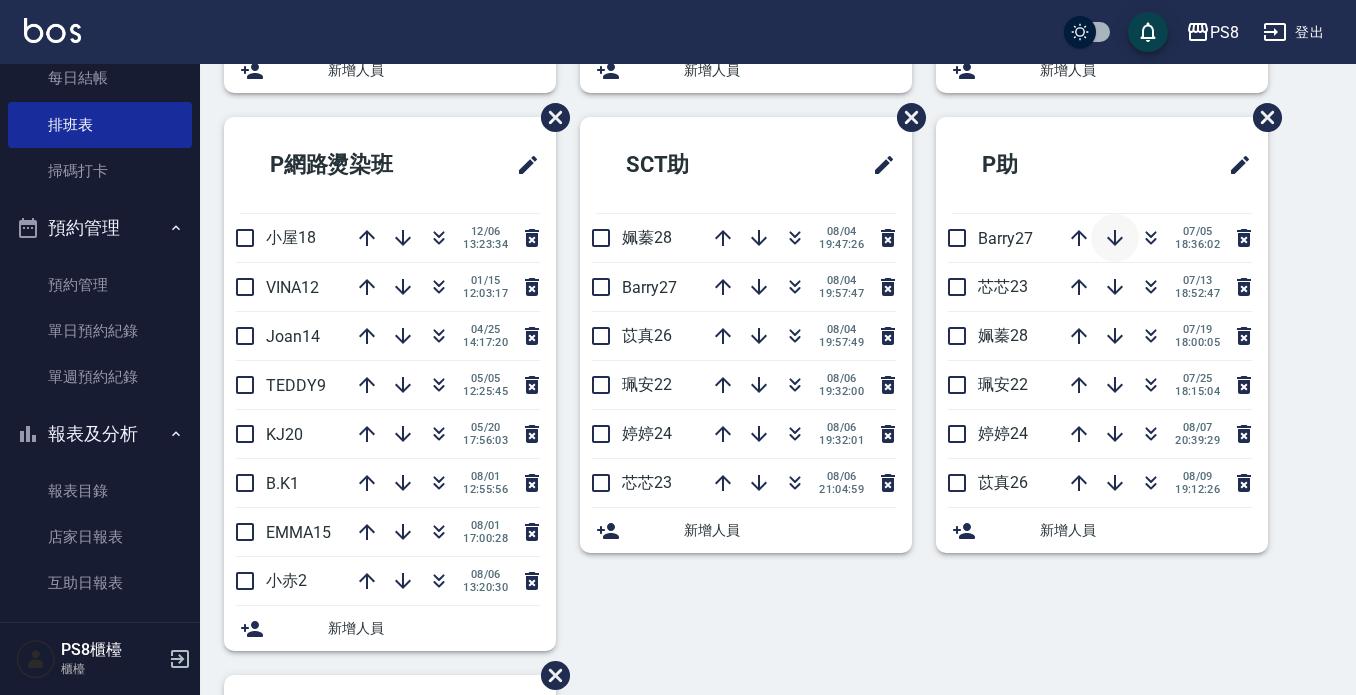 click at bounding box center (1115, 238) 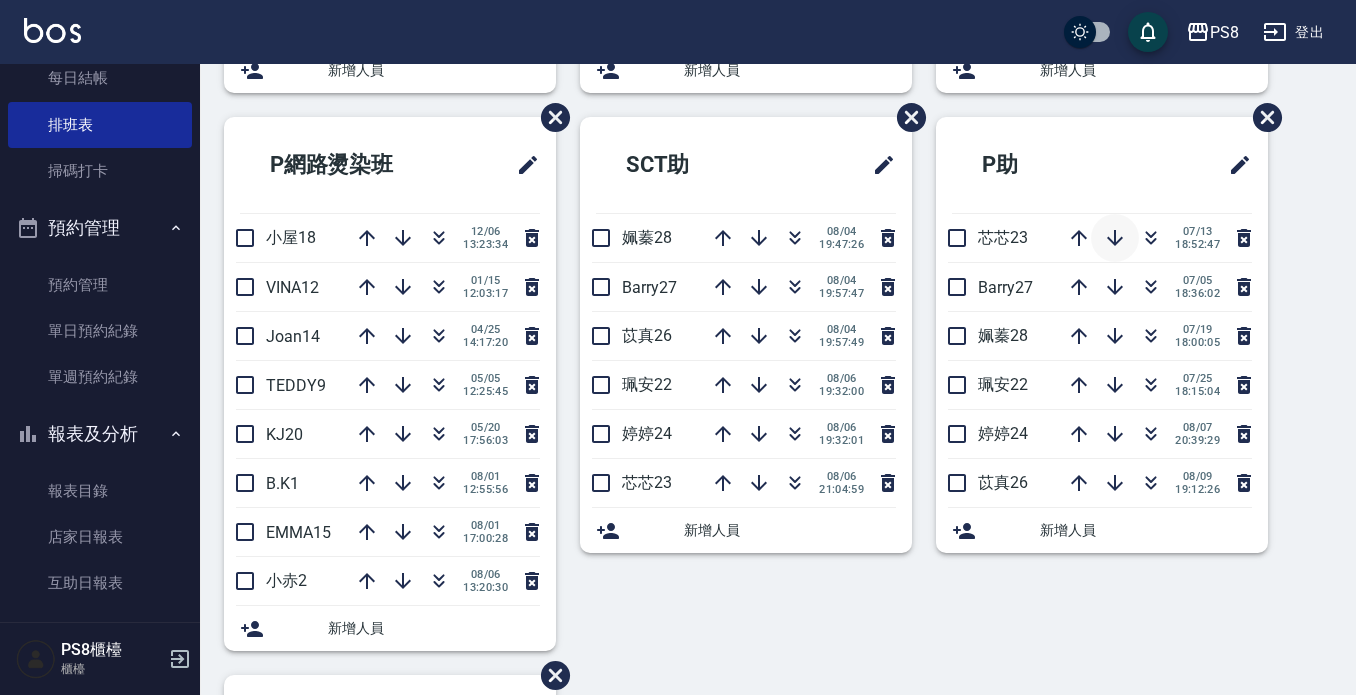 click 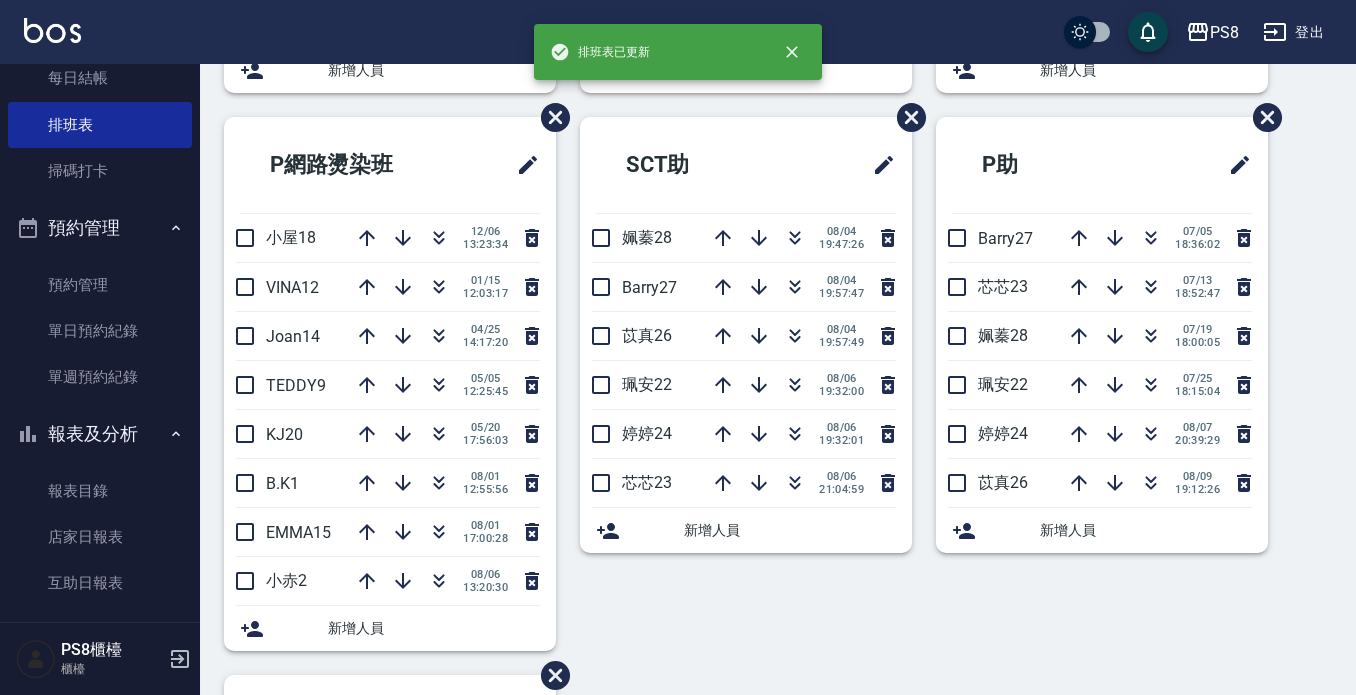 scroll, scrollTop: 400, scrollLeft: 0, axis: vertical 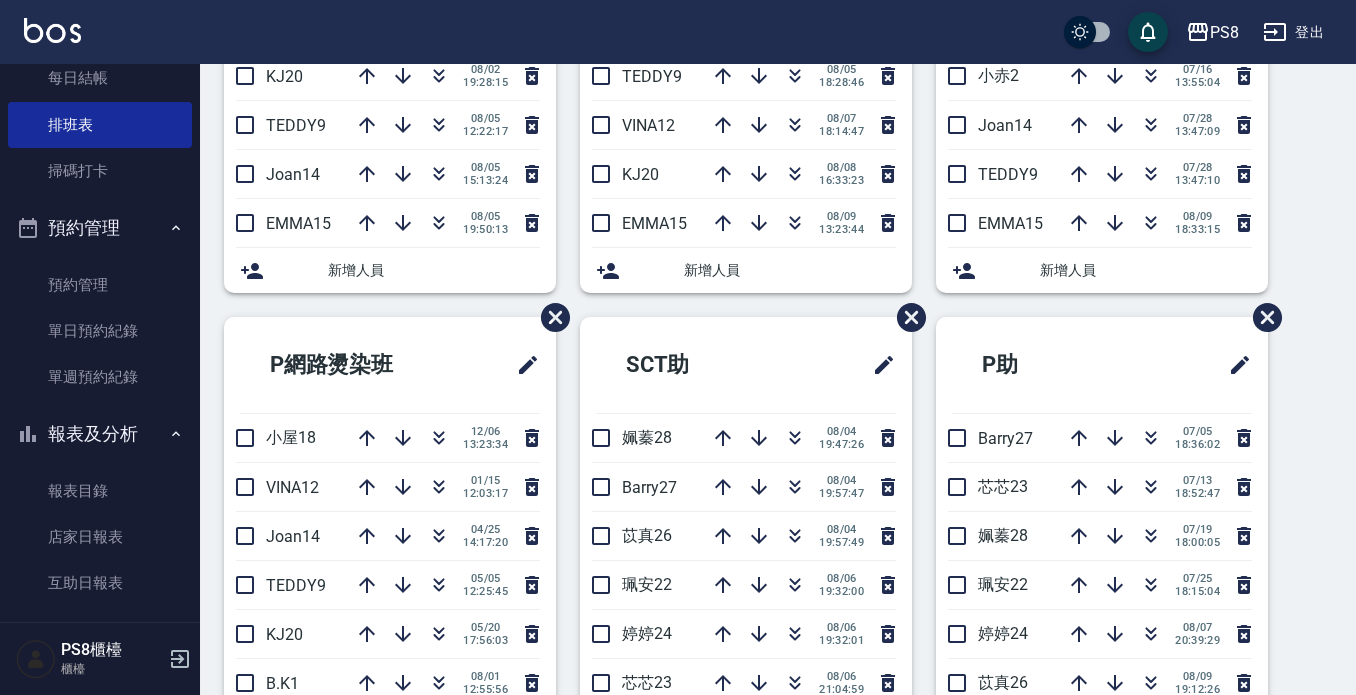 click on "預約管理" at bounding box center [100, 228] 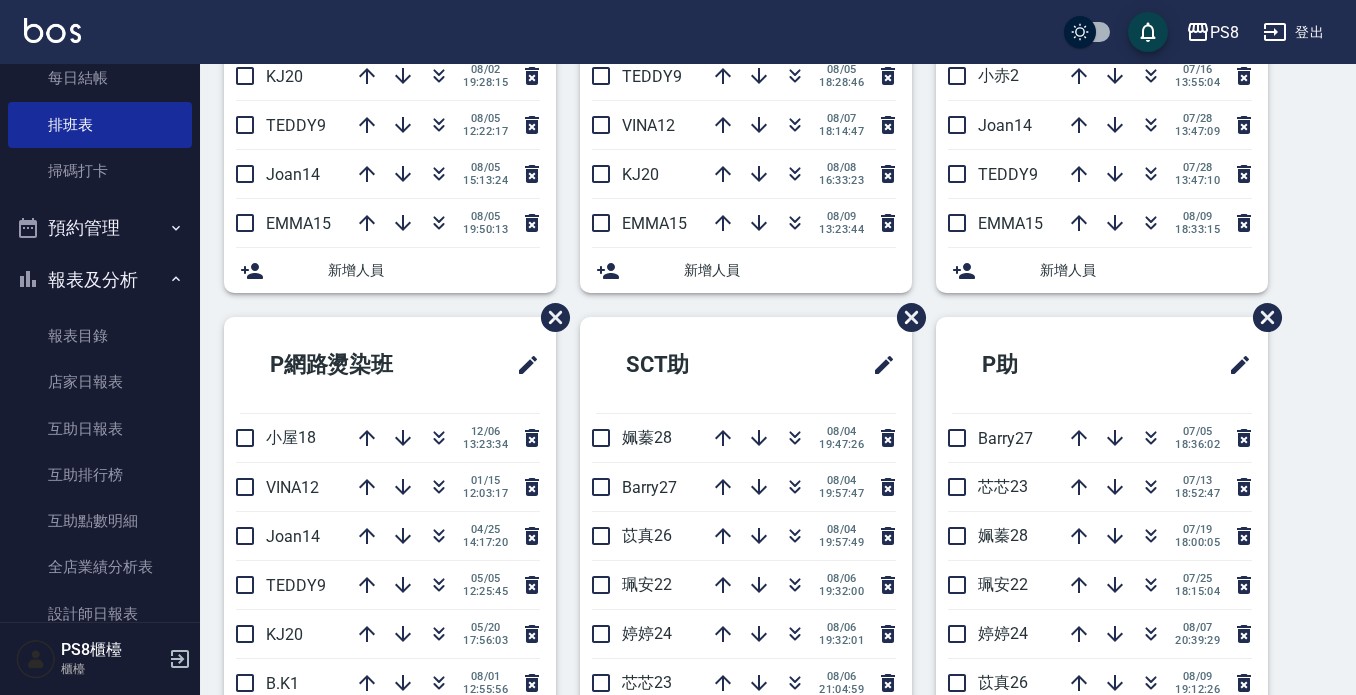 click on "報表及分析" at bounding box center (100, 280) 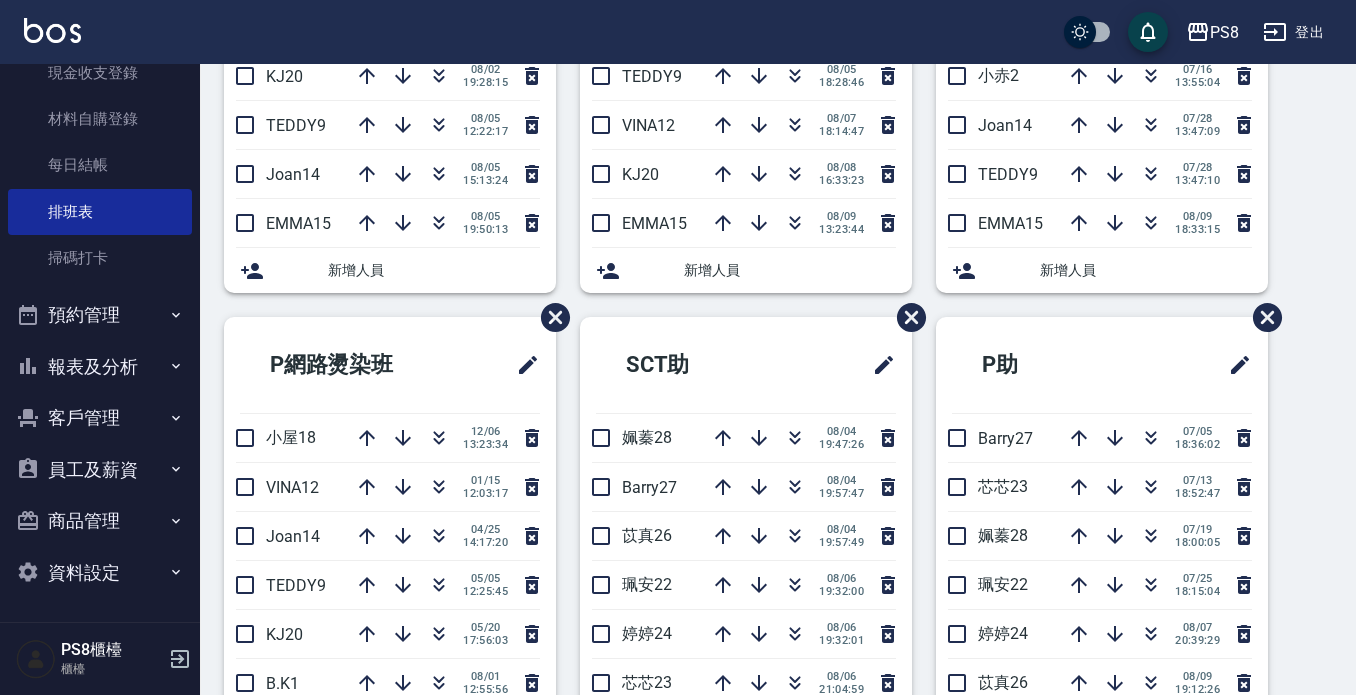 scroll, scrollTop: 313, scrollLeft: 0, axis: vertical 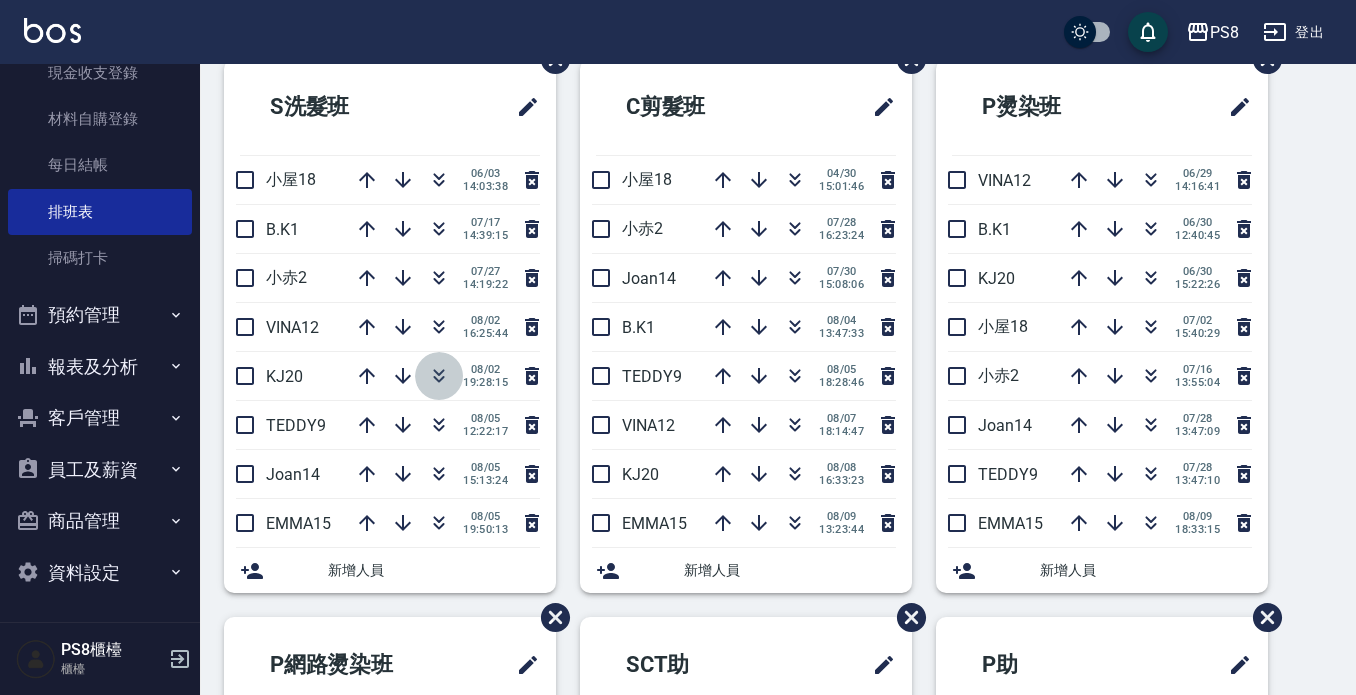 click 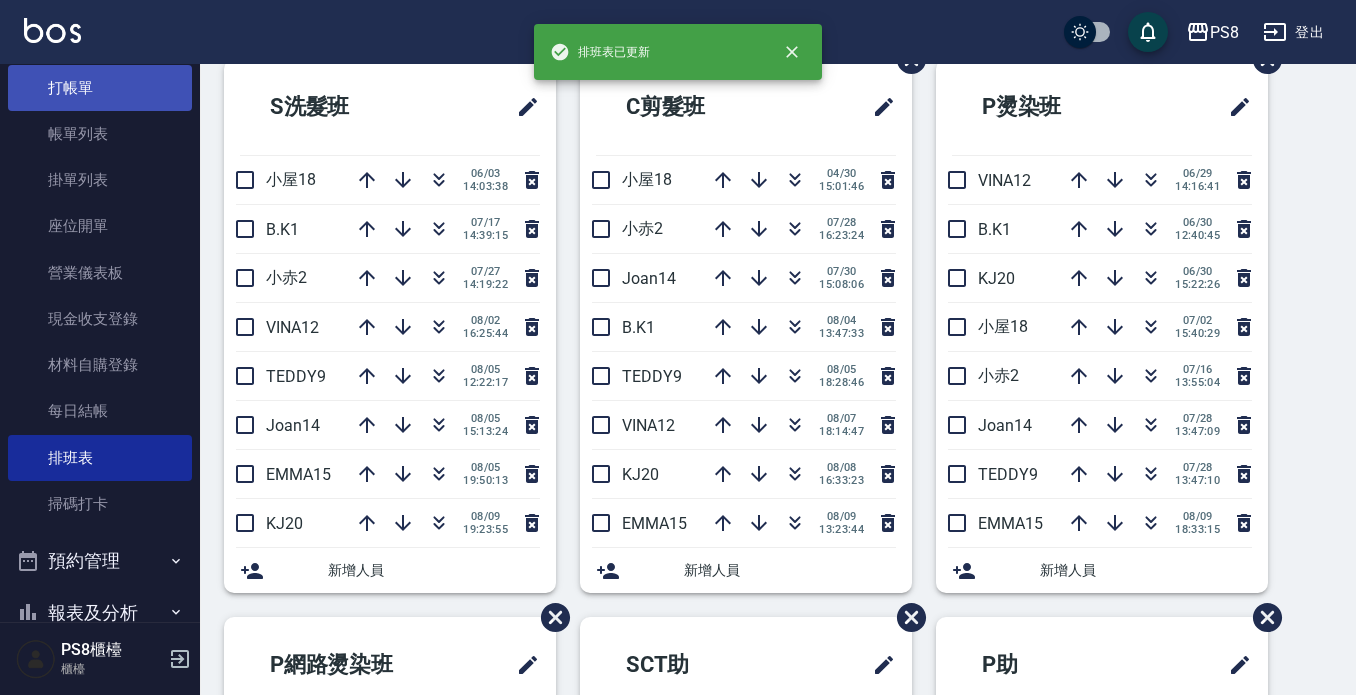 scroll, scrollTop: 13, scrollLeft: 0, axis: vertical 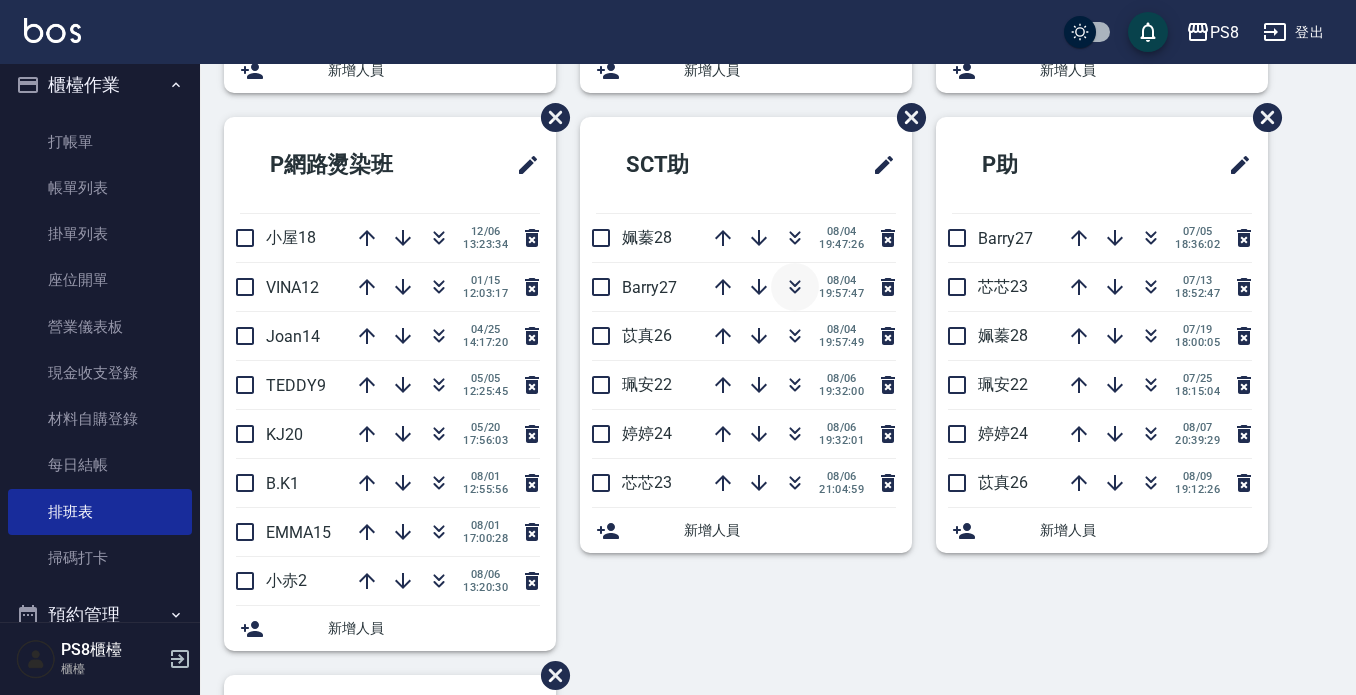 click at bounding box center [795, 287] 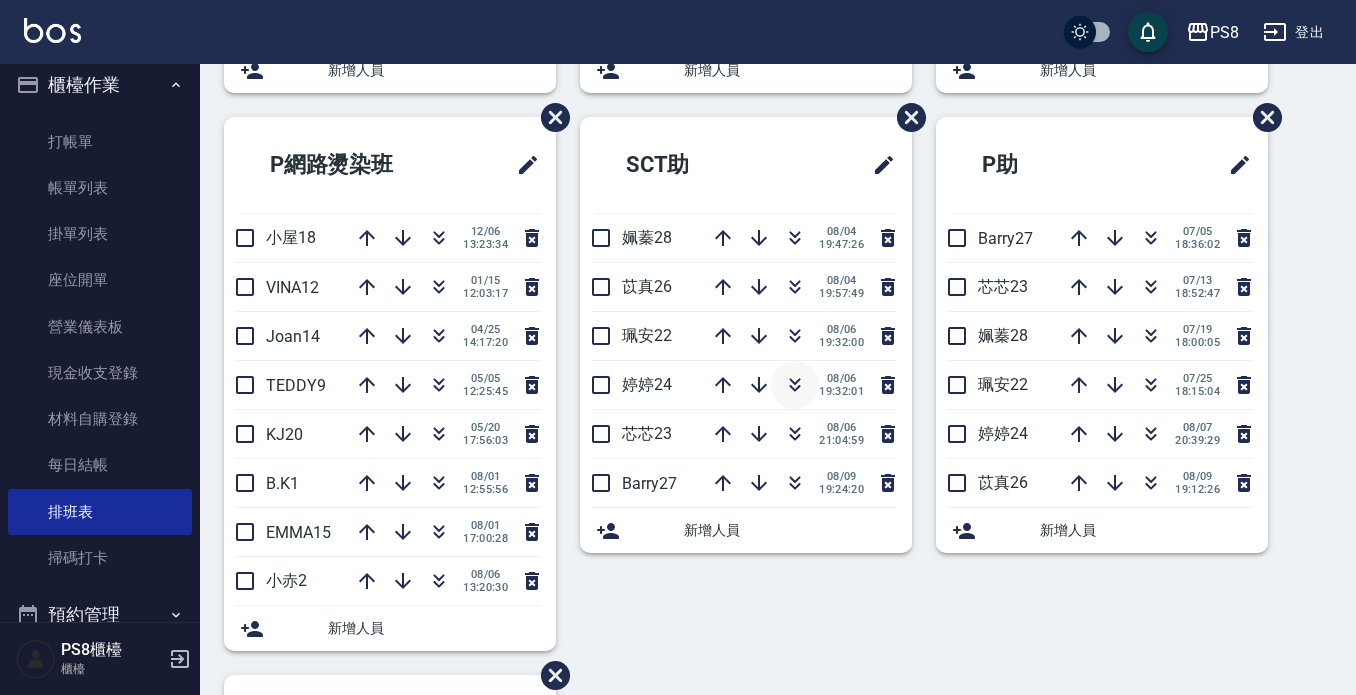 click 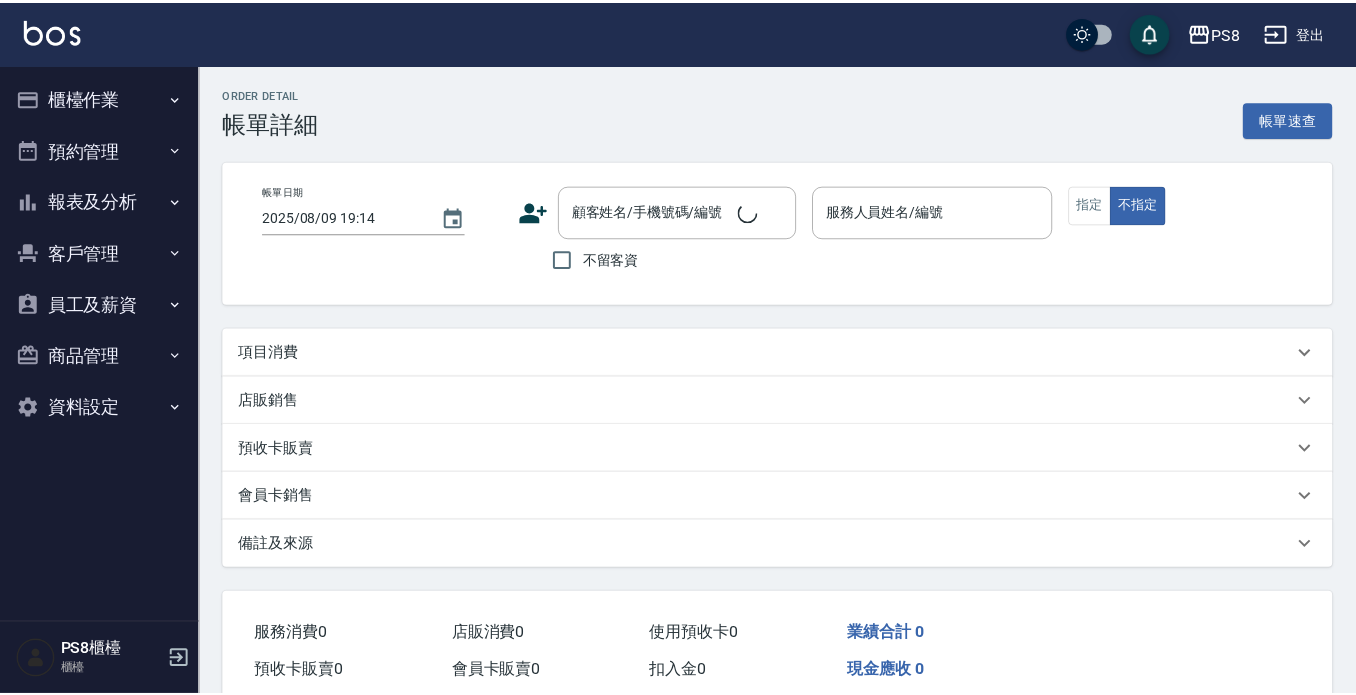 scroll, scrollTop: 0, scrollLeft: 0, axis: both 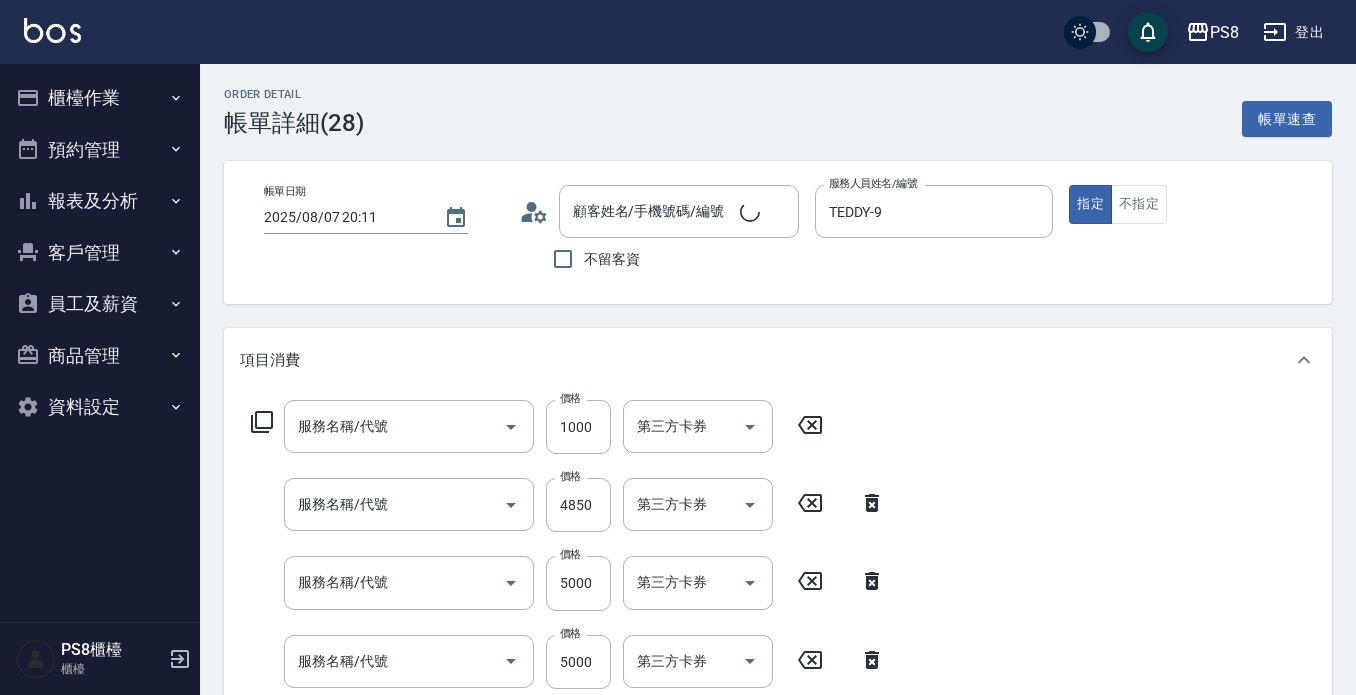 type on "2025/08/07 20:11" 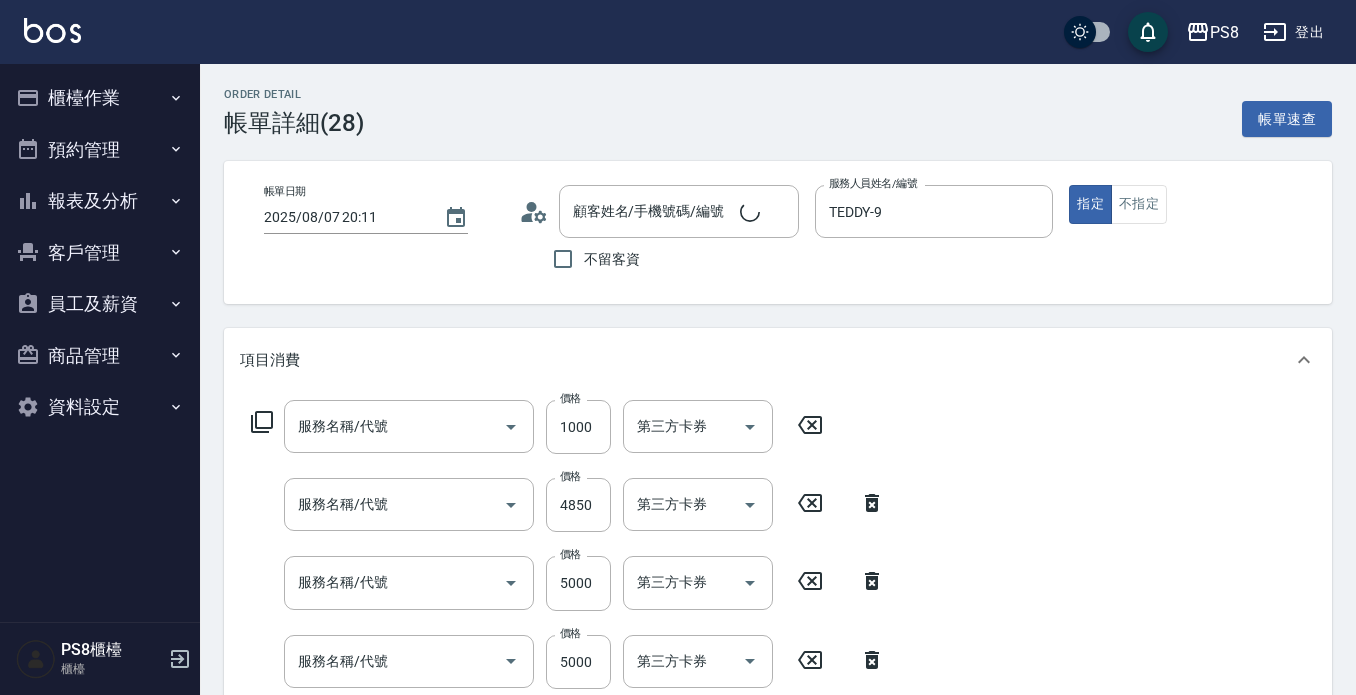 type on "TEDDY-9" 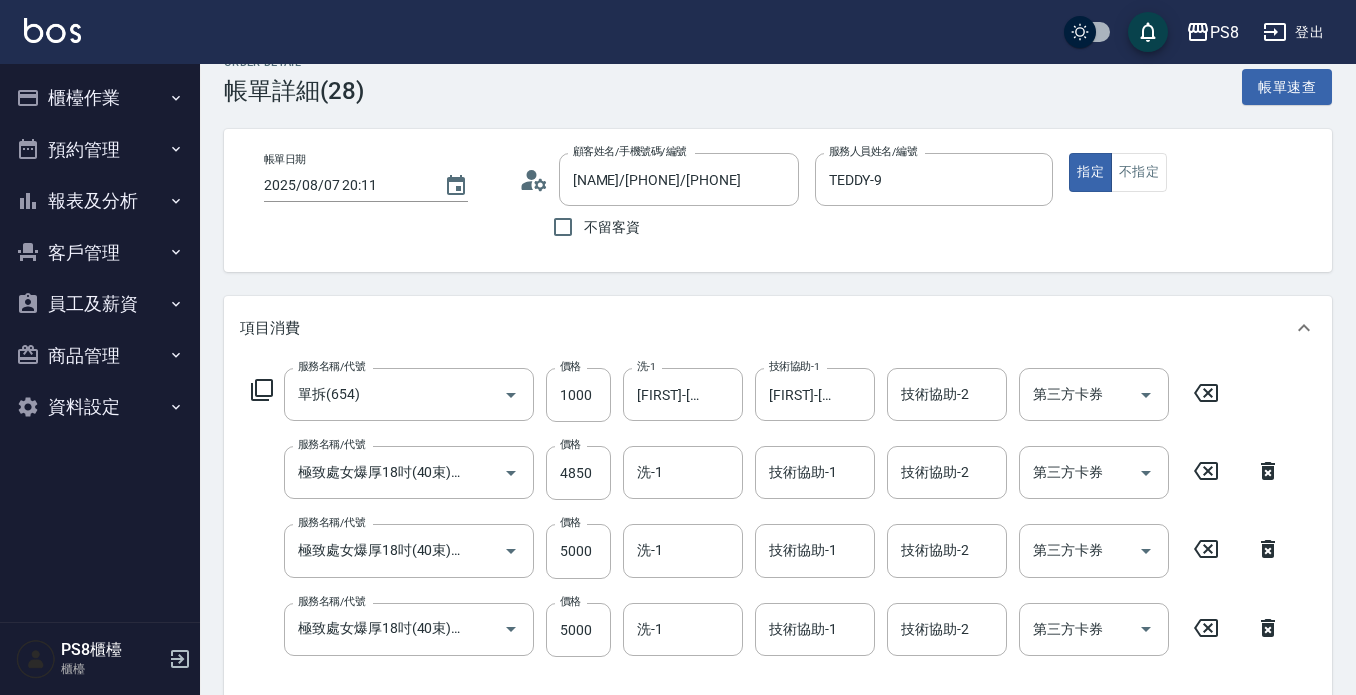 scroll, scrollTop: 0, scrollLeft: 0, axis: both 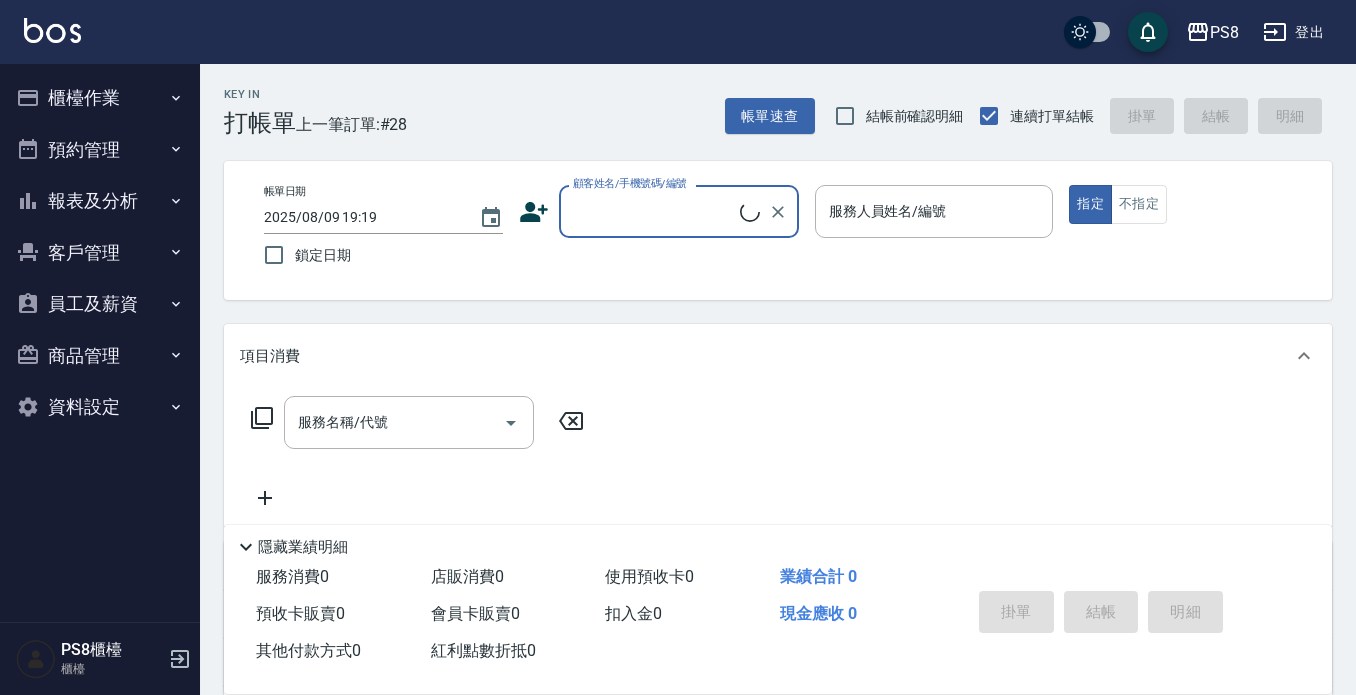 click on "櫃檯作業" at bounding box center (100, 98) 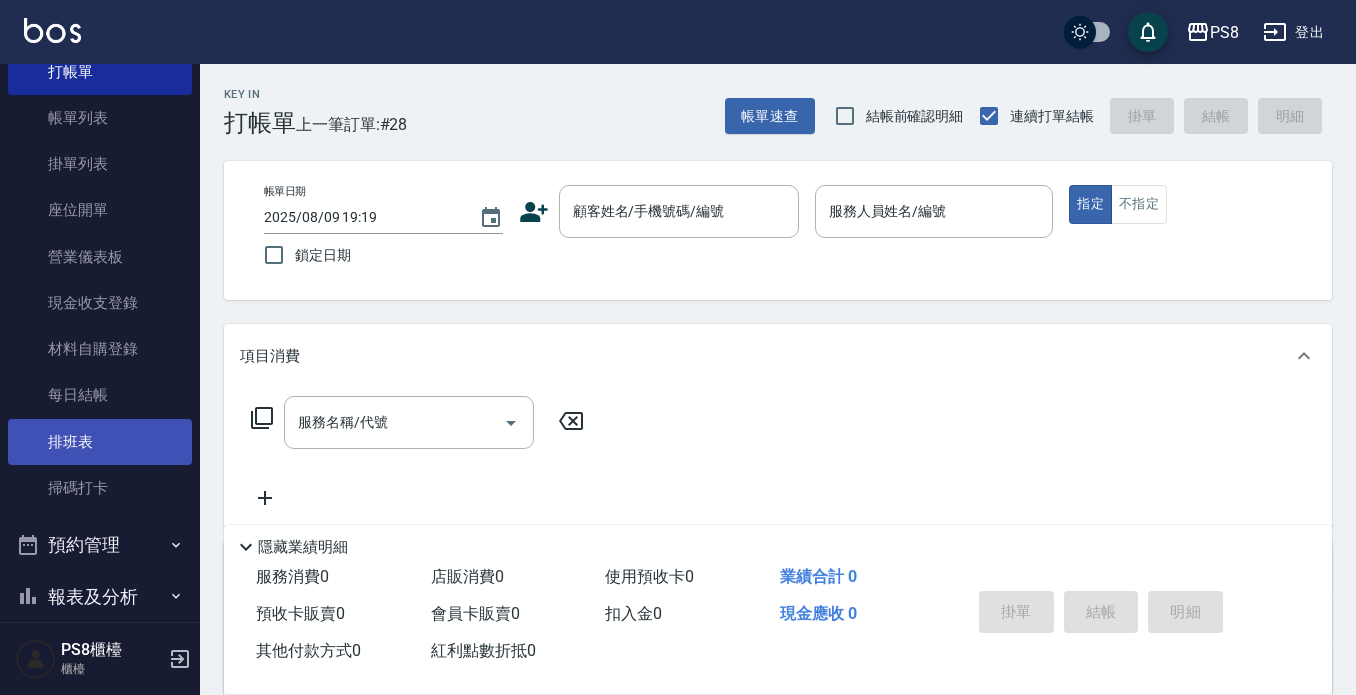 scroll, scrollTop: 100, scrollLeft: 0, axis: vertical 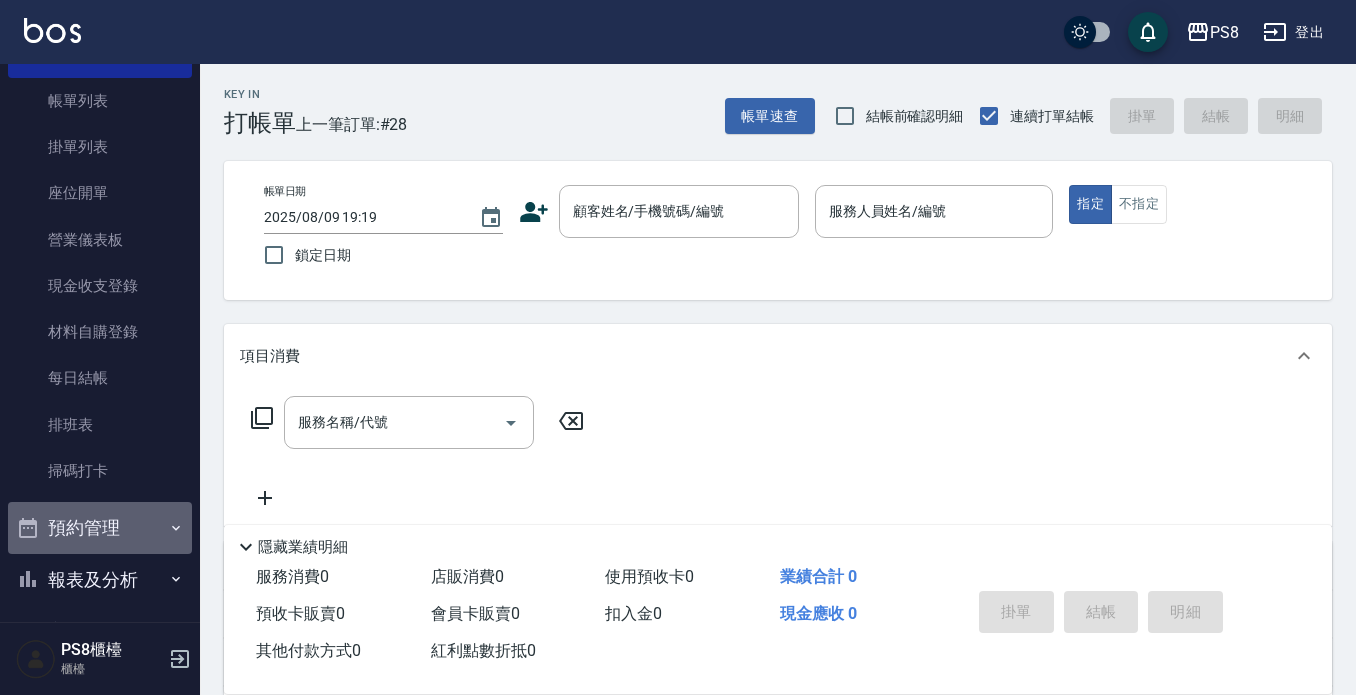 click on "預約管理" at bounding box center (100, 528) 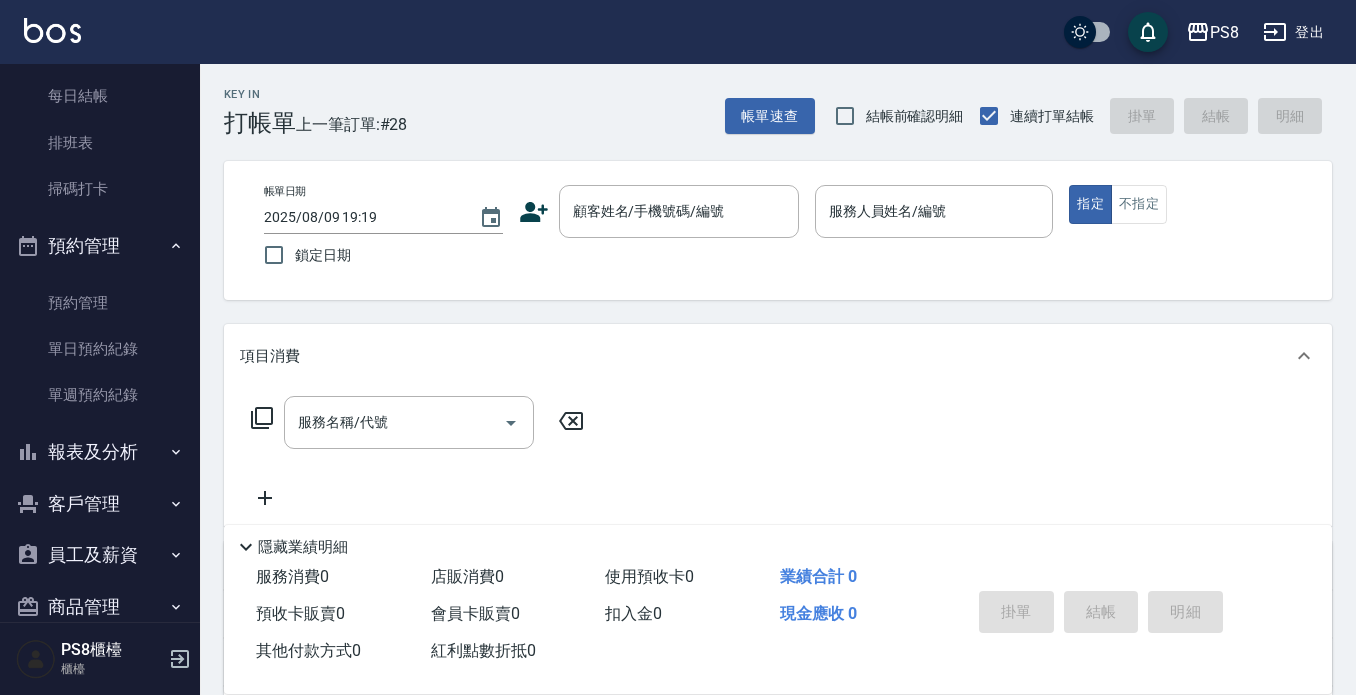 scroll, scrollTop: 400, scrollLeft: 0, axis: vertical 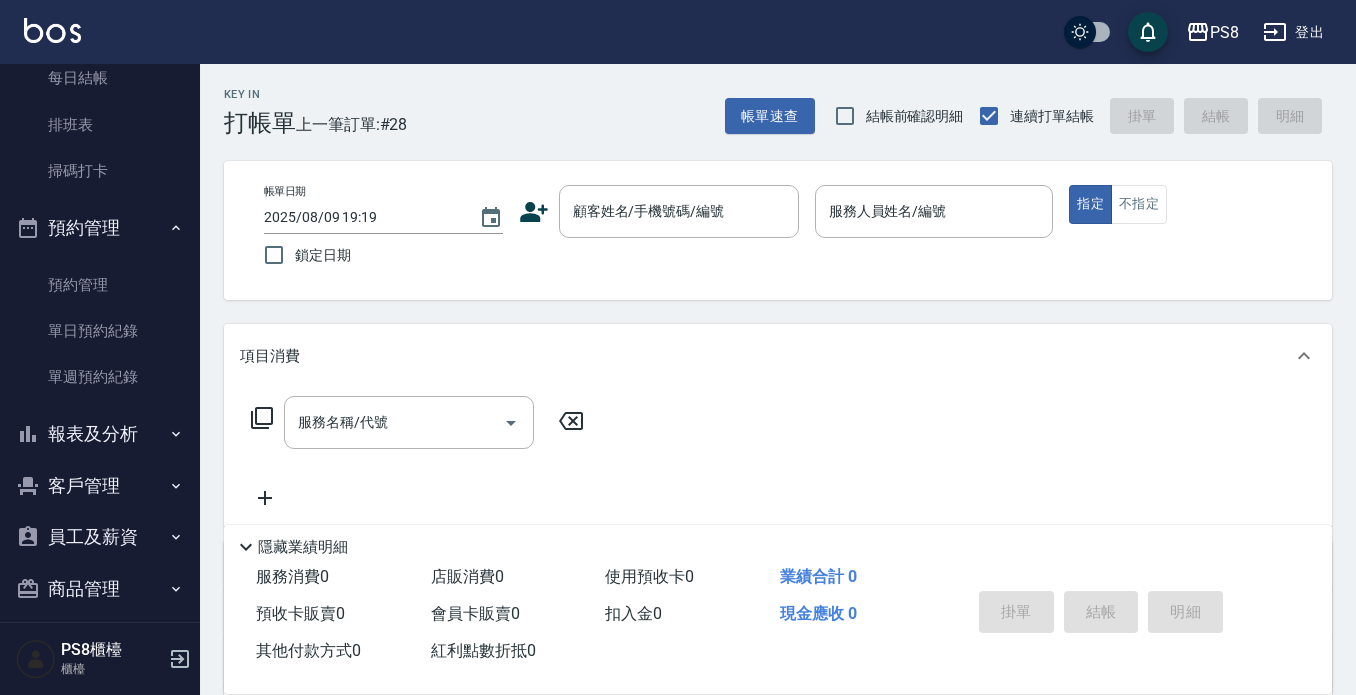 click on "報表及分析" at bounding box center [100, 434] 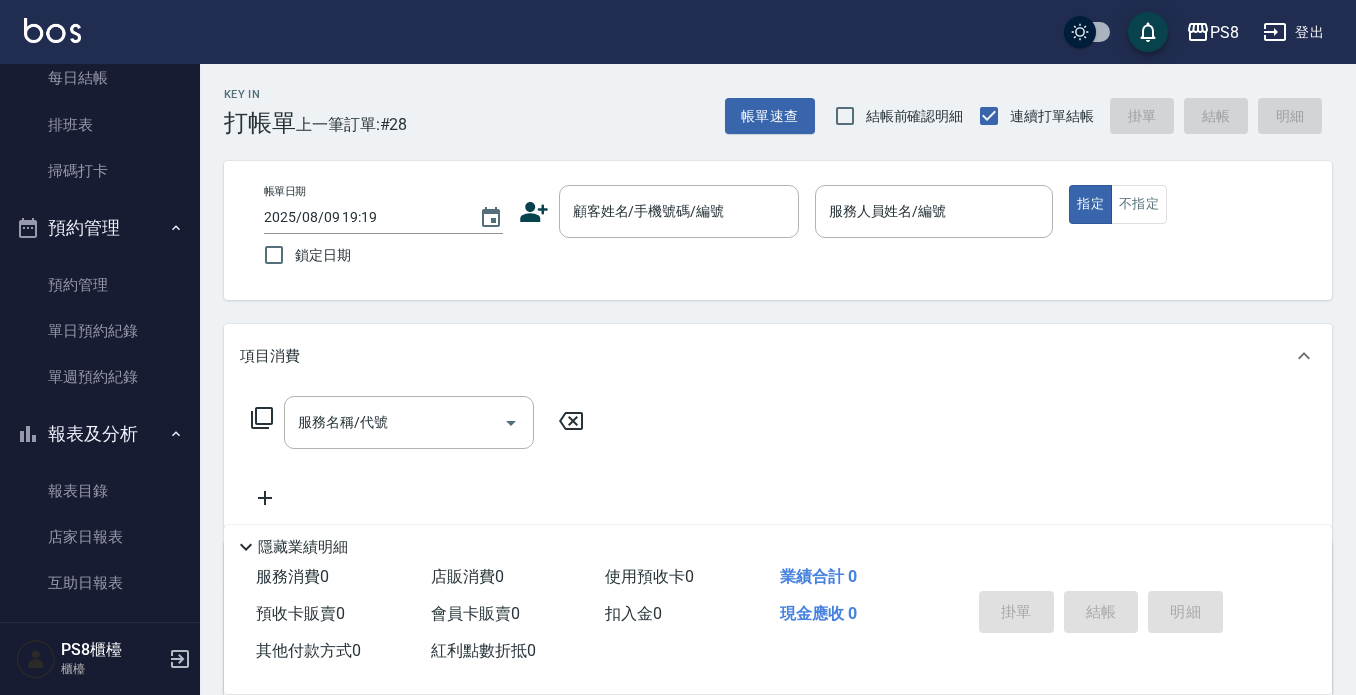 scroll, scrollTop: 700, scrollLeft: 0, axis: vertical 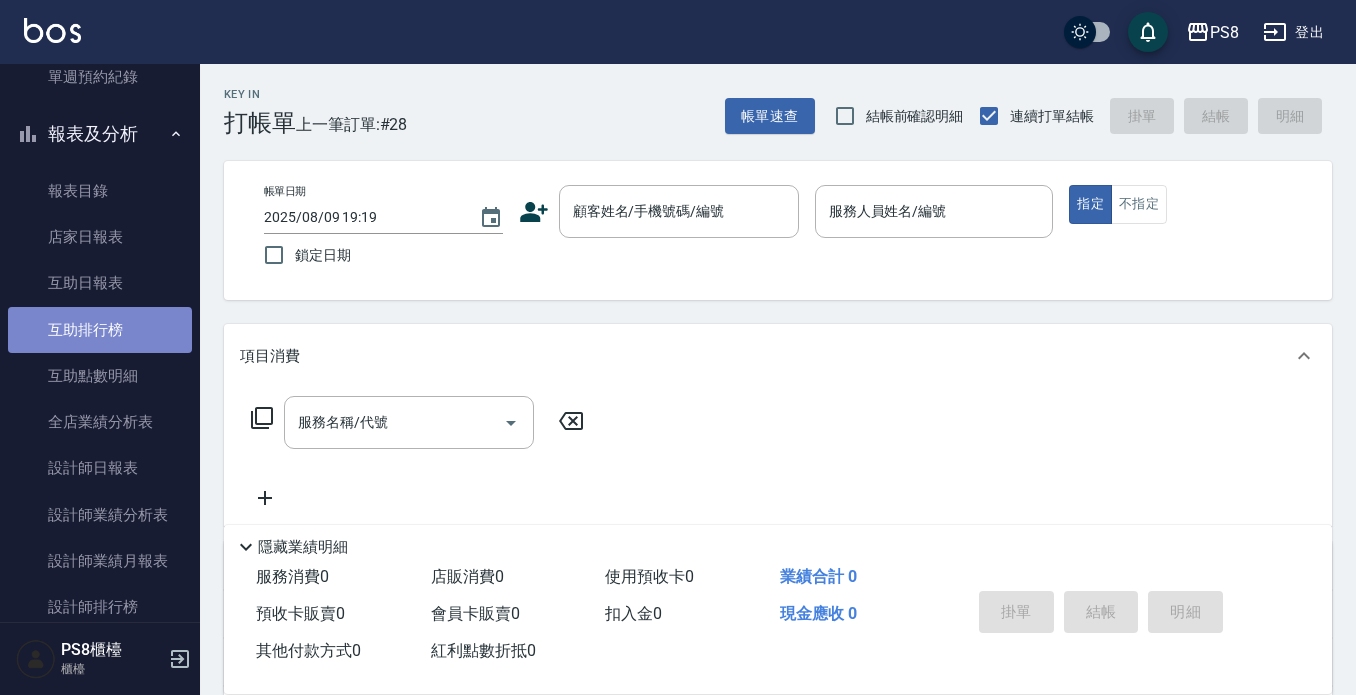 click on "互助排行榜" at bounding box center (100, 330) 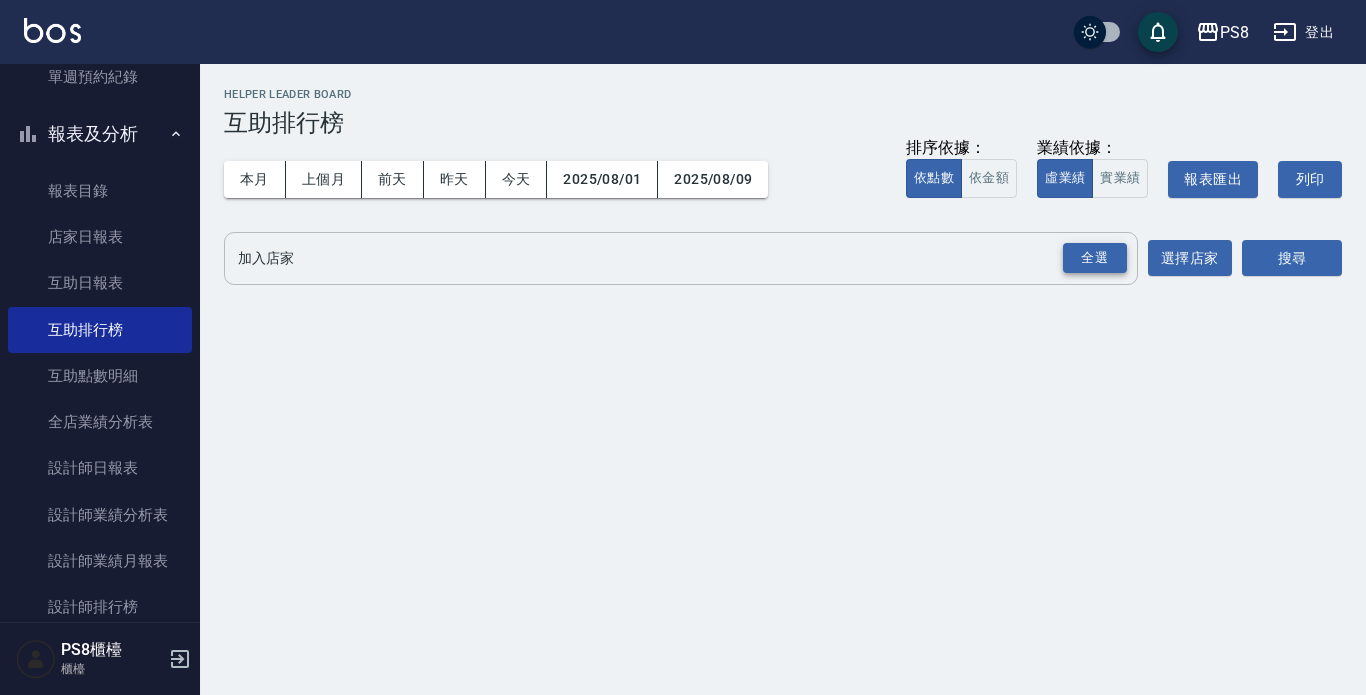 click on "全選" at bounding box center [1095, 258] 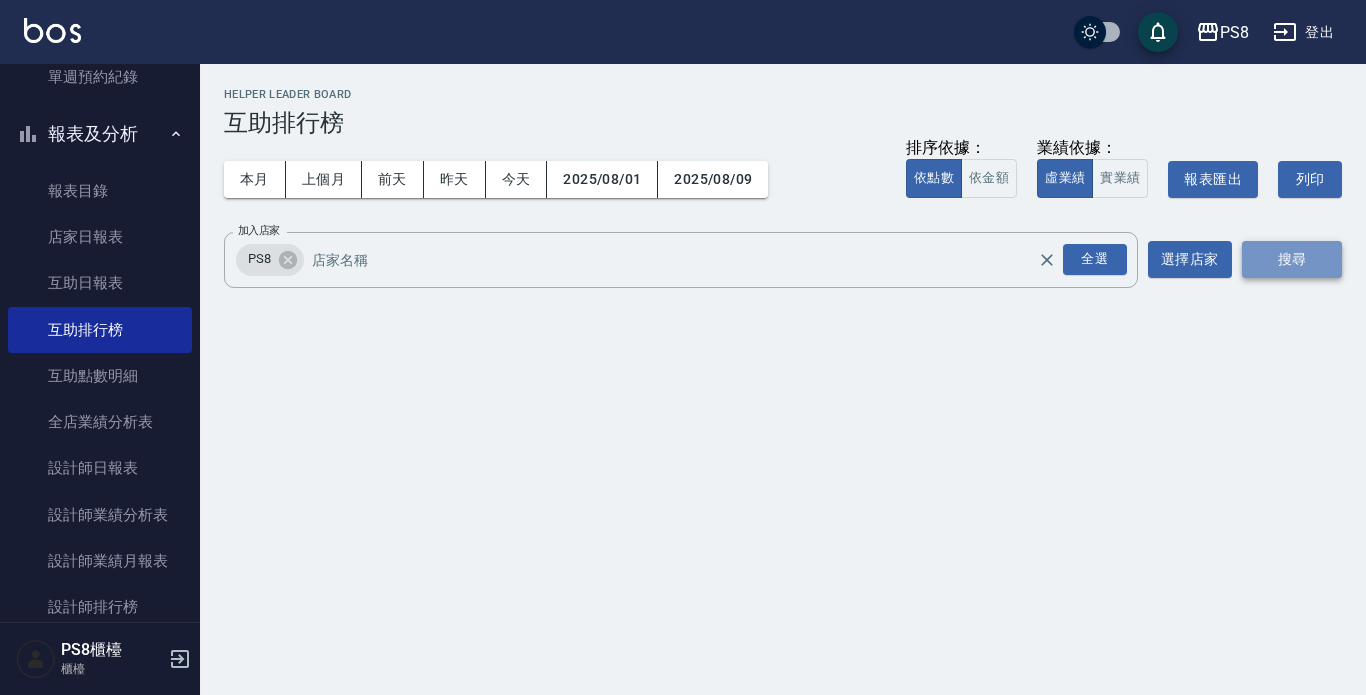 click on "搜尋" at bounding box center (1292, 259) 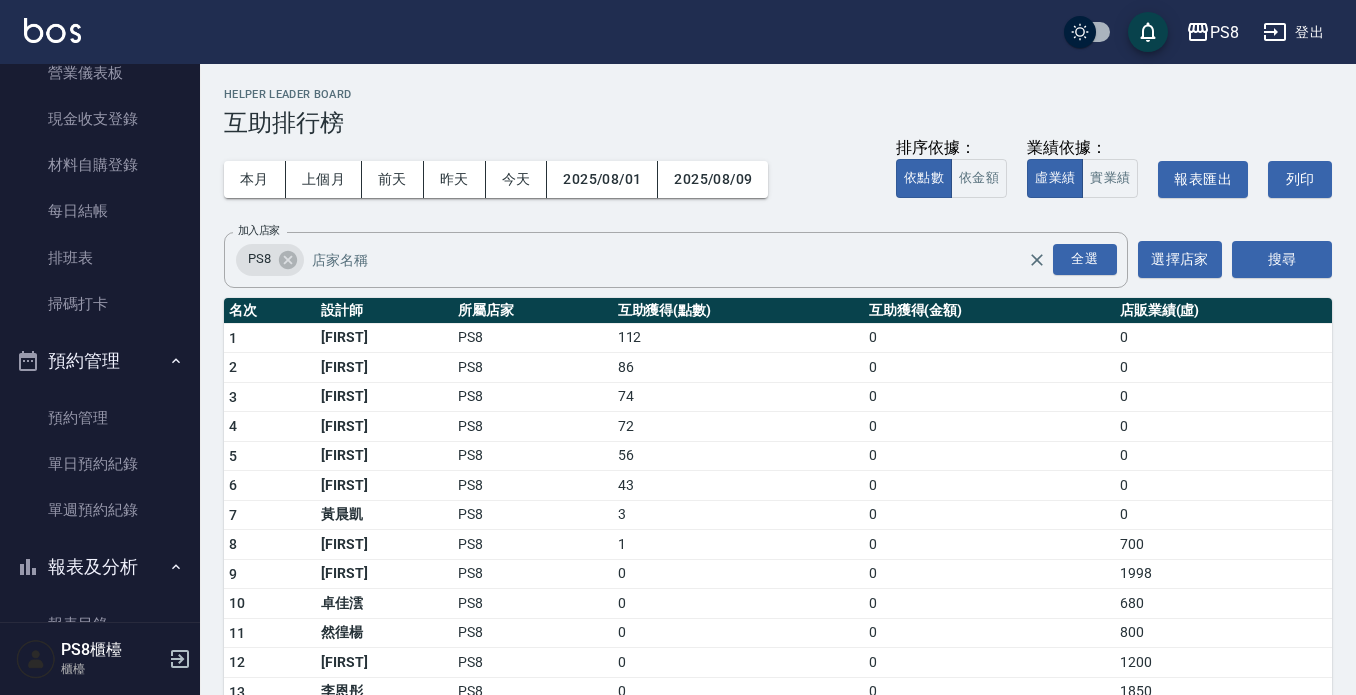 scroll, scrollTop: 600, scrollLeft: 0, axis: vertical 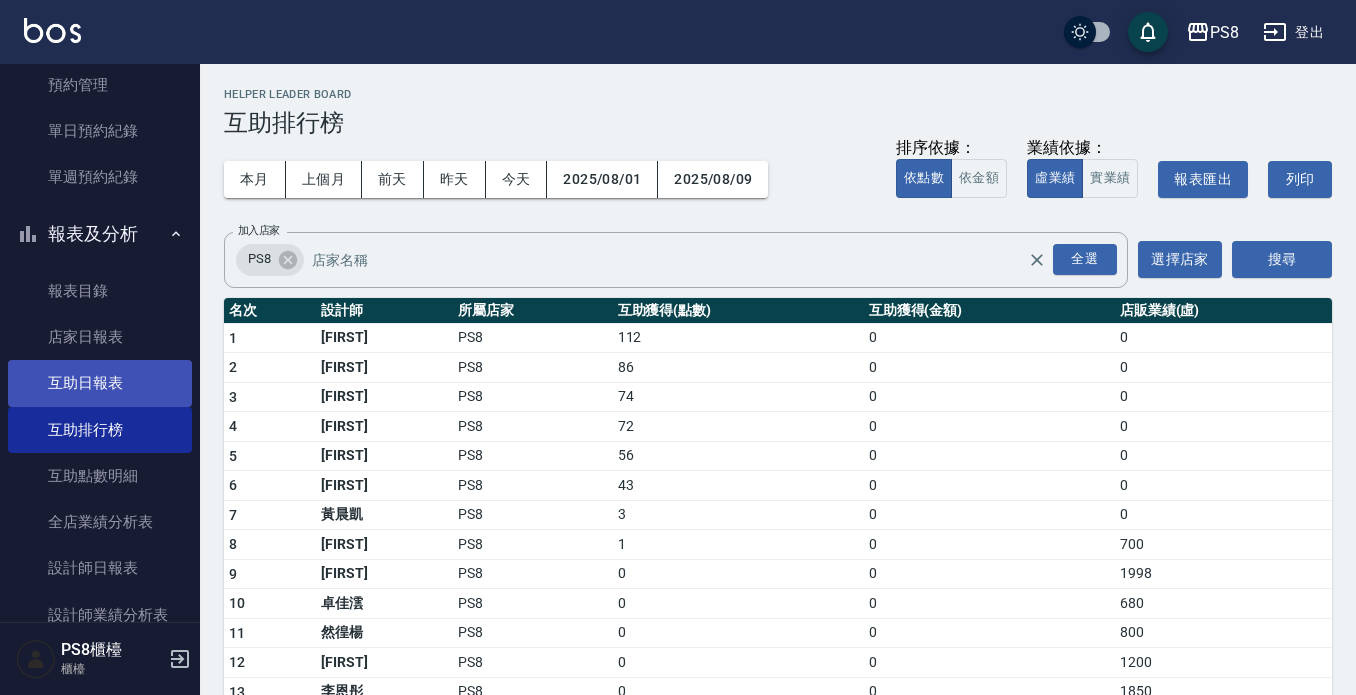 click on "互助日報表" at bounding box center (100, 383) 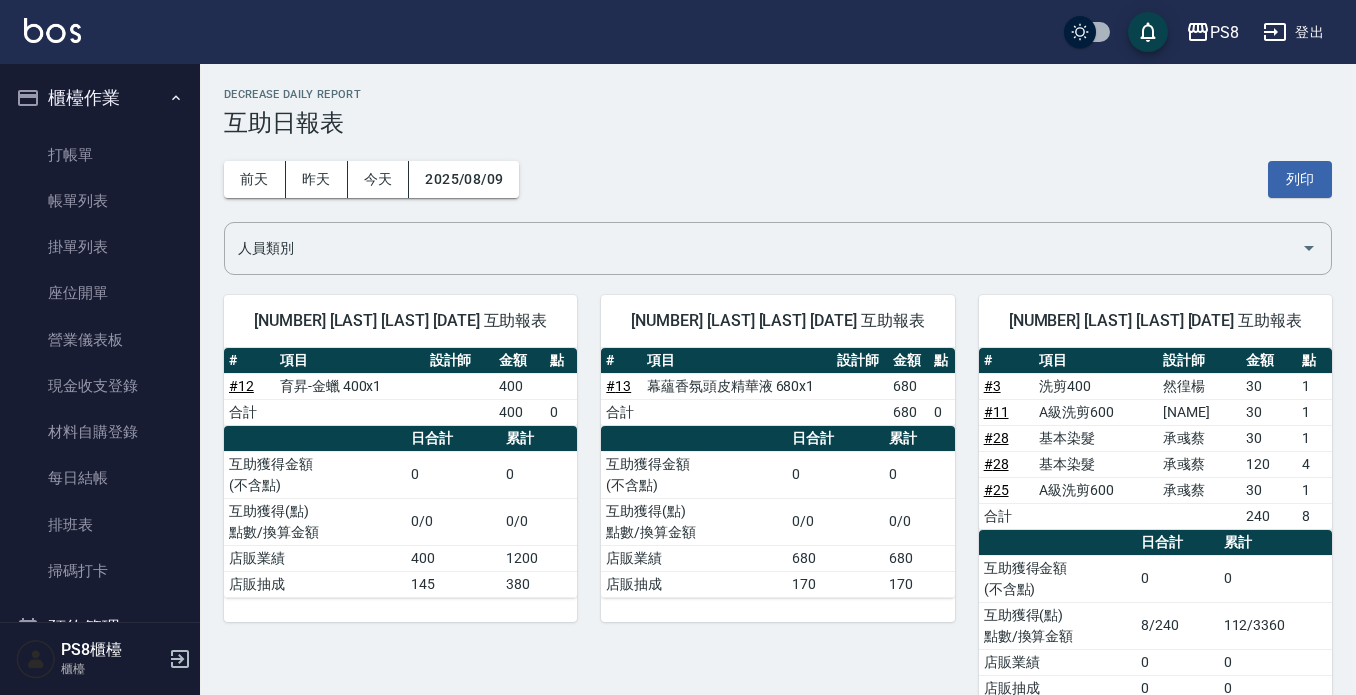 scroll, scrollTop: 0, scrollLeft: 0, axis: both 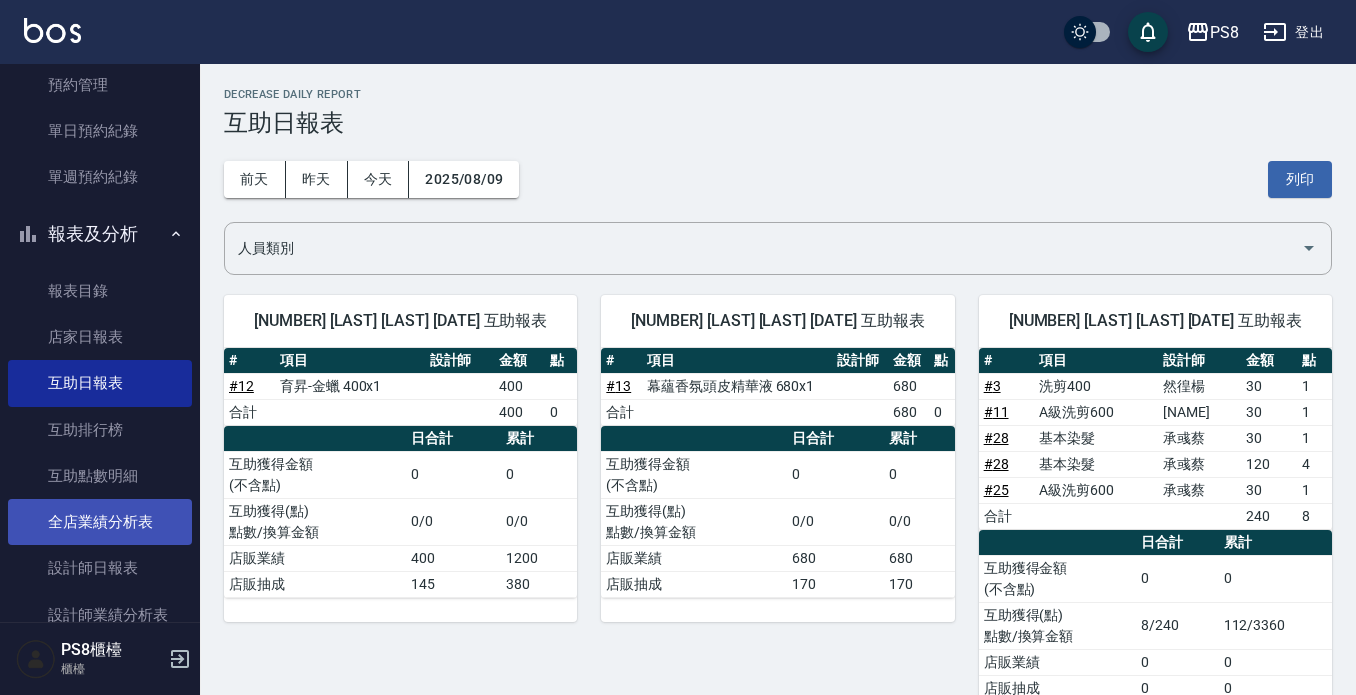 drag, startPoint x: 129, startPoint y: 559, endPoint x: 128, endPoint y: 536, distance: 23.021729 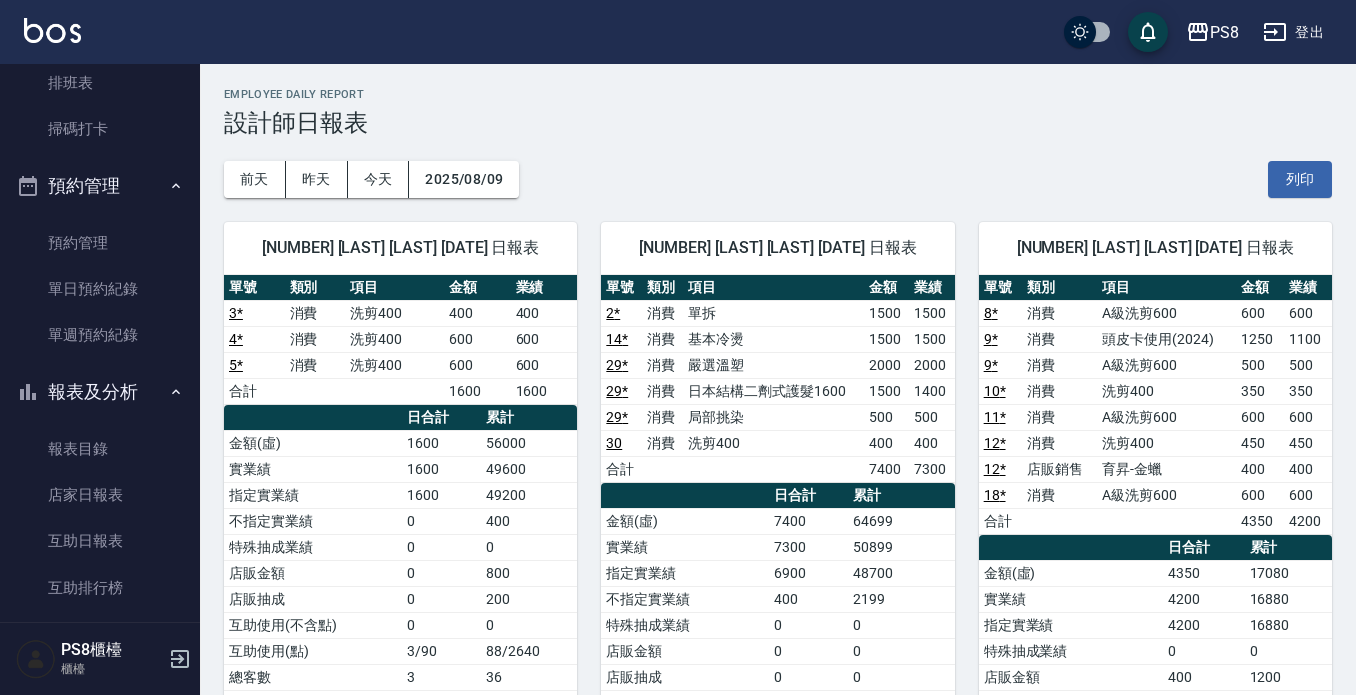 scroll, scrollTop: 300, scrollLeft: 0, axis: vertical 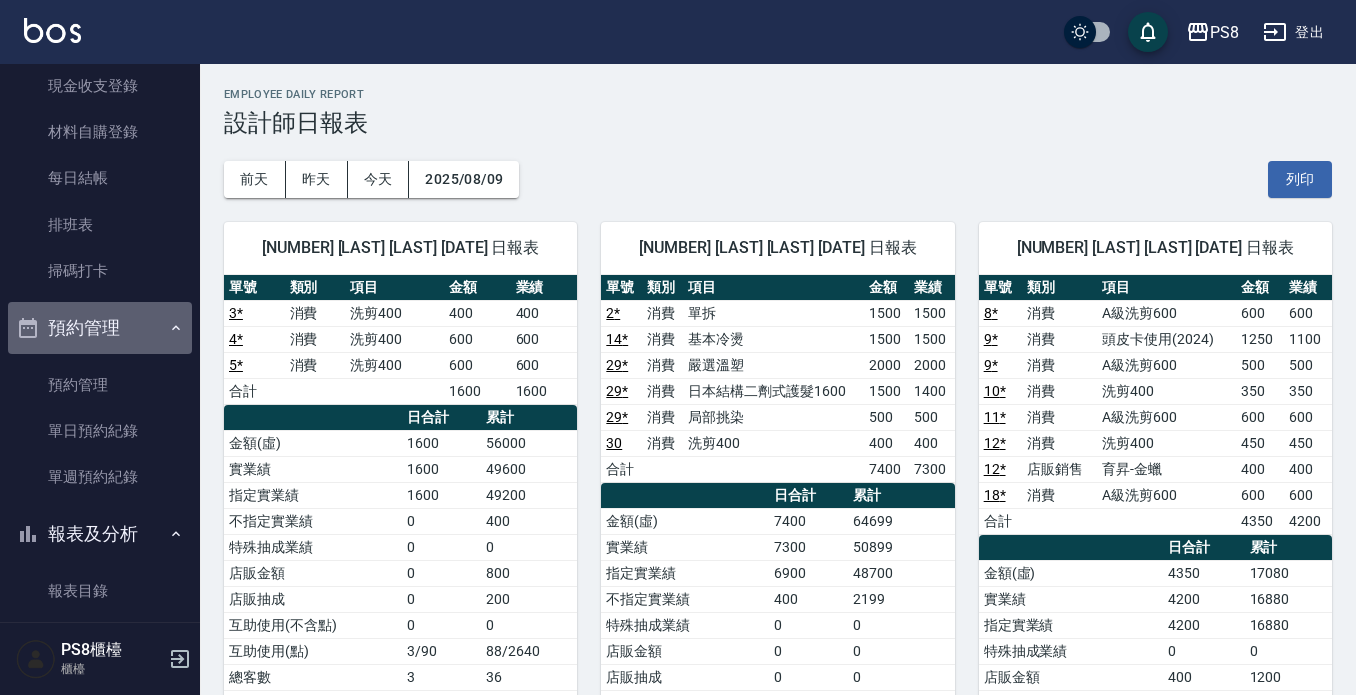 click on "預約管理" at bounding box center [100, 328] 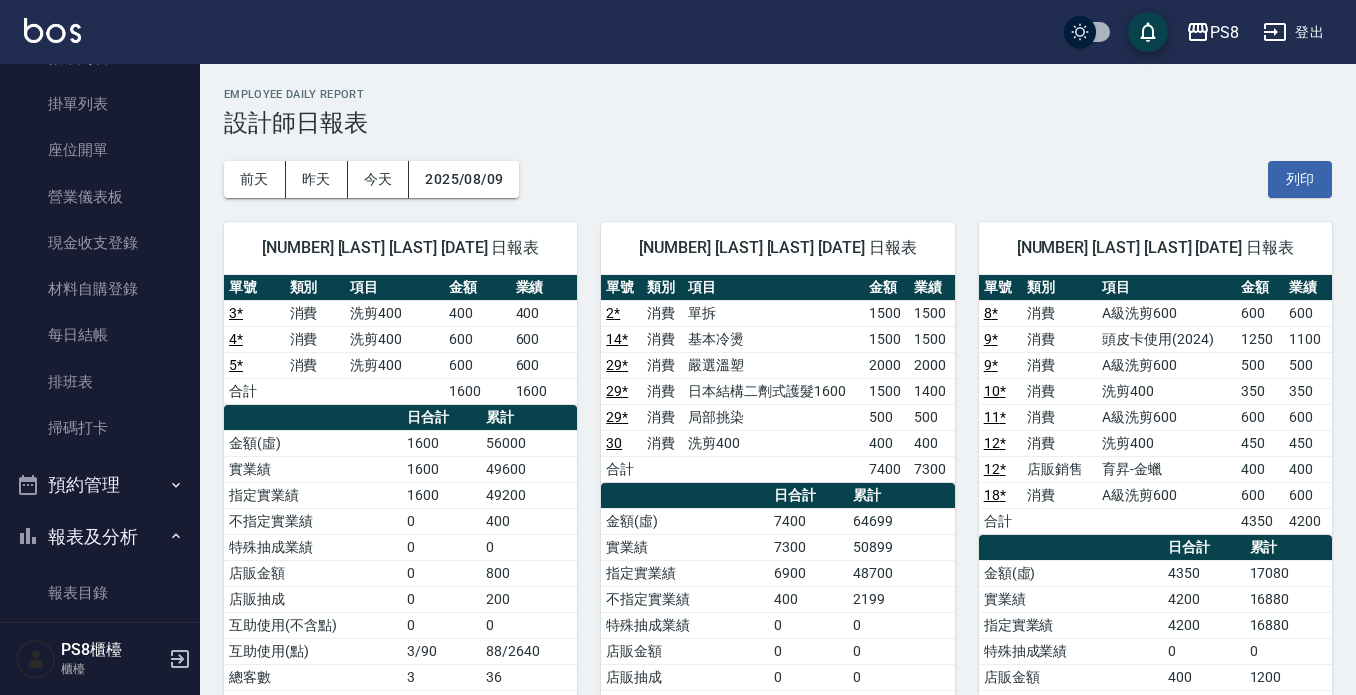 scroll, scrollTop: 0, scrollLeft: 0, axis: both 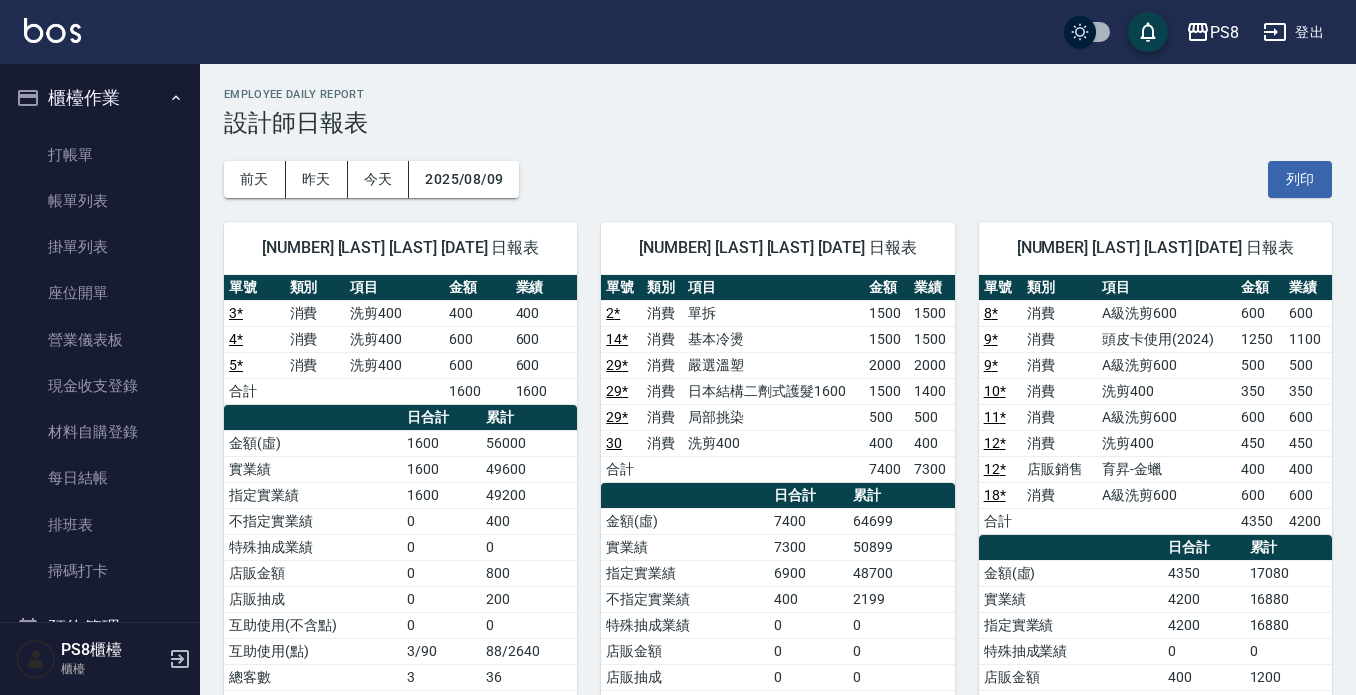 click on "櫃檯作業" at bounding box center [100, 98] 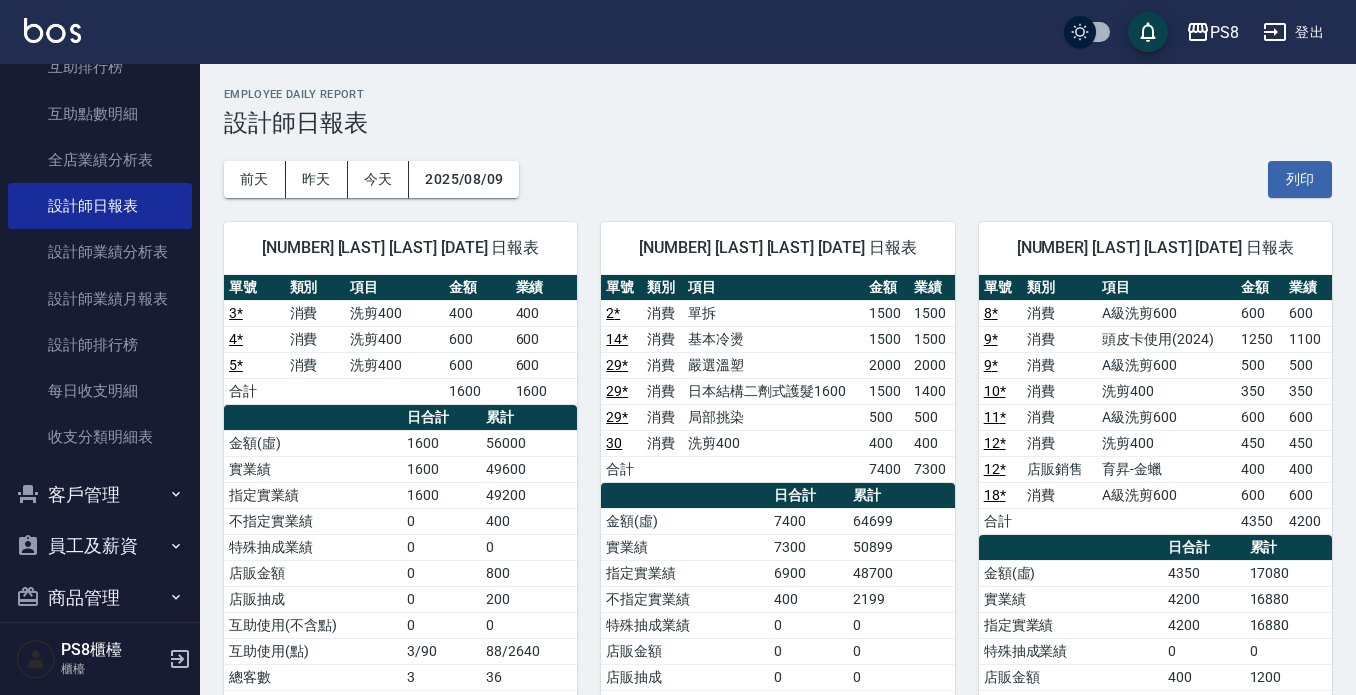 scroll, scrollTop: 206, scrollLeft: 0, axis: vertical 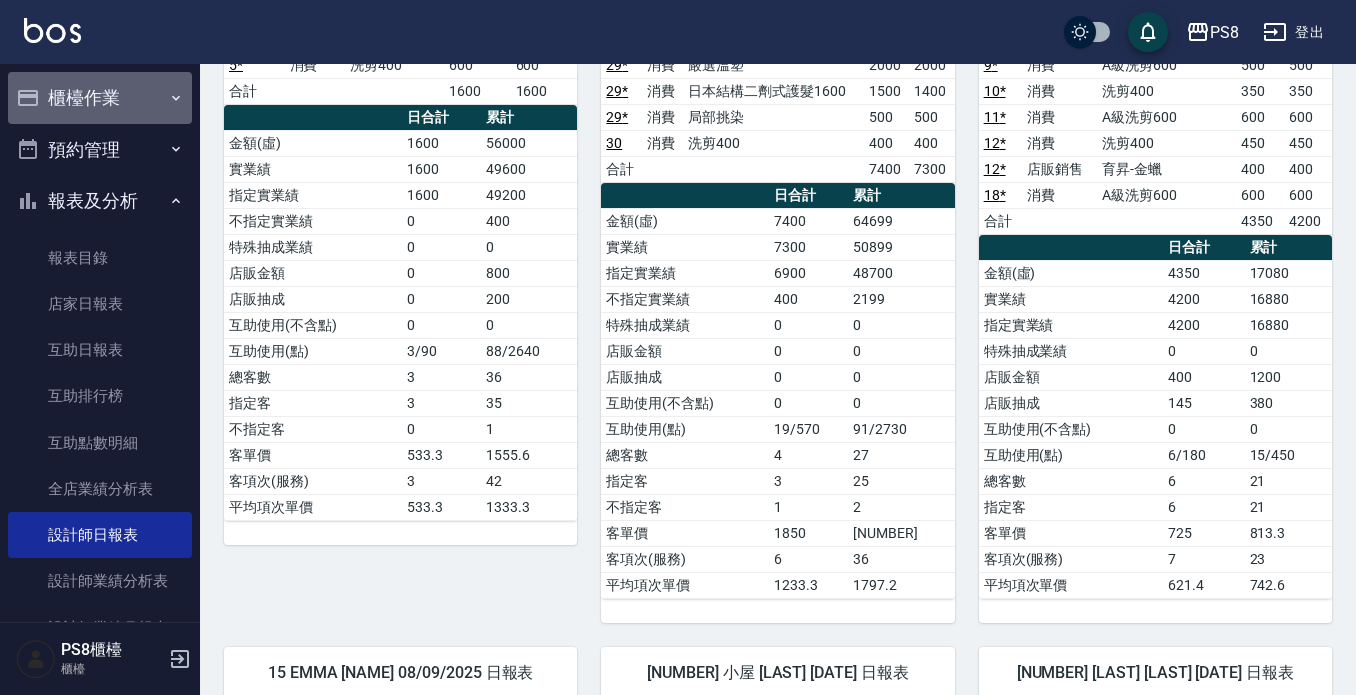 click on "櫃檯作業" at bounding box center [100, 98] 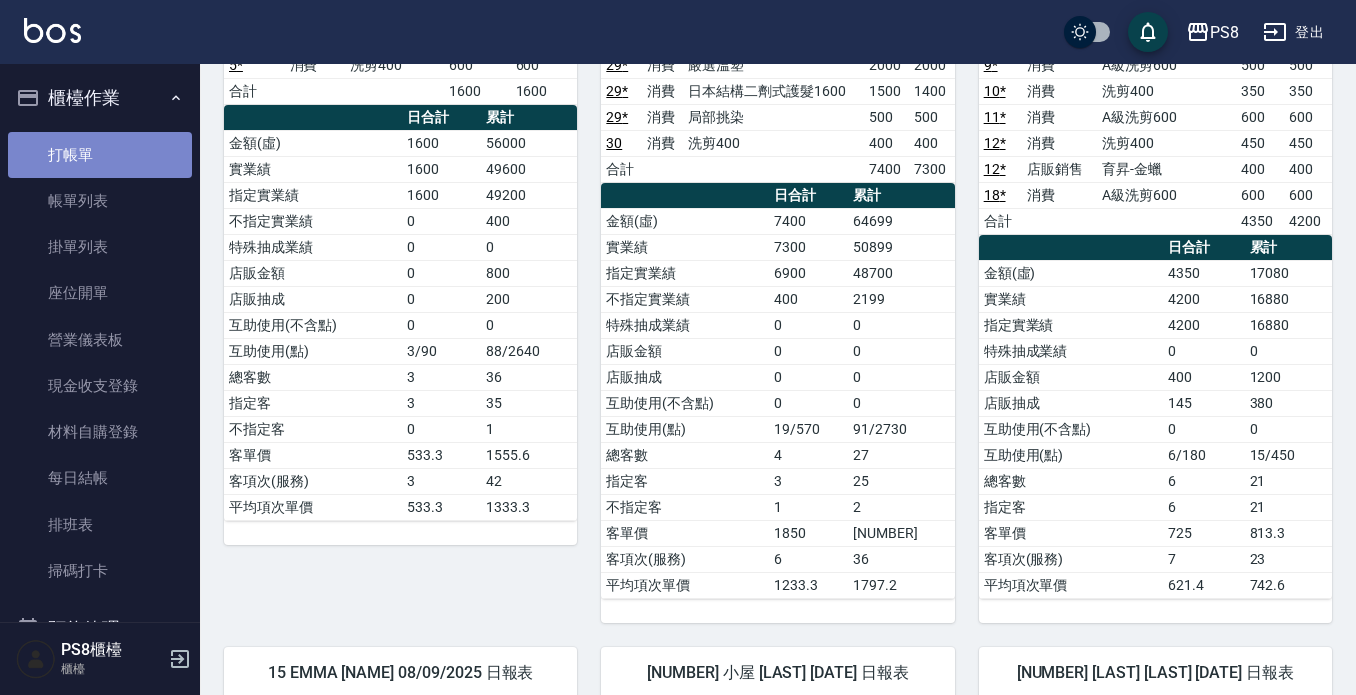 click on "打帳單" at bounding box center (100, 155) 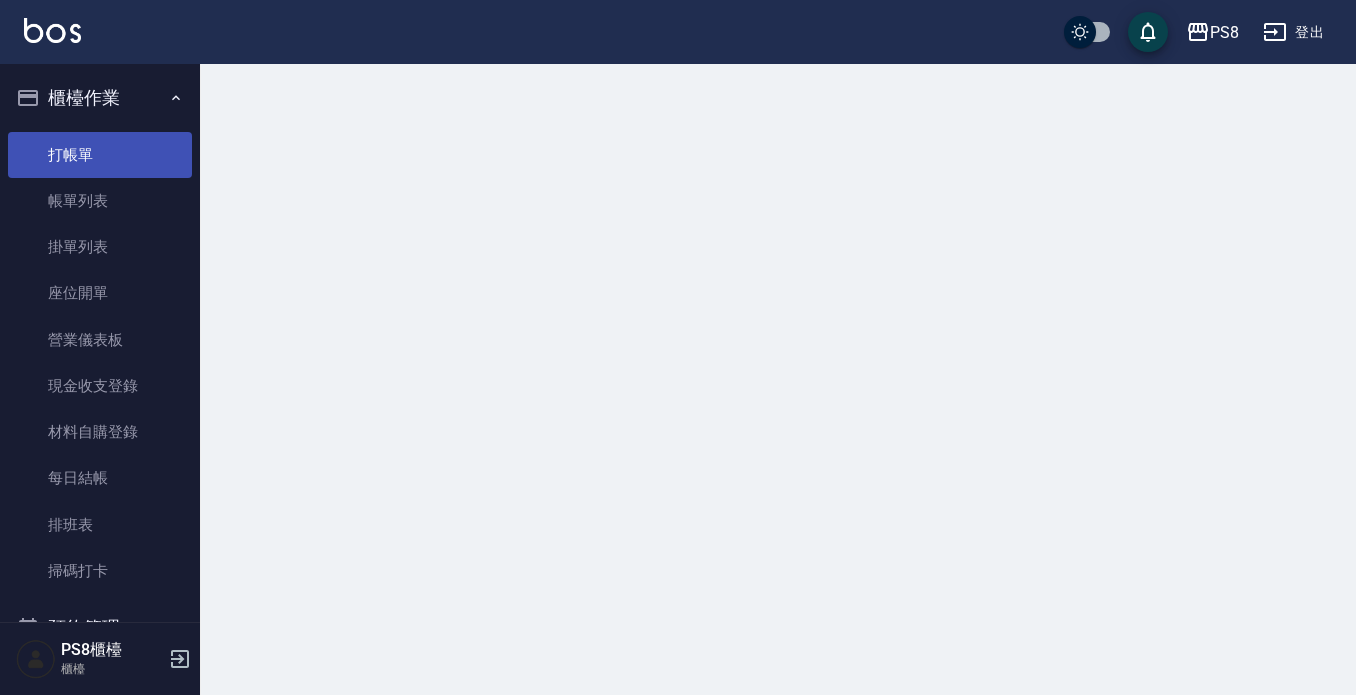 scroll, scrollTop: 0, scrollLeft: 0, axis: both 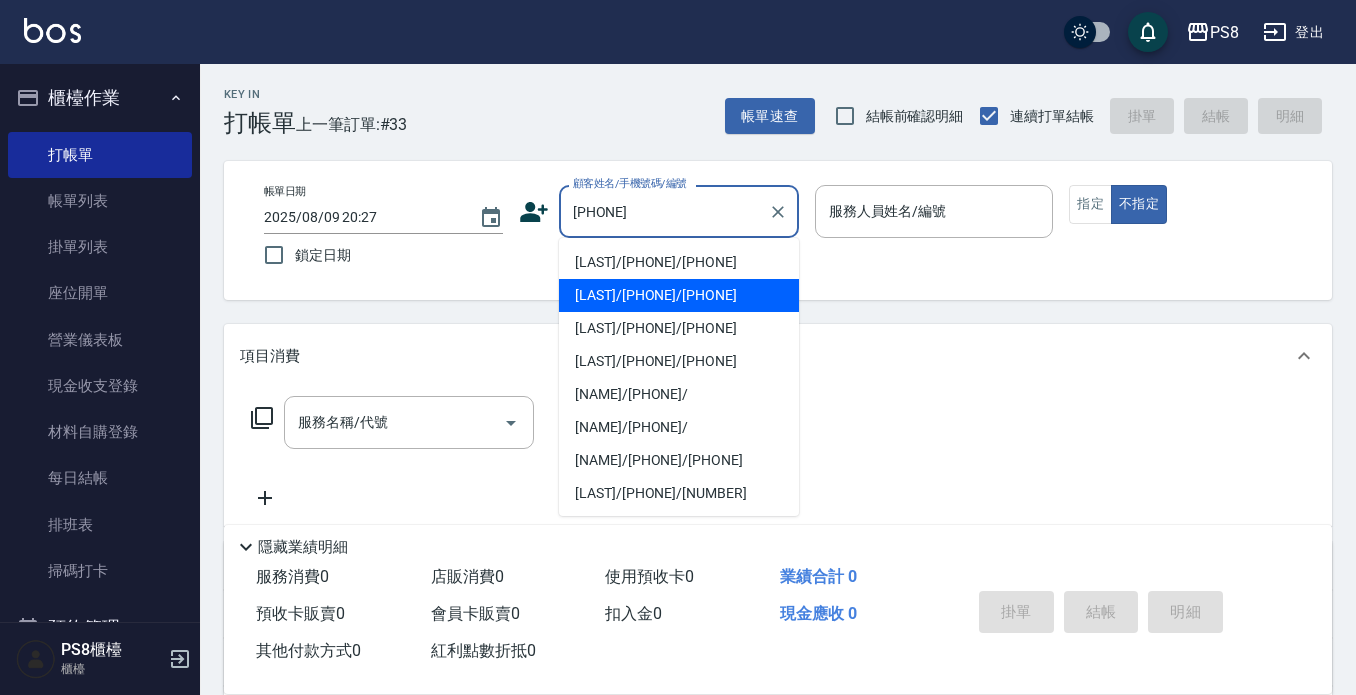 click on "[NAME]/[PHONE]/[PHONE]" at bounding box center [679, 295] 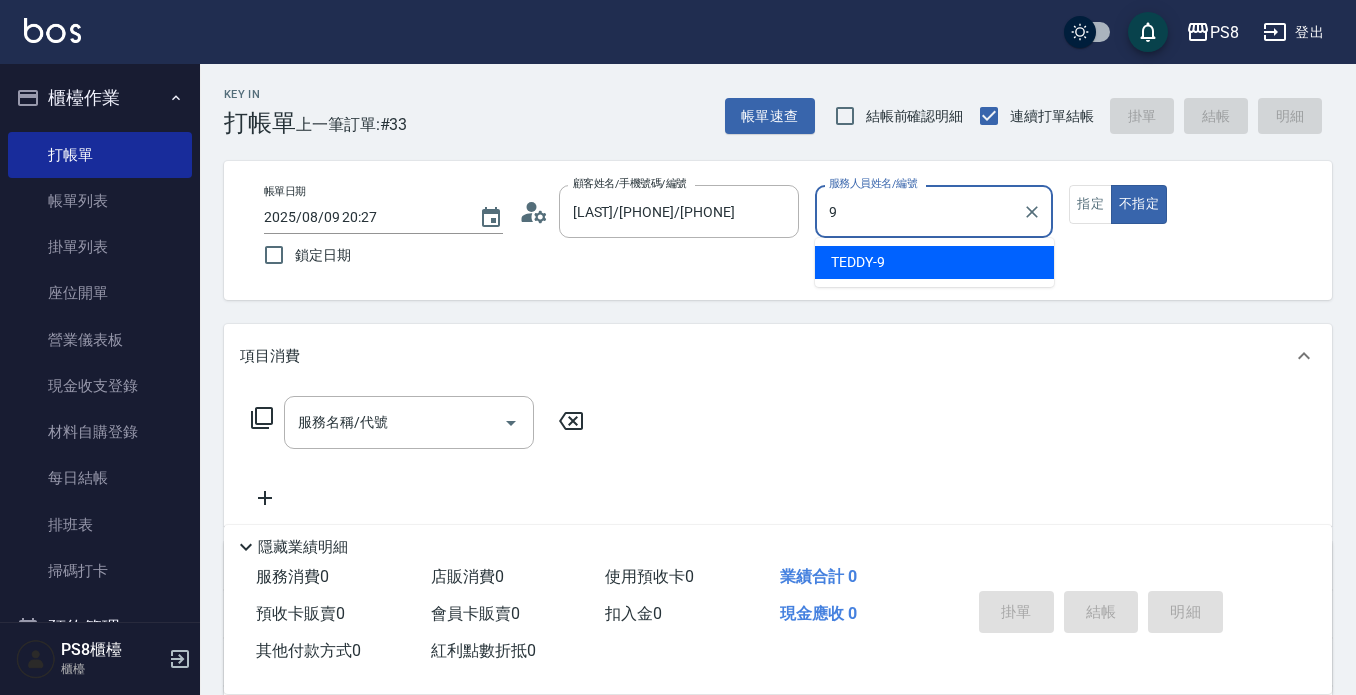 type on "9" 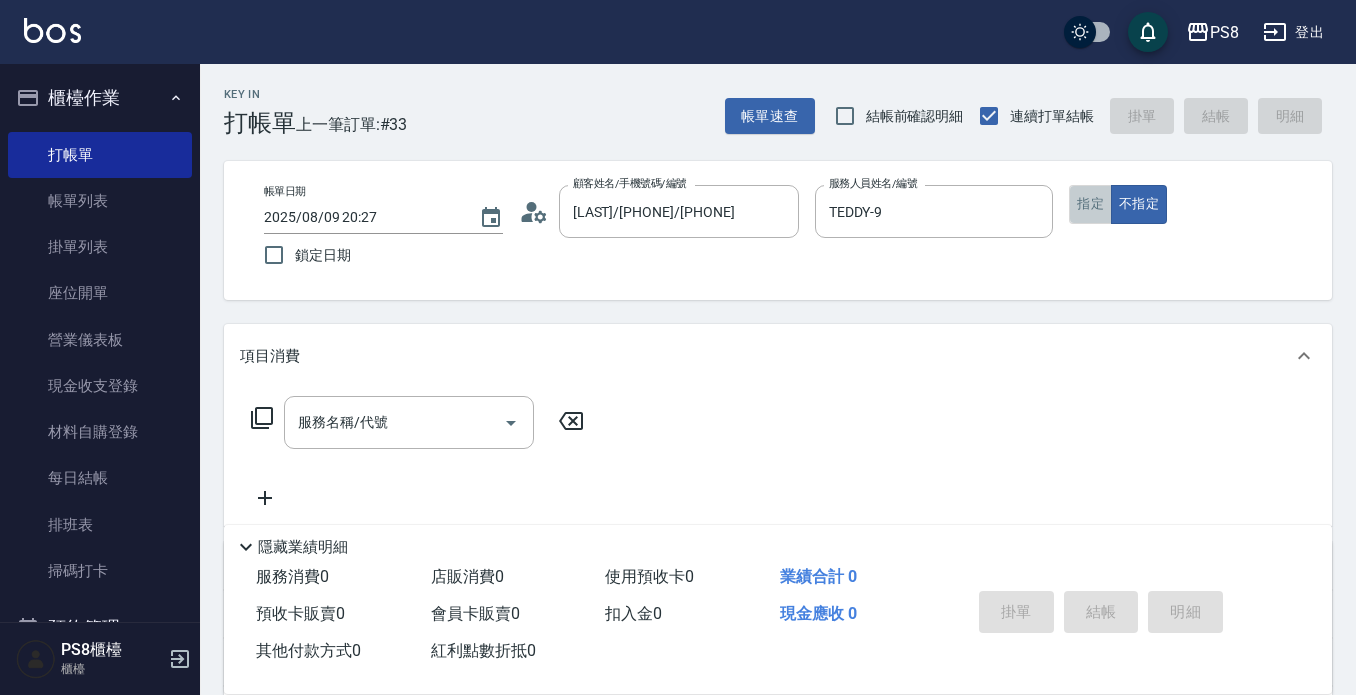 click on "指定" at bounding box center [1090, 204] 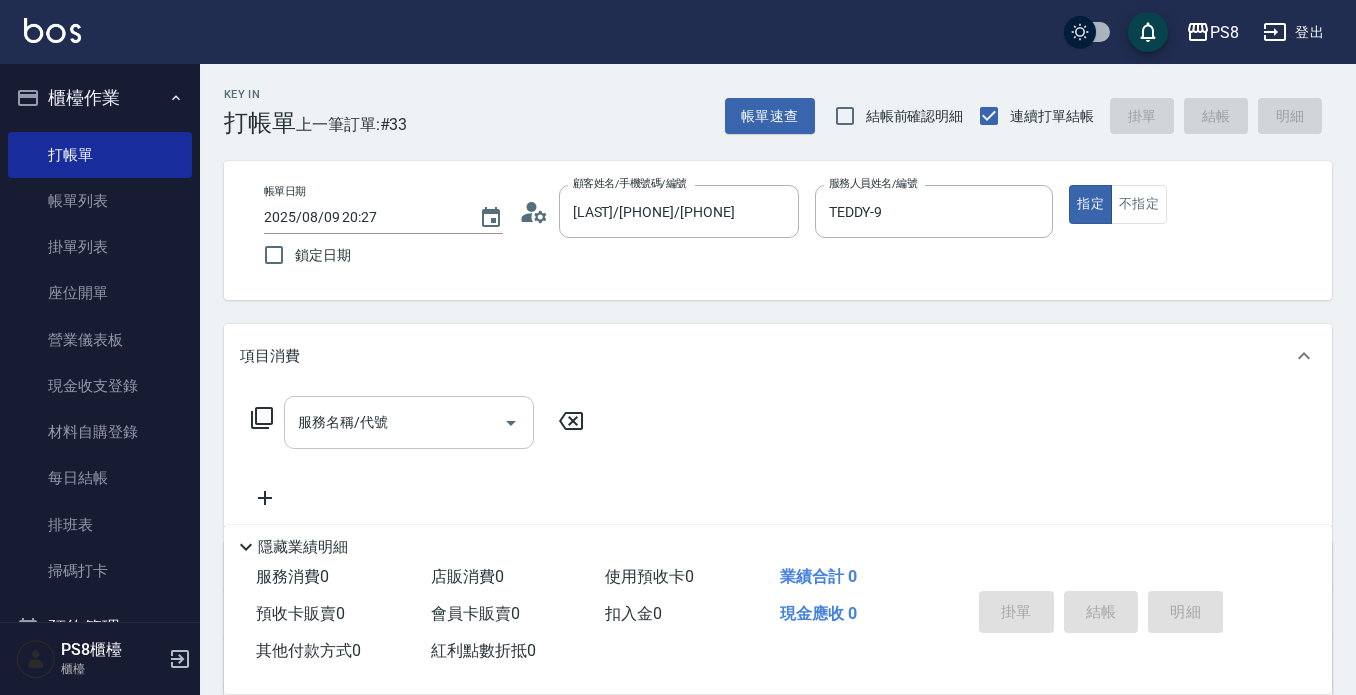 click on "服務名稱/代號" at bounding box center (394, 422) 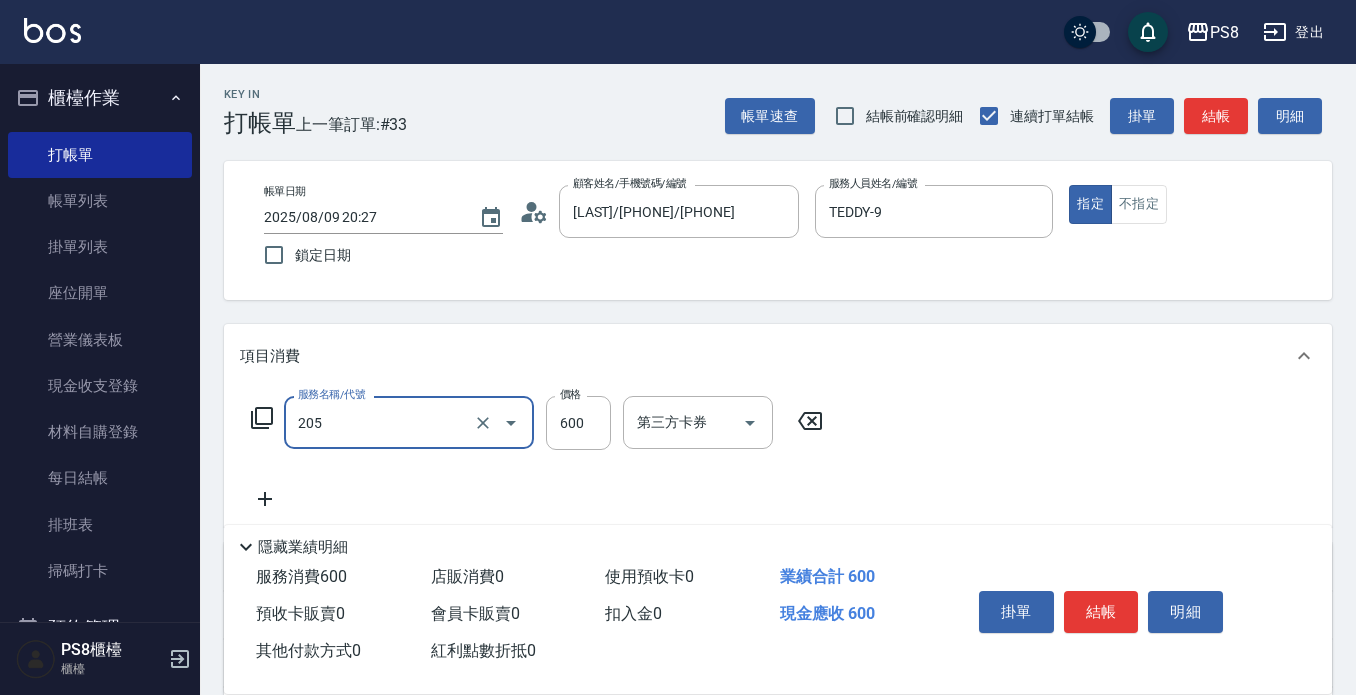 type on "A級洗剪600(205)" 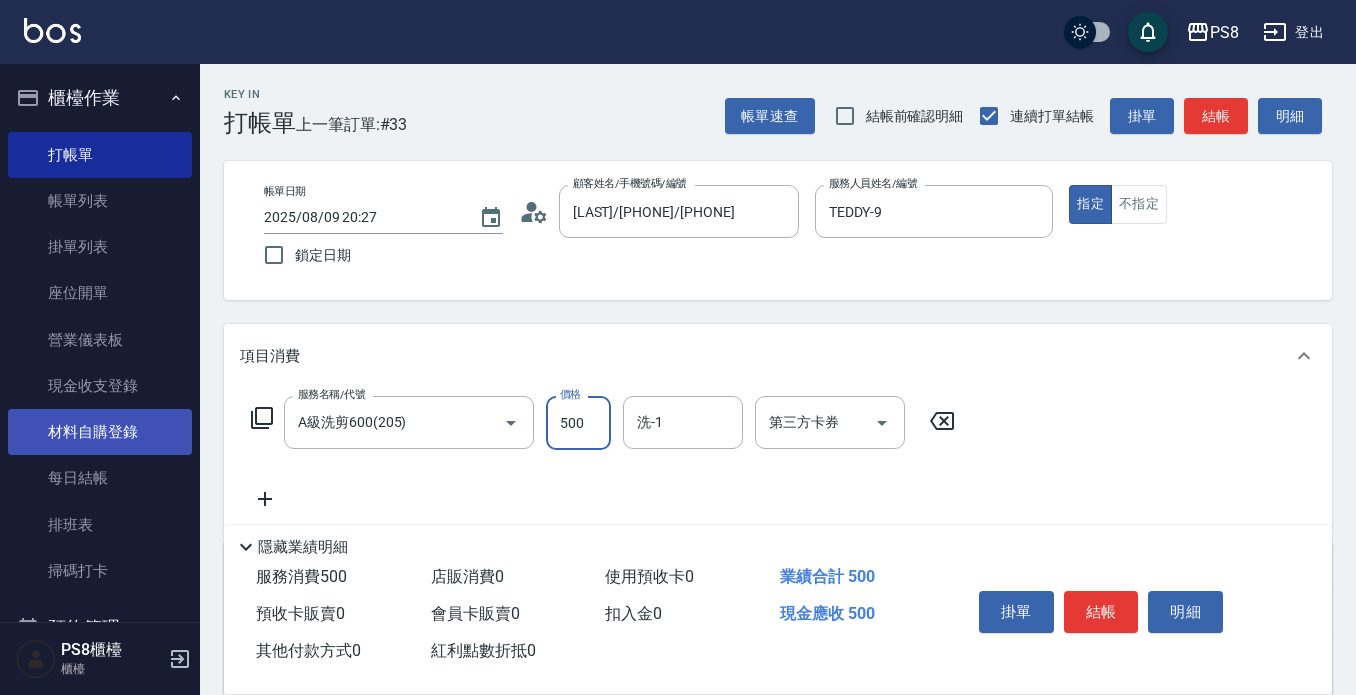 type on "500" 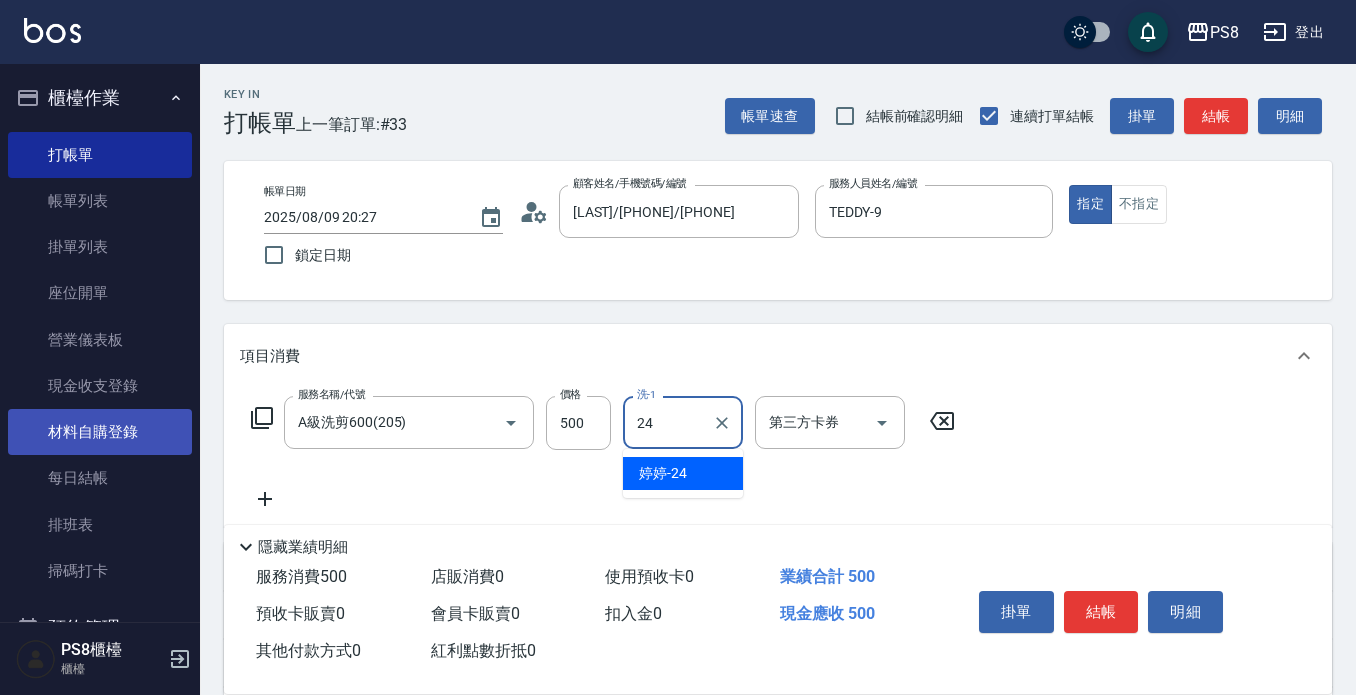 type on "婷婷-24" 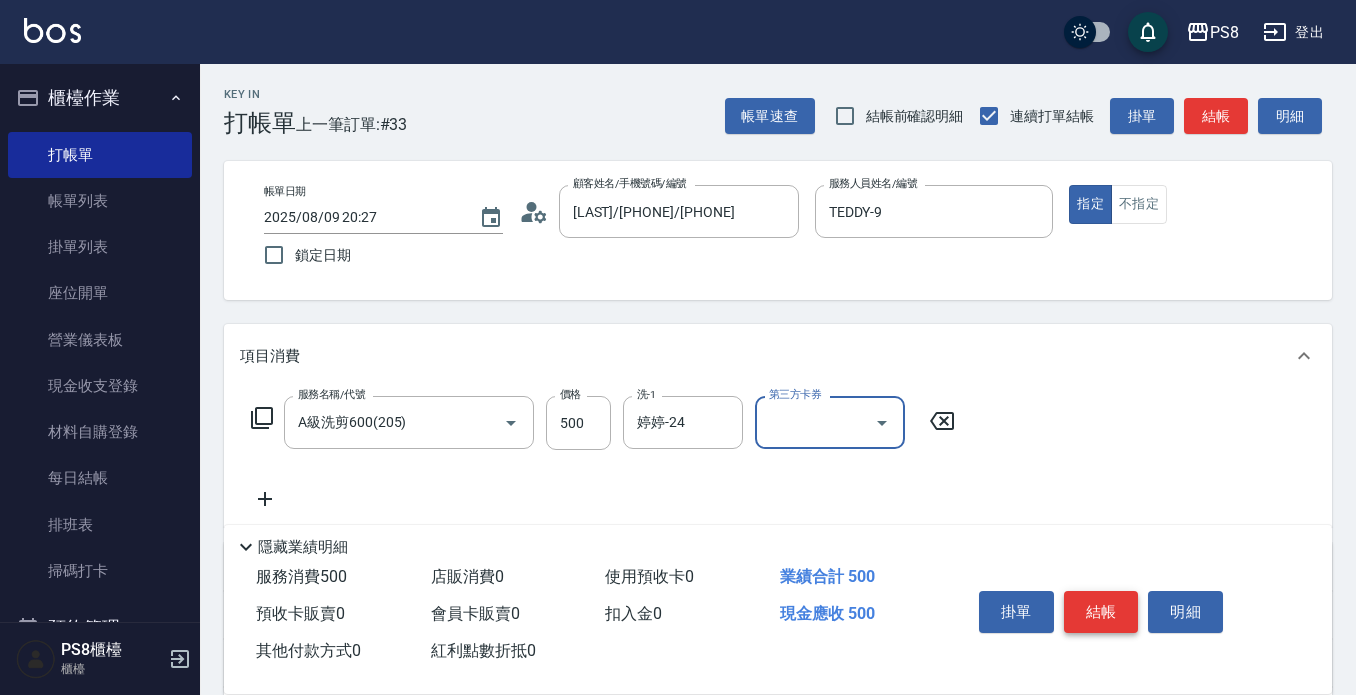click on "結帳" at bounding box center (1101, 612) 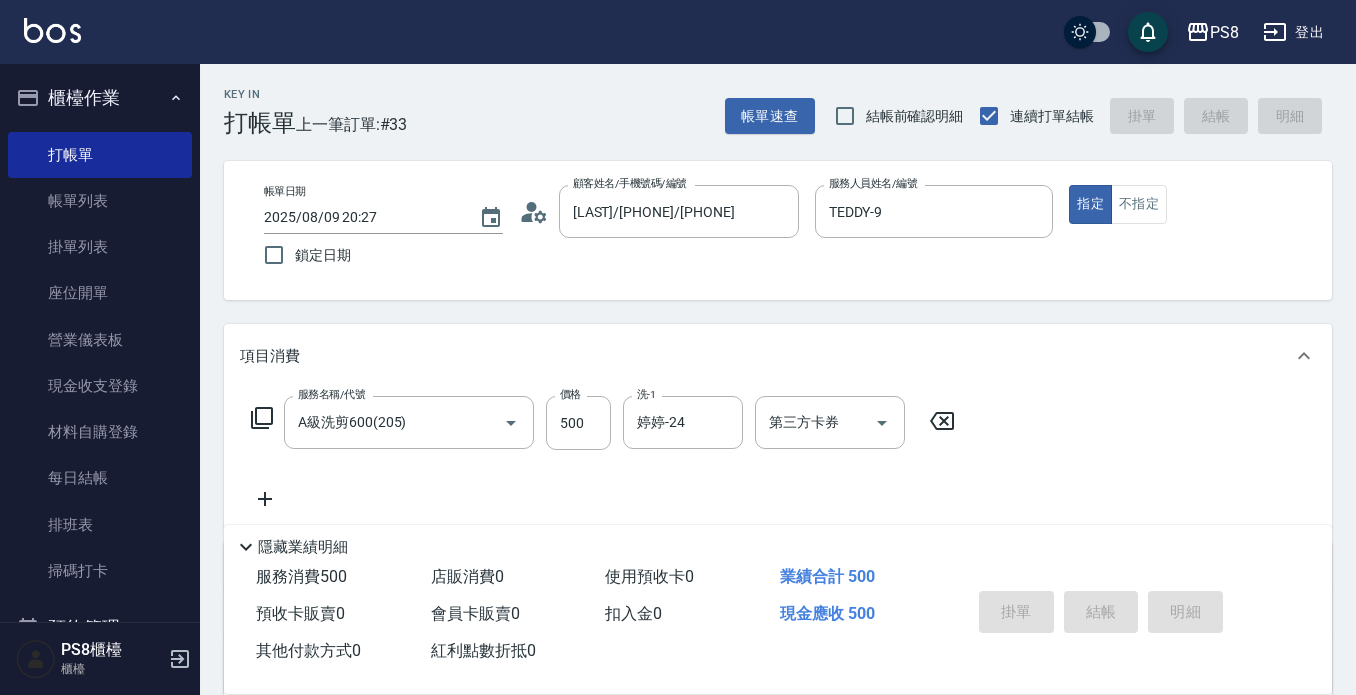 type on "2025/08/09 20:28" 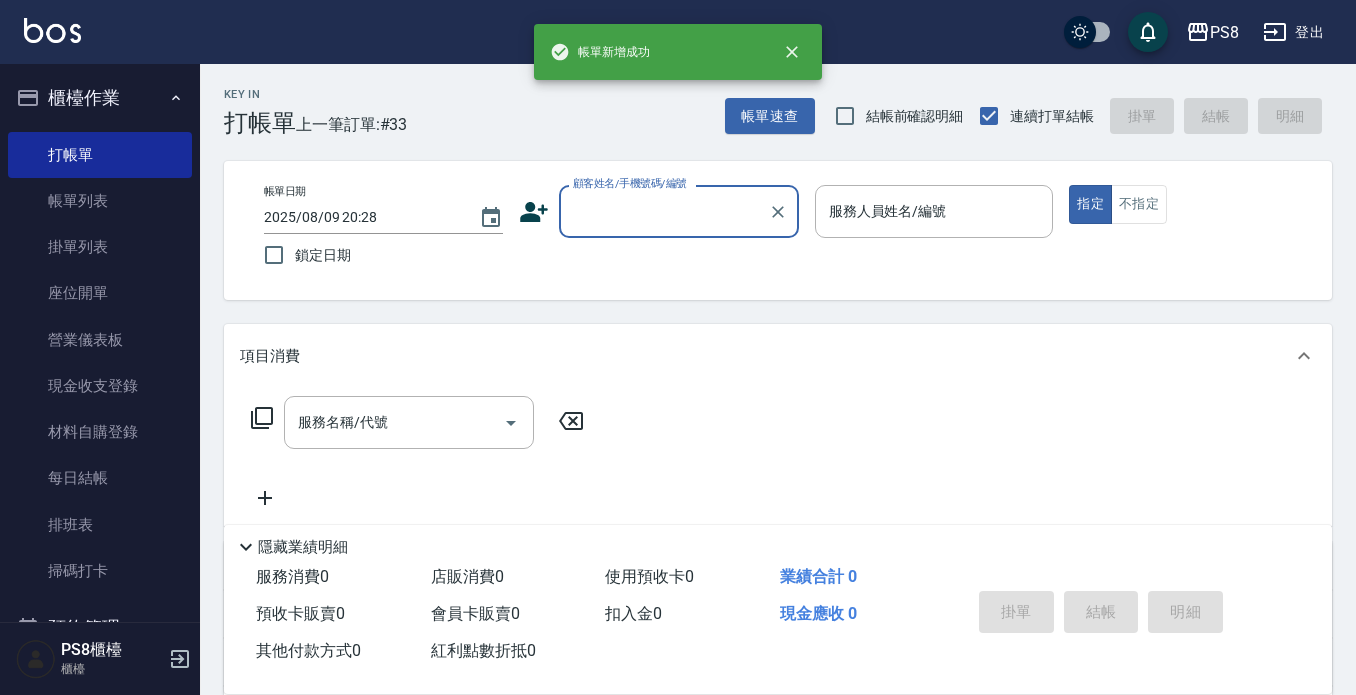 scroll, scrollTop: 0, scrollLeft: 0, axis: both 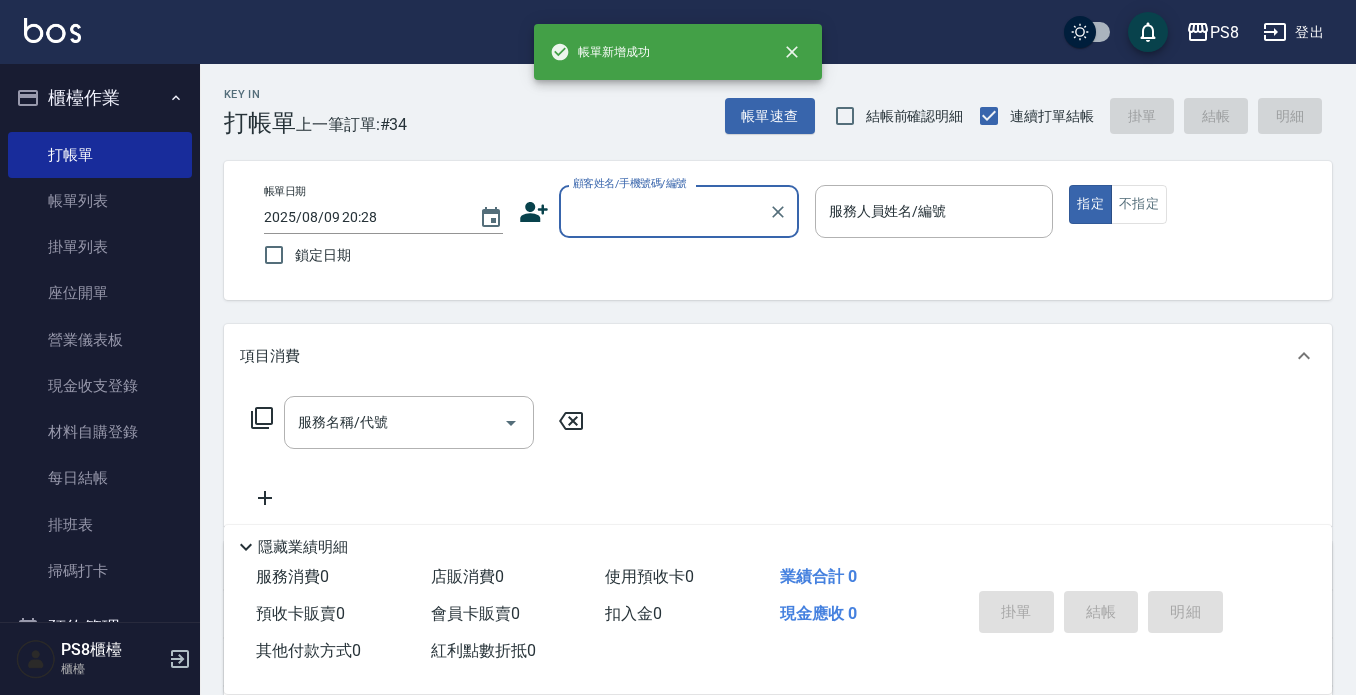 click on "顧客姓名/手機號碼/編號" at bounding box center (664, 211) 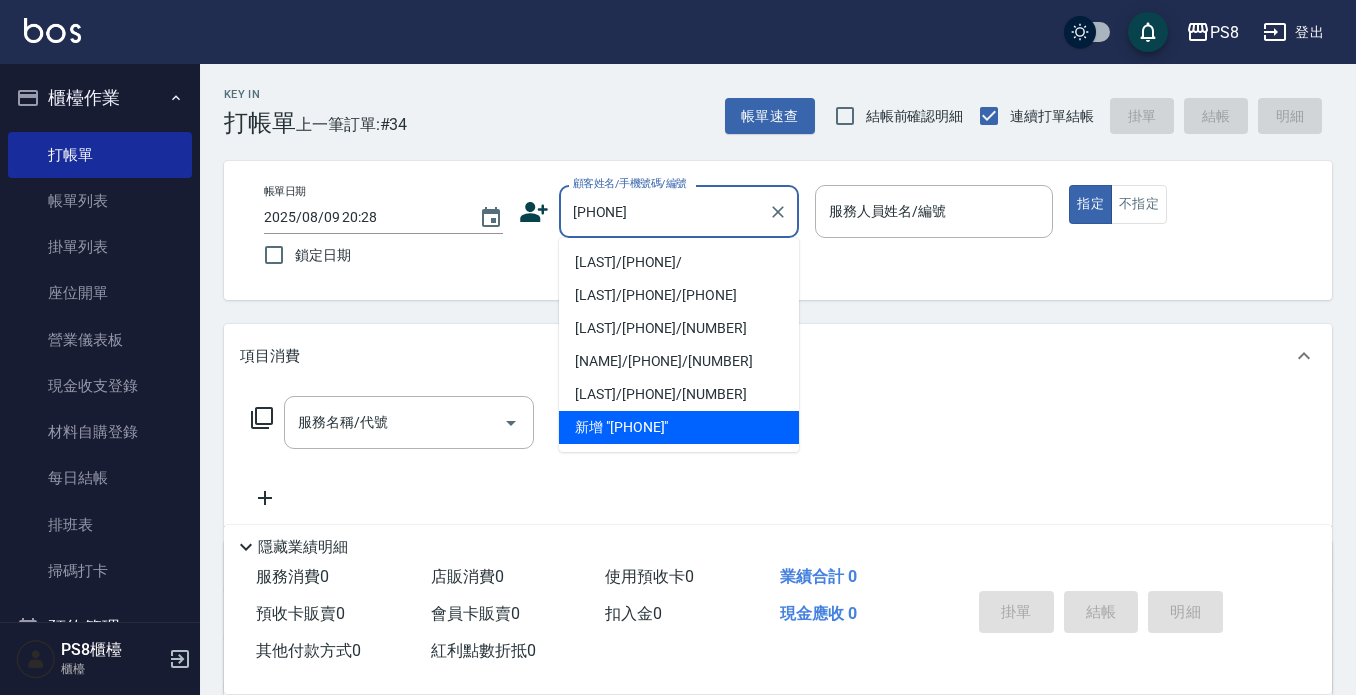 click on "楊?蘭/0976115006/ 卓欣/0976115032/0976115032 周子暉/0976115305/22173 余家鋐/0976115185/21234 王玉慈/0976115995/10119 新增 "0976115"" at bounding box center (679, 345) 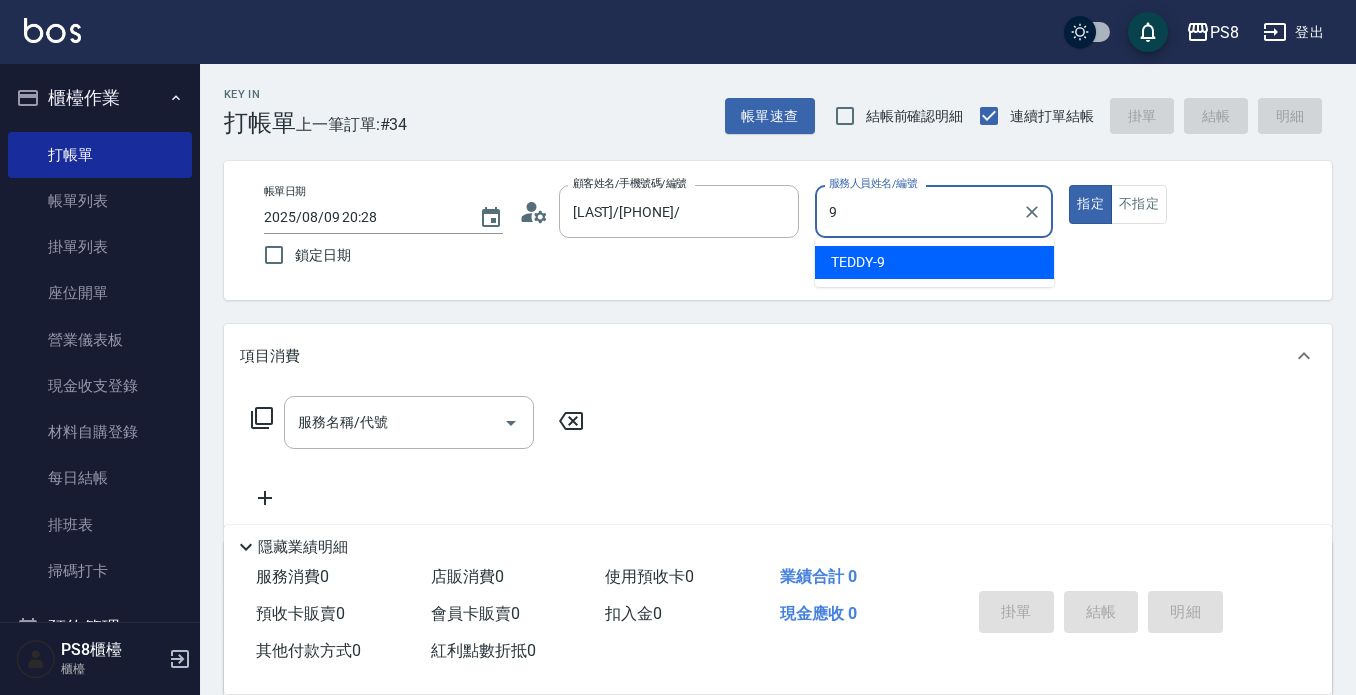type on "TEDDY-9" 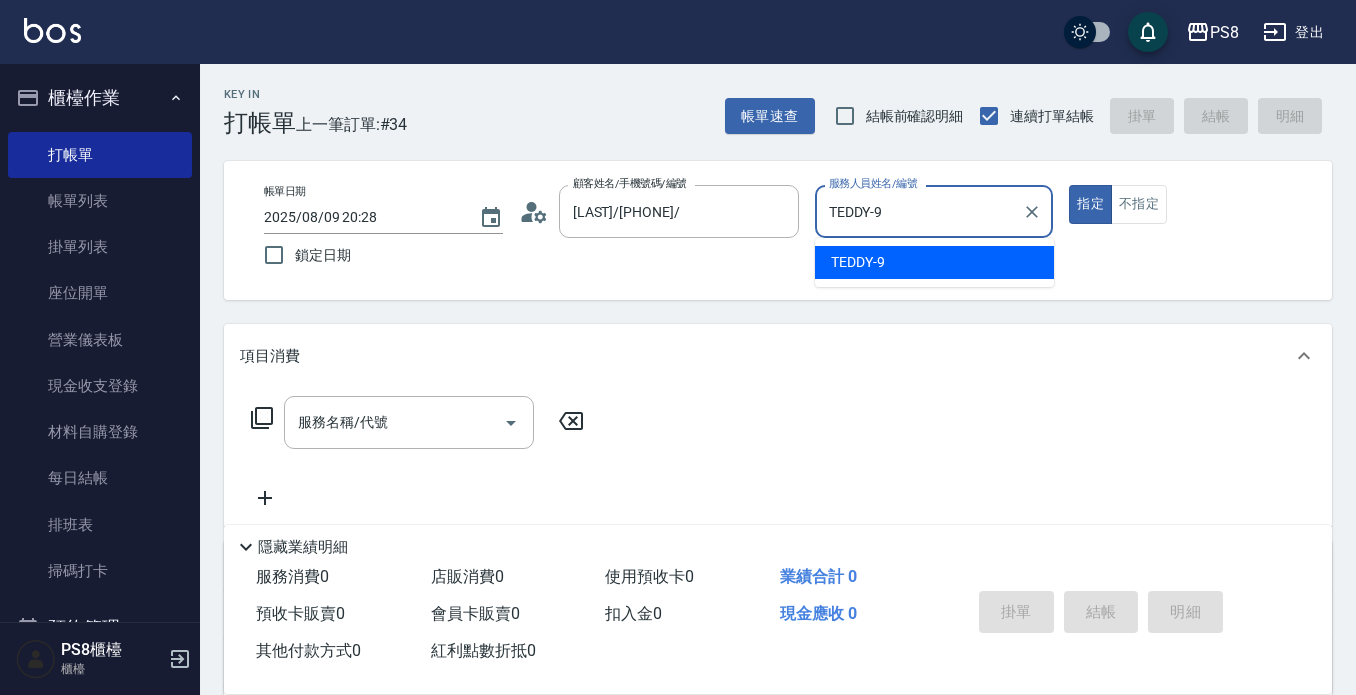 type on "true" 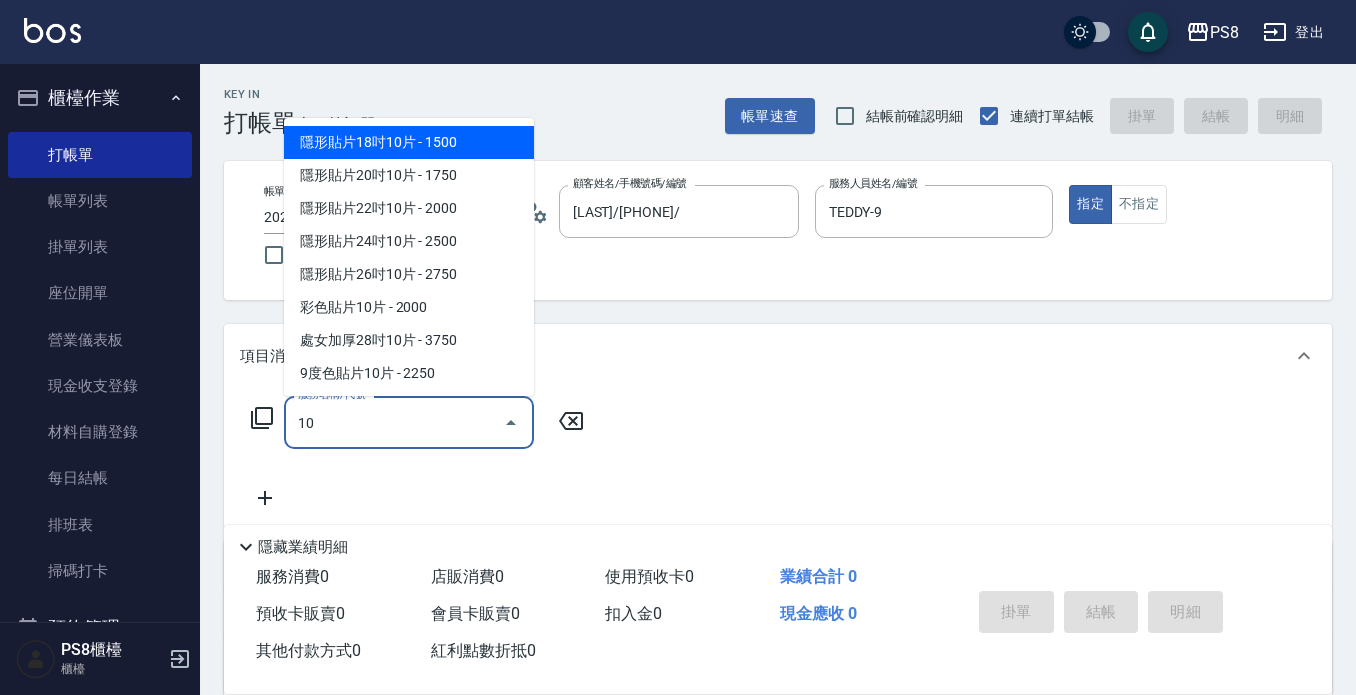 type on "1" 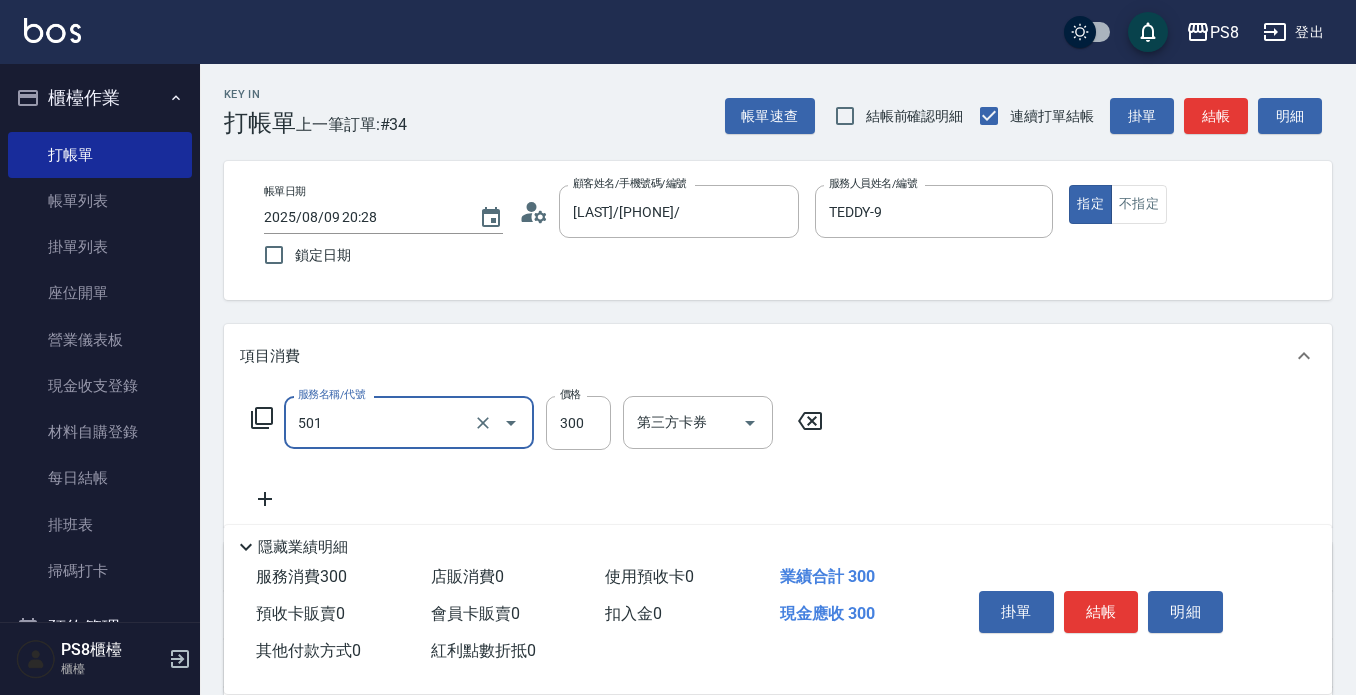type on "自備護髮(501)" 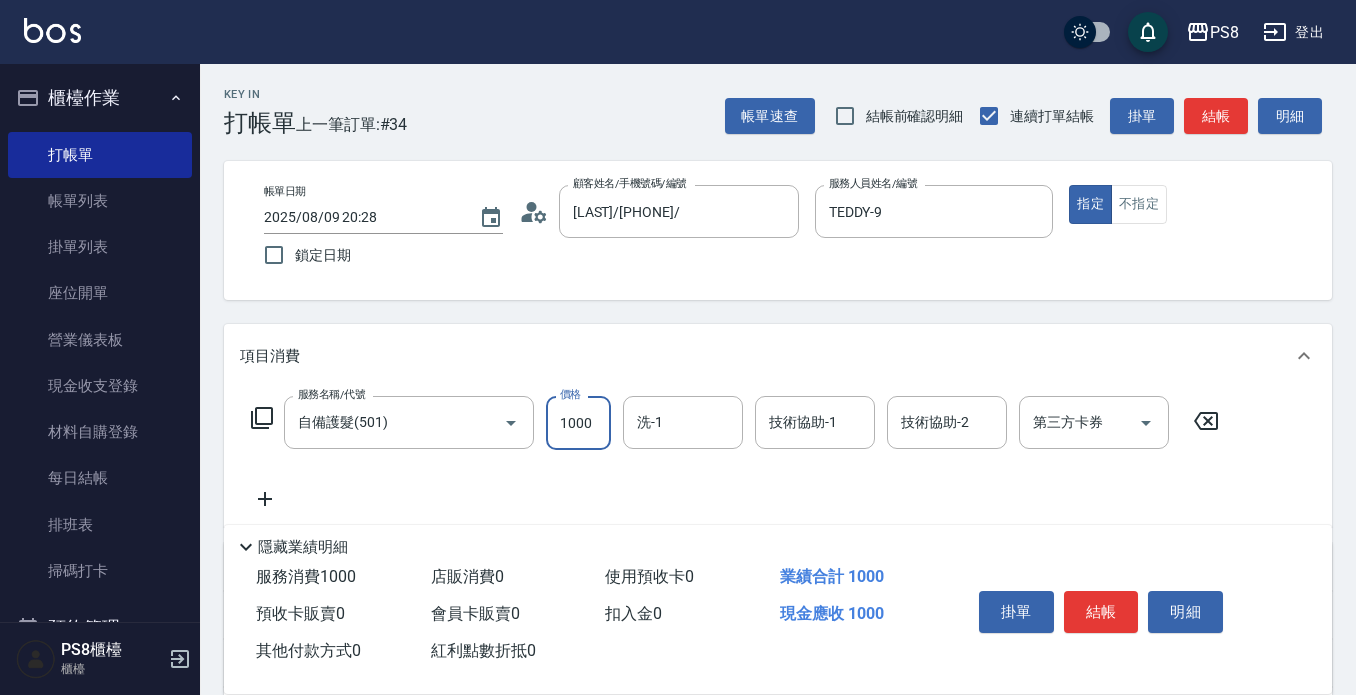 type on "1000" 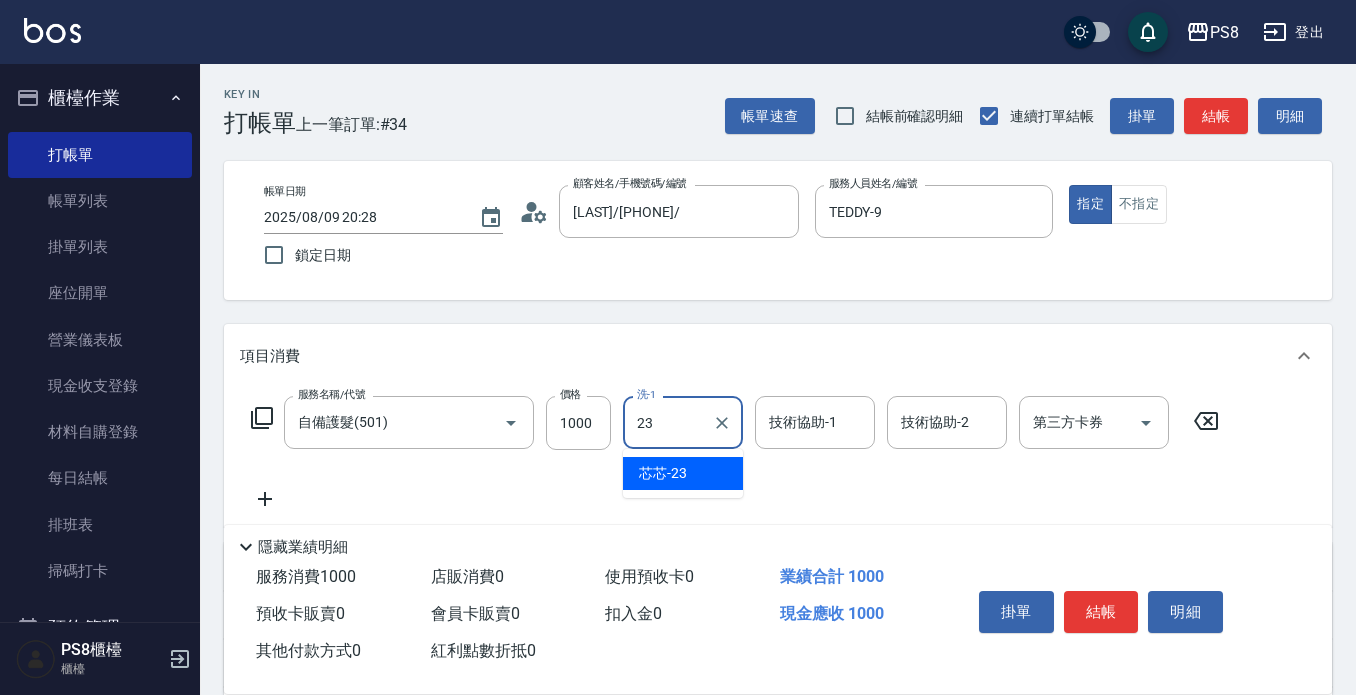type on "芯芯-23" 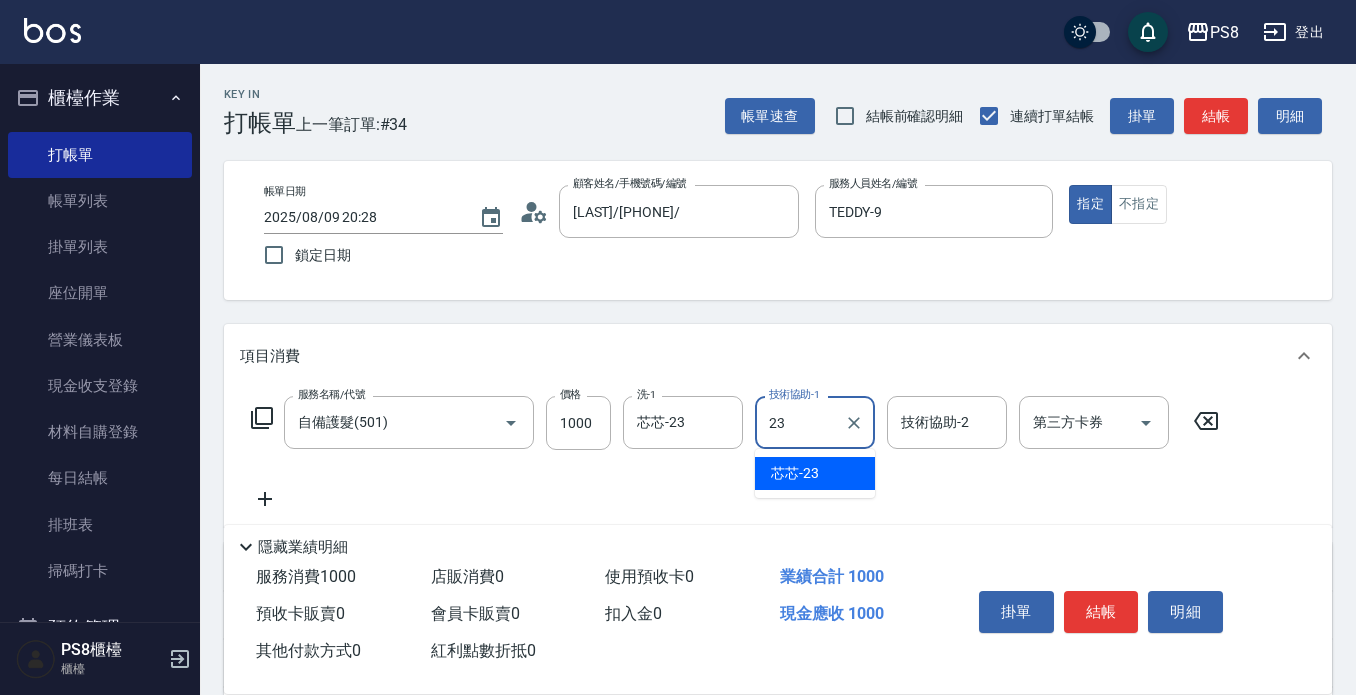 type on "芯芯-23" 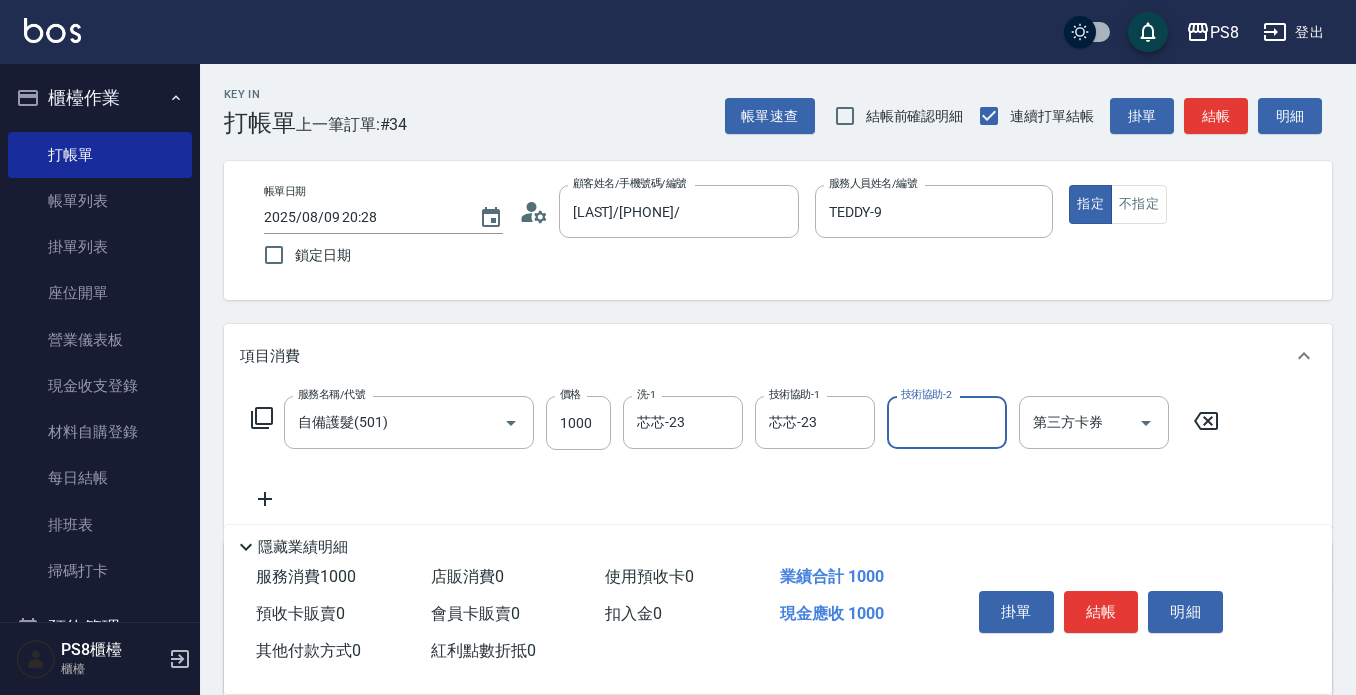 click 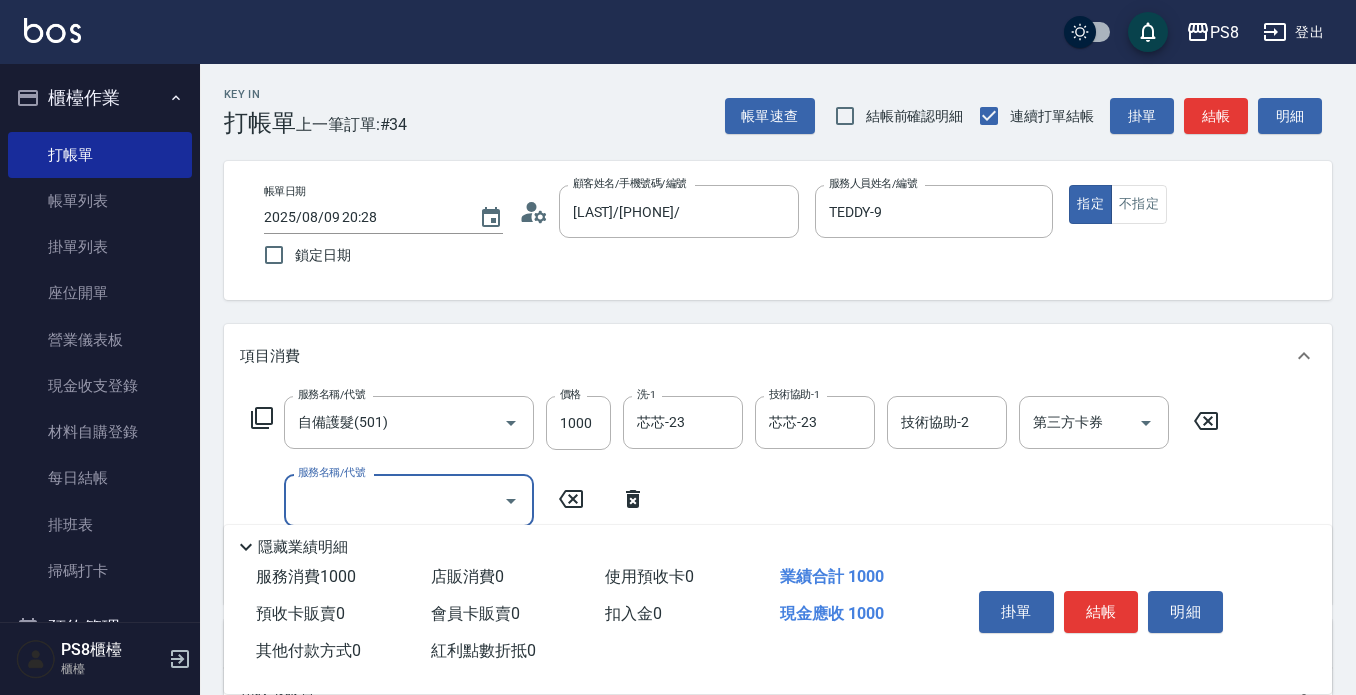 click on "服務名稱/代號" at bounding box center [394, 500] 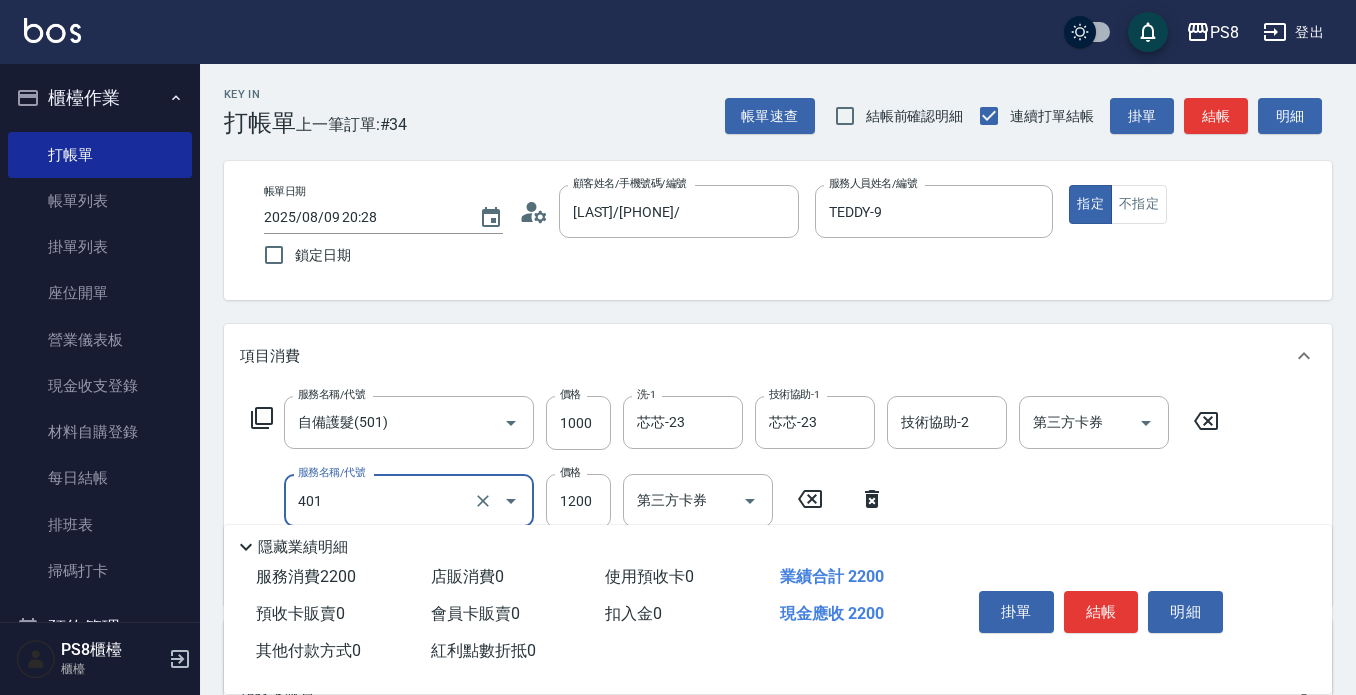 type on "基本染髮(401)" 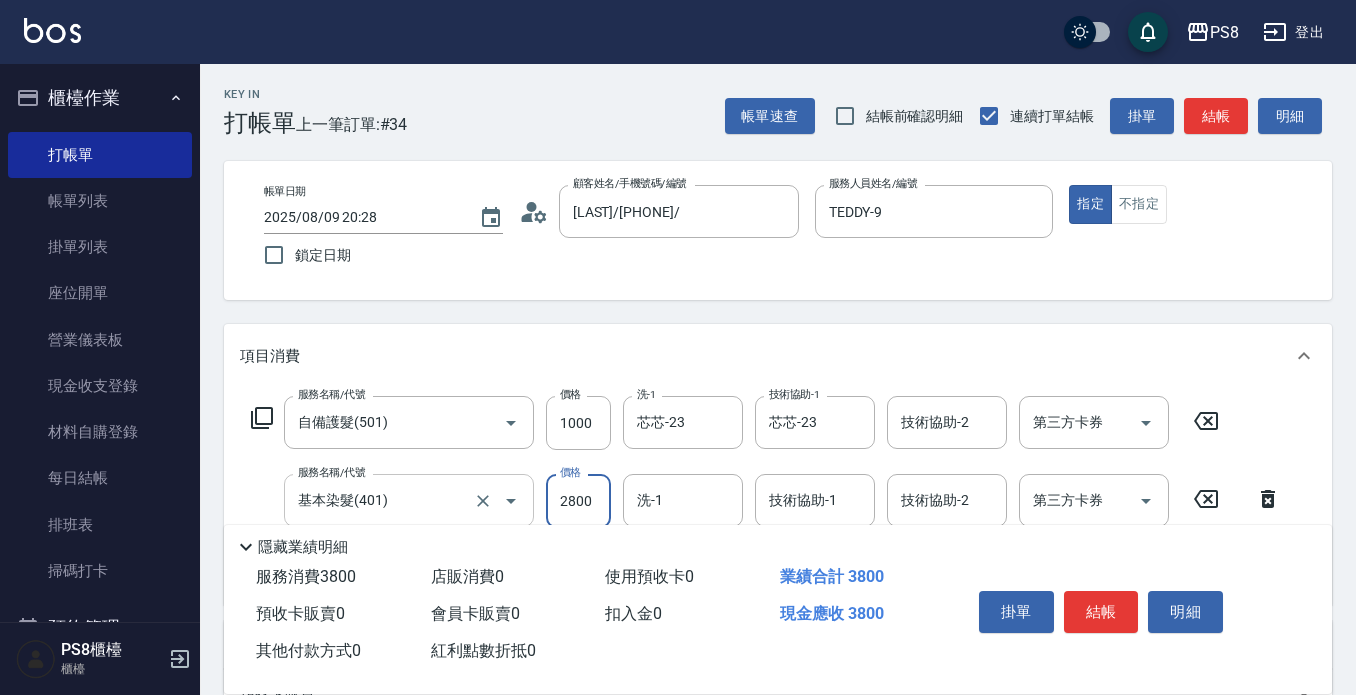 type on "2800" 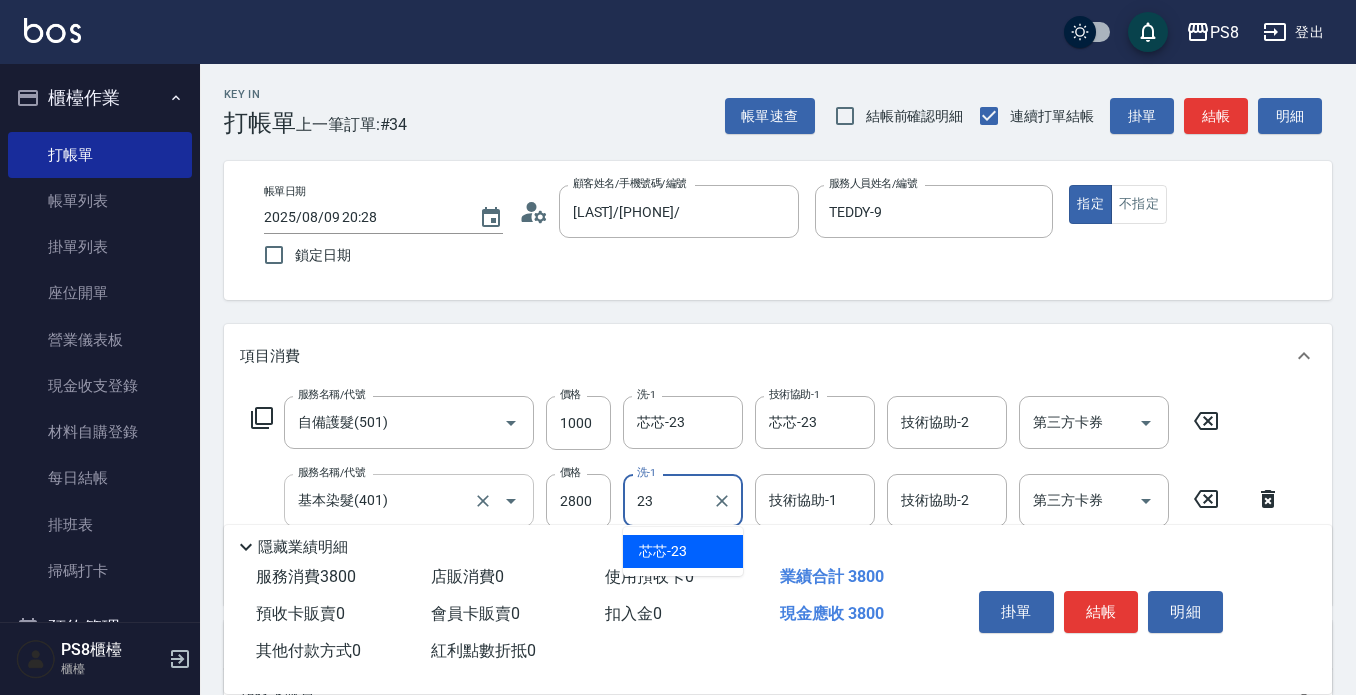 type on "芯芯-23" 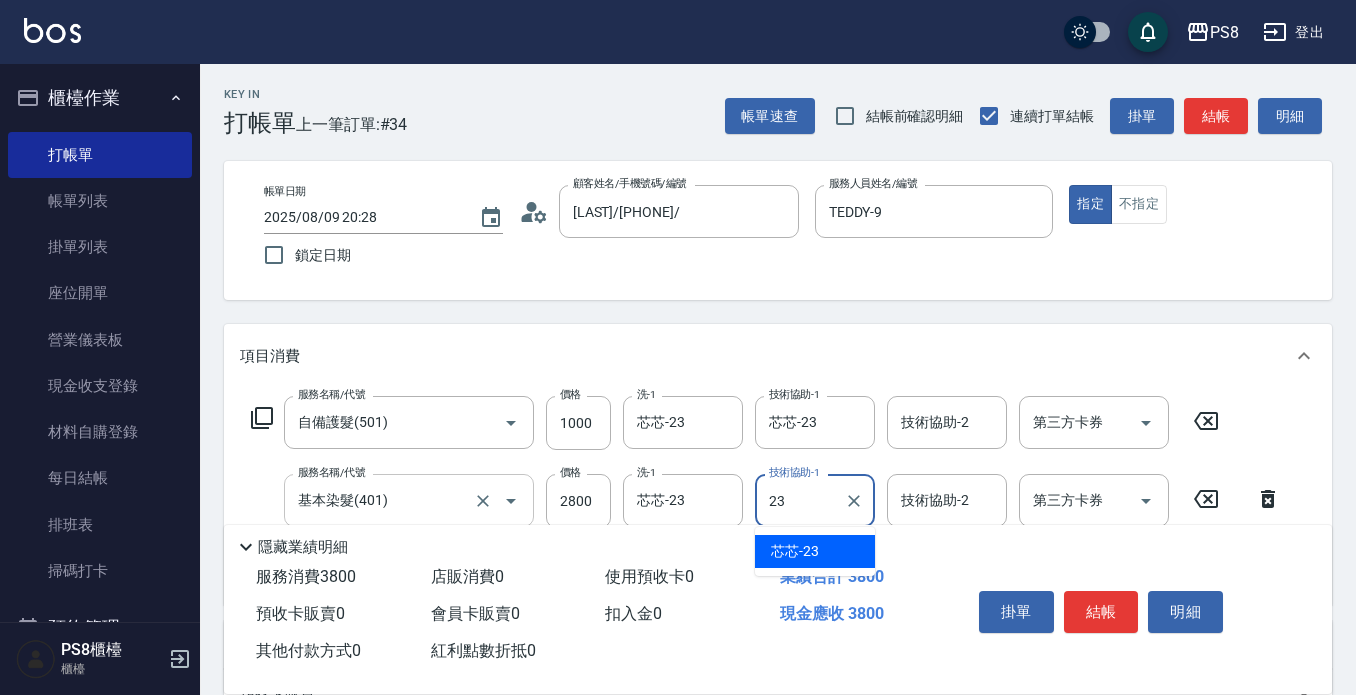 type on "芯芯-23" 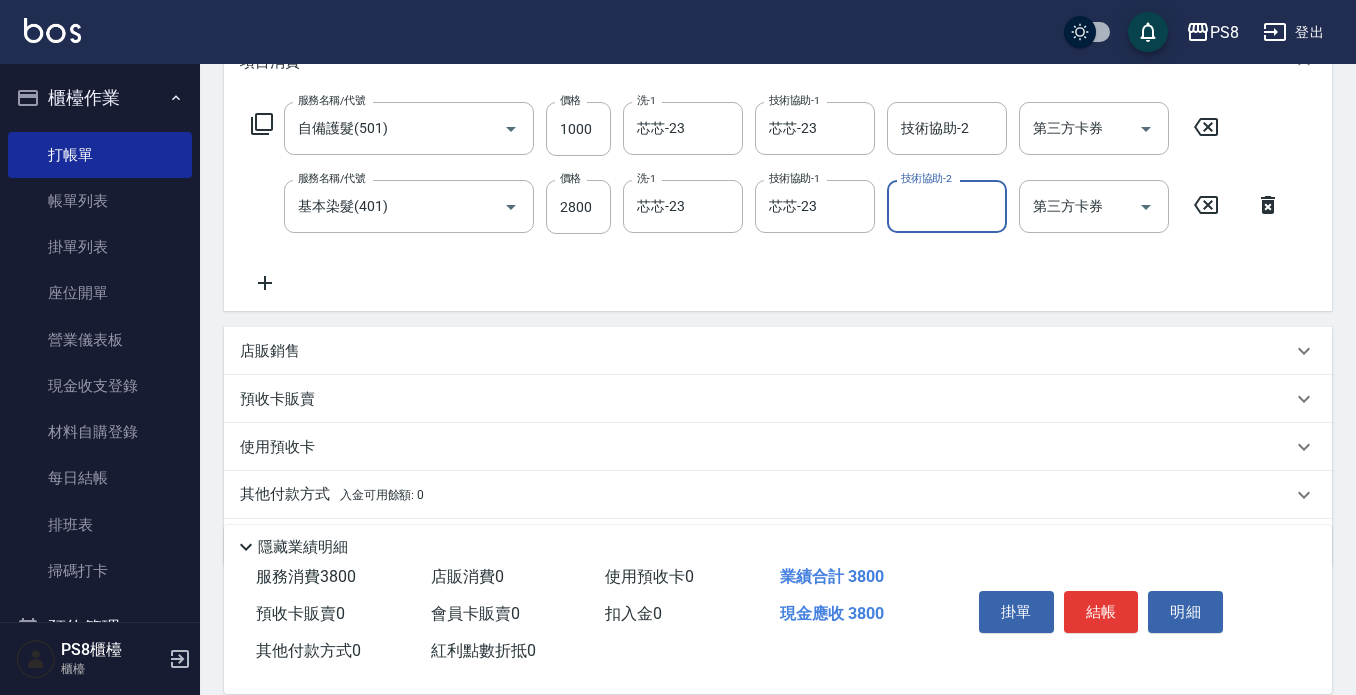 scroll, scrollTop: 300, scrollLeft: 0, axis: vertical 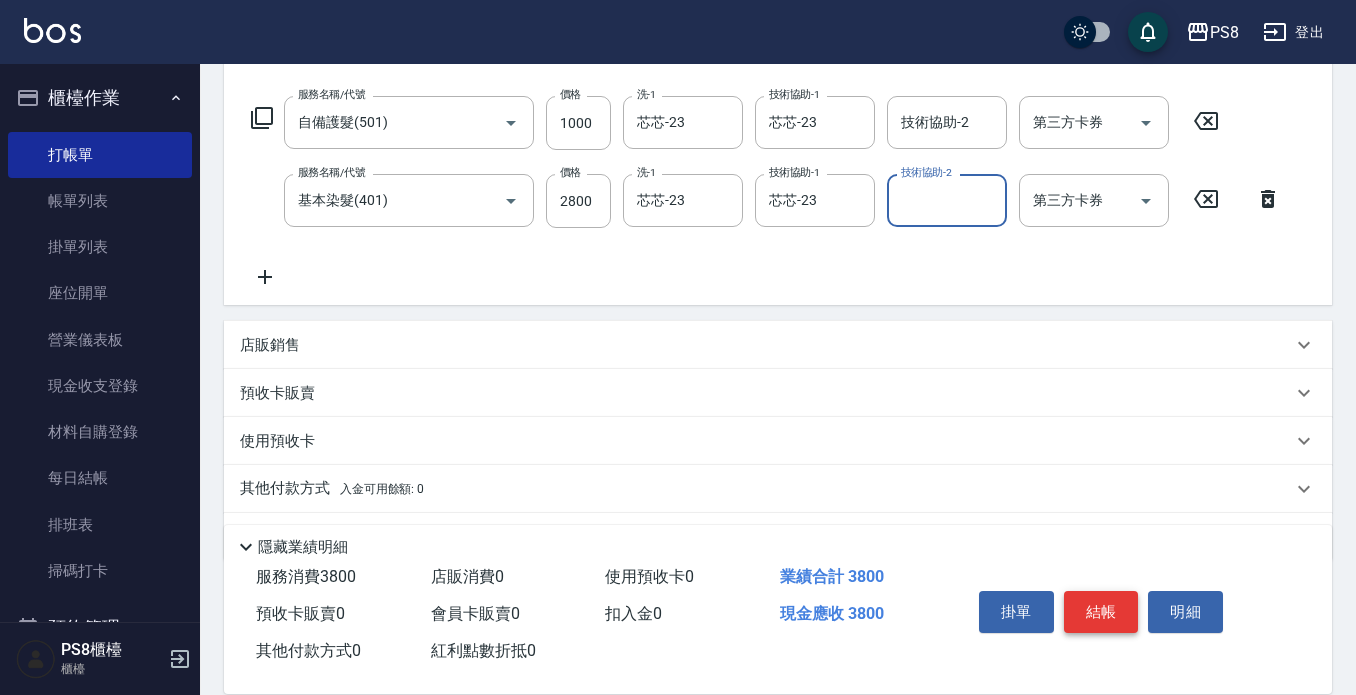 click on "結帳" at bounding box center (1101, 612) 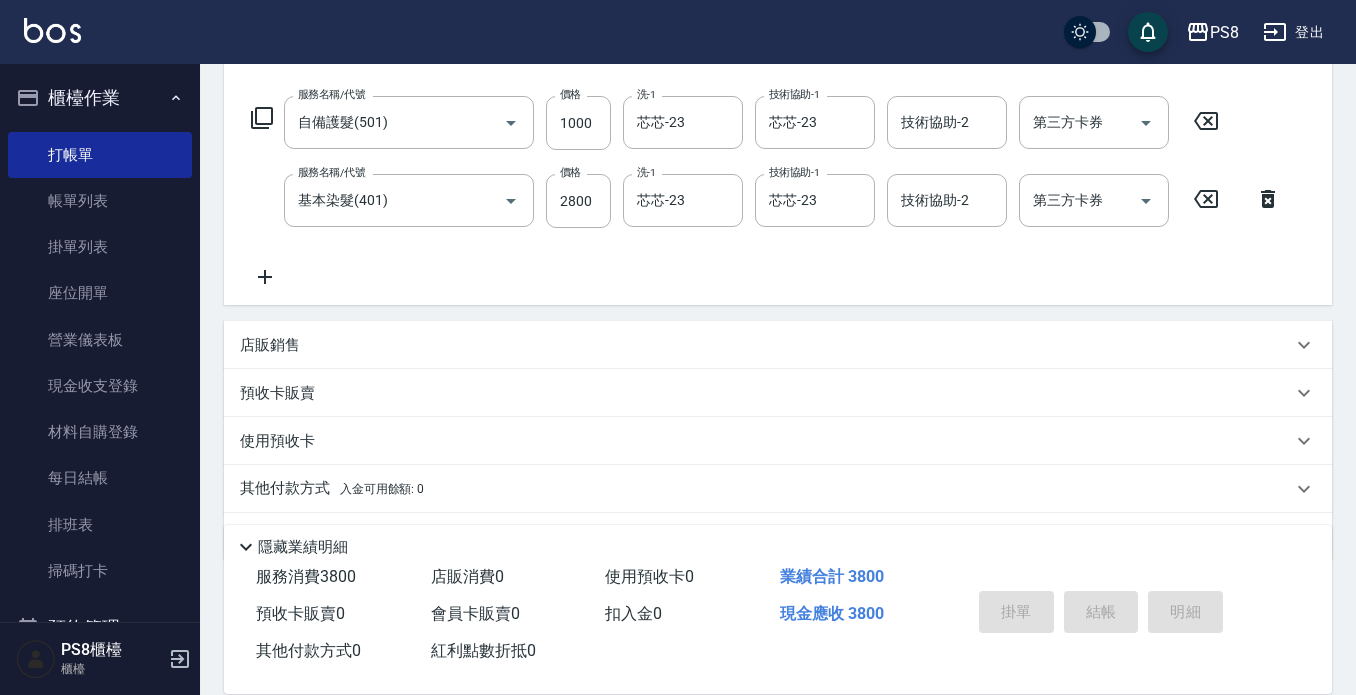 type on "2025/08/09 20:29" 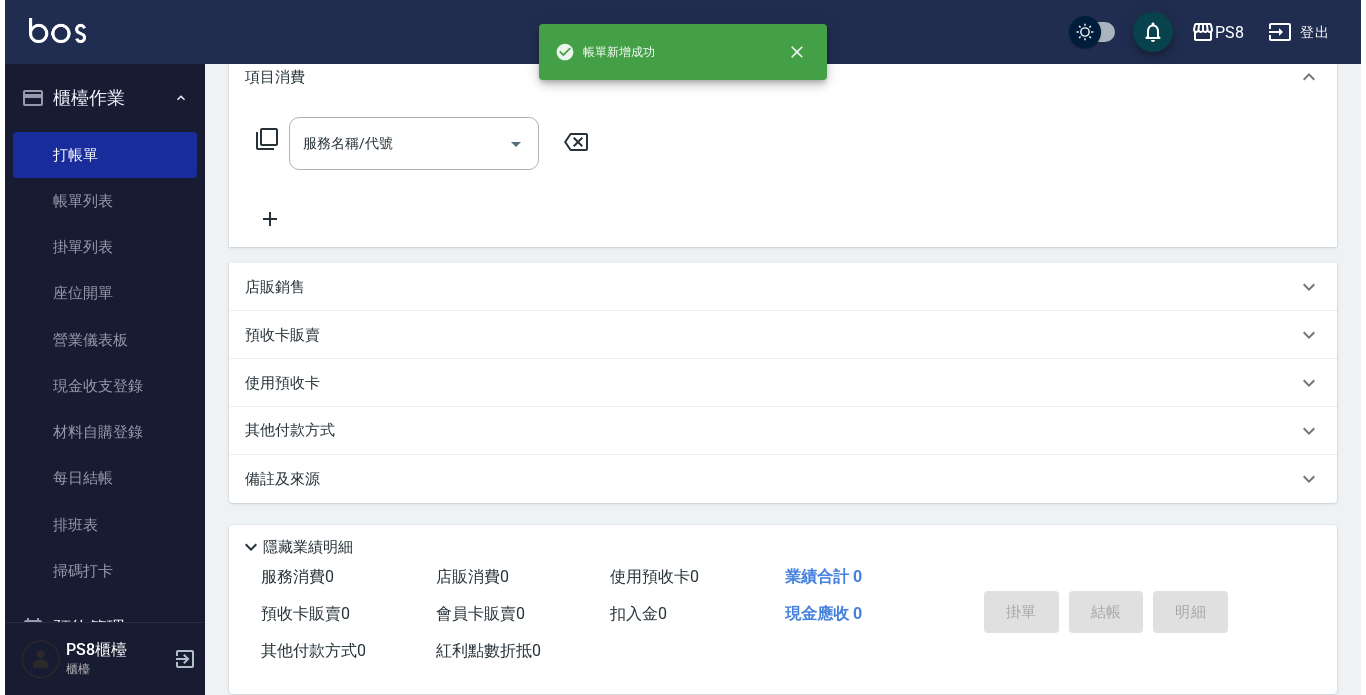 scroll, scrollTop: 0, scrollLeft: 0, axis: both 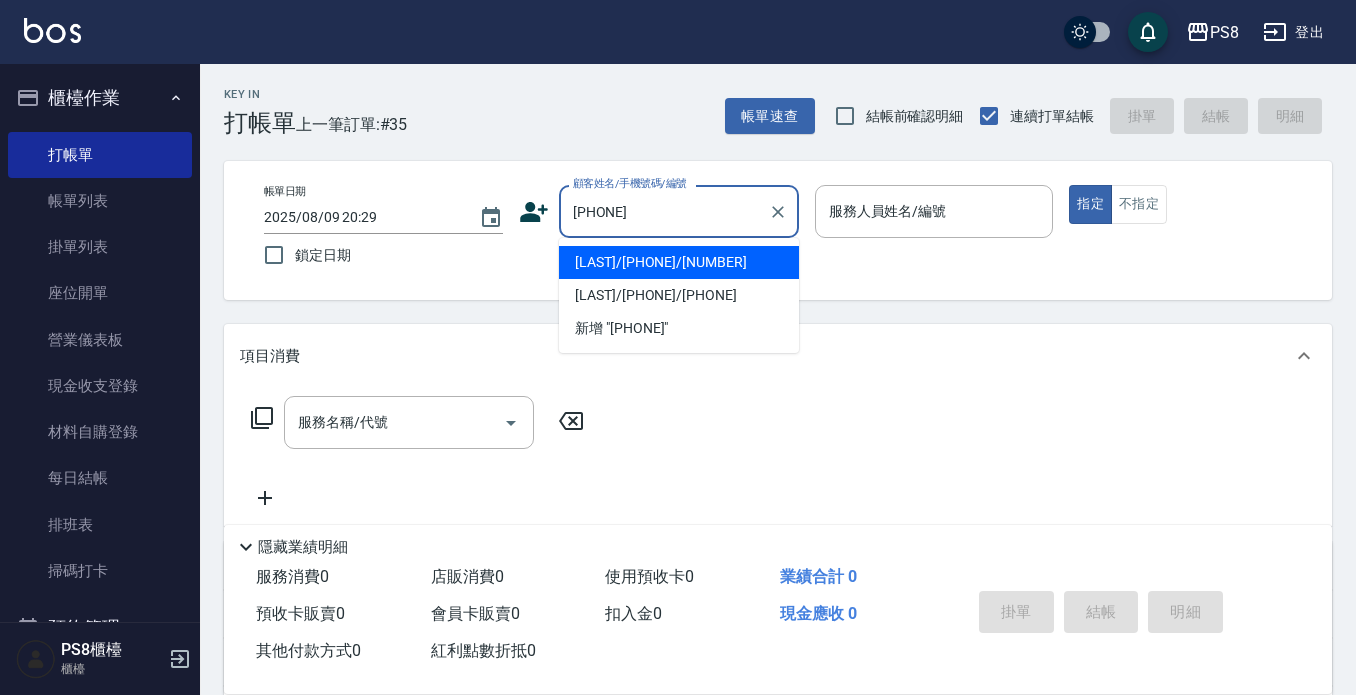 click on "陳維邦/0922602290/12153" at bounding box center (679, 262) 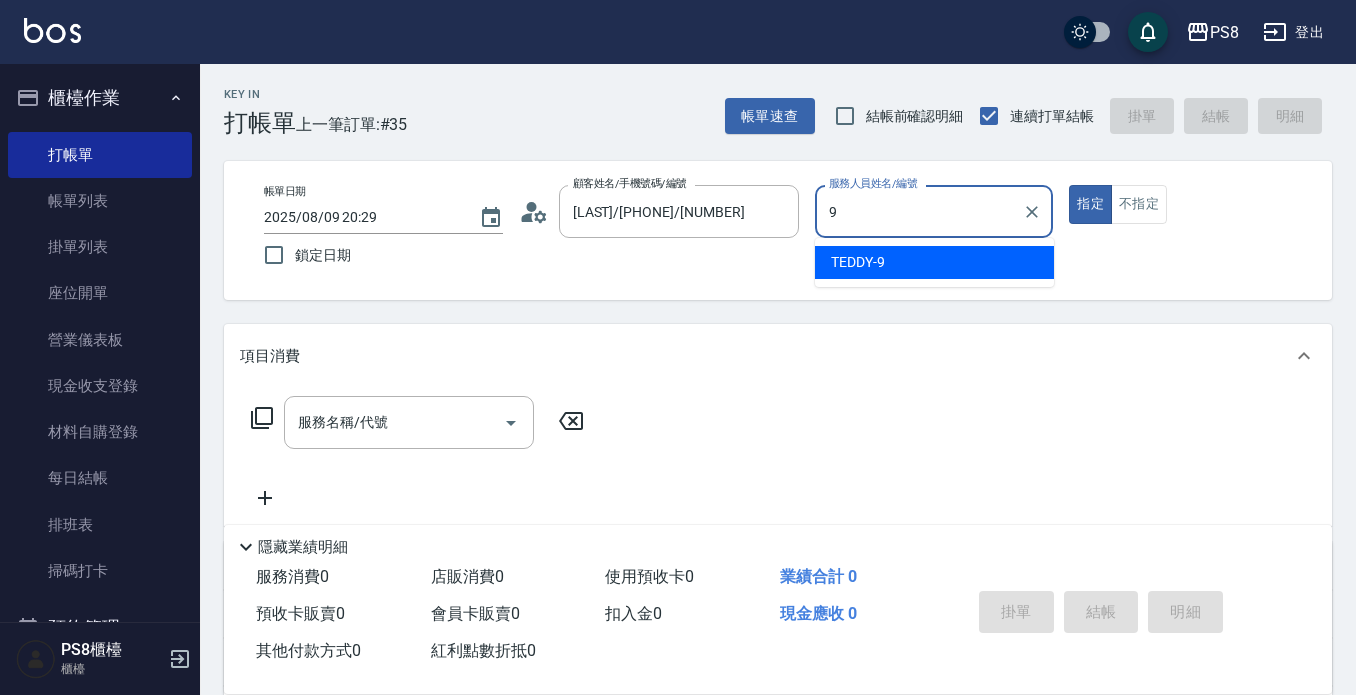 type on "TEDDY-9" 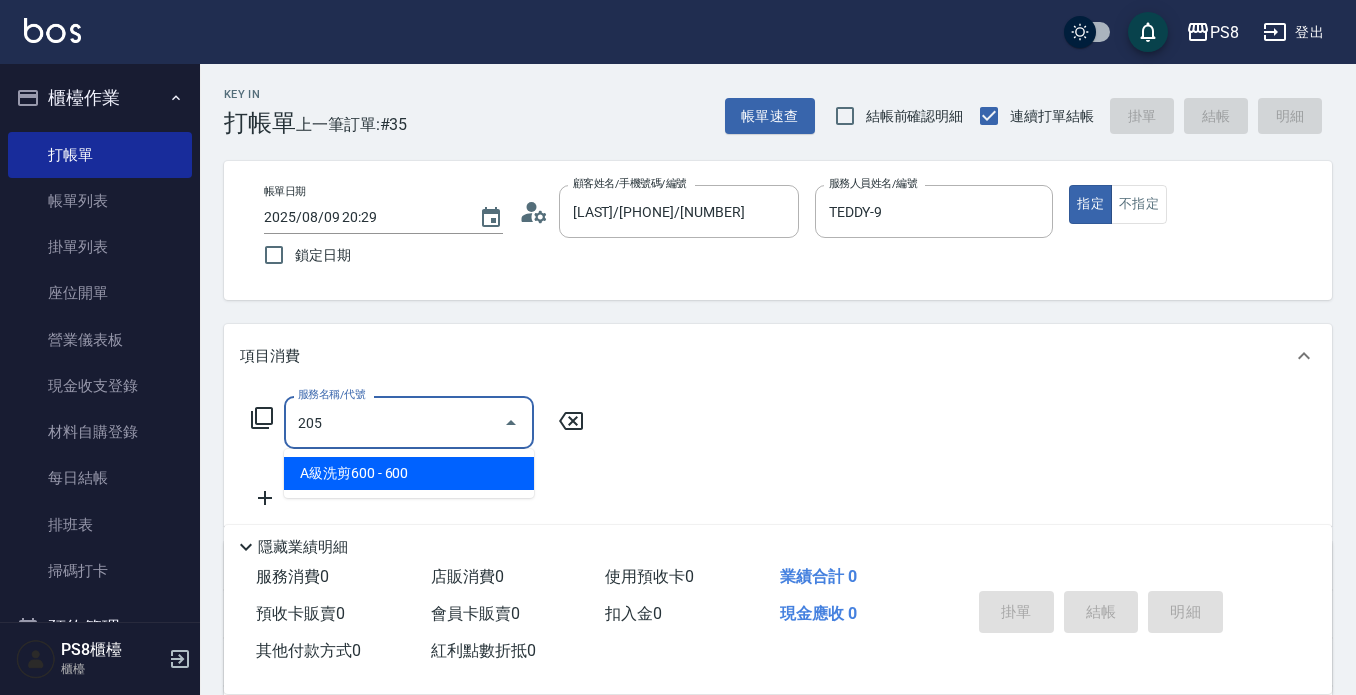 type on "A級洗剪600(205)" 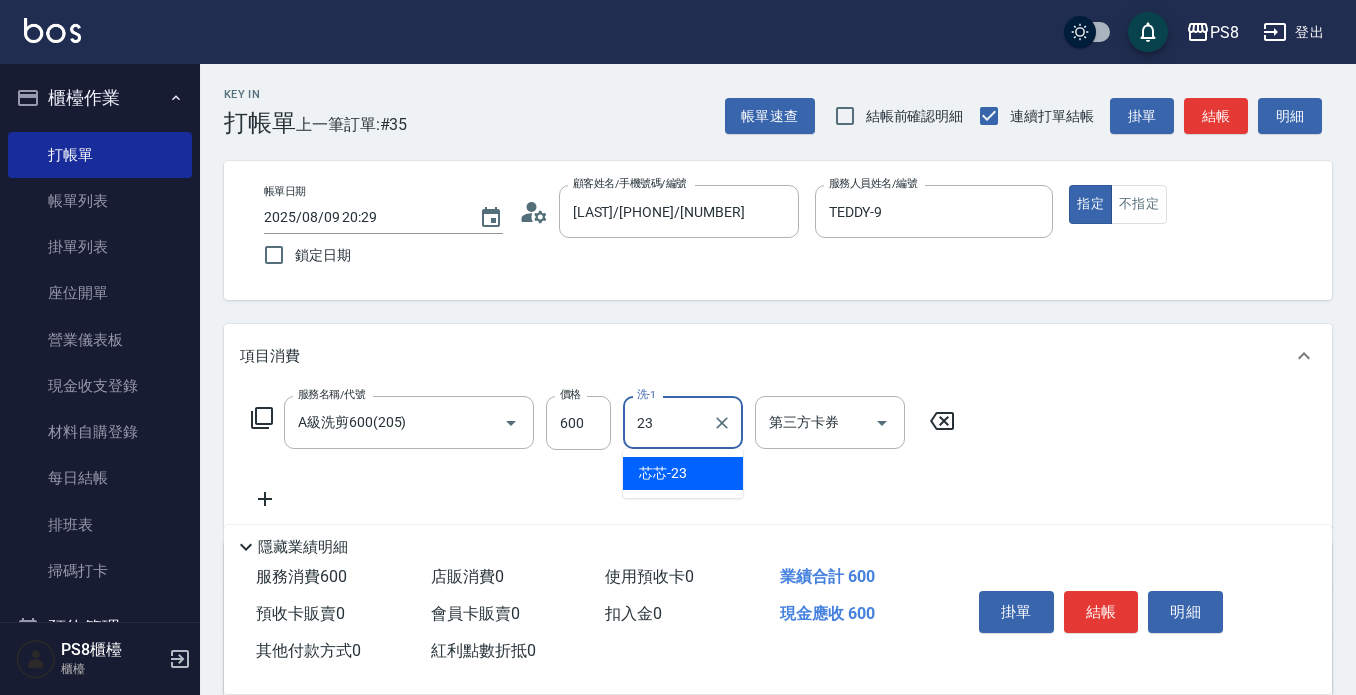 type on "芯芯-23" 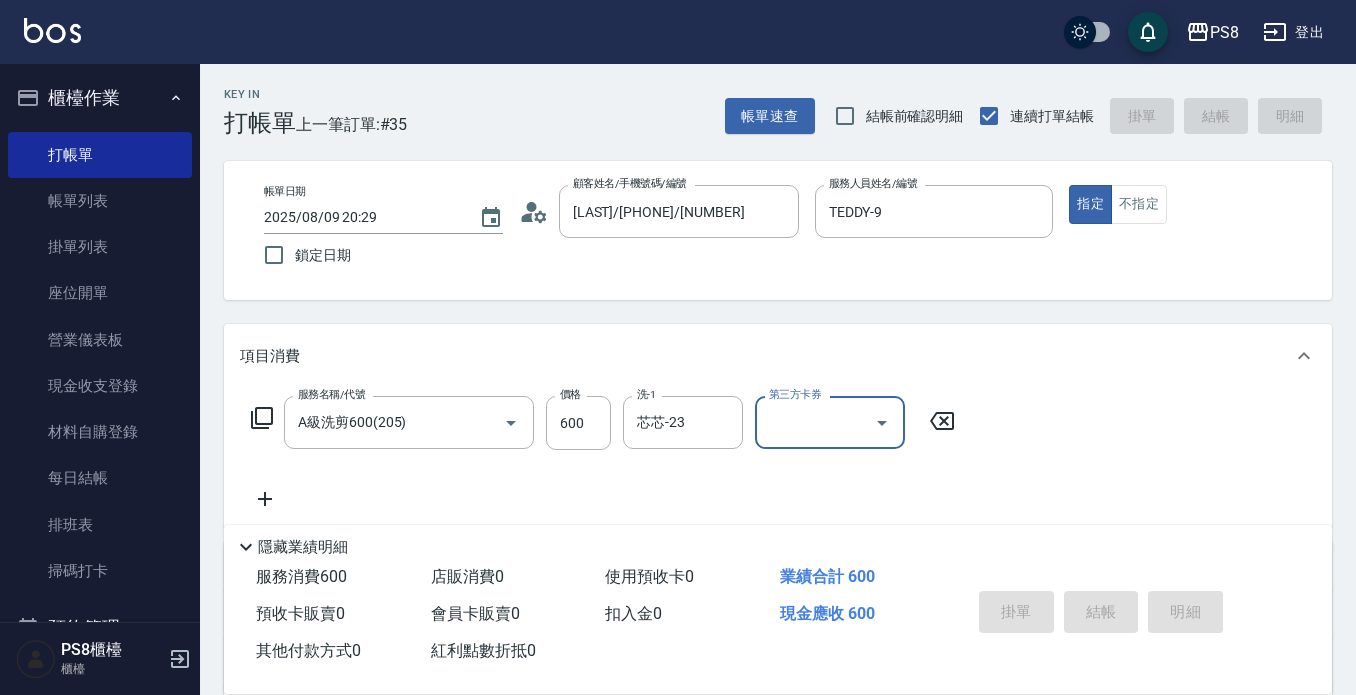 type on "2025/08/09 20:30" 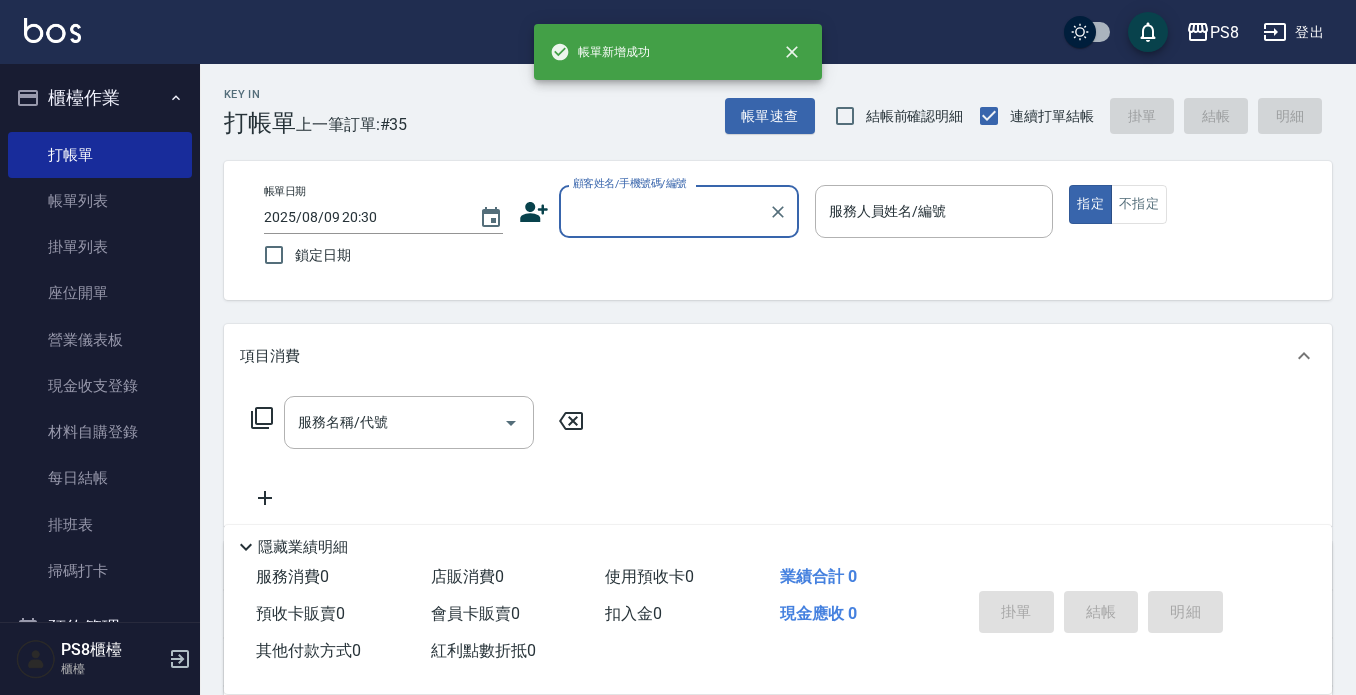 click on "顧客姓名/手機號碼/編號" at bounding box center (664, 211) 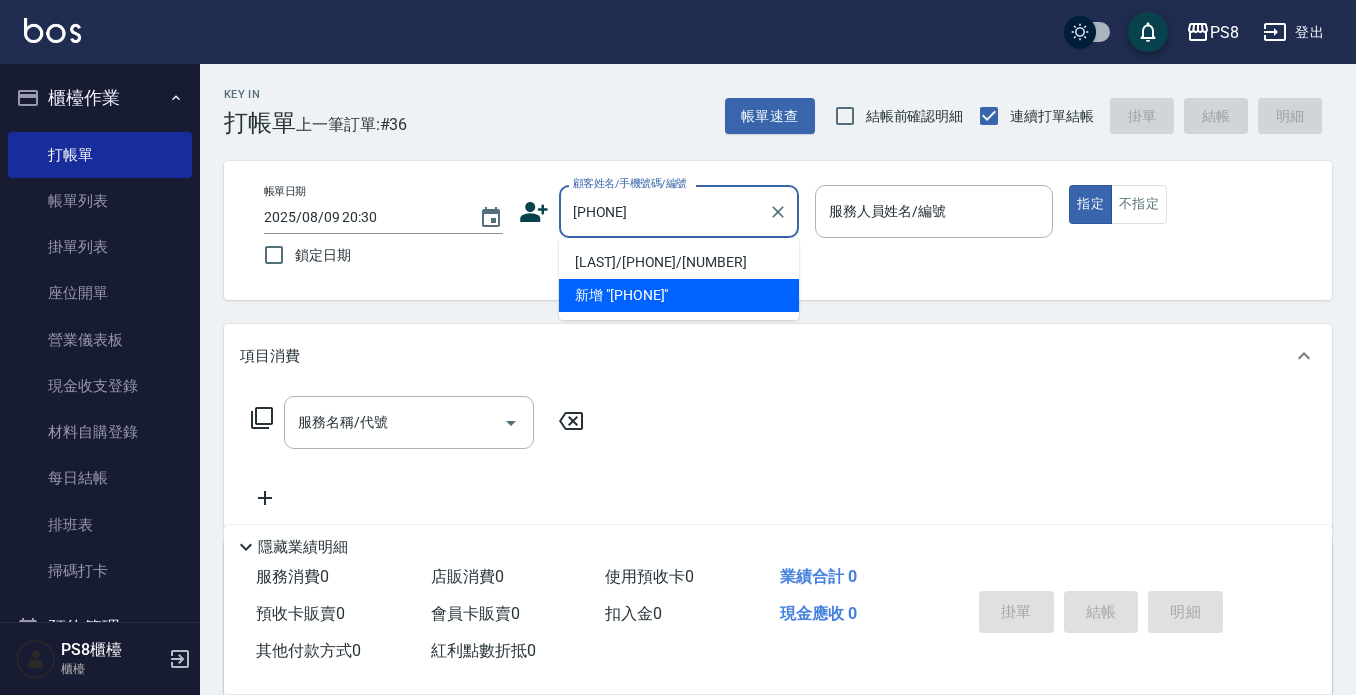 click on "賴于瑄/0930010560/4863 新增 "09300105"" at bounding box center [679, 279] 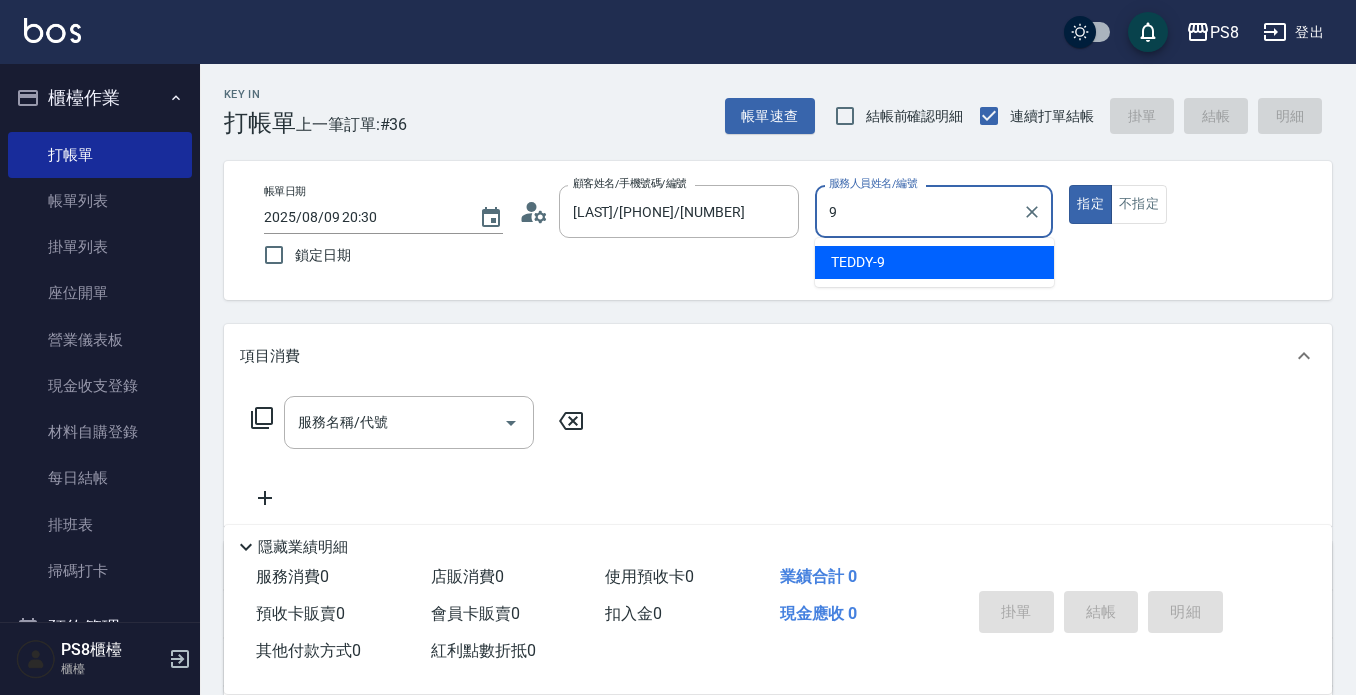 type on "TEDDY-9" 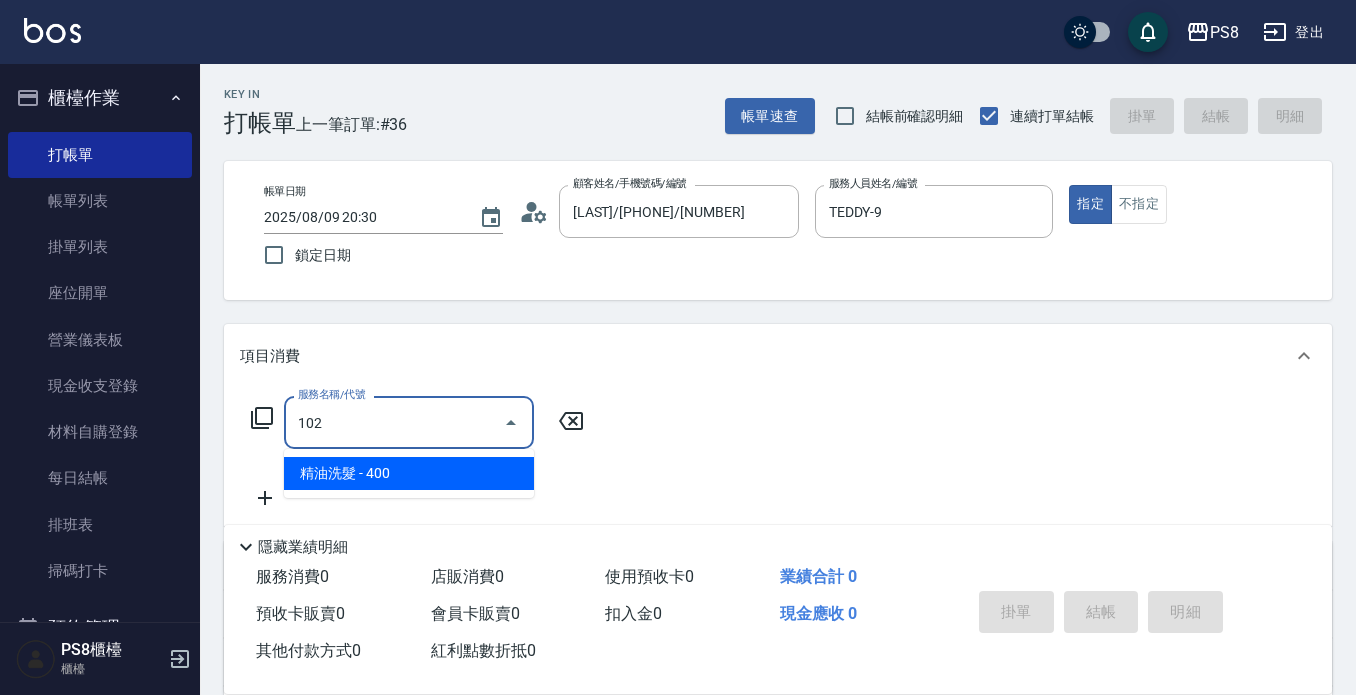 type on "精油洗髮(102)" 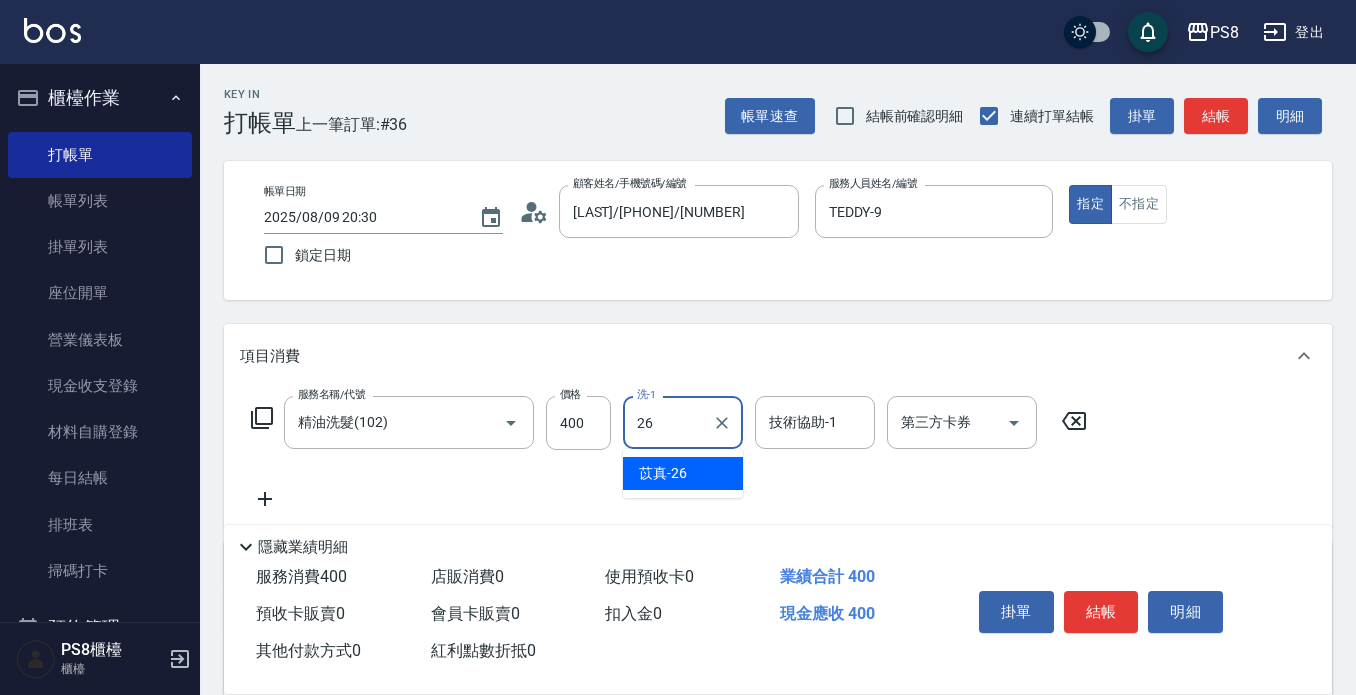 type on "苡真-26" 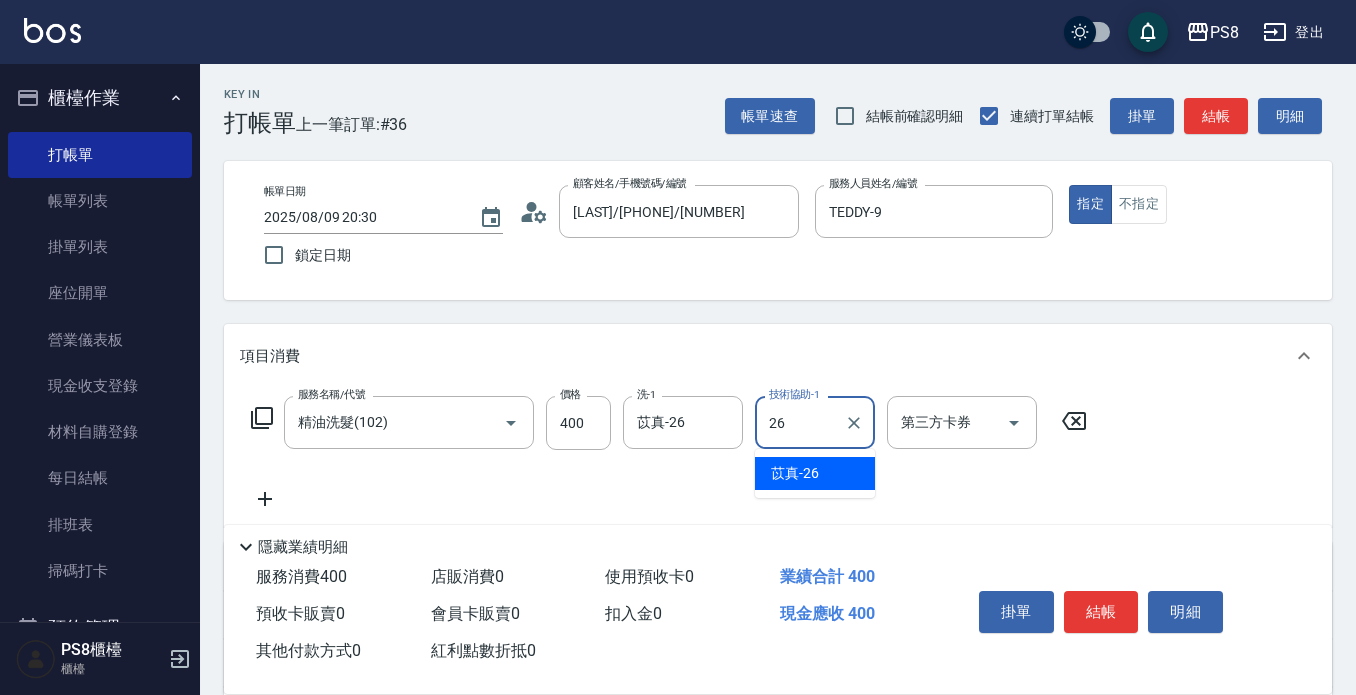 type on "苡真-26" 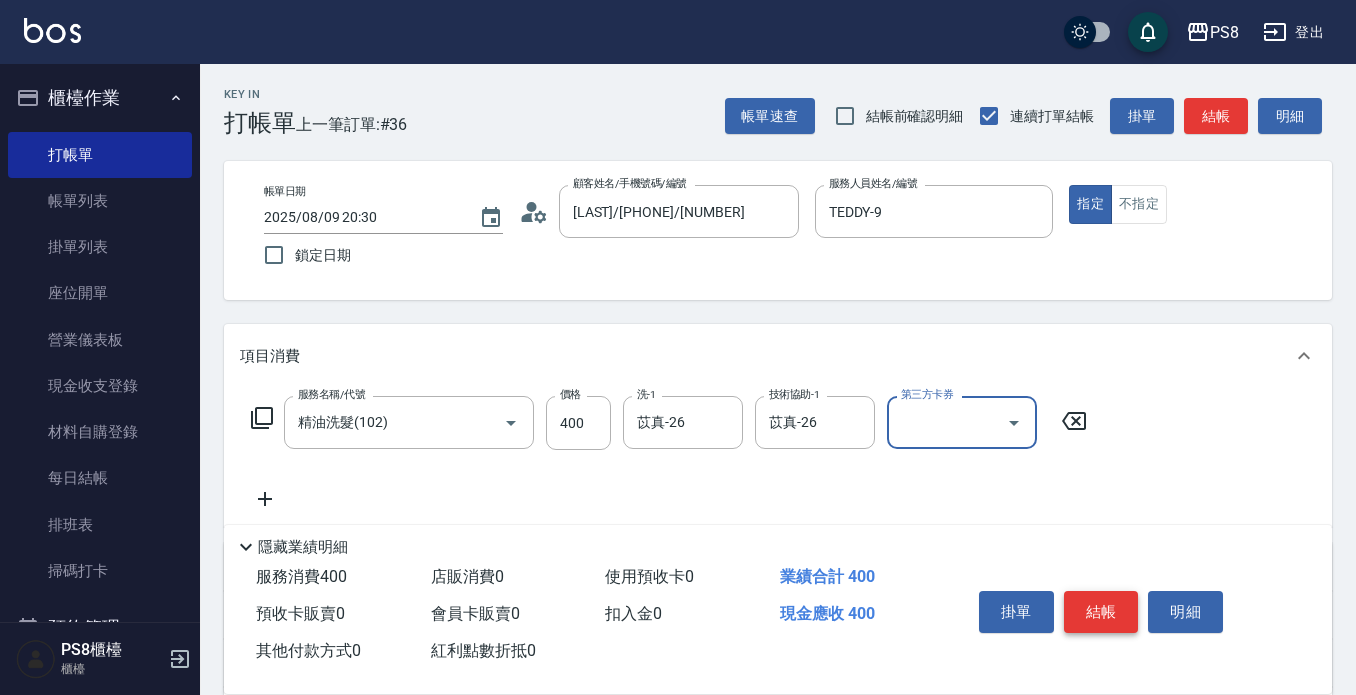 click on "結帳" at bounding box center (1101, 612) 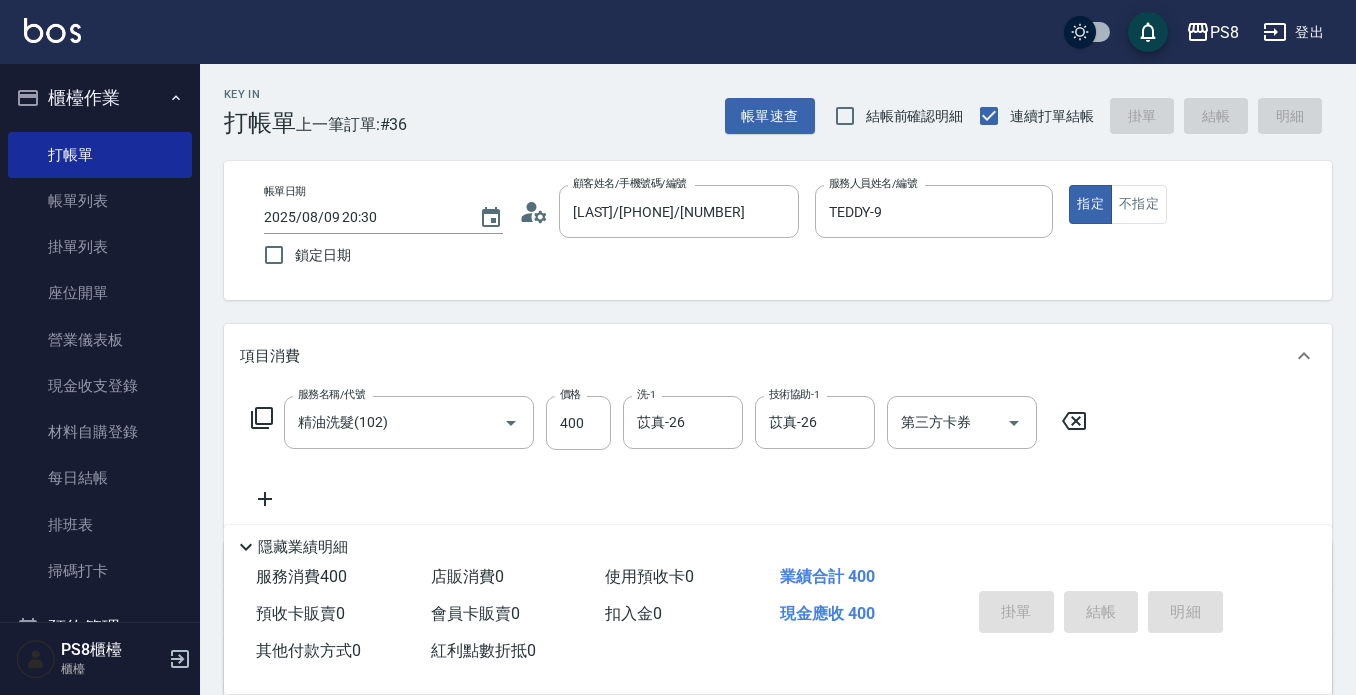 type 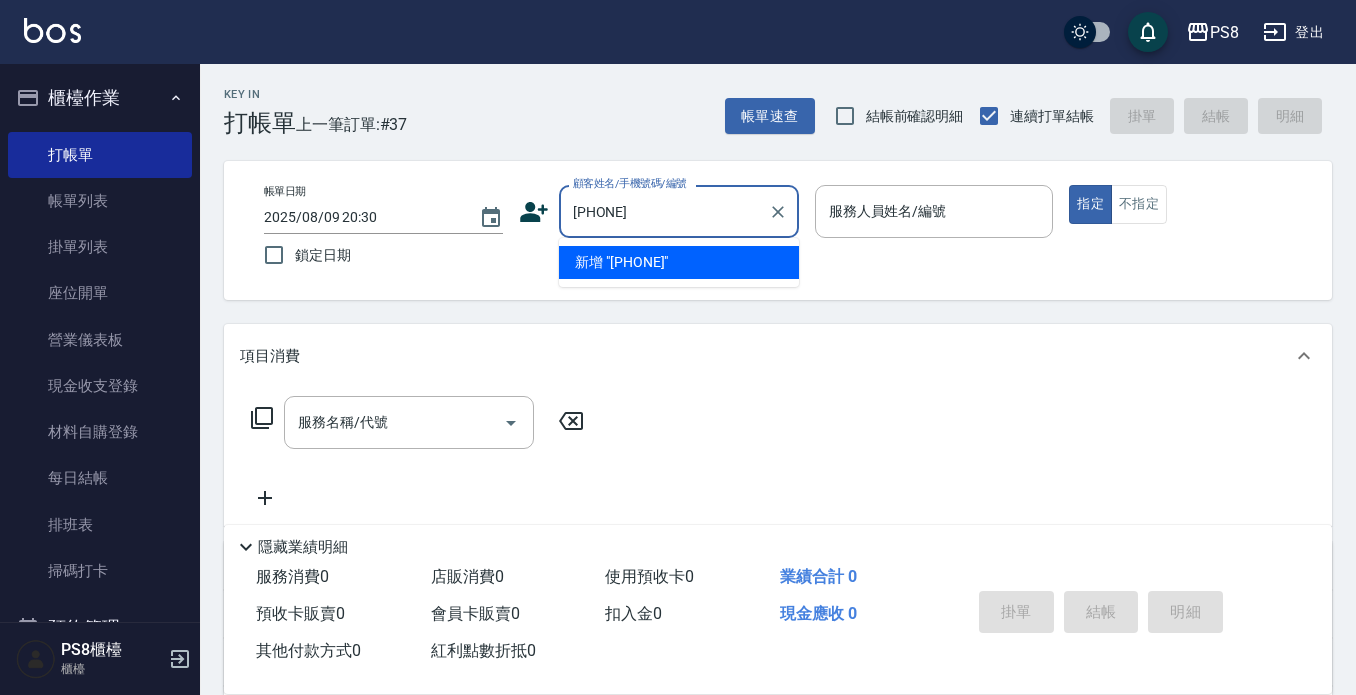 drag, startPoint x: 666, startPoint y: 212, endPoint x: 466, endPoint y: 243, distance: 202.38824 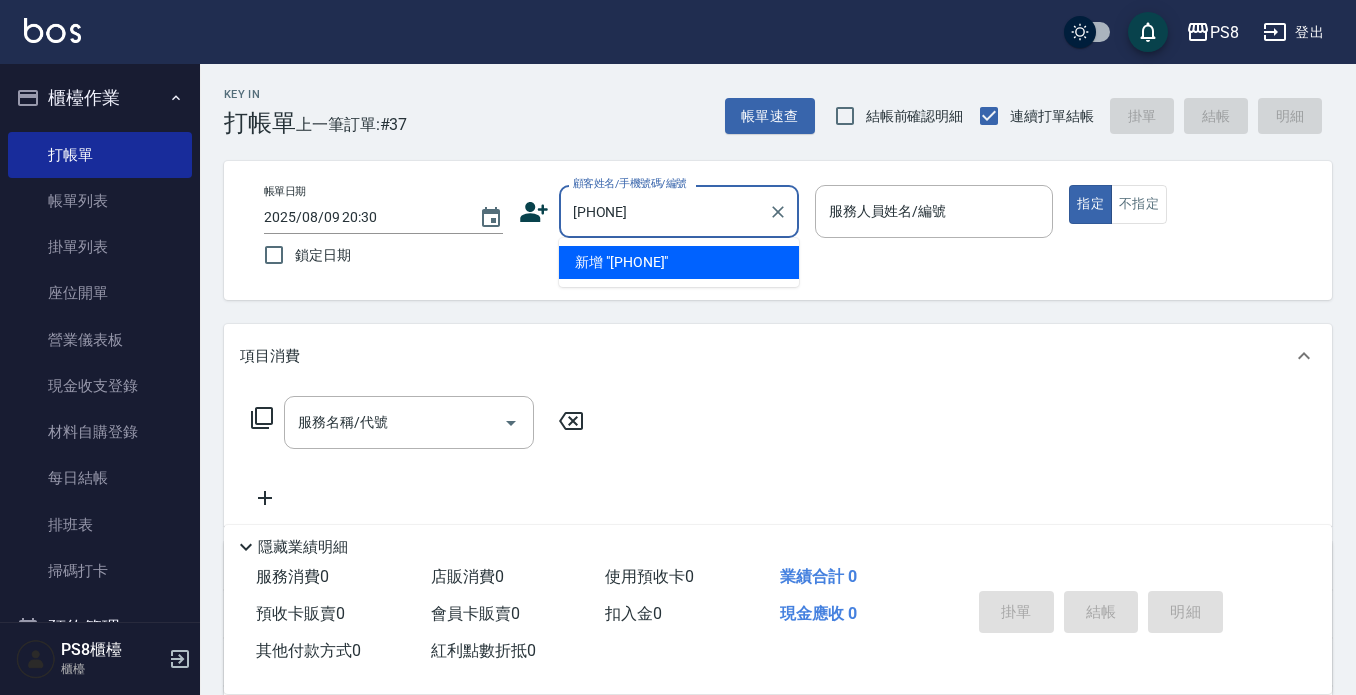 type on "0905574166" 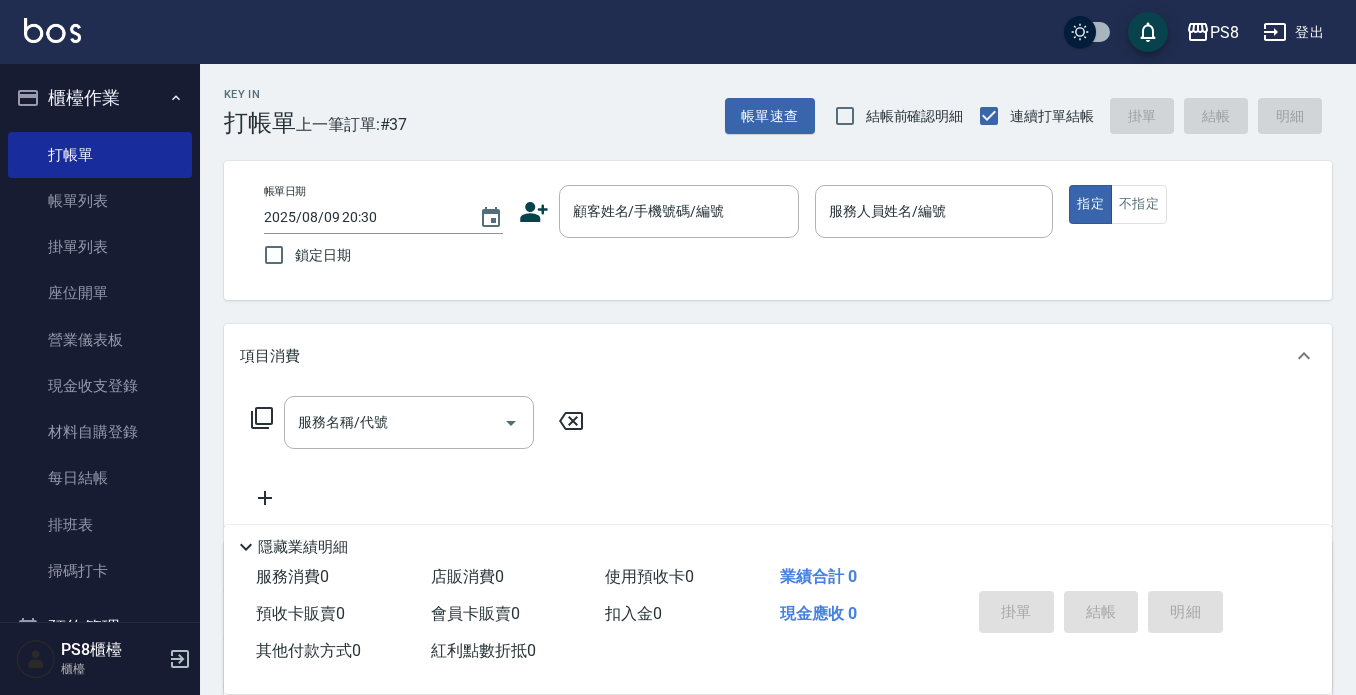 click 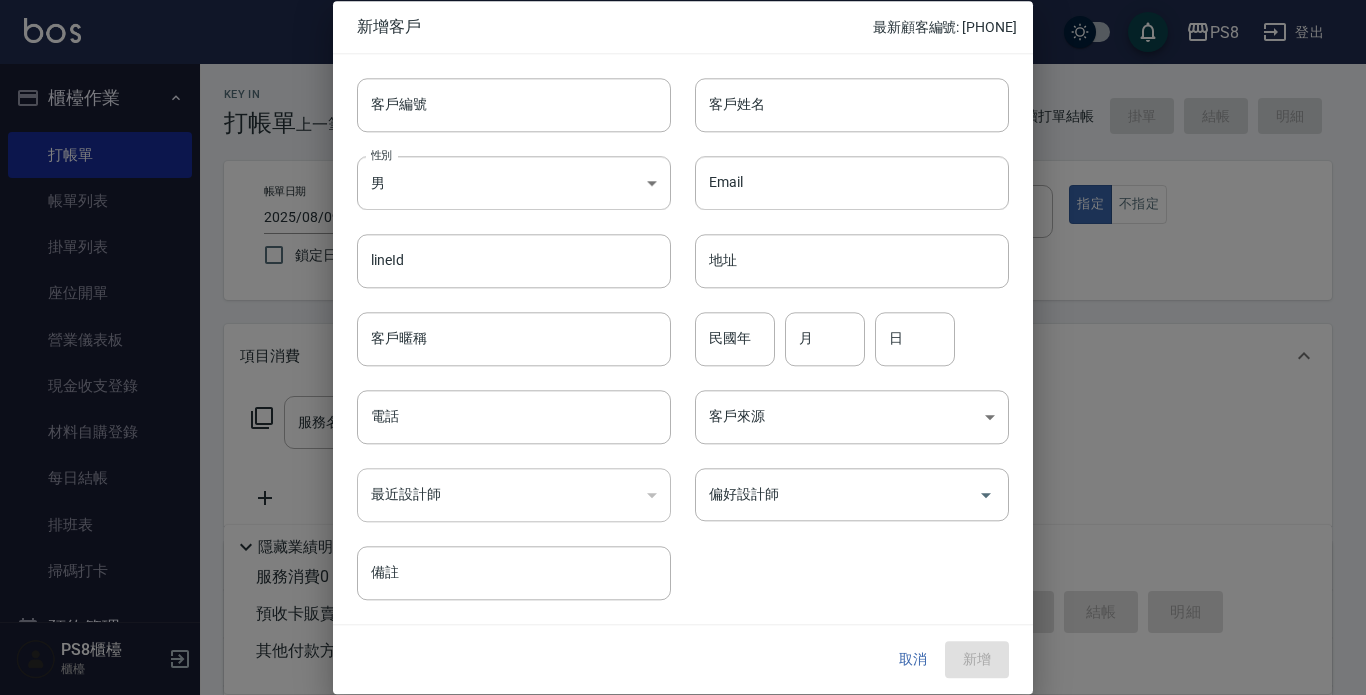 click on "性別 男 MALE 性別" at bounding box center (502, 171) 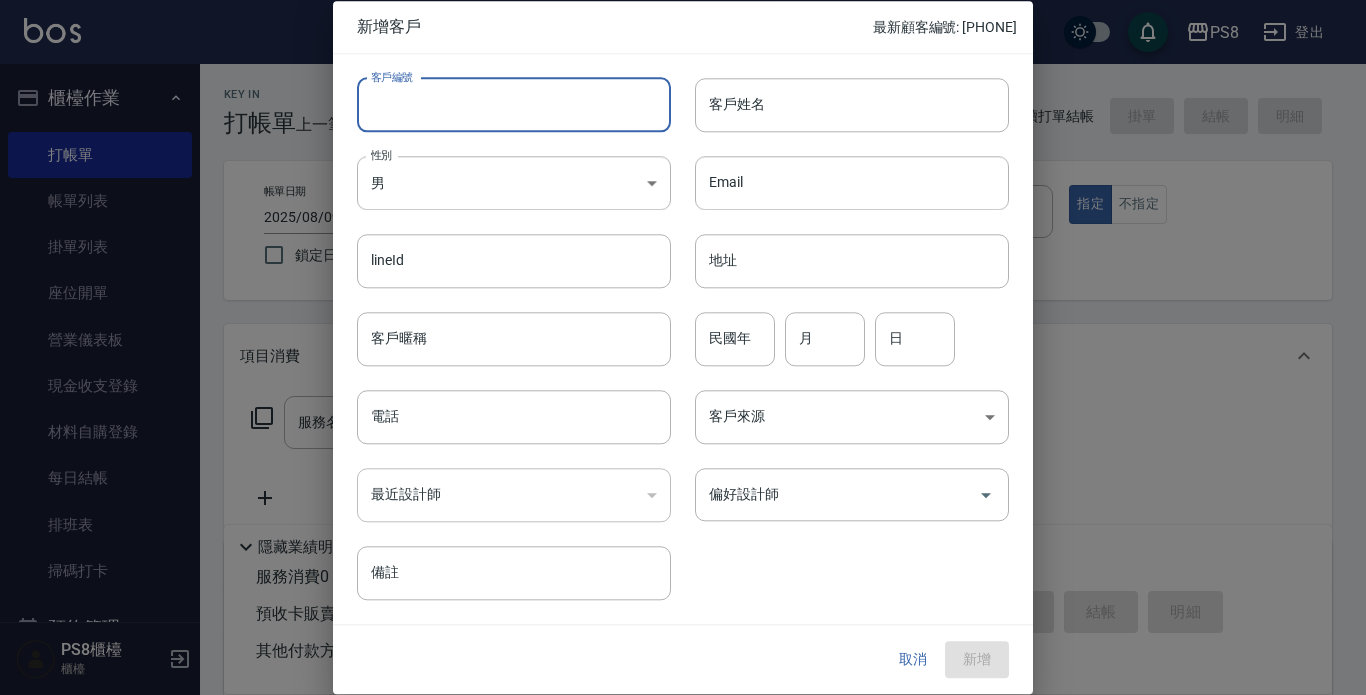 paste on "0905574166" 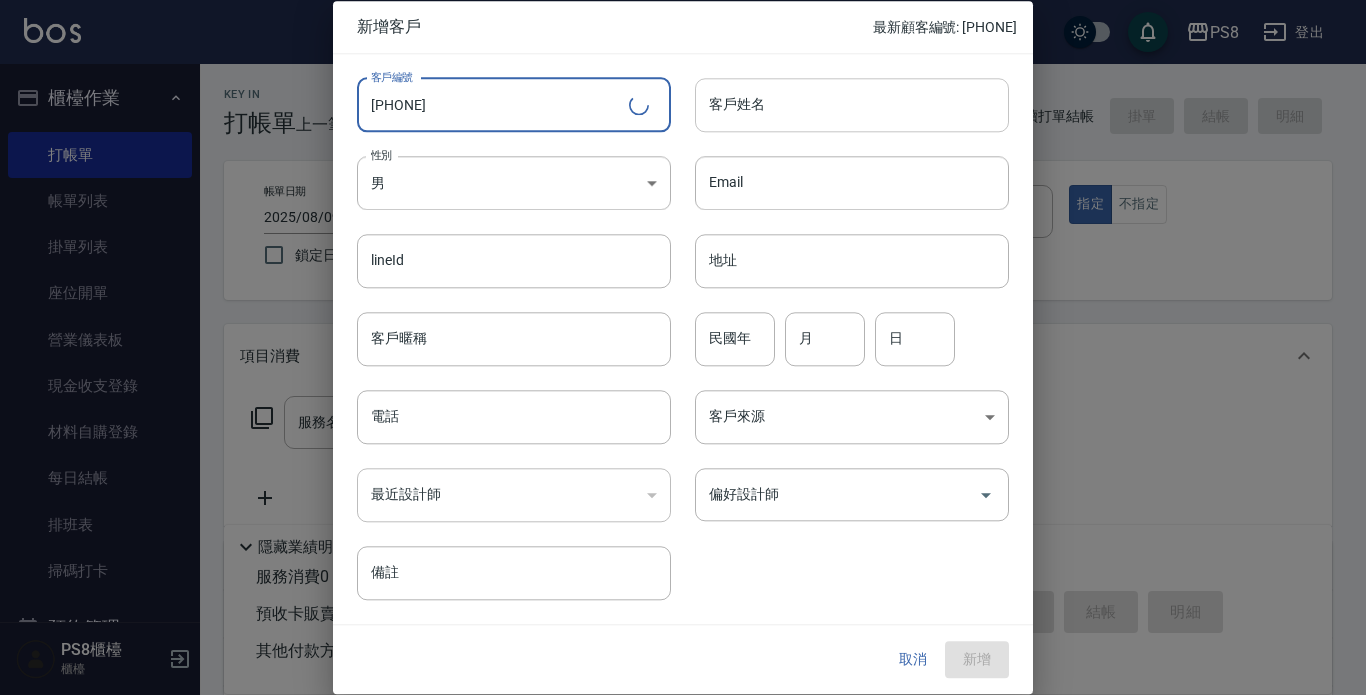 type on "0905574166" 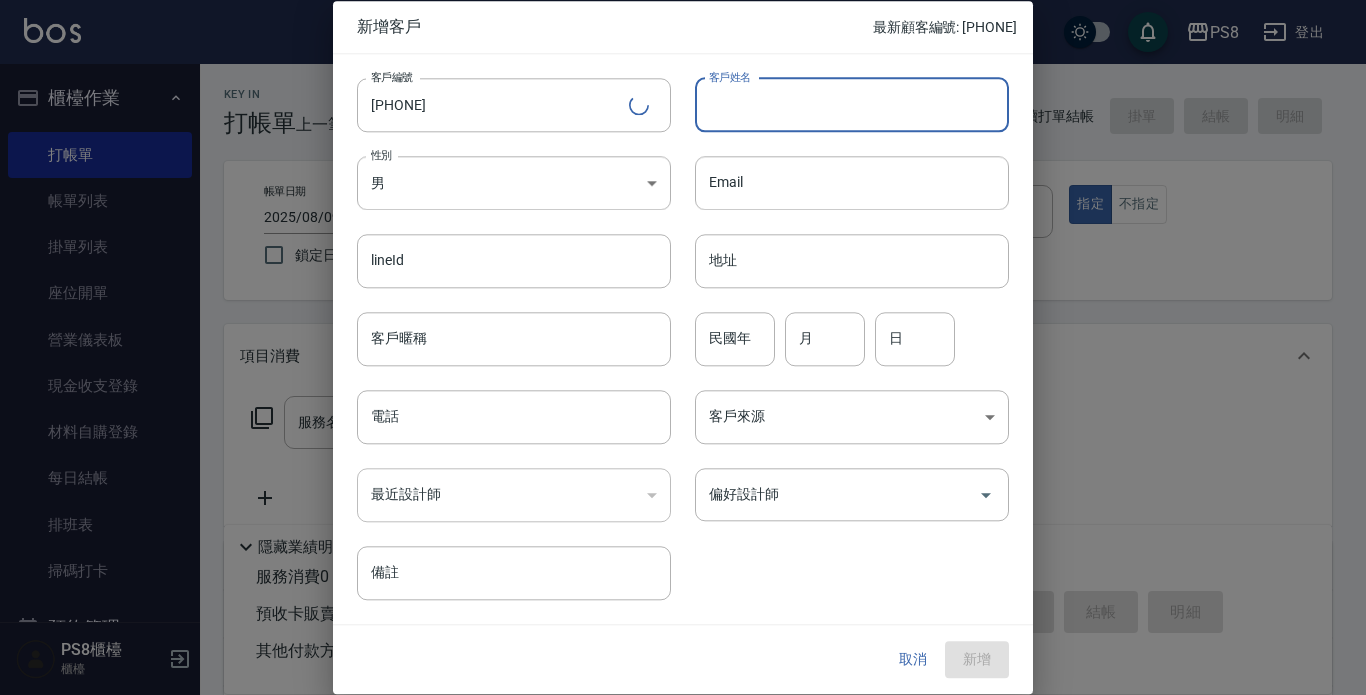 click on "客戶姓名" at bounding box center (852, 105) 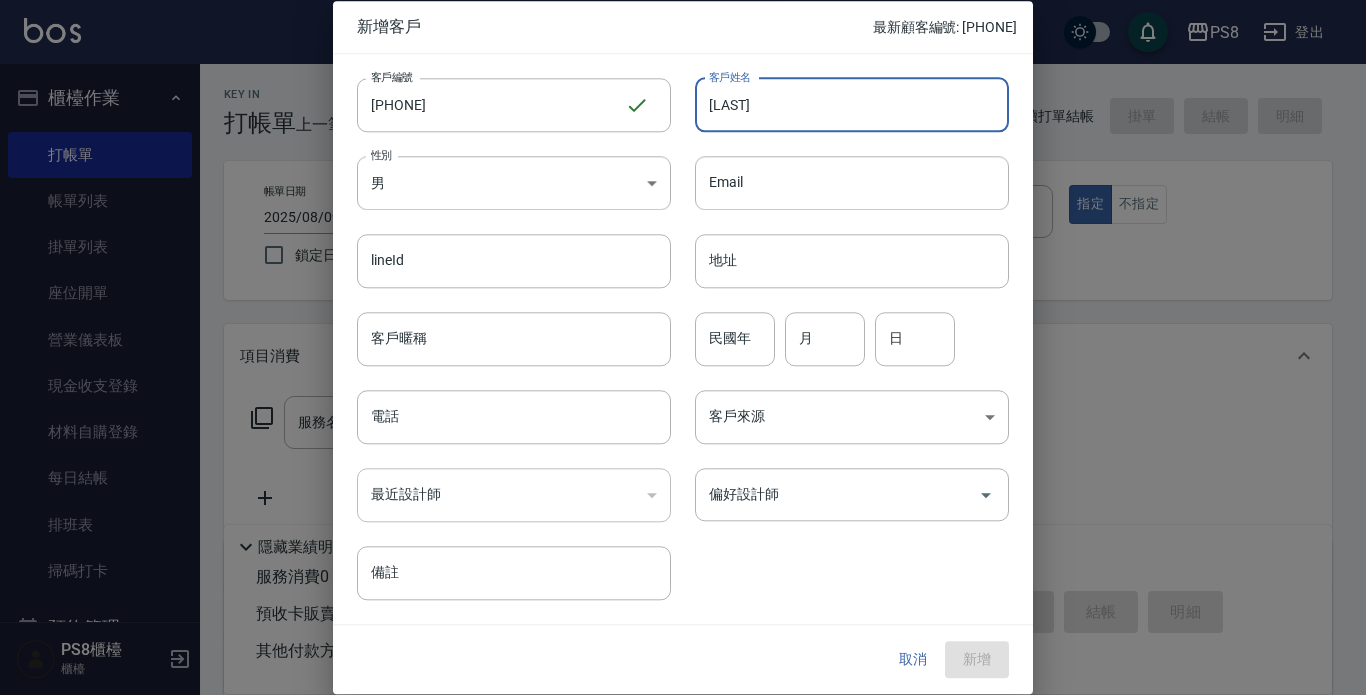 type on "陳冠龍" 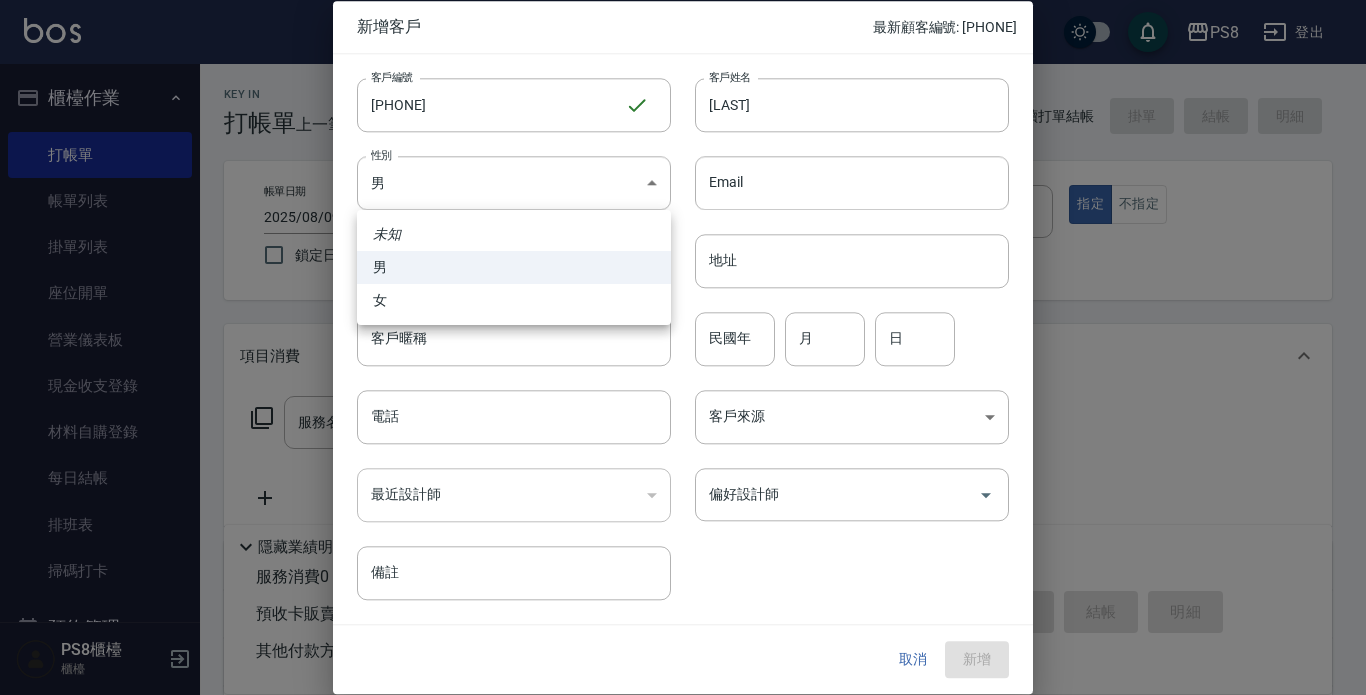 drag, startPoint x: 557, startPoint y: 405, endPoint x: 569, endPoint y: 389, distance: 20 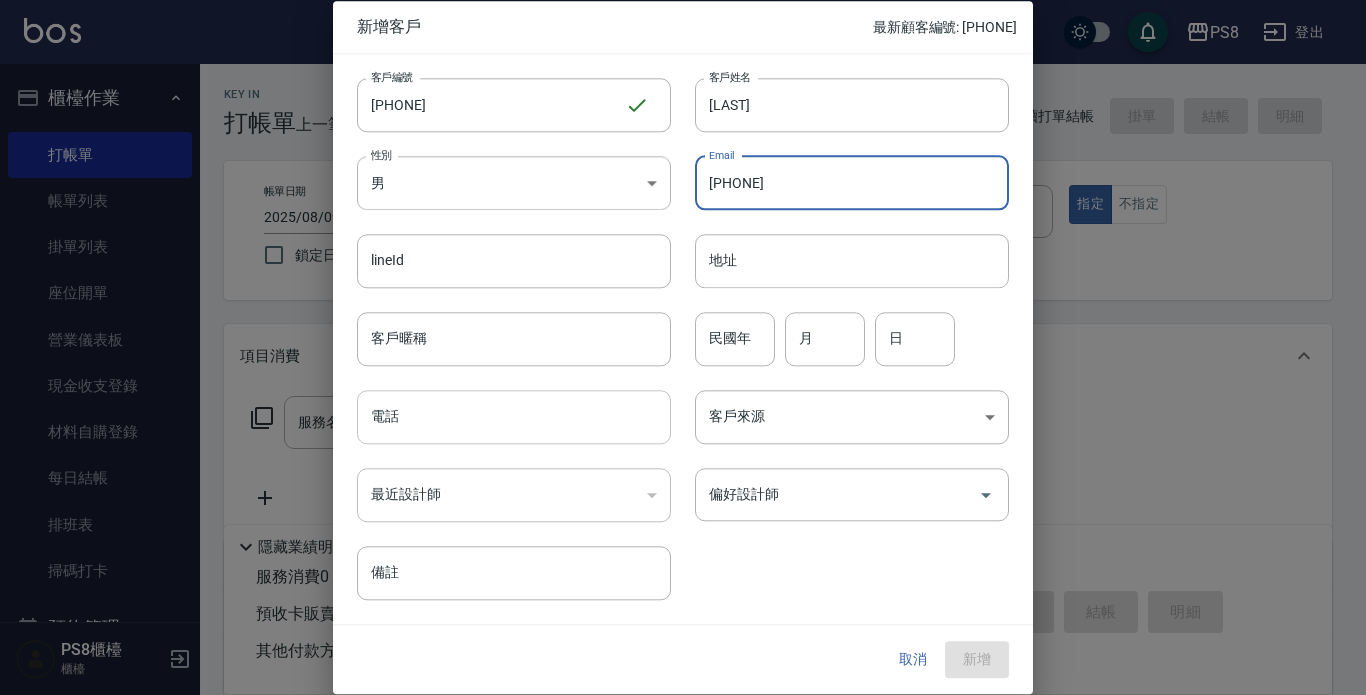 type on "0905574166" 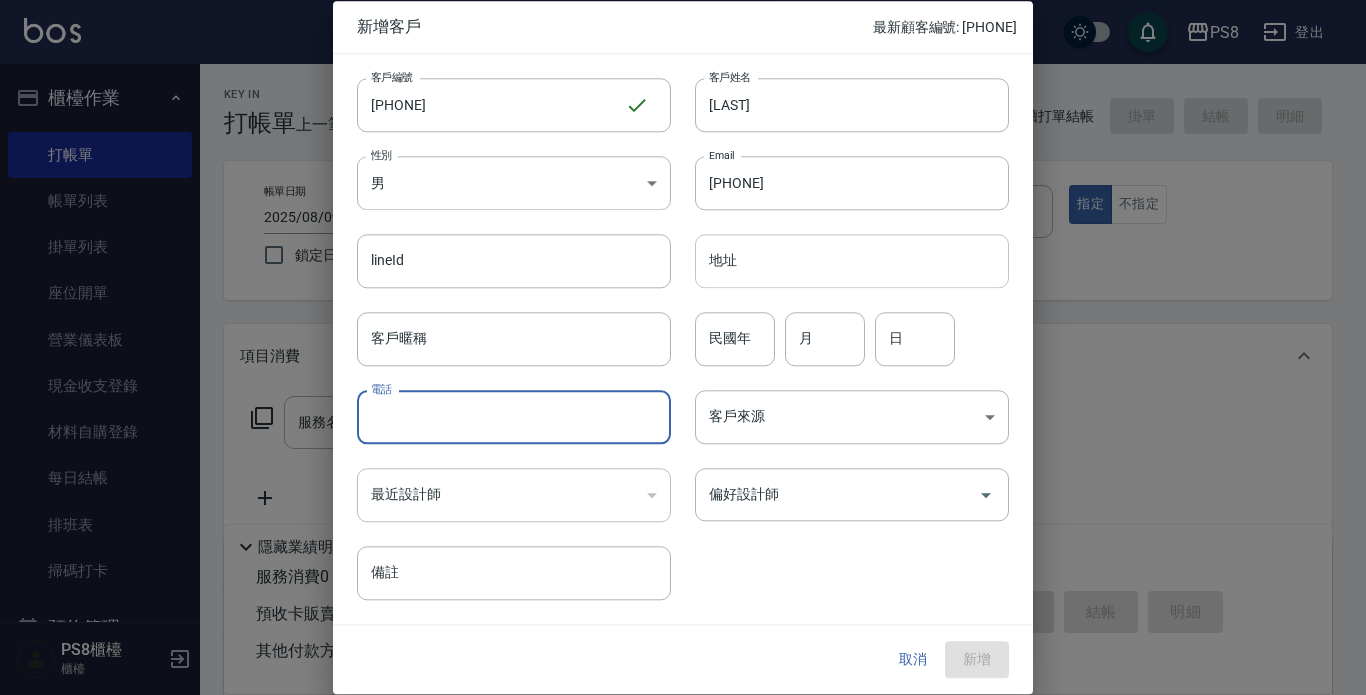 paste on "0905574166" 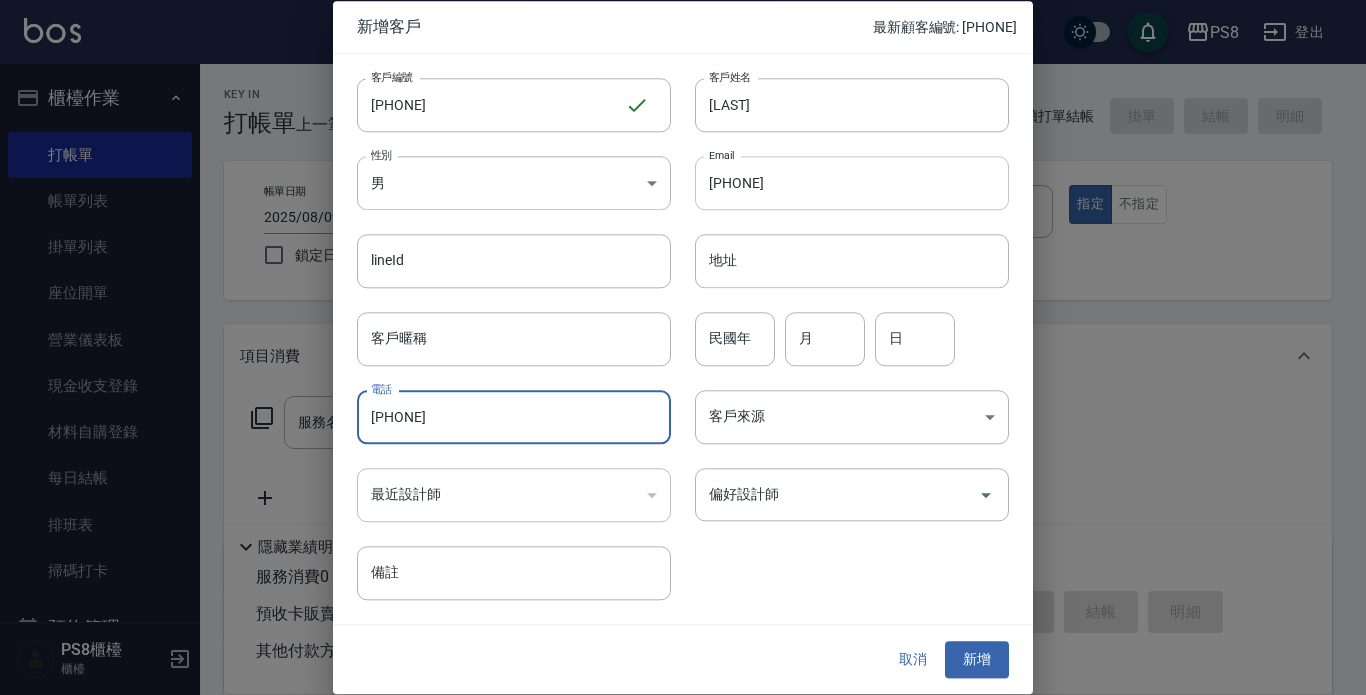 type on "0905574166" 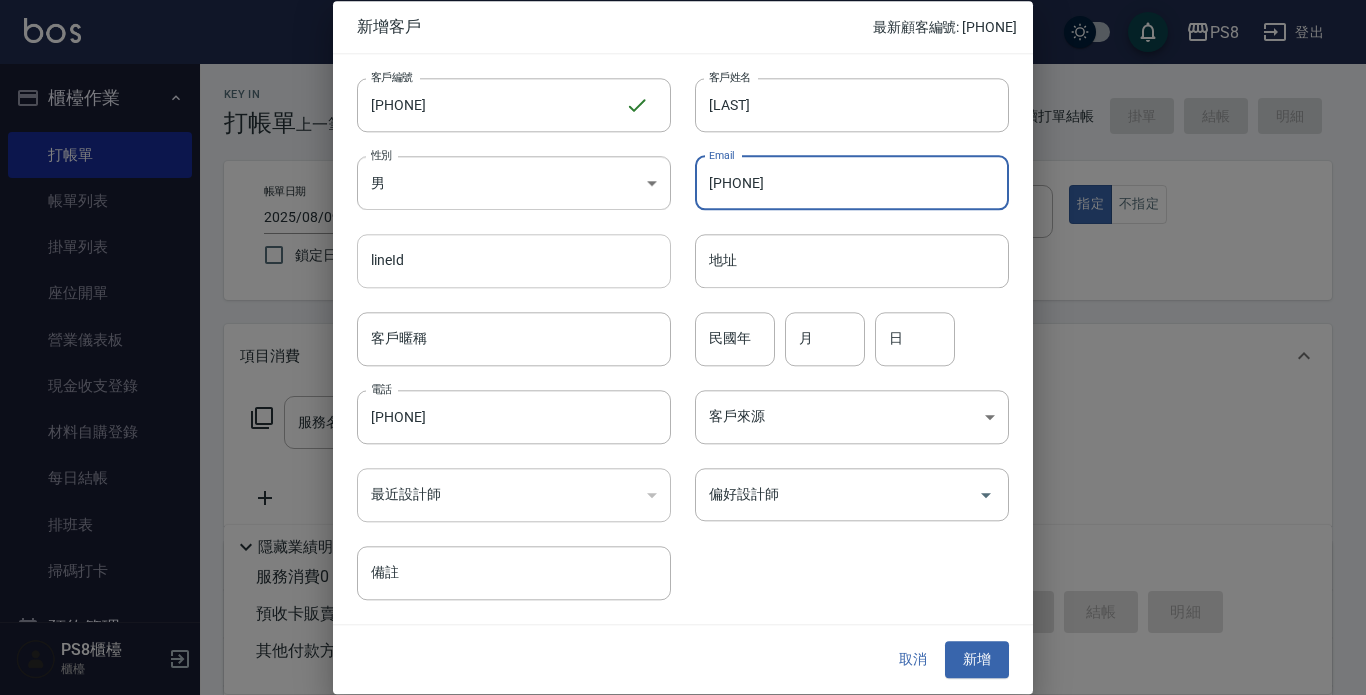 drag, startPoint x: 812, startPoint y: 181, endPoint x: 565, endPoint y: 262, distance: 259.9423 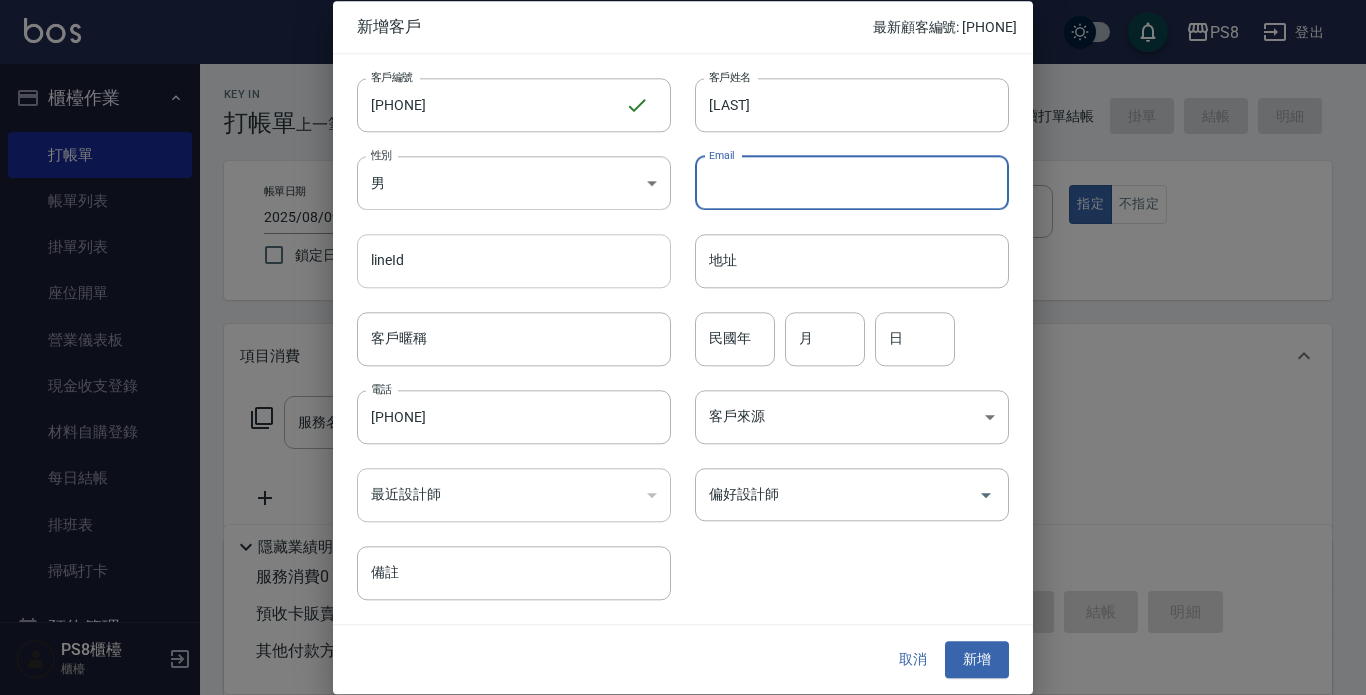 type 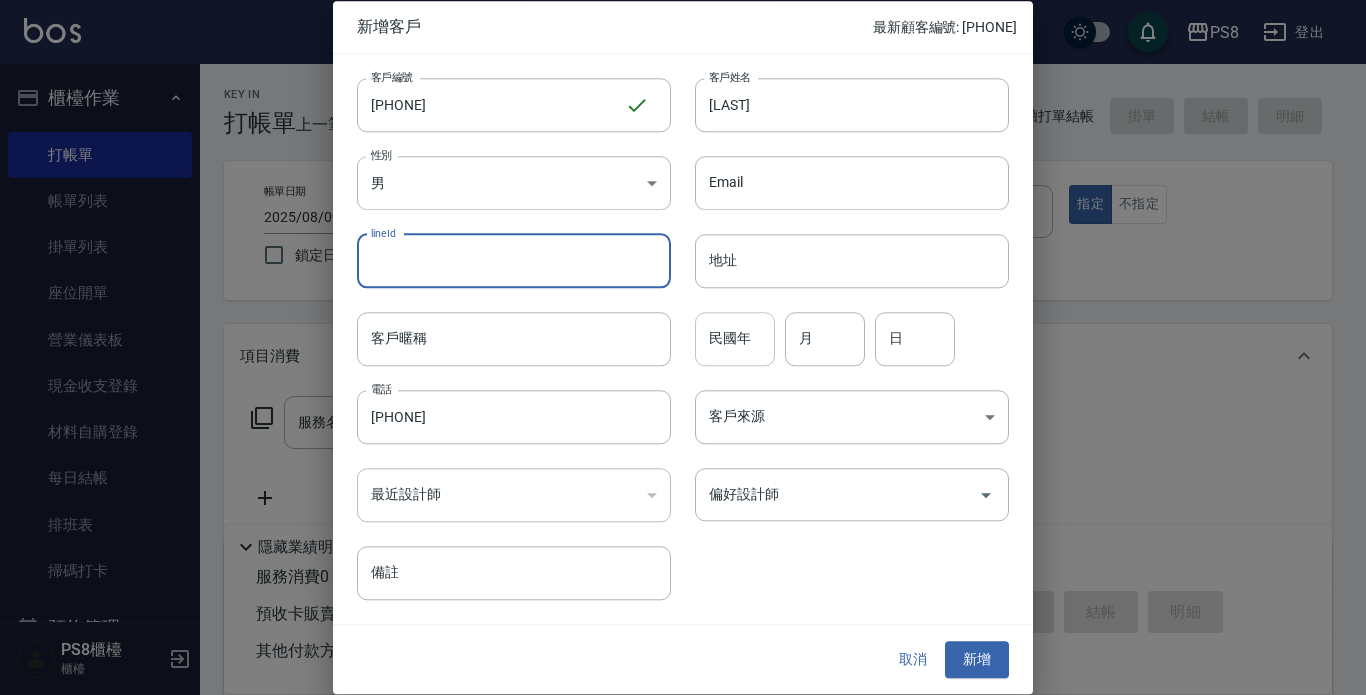 click on "民國年" at bounding box center [735, 339] 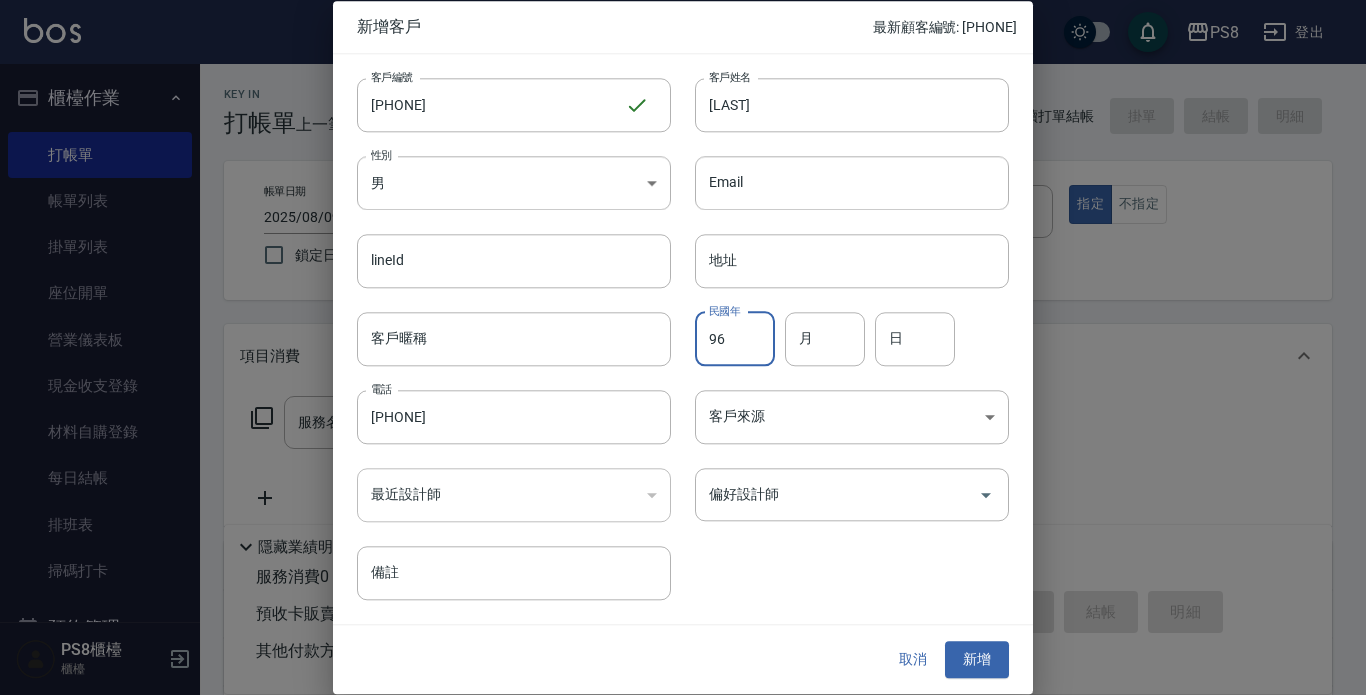 type on "96" 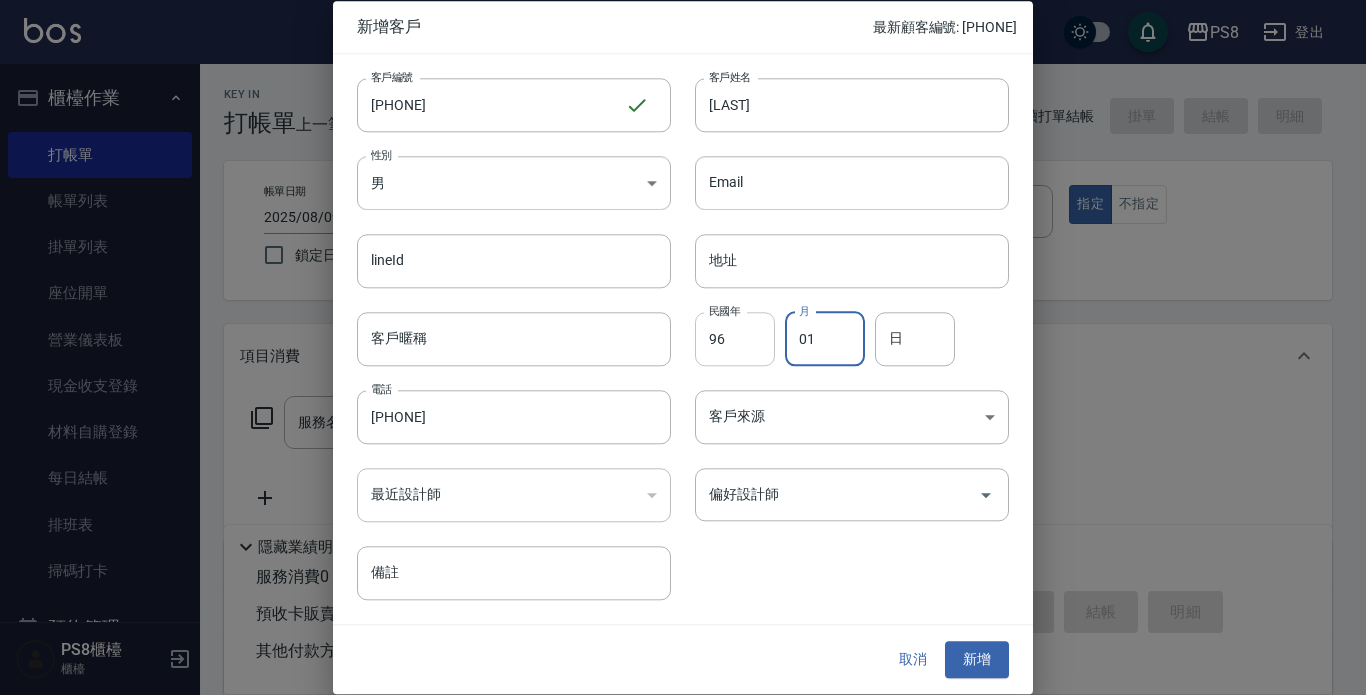 type on "01" 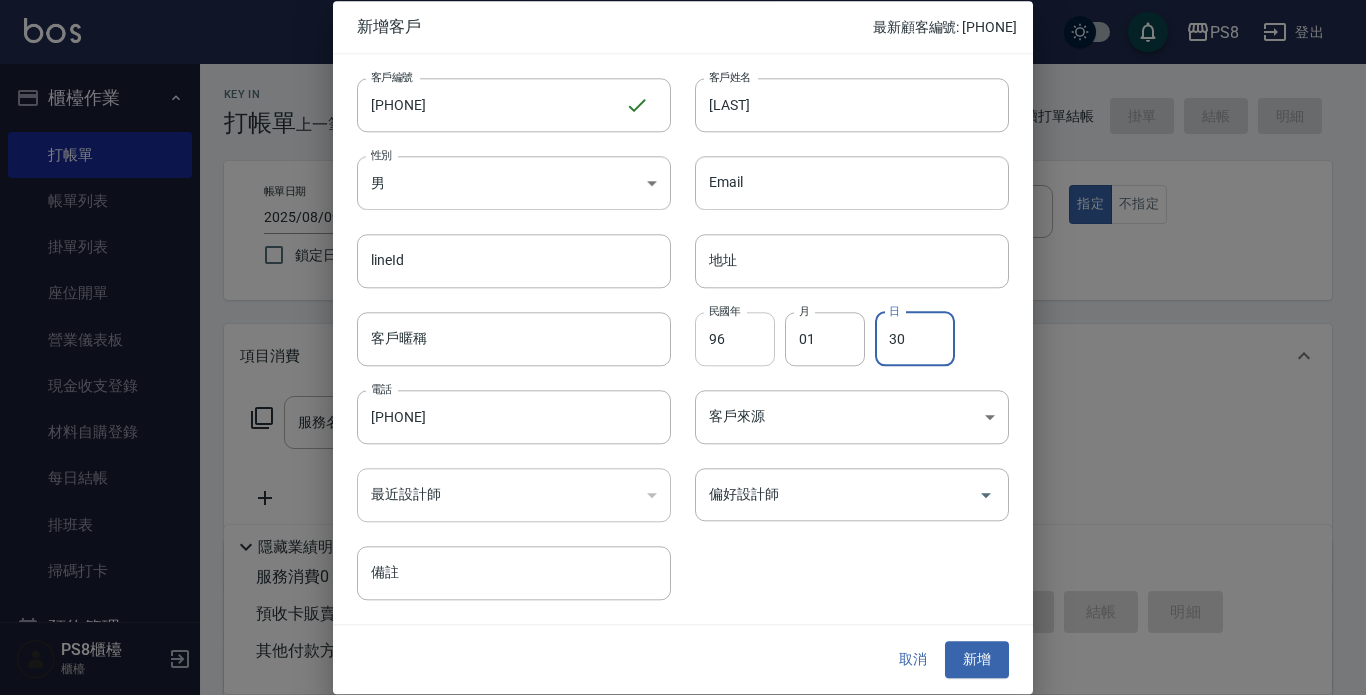 type on "30" 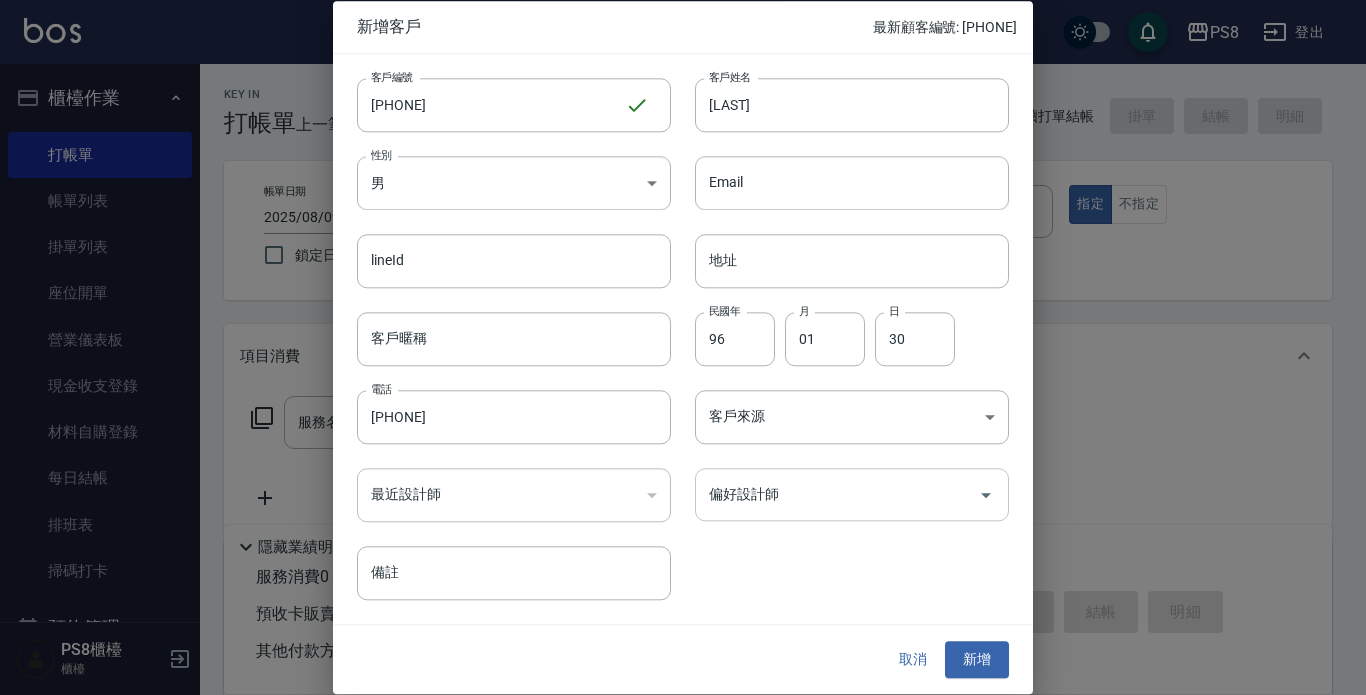 click on "偏好設計師" at bounding box center [837, 494] 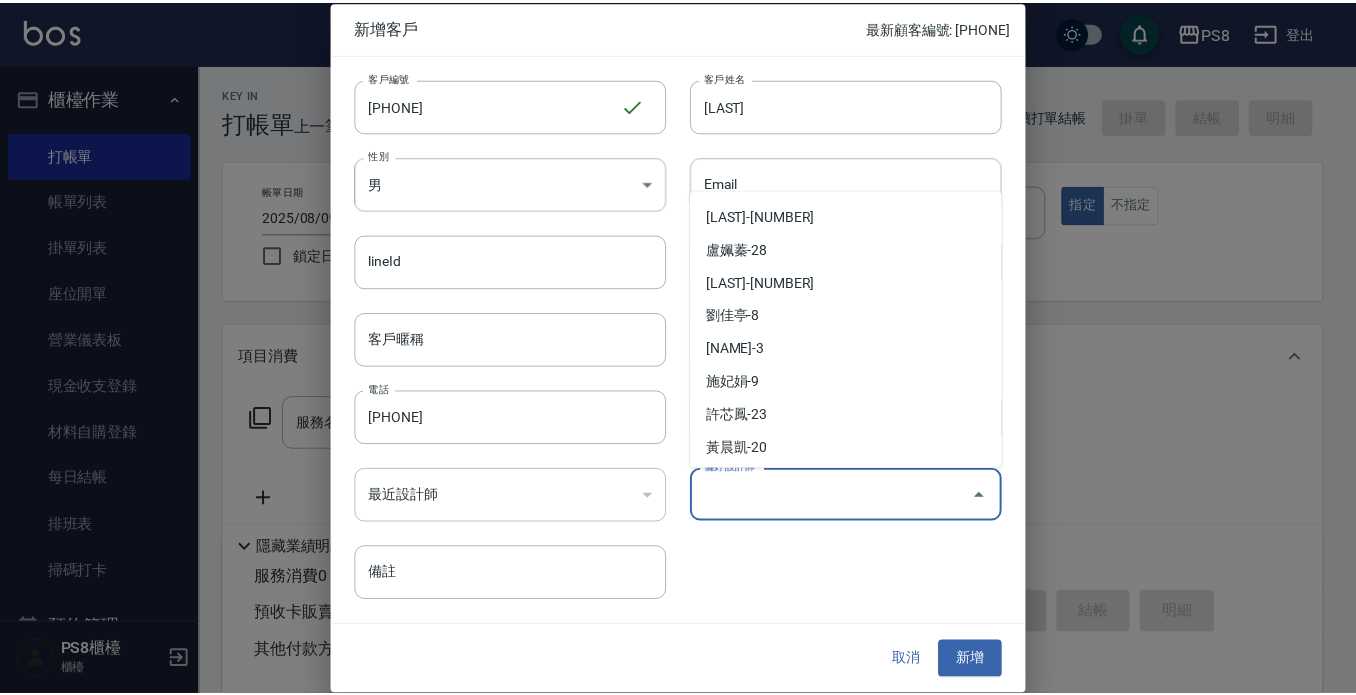 scroll, scrollTop: 629, scrollLeft: 0, axis: vertical 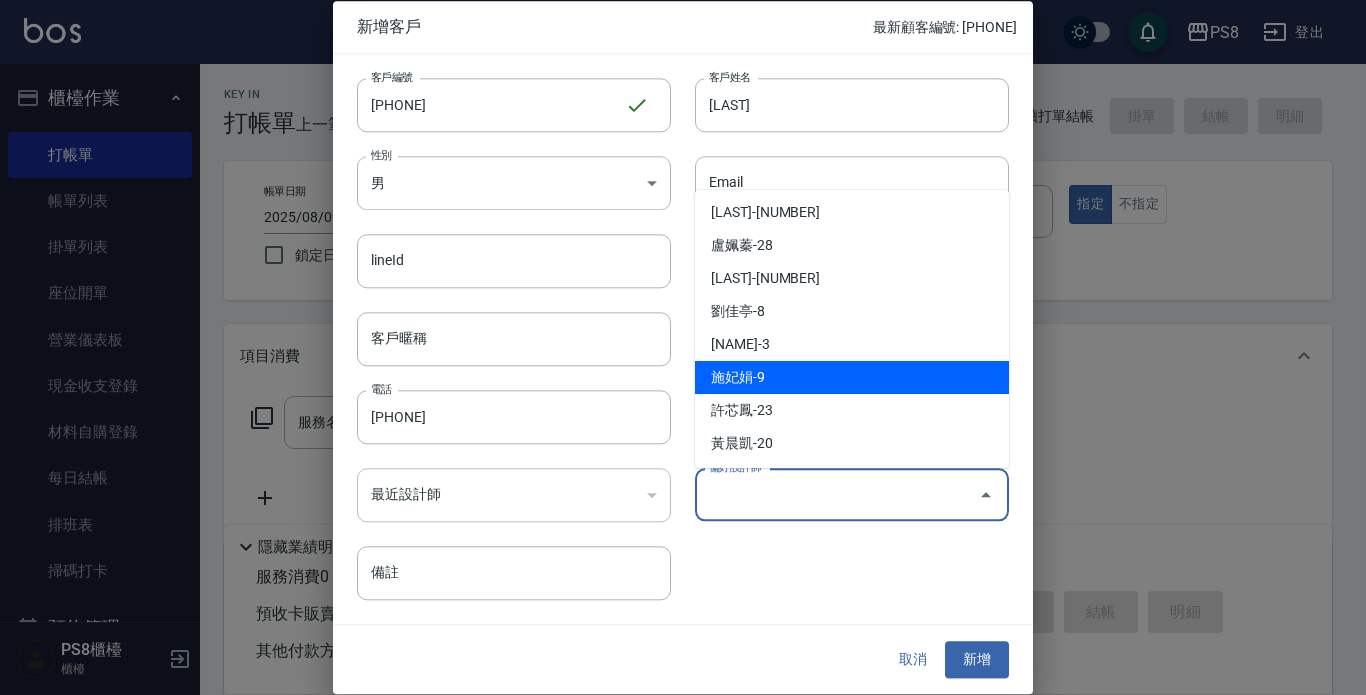 click on "施妃娟-9" at bounding box center (852, 377) 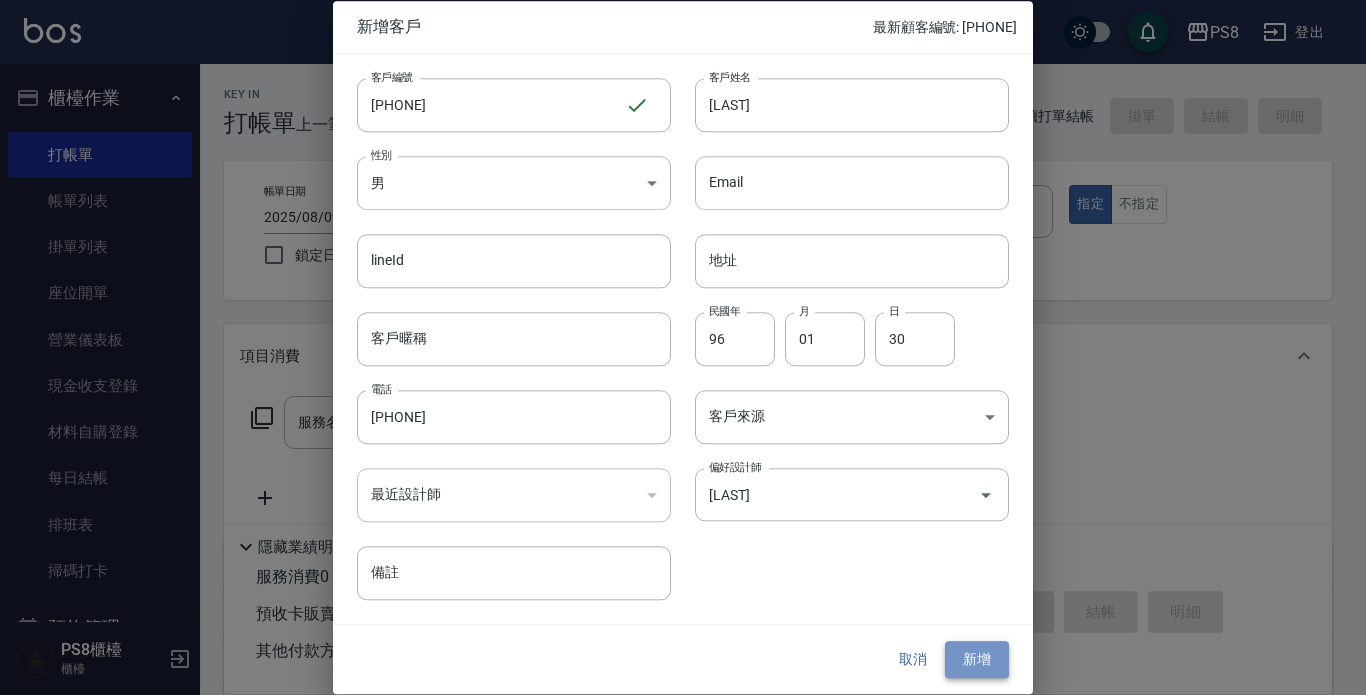 click on "新增" at bounding box center (977, 660) 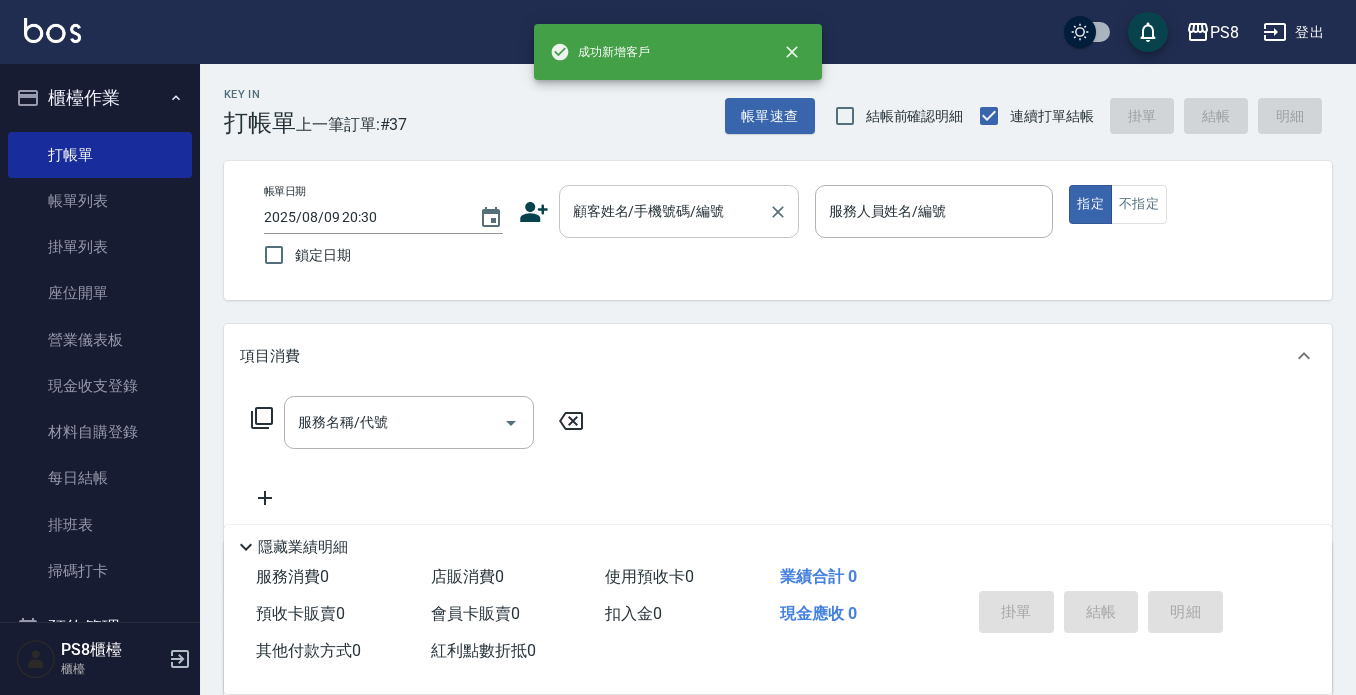 click on "顧客姓名/手機號碼/編號" at bounding box center (664, 211) 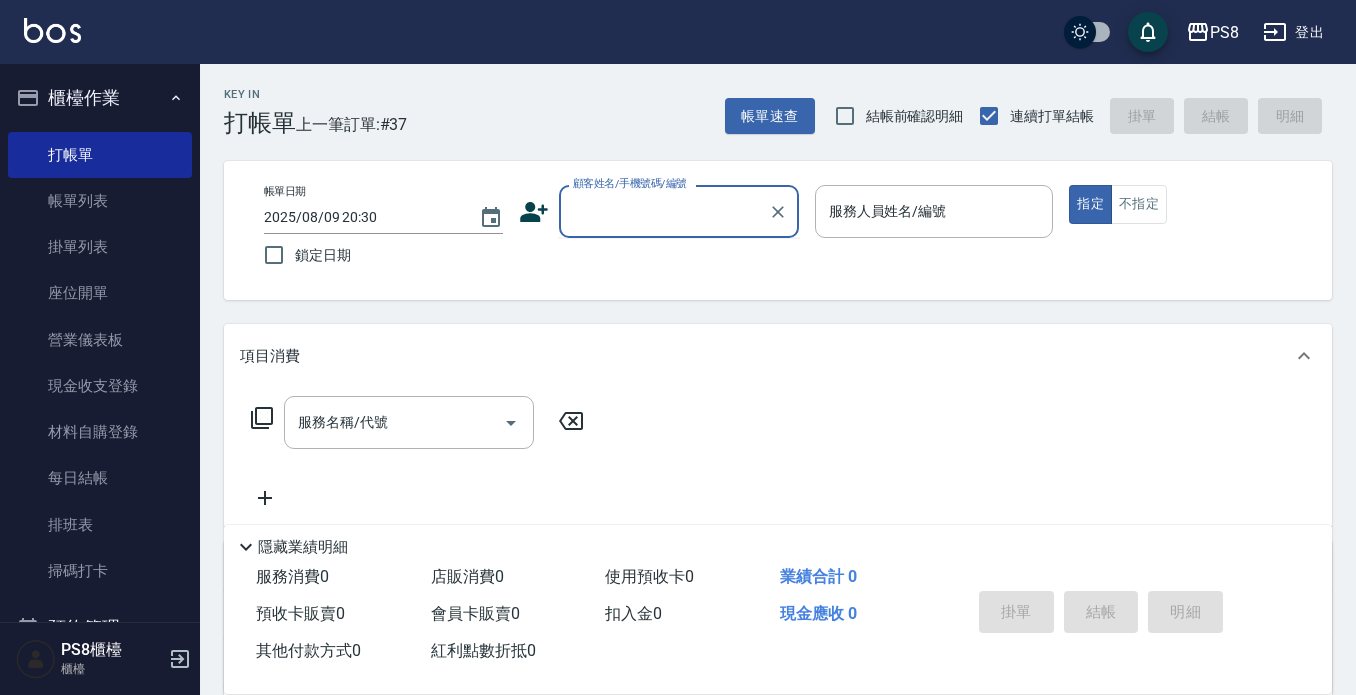 paste on "0905574166" 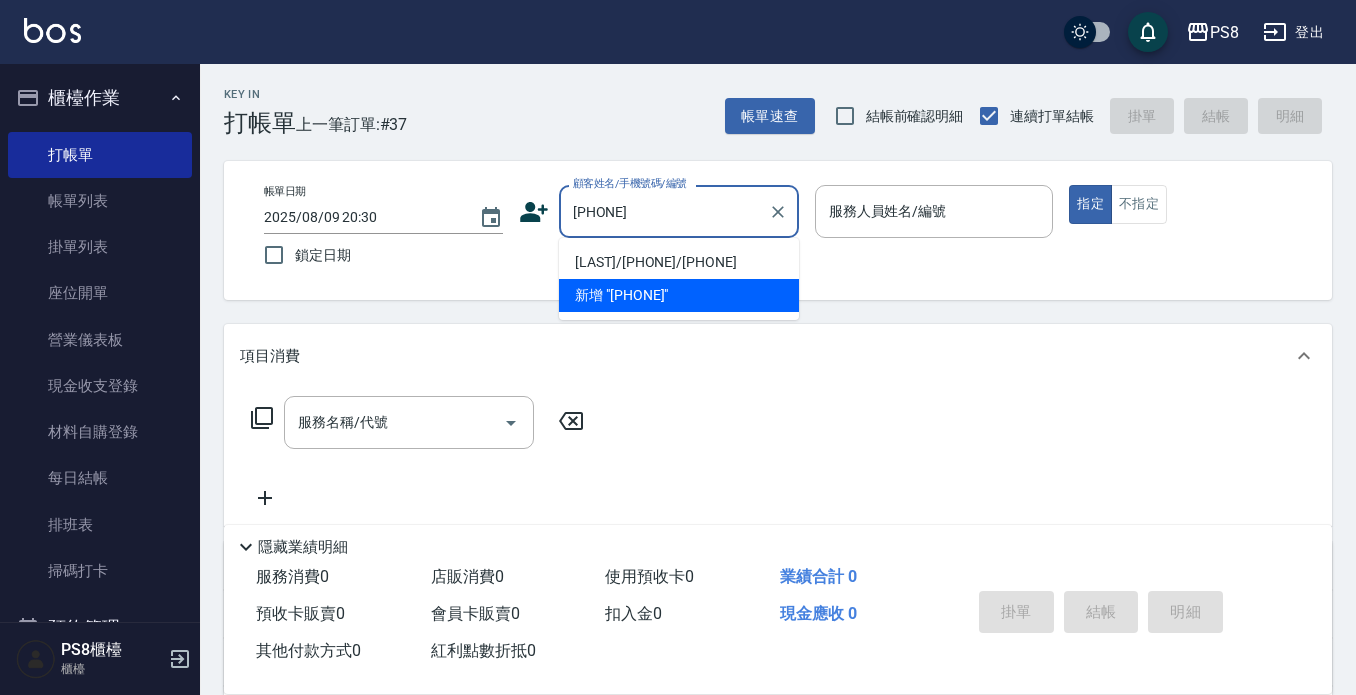 click on "陳冠龍/0905574166/0905574166" at bounding box center [679, 262] 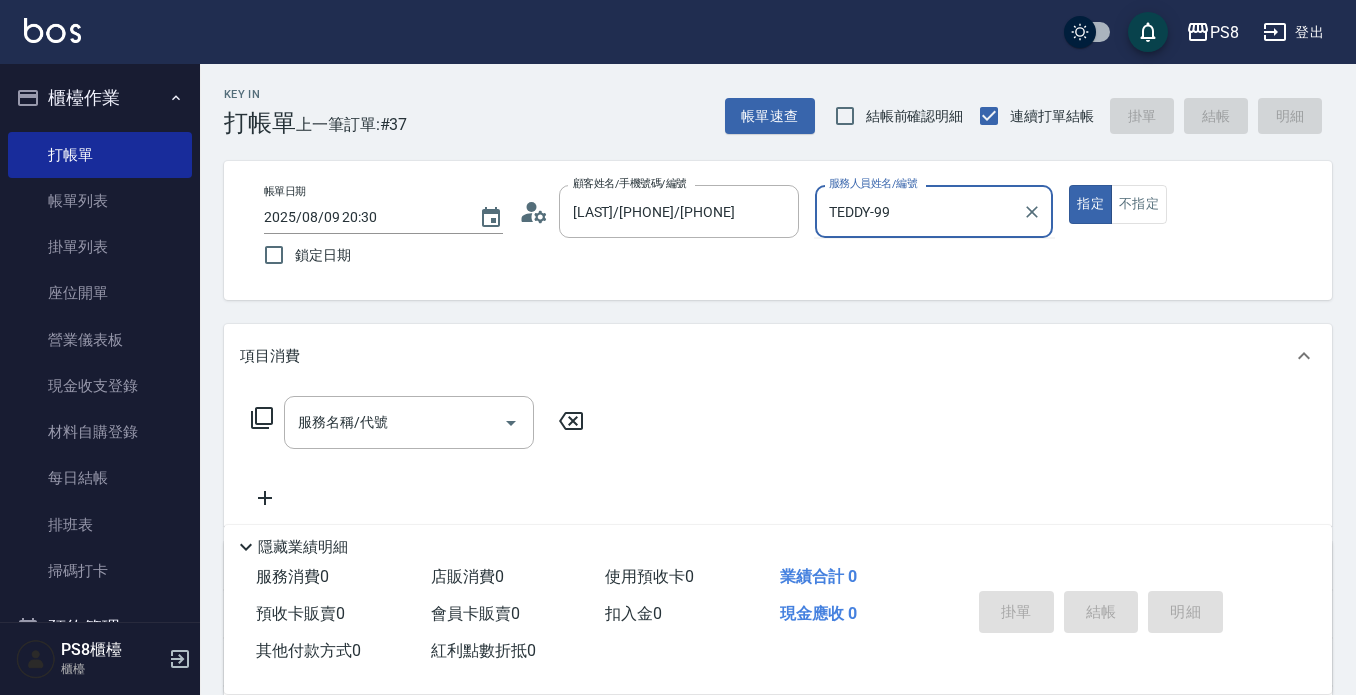 click on "指定" at bounding box center (1090, 204) 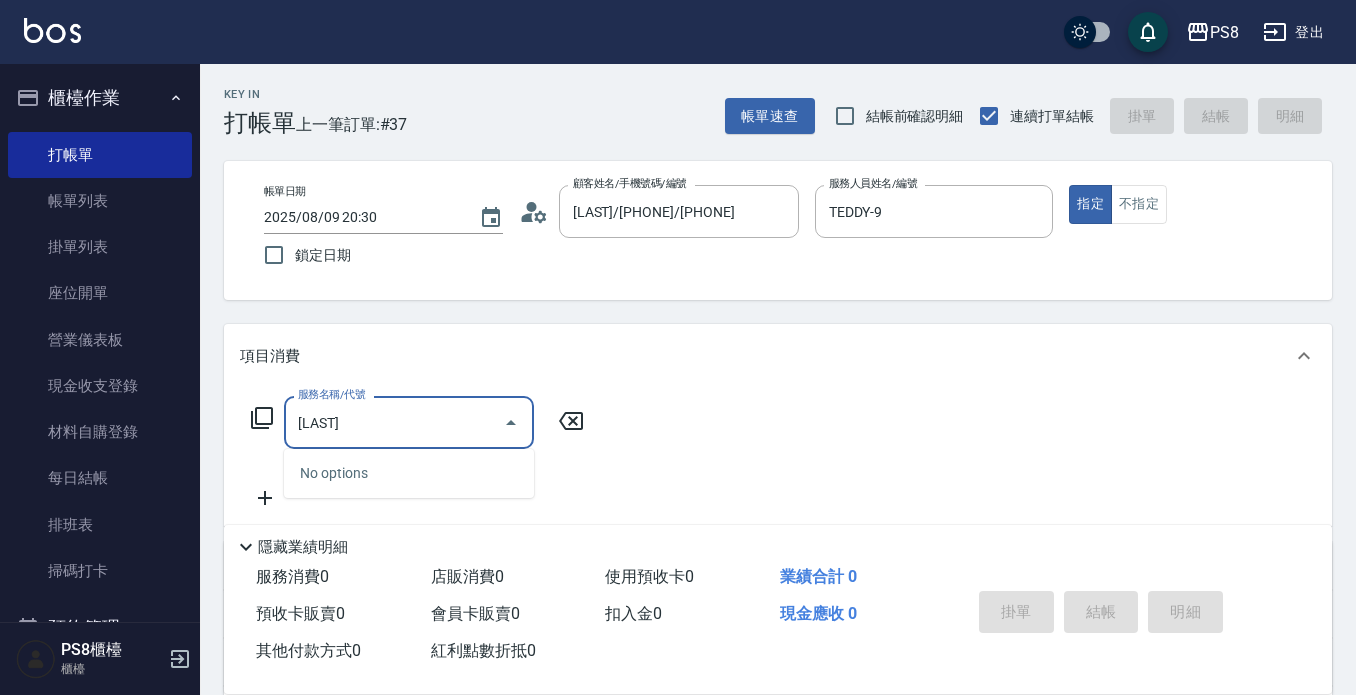 type on "梨" 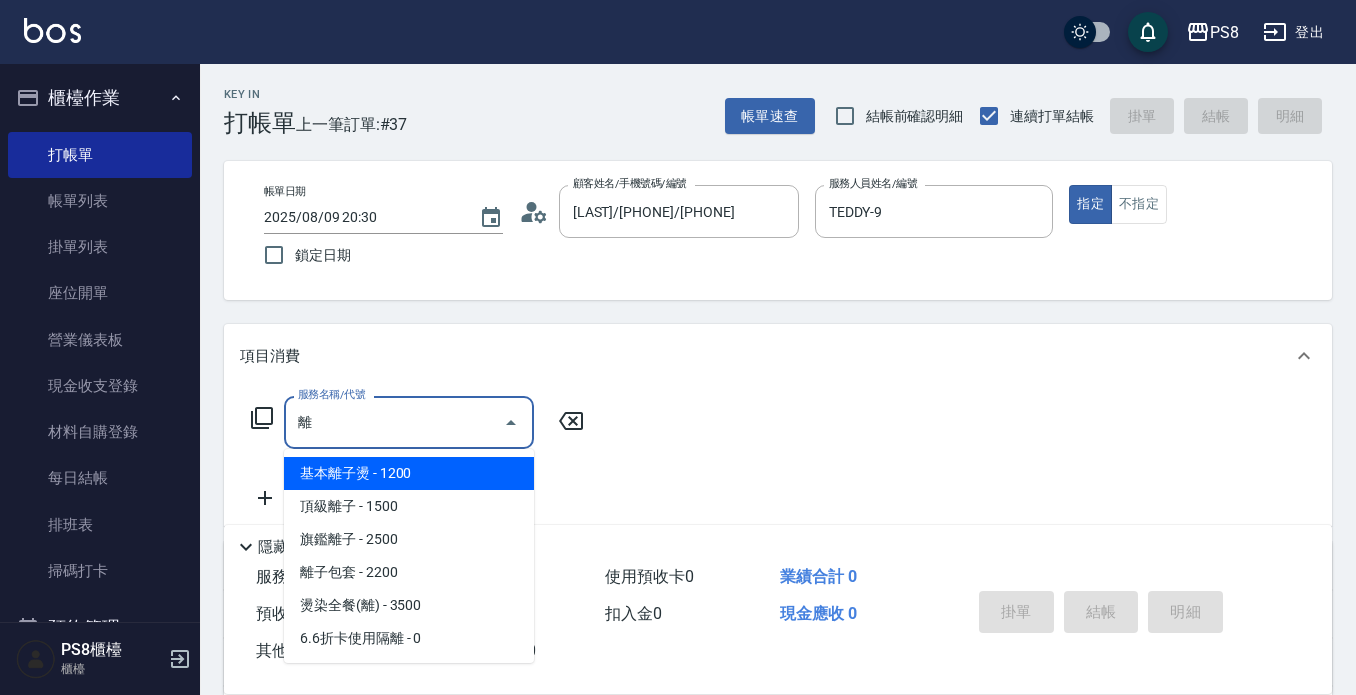 click on "基本離子燙 - 1200" at bounding box center [409, 473] 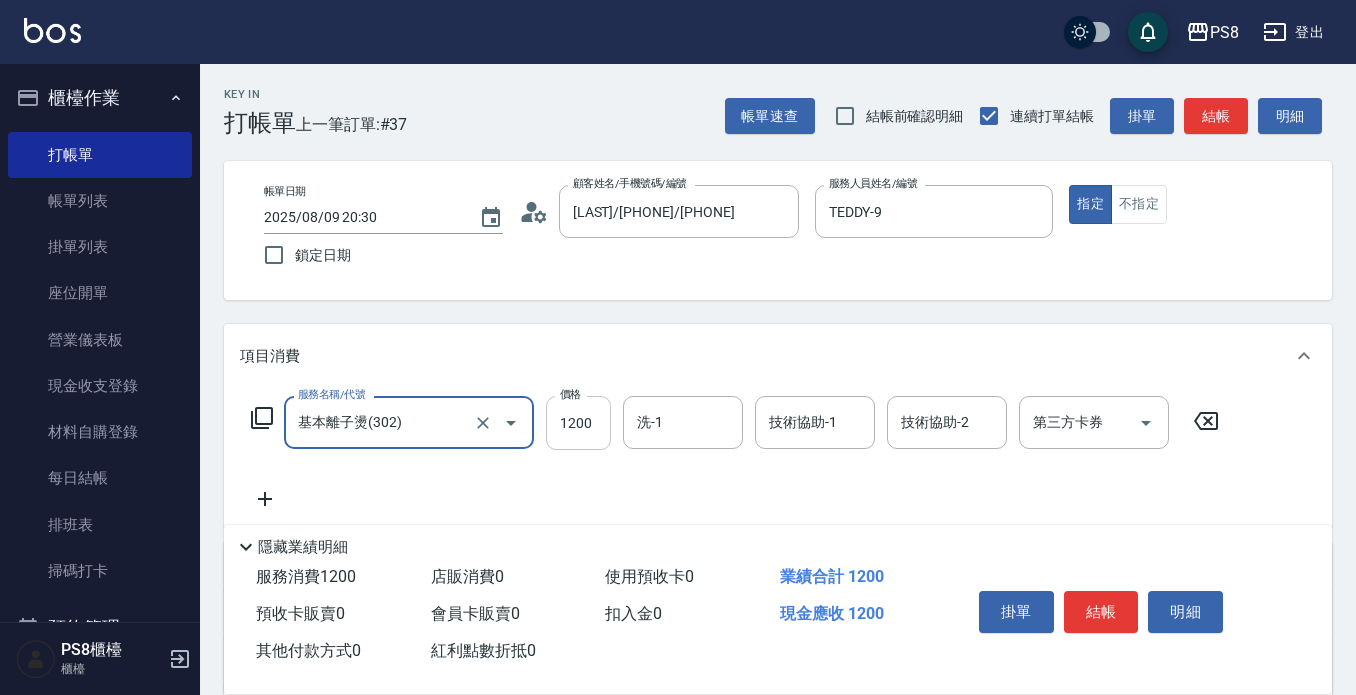 type on "基本離子燙(302)" 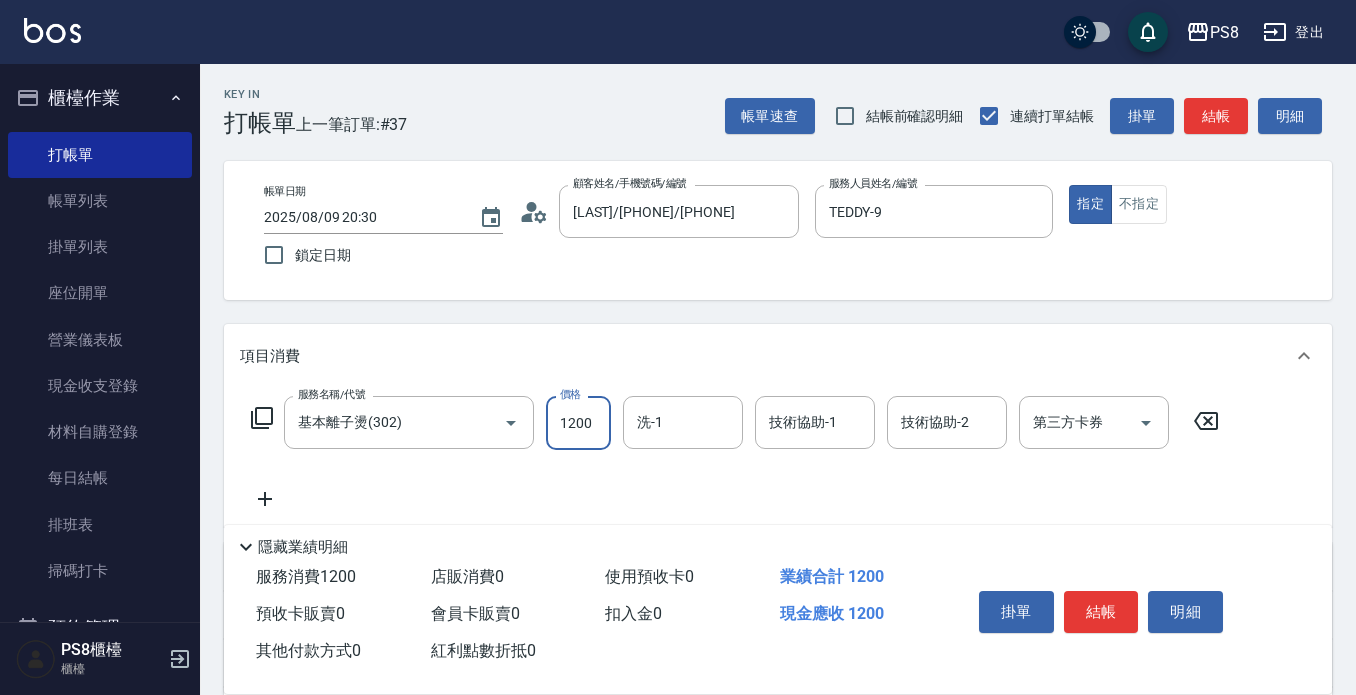 click on "1200" at bounding box center (578, 423) 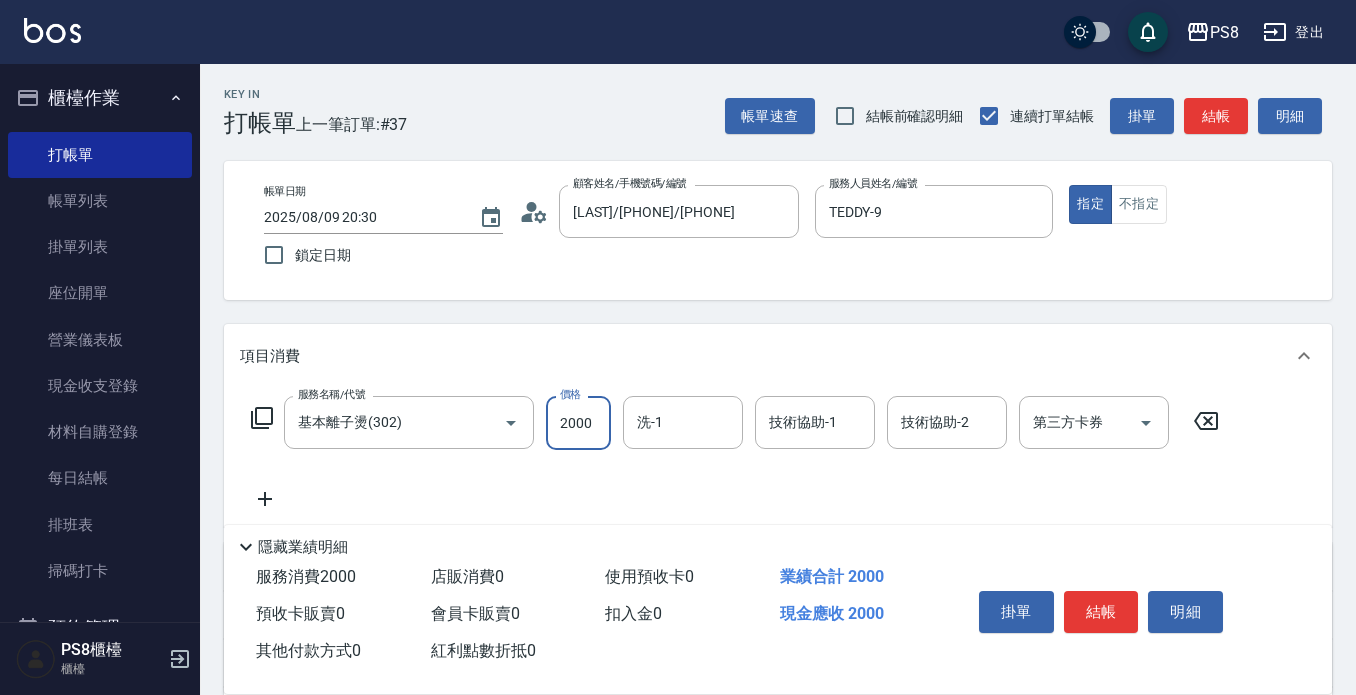 type on "2000" 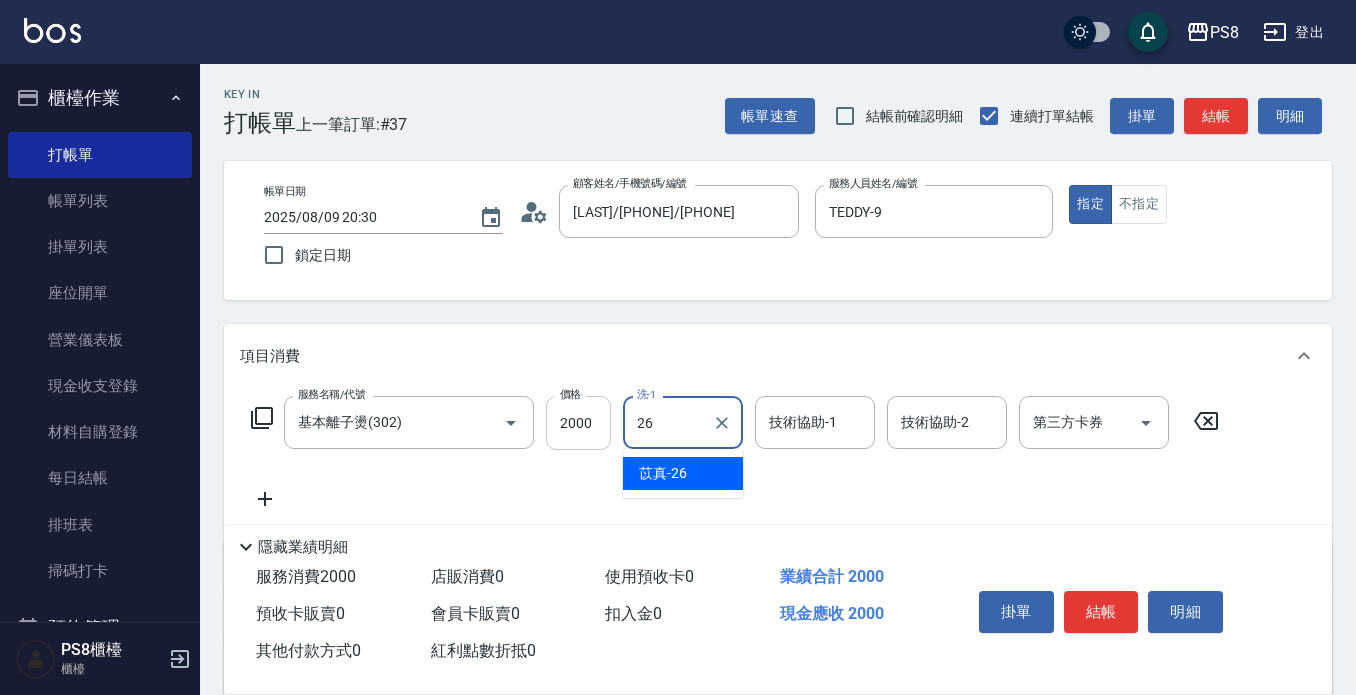 type on "苡真-26" 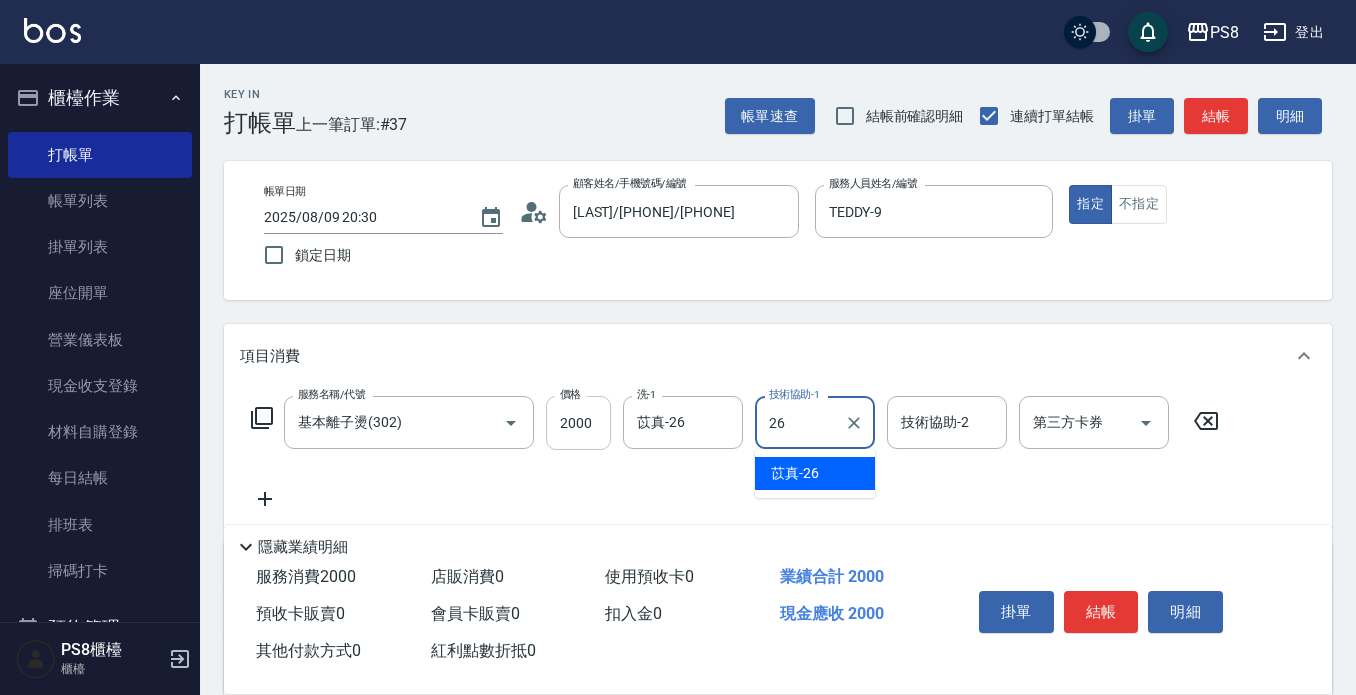 type on "苡真-26" 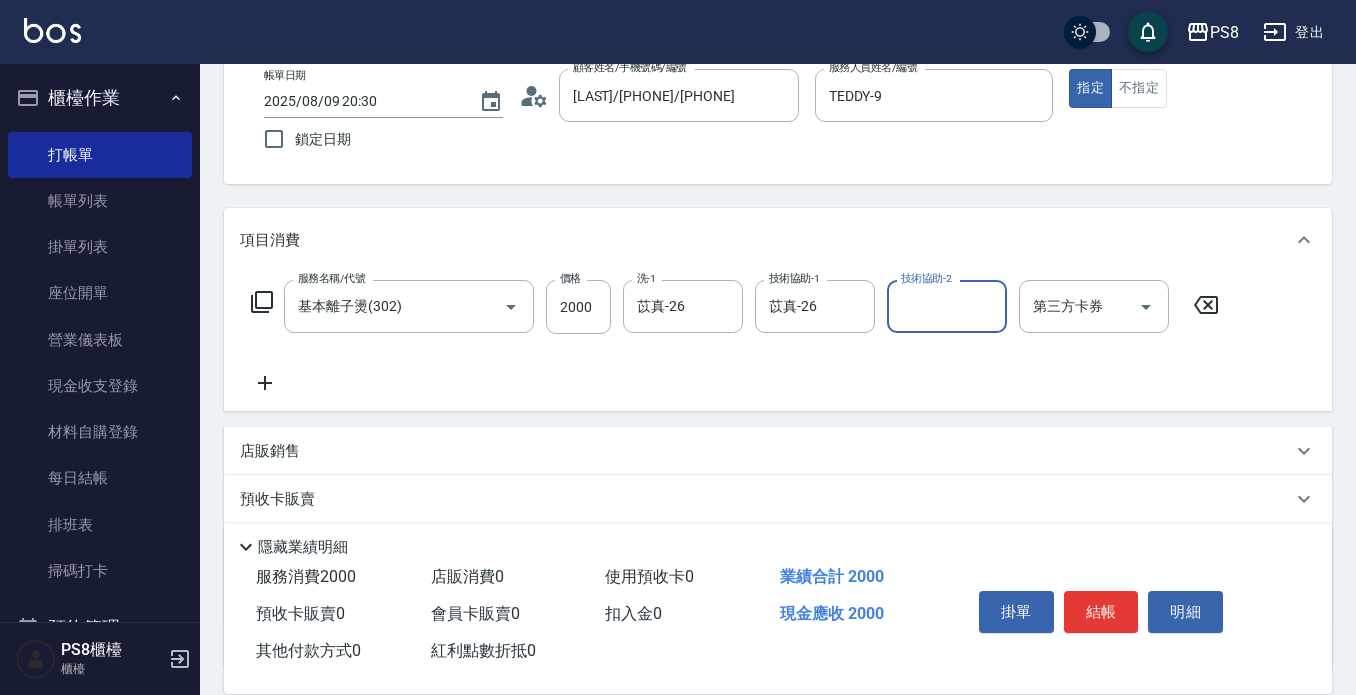 scroll, scrollTop: 280, scrollLeft: 0, axis: vertical 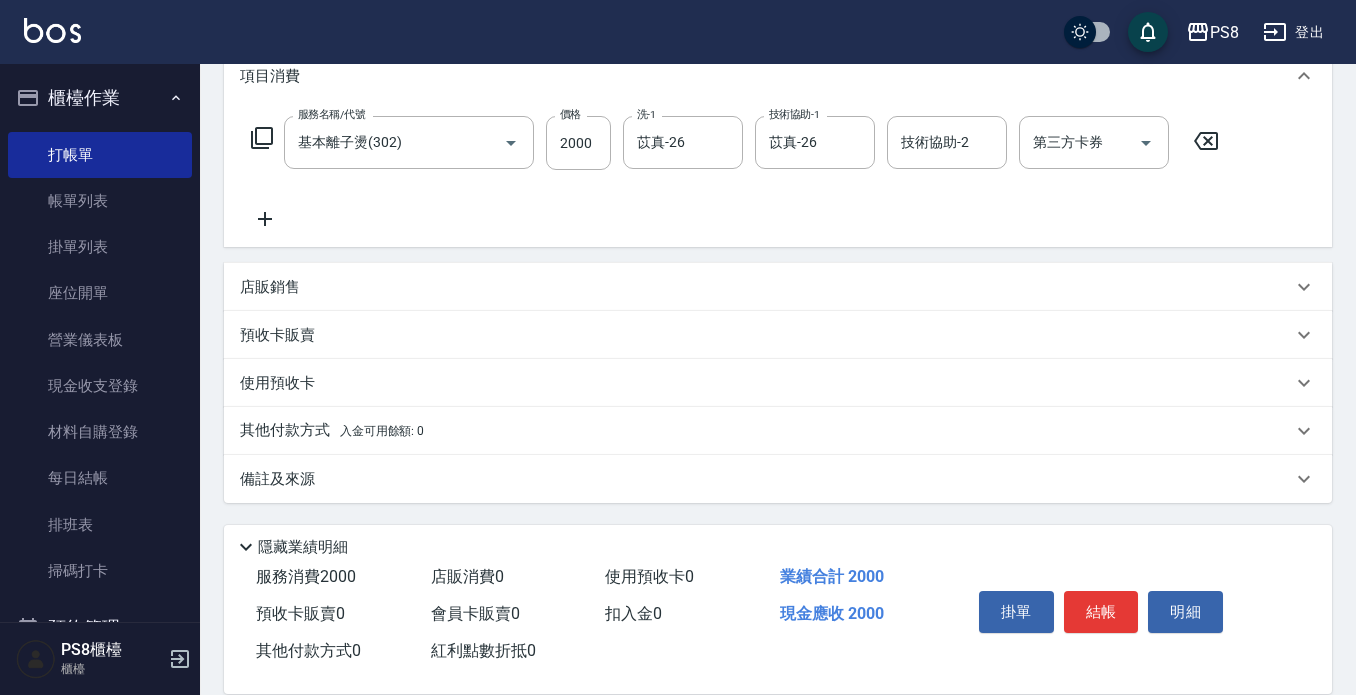 click on "入金可用餘額: 0" at bounding box center [382, 431] 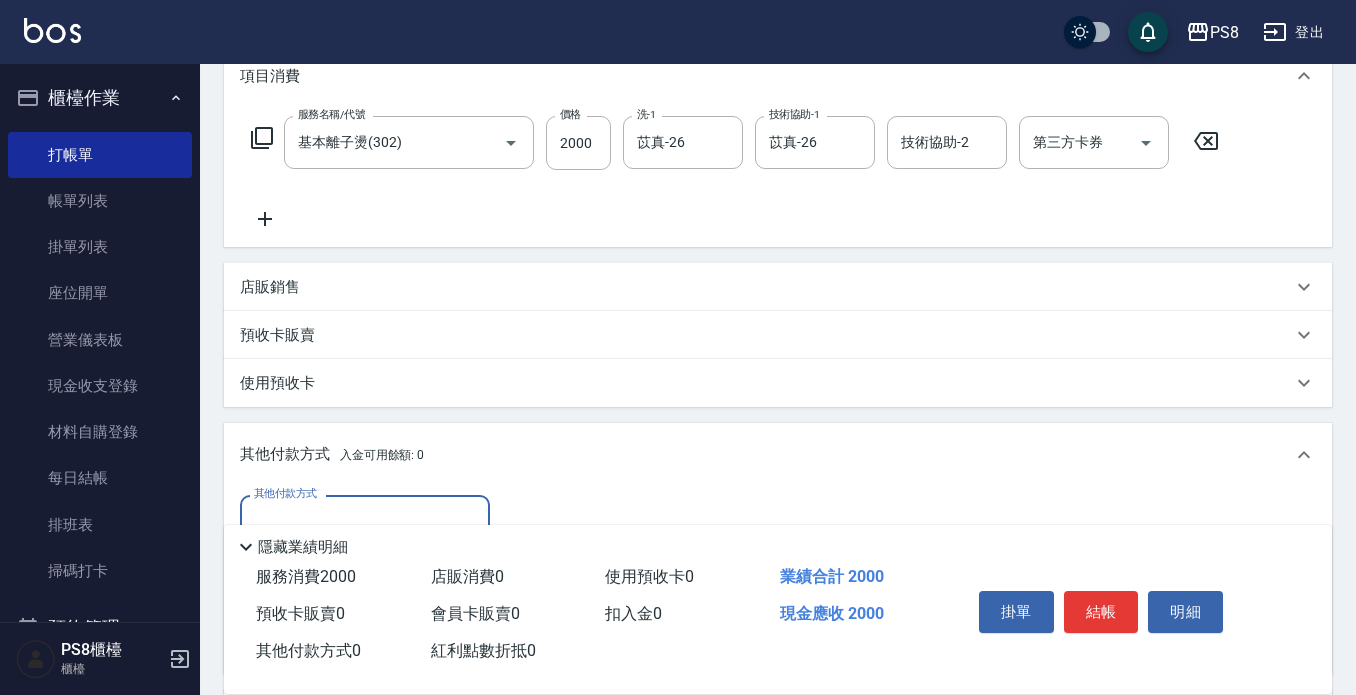 scroll, scrollTop: 473, scrollLeft: 0, axis: vertical 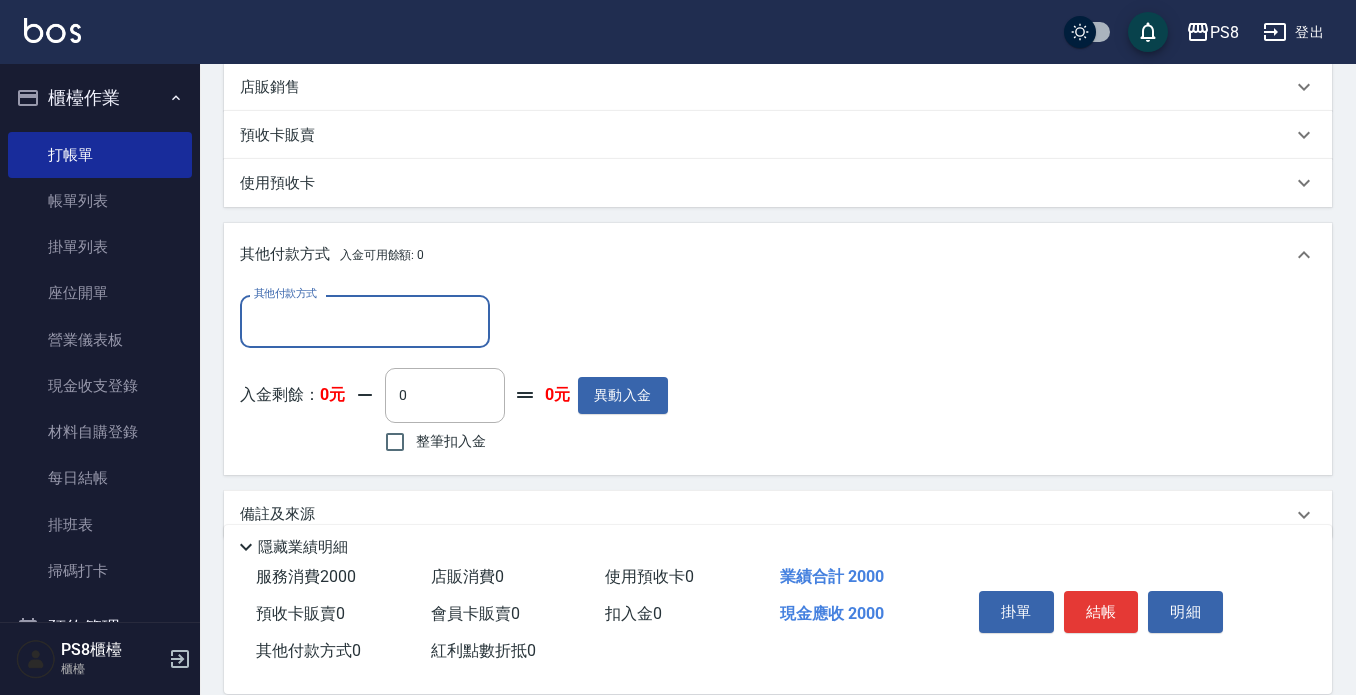 click on "其他付款方式" at bounding box center [365, 321] 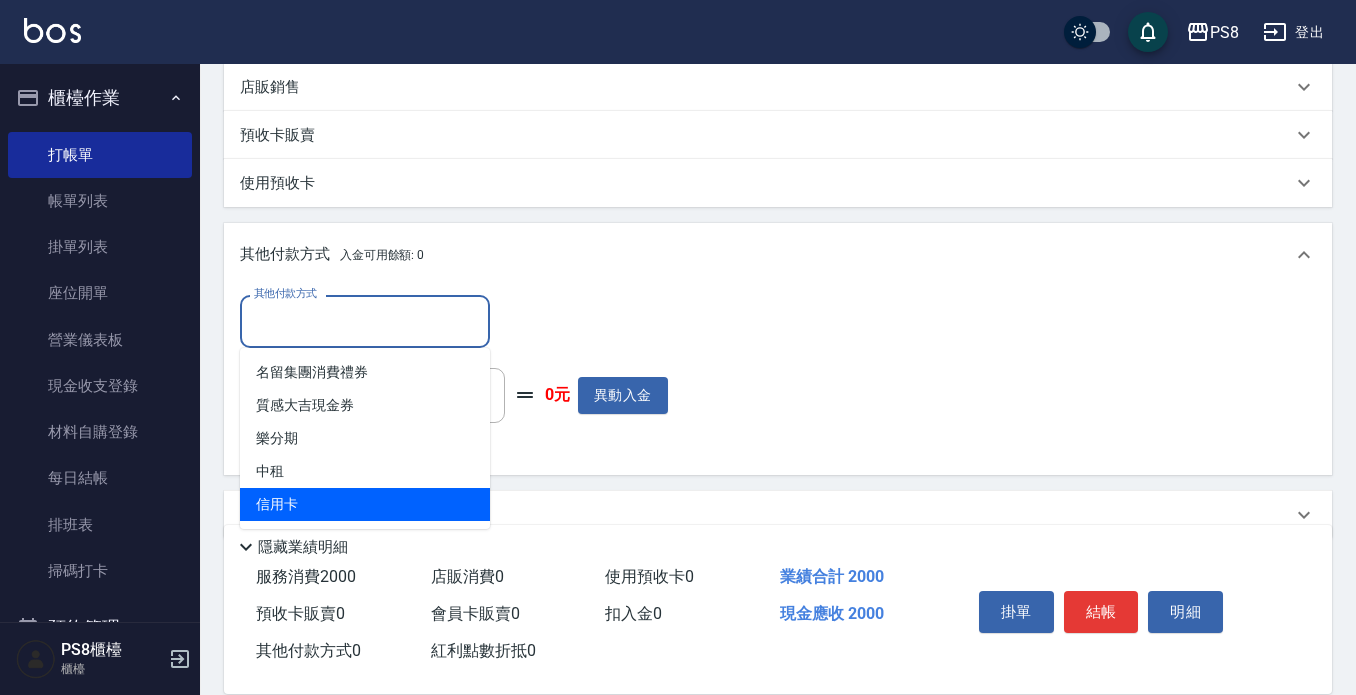 click on "信用卡" at bounding box center (365, 504) 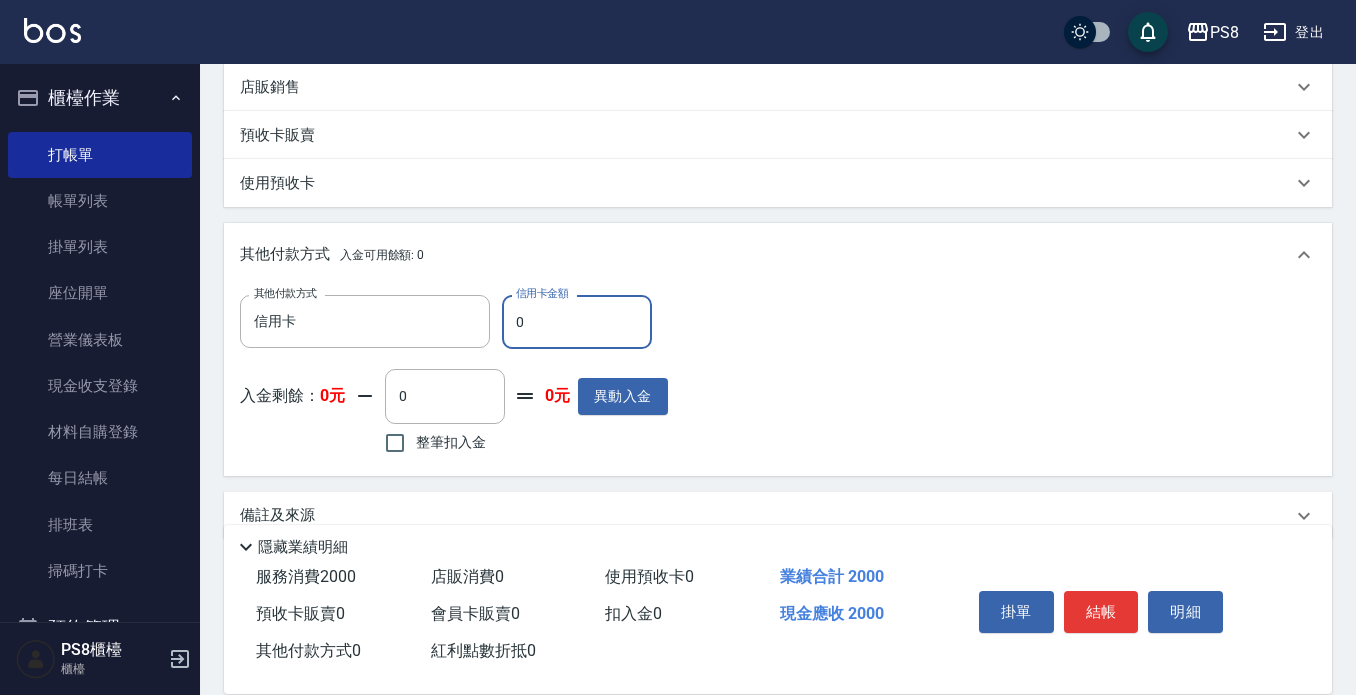 drag, startPoint x: 533, startPoint y: 321, endPoint x: 495, endPoint y: 329, distance: 38.832977 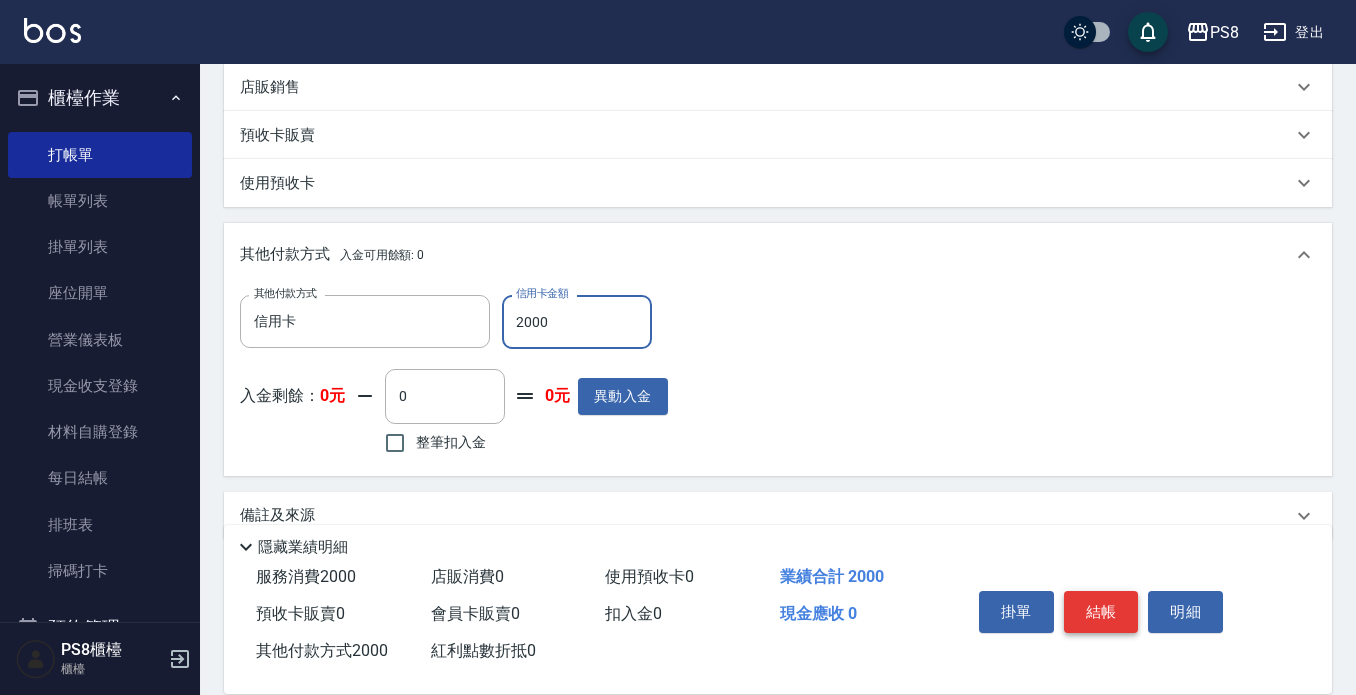type on "2000" 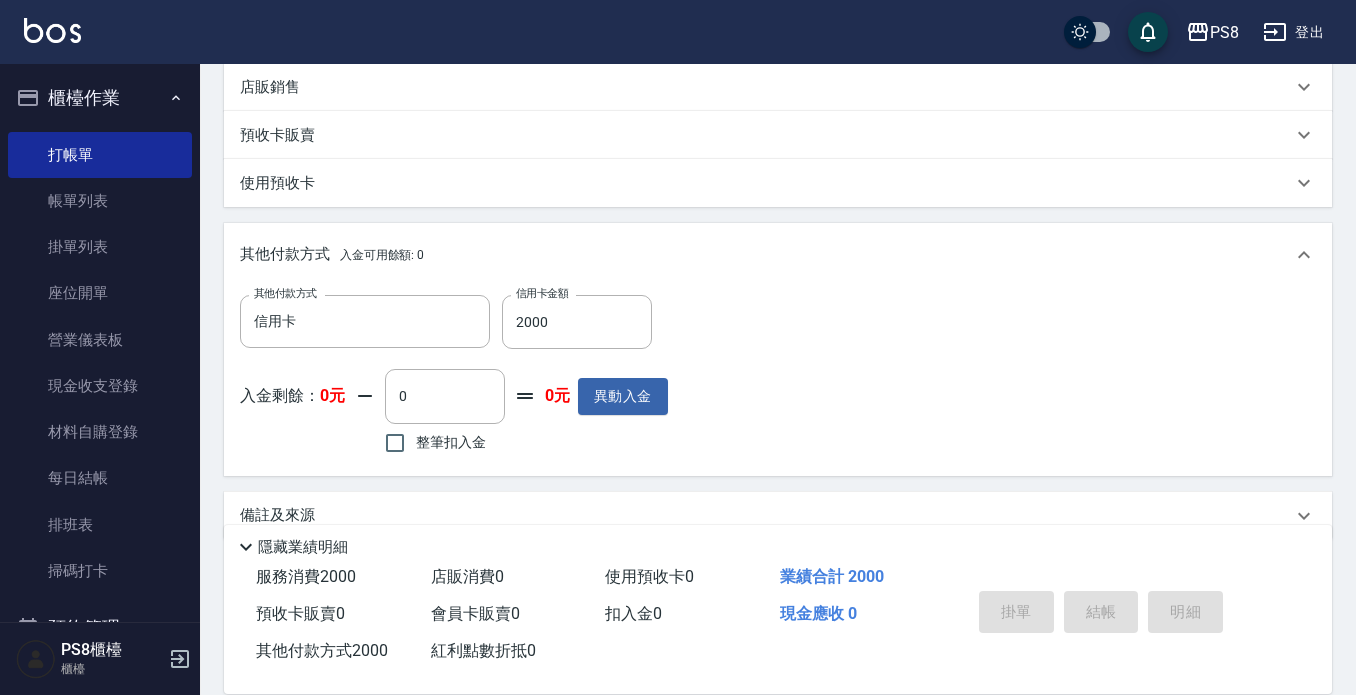 type on "2025/08/09 20:31" 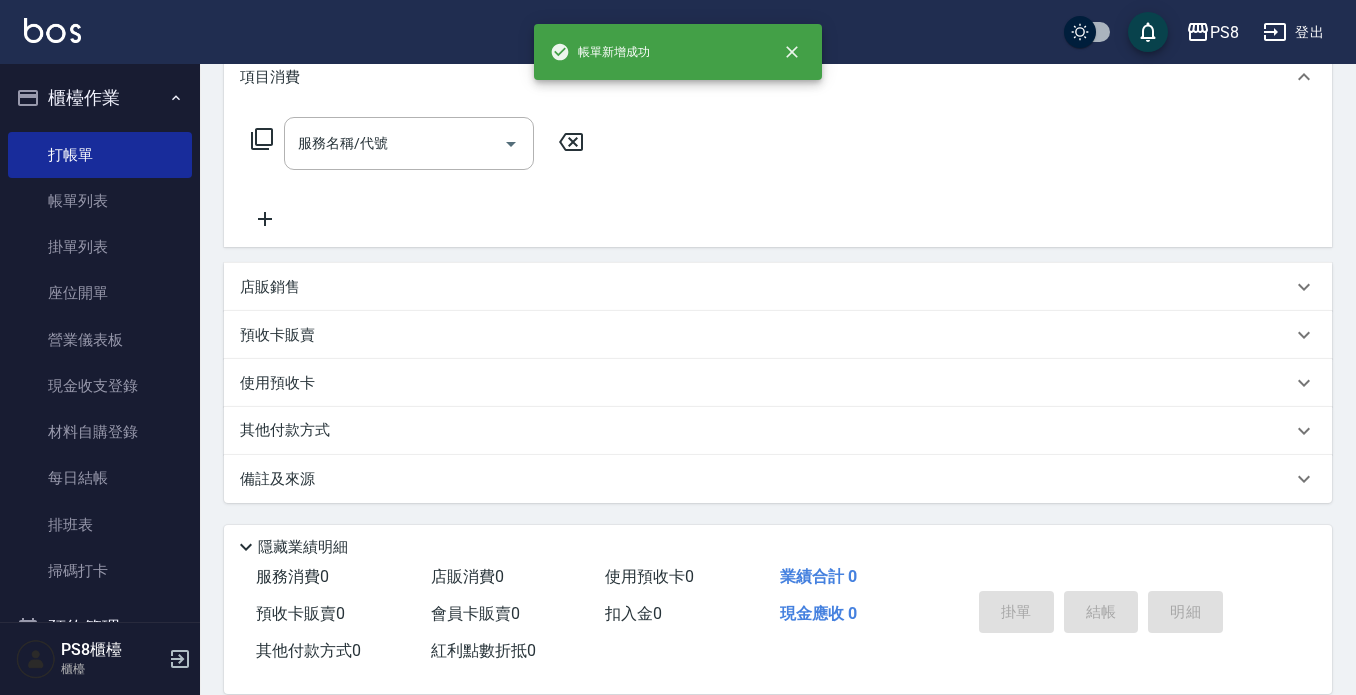 scroll, scrollTop: 0, scrollLeft: 0, axis: both 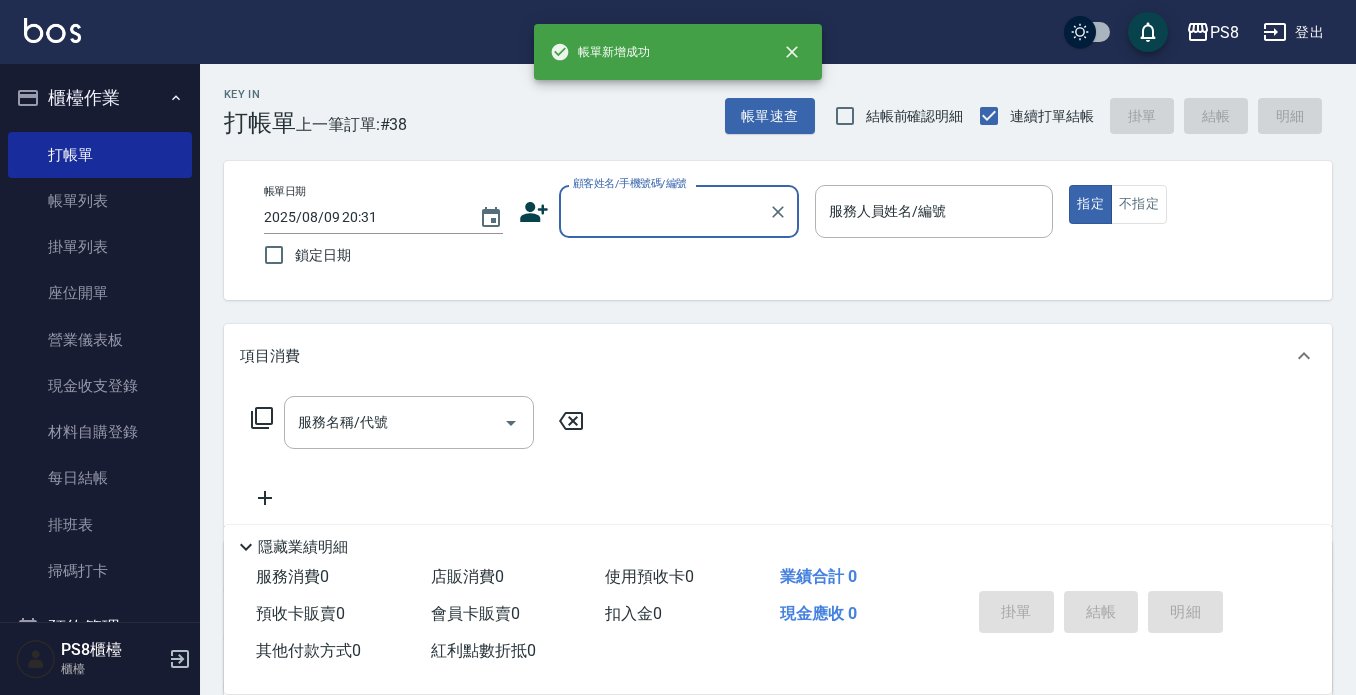 click on "顧客姓名/手機號碼/編號" at bounding box center (664, 211) 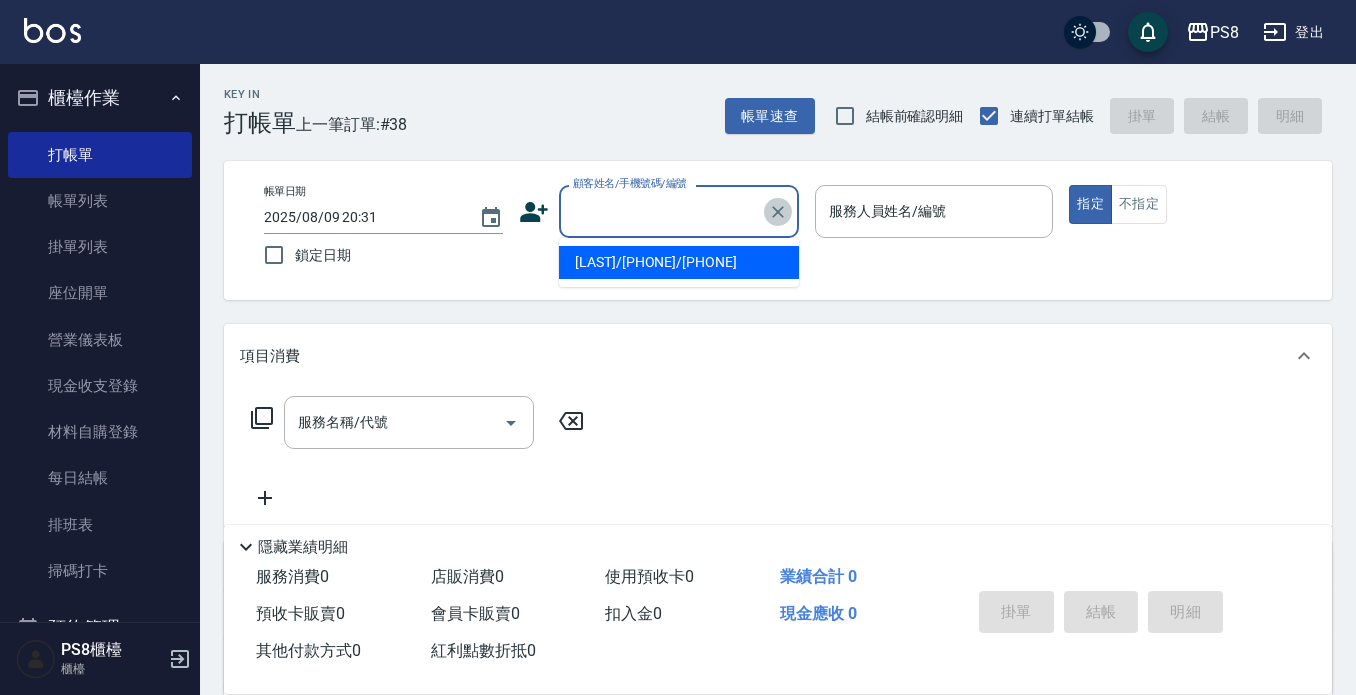click 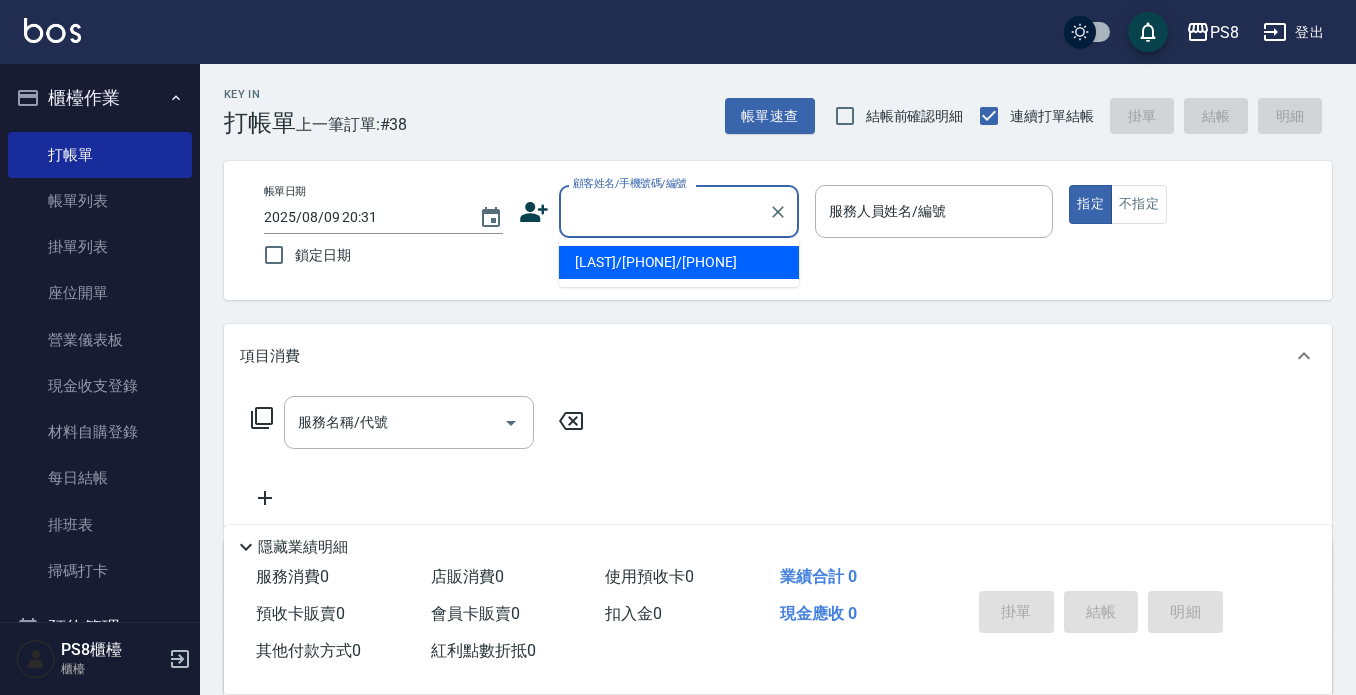 click on "顧客姓名/手機號碼/編號" at bounding box center [664, 211] 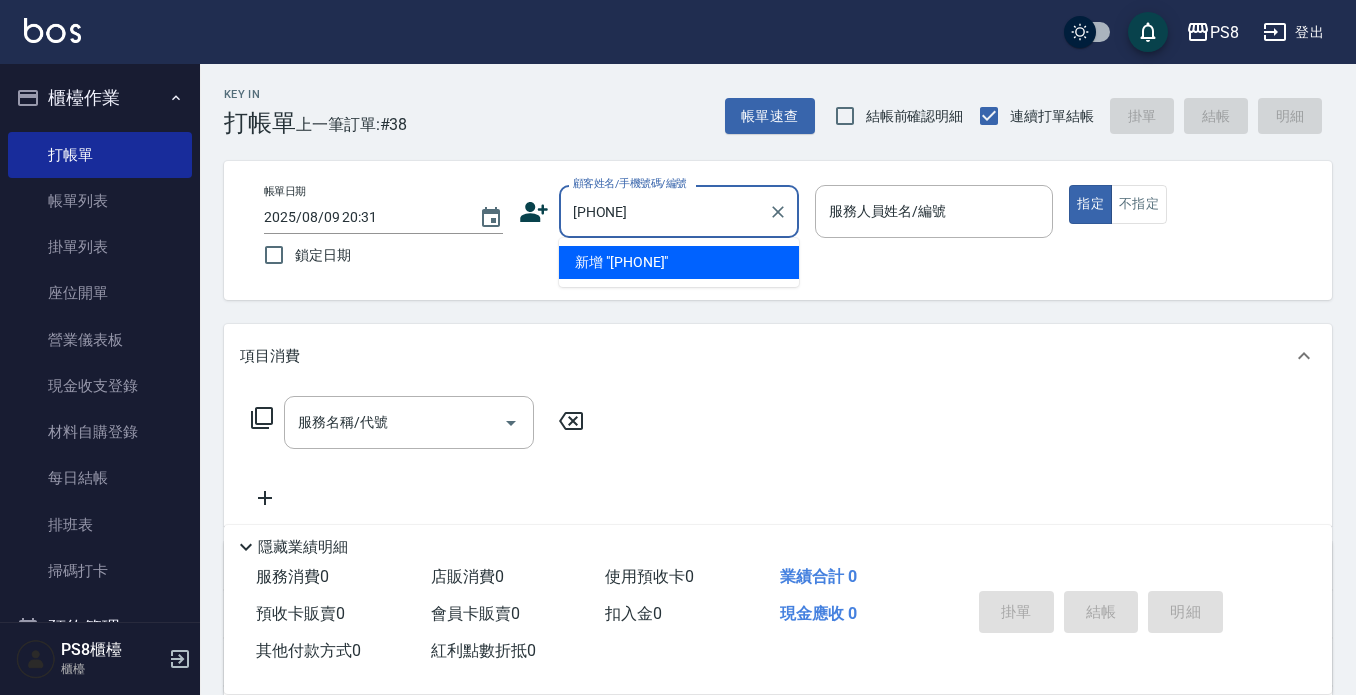 drag, startPoint x: 666, startPoint y: 203, endPoint x: 551, endPoint y: 202, distance: 115.00435 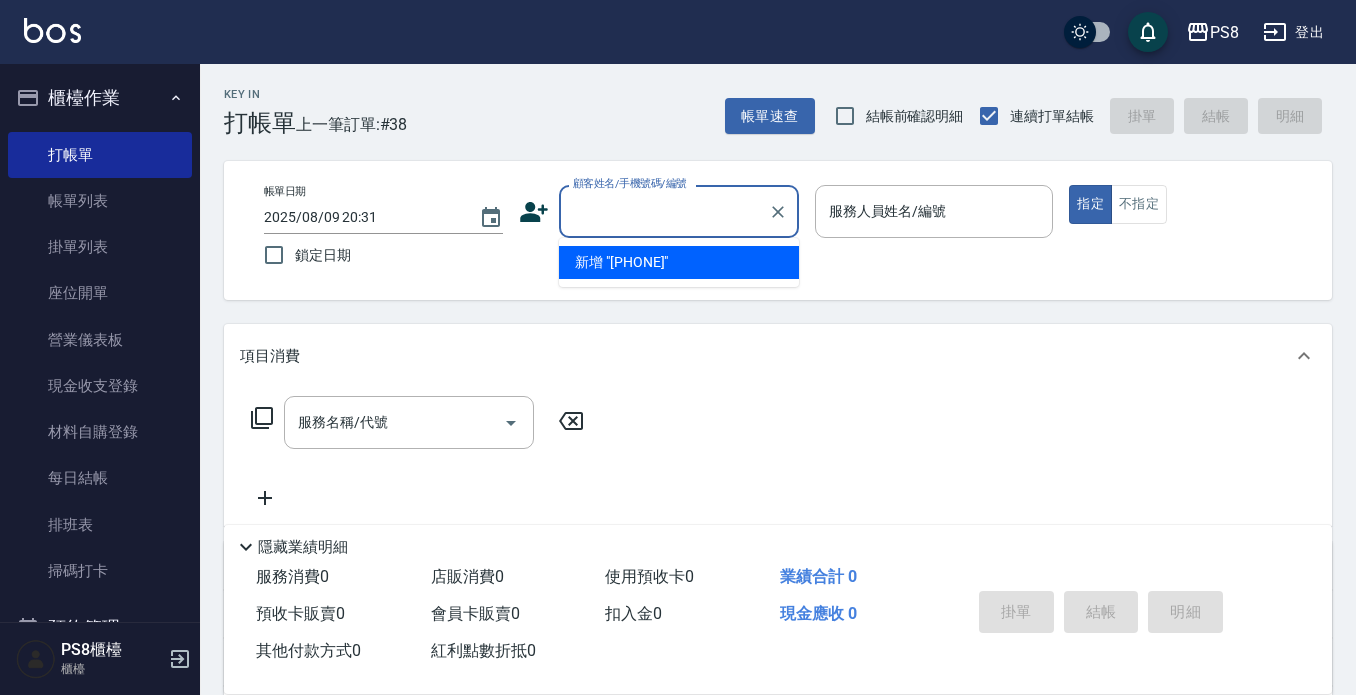 click on "顧客姓名/手機號碼/編號 顧客姓名/手機號碼/編號" at bounding box center [659, 211] 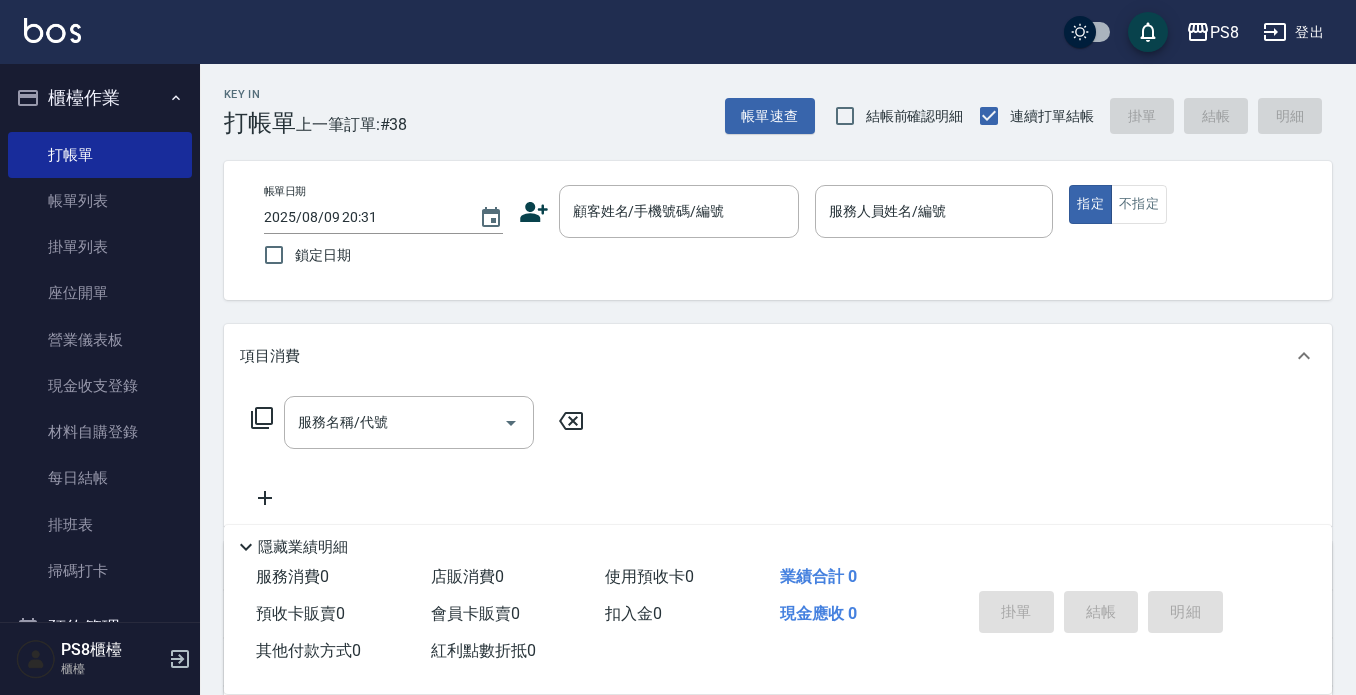 click 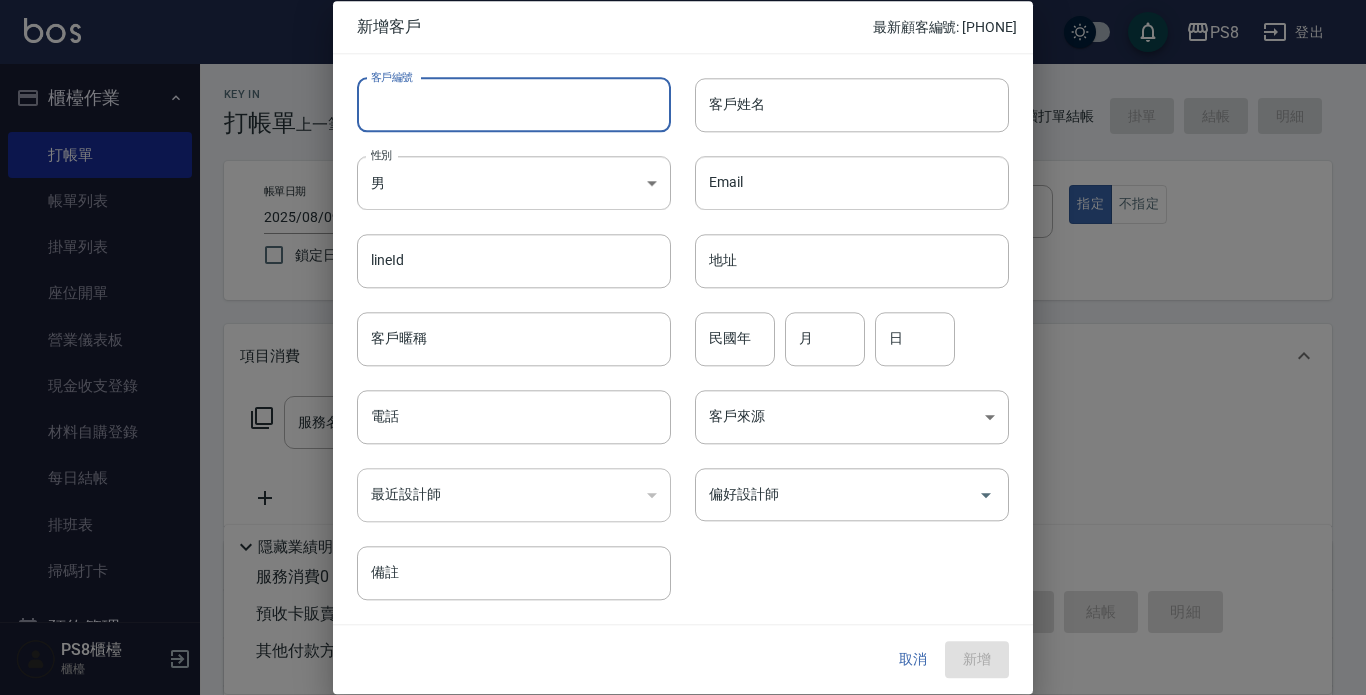 click on "客戶編號" at bounding box center (514, 105) 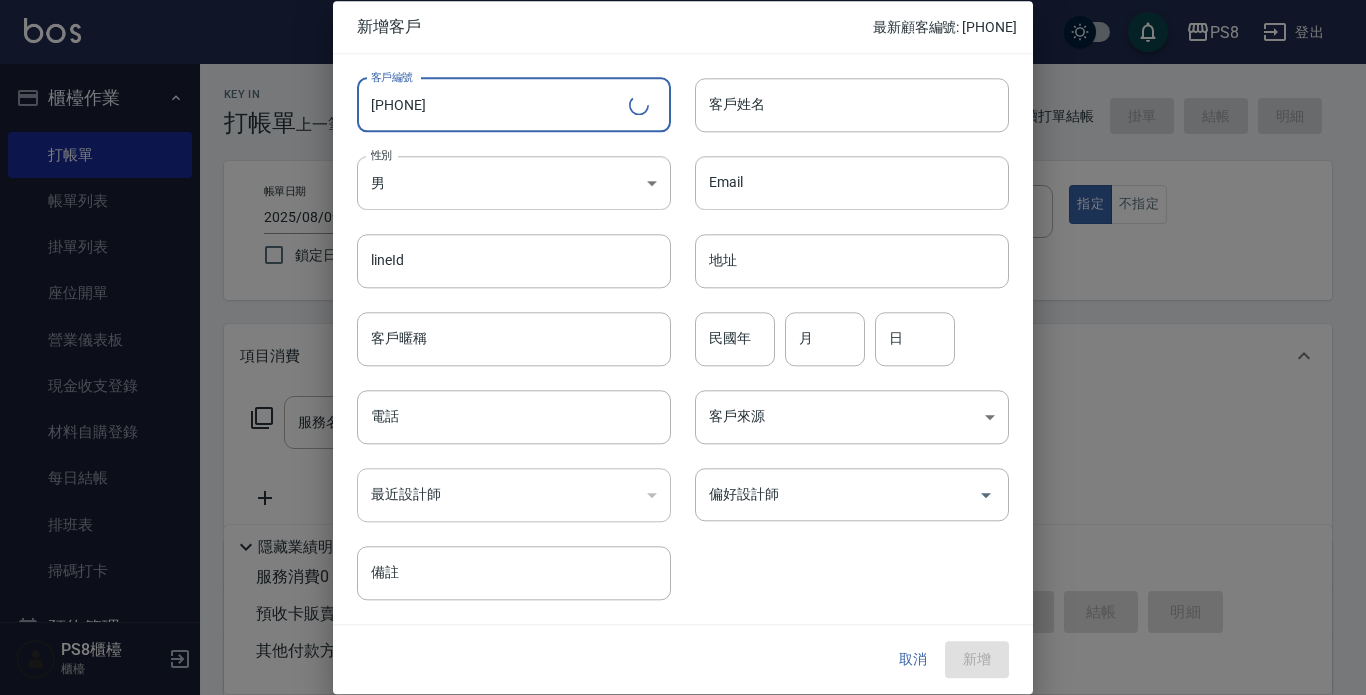 type on "0905445276" 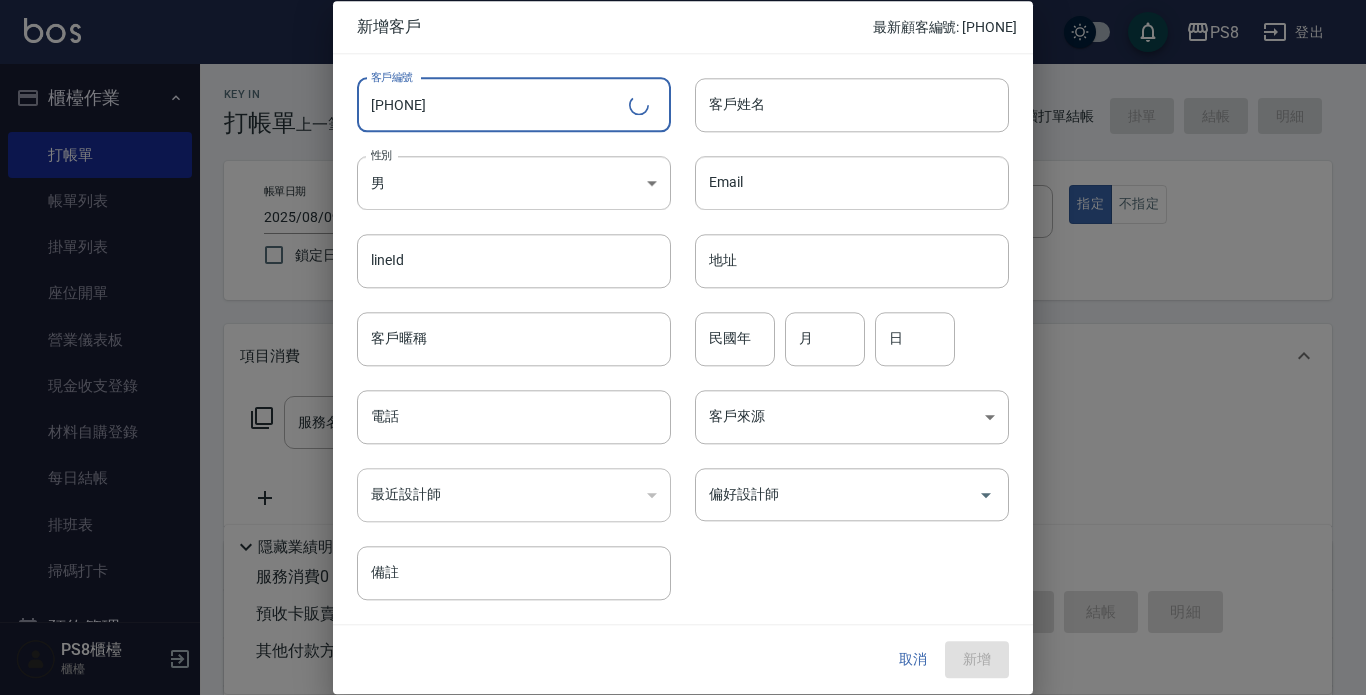 click on "客戶姓名 客戶姓名" at bounding box center [840, 93] 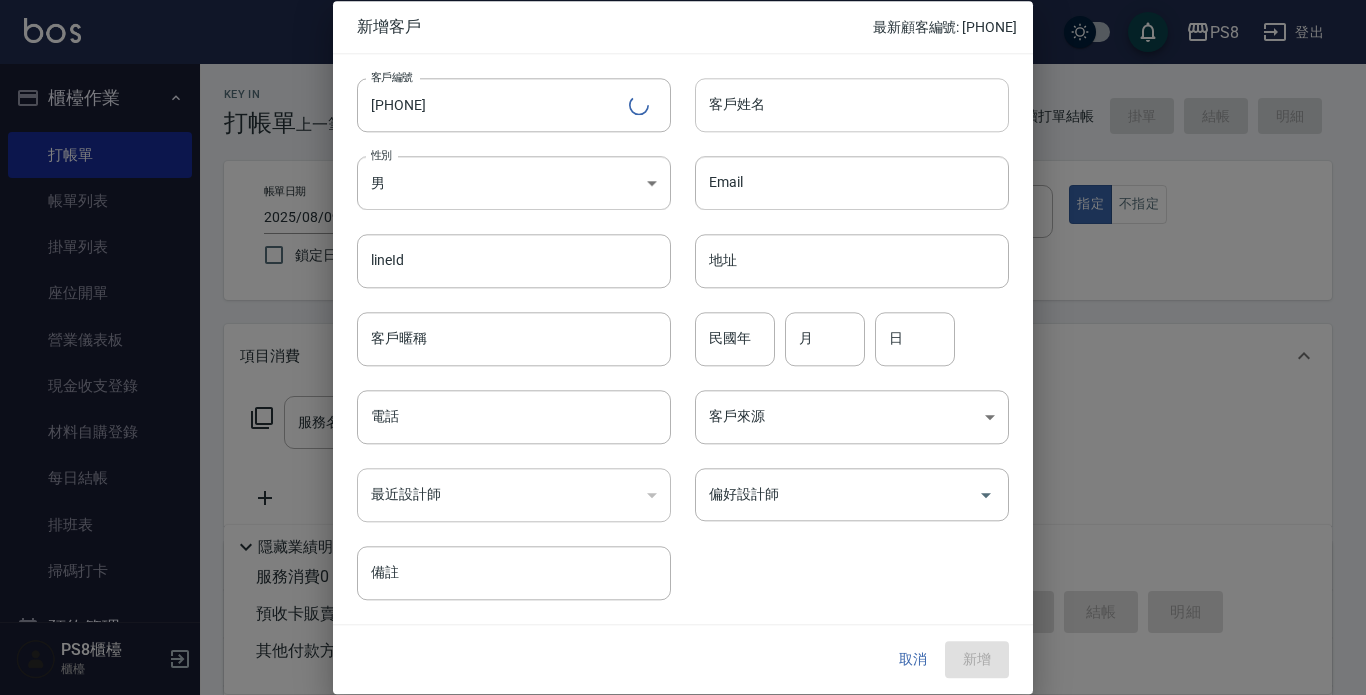 click on "客戶姓名" at bounding box center [852, 105] 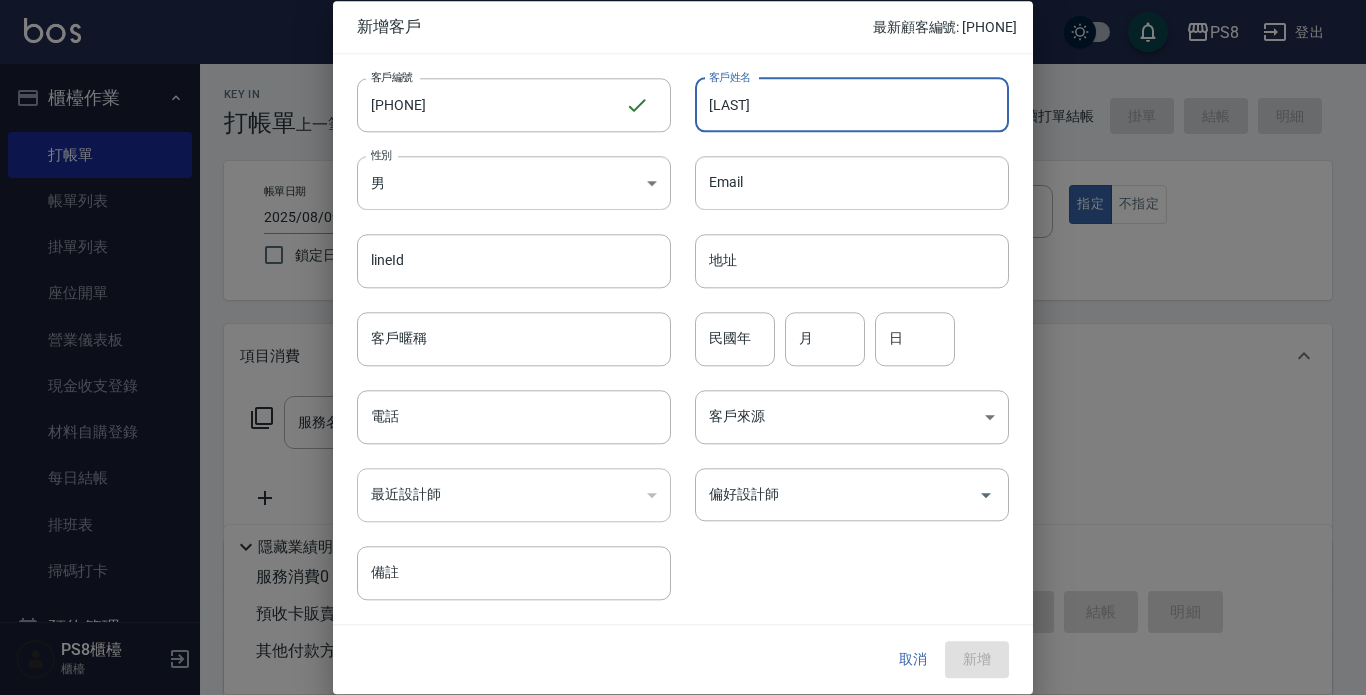 type on "林林" 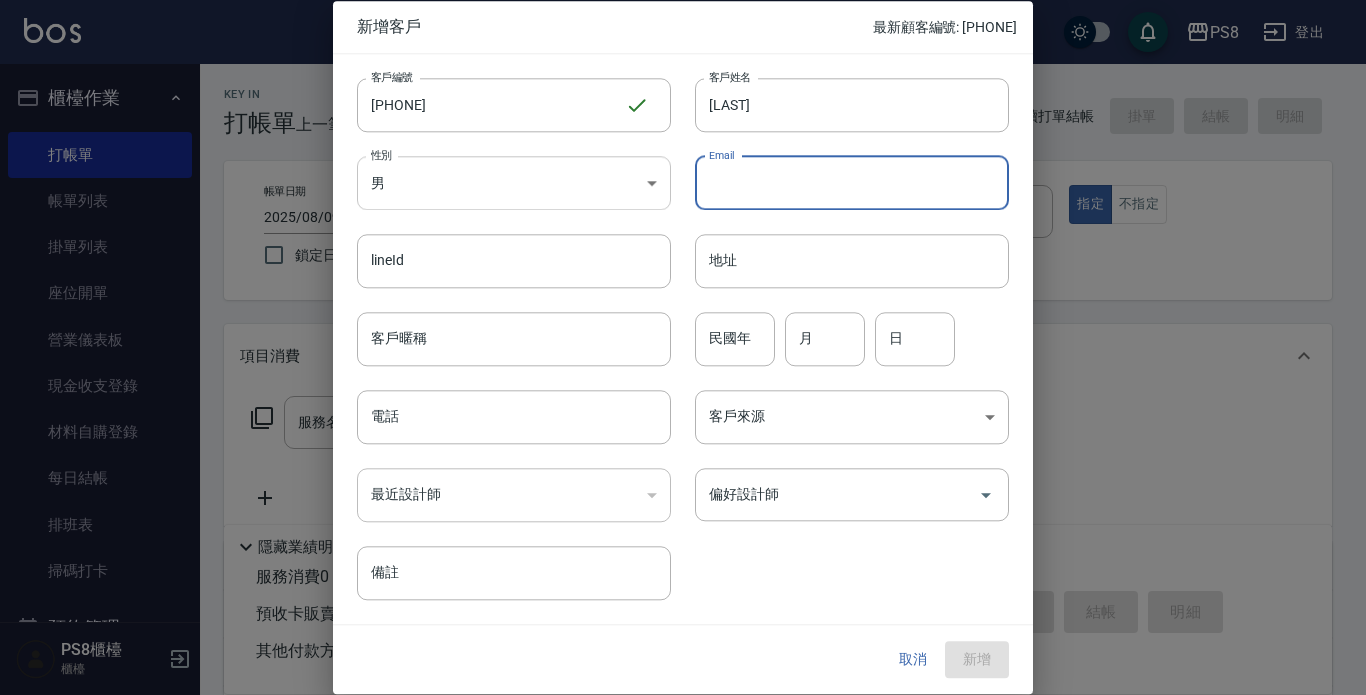 click on "PS8 登出 櫃檯作業 打帳單 帳單列表 掛單列表 座位開單 營業儀表板 現金收支登錄 材料自購登錄 每日結帳 排班表 掃碼打卡 預約管理 預約管理 單日預約紀錄 單週預約紀錄 報表及分析 報表目錄 店家日報表 互助日報表 互助排行榜 互助點數明細 全店業績分析表 設計師日報表 設計師業績分析表 設計師業績月報表 設計師排行榜 每日收支明細 收支分類明細表 客戶管理 客戶列表 卡券管理 入金管理 員工及薪資 員工列表 全店打卡記錄 商品管理 商品分類設定 商品列表 資料設定 服務分類設定 服務項目設定 預收卡設定 系統參數設定 業績抽成參數設定 收支科目設定 支付方式設定 第三方卡券設定 PS8櫃檯 櫃檯 Key In 打帳單 上一筆訂單:#38 帳單速查 結帳前確認明細 連續打單結帳 掛單 結帳 明細 帳單日期 2025/08/09 20:31 鎖定日期 顧客姓名/手機號碼/編號 服務人員姓名/編號 ​" at bounding box center (683, 487) 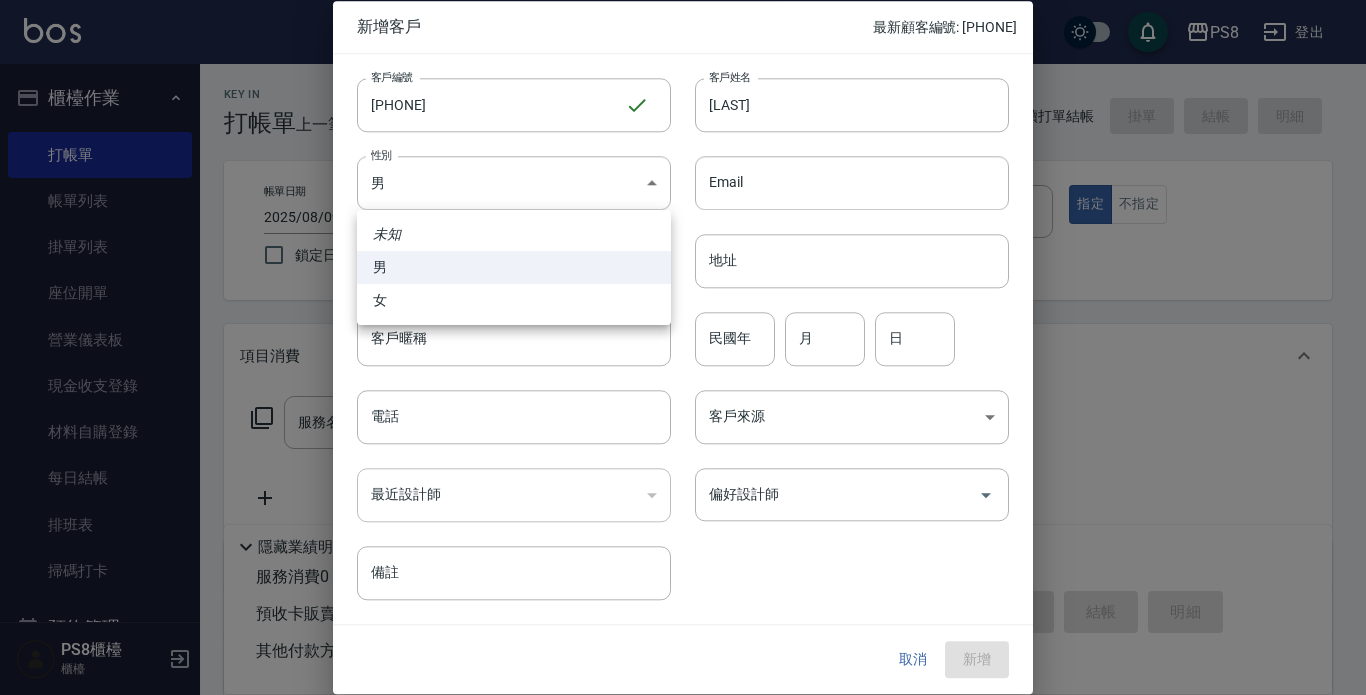 click on "男" at bounding box center [514, 267] 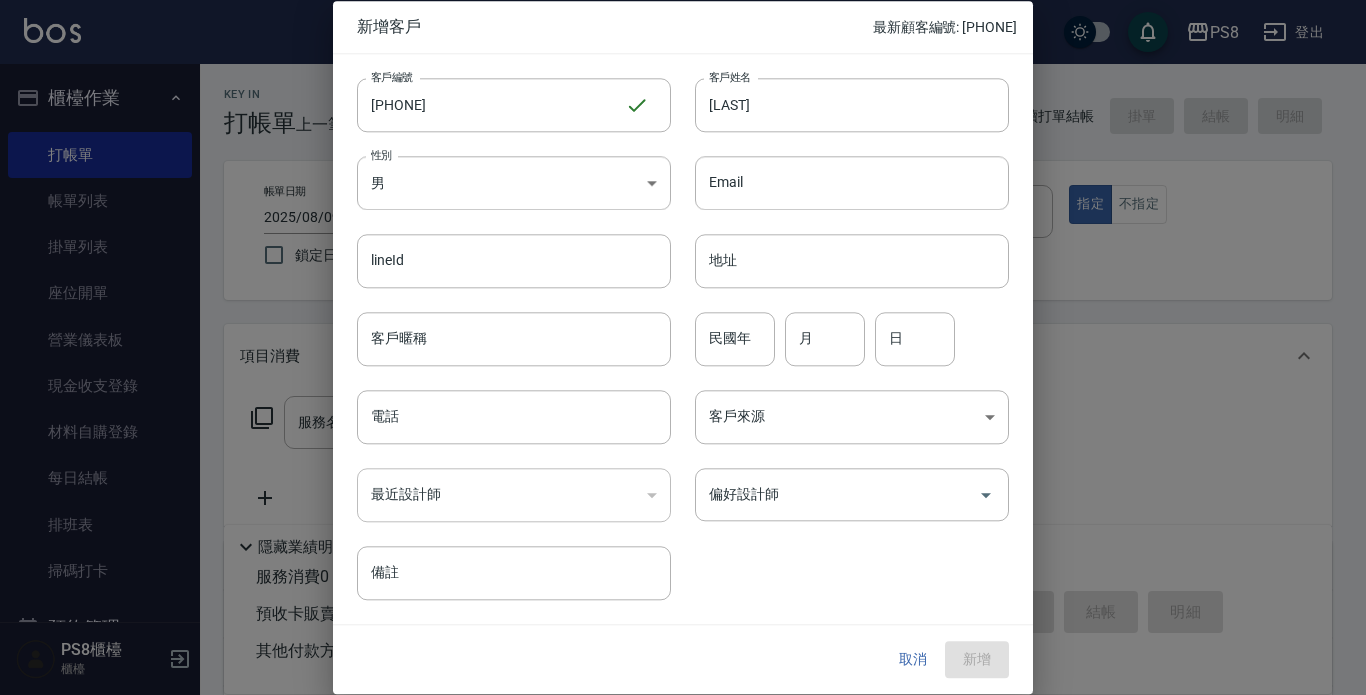 click on "性別 男 MALE 性別" at bounding box center [502, 171] 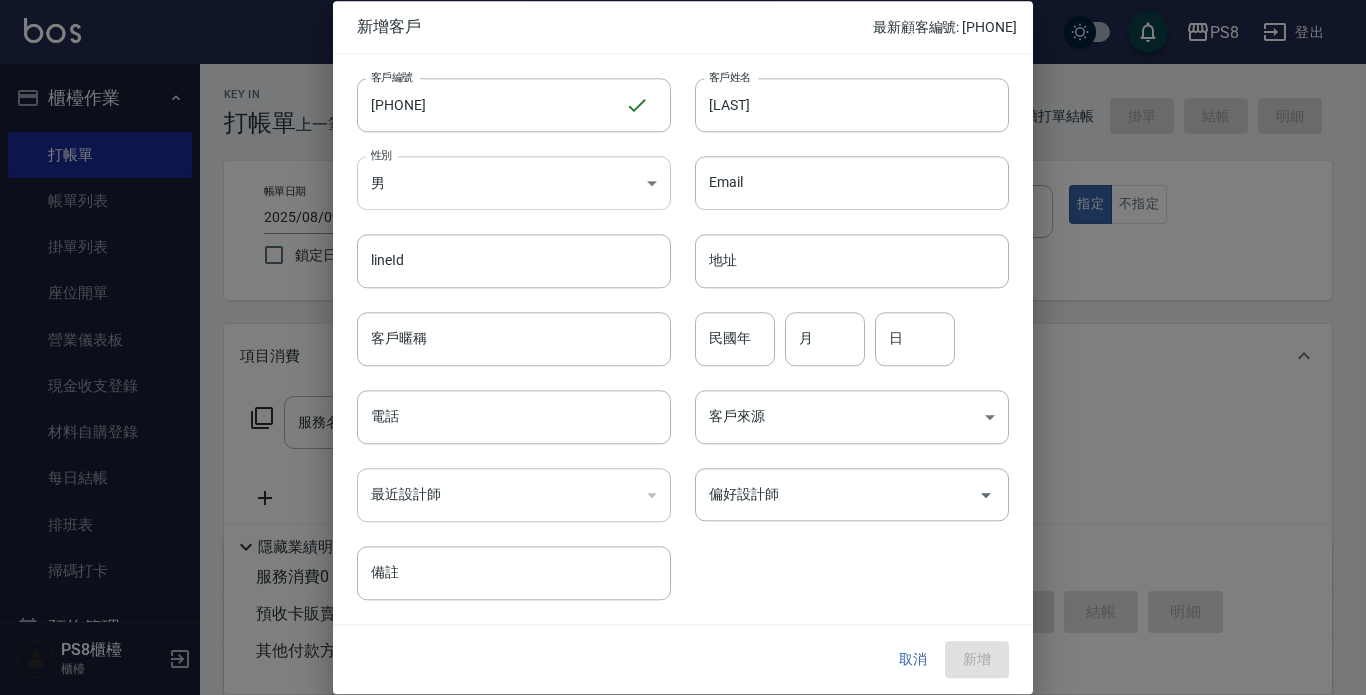 click on "PS8 登出 櫃檯作業 打帳單 帳單列表 掛單列表 座位開單 營業儀表板 現金收支登錄 材料自購登錄 每日結帳 排班表 掃碼打卡 預約管理 預約管理 單日預約紀錄 單週預約紀錄 報表及分析 報表目錄 店家日報表 互助日報表 互助排行榜 互助點數明細 全店業績分析表 設計師日報表 設計師業績分析表 設計師業績月報表 設計師排行榜 每日收支明細 收支分類明細表 客戶管理 客戶列表 卡券管理 入金管理 員工及薪資 員工列表 全店打卡記錄 商品管理 商品分類設定 商品列表 資料設定 服務分類設定 服務項目設定 預收卡設定 系統參數設定 業績抽成參數設定 收支科目設定 支付方式設定 第三方卡券設定 PS8櫃檯 櫃檯 Key In 打帳單 上一筆訂單:#38 帳單速查 結帳前確認明細 連續打單結帳 掛單 結帳 明細 帳單日期 2025/08/09 20:31 鎖定日期 顧客姓名/手機號碼/編號 服務人員姓名/編號 ​" at bounding box center [683, 487] 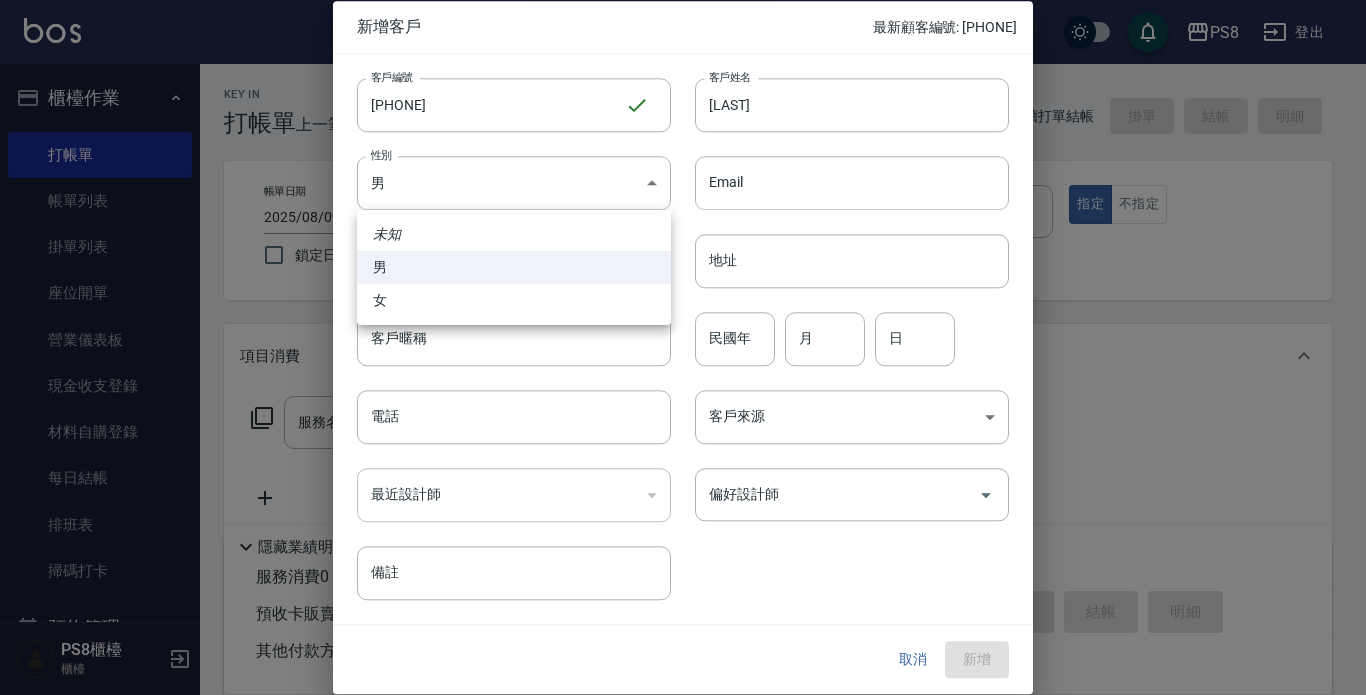 click on "女" at bounding box center [514, 300] 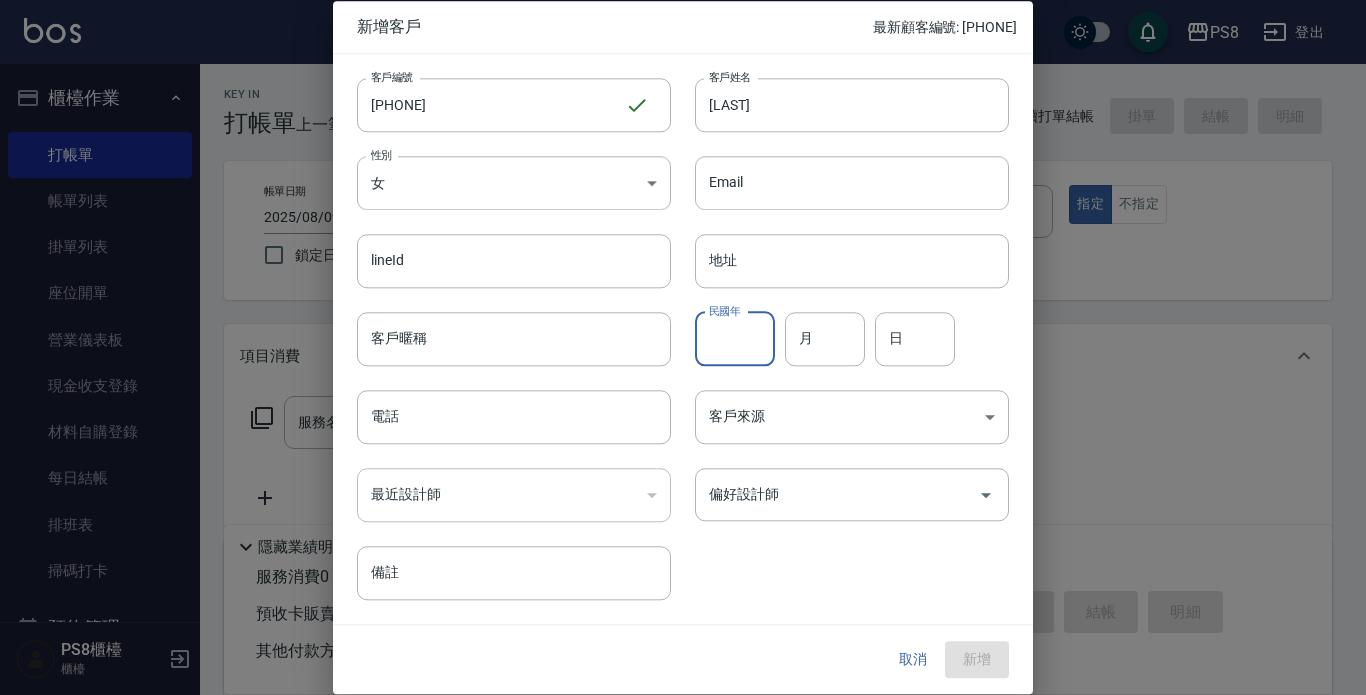 click on "民國年" at bounding box center [735, 339] 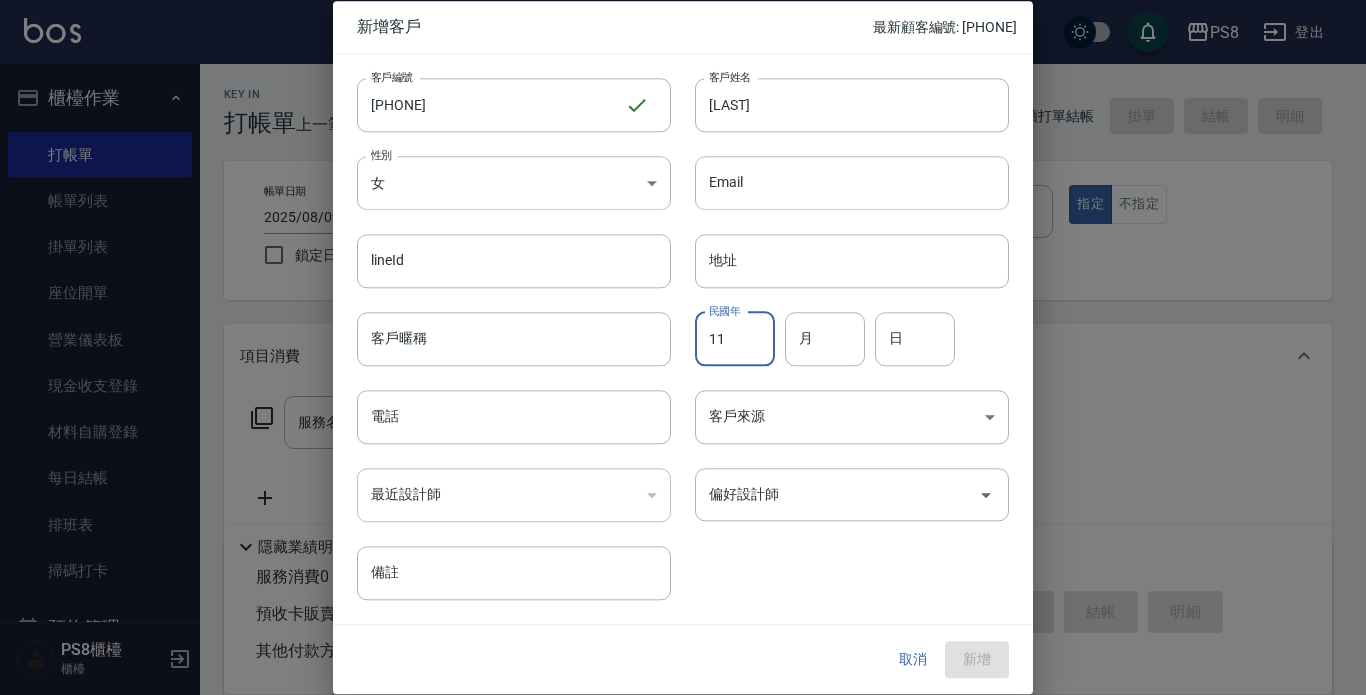 type on "11" 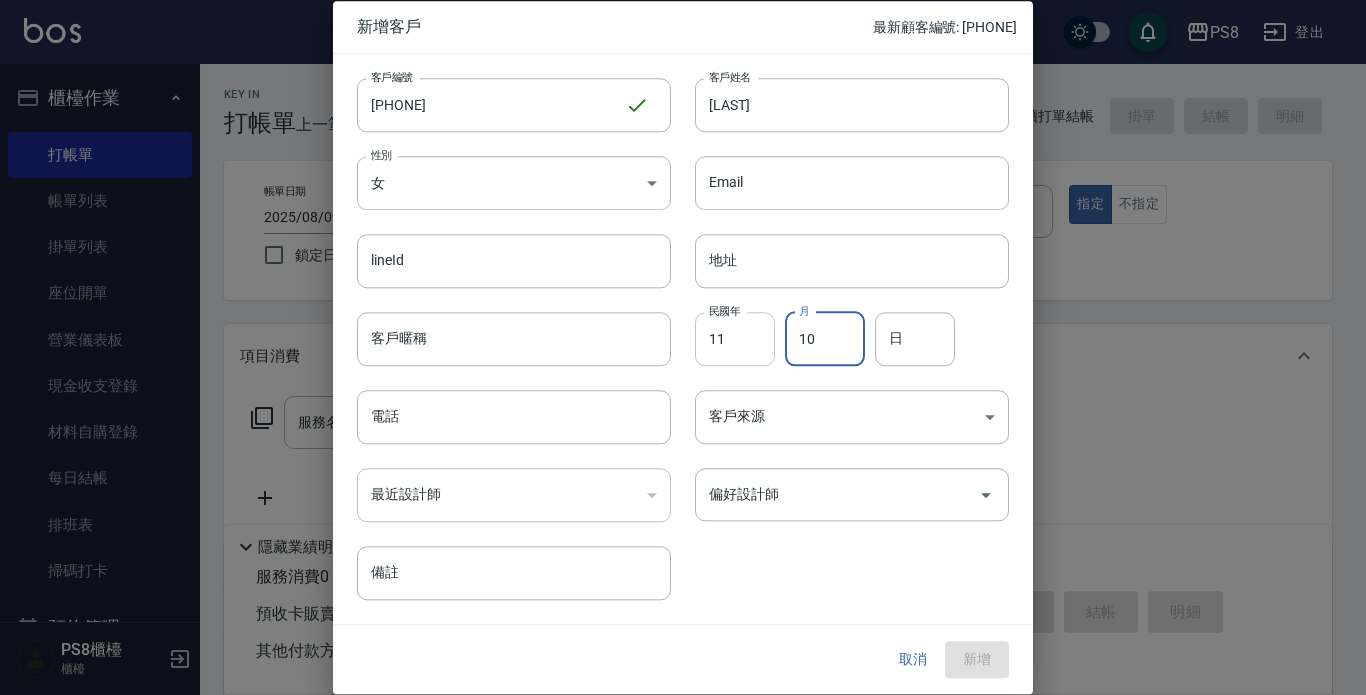type on "10" 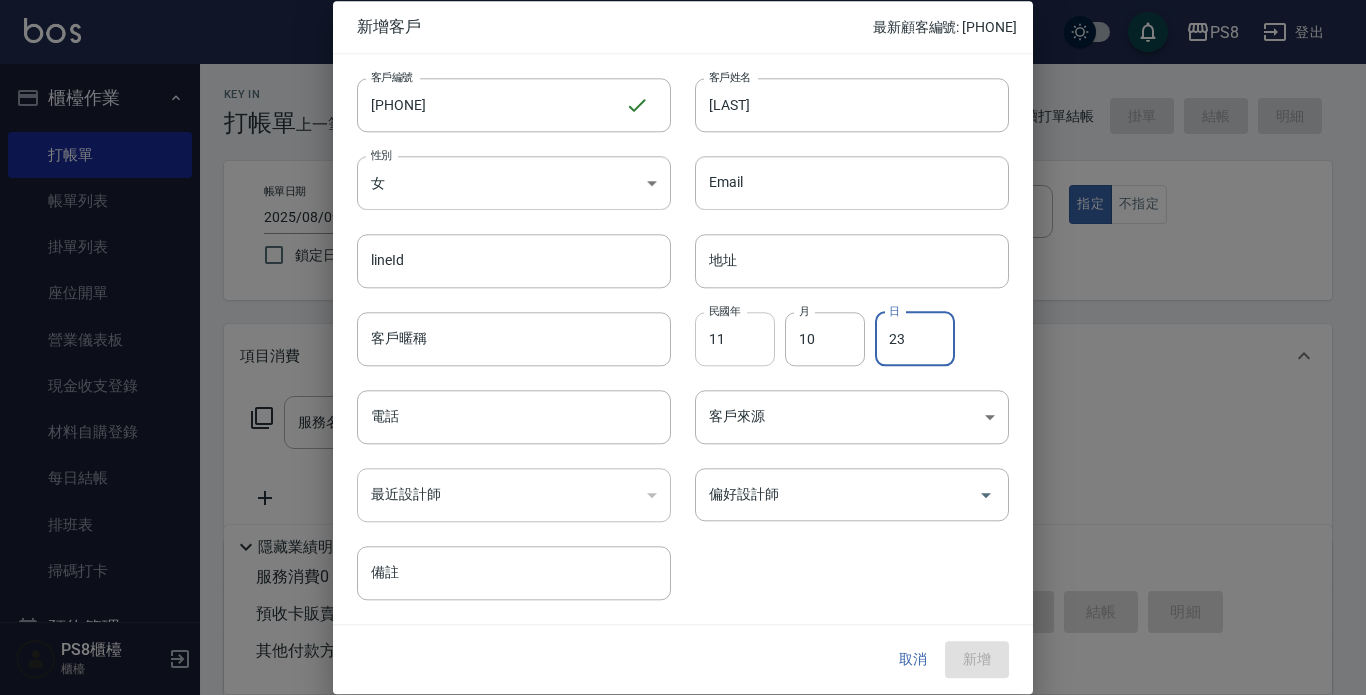 type on "23" 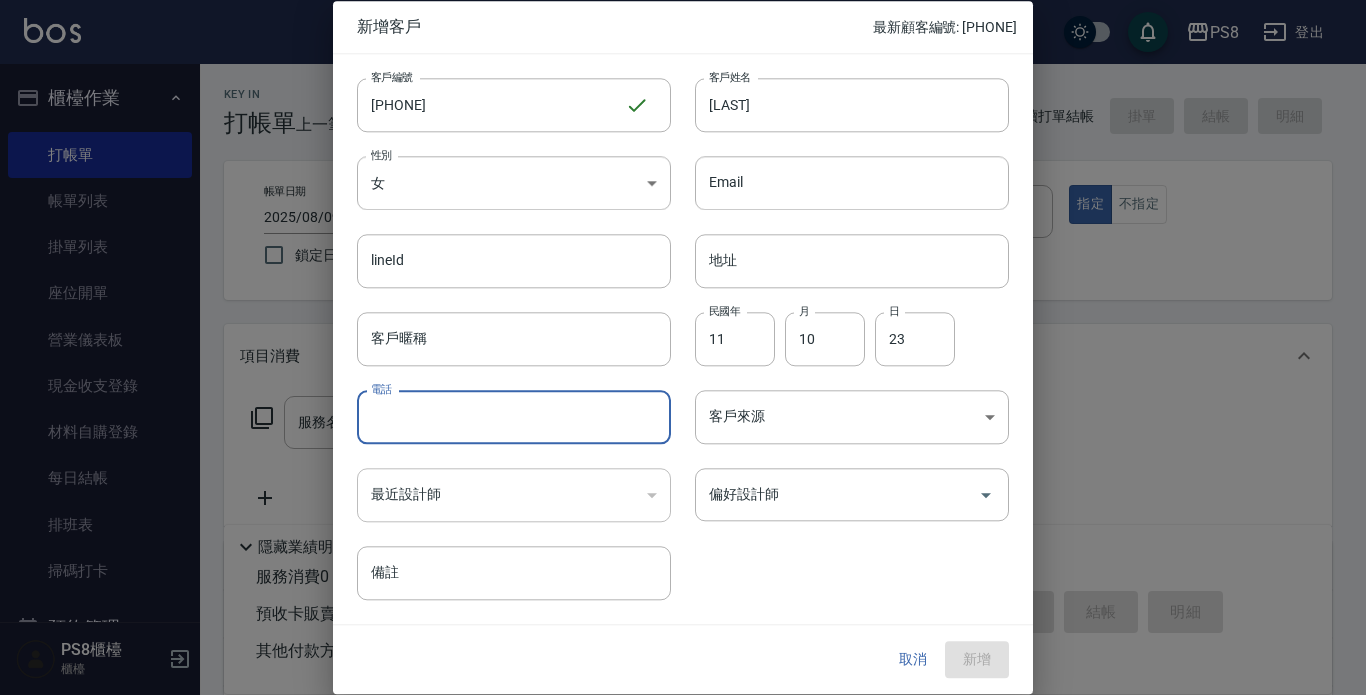 click on "電話" at bounding box center [514, 417] 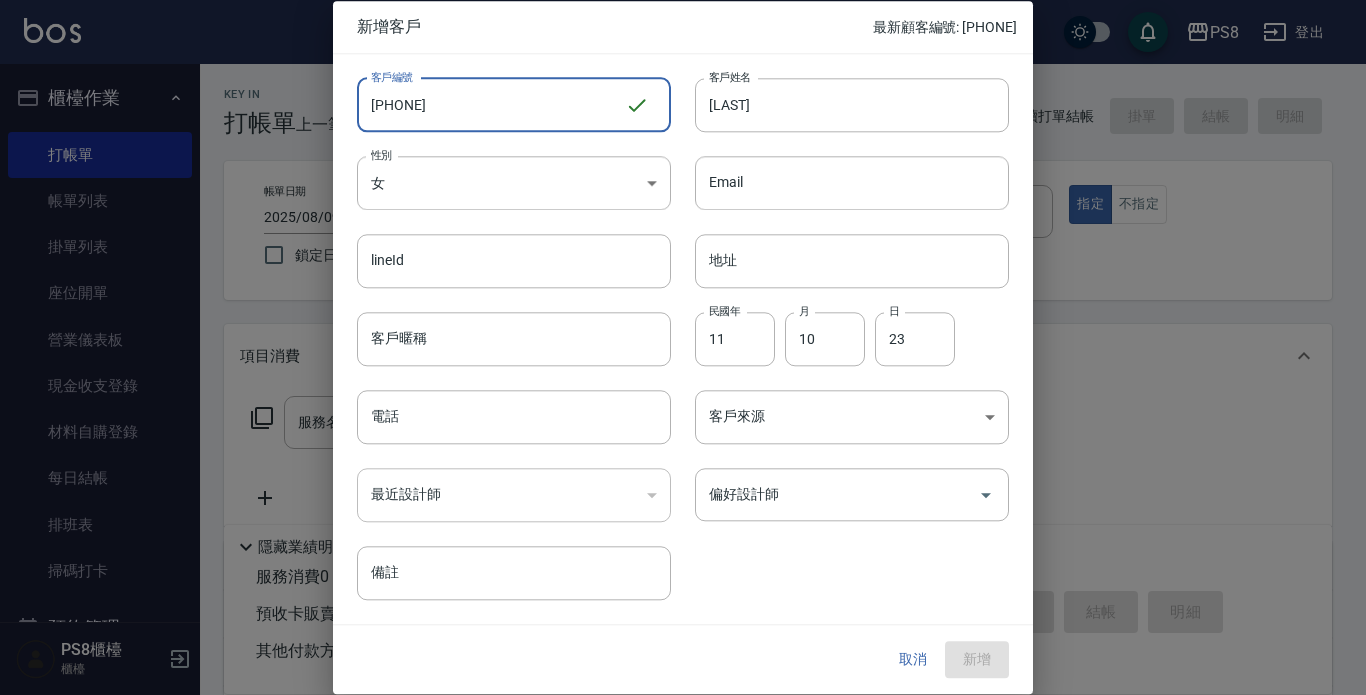 drag, startPoint x: 475, startPoint y: 85, endPoint x: 344, endPoint y: 108, distance: 133.00375 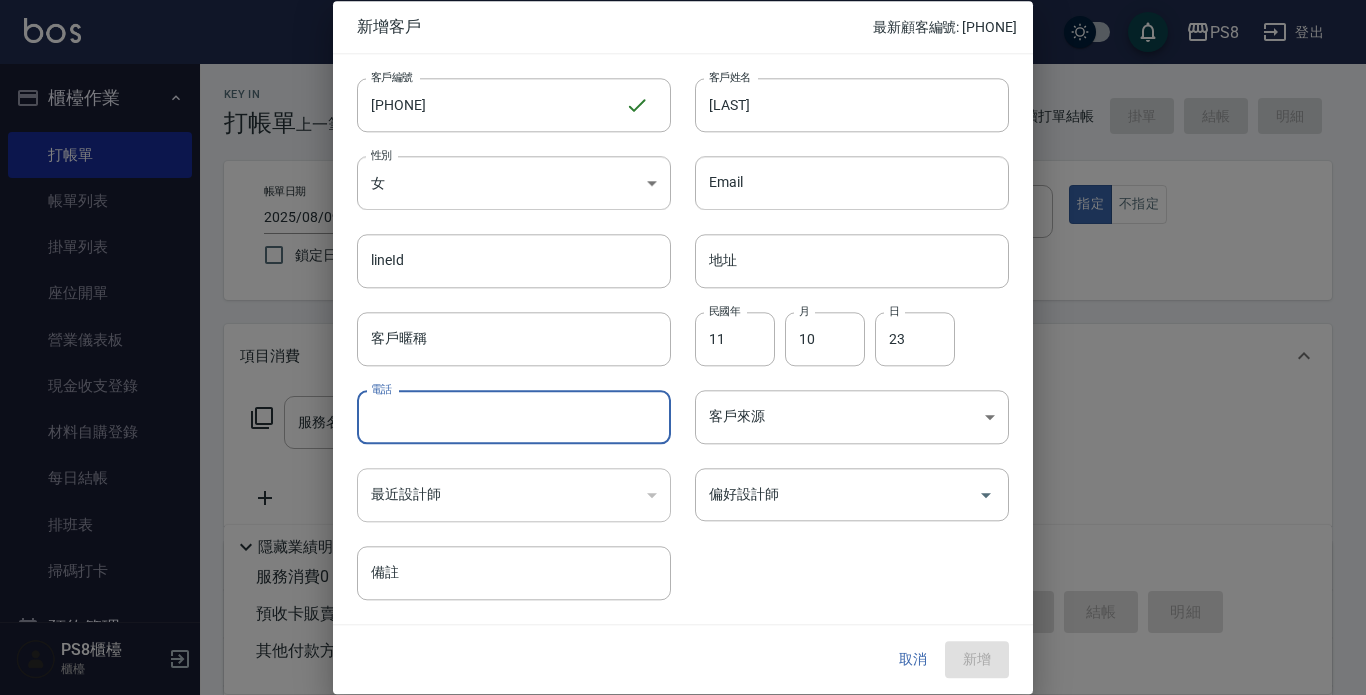 click on "電話" at bounding box center [514, 417] 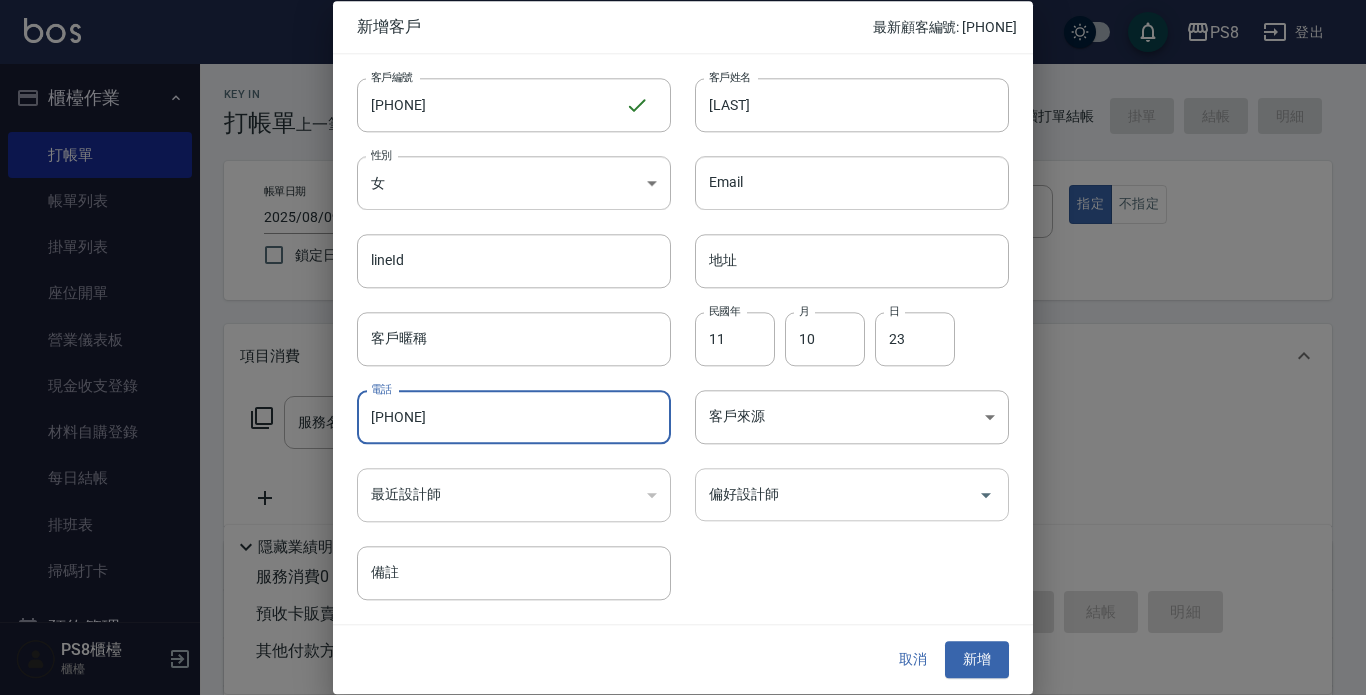 type on "0905445276" 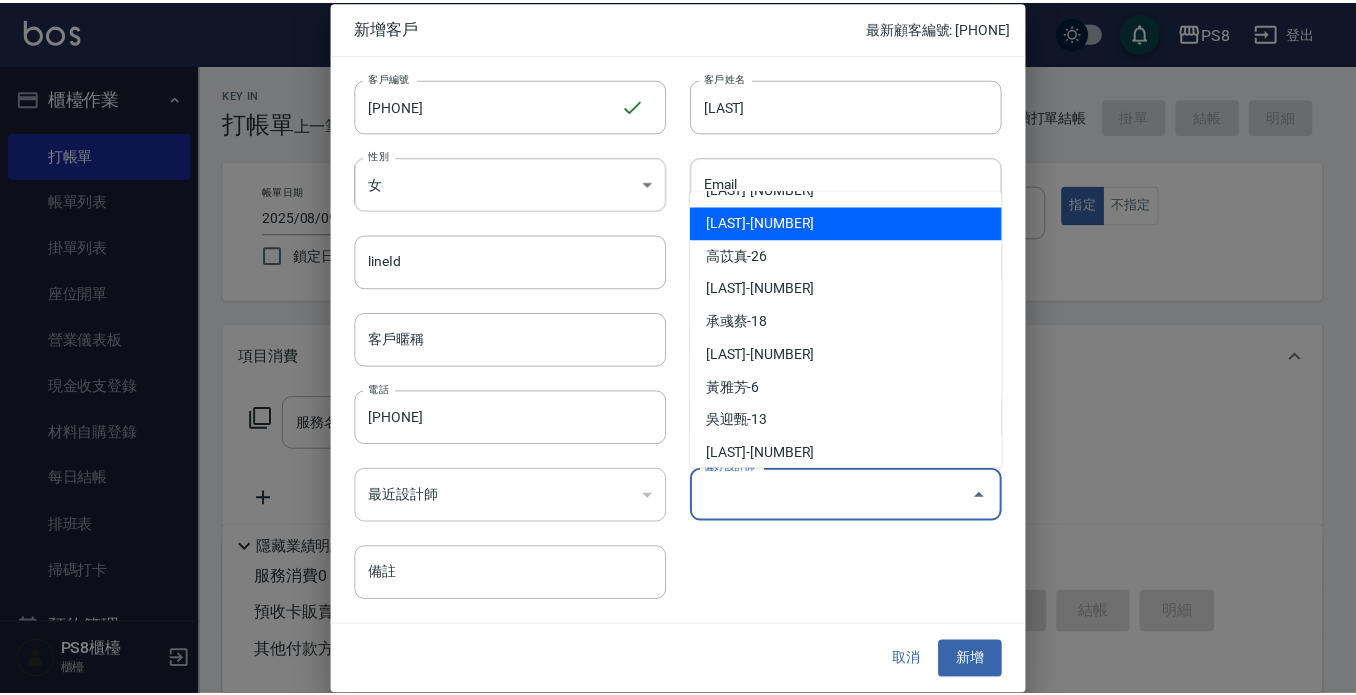 scroll, scrollTop: 629, scrollLeft: 0, axis: vertical 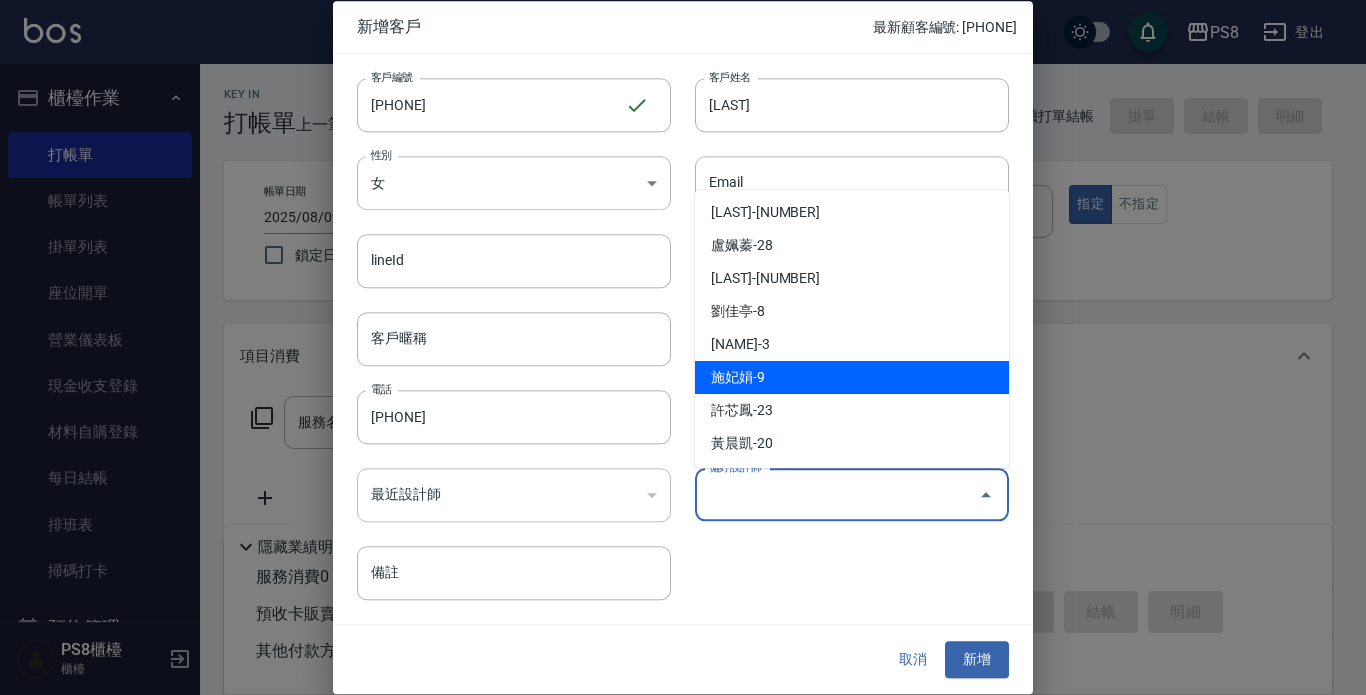 drag, startPoint x: 805, startPoint y: 384, endPoint x: 908, endPoint y: 415, distance: 107.563934 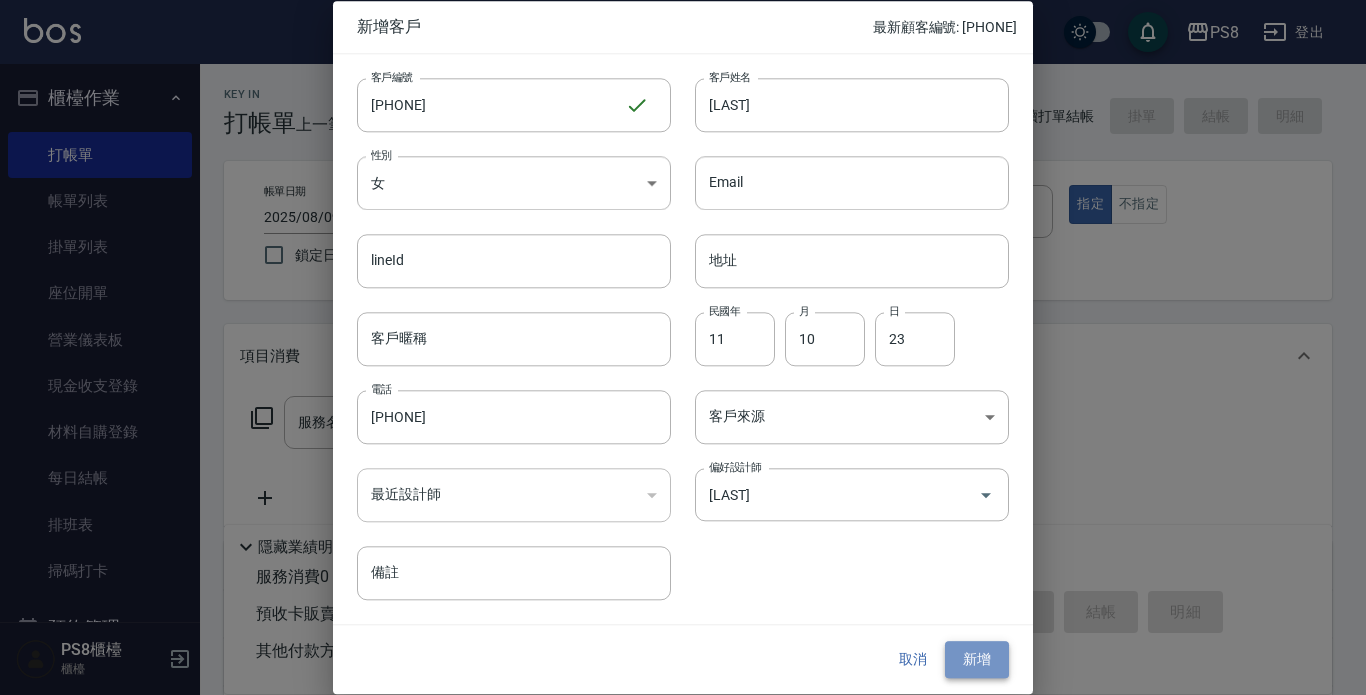 click on "新增" at bounding box center (977, 660) 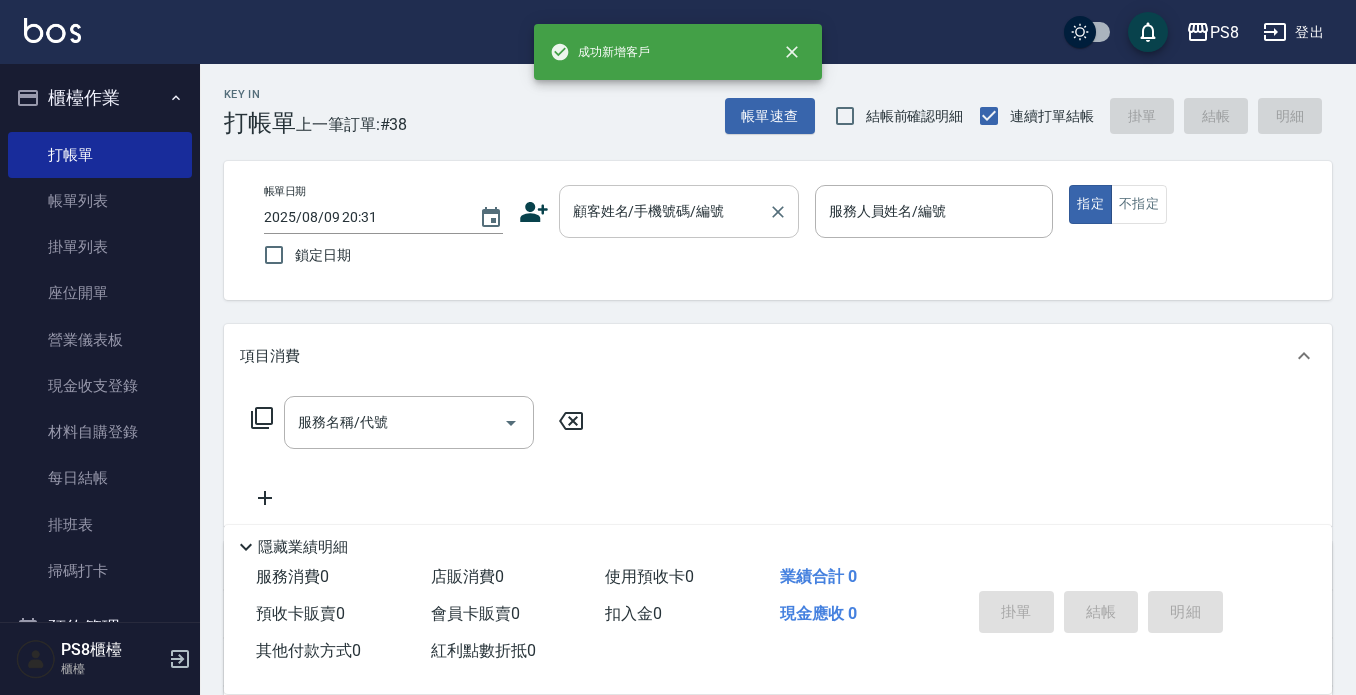 drag, startPoint x: 566, startPoint y: 168, endPoint x: 613, endPoint y: 197, distance: 55.226807 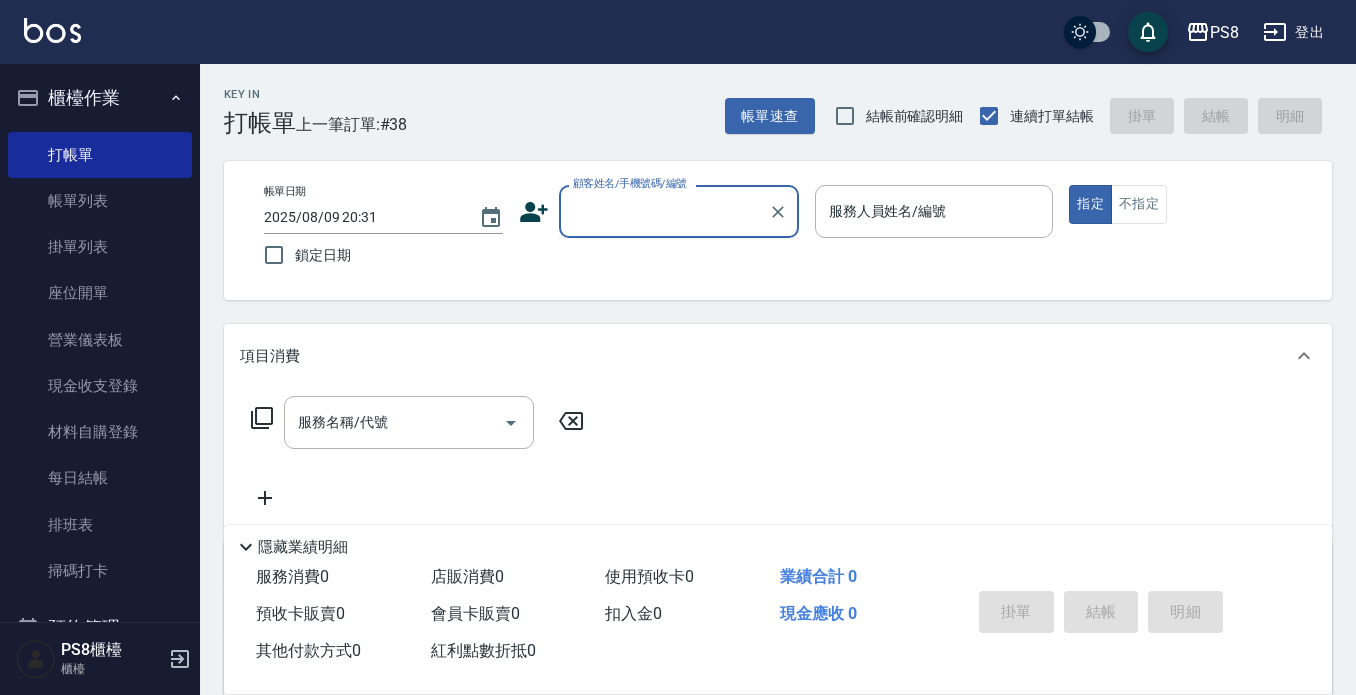 click on "顧客姓名/手機號碼/編號" at bounding box center (664, 211) 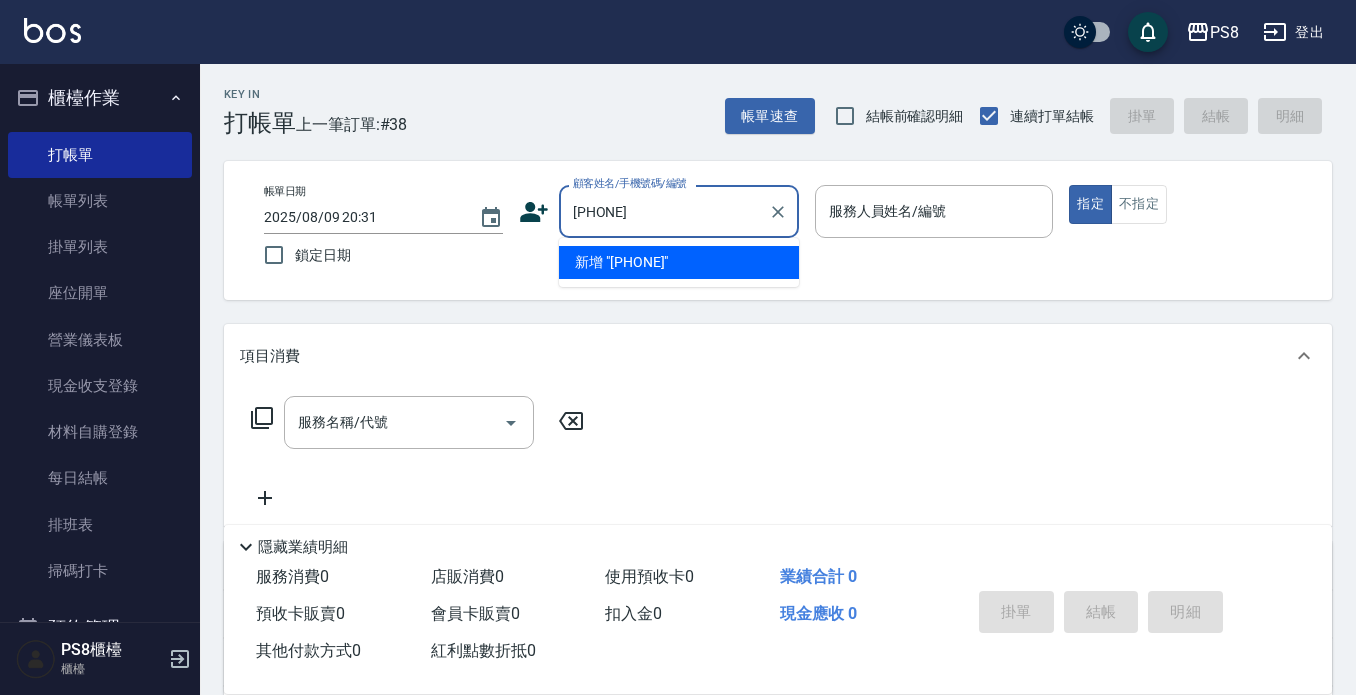 type on "090544527" 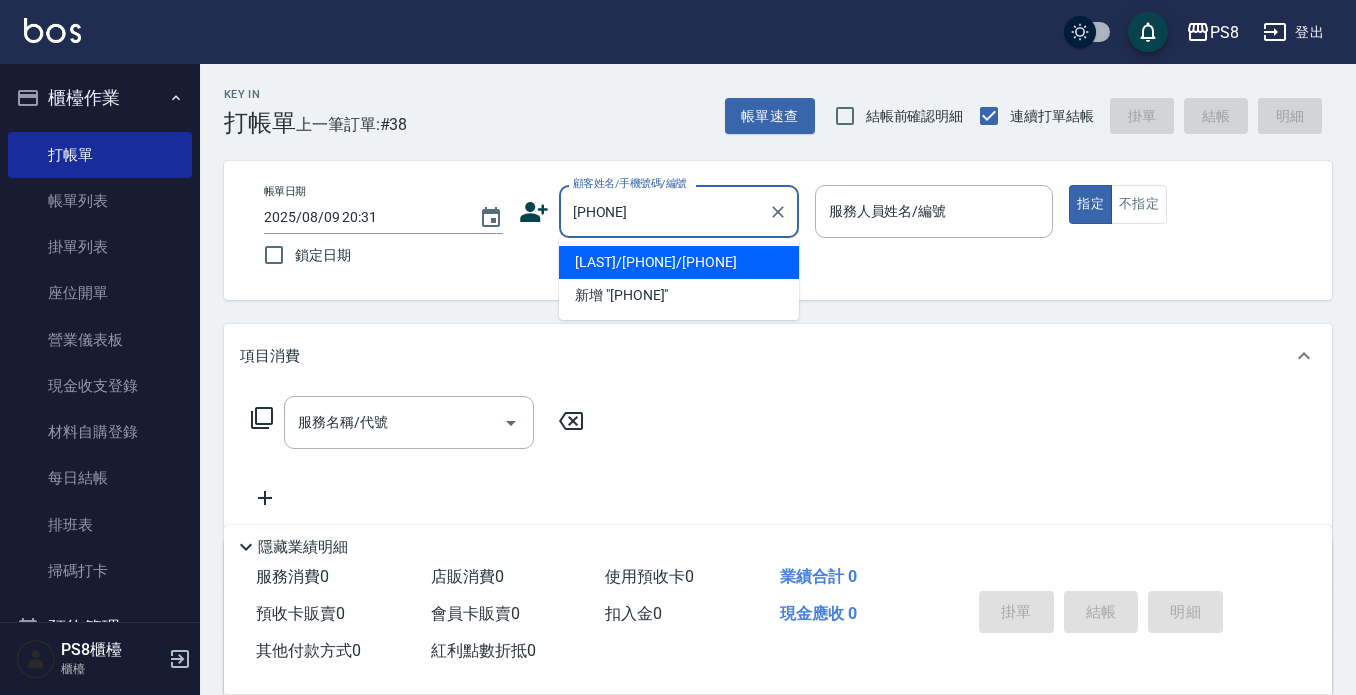 drag, startPoint x: 661, startPoint y: 214, endPoint x: 371, endPoint y: 256, distance: 293.0256 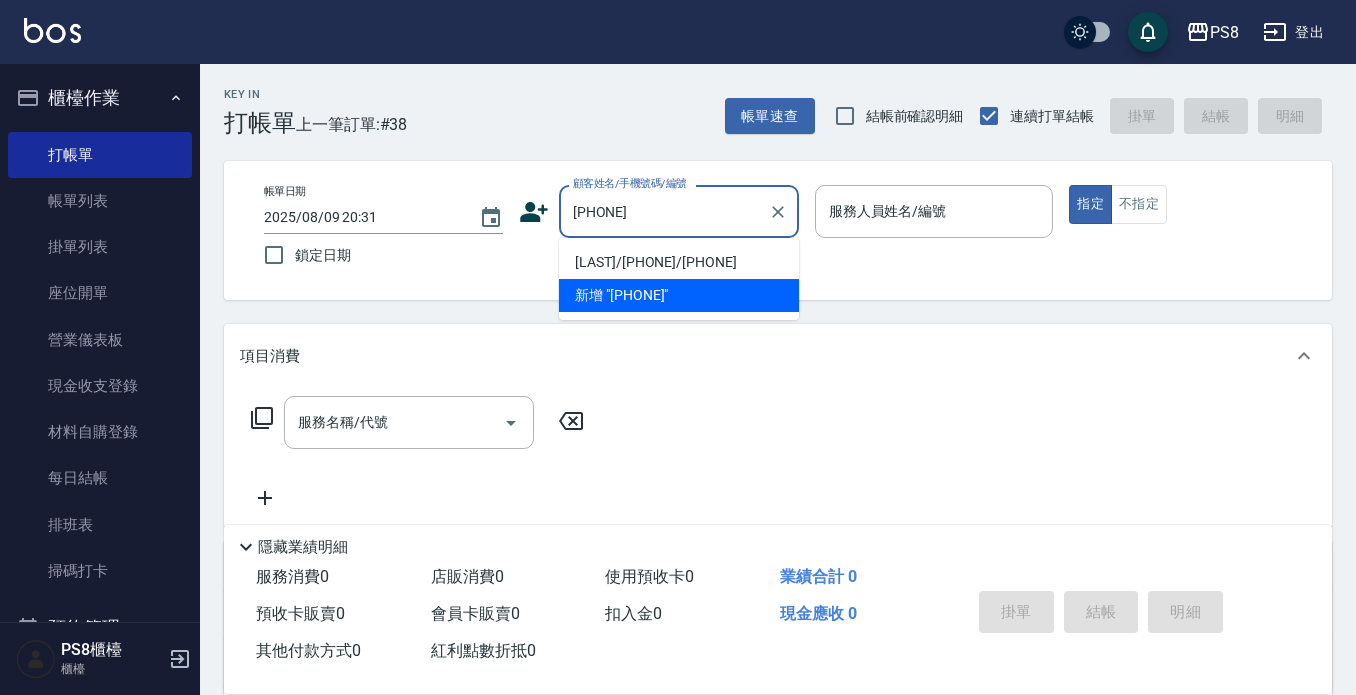 click on "鄒旻家/0921230811/0921230811" at bounding box center [679, 262] 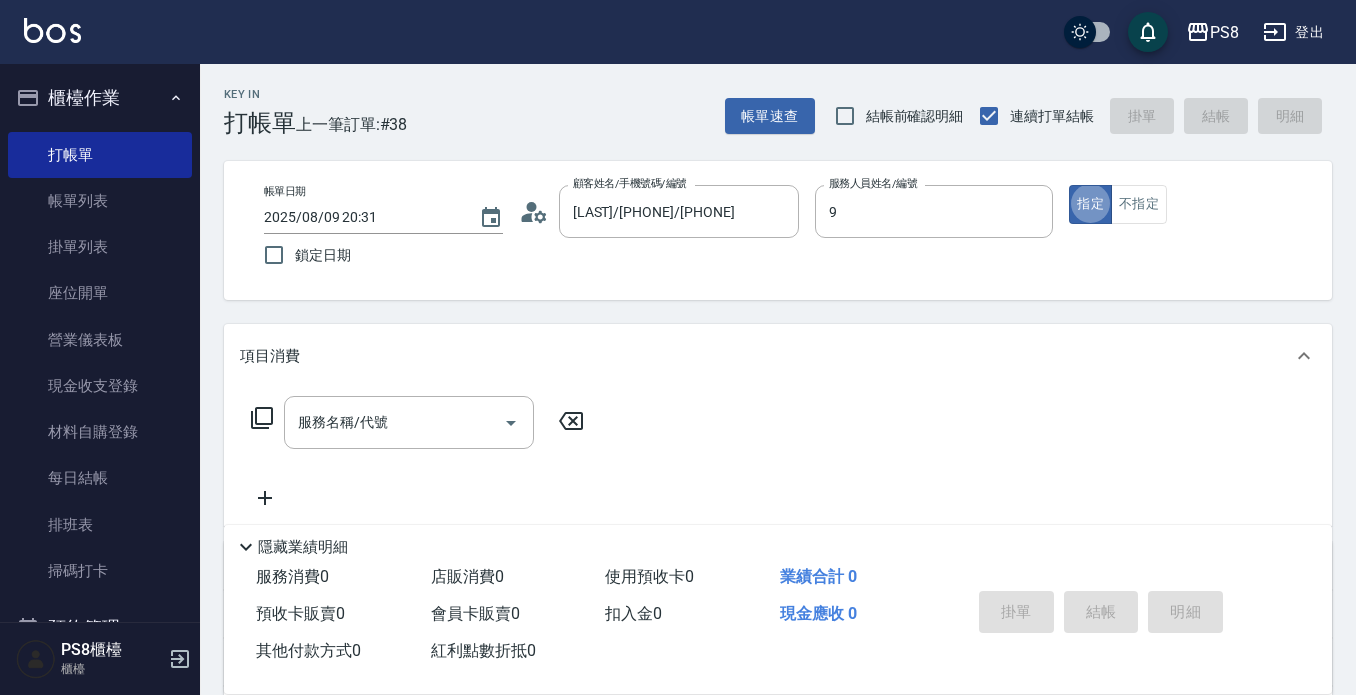 type on "TEDDY-9" 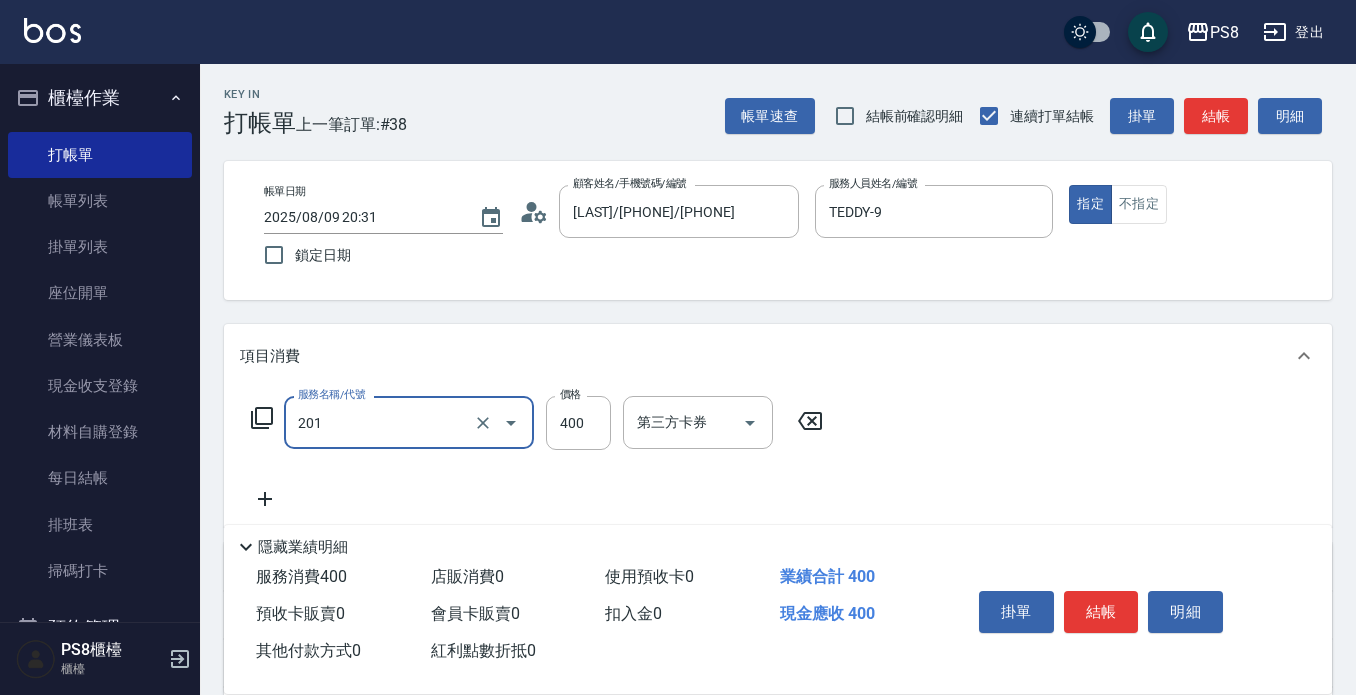 type on "洗剪400(201)" 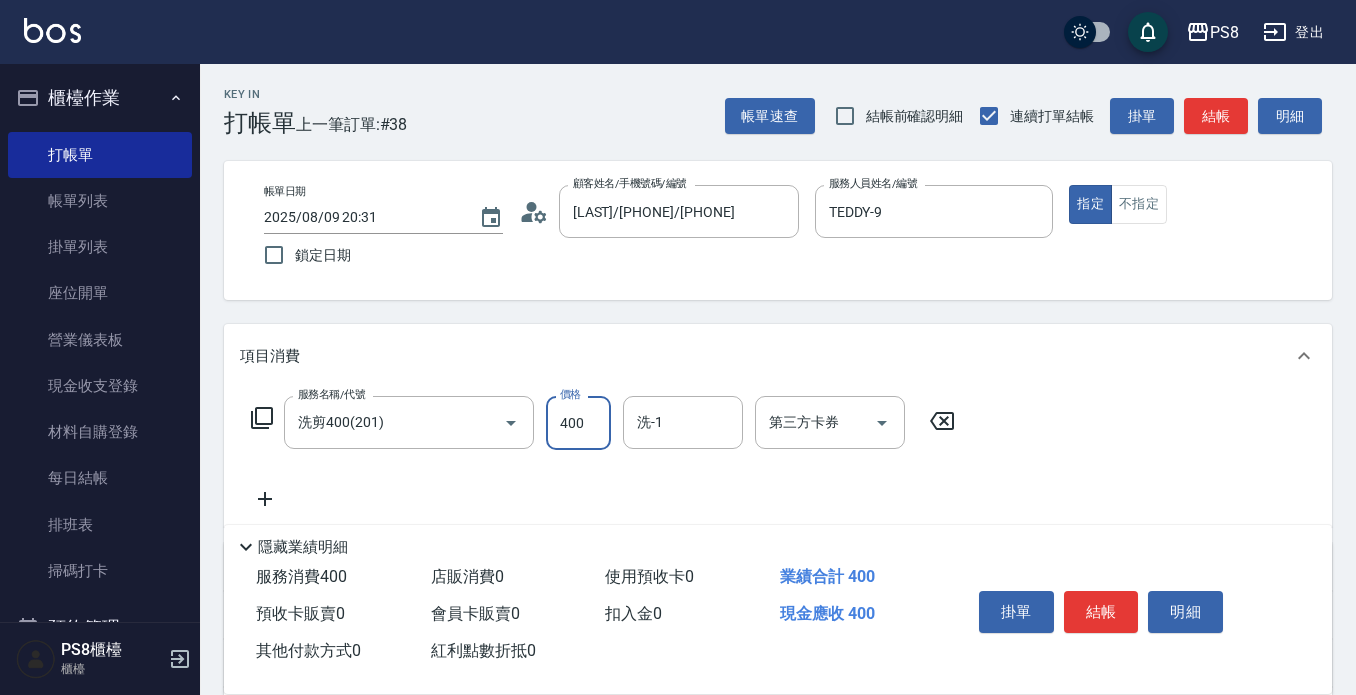 click on "服務名稱/代號 洗剪400(201) 服務名稱/代號 價格 400 價格 洗-1 洗-1 第三方卡券 第三方卡券" at bounding box center [603, 453] 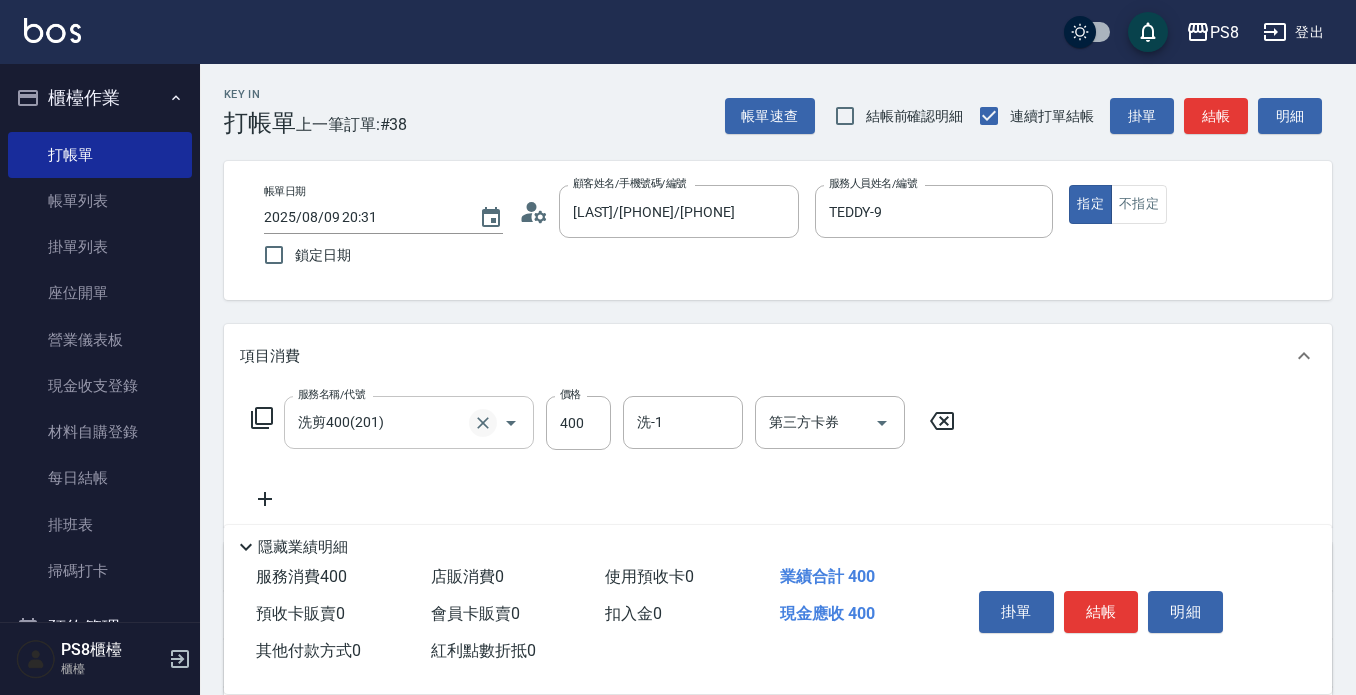 click 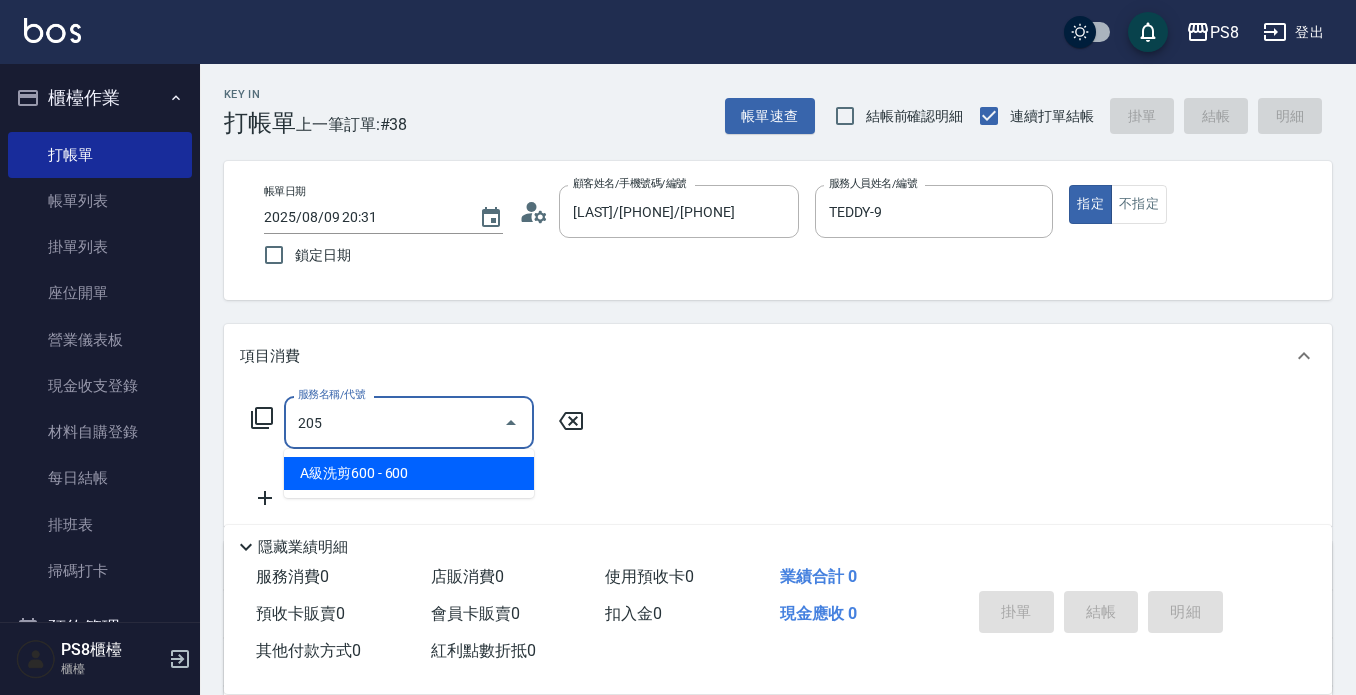 type on "A級洗剪600(205)" 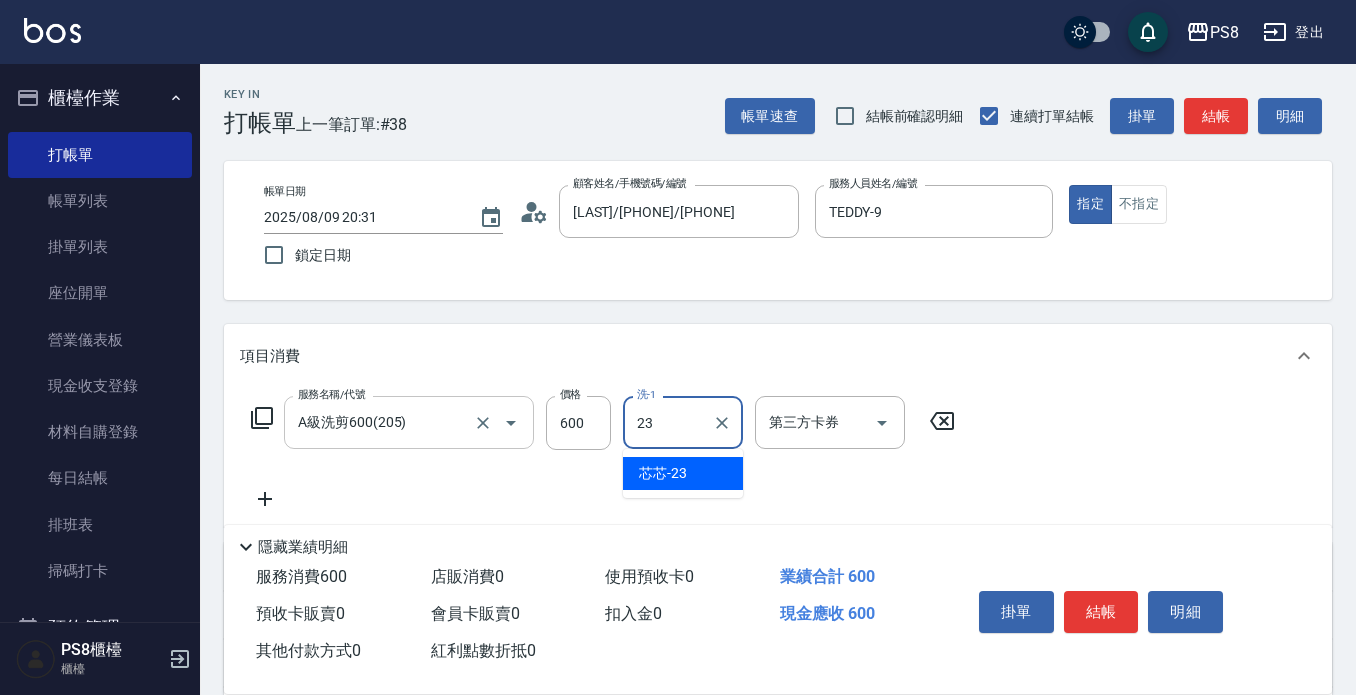 type on "芯芯-23" 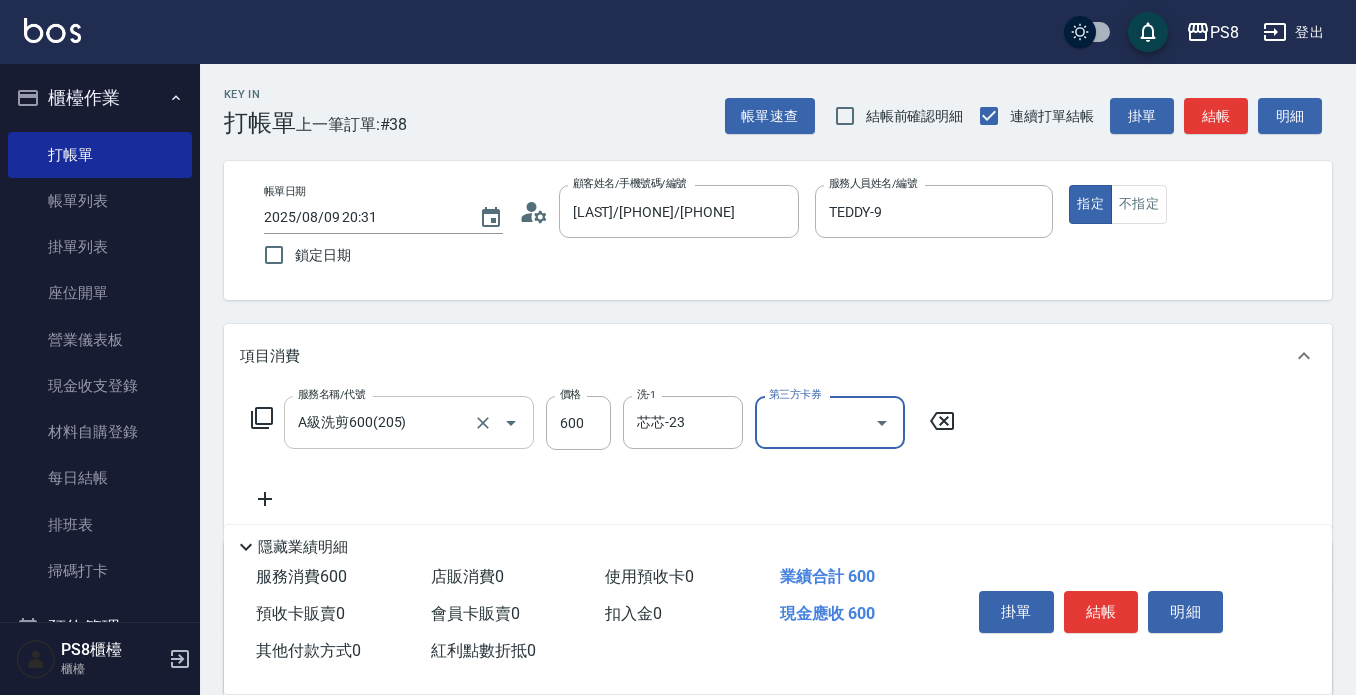 click on "掛單 結帳 明細" at bounding box center (1101, 614) 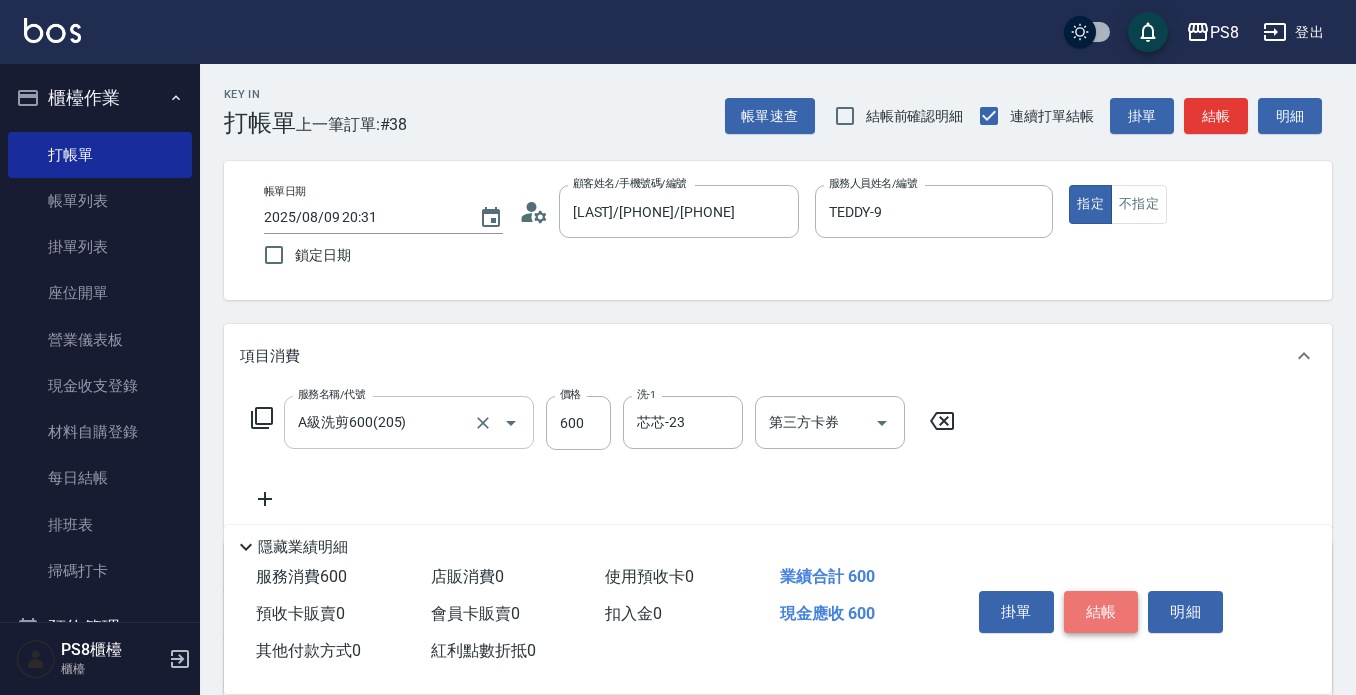 click on "結帳" at bounding box center [1101, 612] 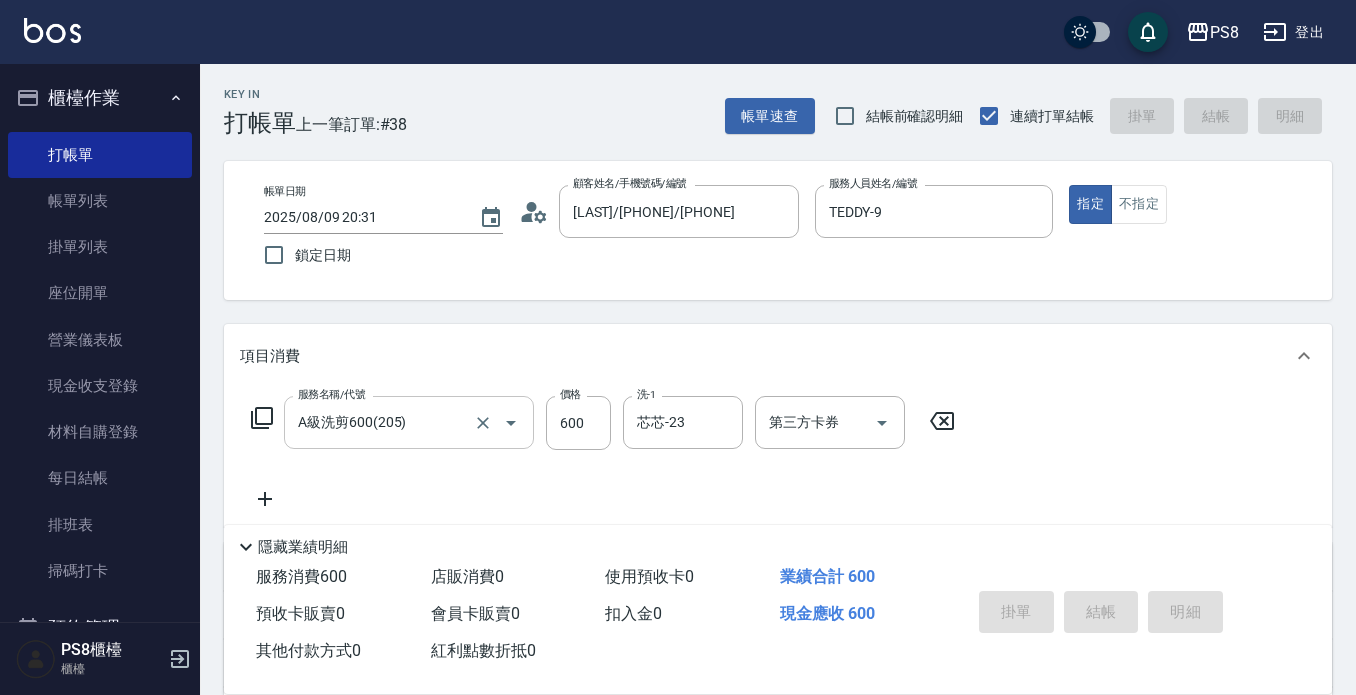 type on "2025/08/09 20:32" 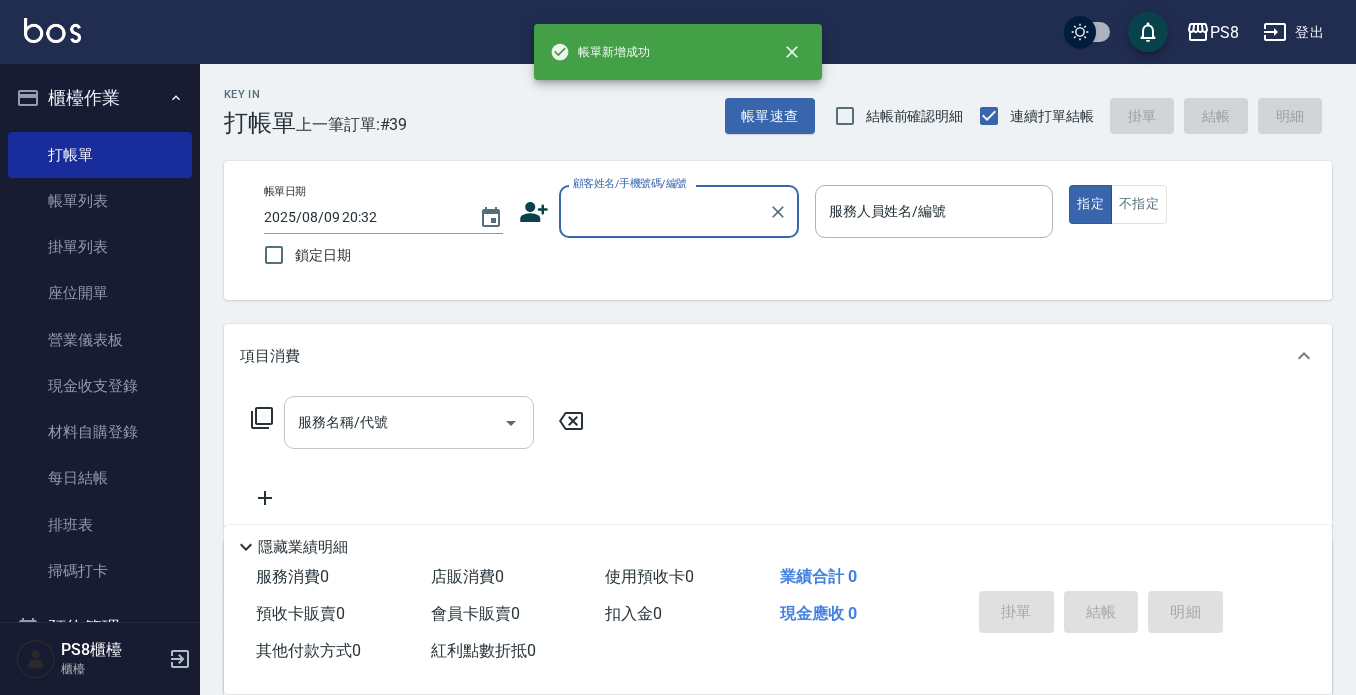 scroll, scrollTop: 0, scrollLeft: 0, axis: both 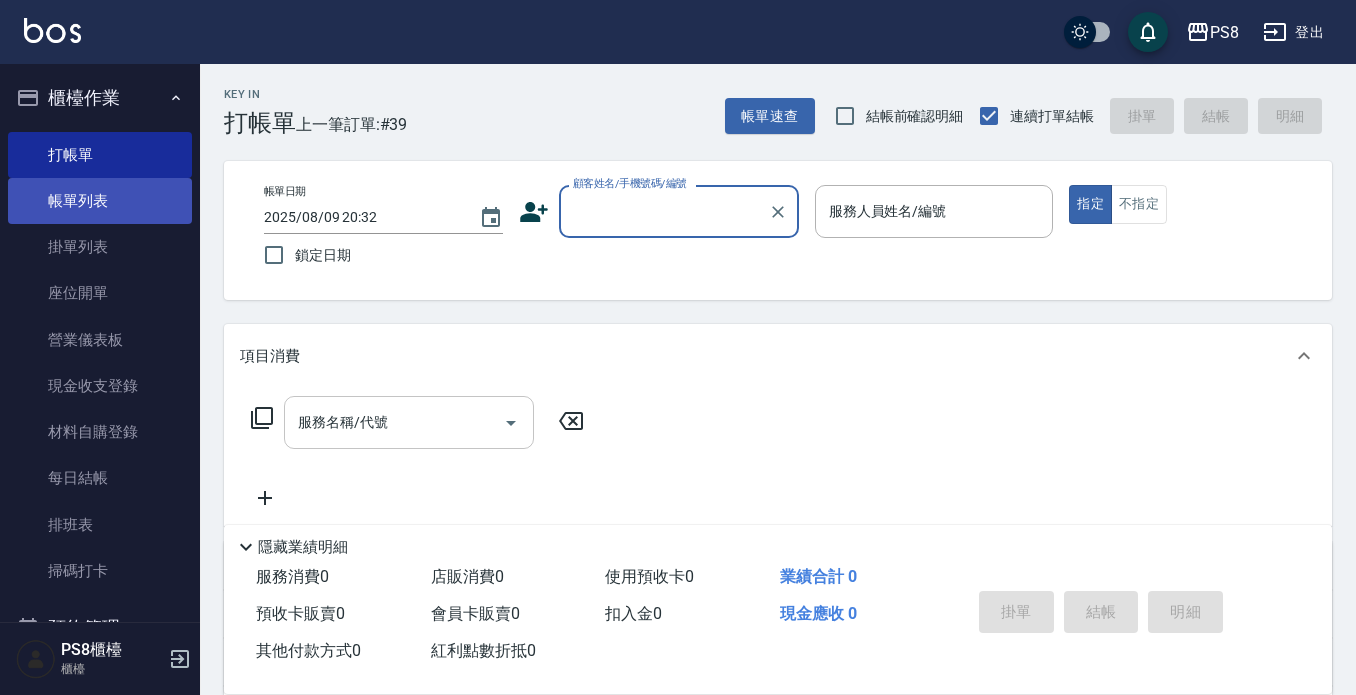 click on "帳單列表" at bounding box center [100, 201] 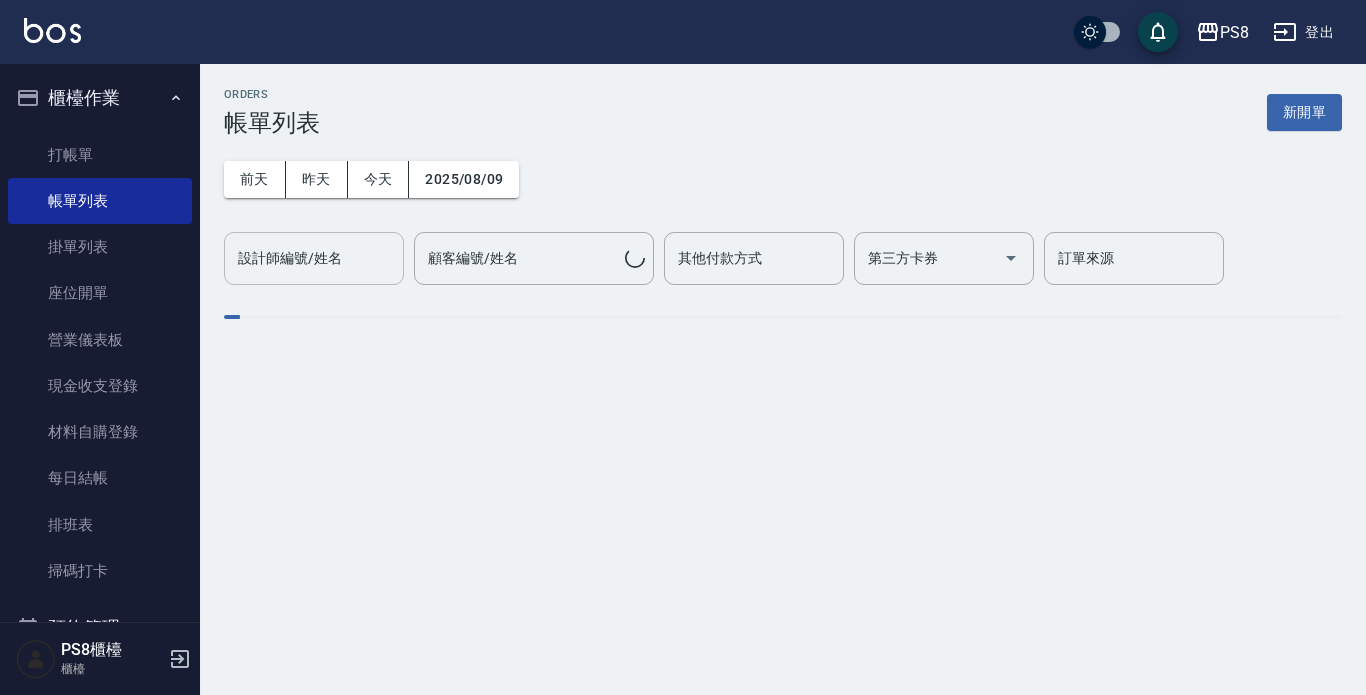 click on "設計師編號/姓名 設計師編號/姓名" at bounding box center (314, 258) 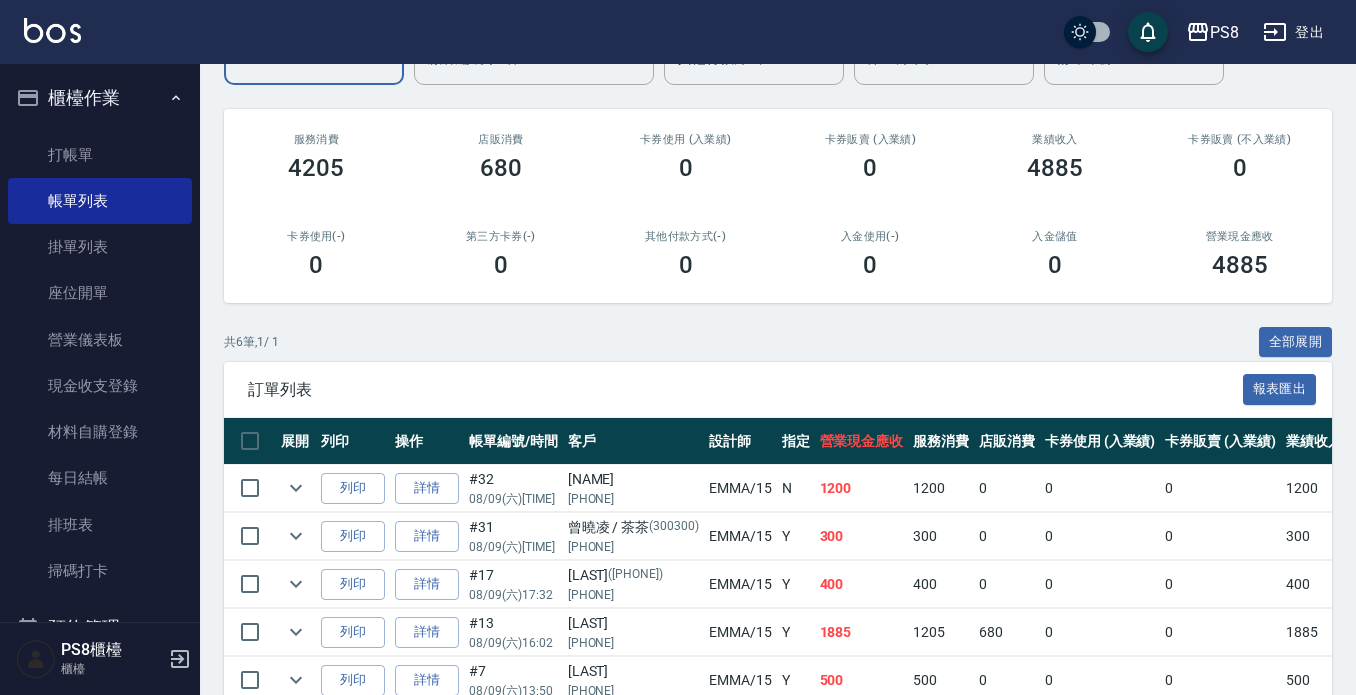 scroll, scrollTop: 300, scrollLeft: 0, axis: vertical 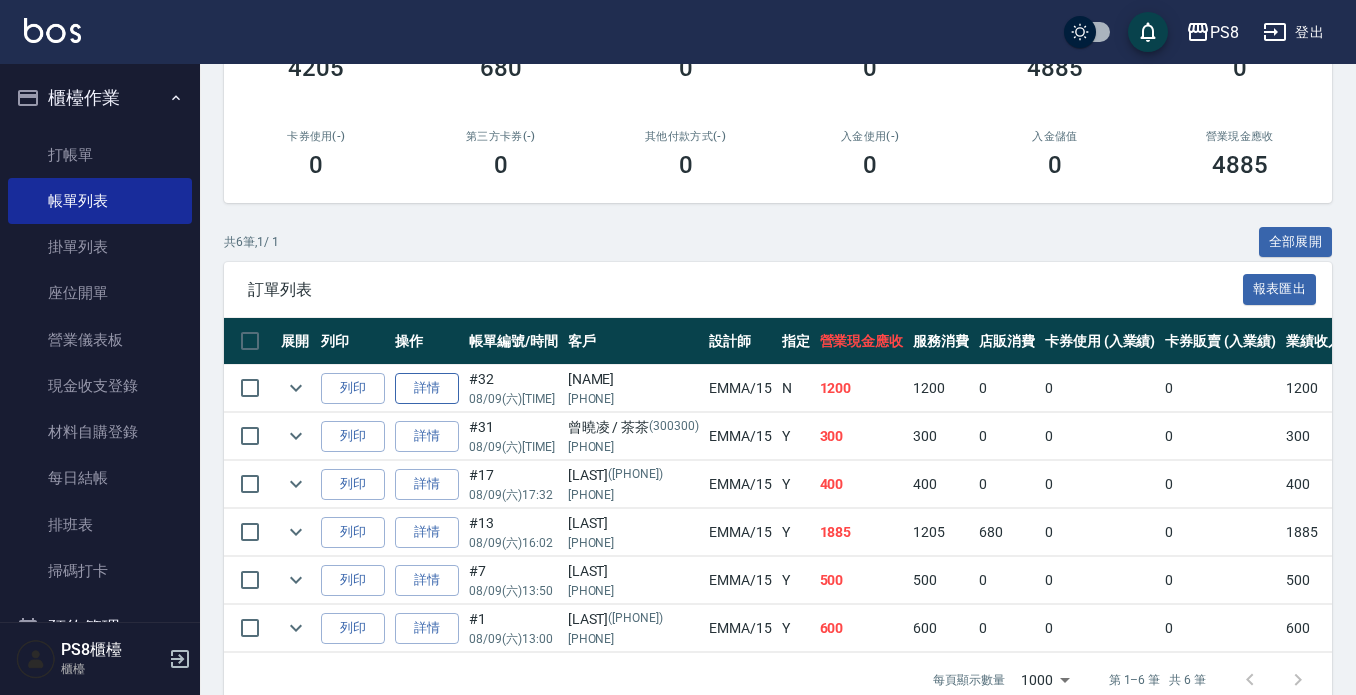 type on "EMMA-15" 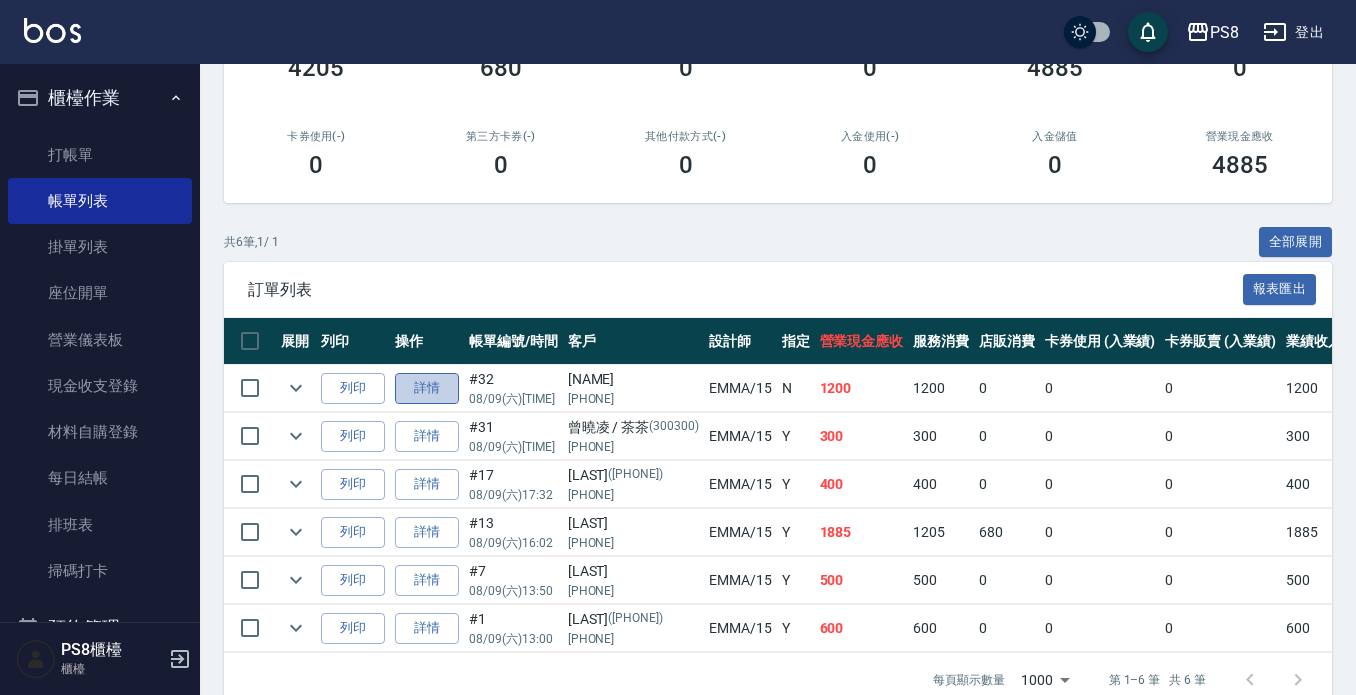 click on "詳情" at bounding box center (427, 388) 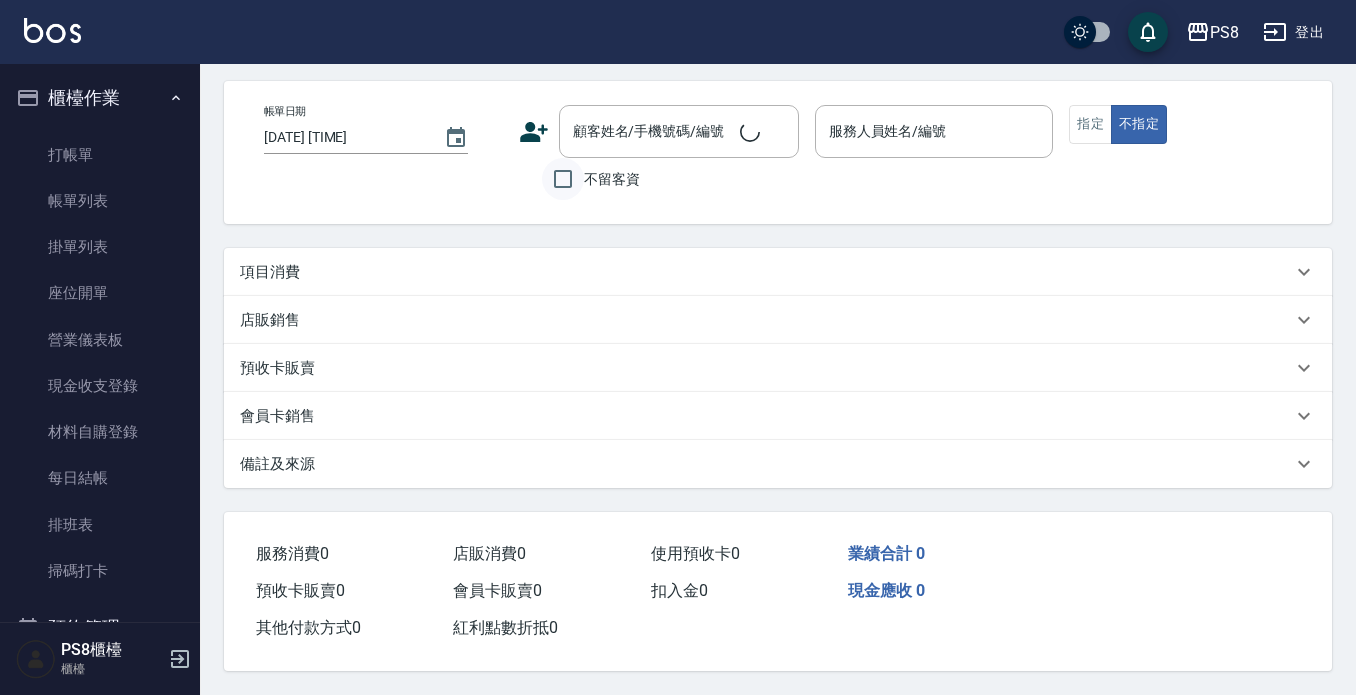 scroll, scrollTop: 0, scrollLeft: 0, axis: both 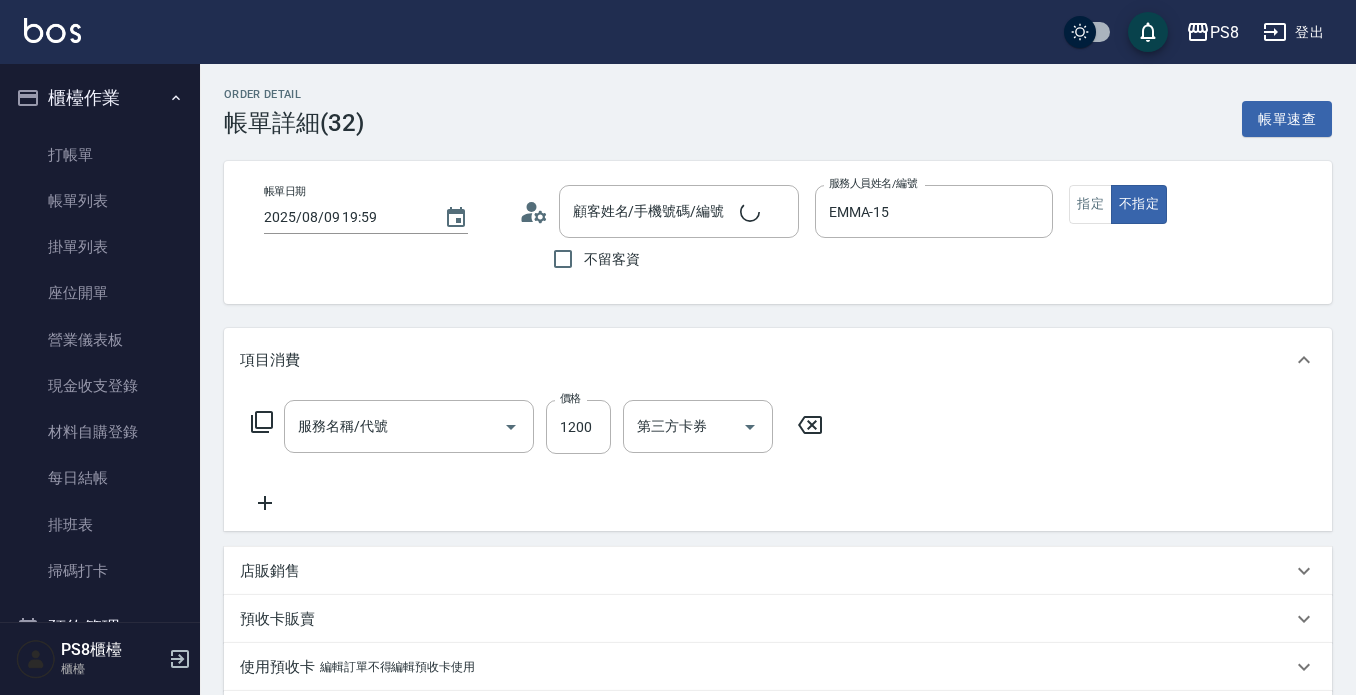 type on "2025/08/09 19:59" 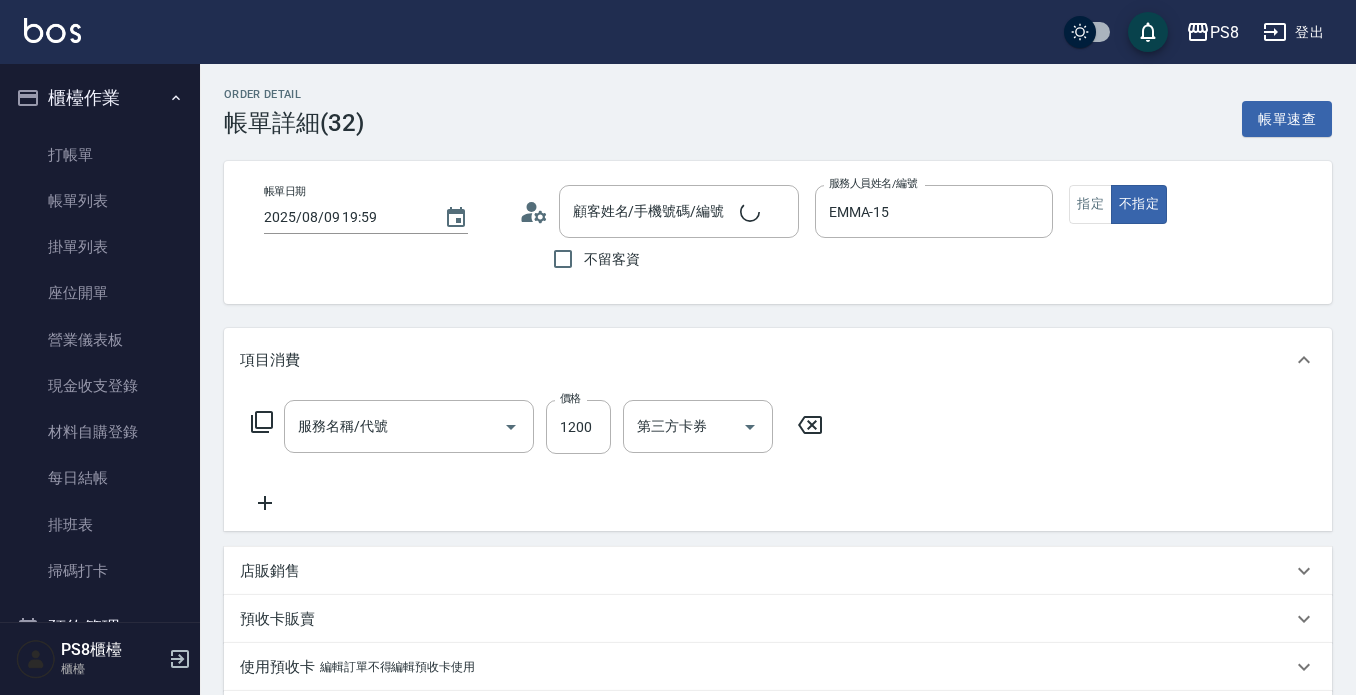 type on "EMMA-15" 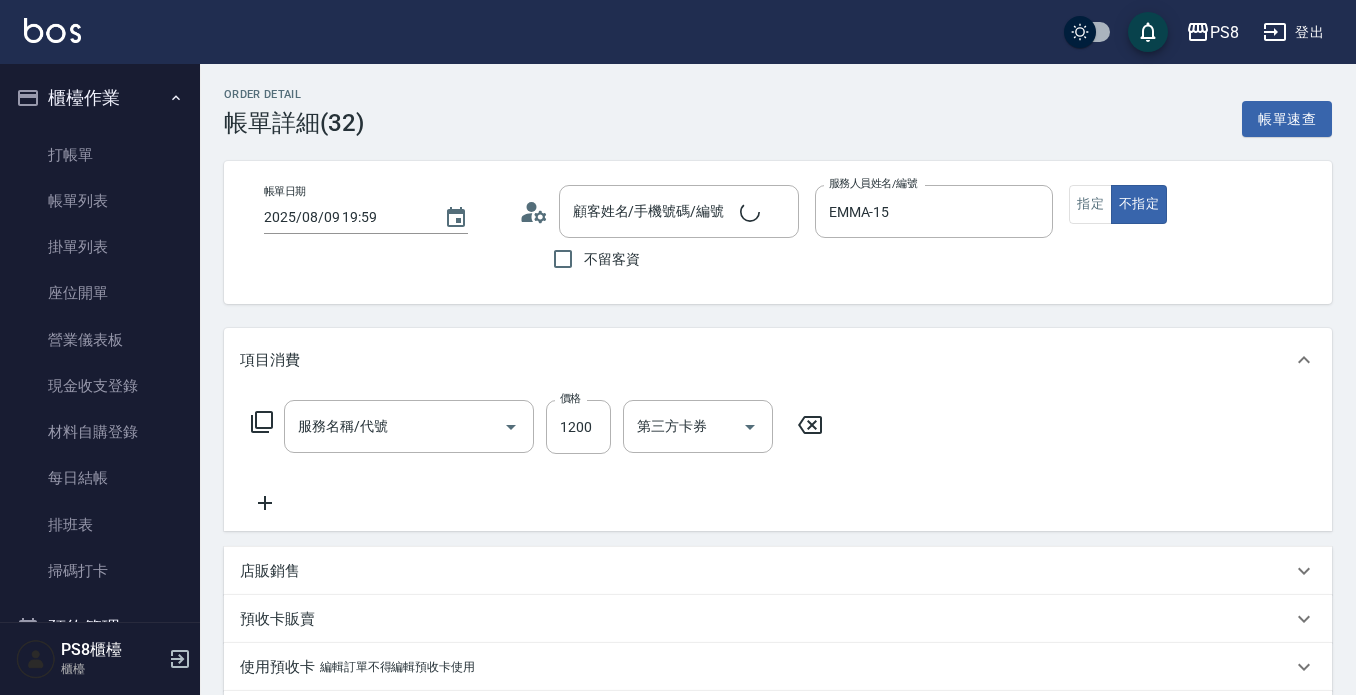 scroll, scrollTop: 356, scrollLeft: 0, axis: vertical 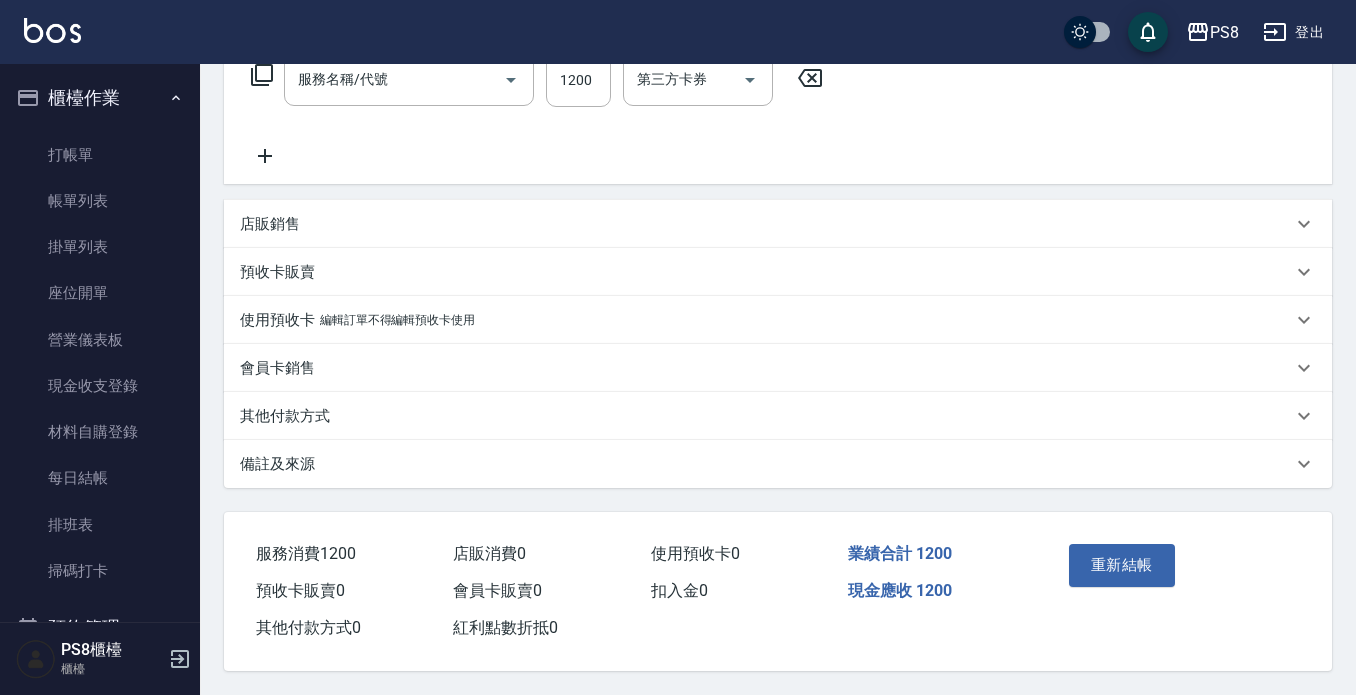 type on "溫采晴/0903911730/" 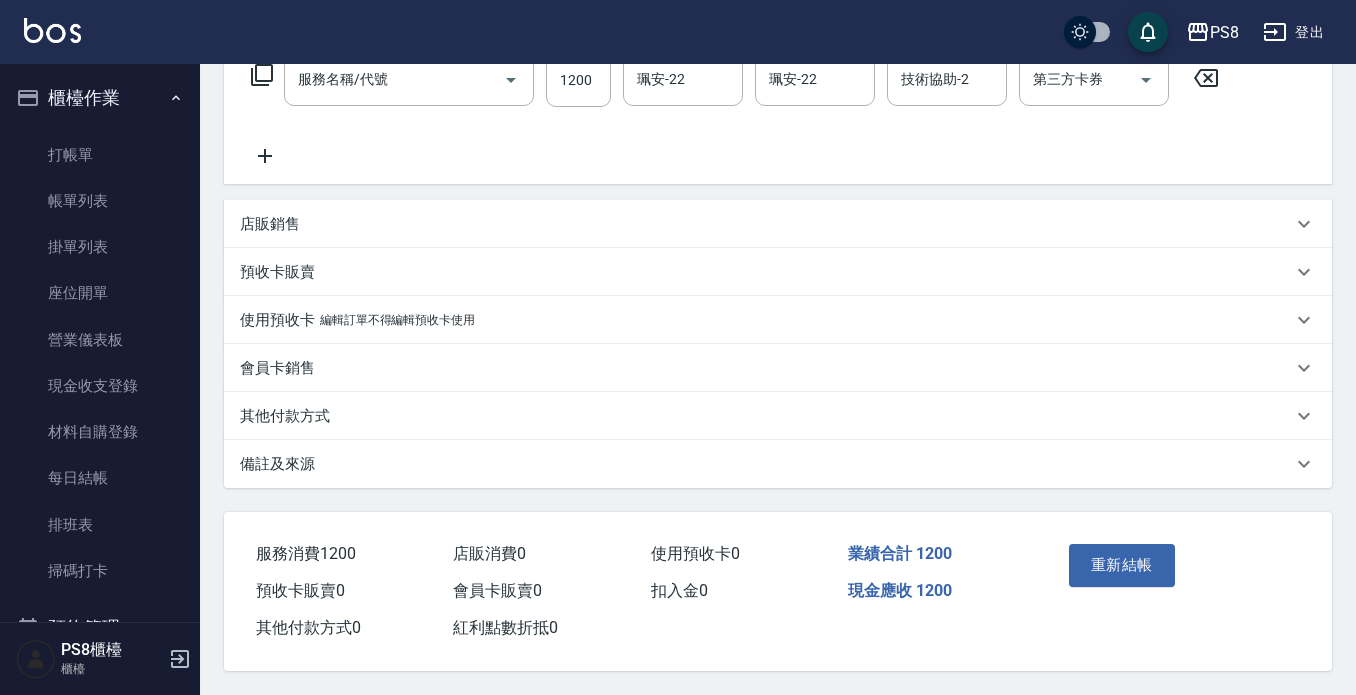 type on "蘆薈療程1200(512)" 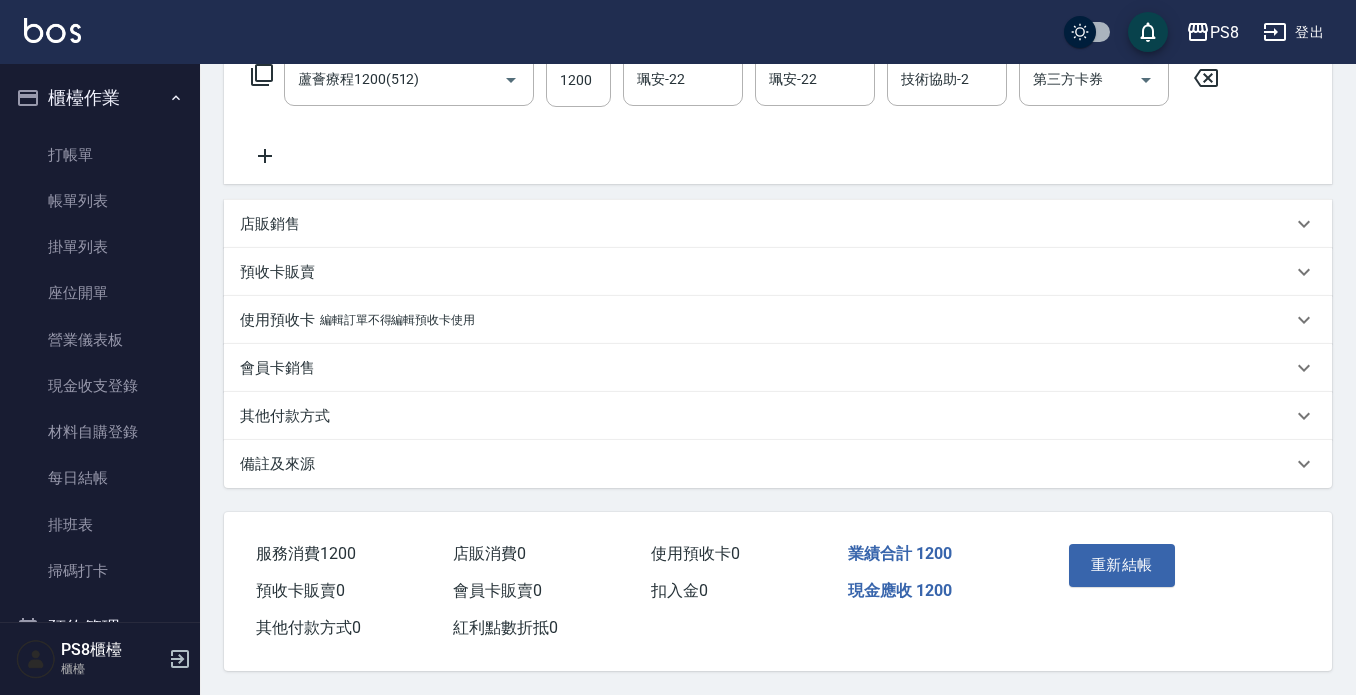 click on "店販銷售" at bounding box center [270, 224] 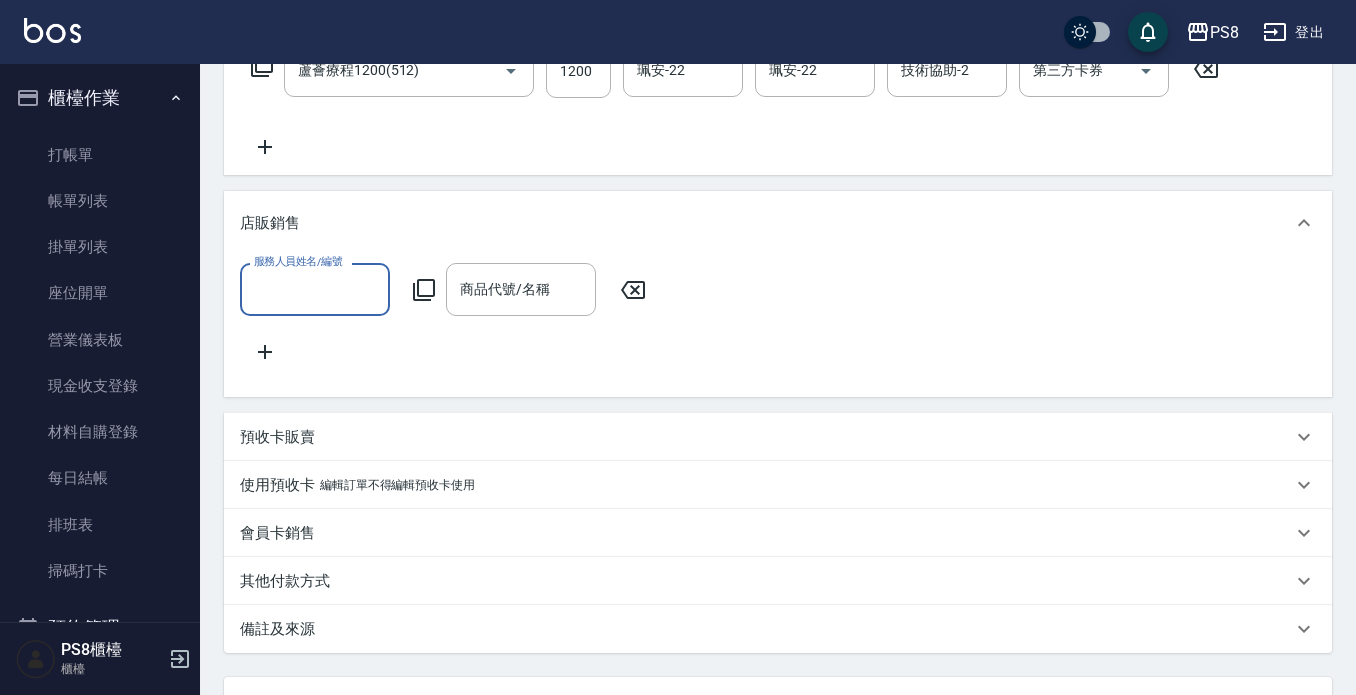 scroll, scrollTop: 0, scrollLeft: 0, axis: both 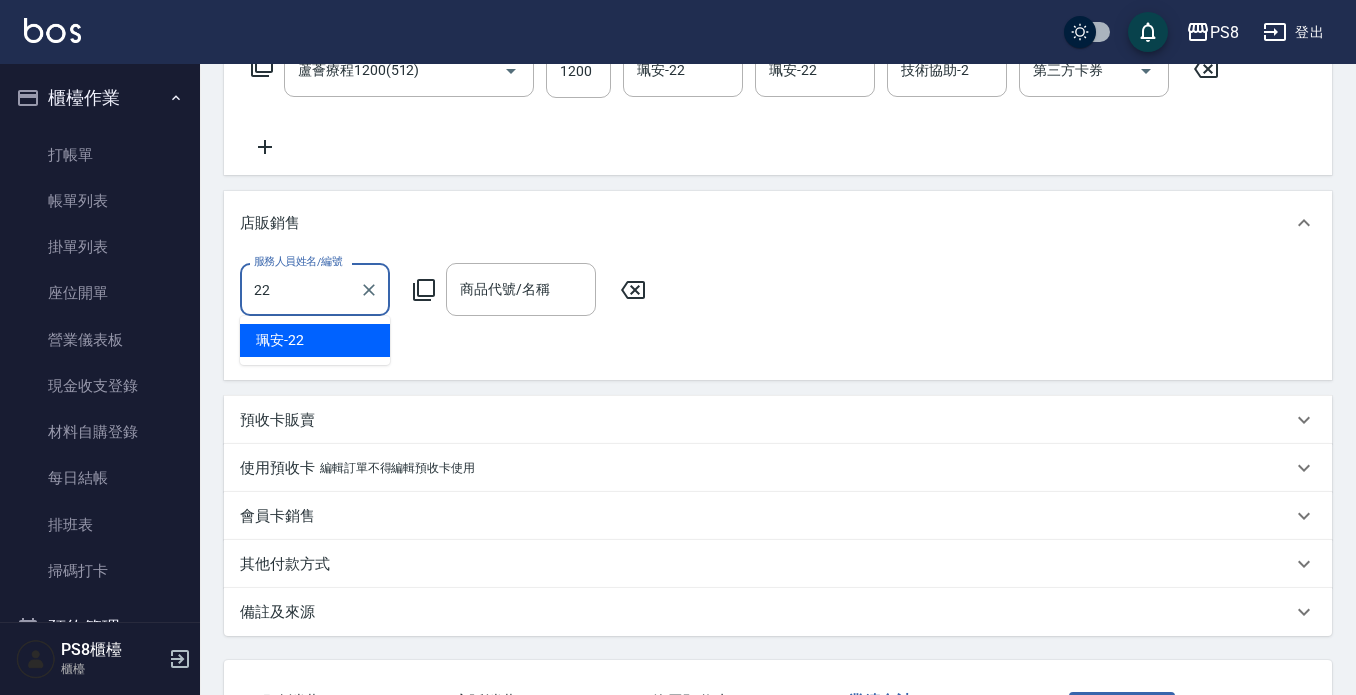 type on "珮安-22" 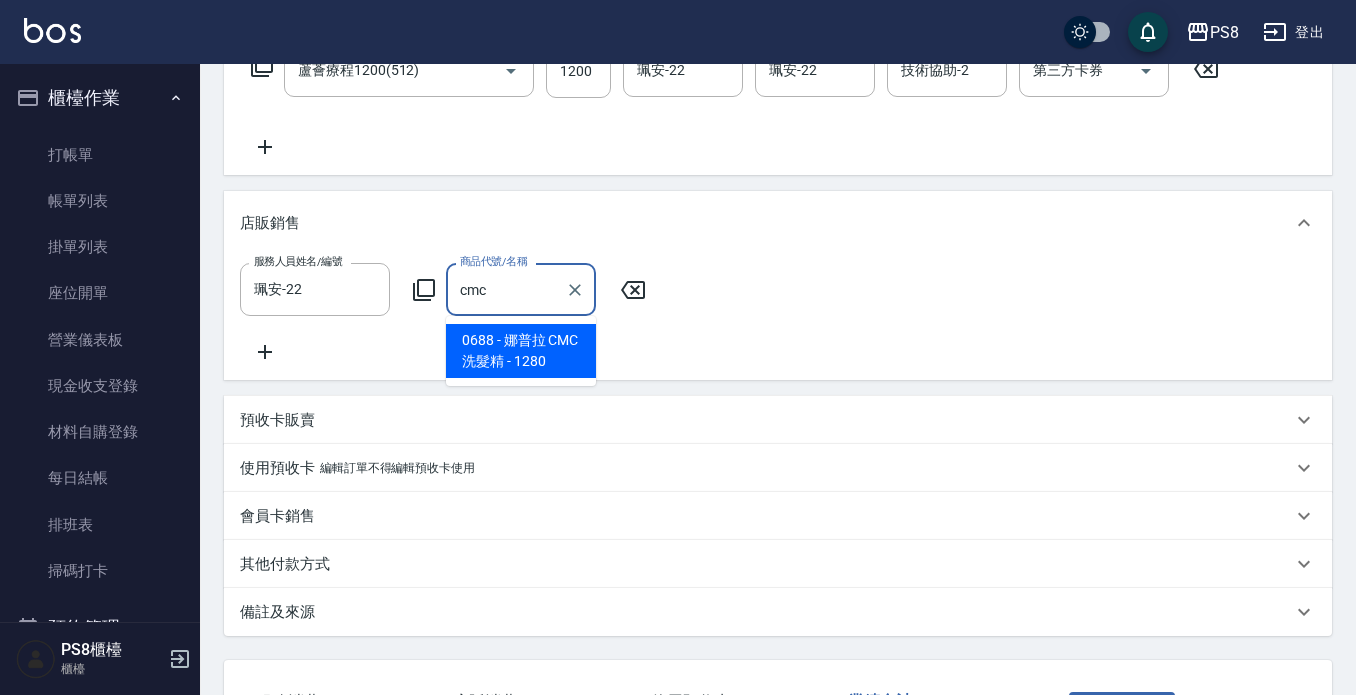 click on "0688 - 娜普拉 CMC 洗髮精 - 1280" at bounding box center [521, 351] 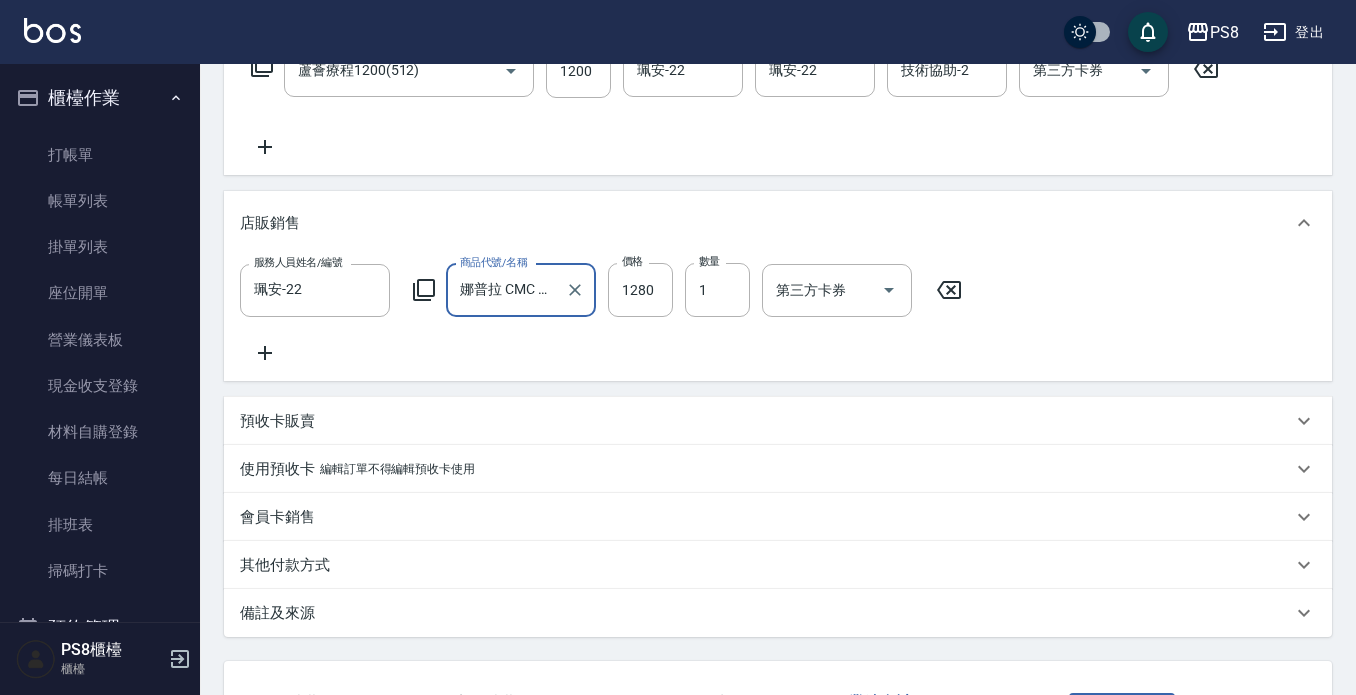 type on "娜普拉 CMC 洗髮精" 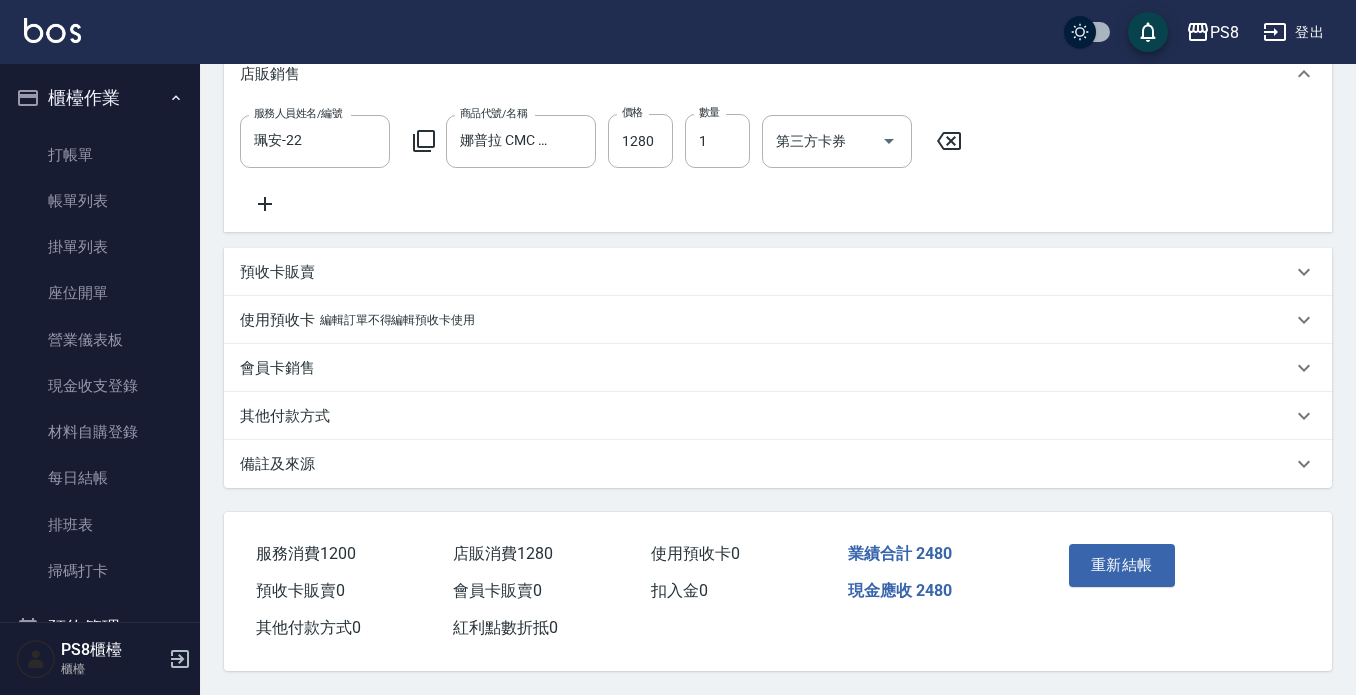 scroll, scrollTop: 531, scrollLeft: 0, axis: vertical 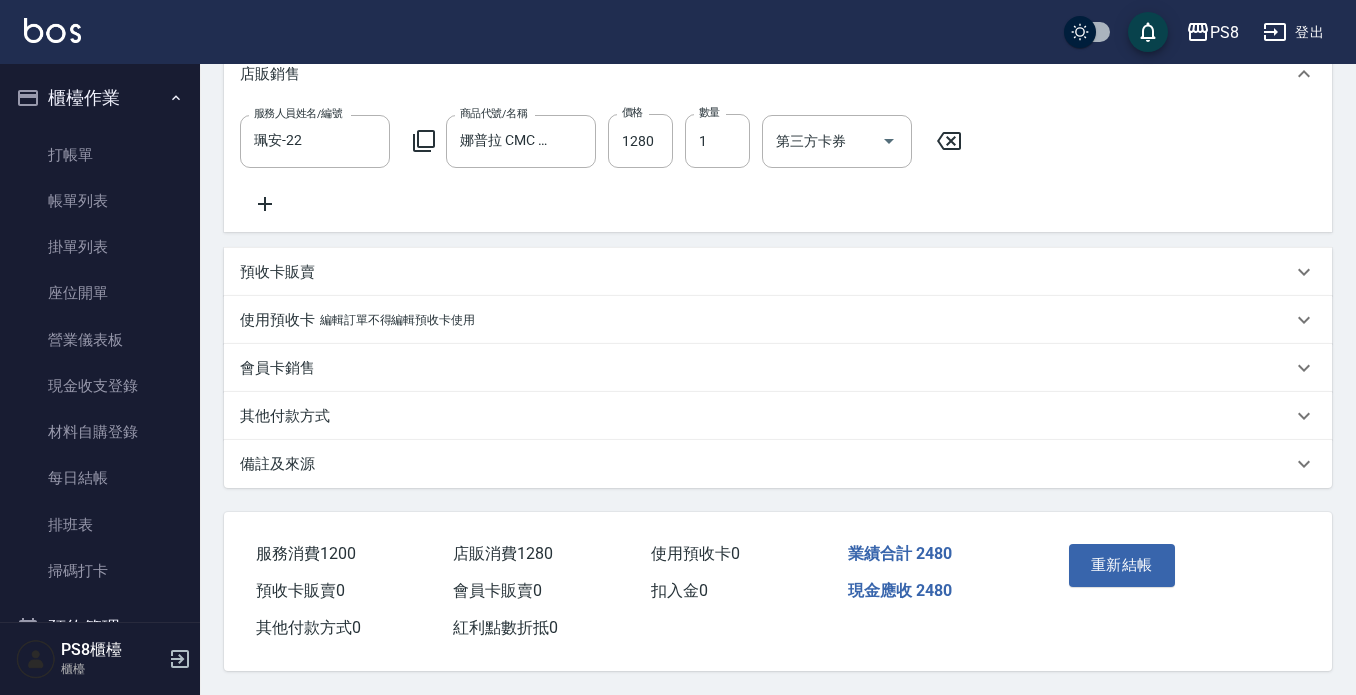 click on "其他付款方式" at bounding box center (766, 416) 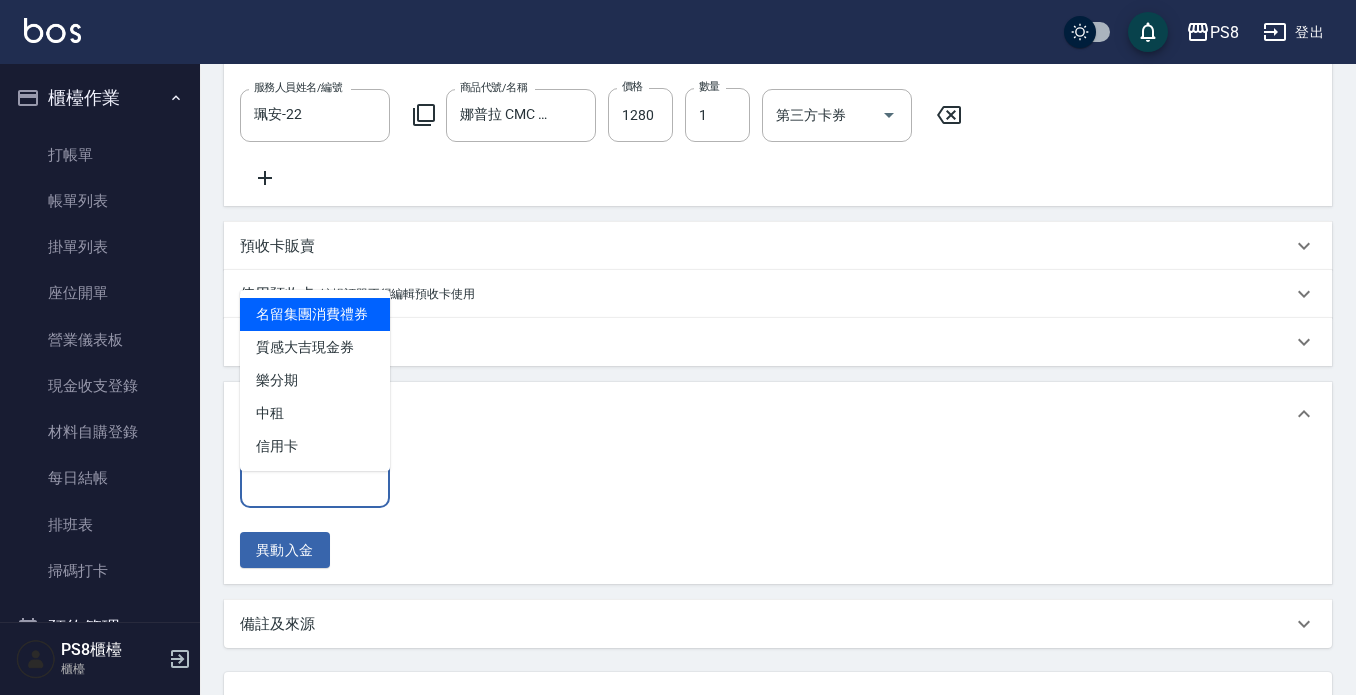 click on "其他付款方式" at bounding box center [315, 480] 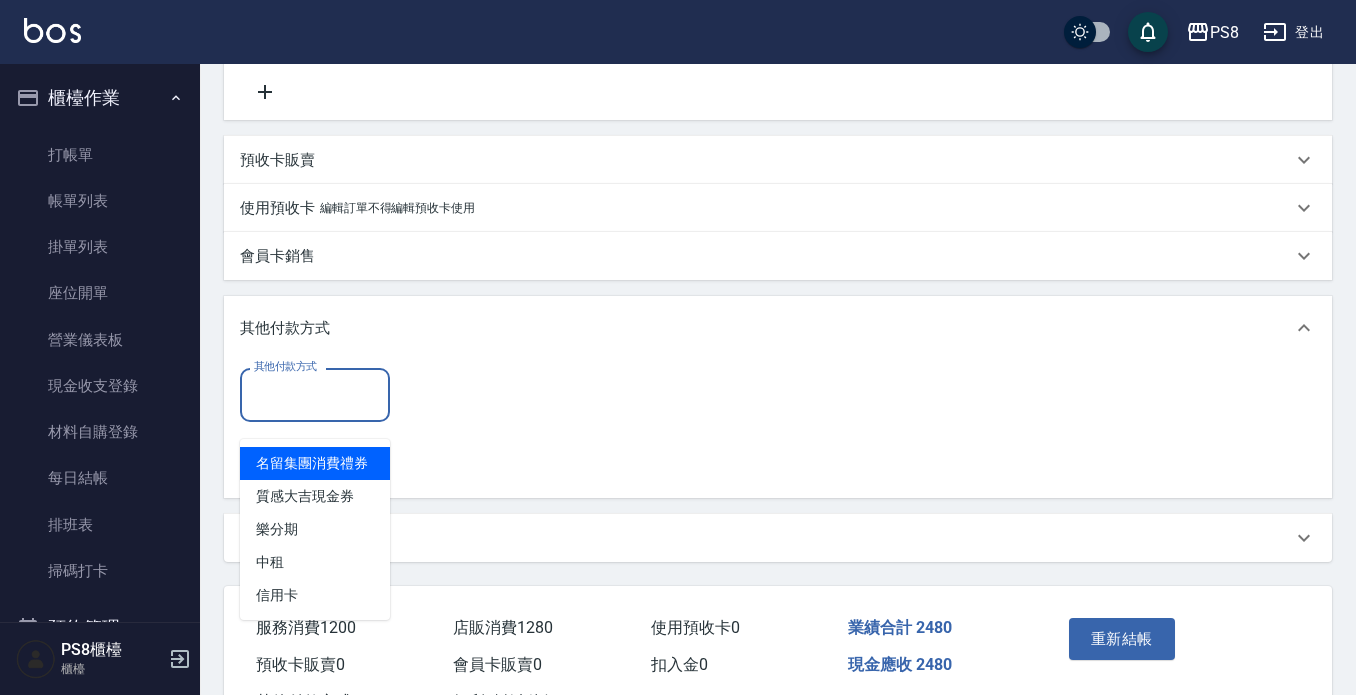 scroll, scrollTop: 717, scrollLeft: 0, axis: vertical 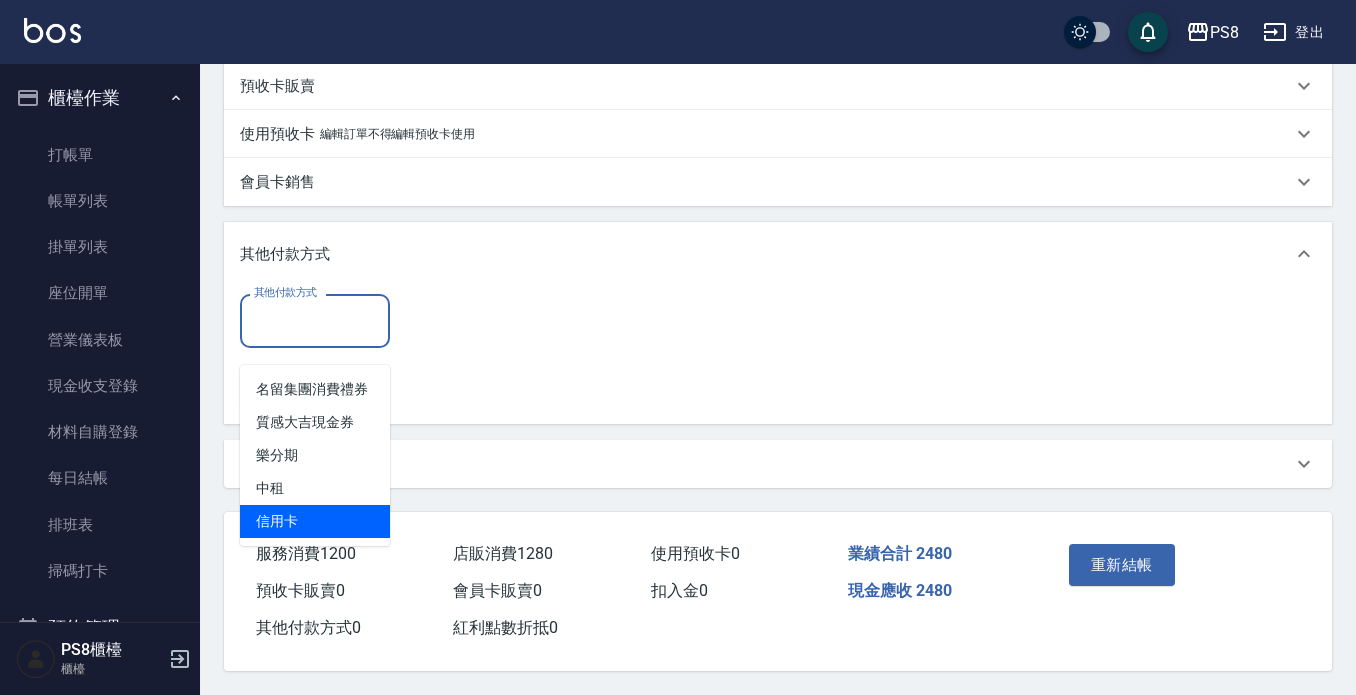click on "信用卡" at bounding box center (315, 521) 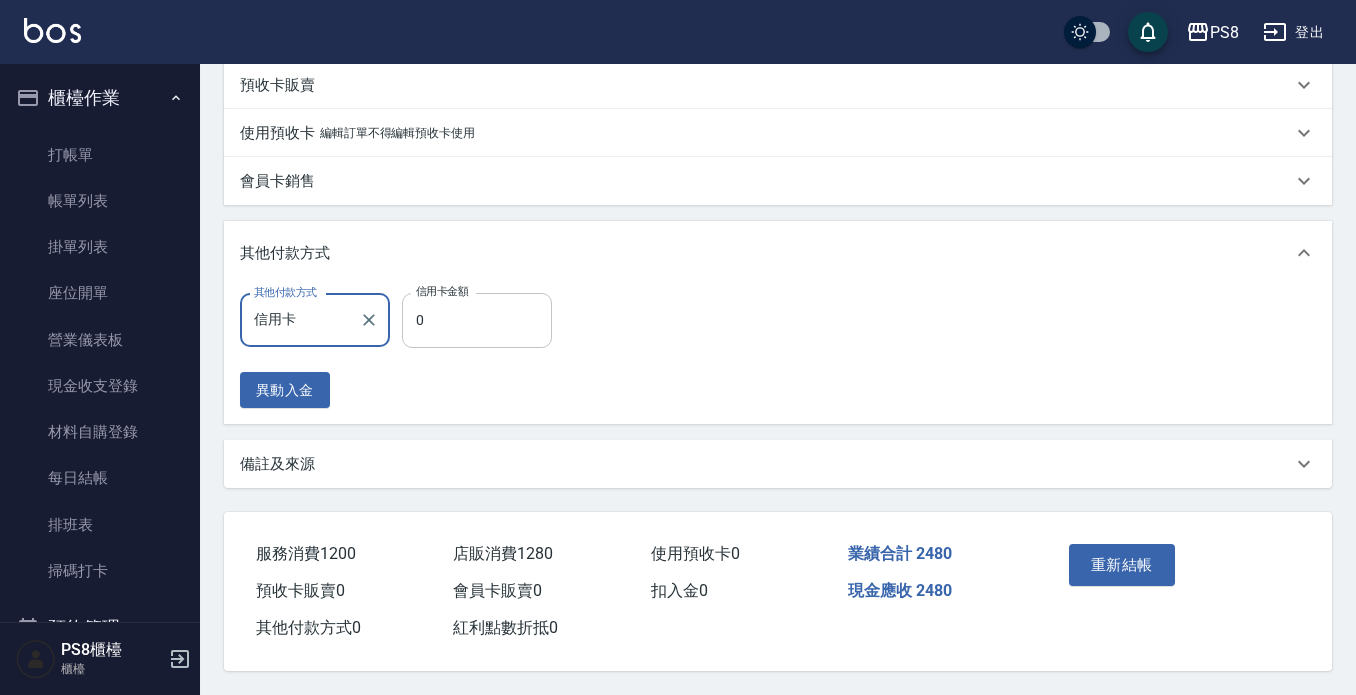 click on "0" at bounding box center [477, 320] 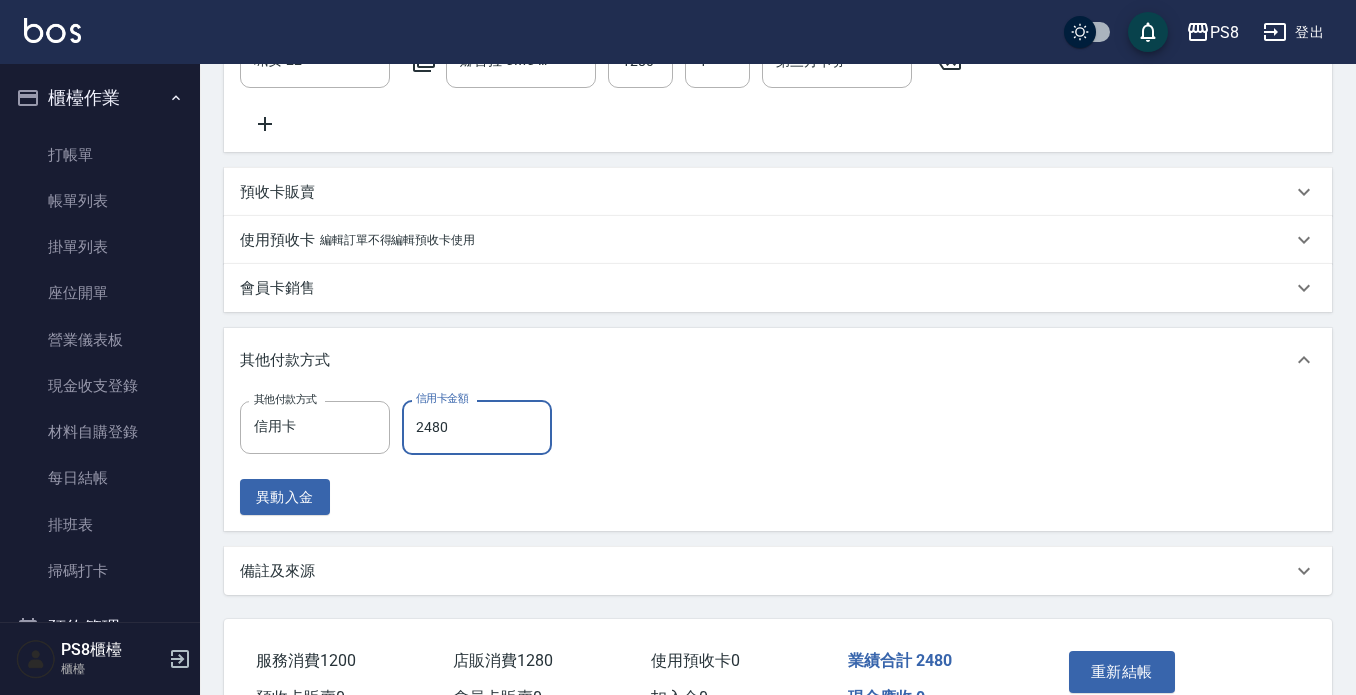 scroll, scrollTop: 718, scrollLeft: 0, axis: vertical 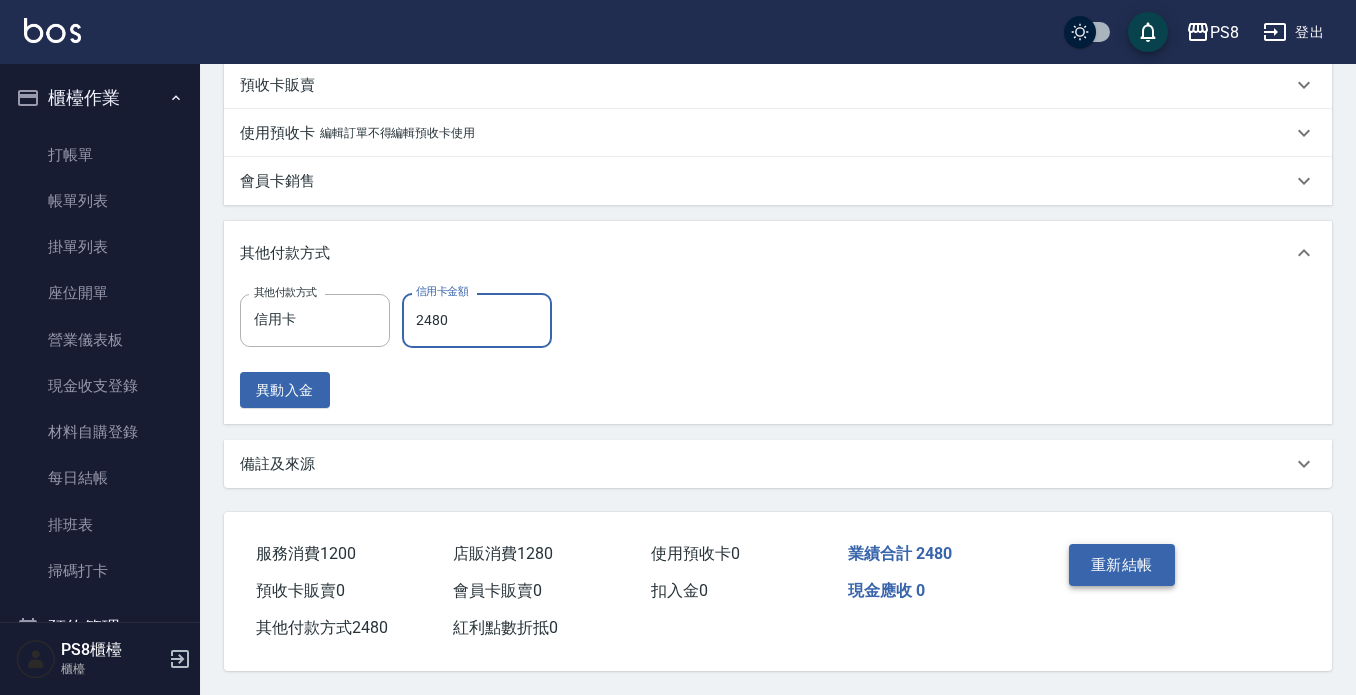 type on "2480" 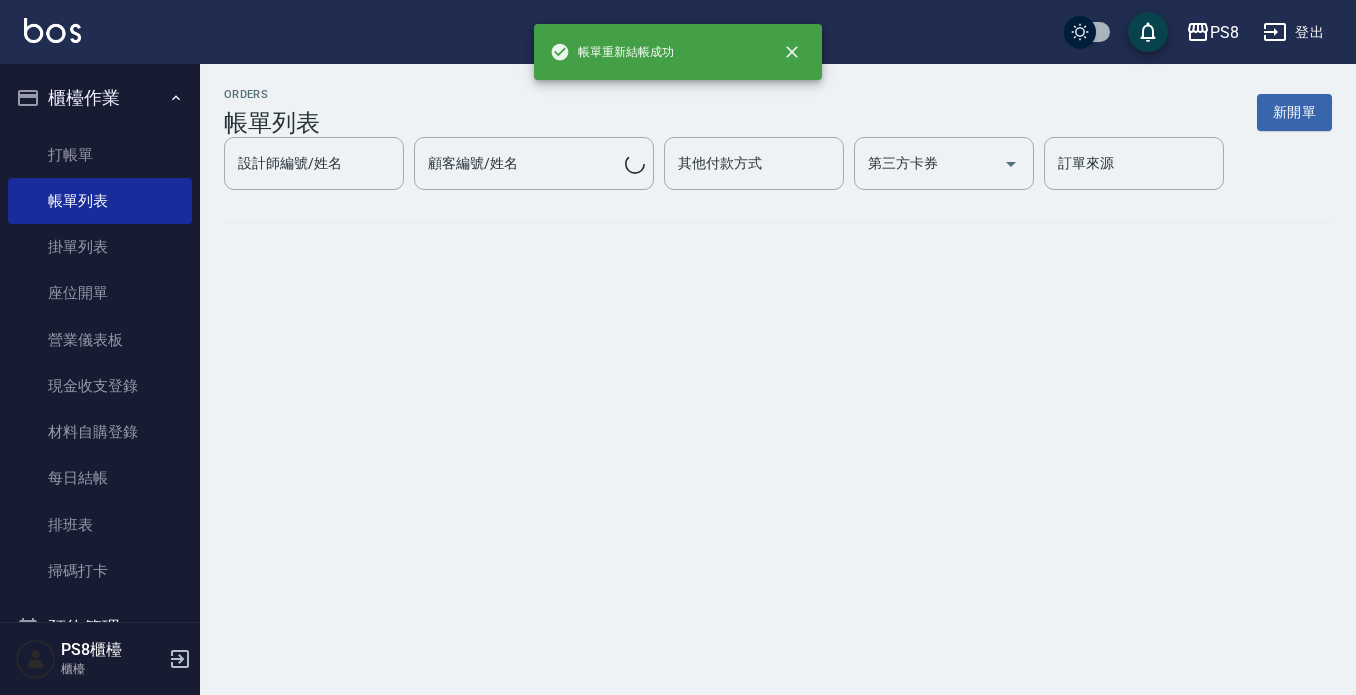 scroll, scrollTop: 0, scrollLeft: 0, axis: both 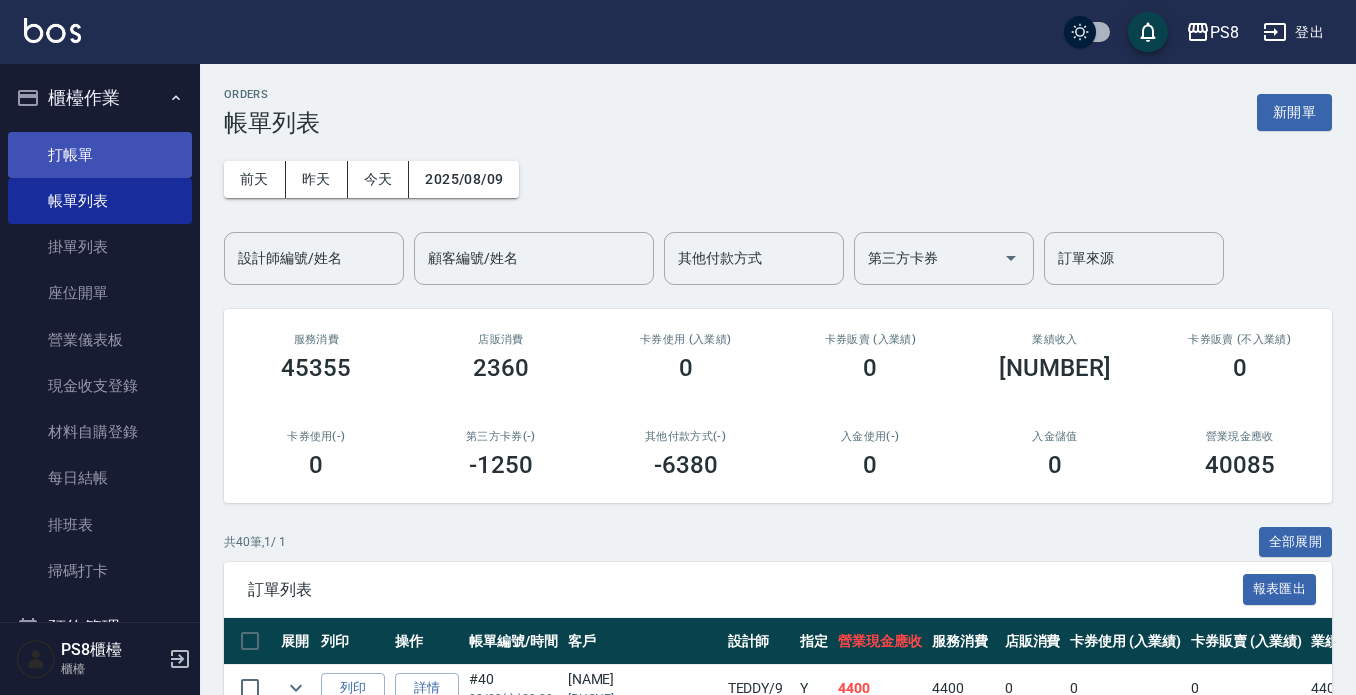 click on "打帳單" at bounding box center (100, 155) 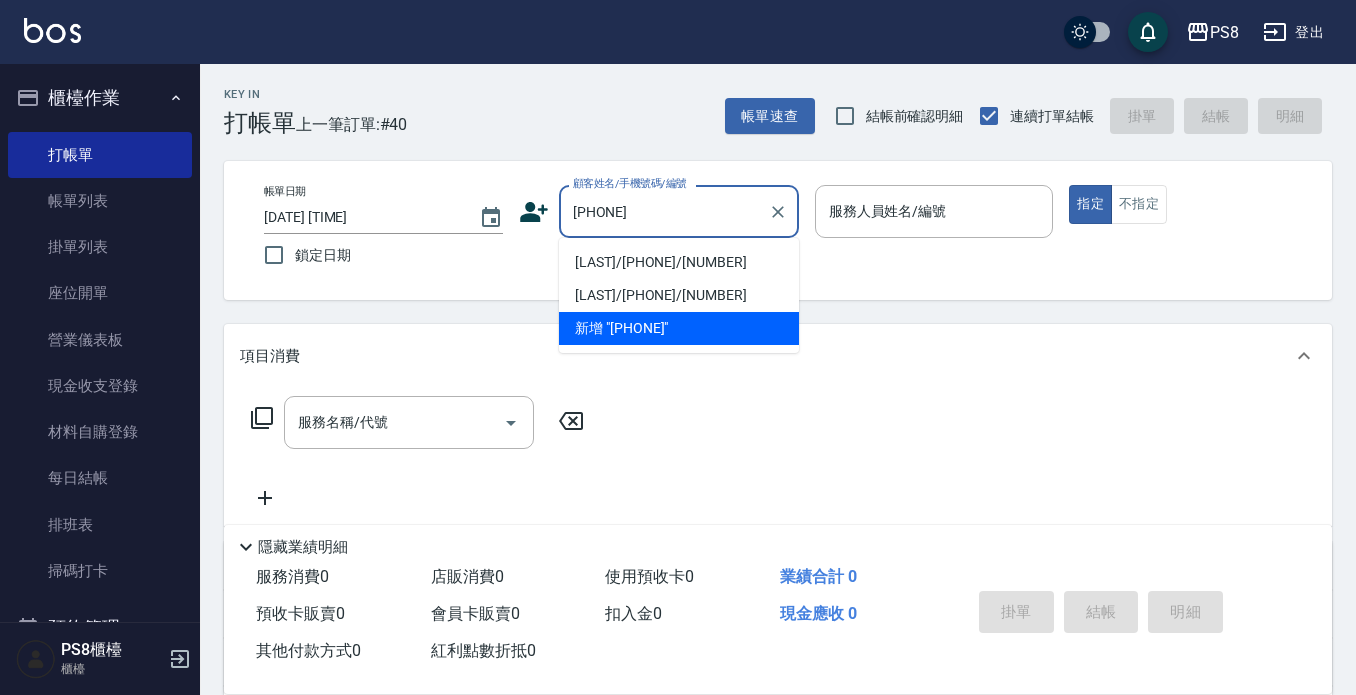 click on "林育正/0916357252/14487" at bounding box center (679, 262) 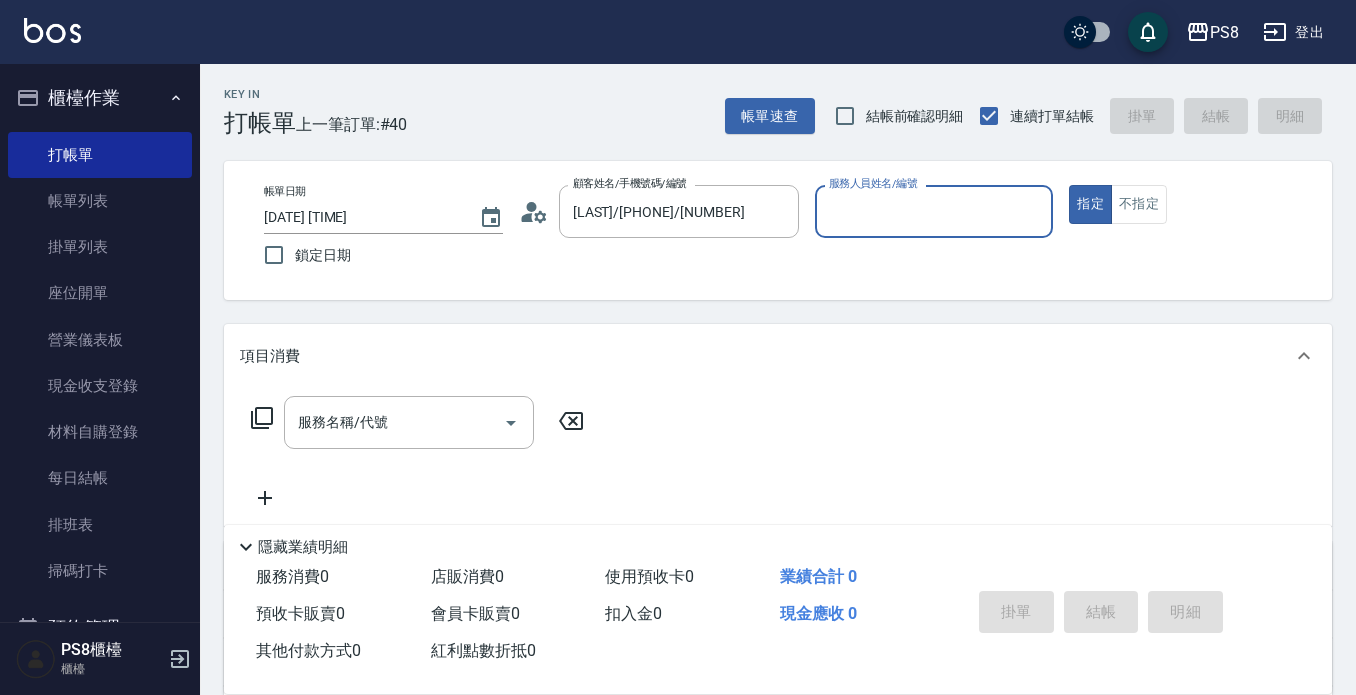 type on "佳亭-8" 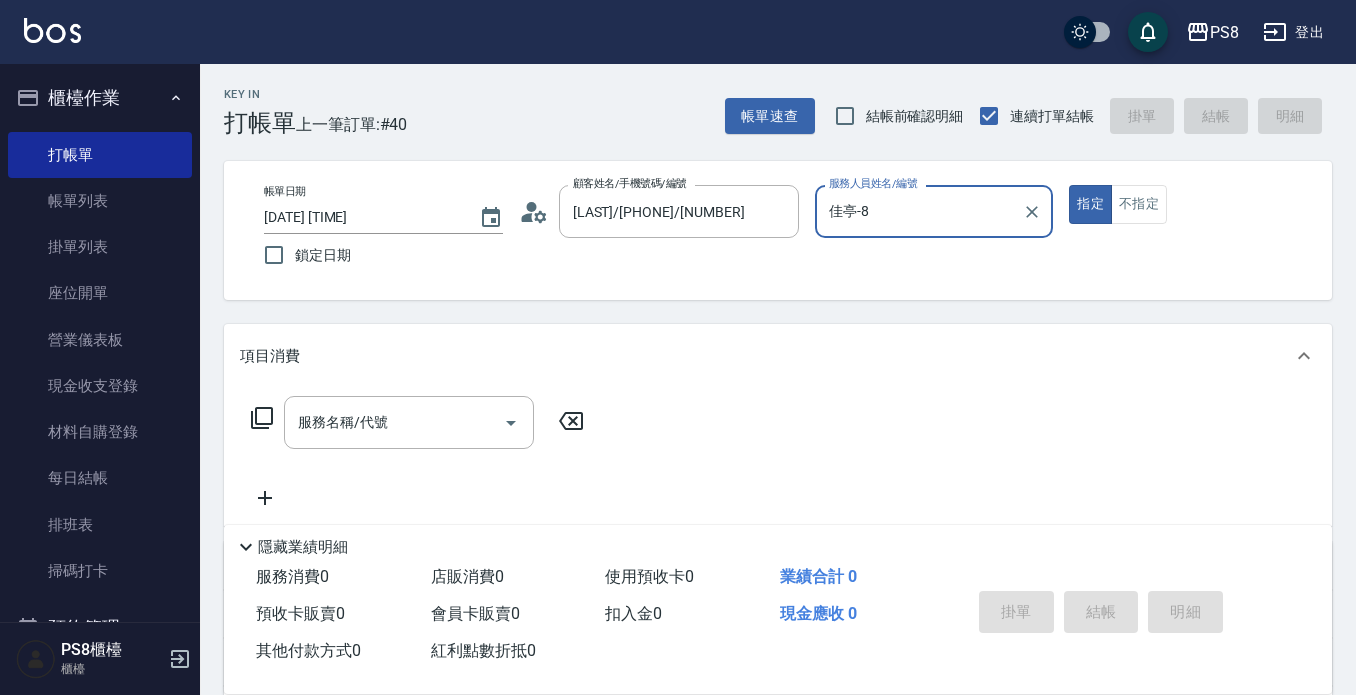 click on "指定" at bounding box center [1090, 204] 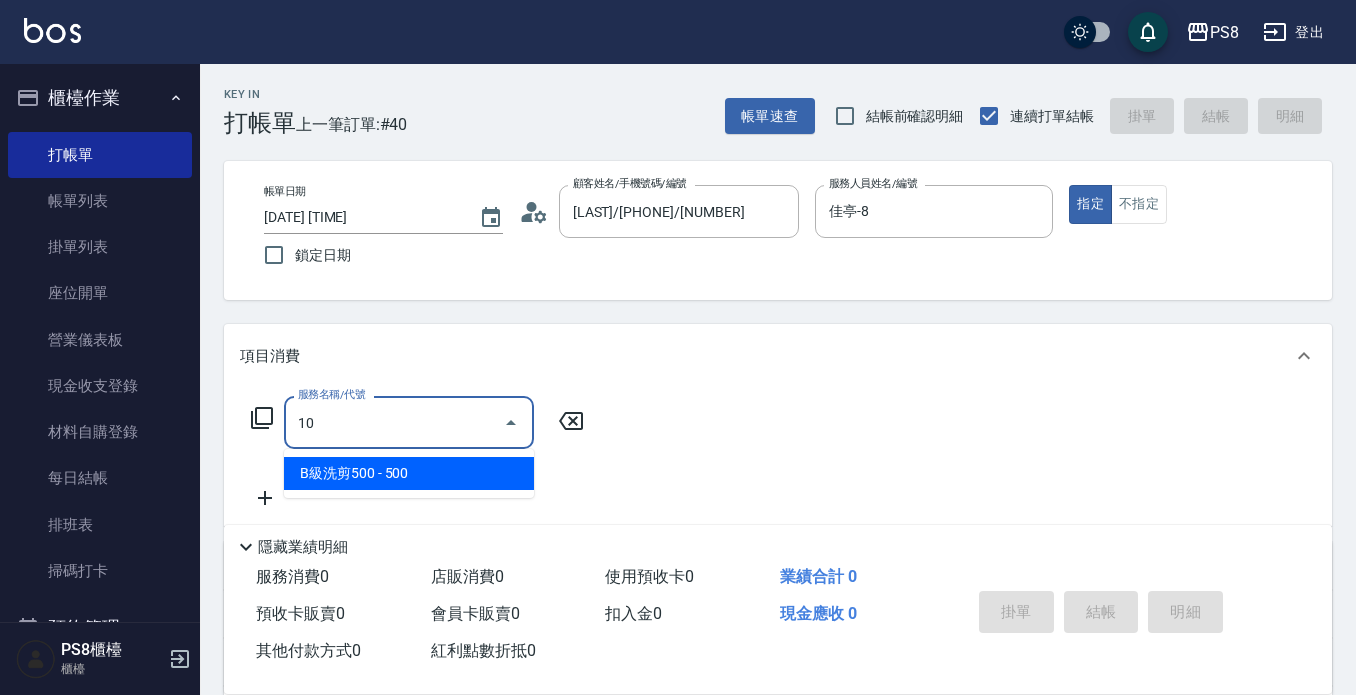 type on "1" 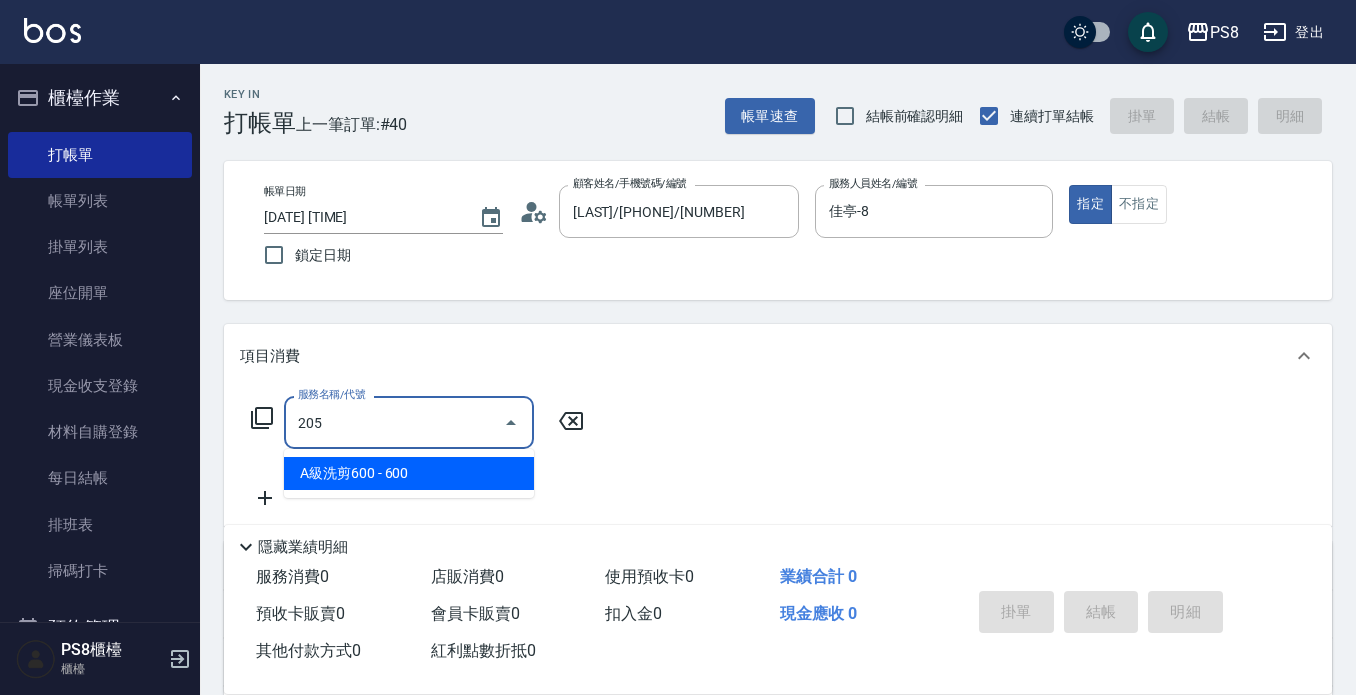 type on "A級洗剪600(205)" 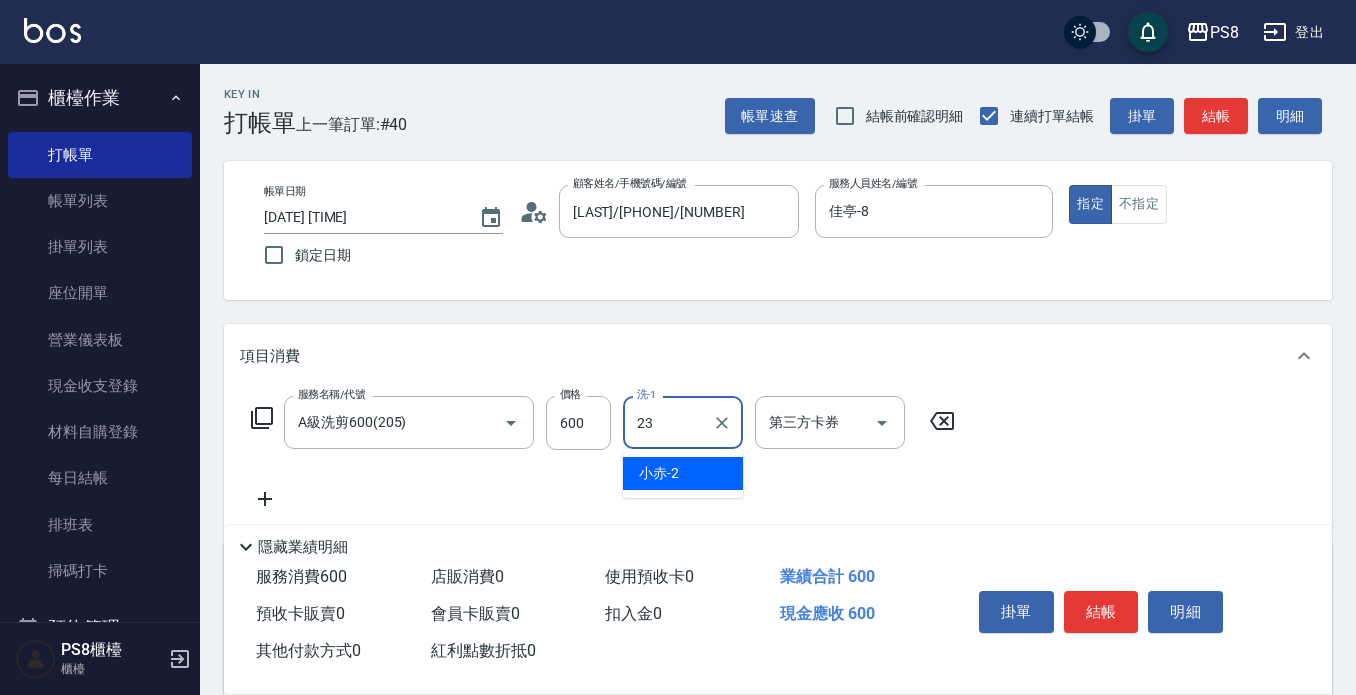 type on "芯芯-23" 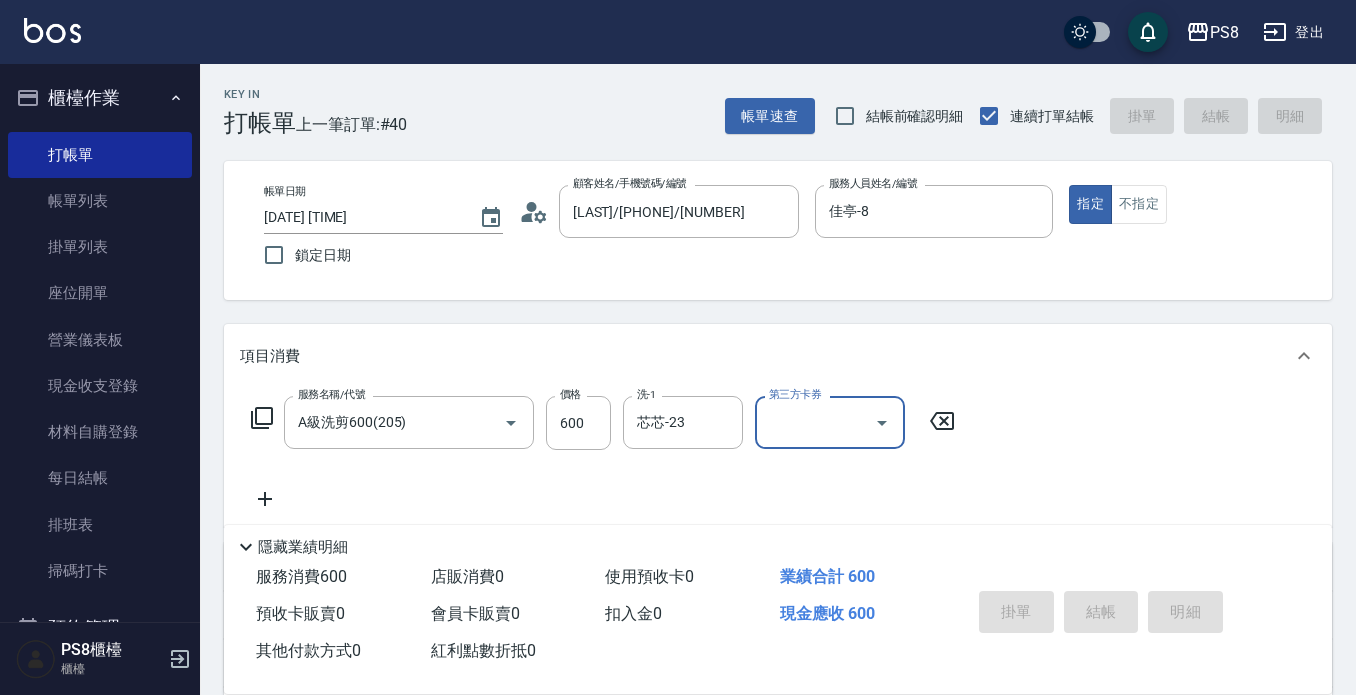 type 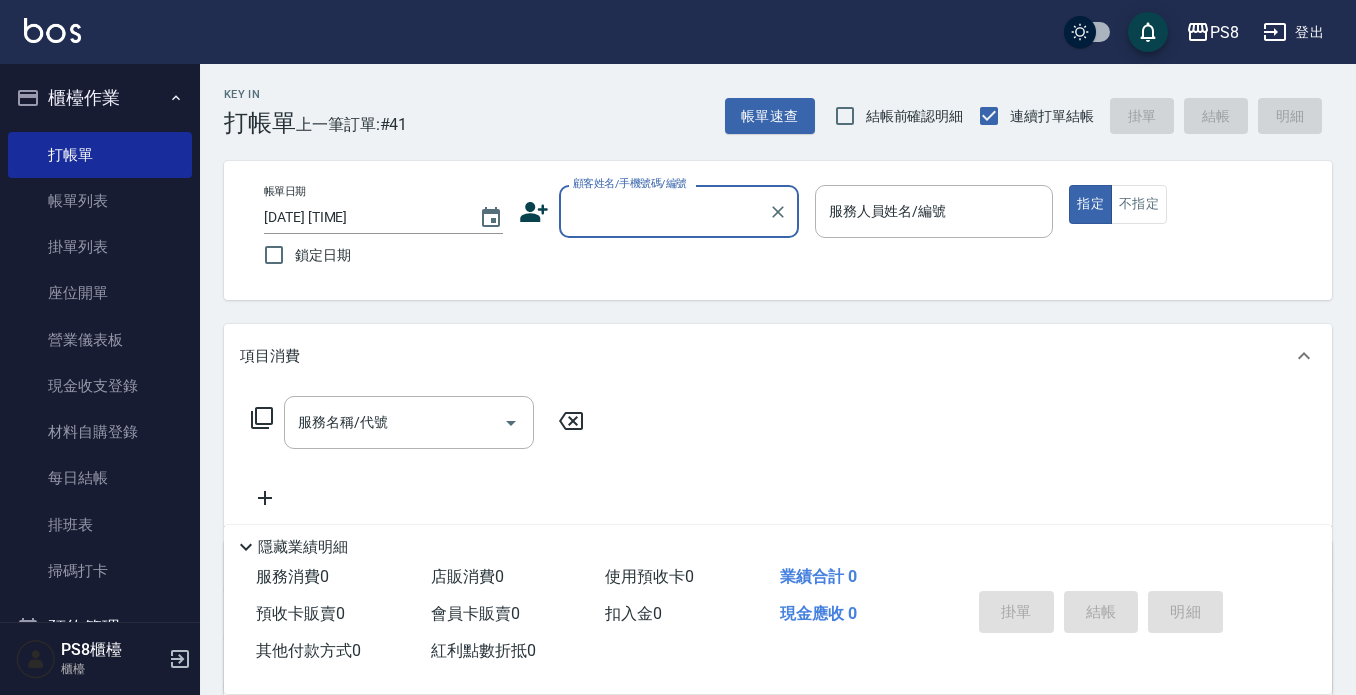 click on "櫃檯作業" at bounding box center (100, 98) 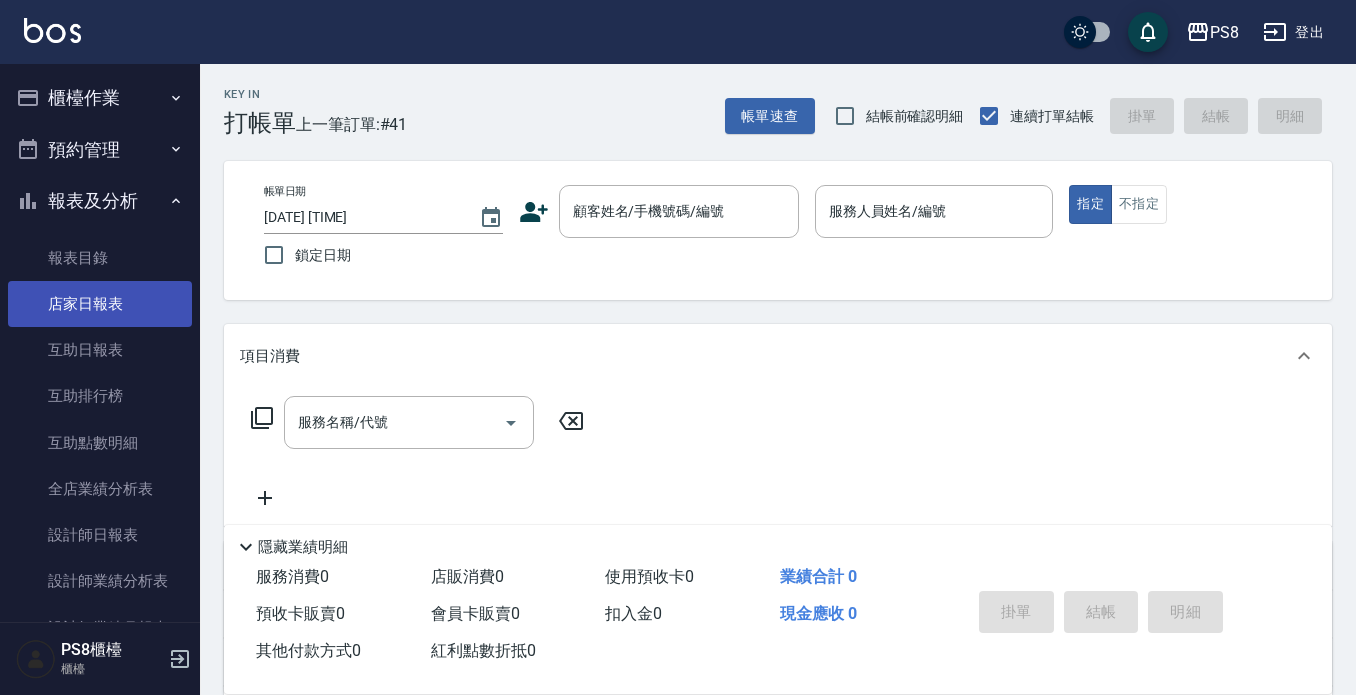 click on "店家日報表" at bounding box center (100, 304) 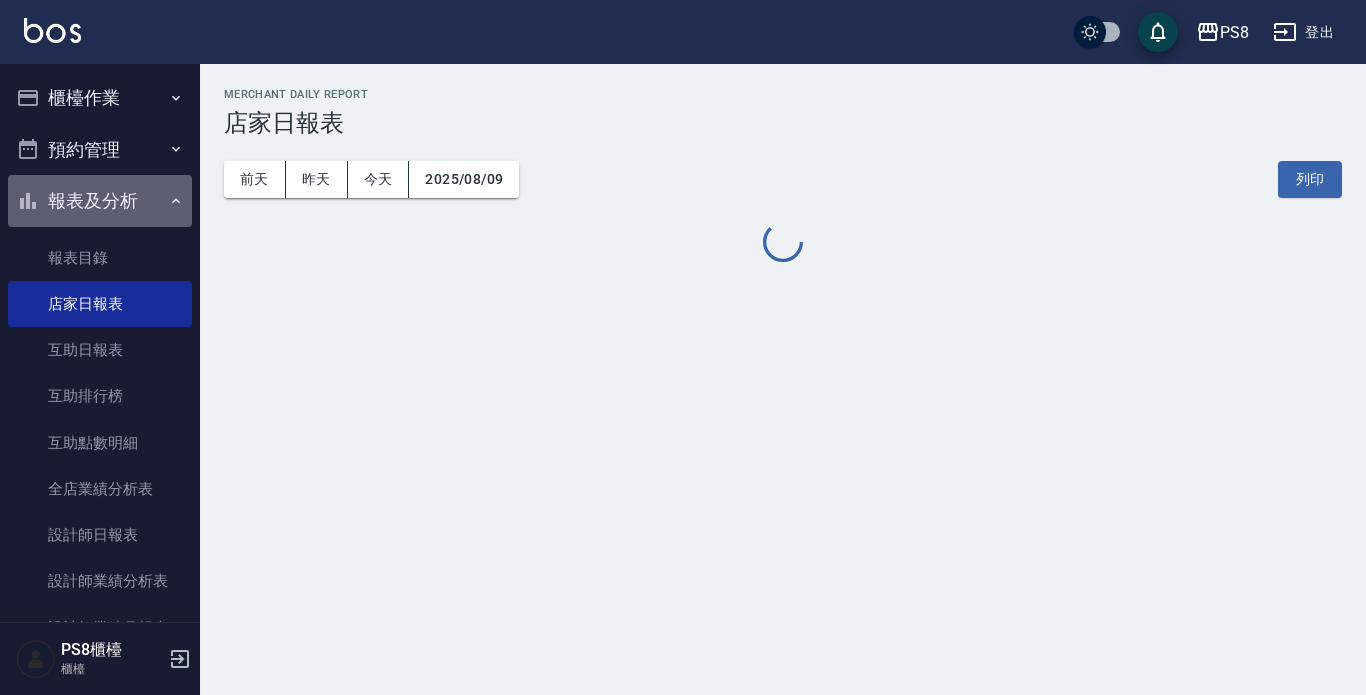 click on "報表及分析" at bounding box center [100, 201] 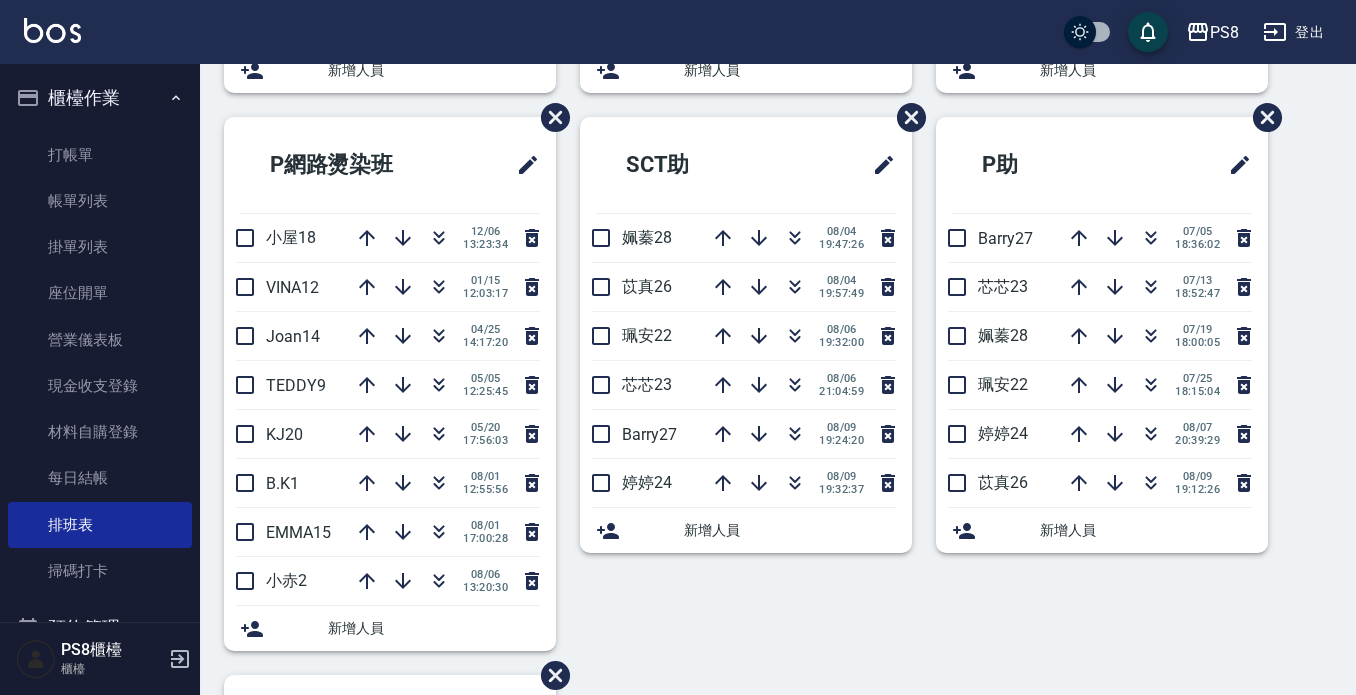 click on "櫃檯作業" at bounding box center [100, 98] 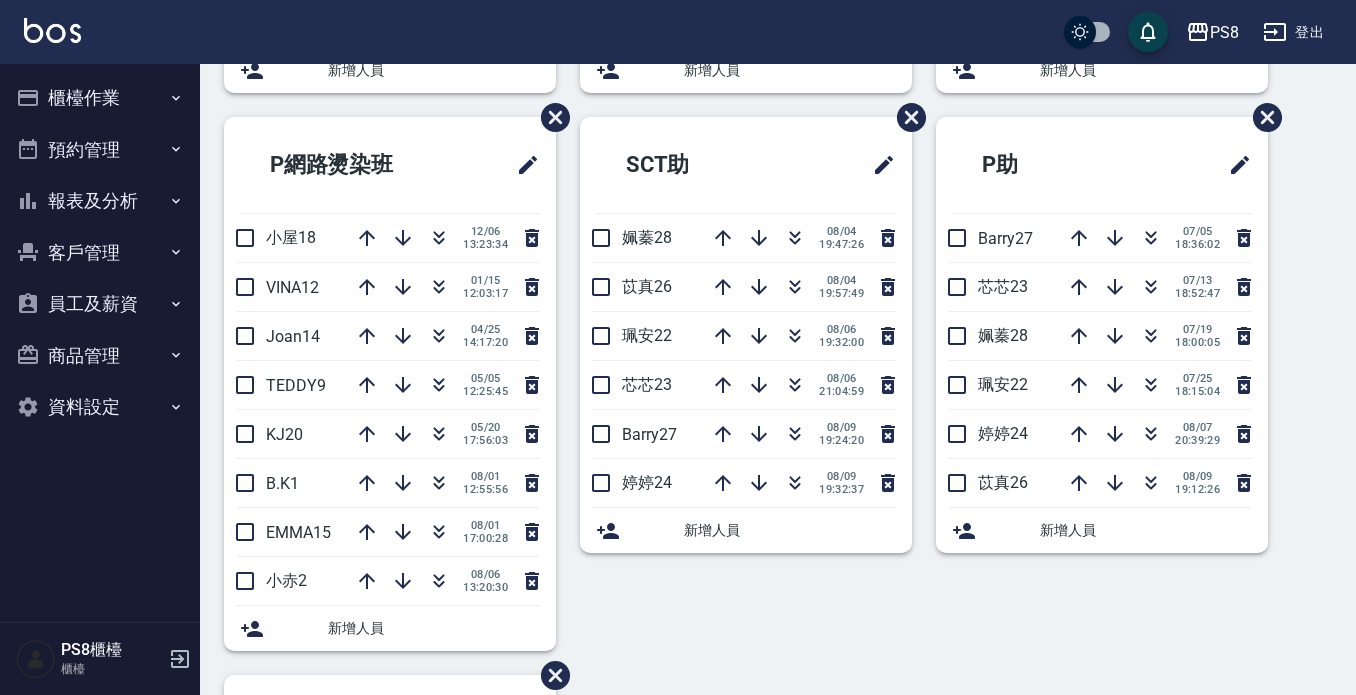 scroll, scrollTop: 0, scrollLeft: 0, axis: both 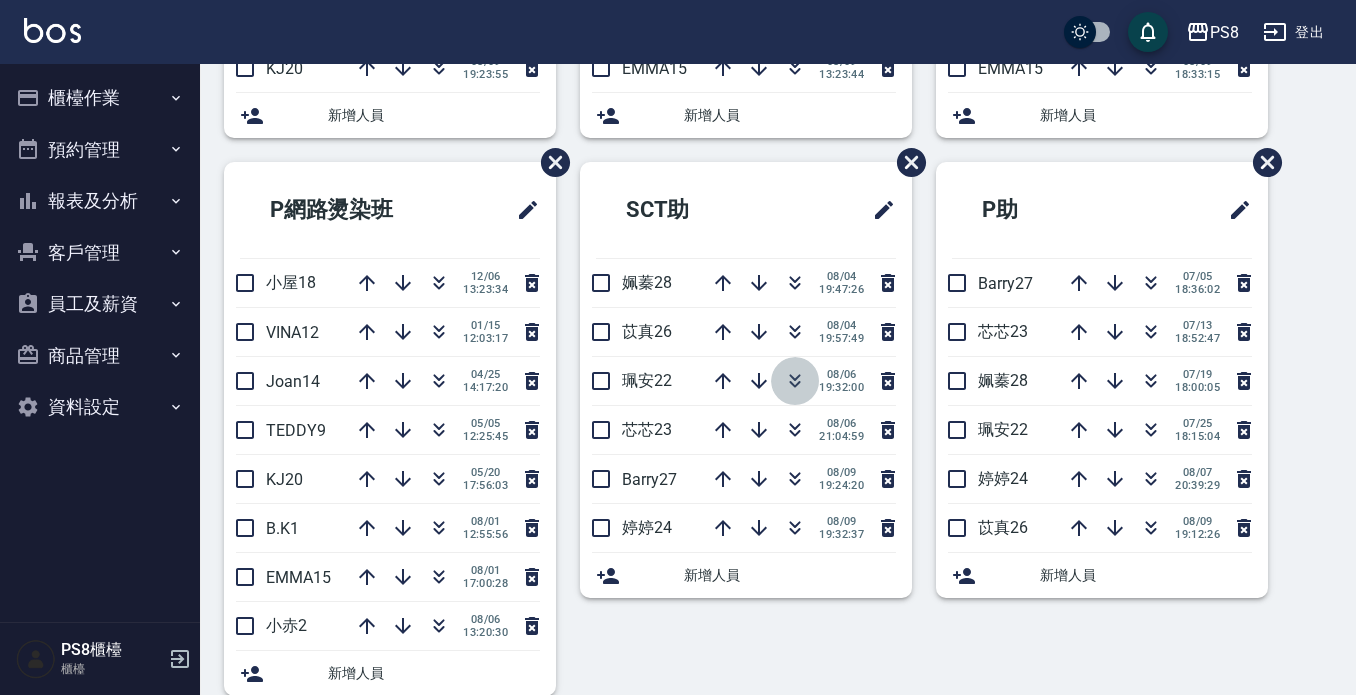 click 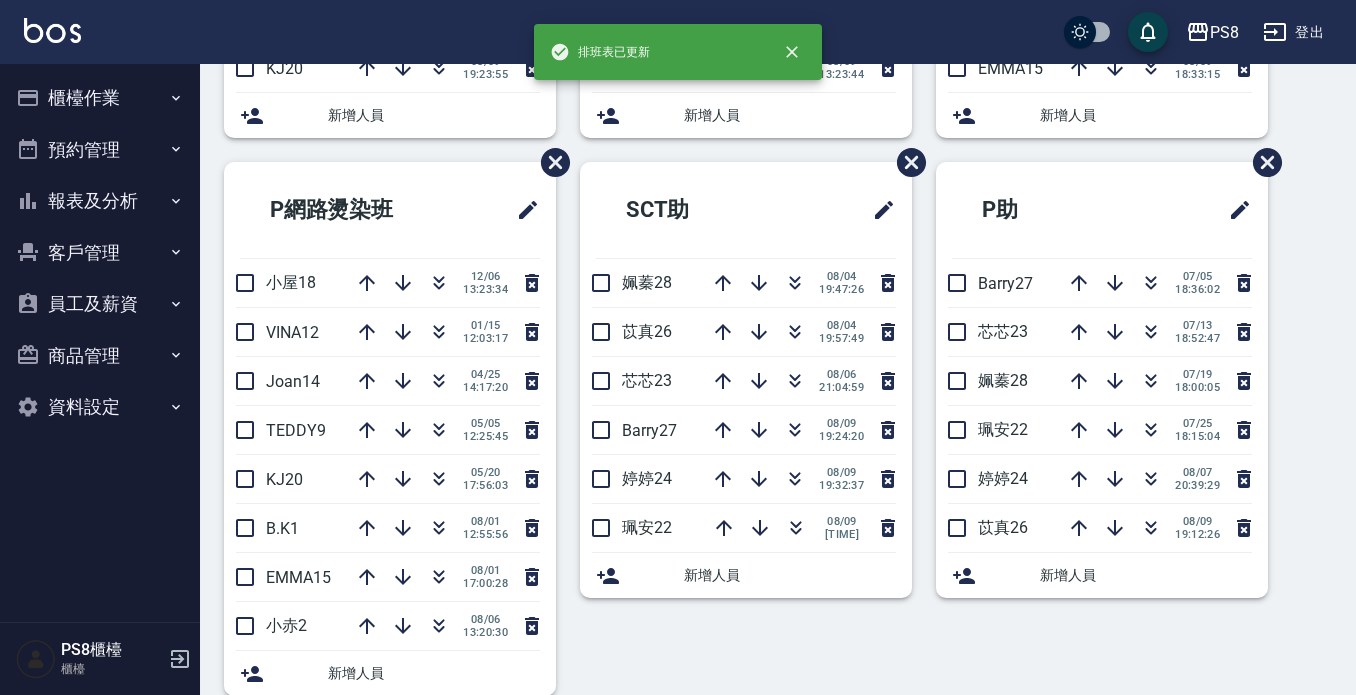 click on "報表及分析" at bounding box center (100, 201) 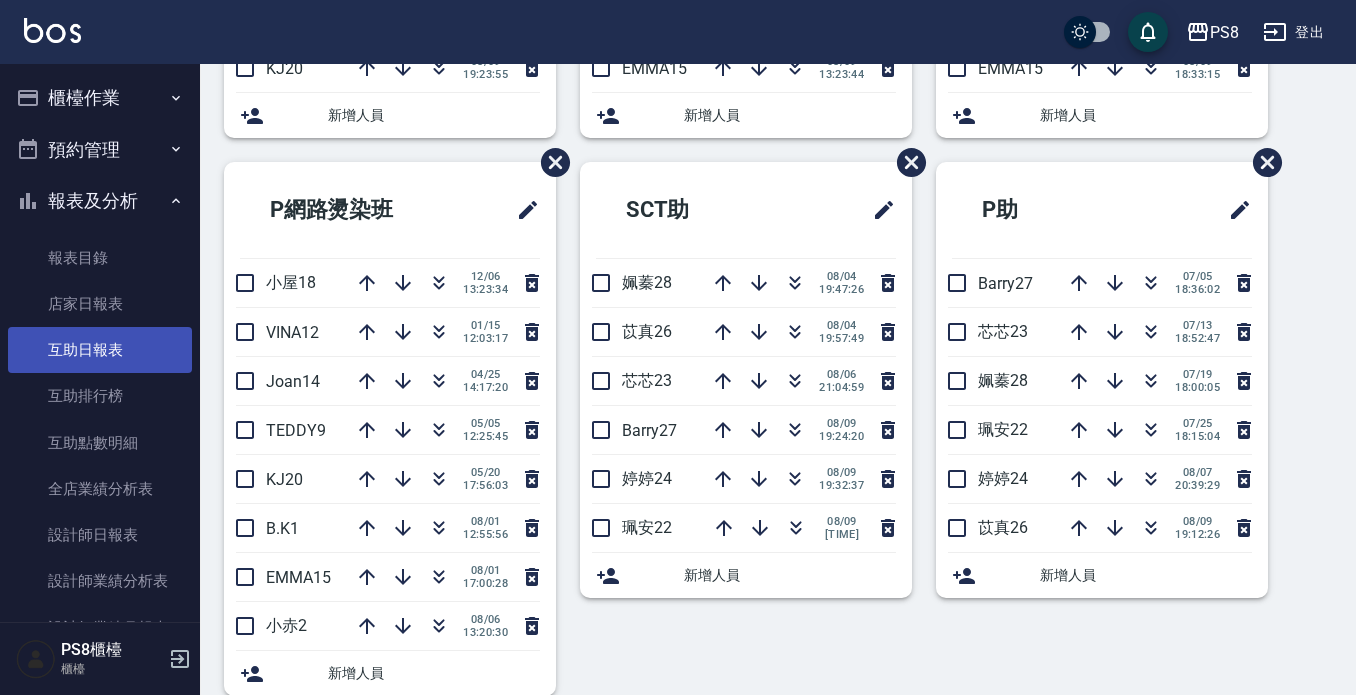 click on "互助日報表" at bounding box center (100, 350) 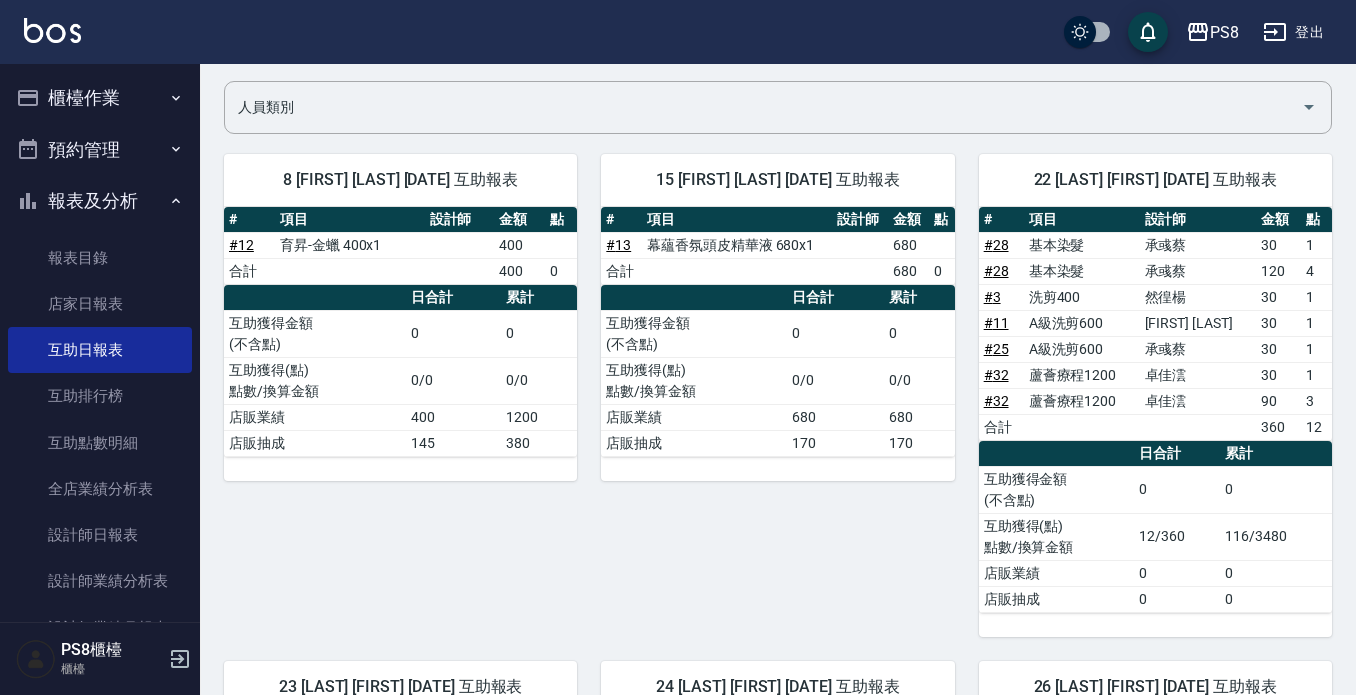 scroll, scrollTop: 0, scrollLeft: 0, axis: both 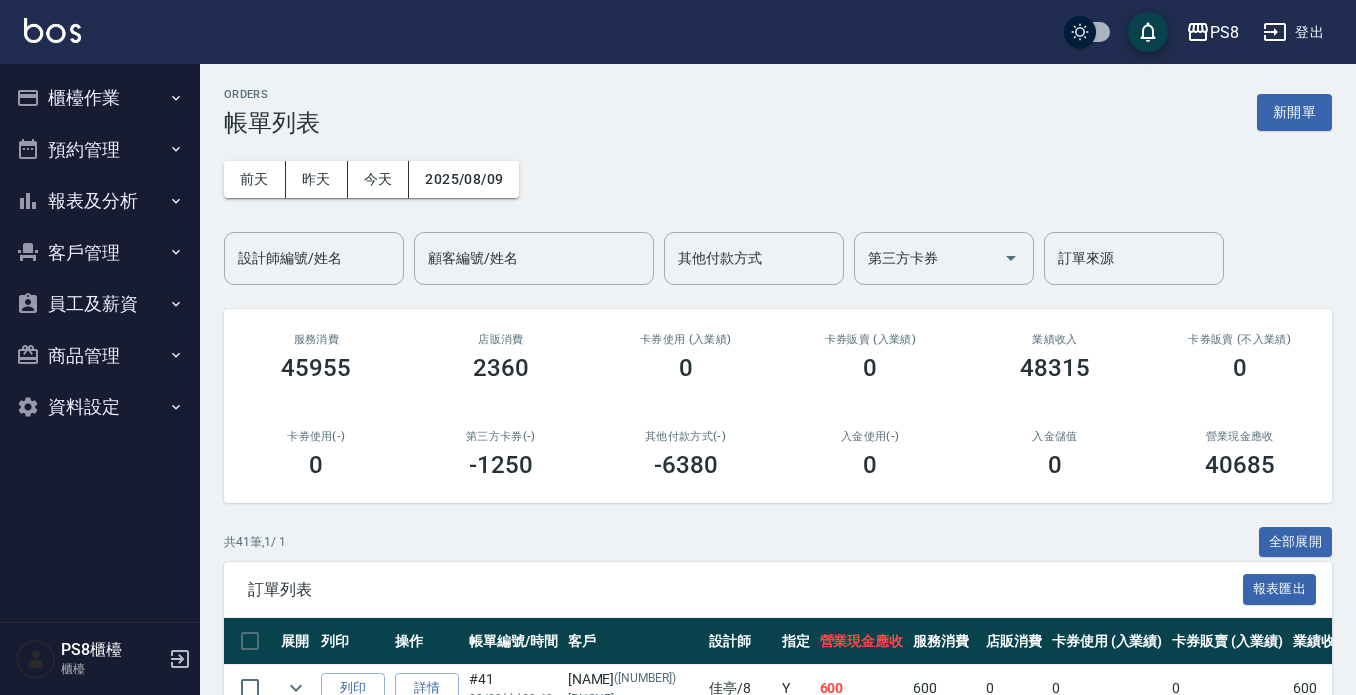 click on "設計師編號/姓名 設計師編號/姓名" at bounding box center (314, 258) 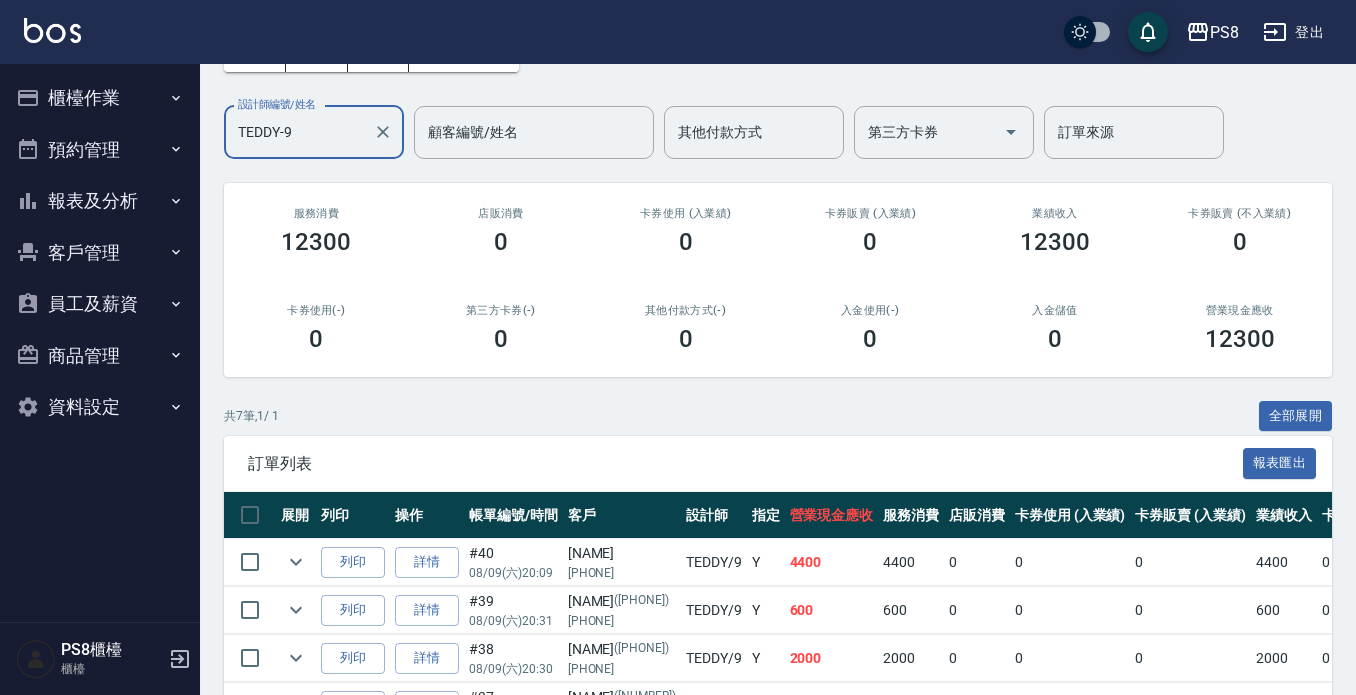 scroll, scrollTop: 401, scrollLeft: 0, axis: vertical 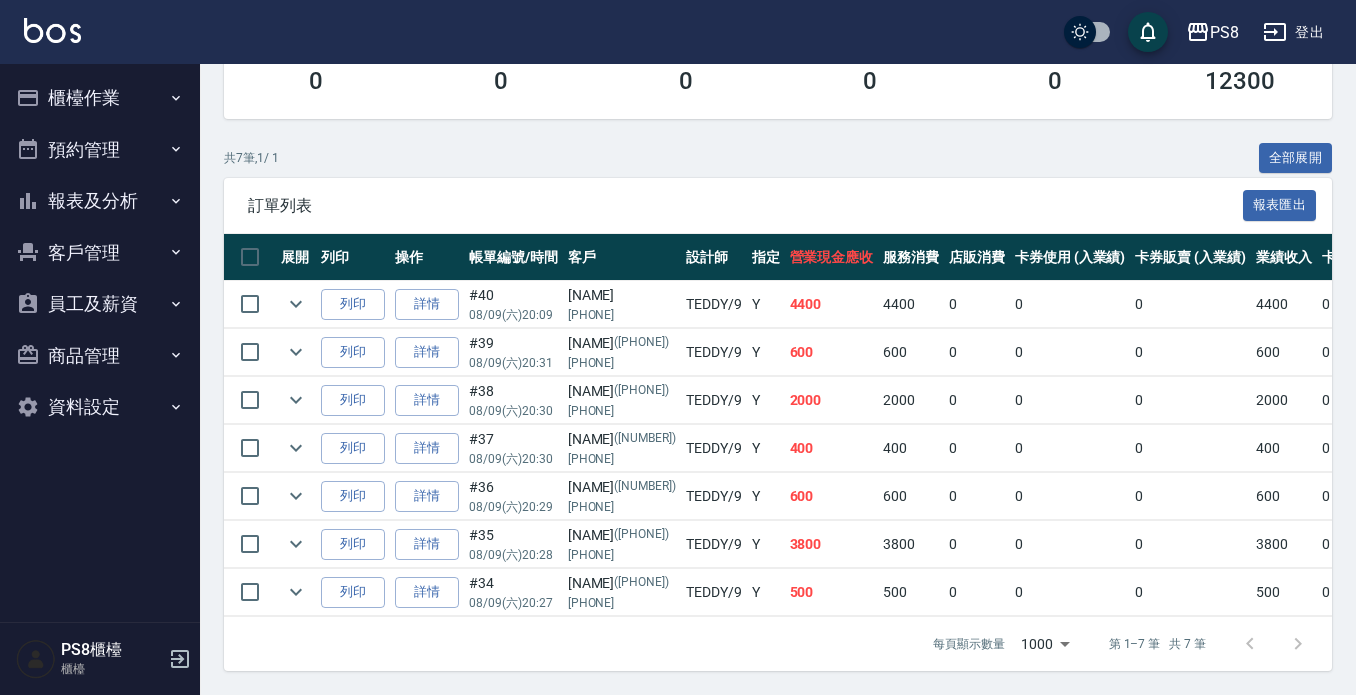 type on "TEDDY-9" 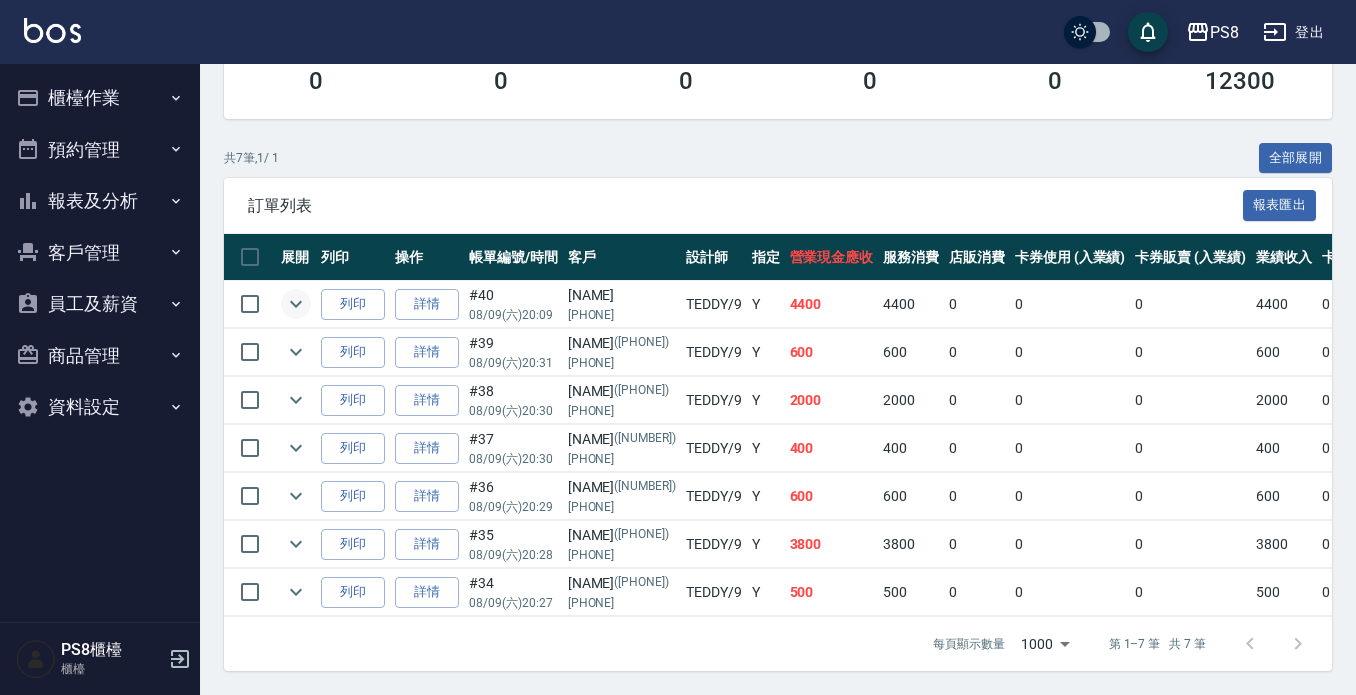 click 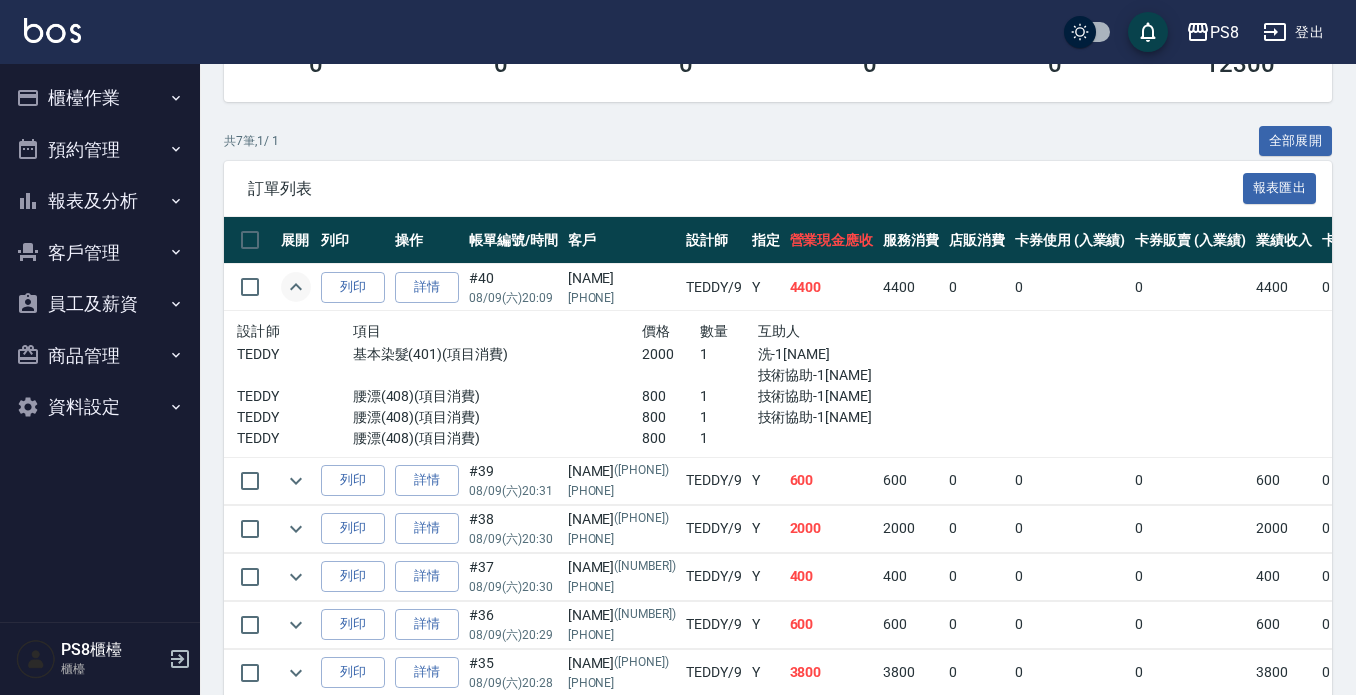 click 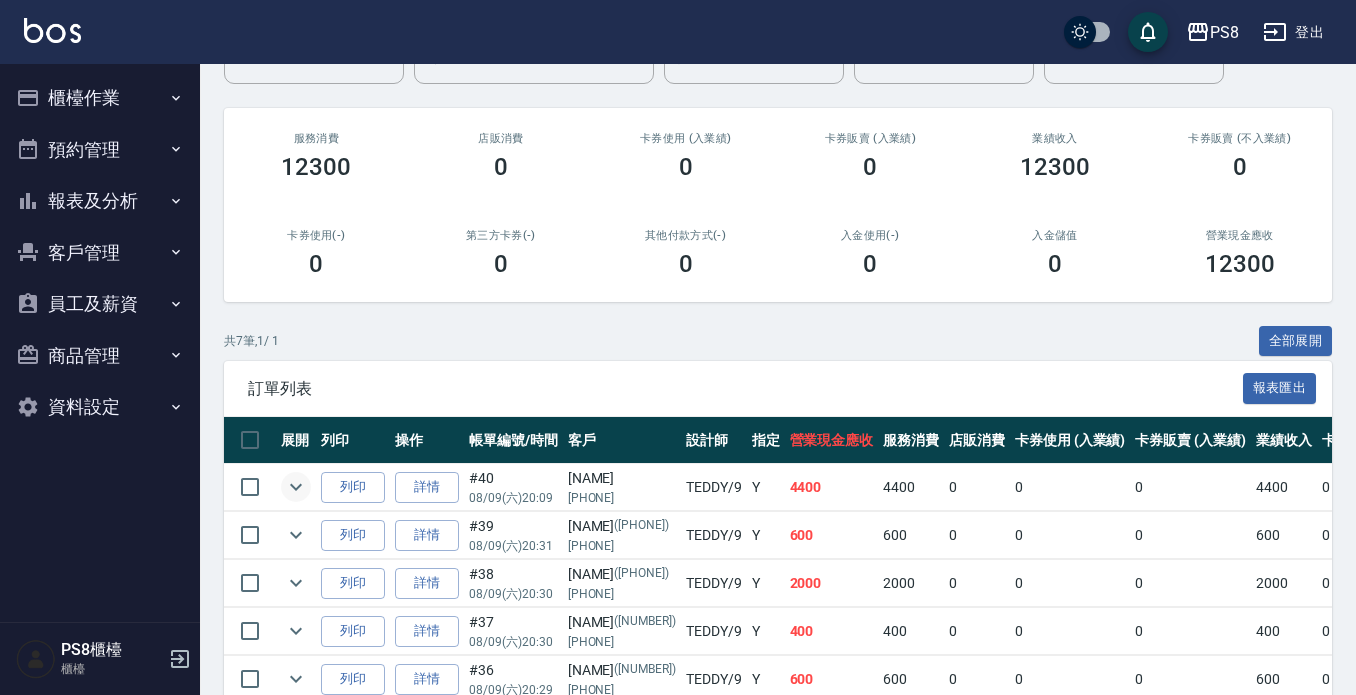scroll, scrollTop: 1, scrollLeft: 0, axis: vertical 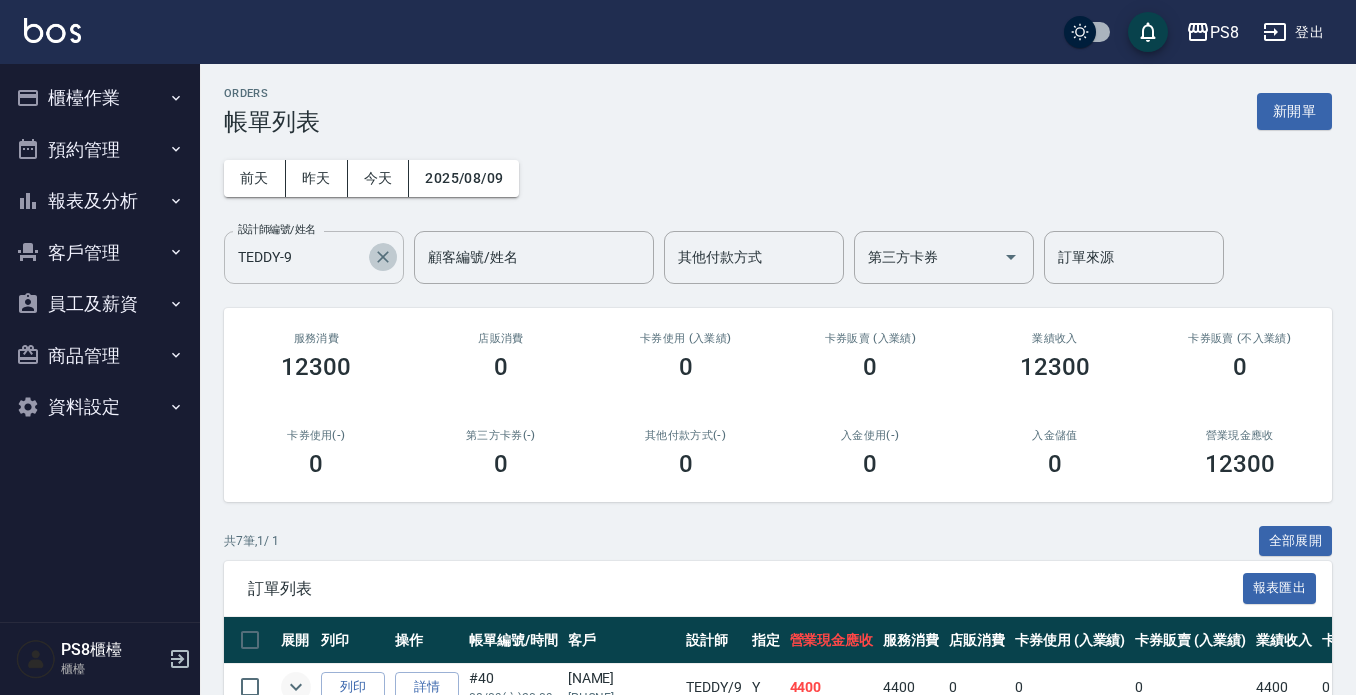 click 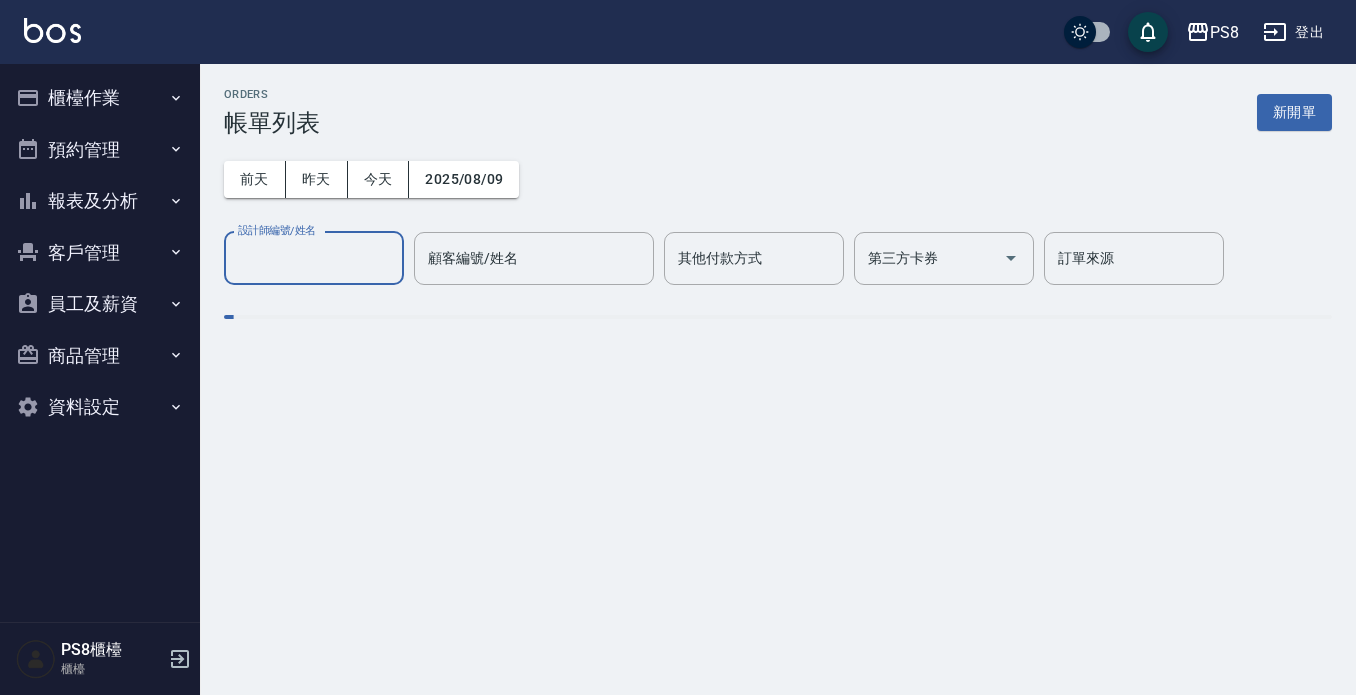 scroll, scrollTop: 0, scrollLeft: 0, axis: both 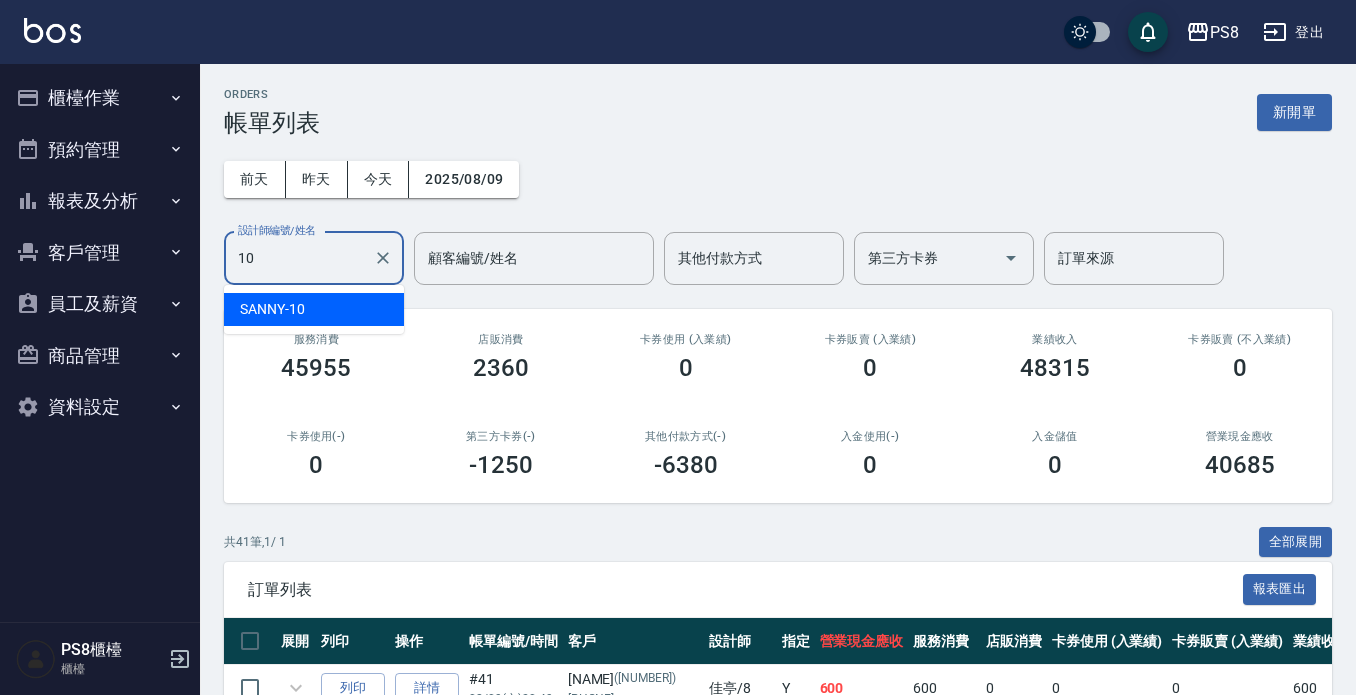 type on "SANNY-10" 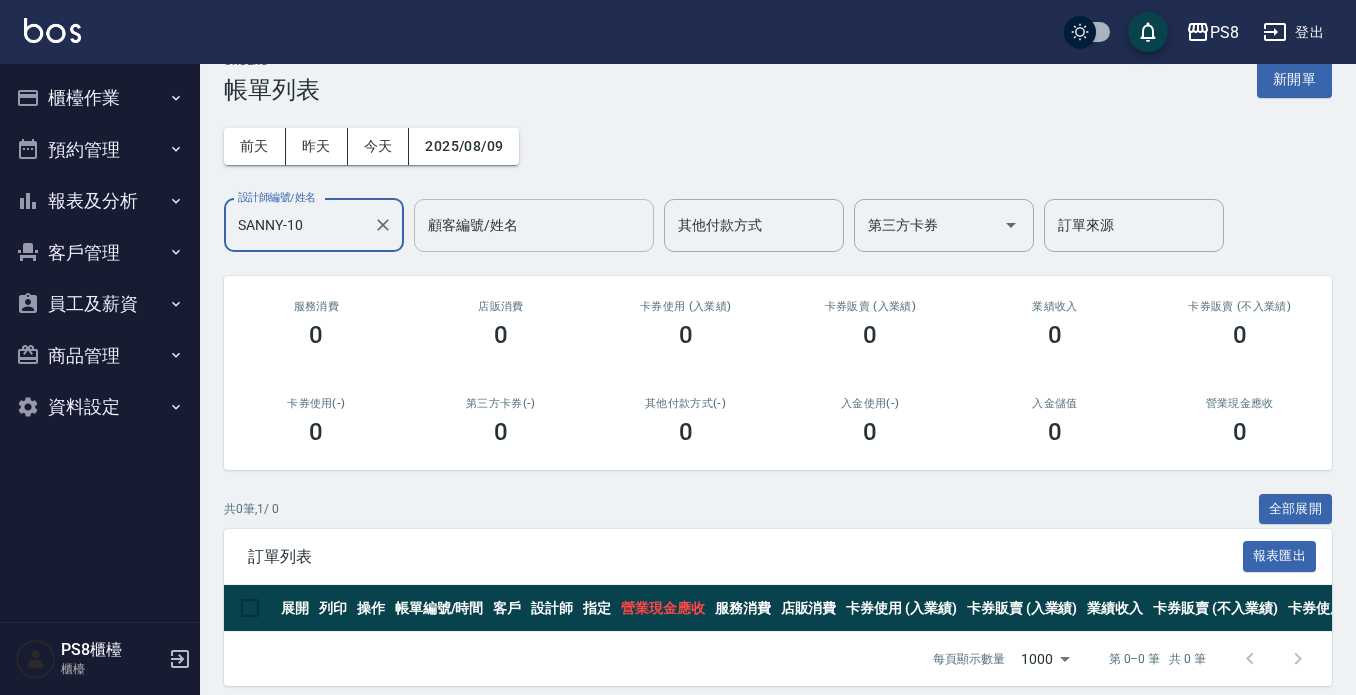 scroll, scrollTop: 65, scrollLeft: 0, axis: vertical 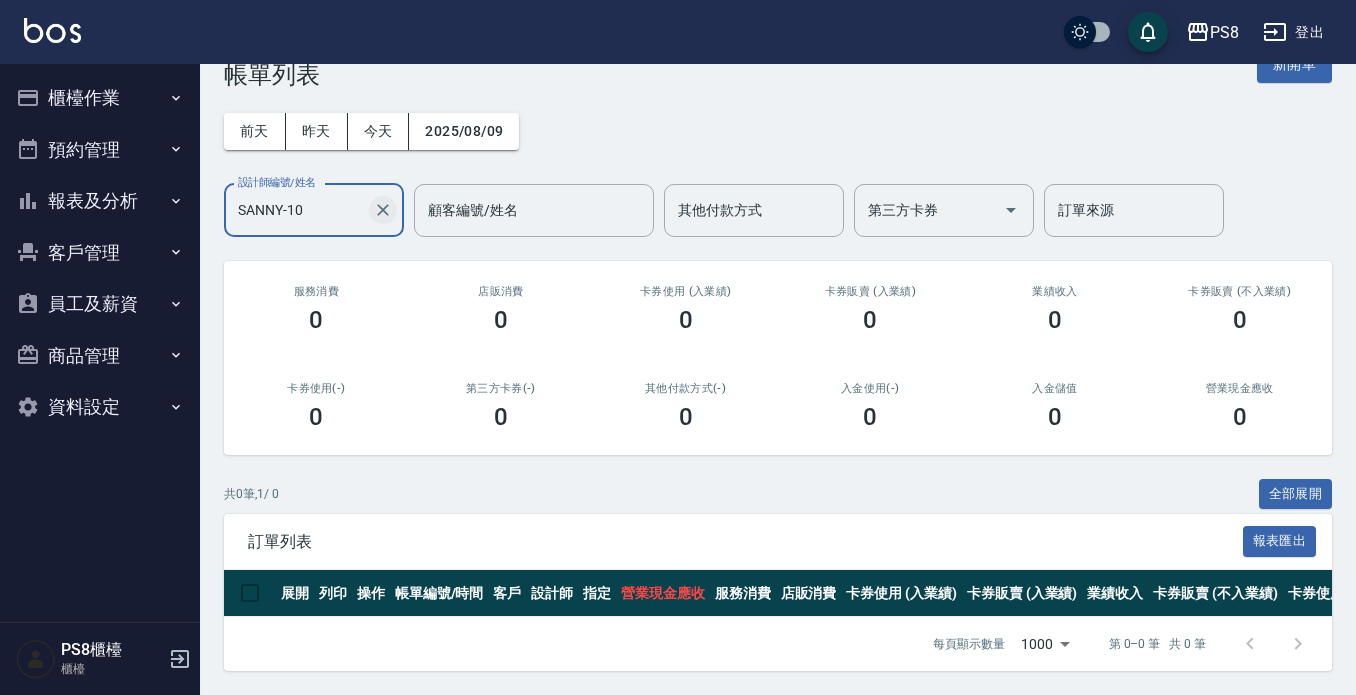 click 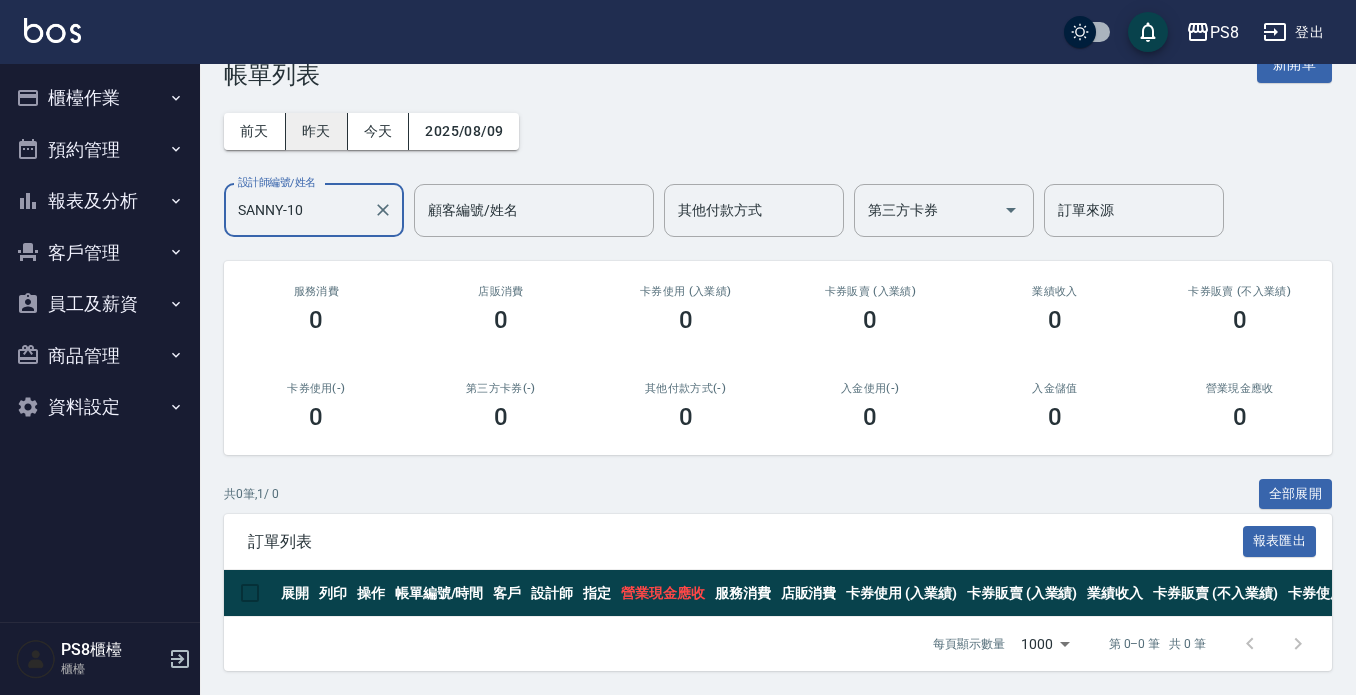 type 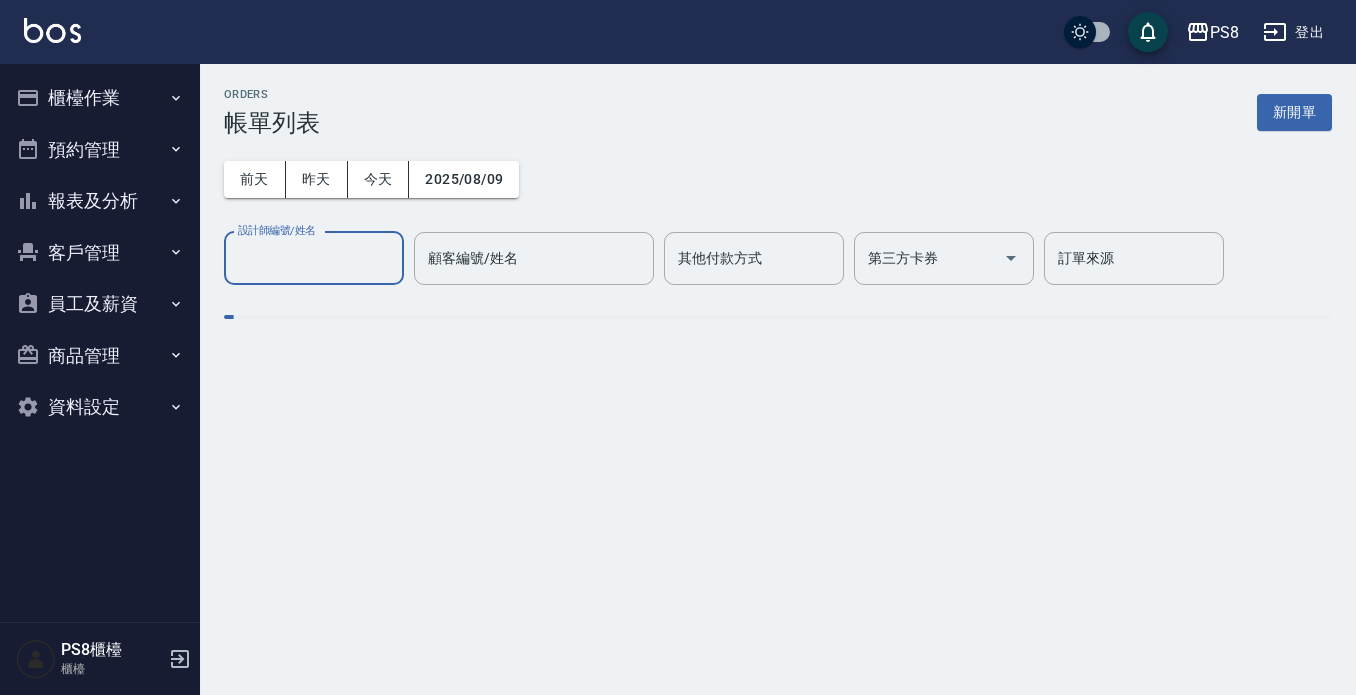 scroll, scrollTop: 0, scrollLeft: 0, axis: both 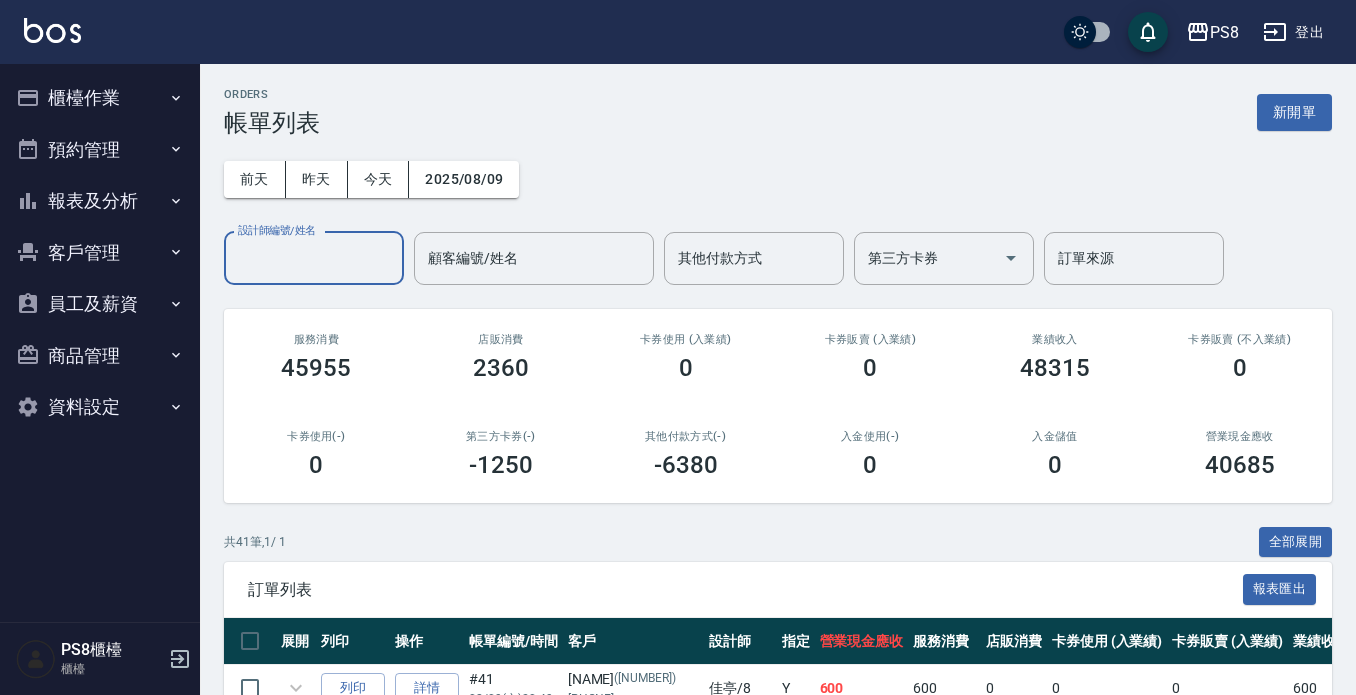 click on "櫃檯作業" at bounding box center [100, 98] 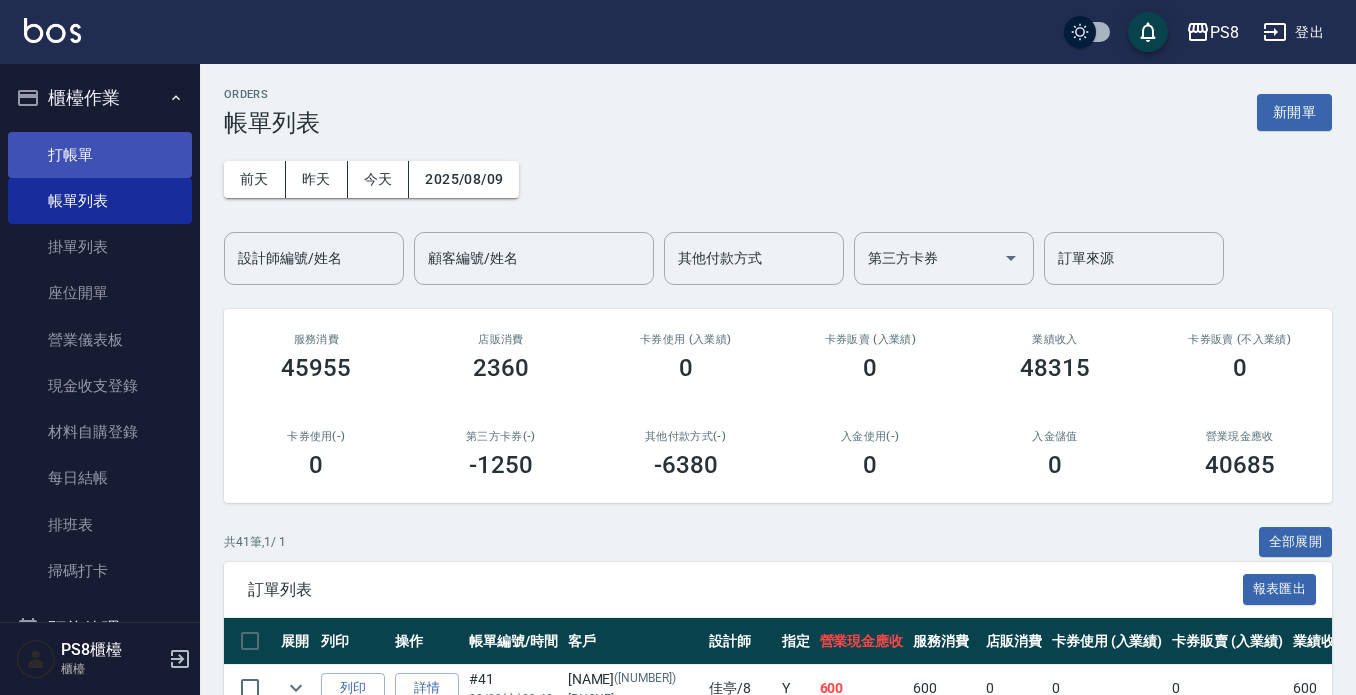 click on "打帳單" at bounding box center [100, 155] 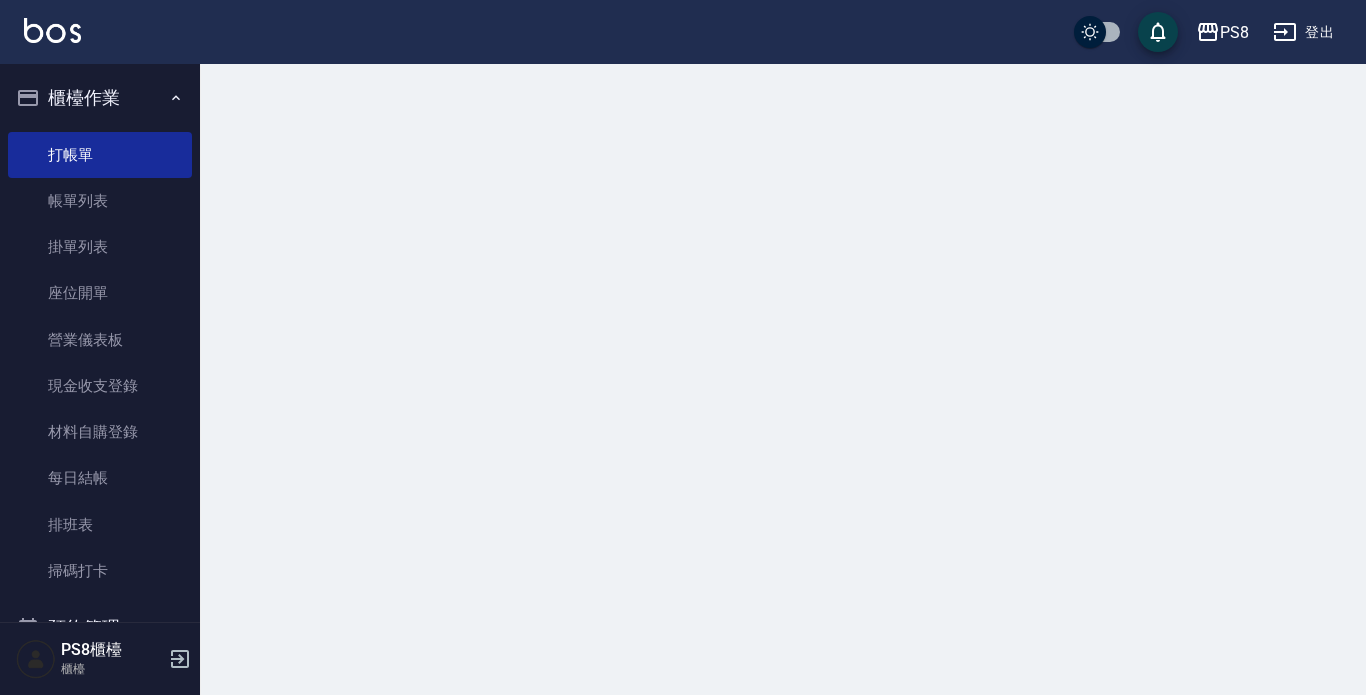 click on "櫃檯作業" at bounding box center (100, 98) 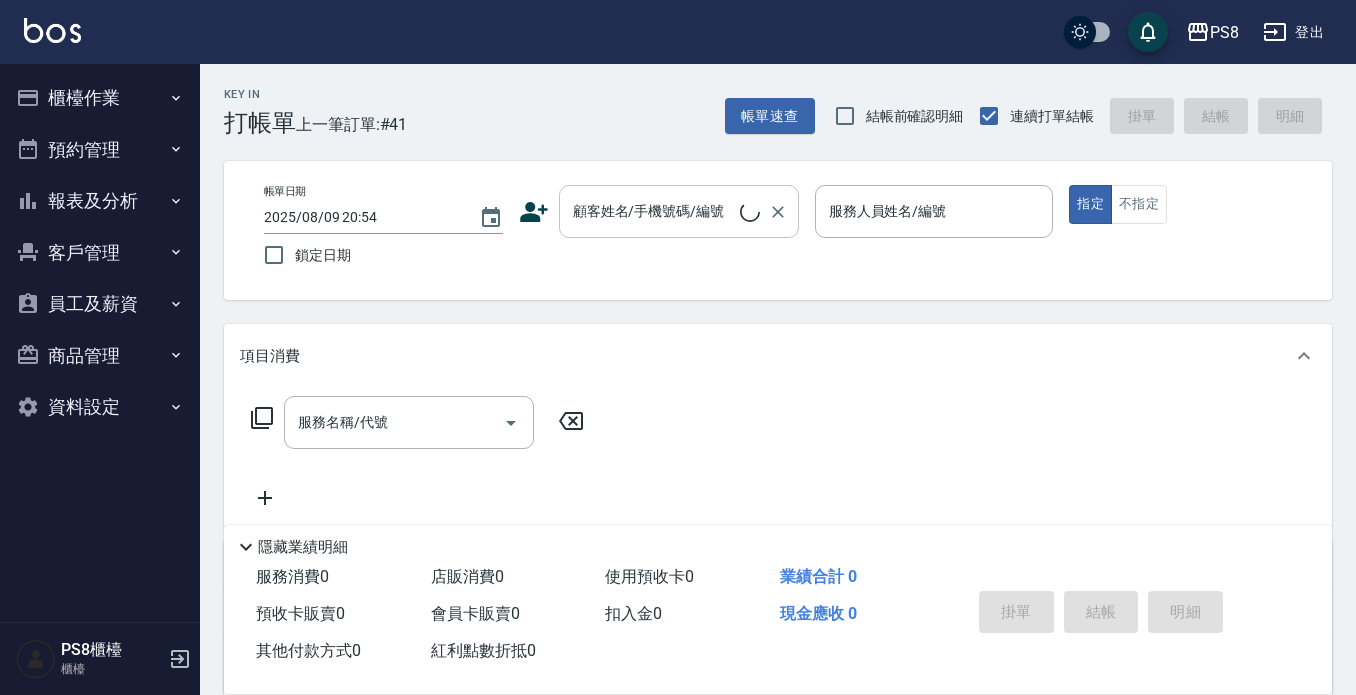 click on "顧客姓名/手機號碼/編號" at bounding box center (654, 211) 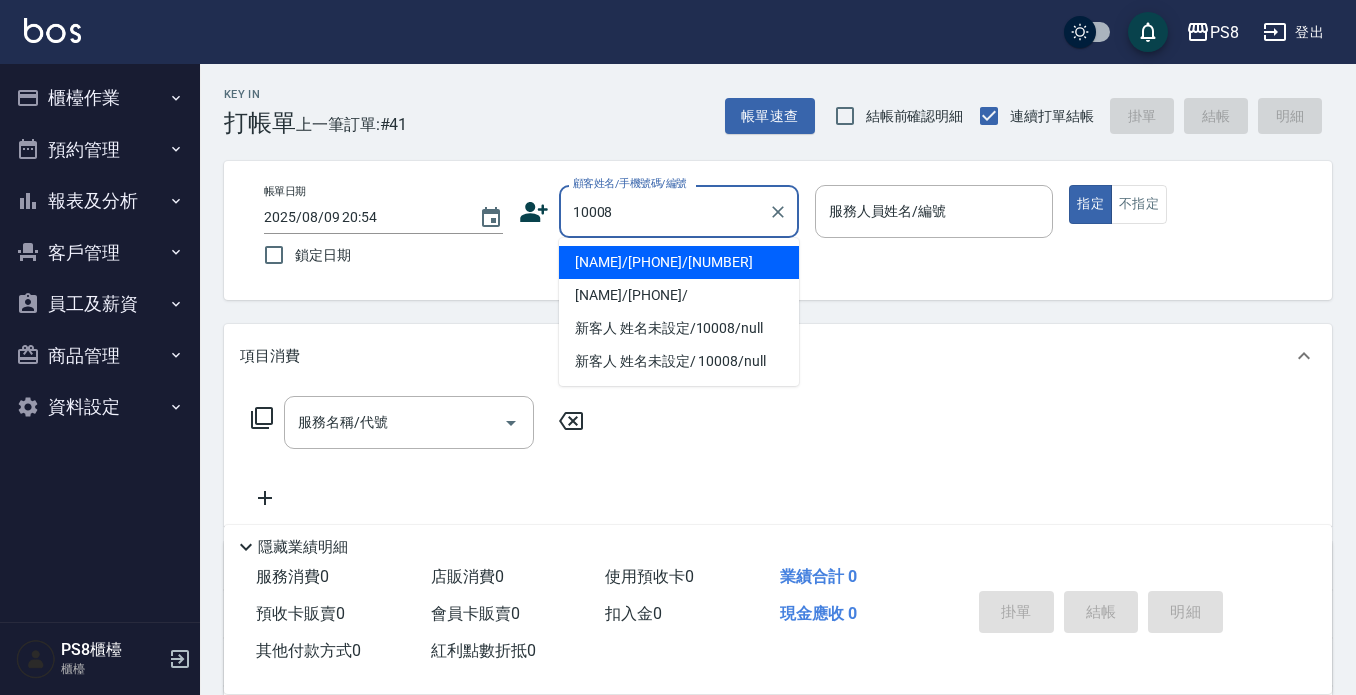click on "[NAME]/[PHONE]/[NUMBER]" at bounding box center [679, 262] 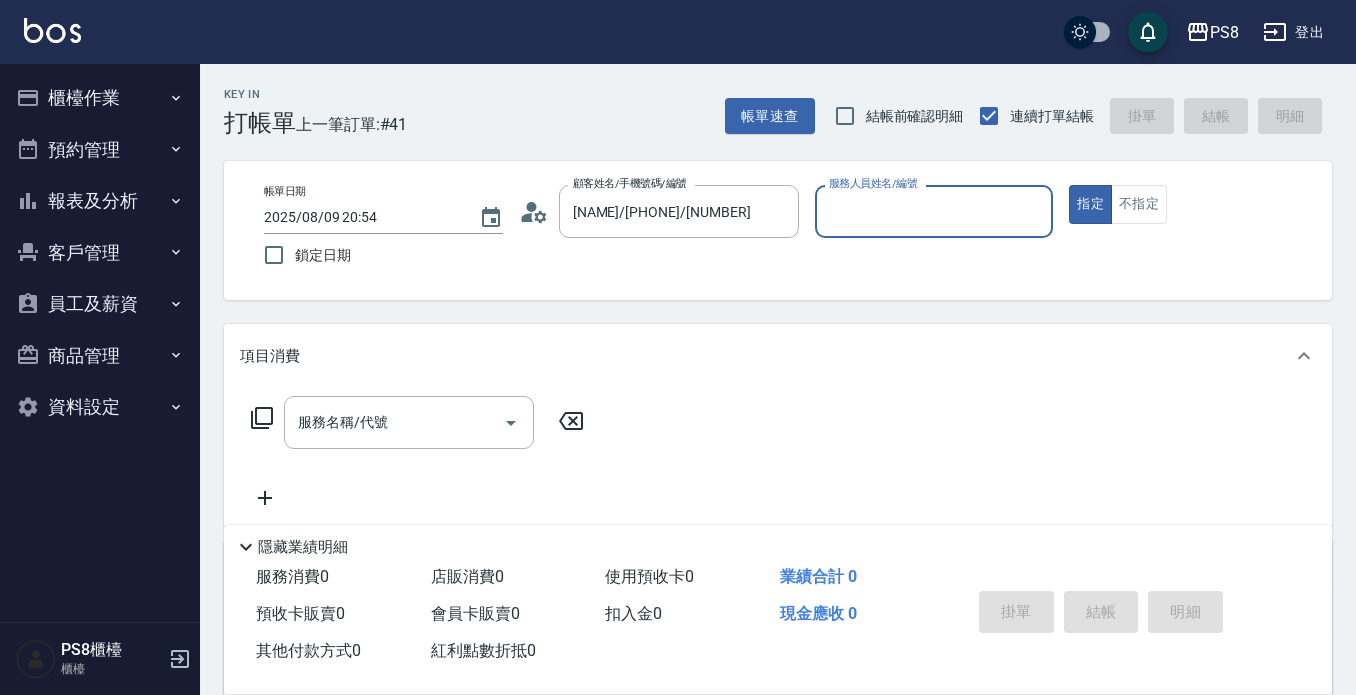 type on "SANNY-10" 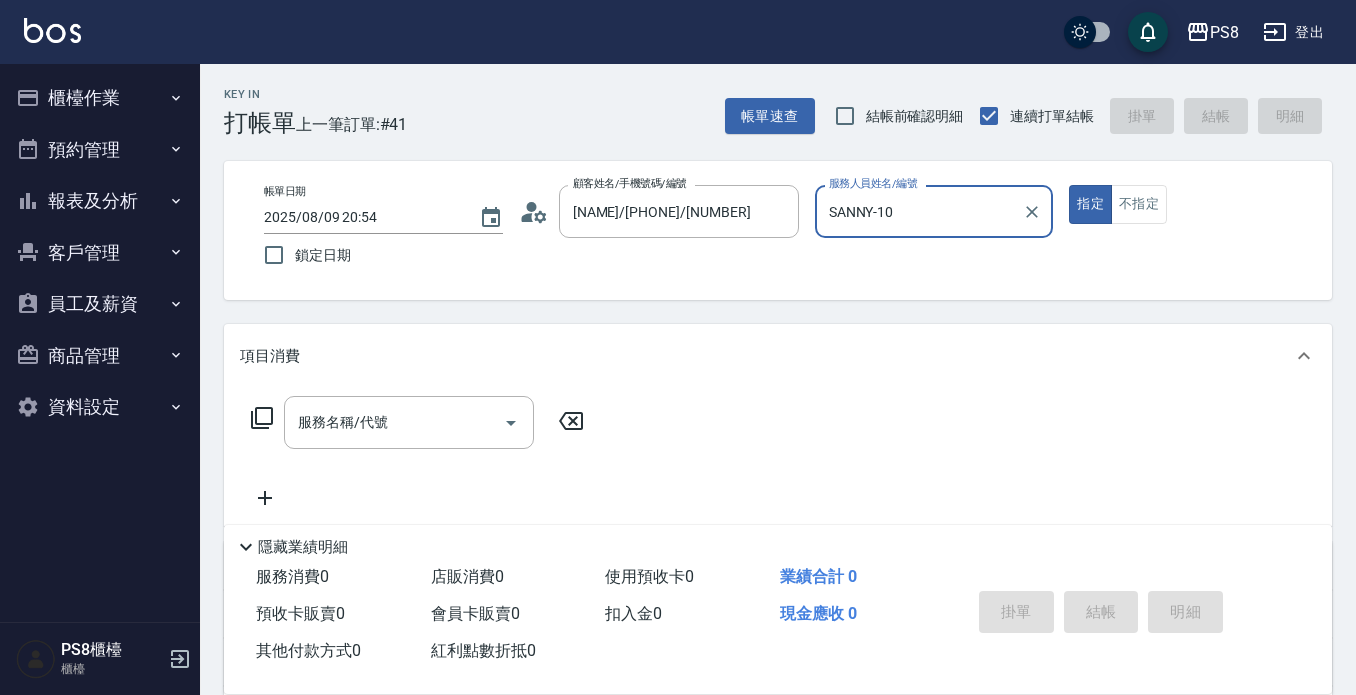 click on "指定" at bounding box center [1090, 204] 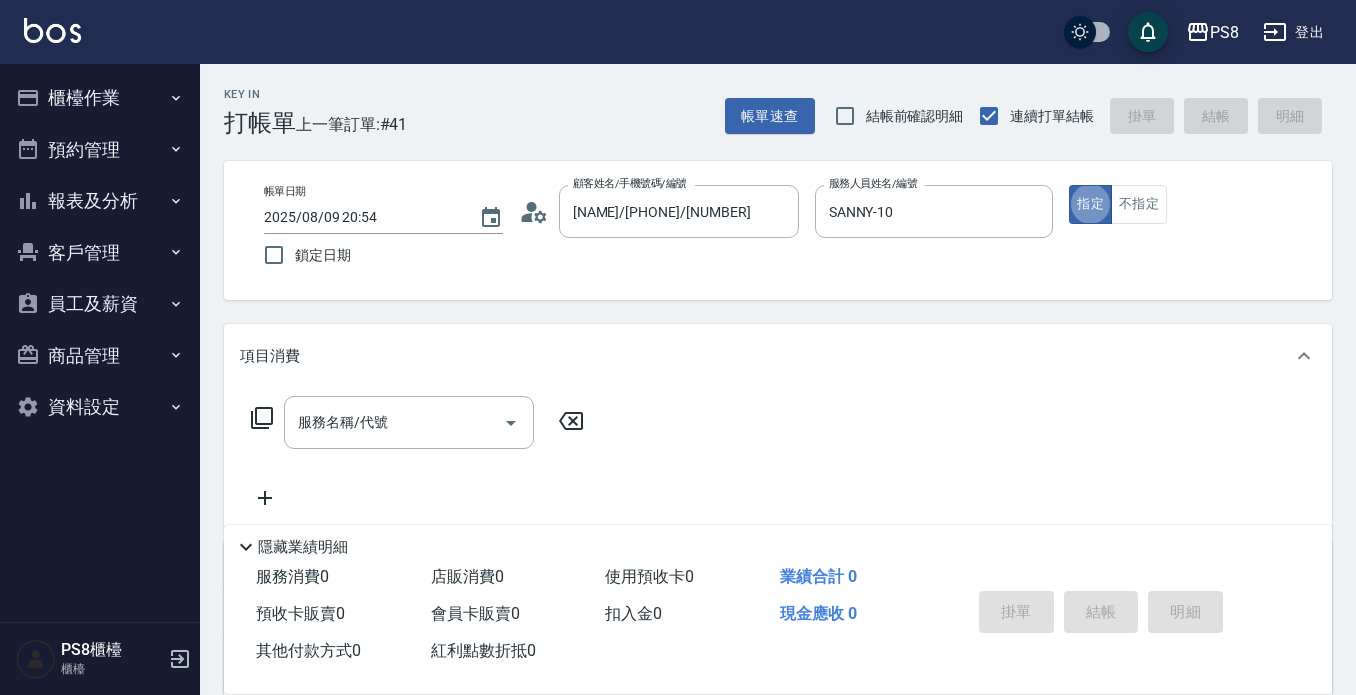 type on "true" 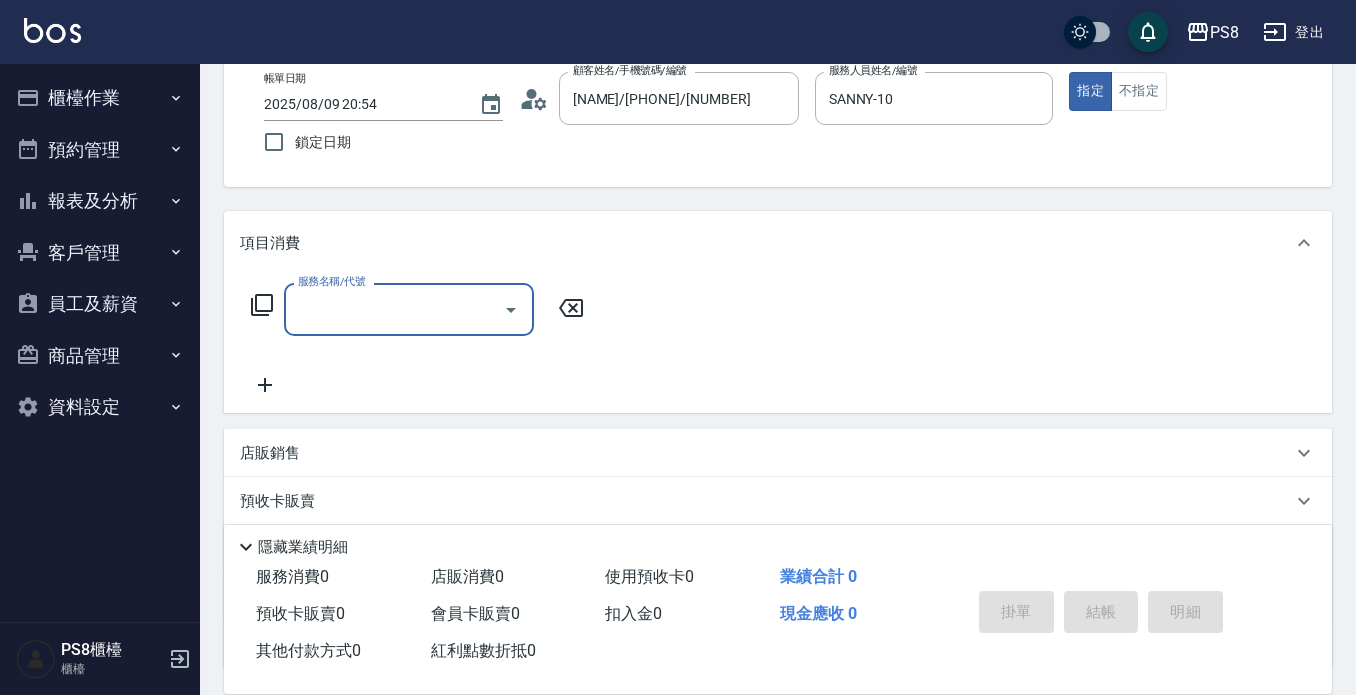 scroll, scrollTop: 279, scrollLeft: 0, axis: vertical 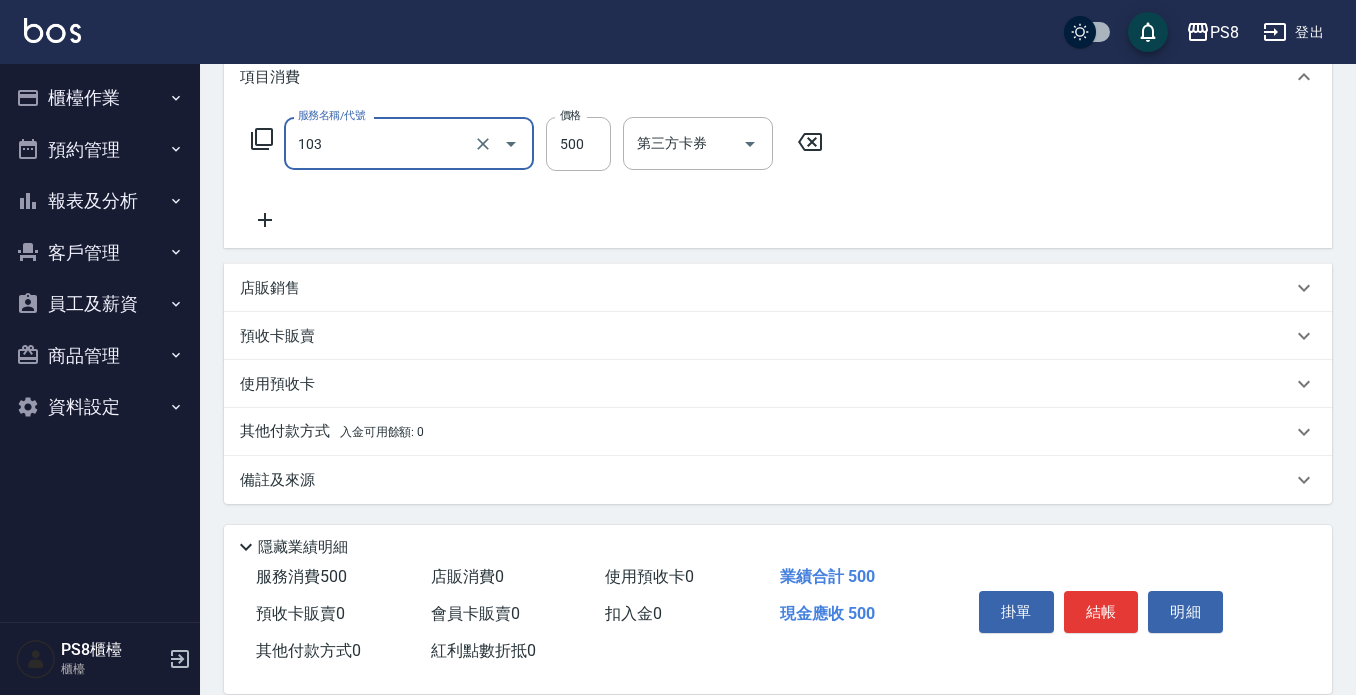 type on "B級洗剪500(103)" 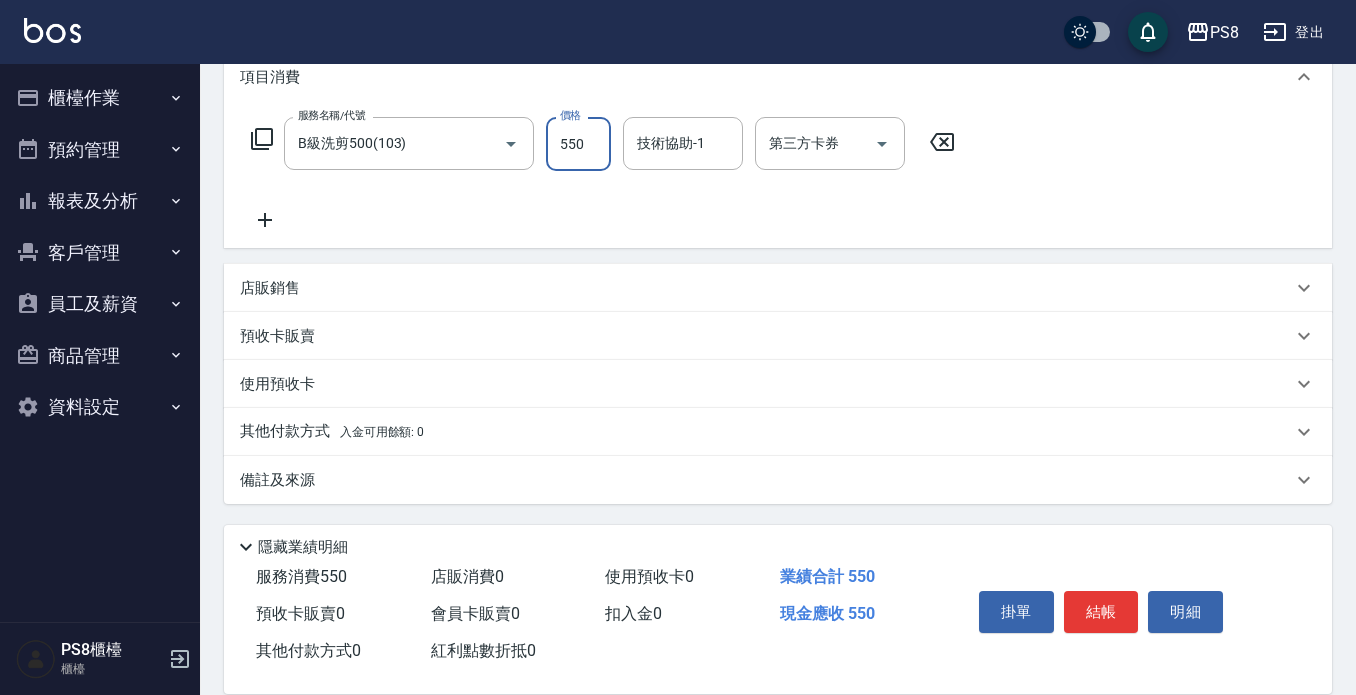 type on "550" 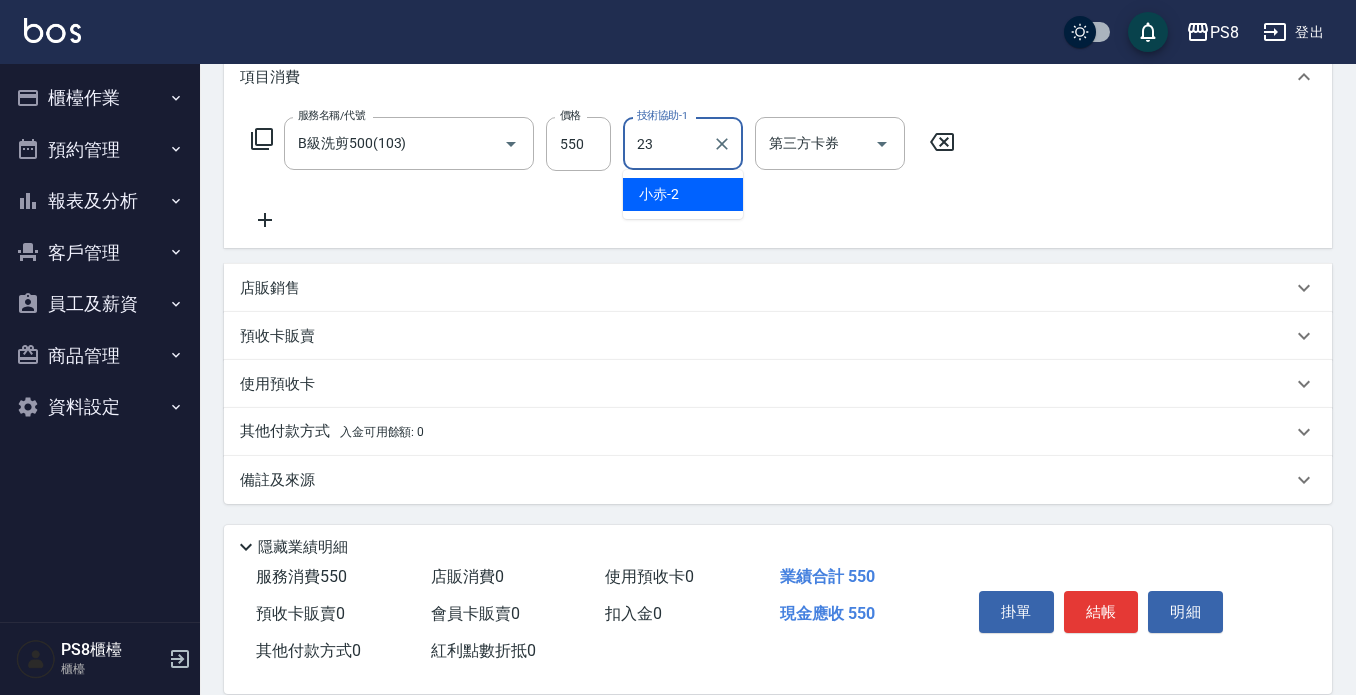 type on "芯芯-23" 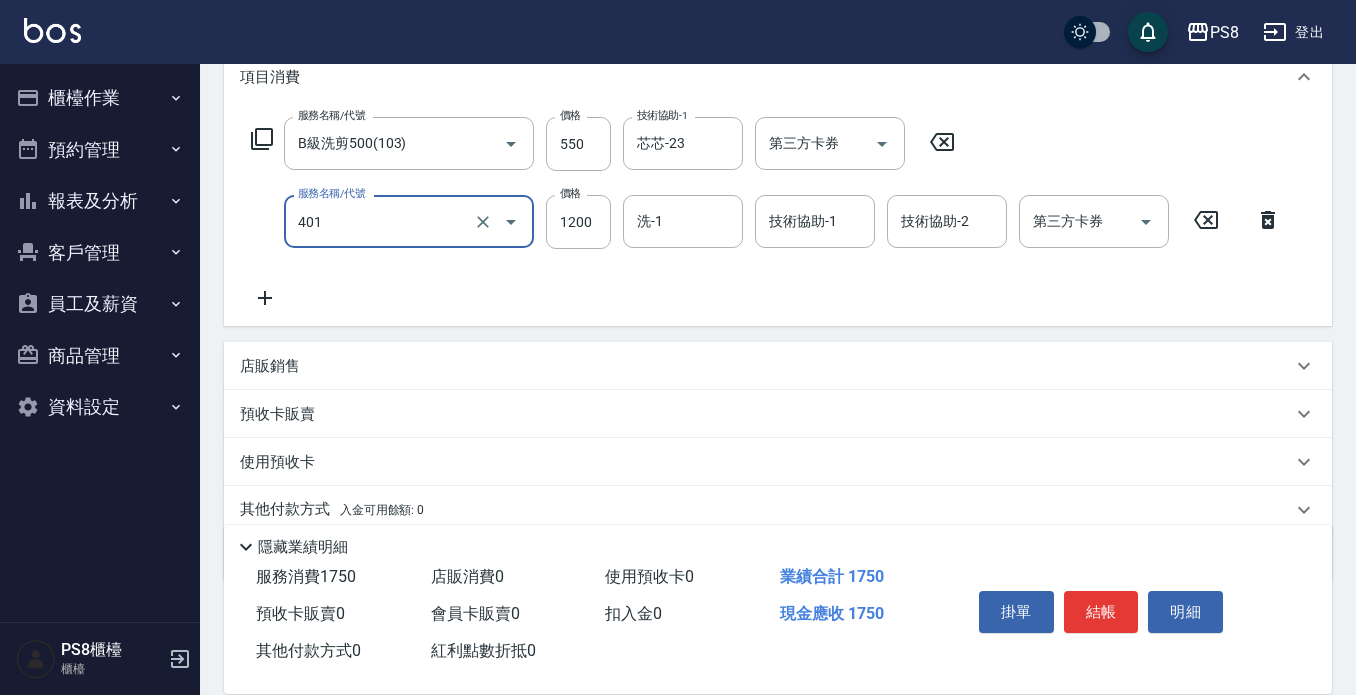 type on "基本染髮(401)" 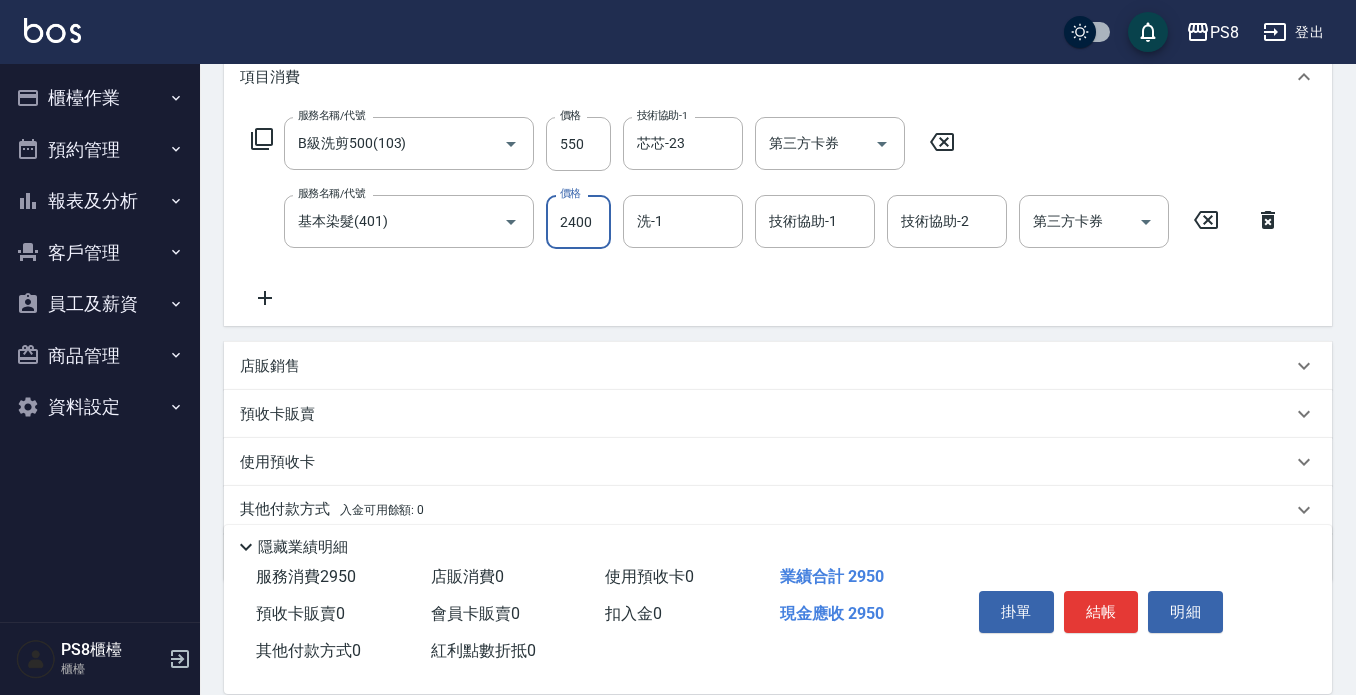 type on "2400" 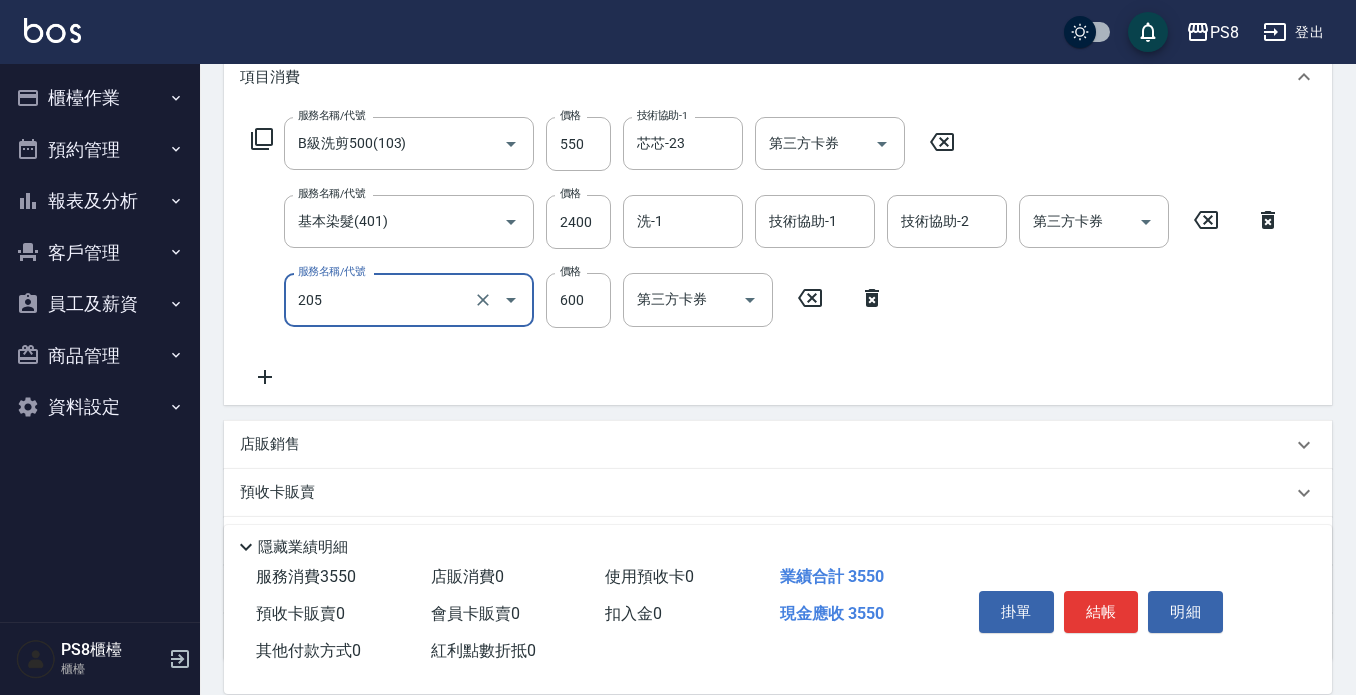 type on "A級洗剪600(205)" 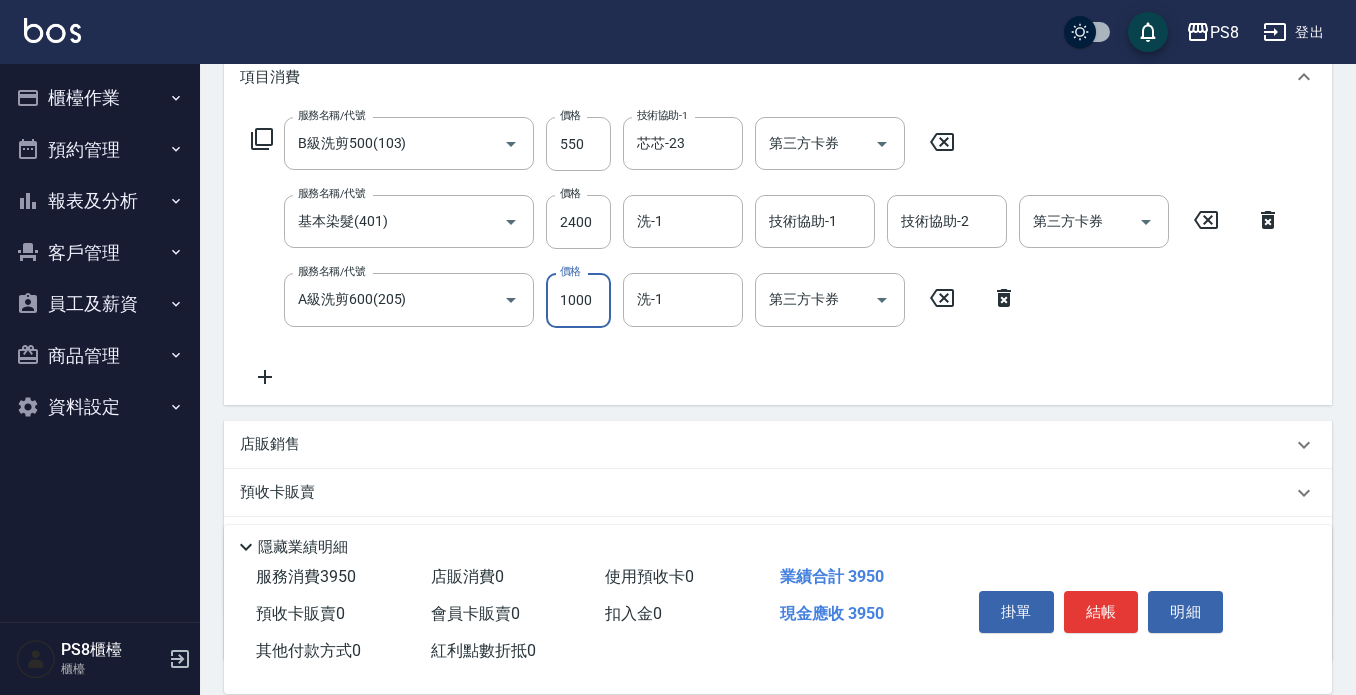 type on "1000" 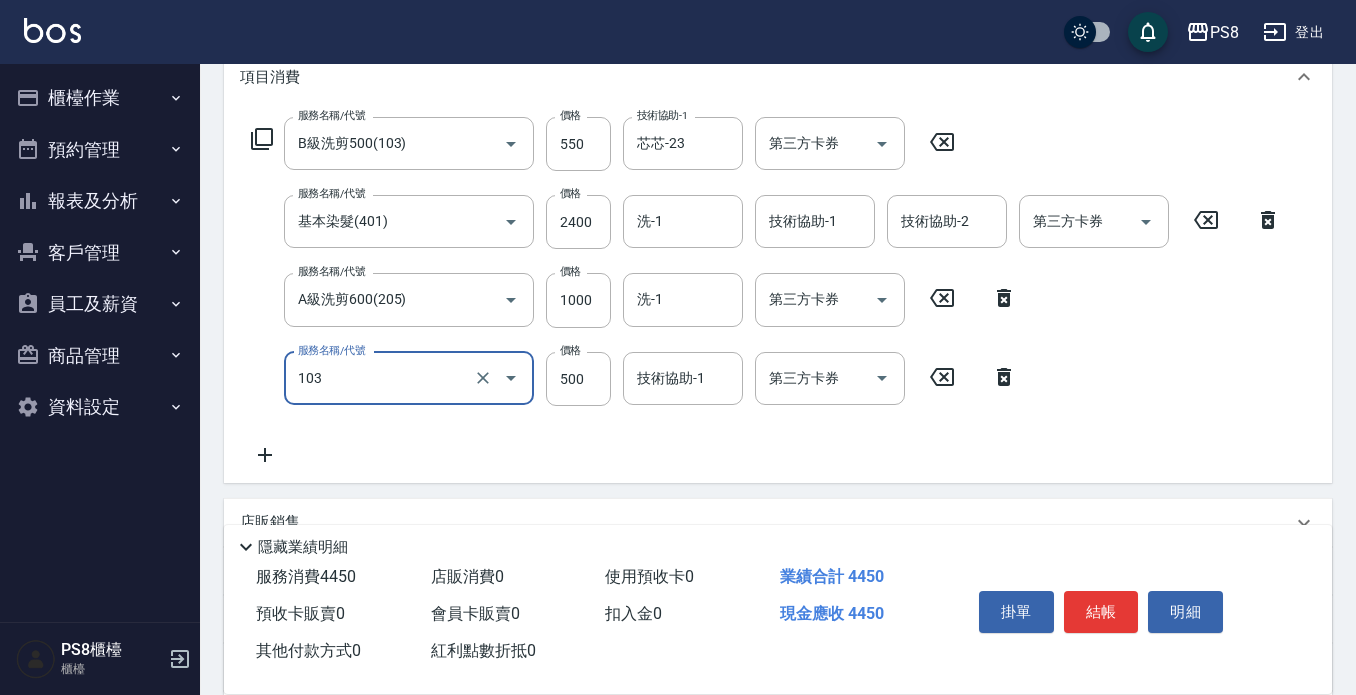 type on "B級洗剪500(103)" 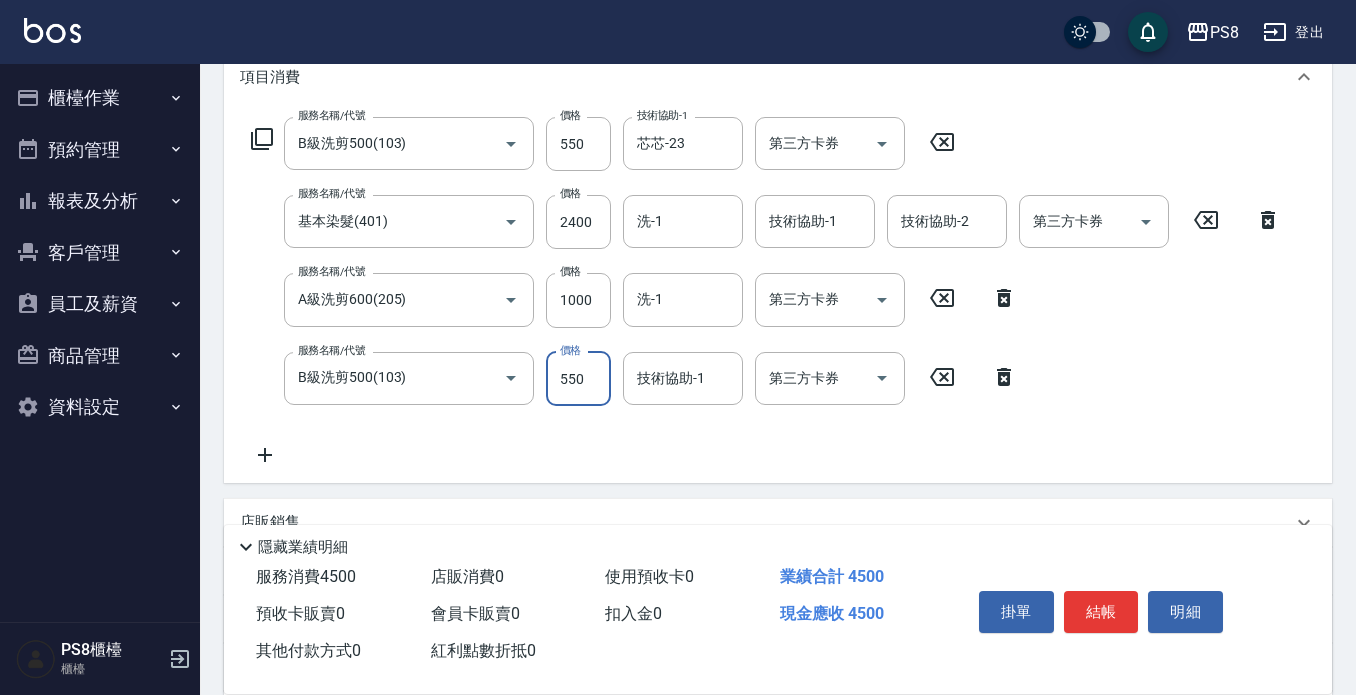 type on "550" 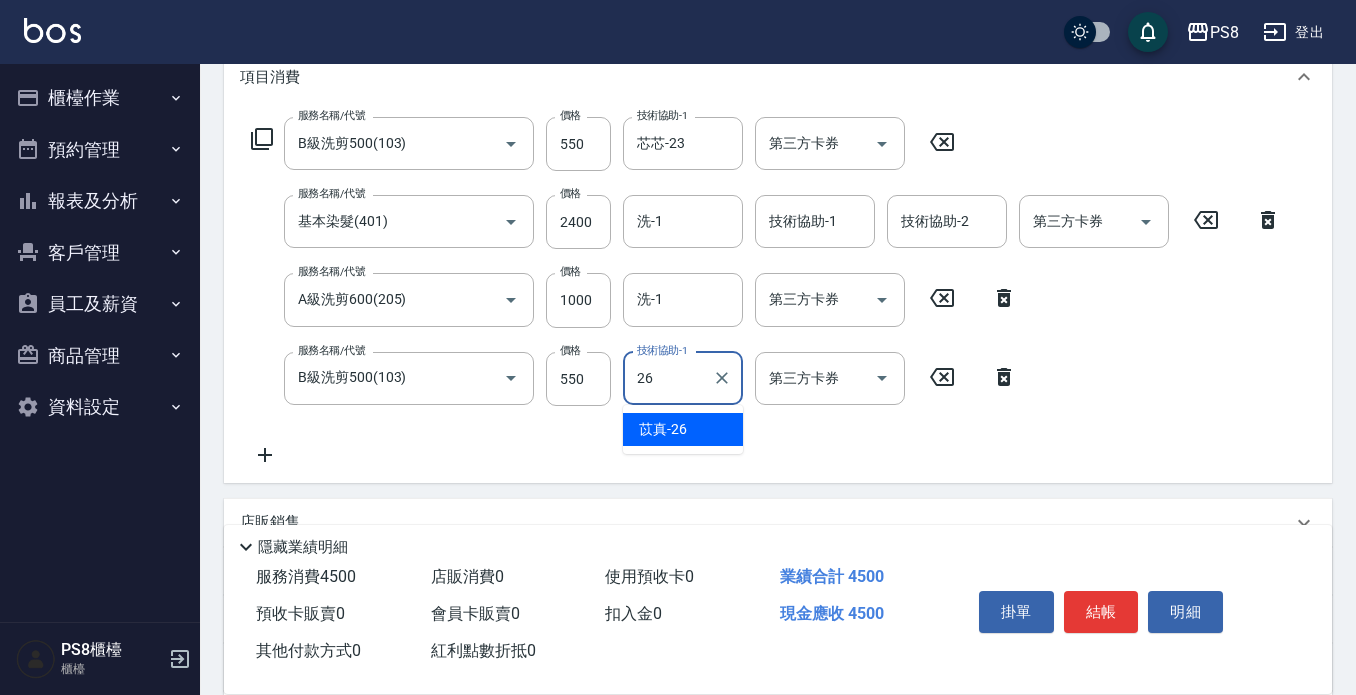 type on "苡真-26" 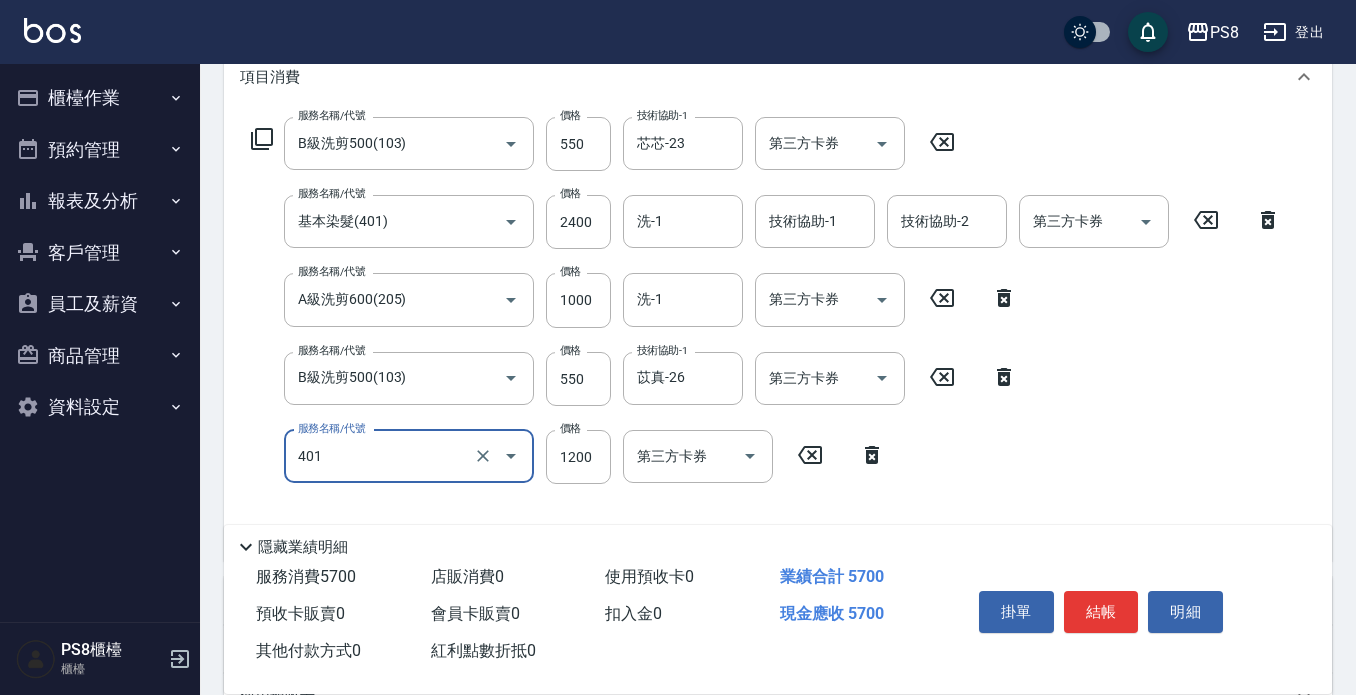 type on "基本染髮(401)" 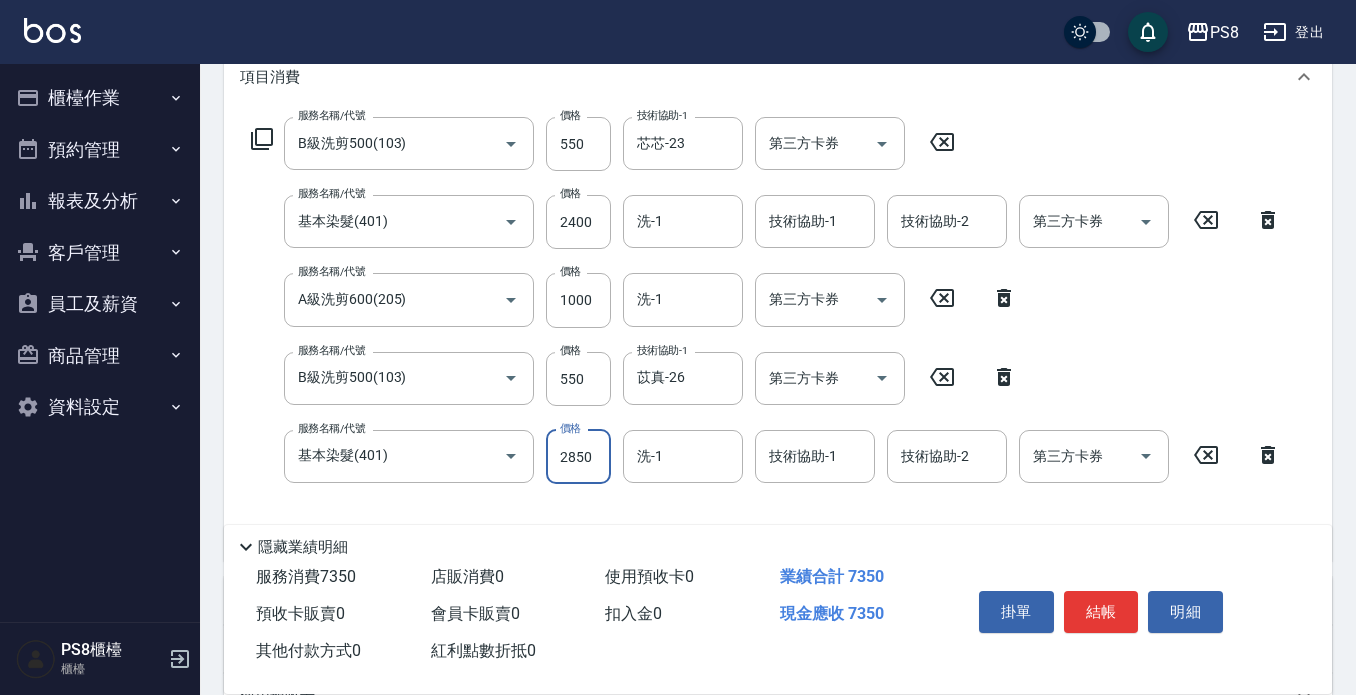 type on "2850" 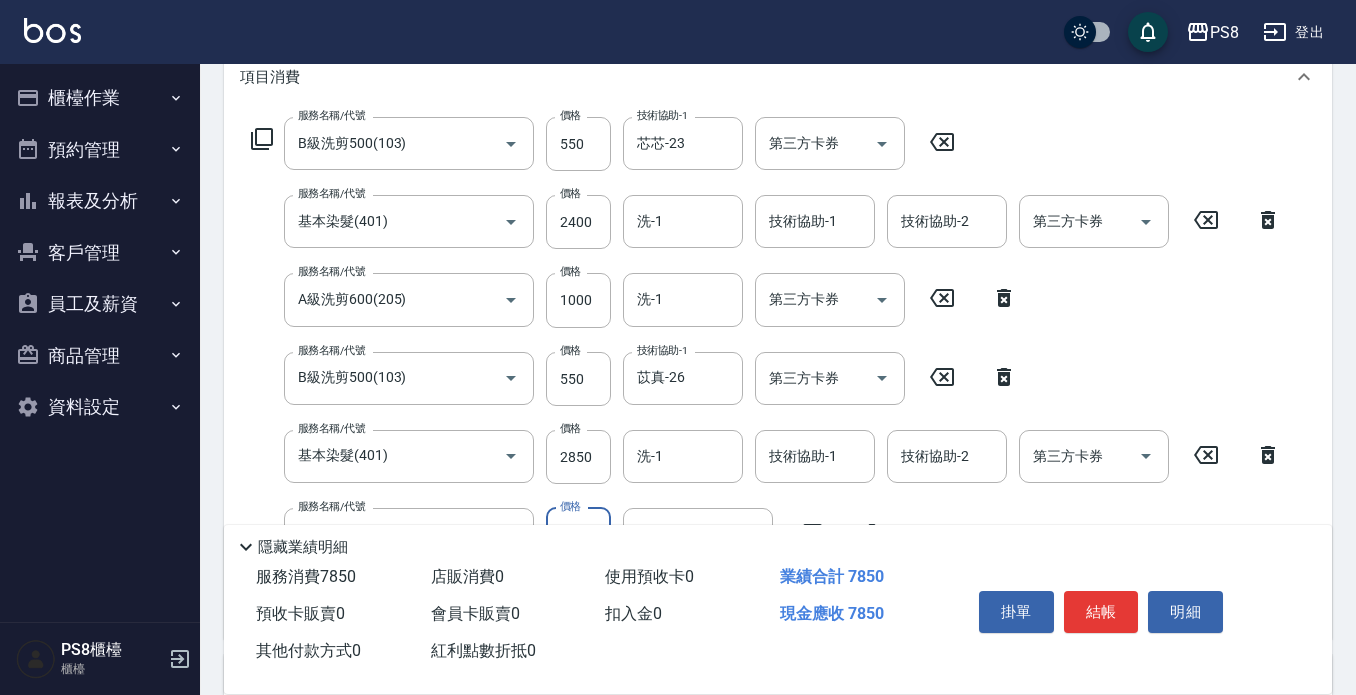type on "B級洗剪500(103)" 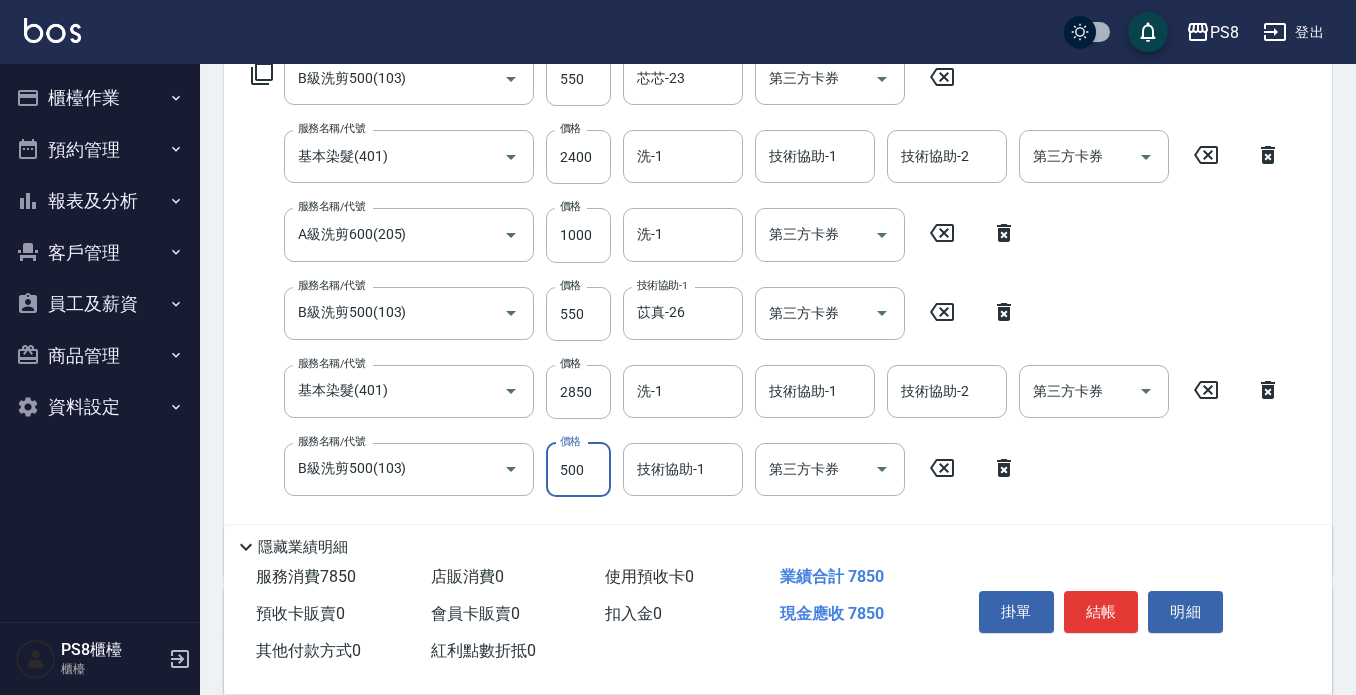 scroll, scrollTop: 379, scrollLeft: 0, axis: vertical 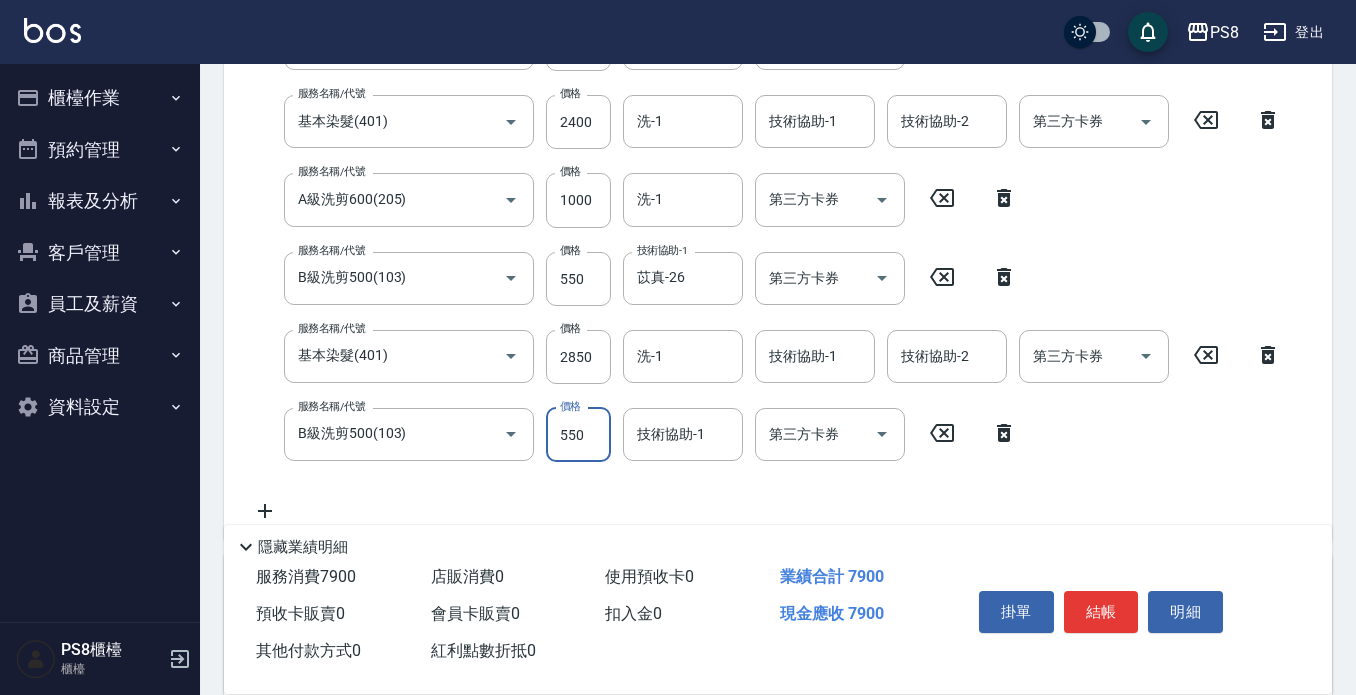 type on "550" 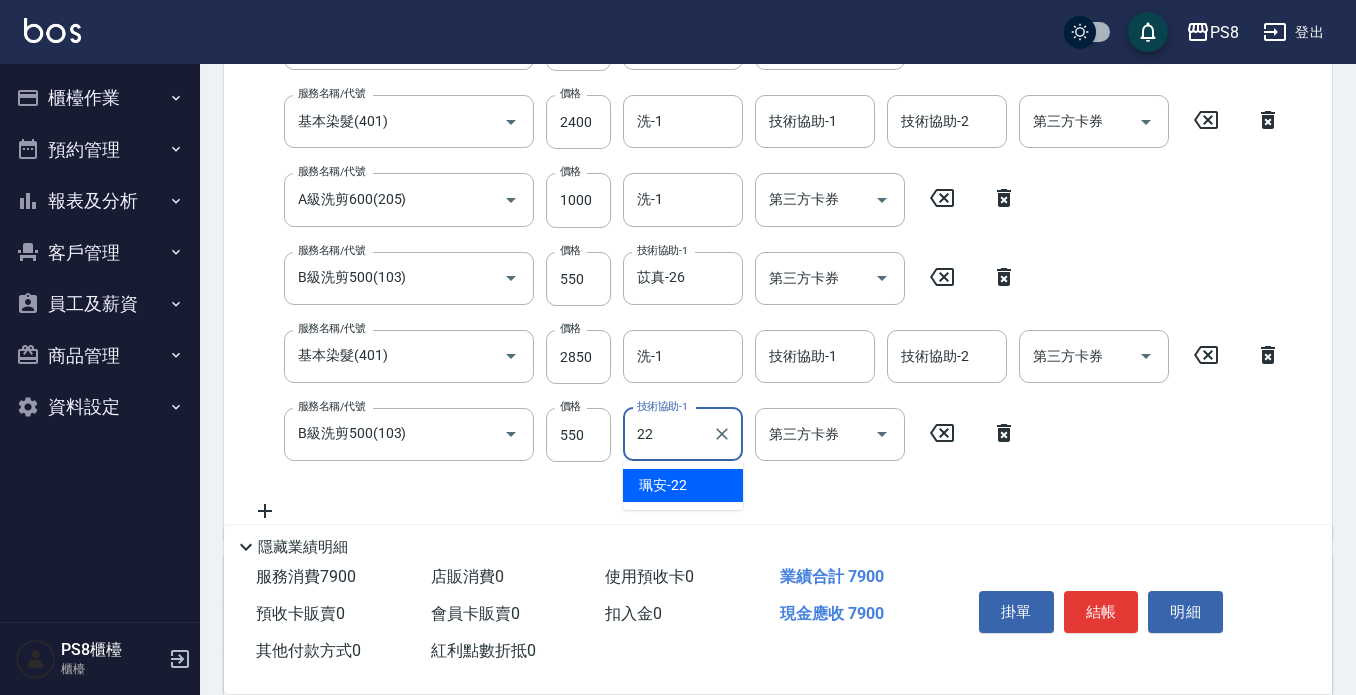 type on "珮安-22" 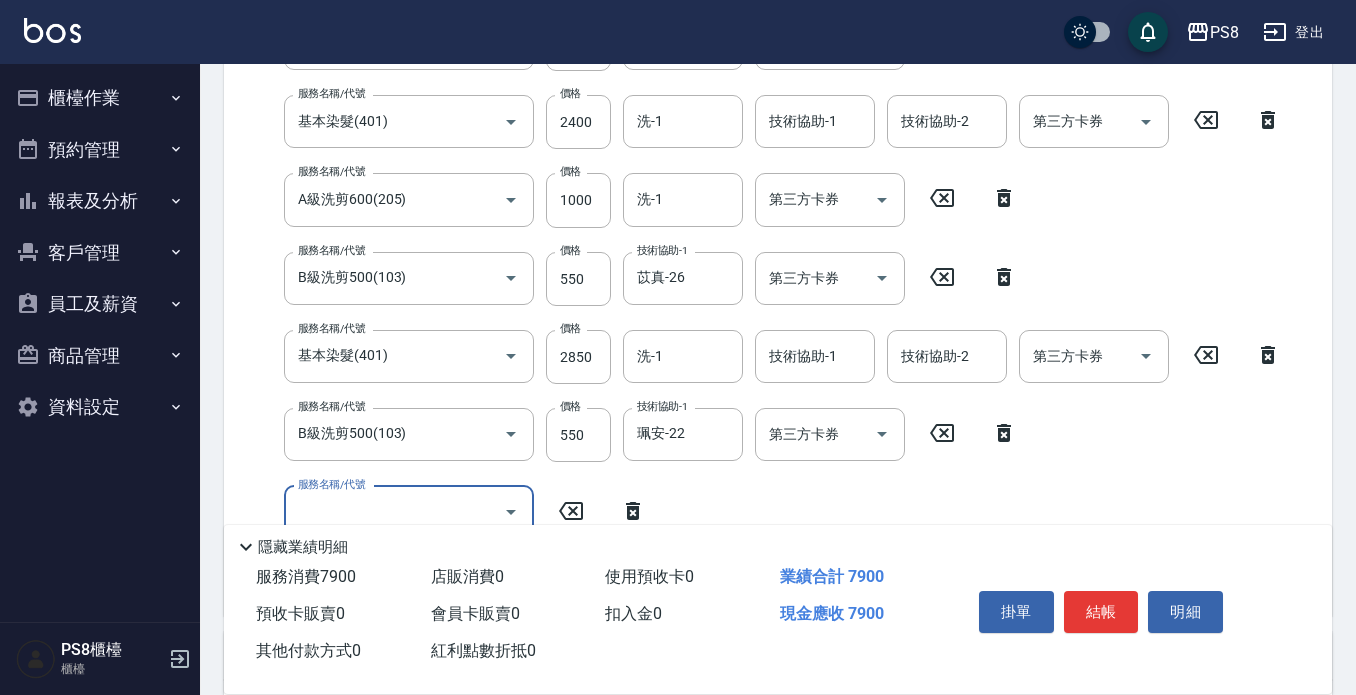 click 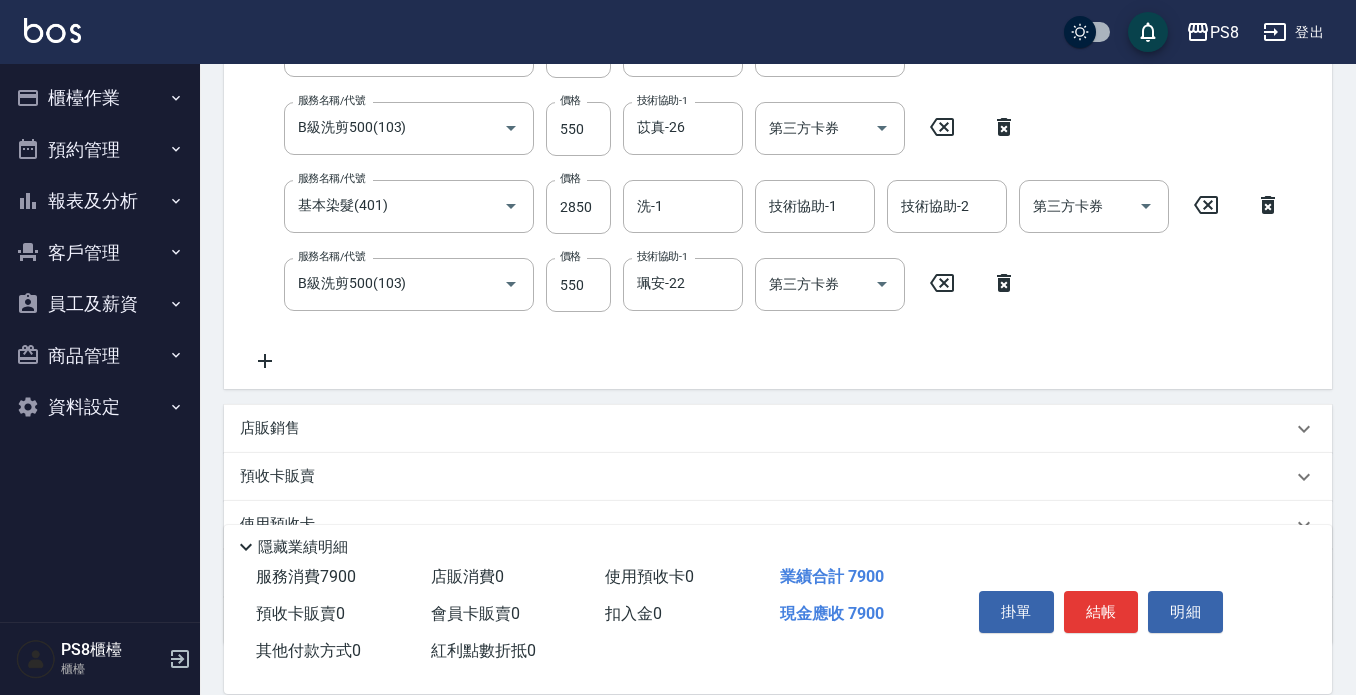 scroll, scrollTop: 671, scrollLeft: 0, axis: vertical 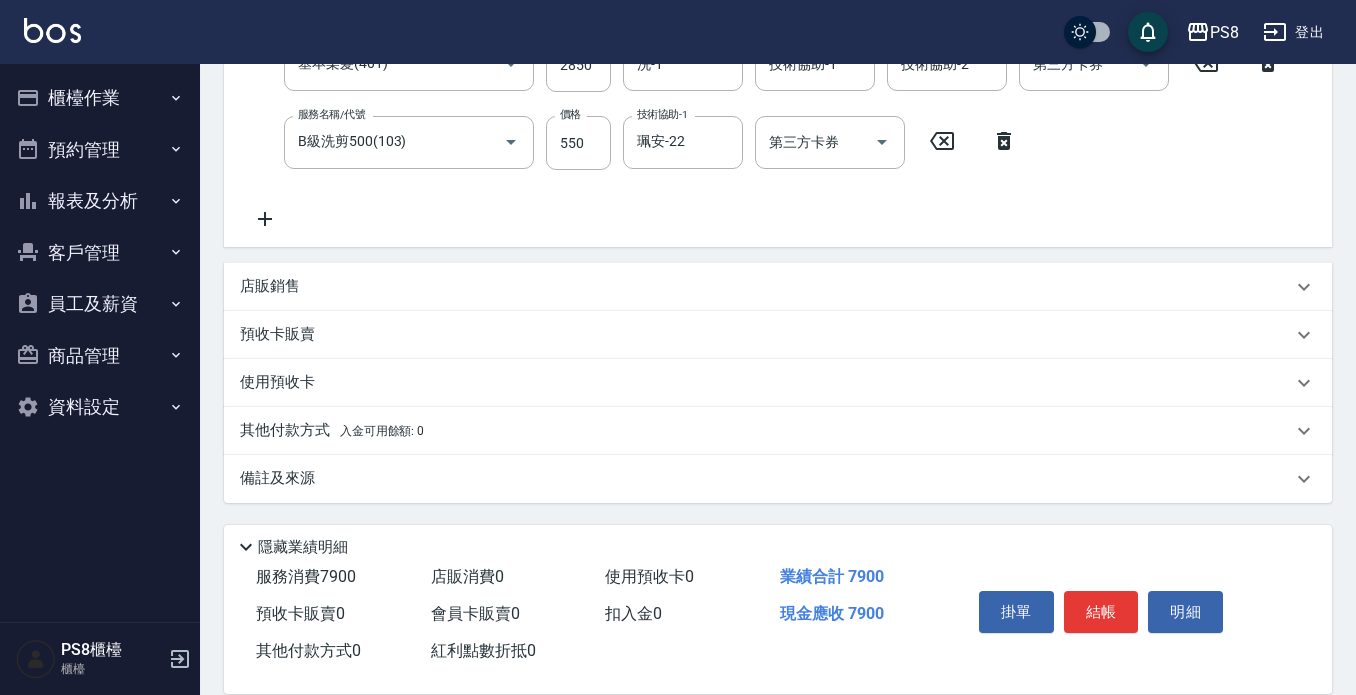 click on "其他付款方式 入金可用餘額: 0" at bounding box center [332, 431] 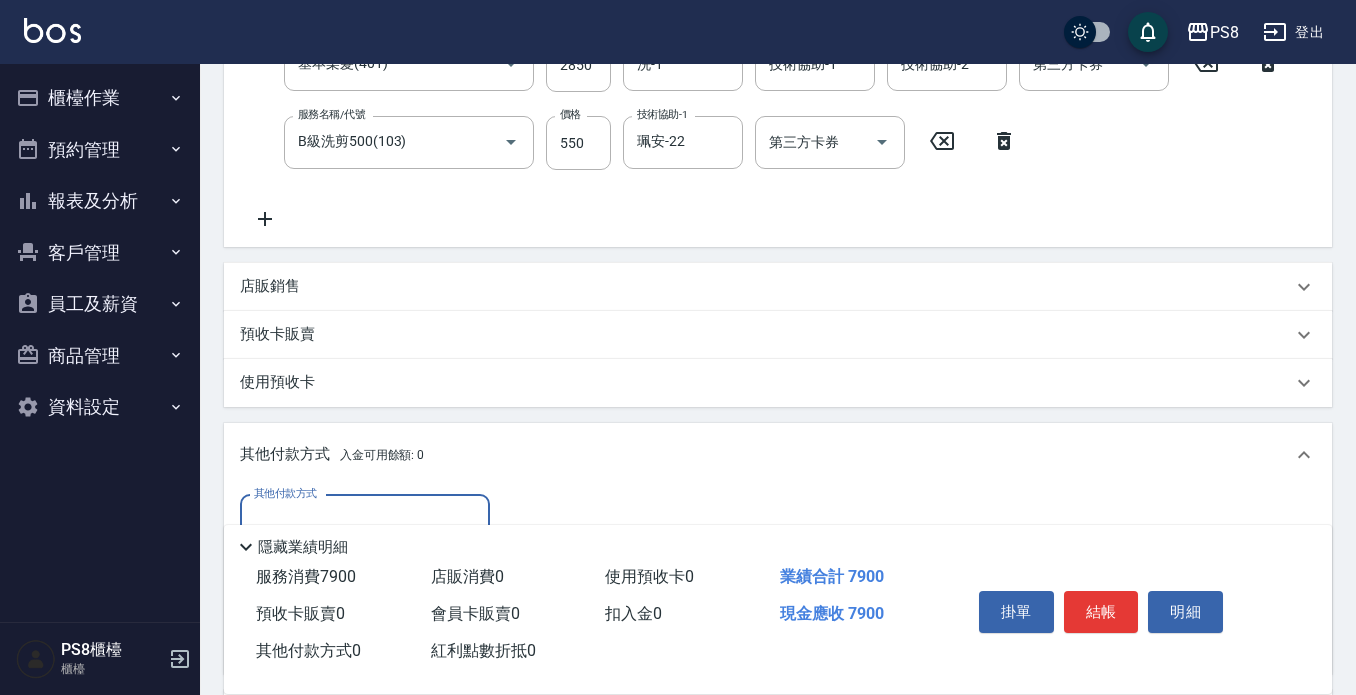 scroll, scrollTop: 23, scrollLeft: 0, axis: vertical 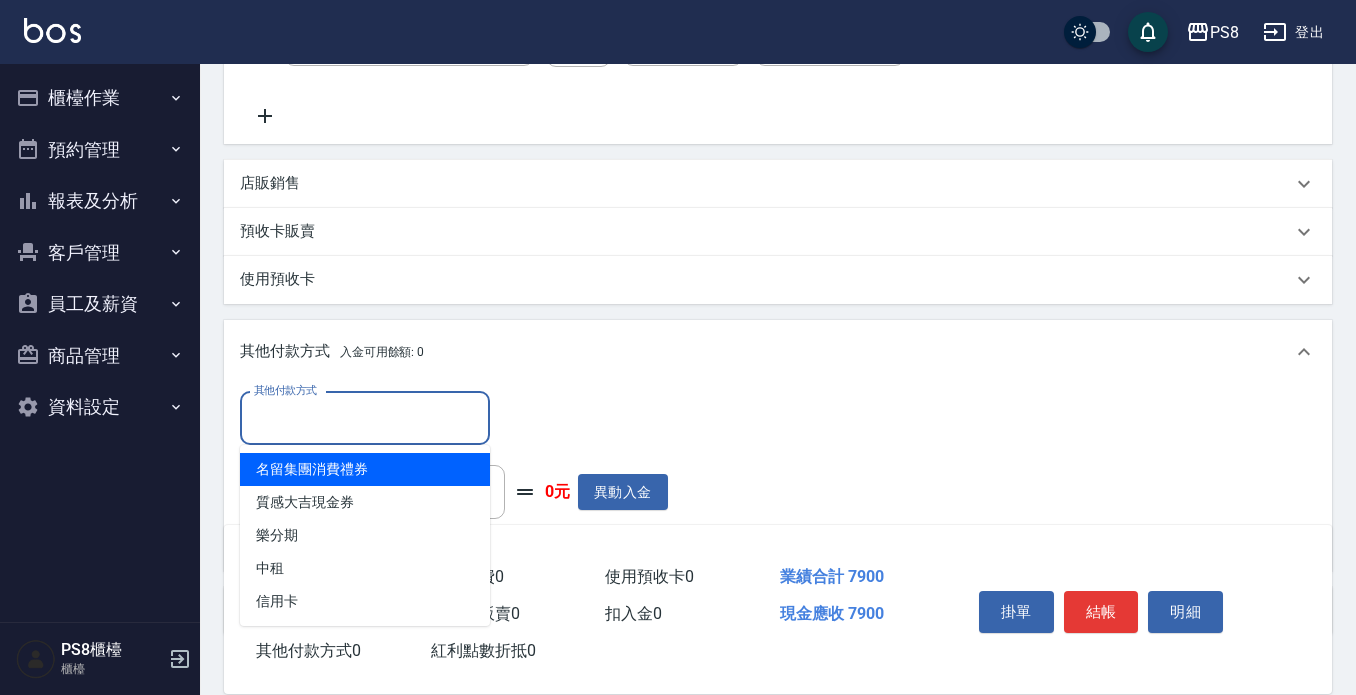 click on "其他付款方式" at bounding box center (365, 418) 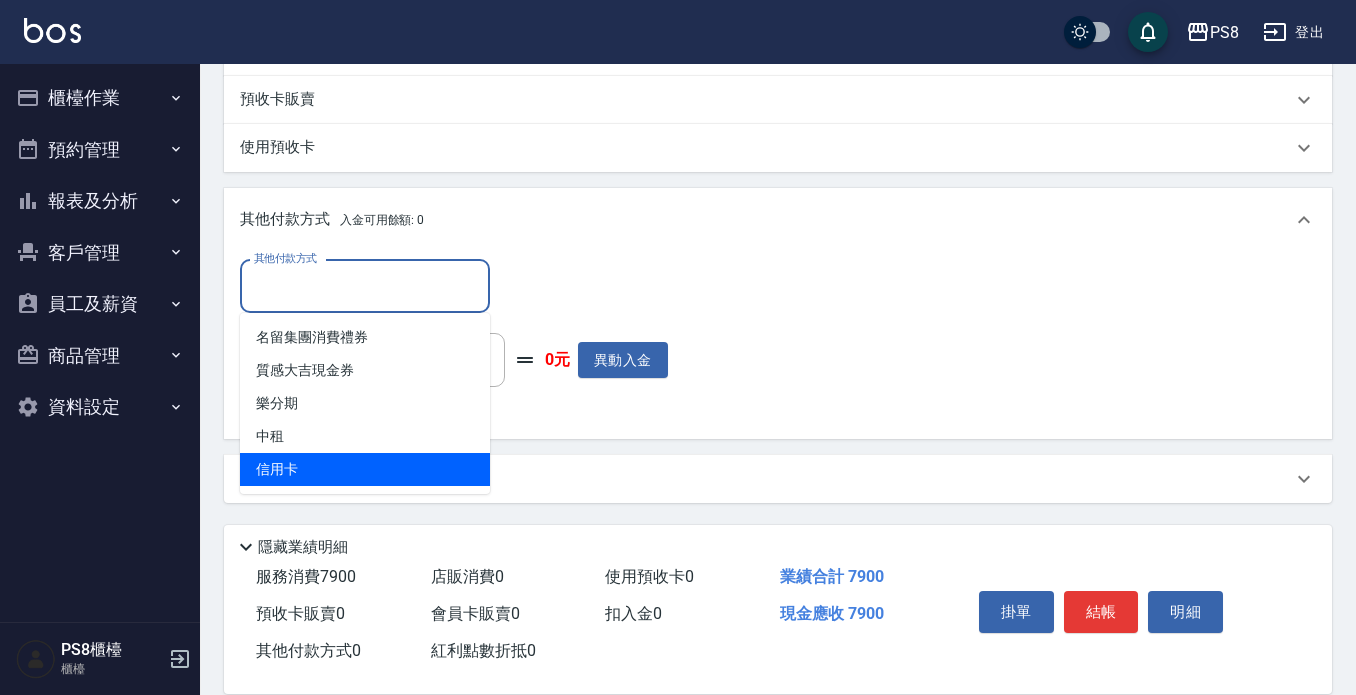 click on "信用卡" at bounding box center (365, 469) 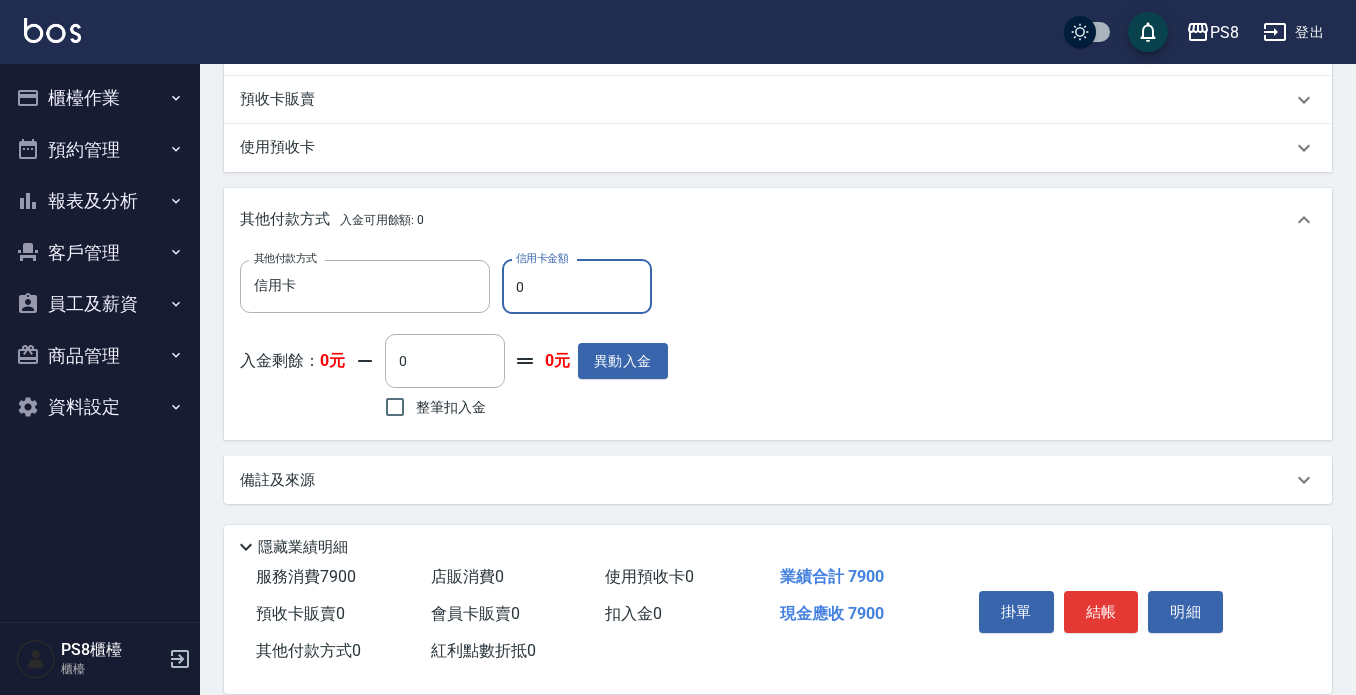 click on "0" at bounding box center (577, 287) 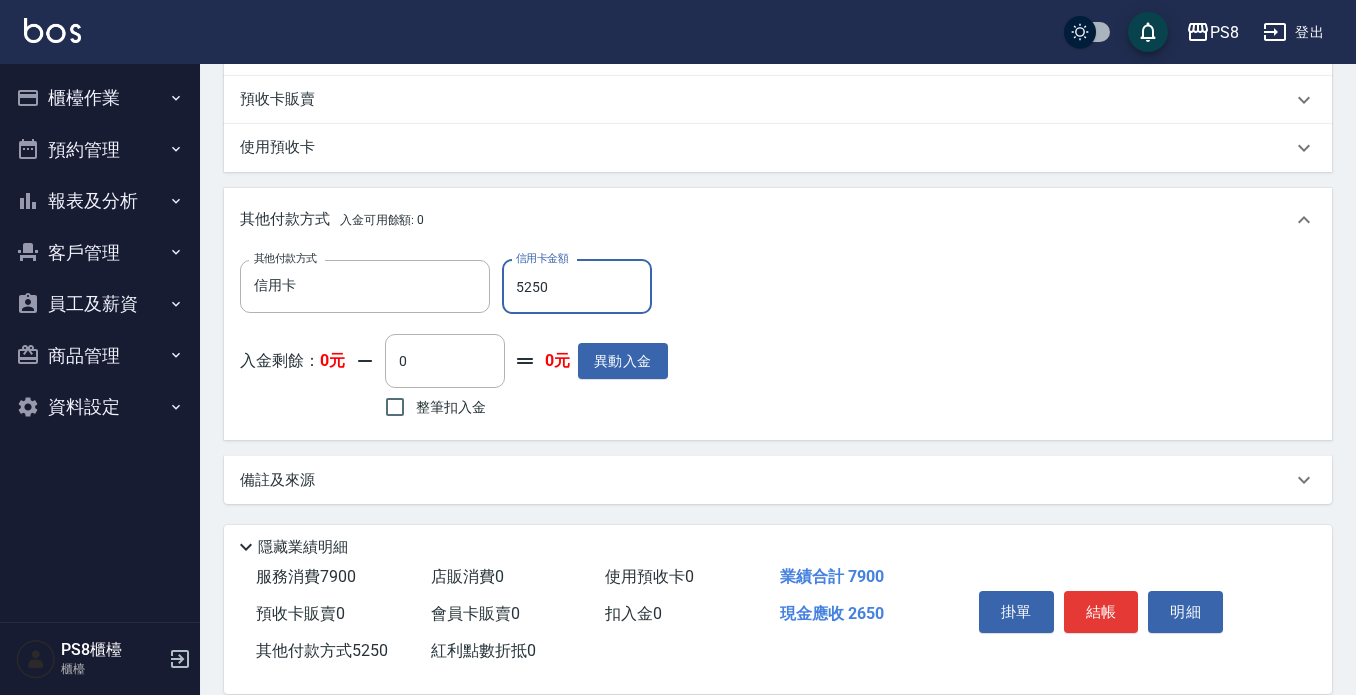 type on "5250" 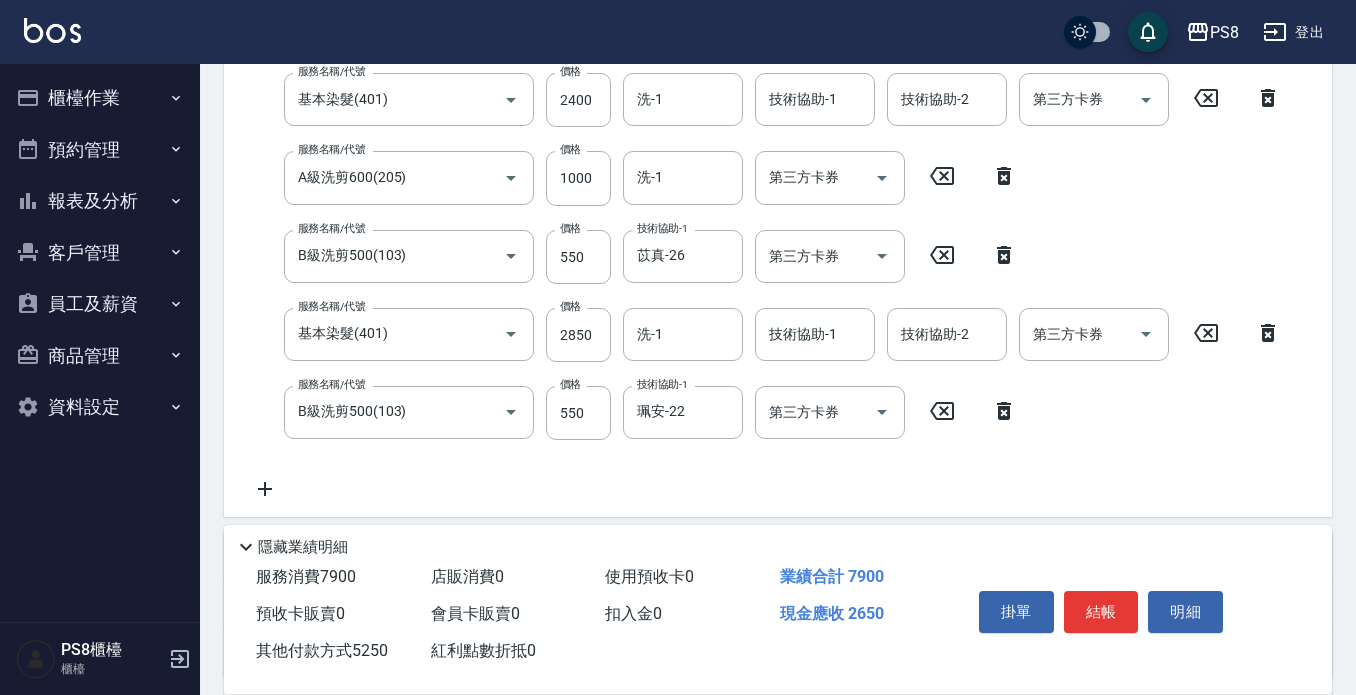 scroll, scrollTop: 406, scrollLeft: 0, axis: vertical 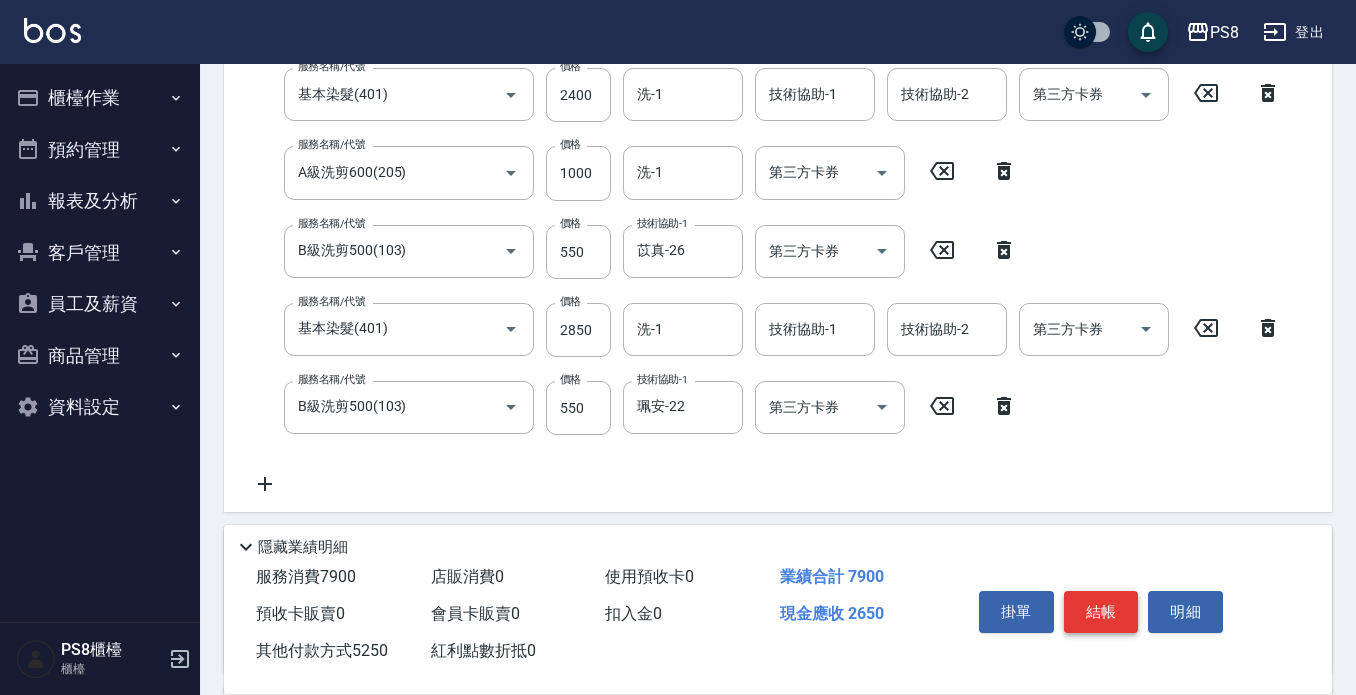 click on "結帳" at bounding box center [1101, 612] 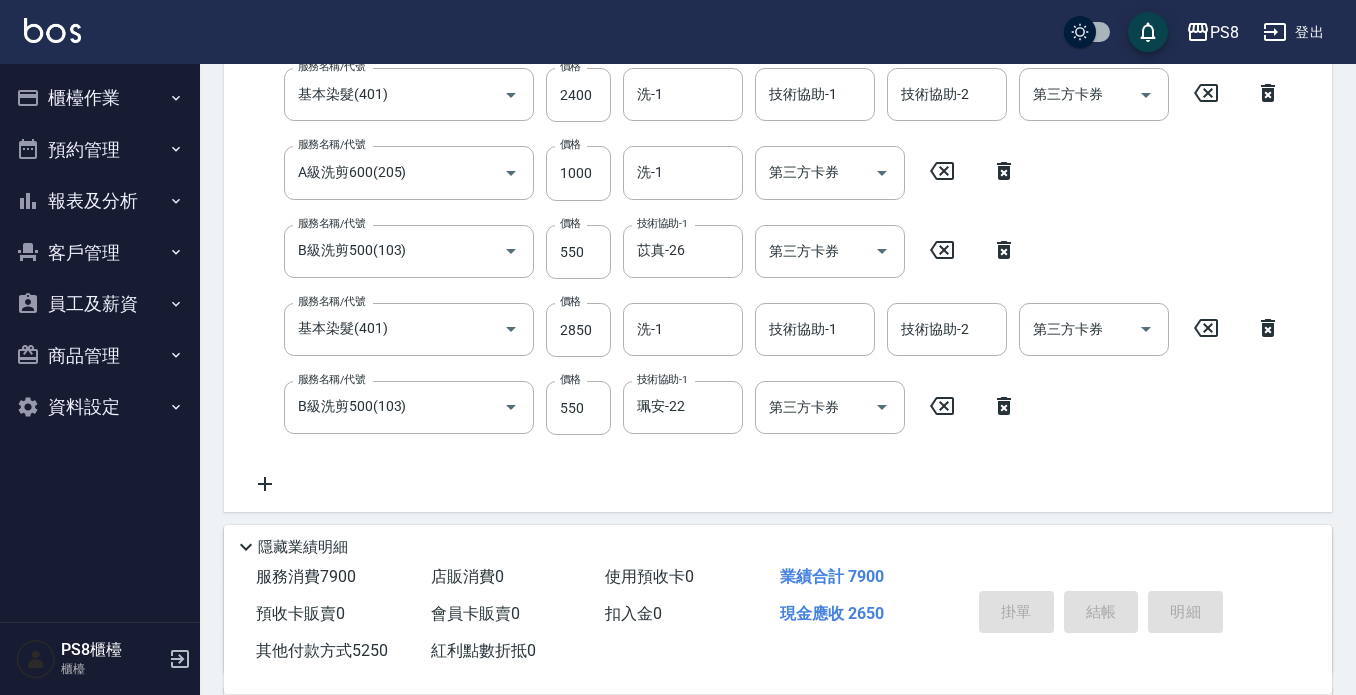 type on "2025/08/09 20:56" 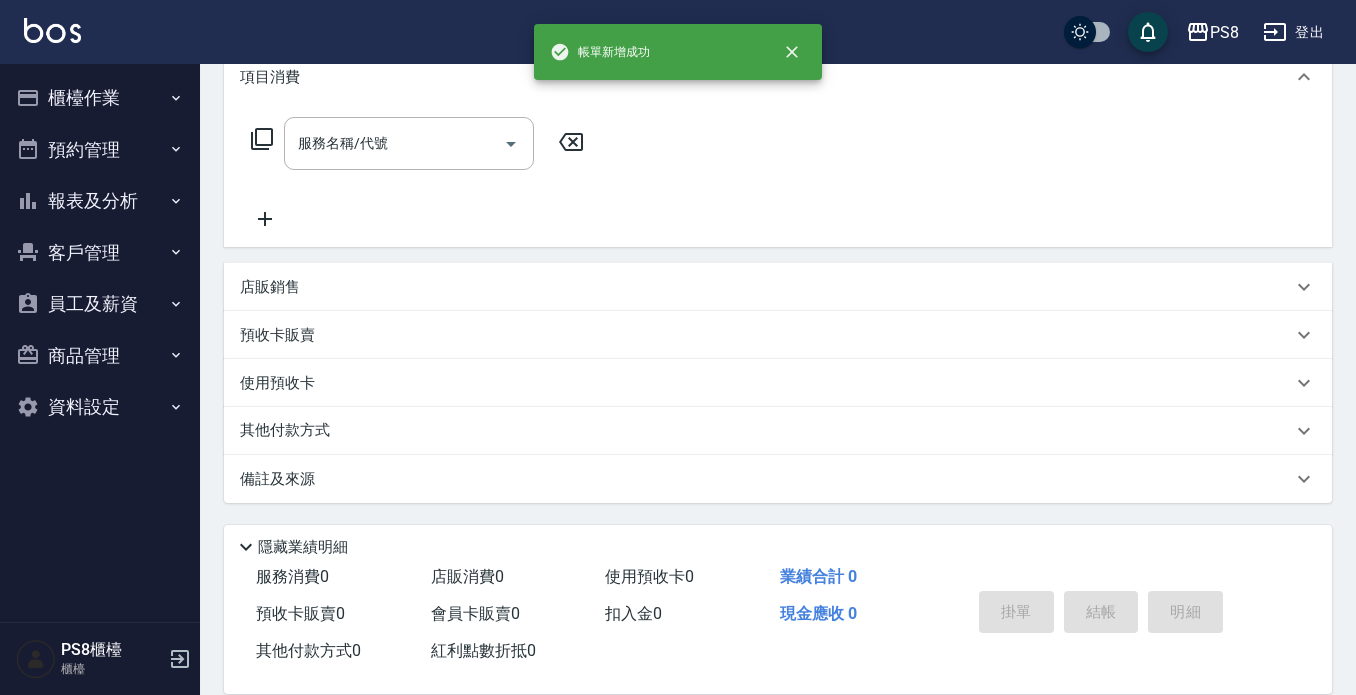 scroll, scrollTop: 0, scrollLeft: 0, axis: both 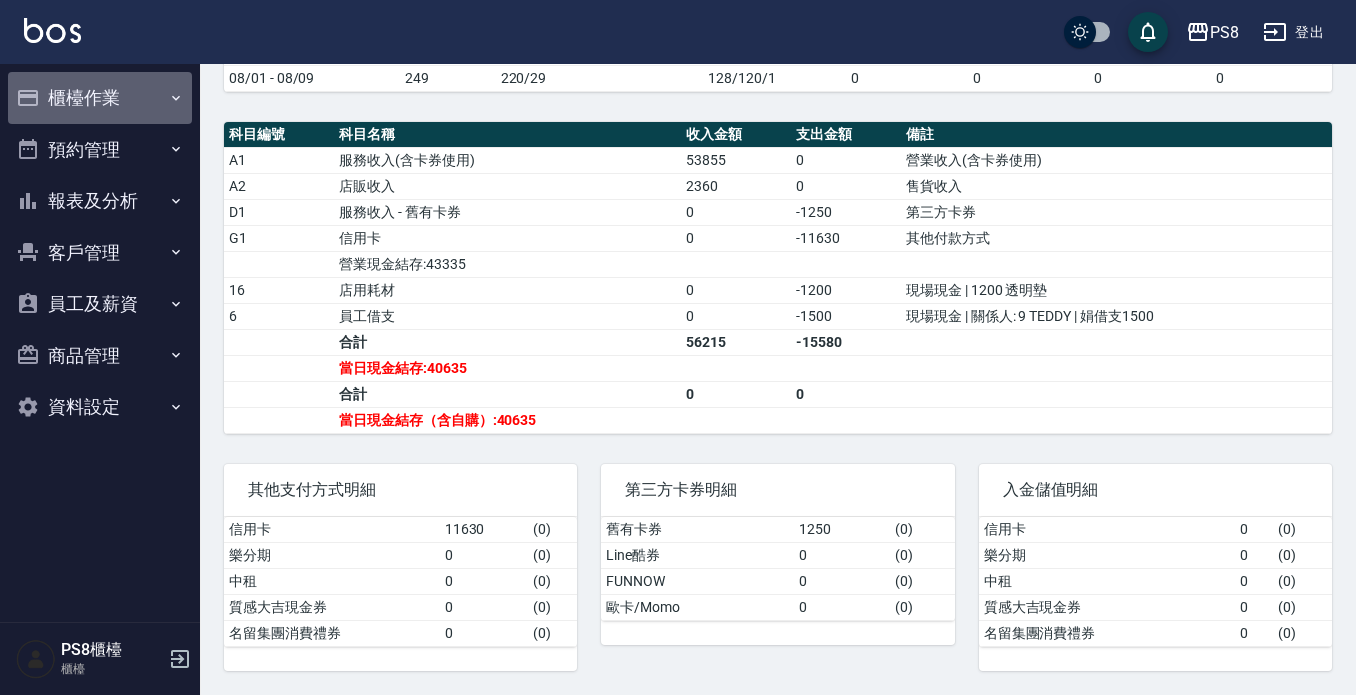 click on "櫃檯作業" at bounding box center [100, 98] 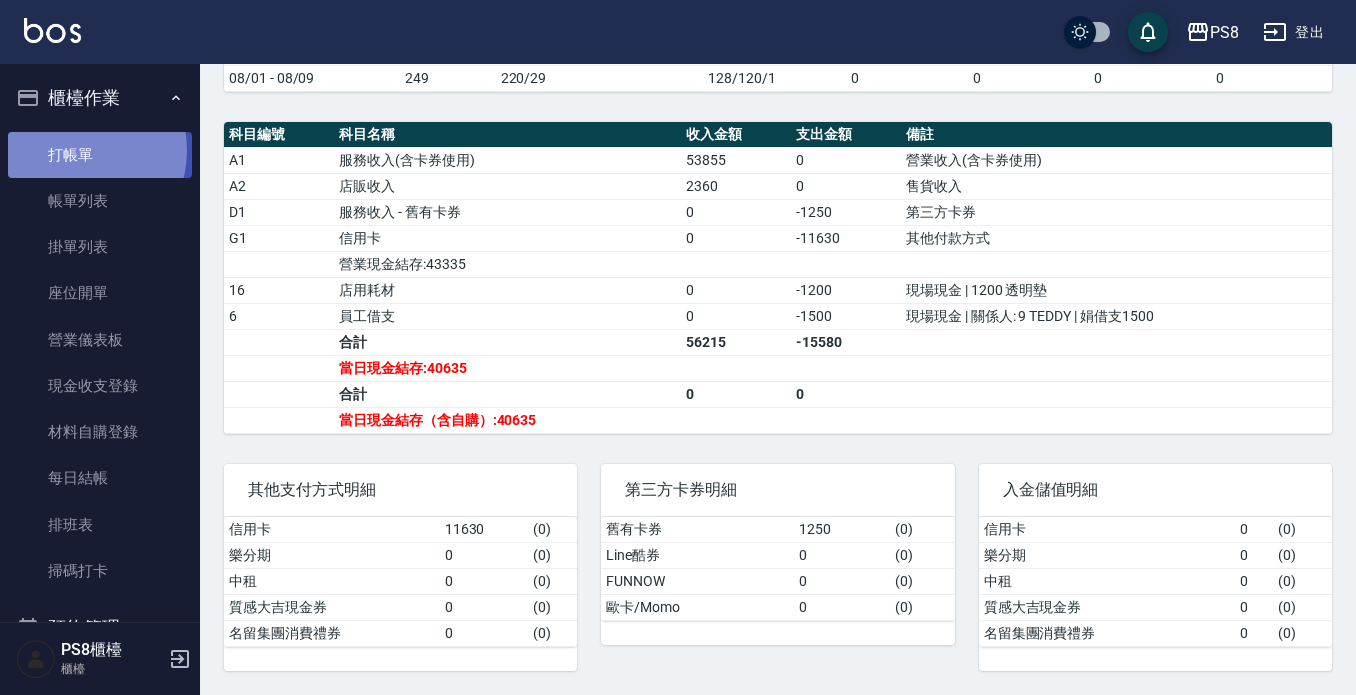 click on "打帳單" at bounding box center [100, 155] 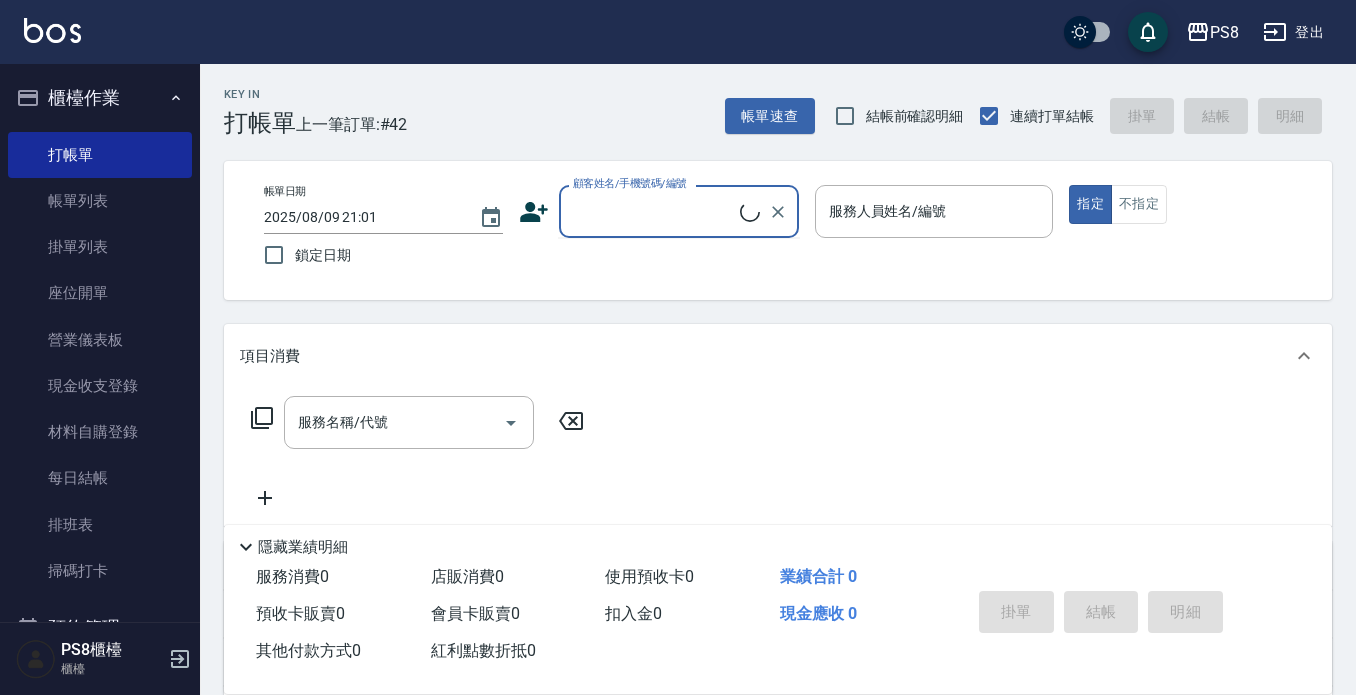 drag, startPoint x: 624, startPoint y: 196, endPoint x: 635, endPoint y: 204, distance: 13.601471 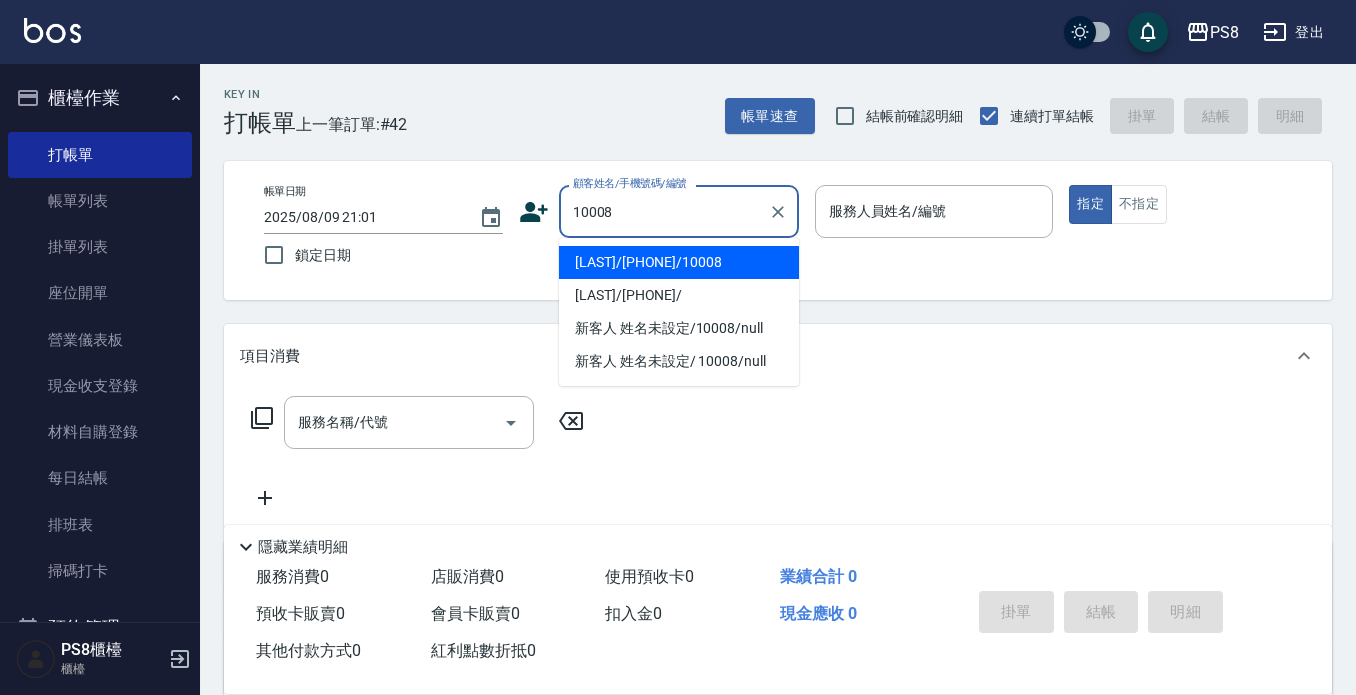 click on "潘瑞敏/0956669363/10008" at bounding box center (679, 262) 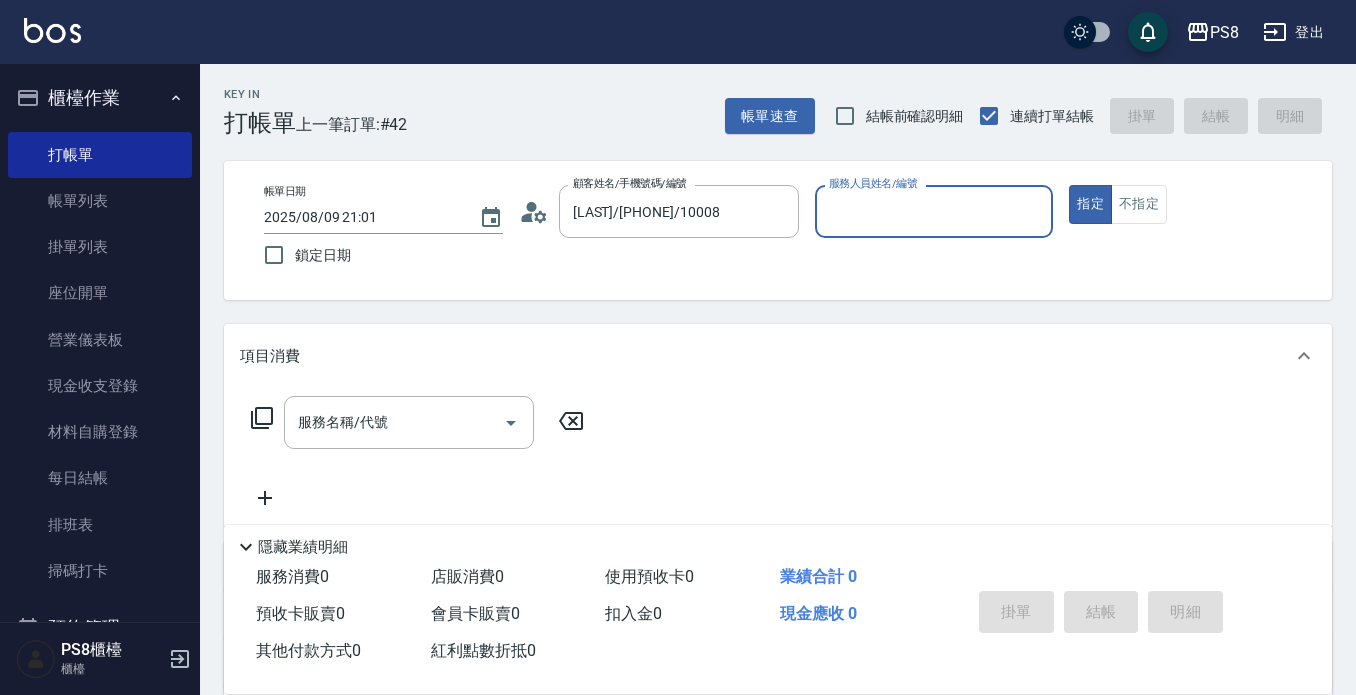 type on "SANNY-10" 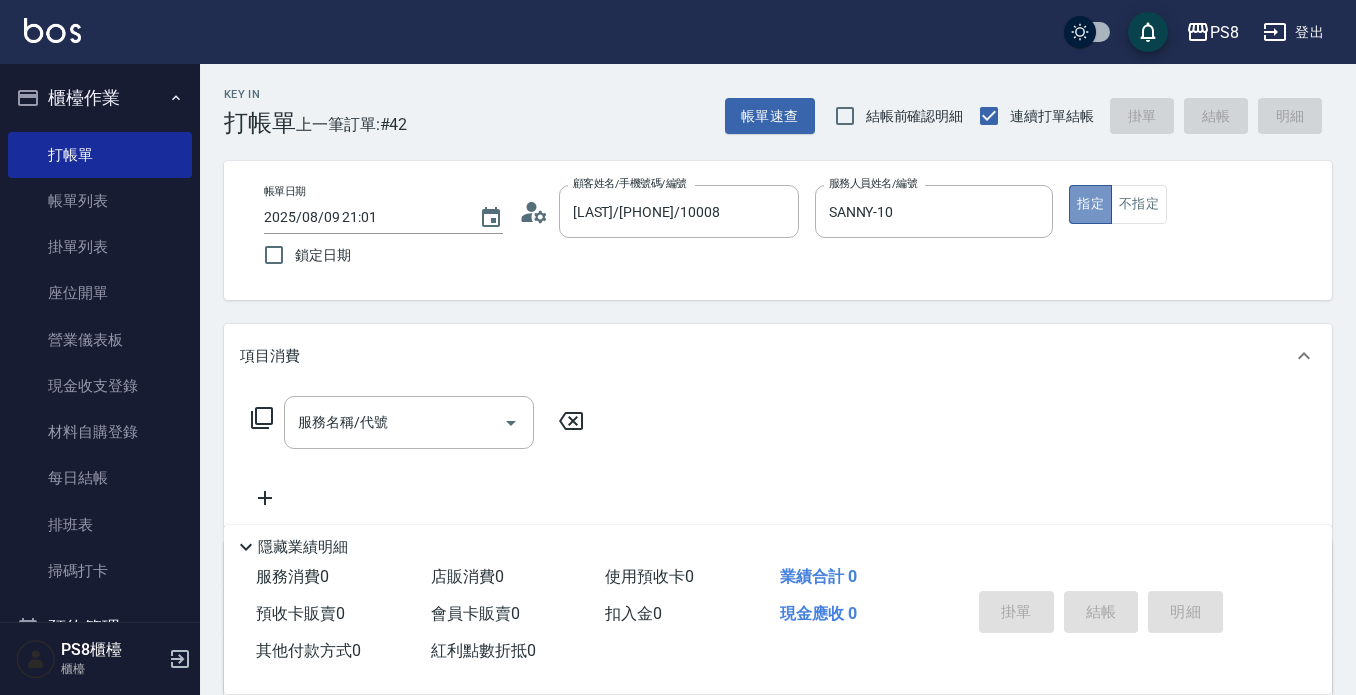 drag, startPoint x: 1099, startPoint y: 203, endPoint x: 1060, endPoint y: 234, distance: 49.819675 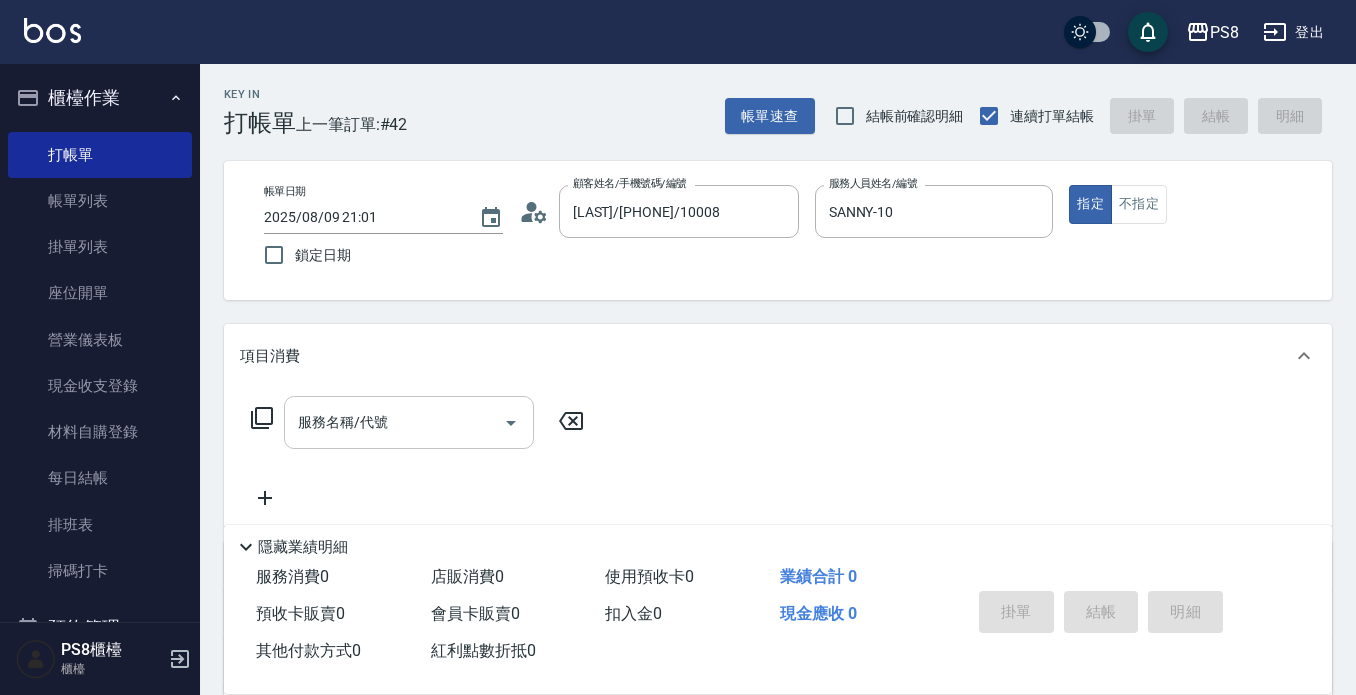 click on "服務名稱/代號" at bounding box center (409, 422) 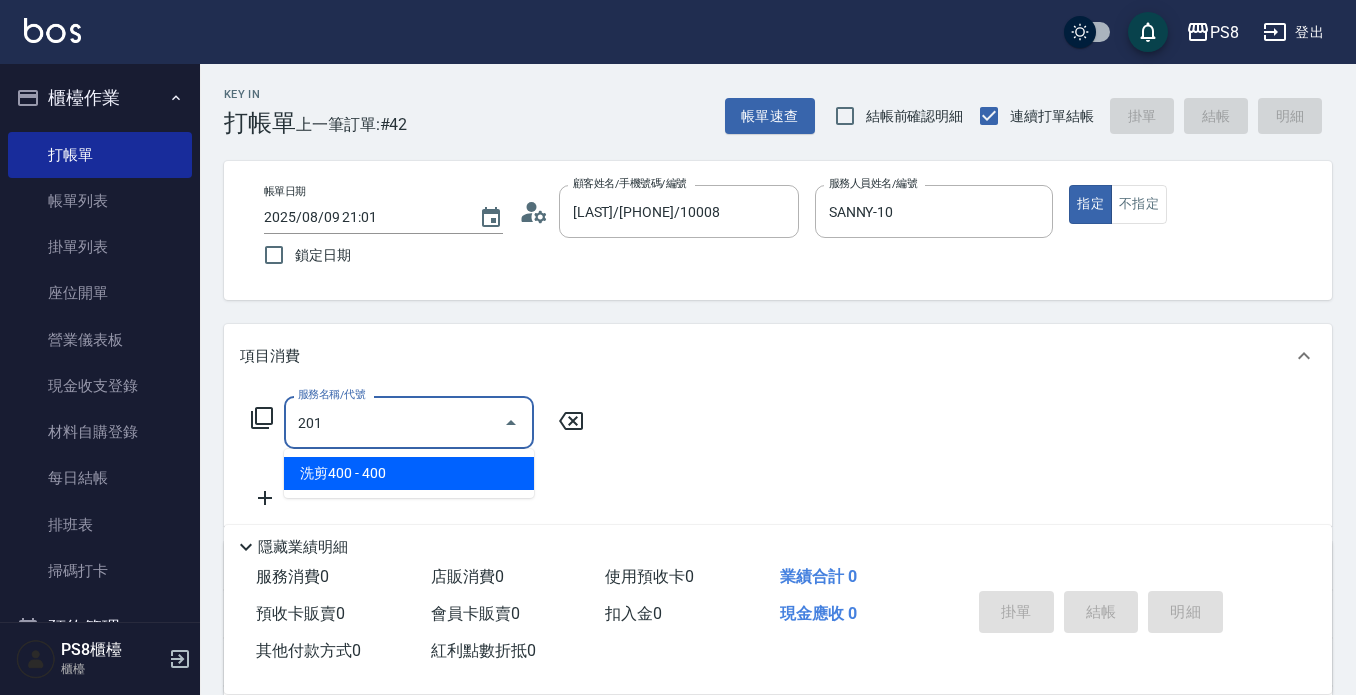 click on "洗剪400 - 400" at bounding box center [409, 473] 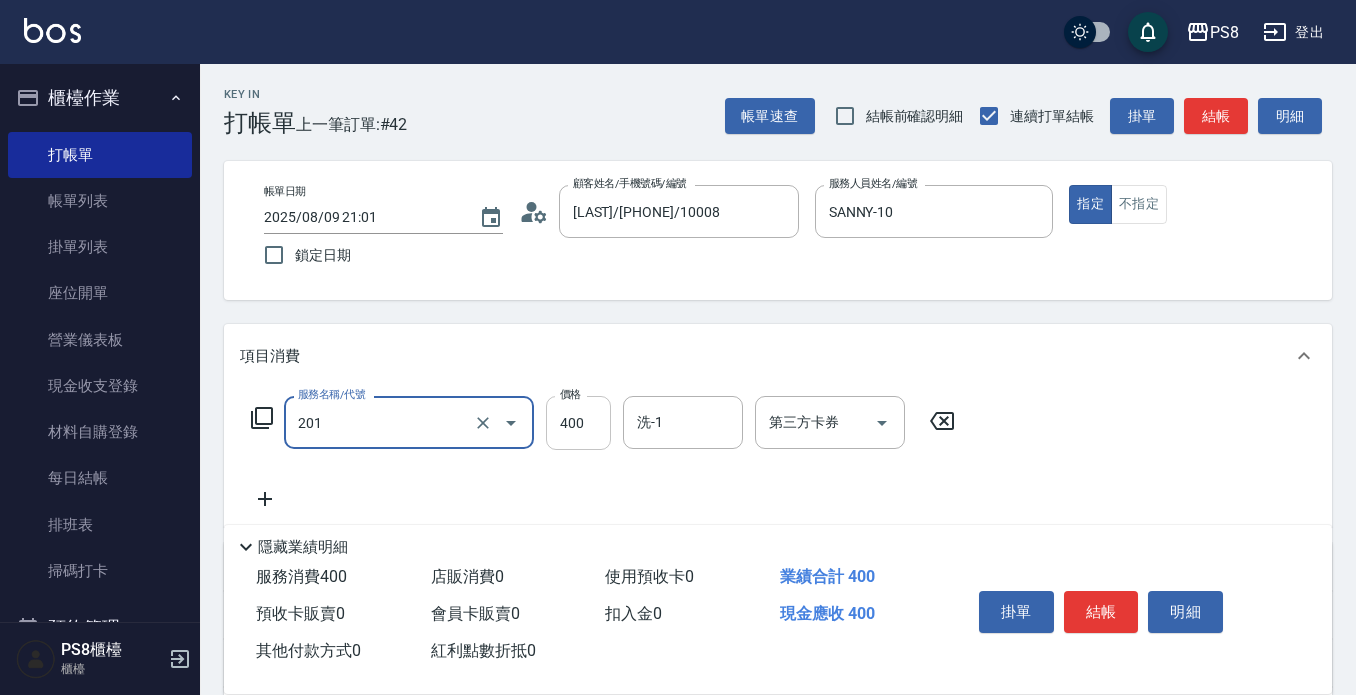 type on "洗剪400(201)" 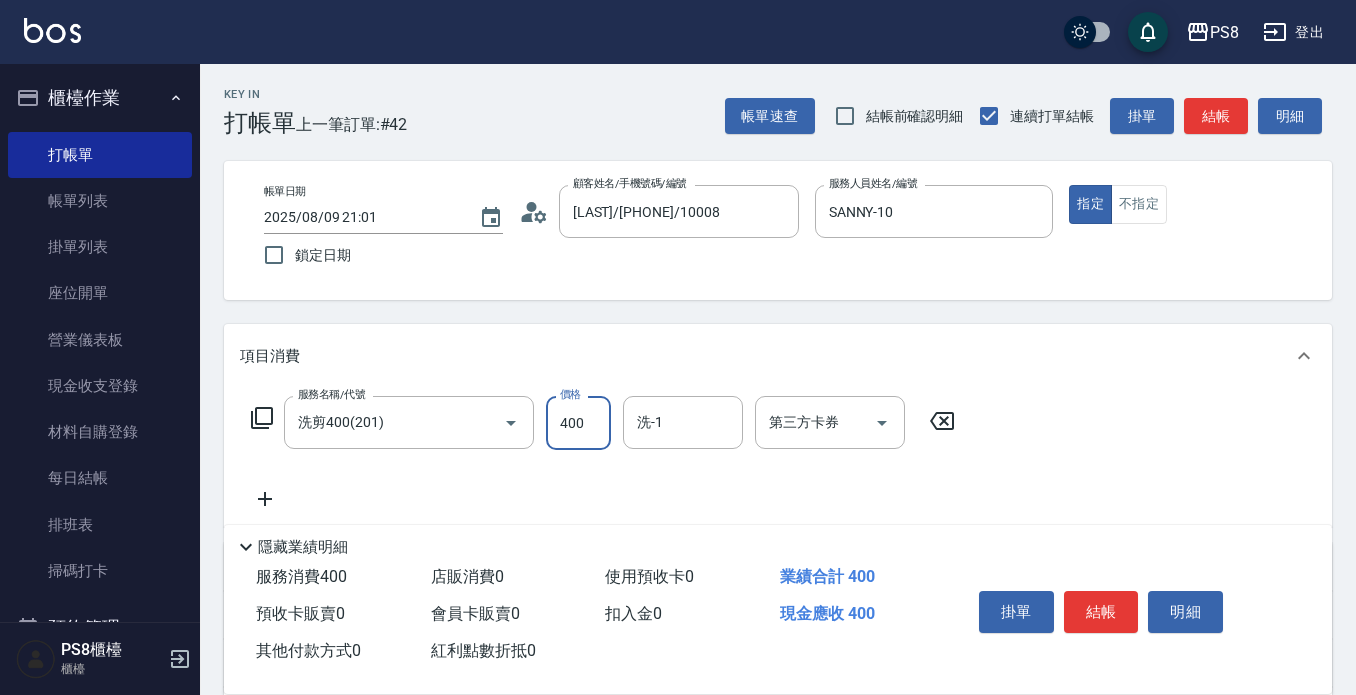 click on "400" at bounding box center [578, 423] 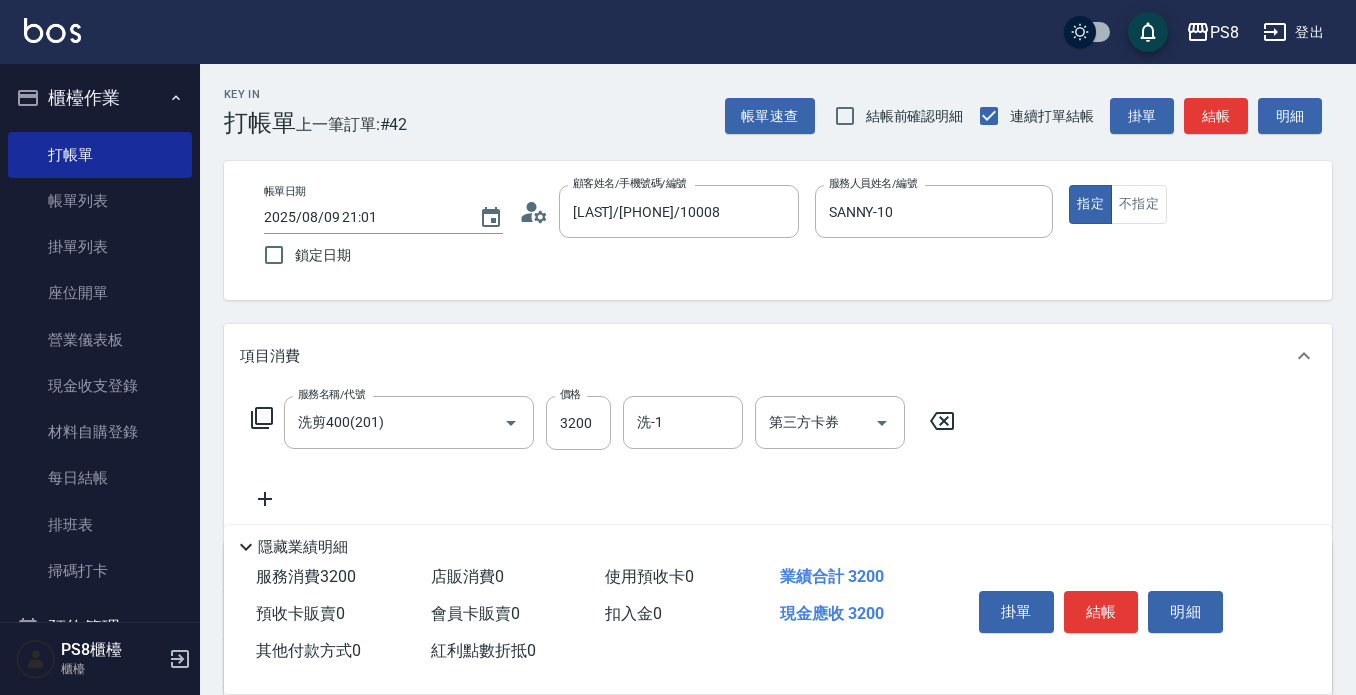 click 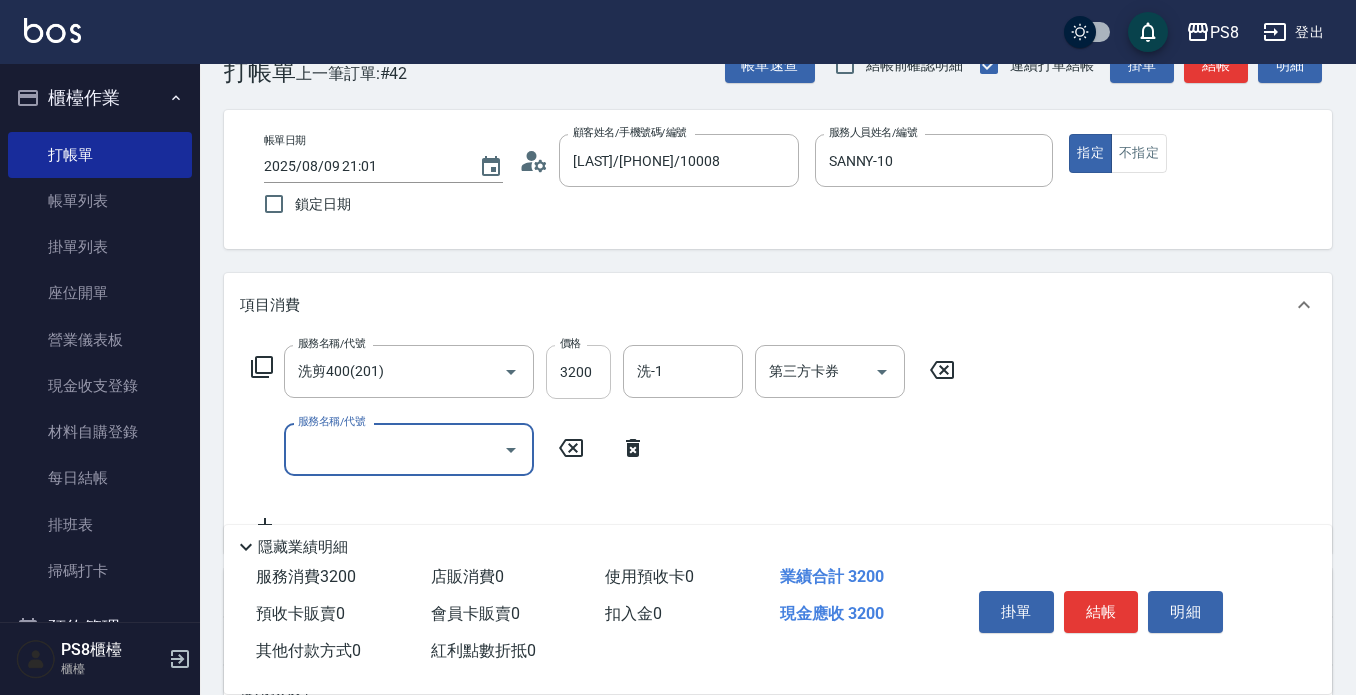 scroll, scrollTop: 100, scrollLeft: 0, axis: vertical 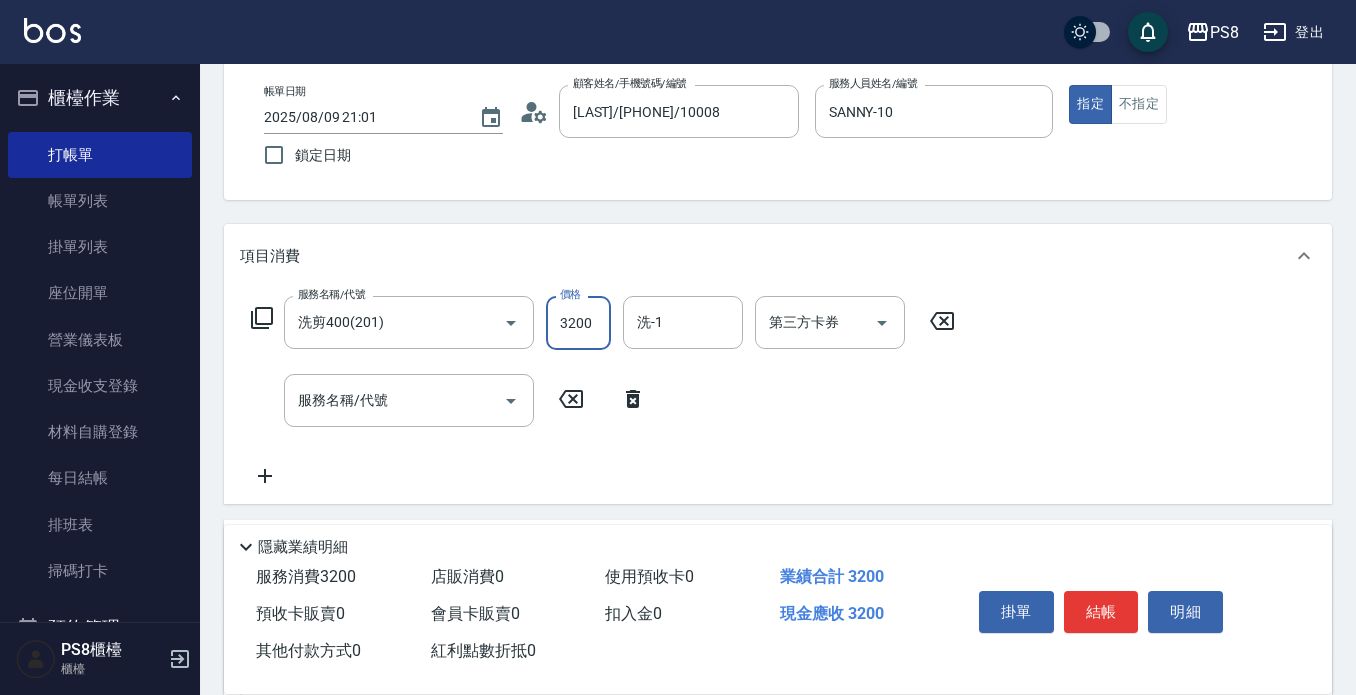 click on "3200" at bounding box center (578, 323) 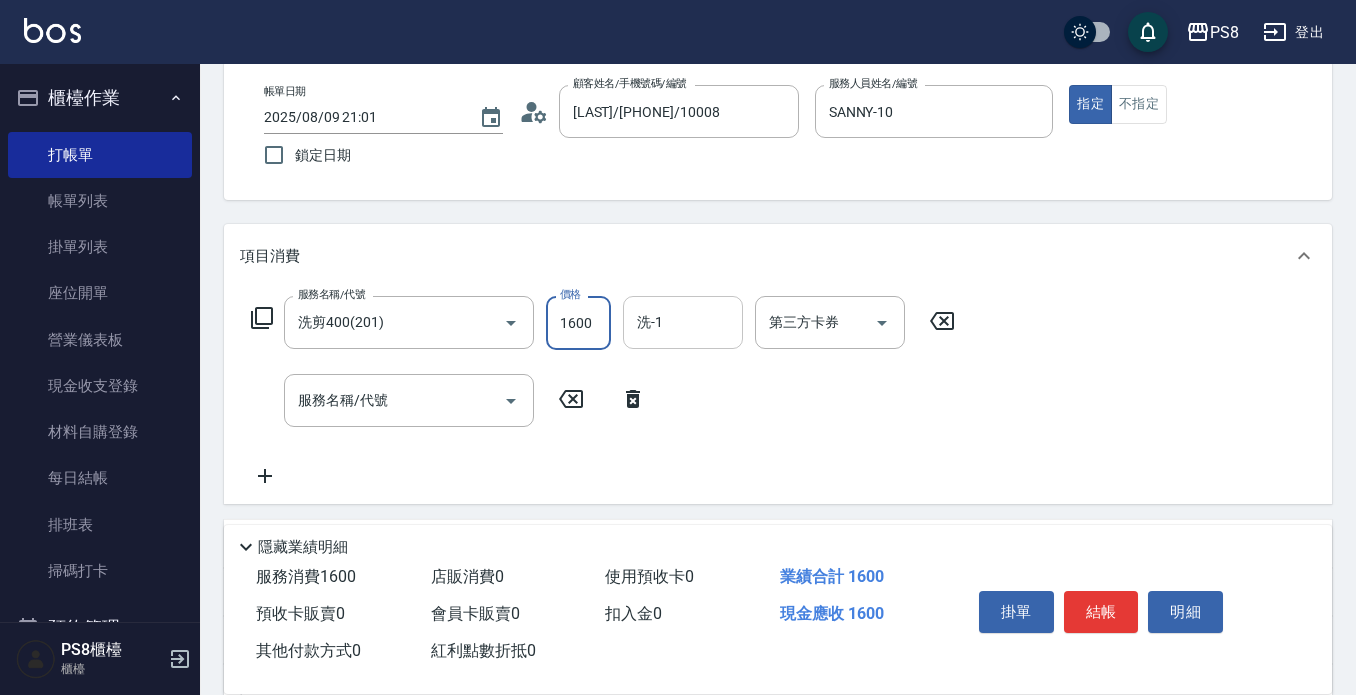 type on "1600" 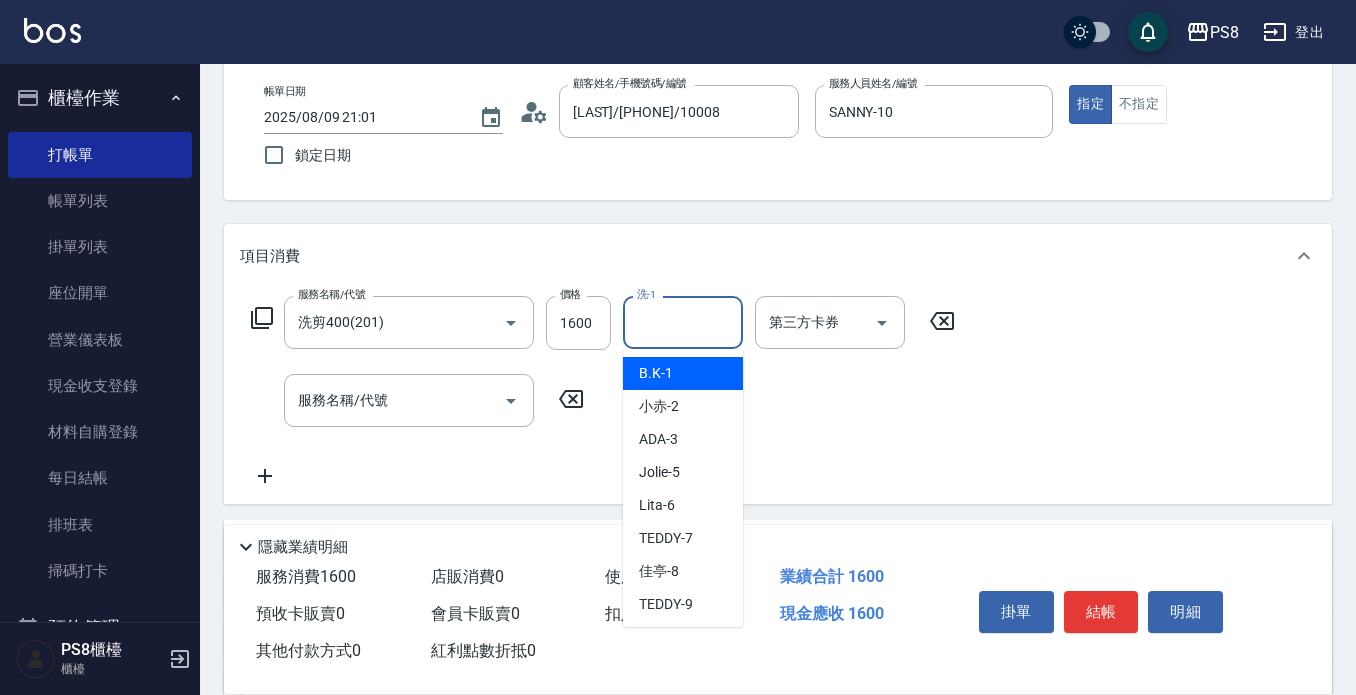 click on "洗-1" at bounding box center (683, 322) 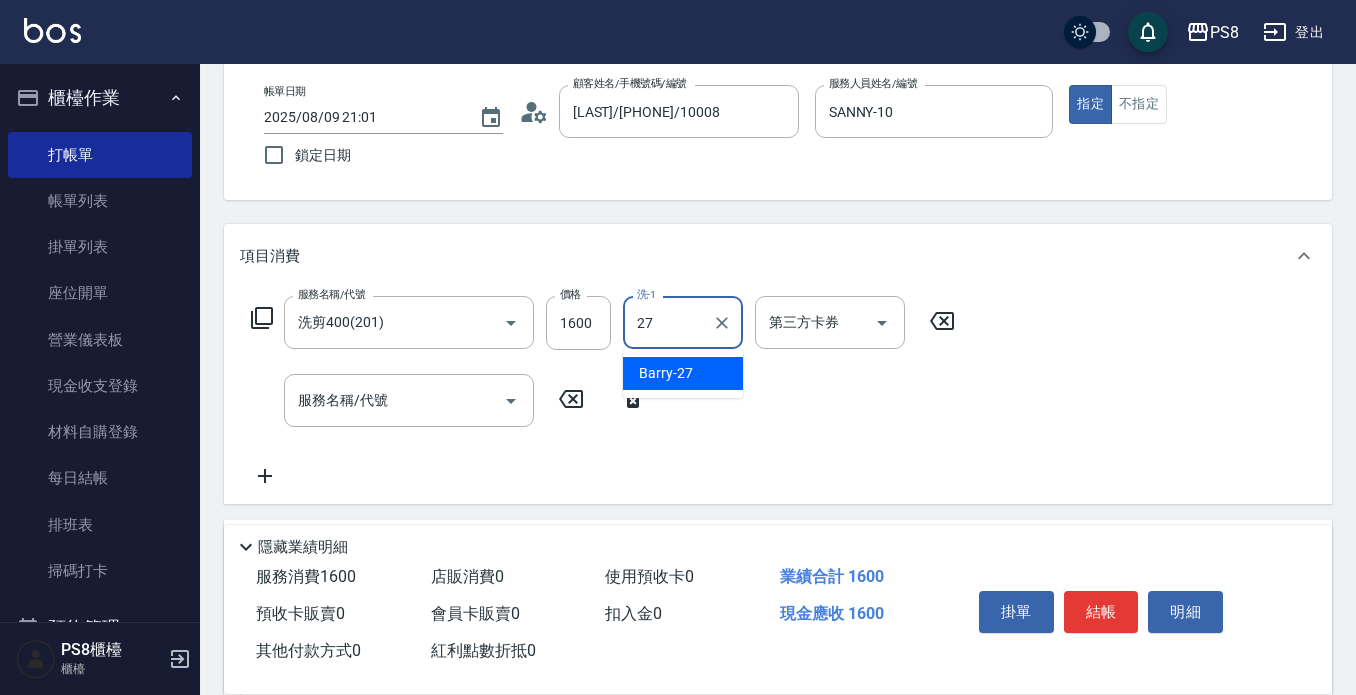 click on "Barry -27" at bounding box center [666, 373] 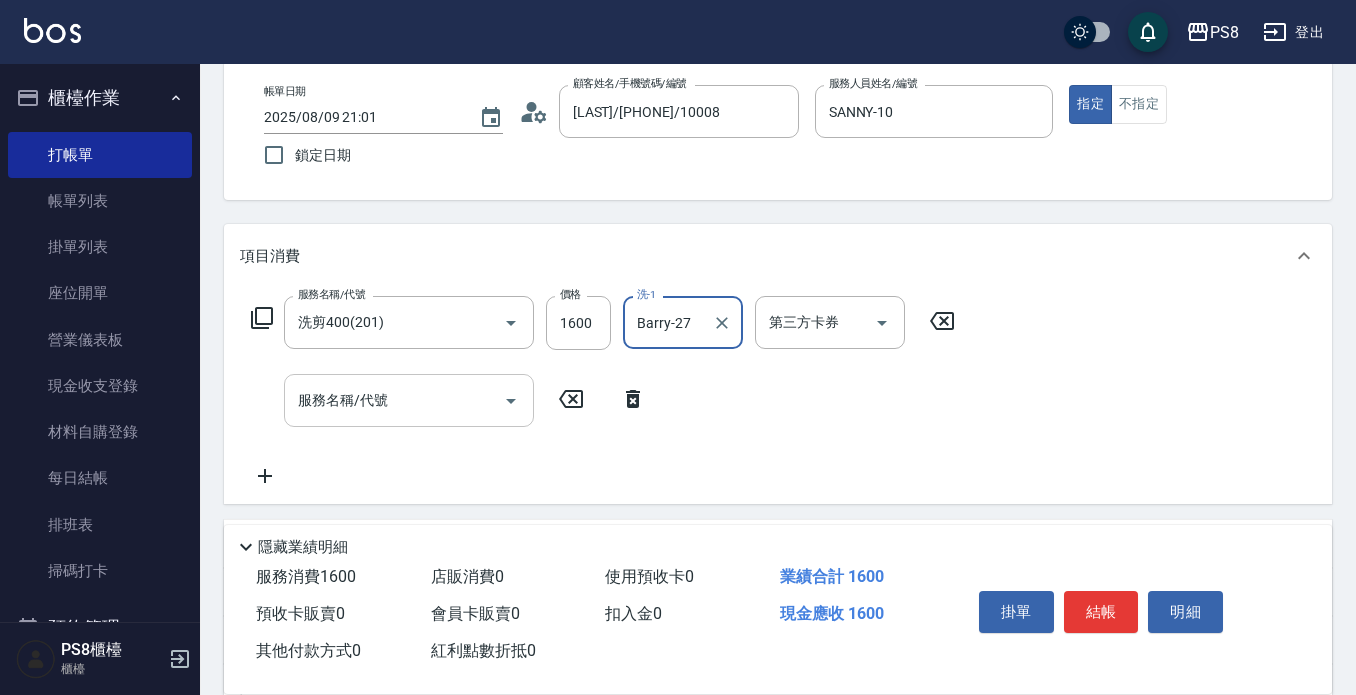 type on "Barry-27" 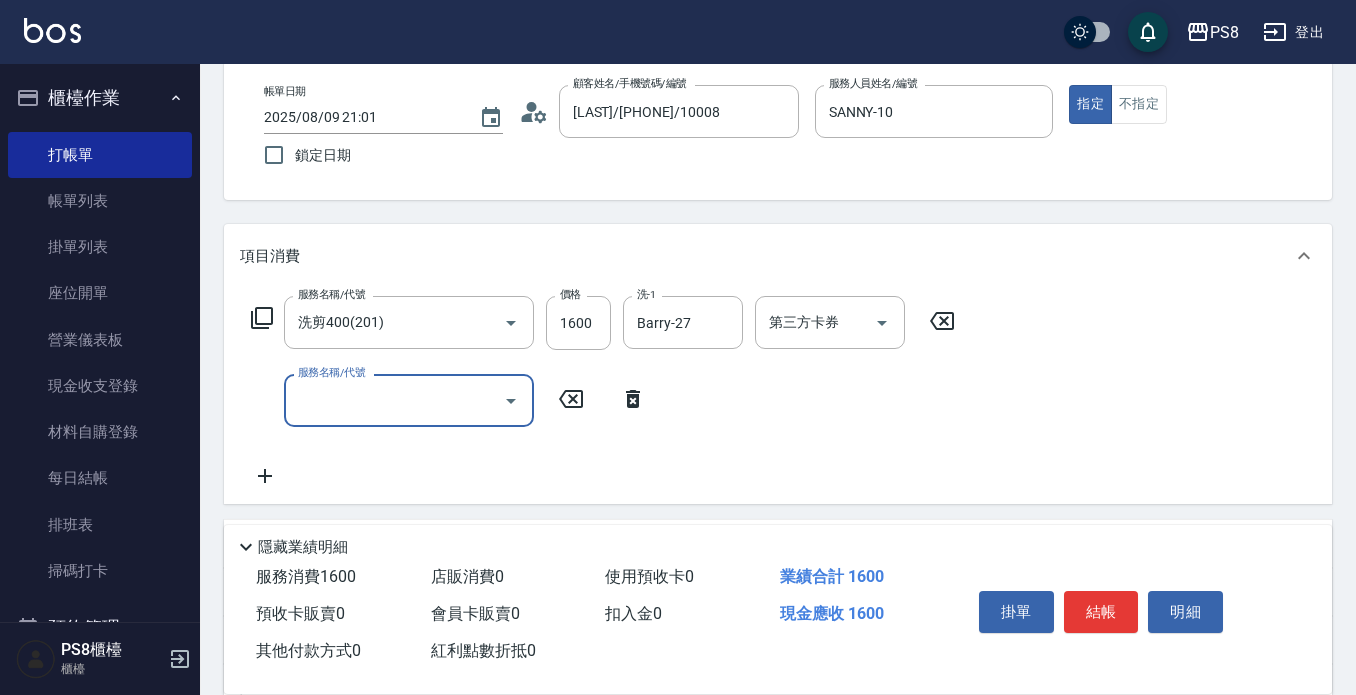 click on "服務名稱/代號" at bounding box center (394, 400) 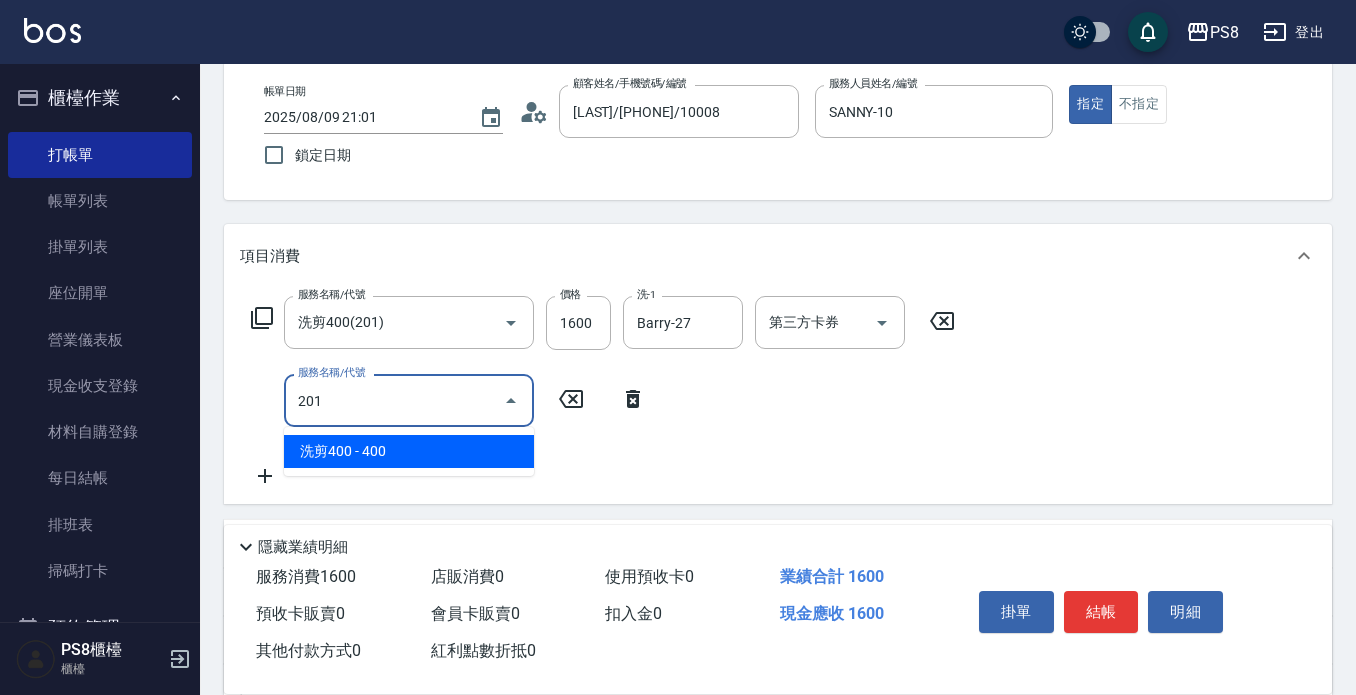 click on "洗剪400 - 400" at bounding box center [409, 451] 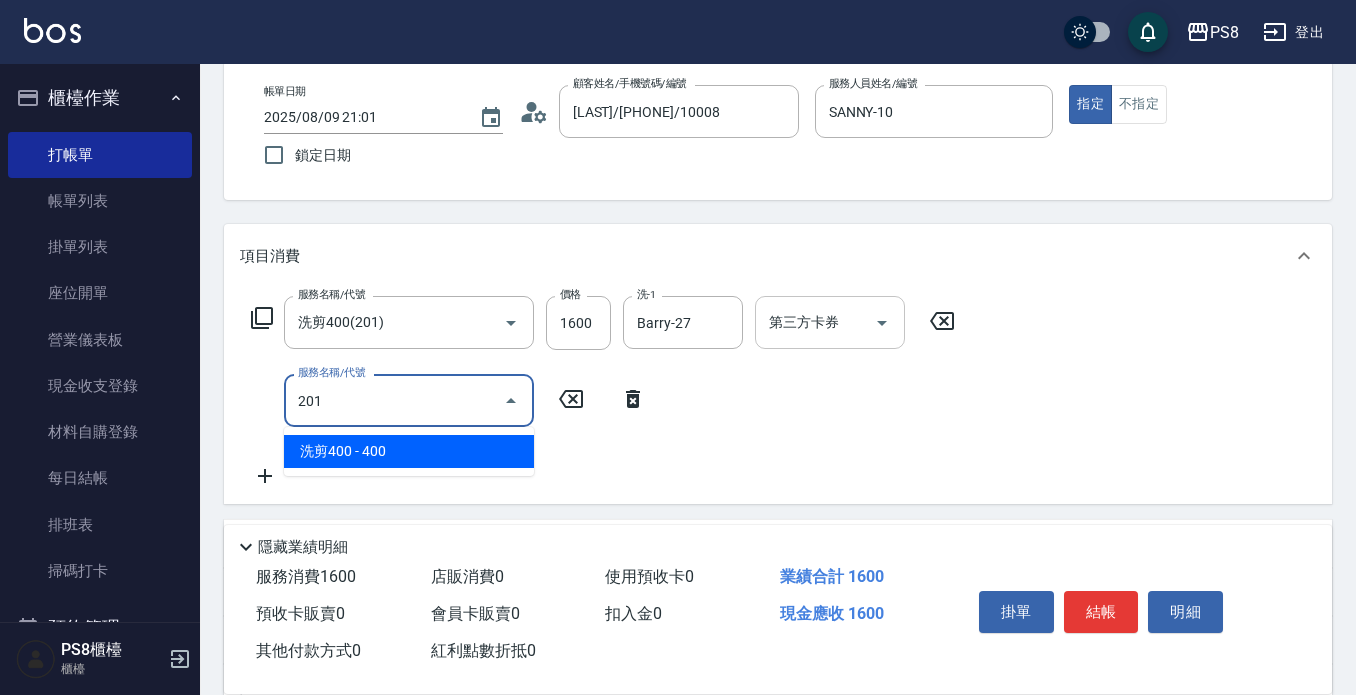 click on "第三方卡券" at bounding box center (830, 322) 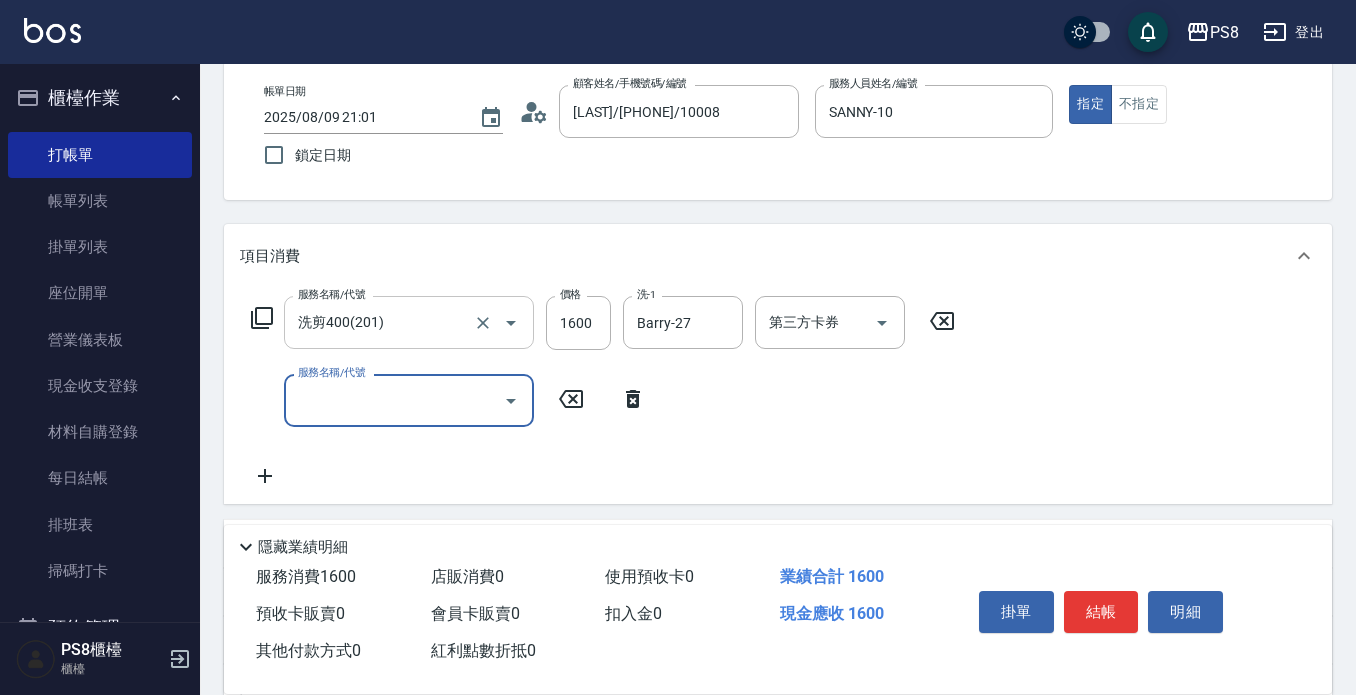 click on "洗剪400(201)" at bounding box center (381, 322) 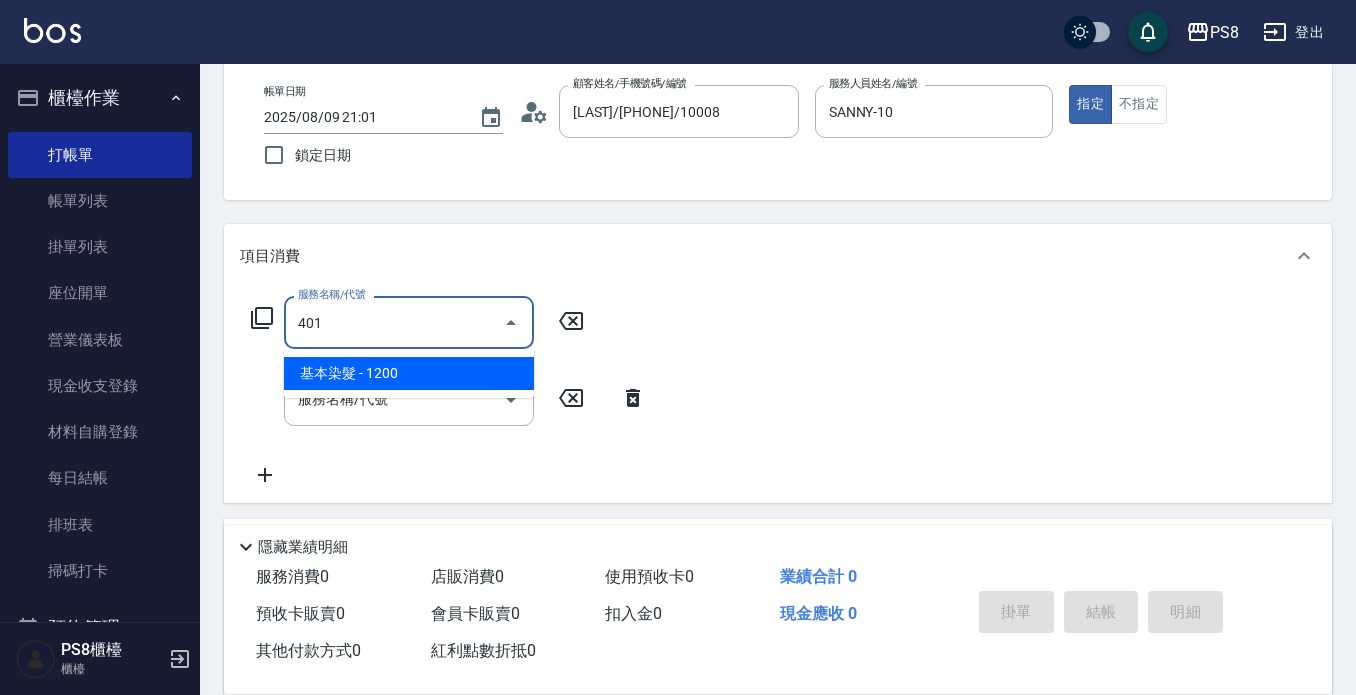 click on "基本染髮 - 1200" at bounding box center [409, 373] 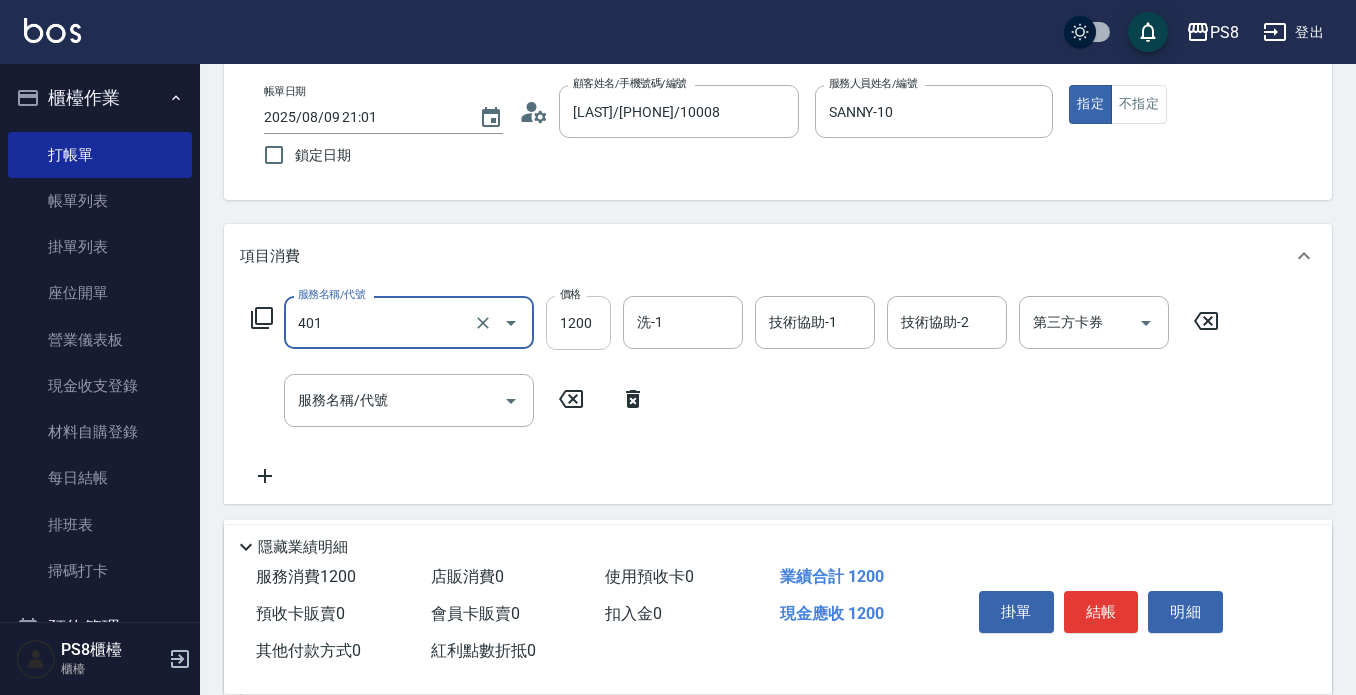 type on "基本染髮(401)" 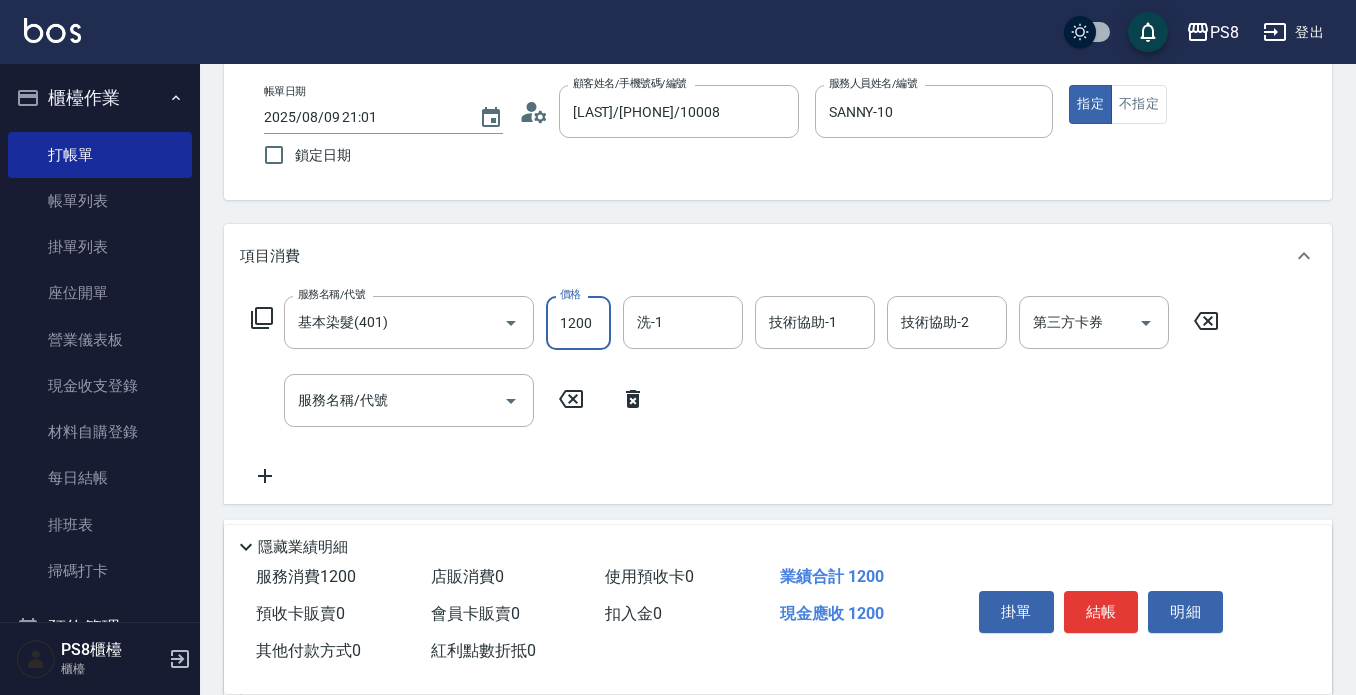 click on "1200" at bounding box center [578, 323] 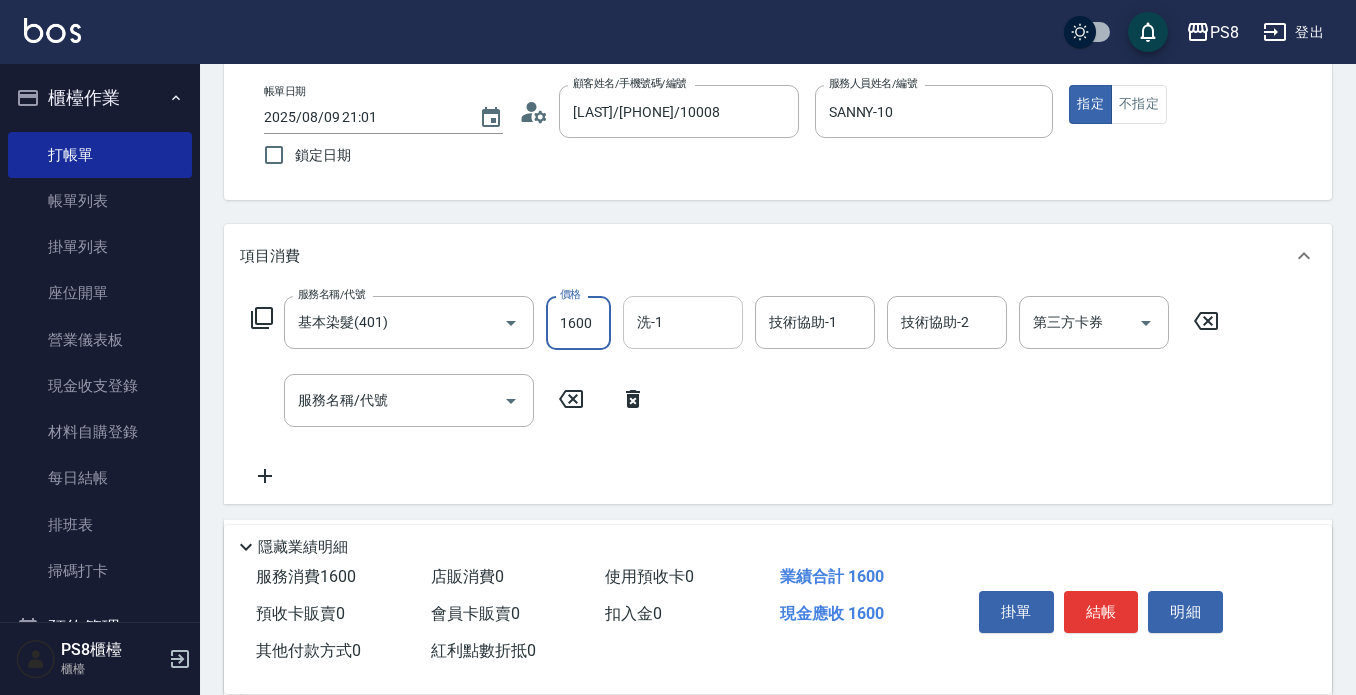 type on "1600" 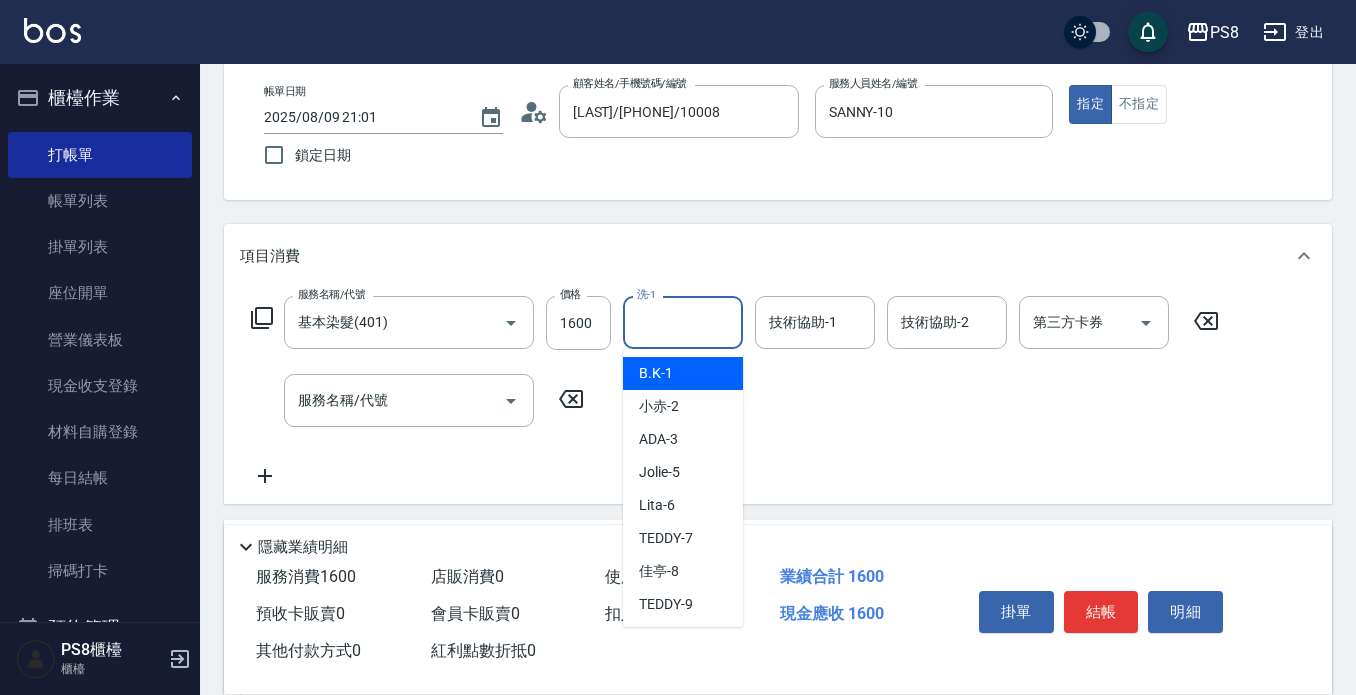 click on "洗-1" at bounding box center (683, 322) 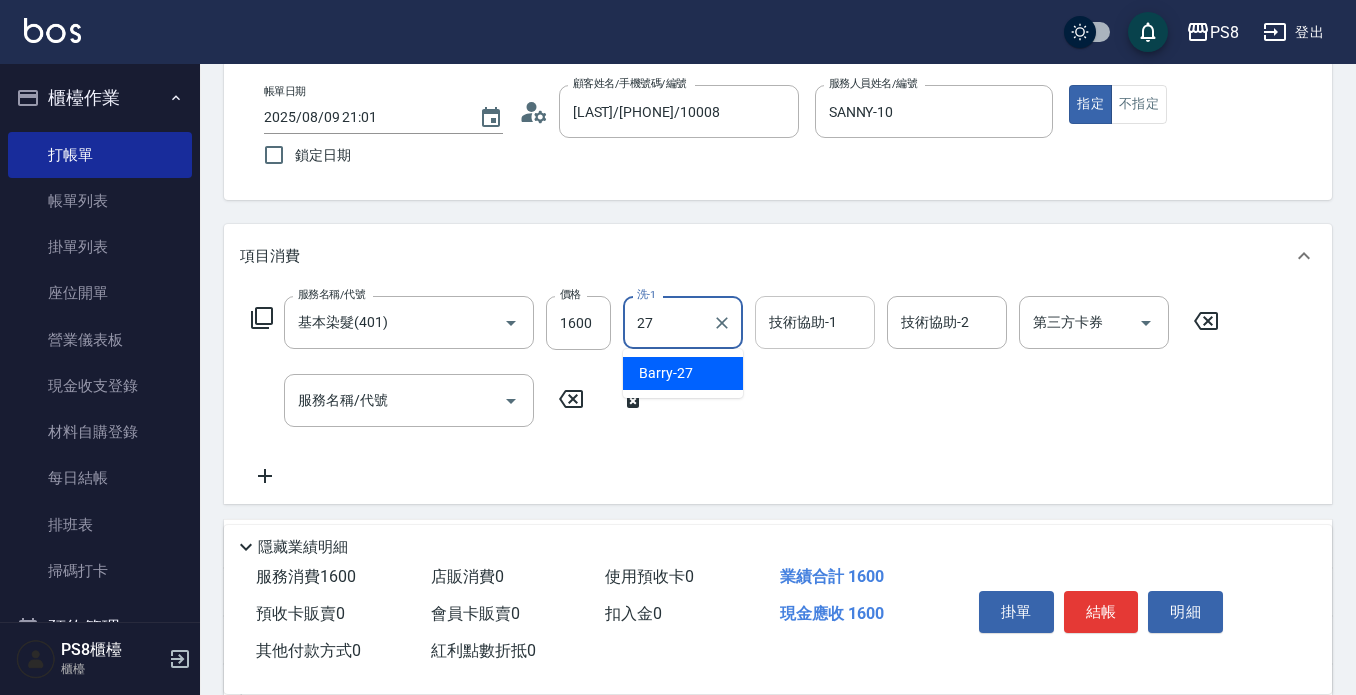 drag, startPoint x: 693, startPoint y: 372, endPoint x: 770, endPoint y: 340, distance: 83.38465 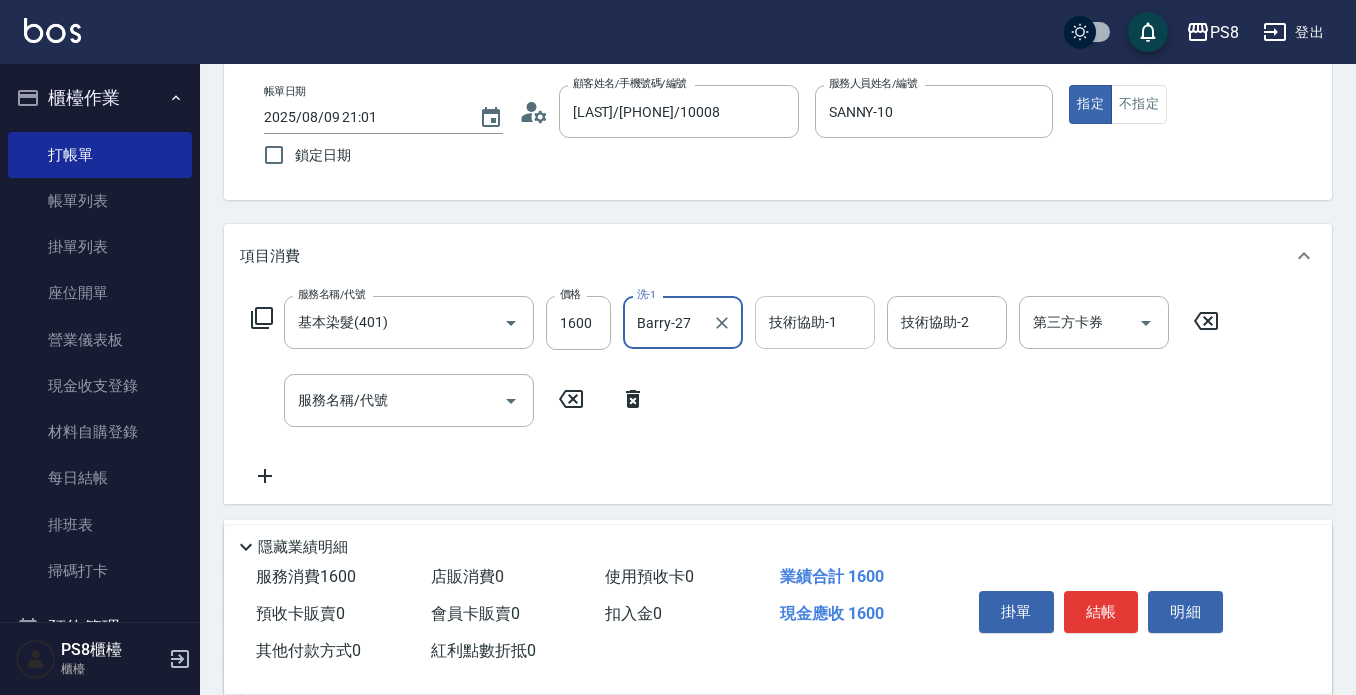 type on "Barry-27" 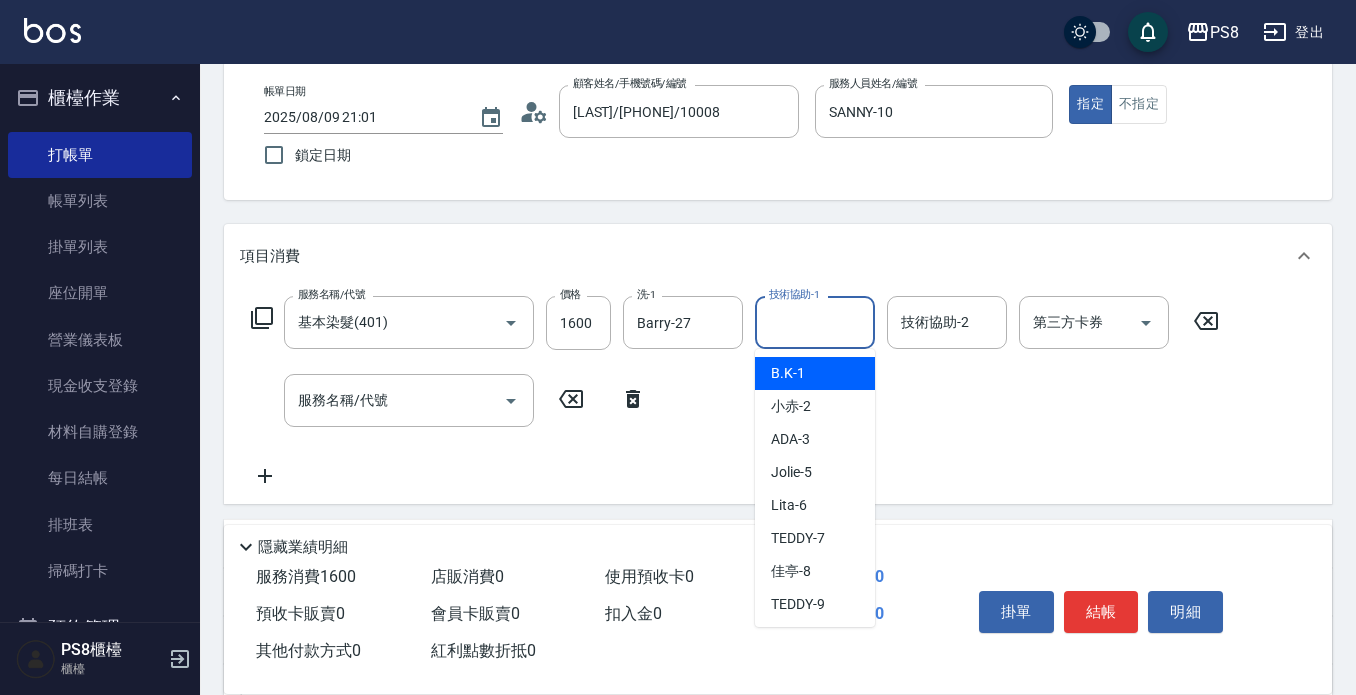 click on "技術協助-1" at bounding box center (815, 322) 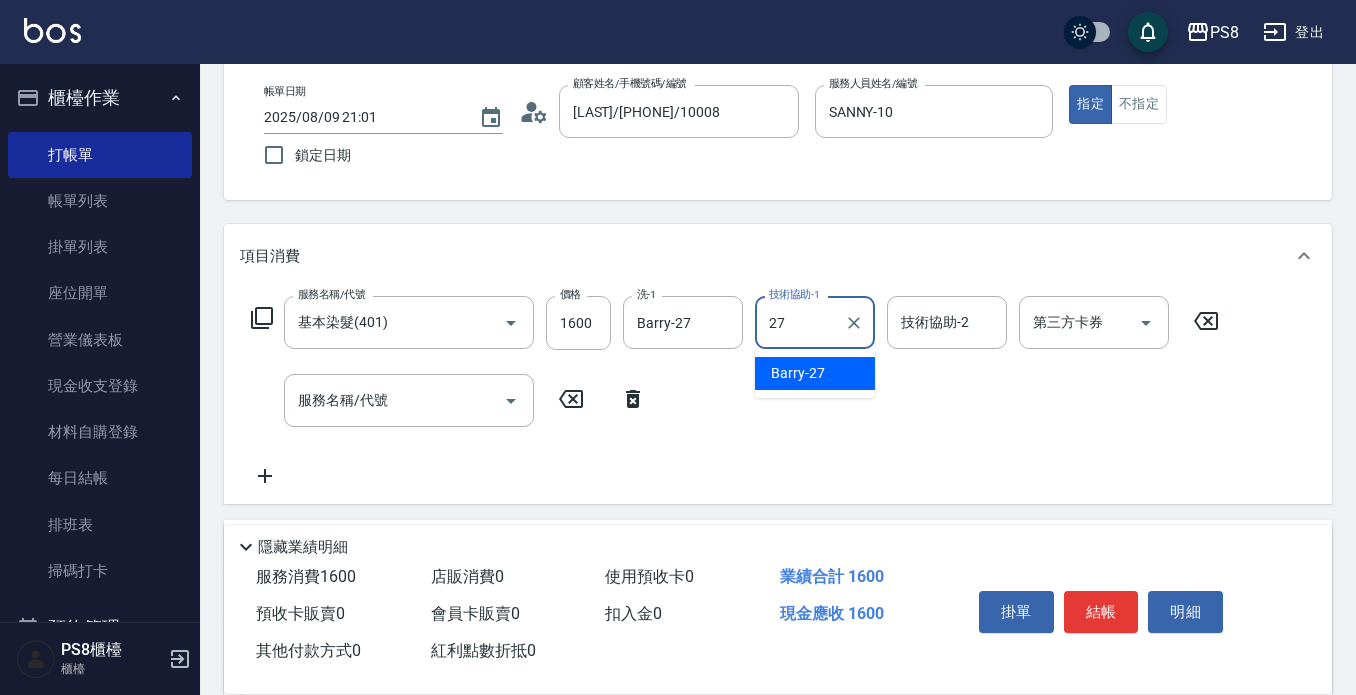 click on "Barry -27" at bounding box center [798, 373] 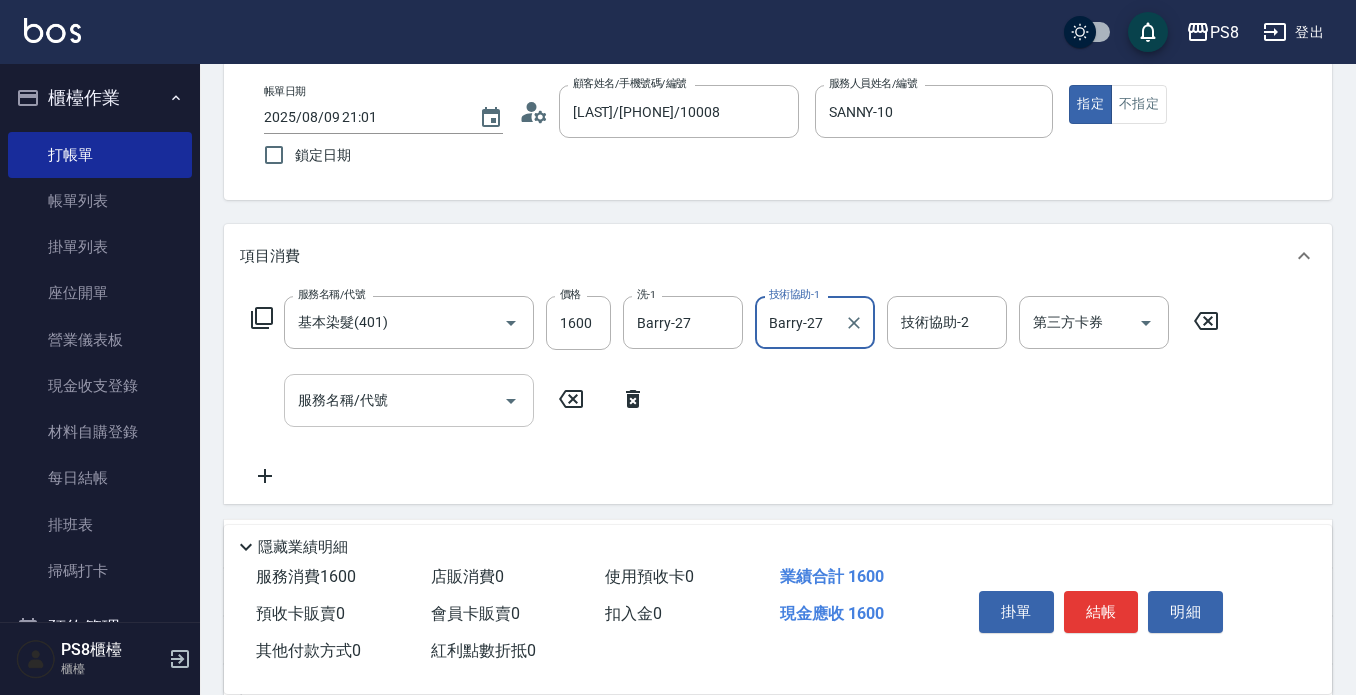 type on "Barry-27" 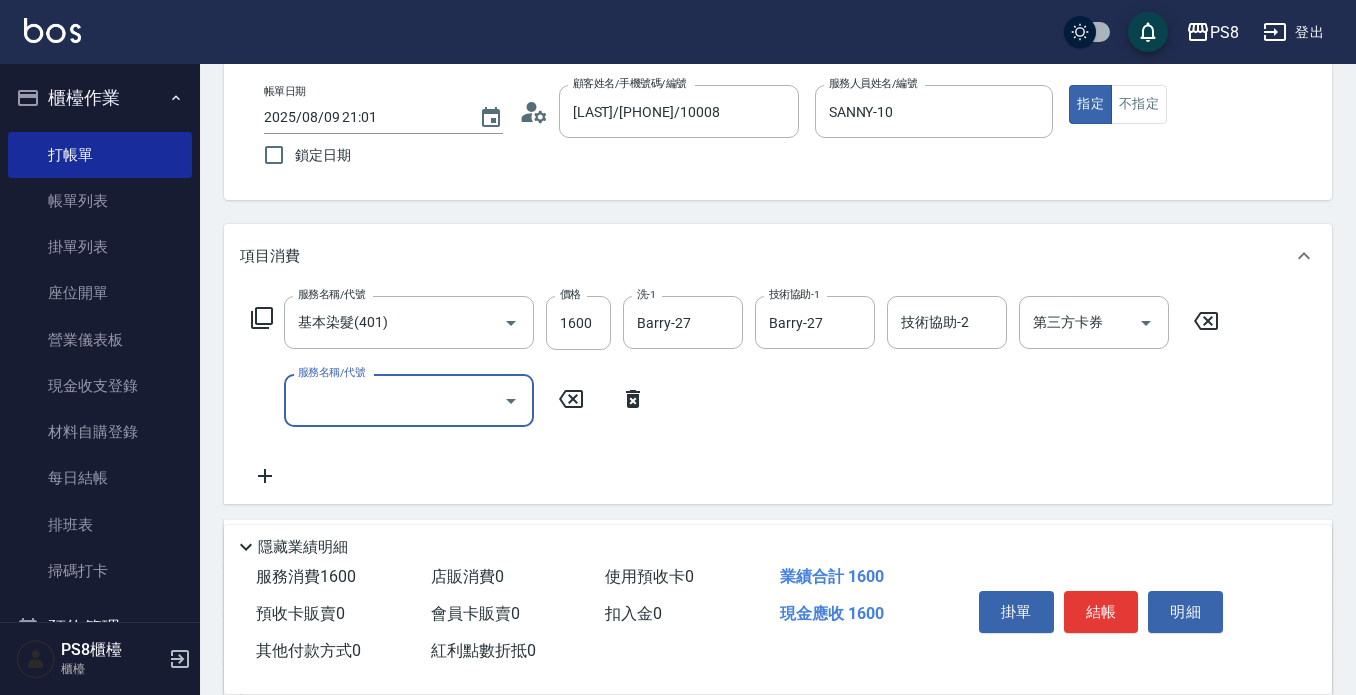 click on "服務名稱/代號" at bounding box center [394, 400] 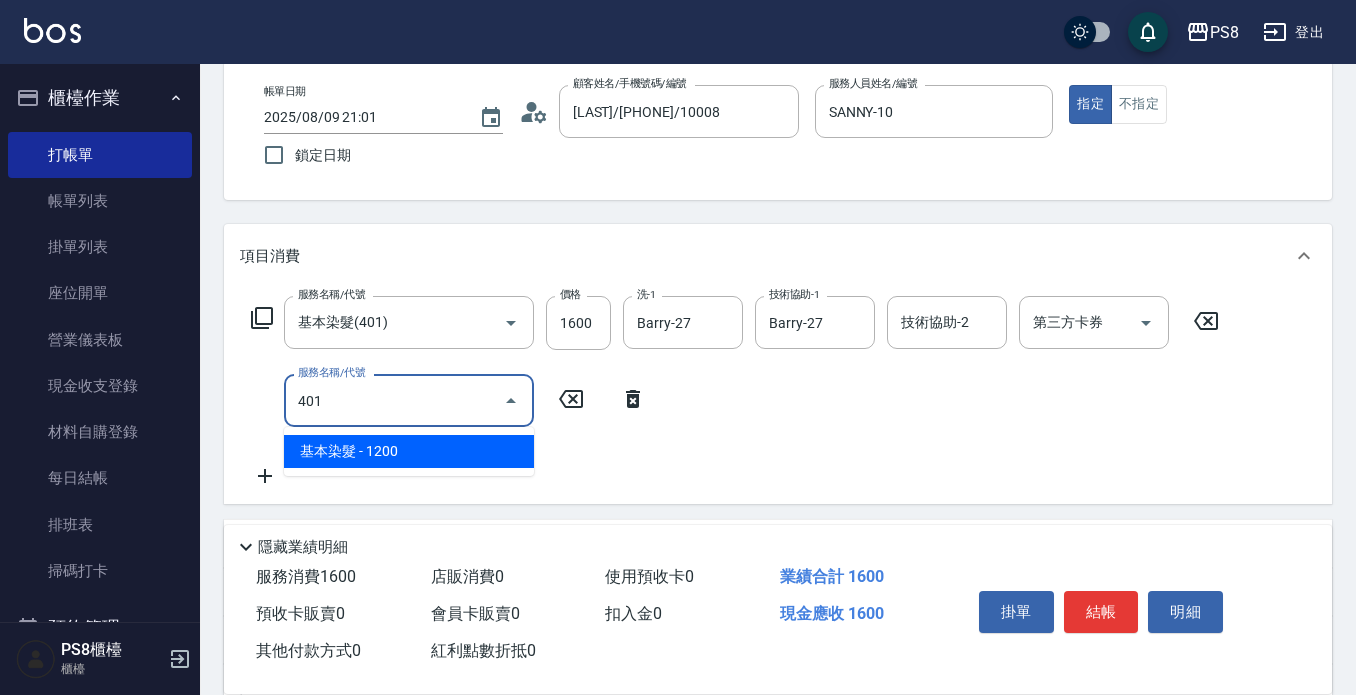 drag, startPoint x: 462, startPoint y: 446, endPoint x: 491, endPoint y: 429, distance: 33.61547 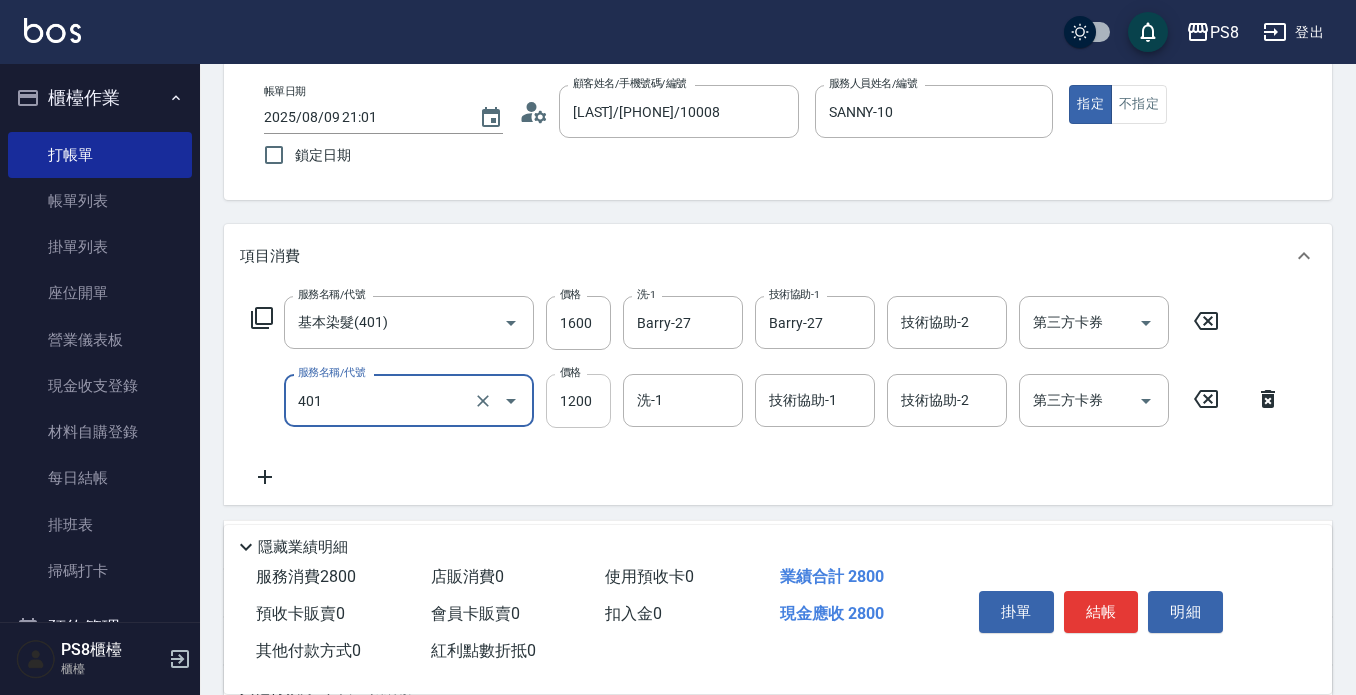 type on "基本染髮(401)" 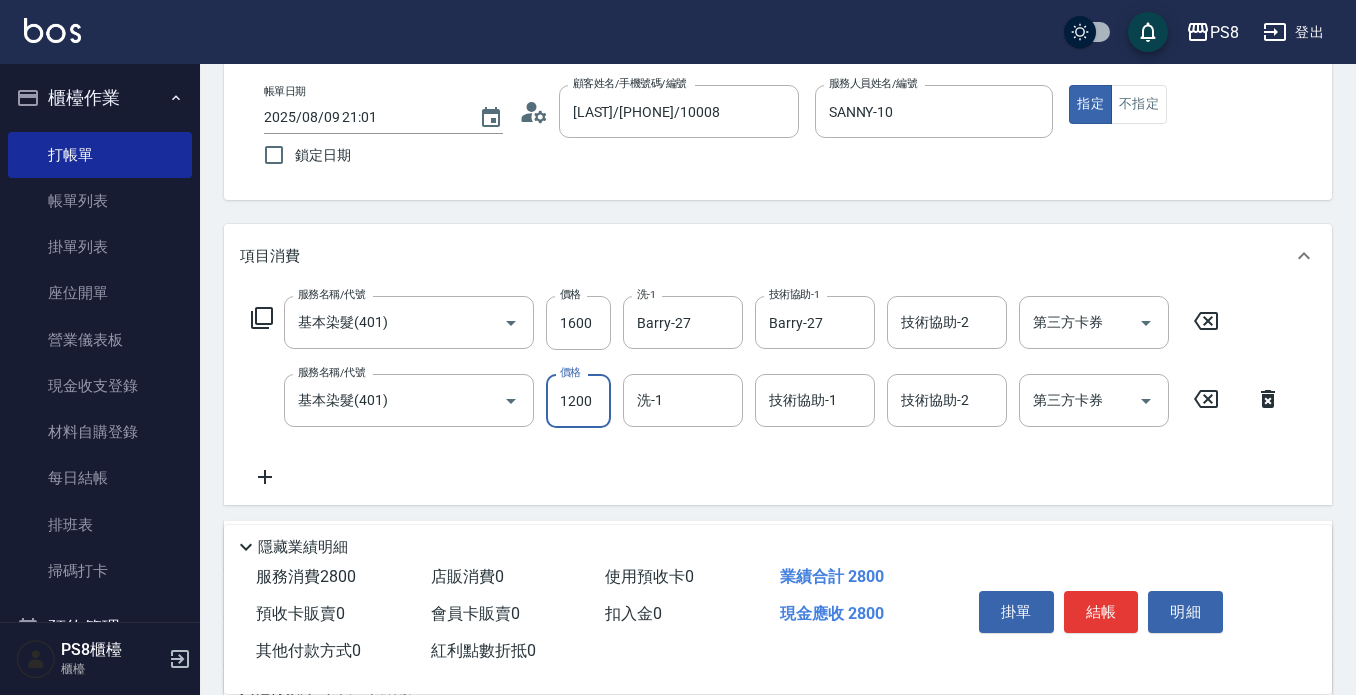 click on "1200" at bounding box center [578, 401] 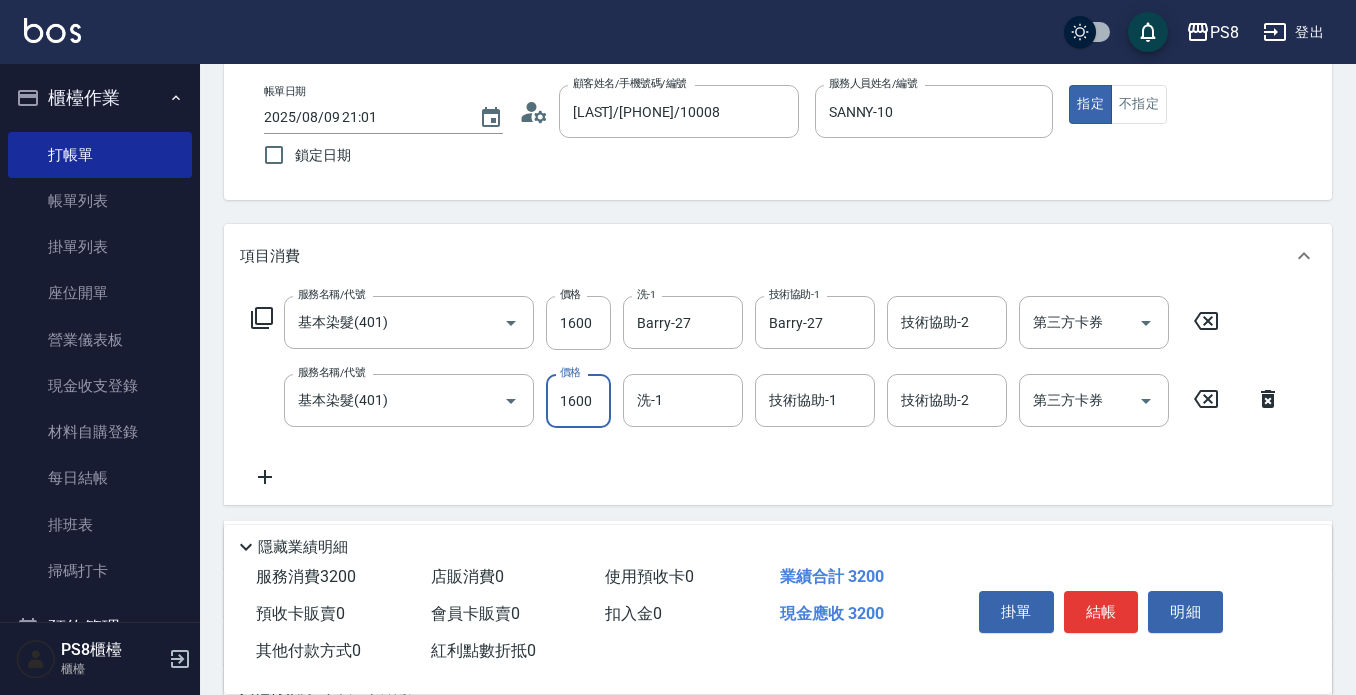 type on "1600" 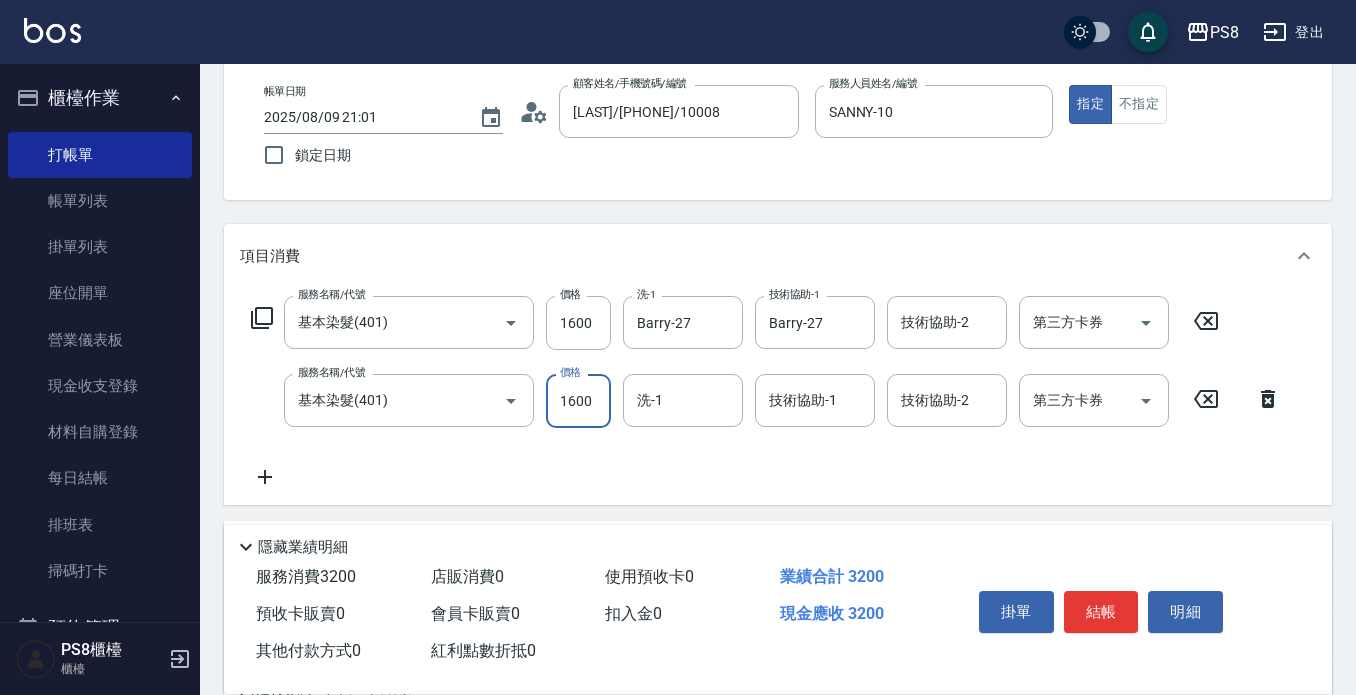 click 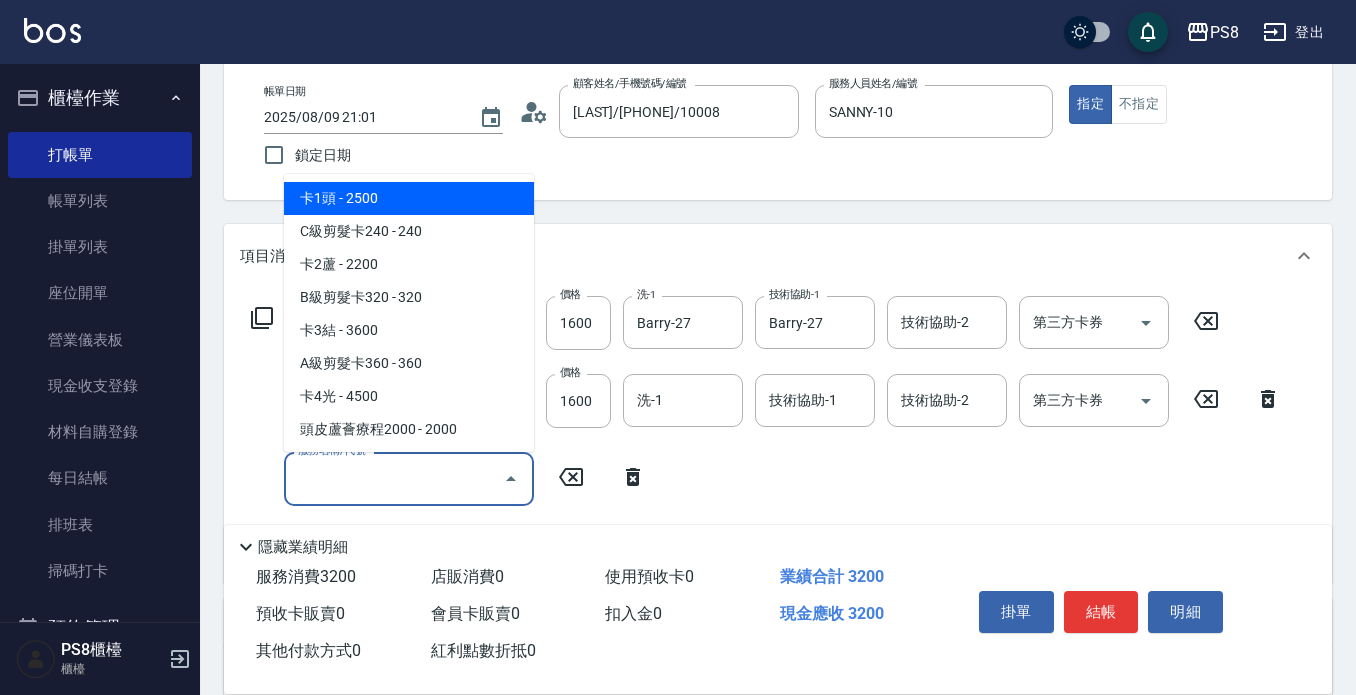 click on "服務名稱/代號" at bounding box center [394, 478] 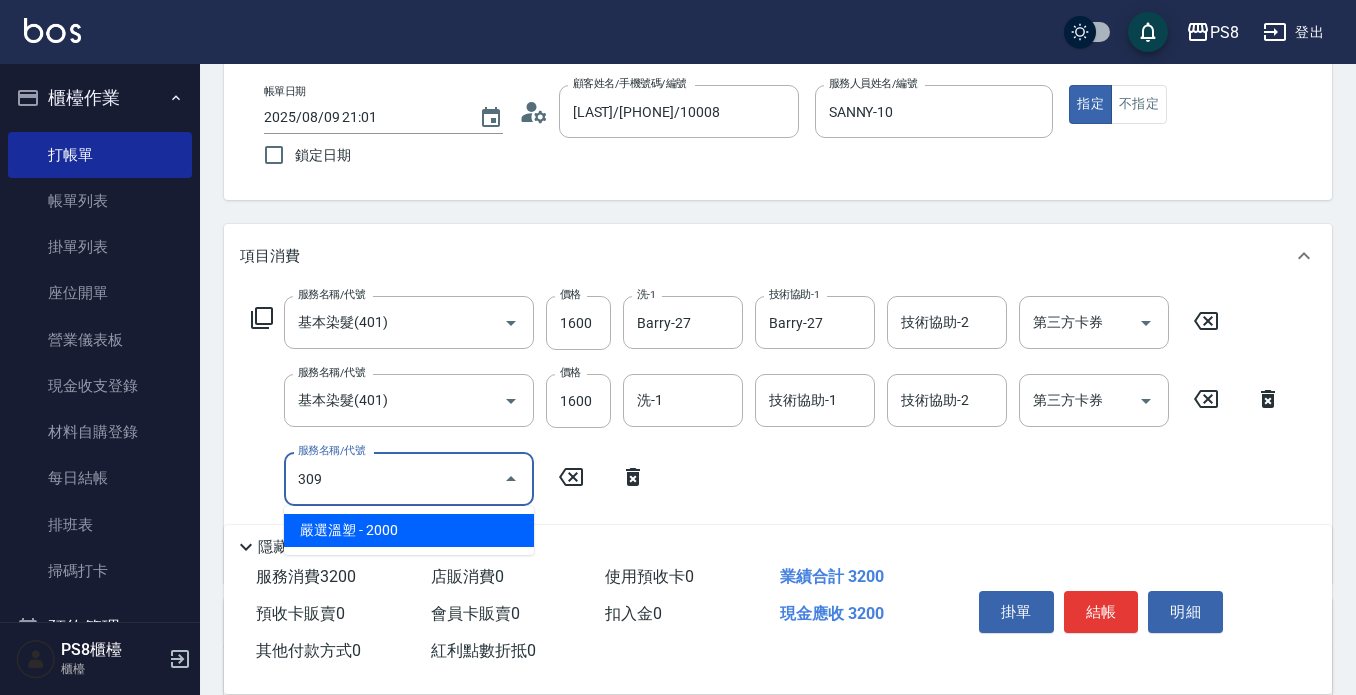 drag, startPoint x: 316, startPoint y: 528, endPoint x: 431, endPoint y: 510, distance: 116.40017 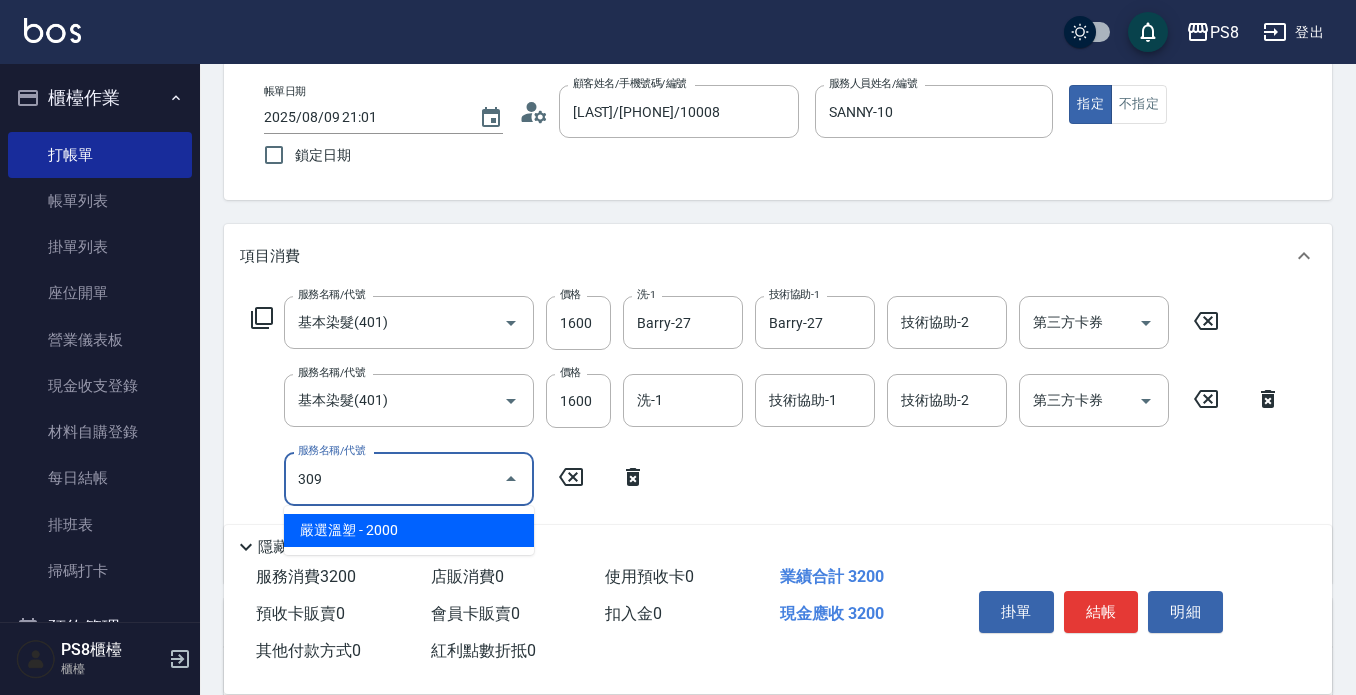 click on "嚴選溫塑 - 2000" at bounding box center [409, 530] 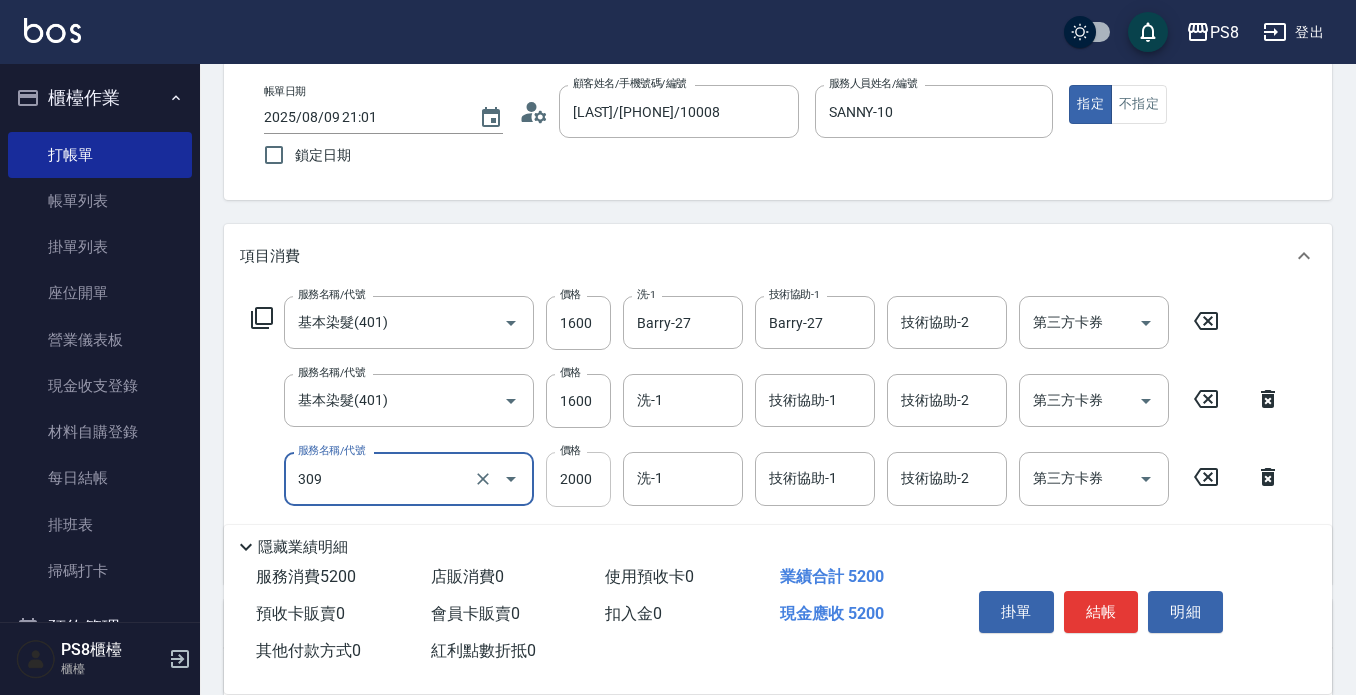 type on "嚴選溫塑(309)" 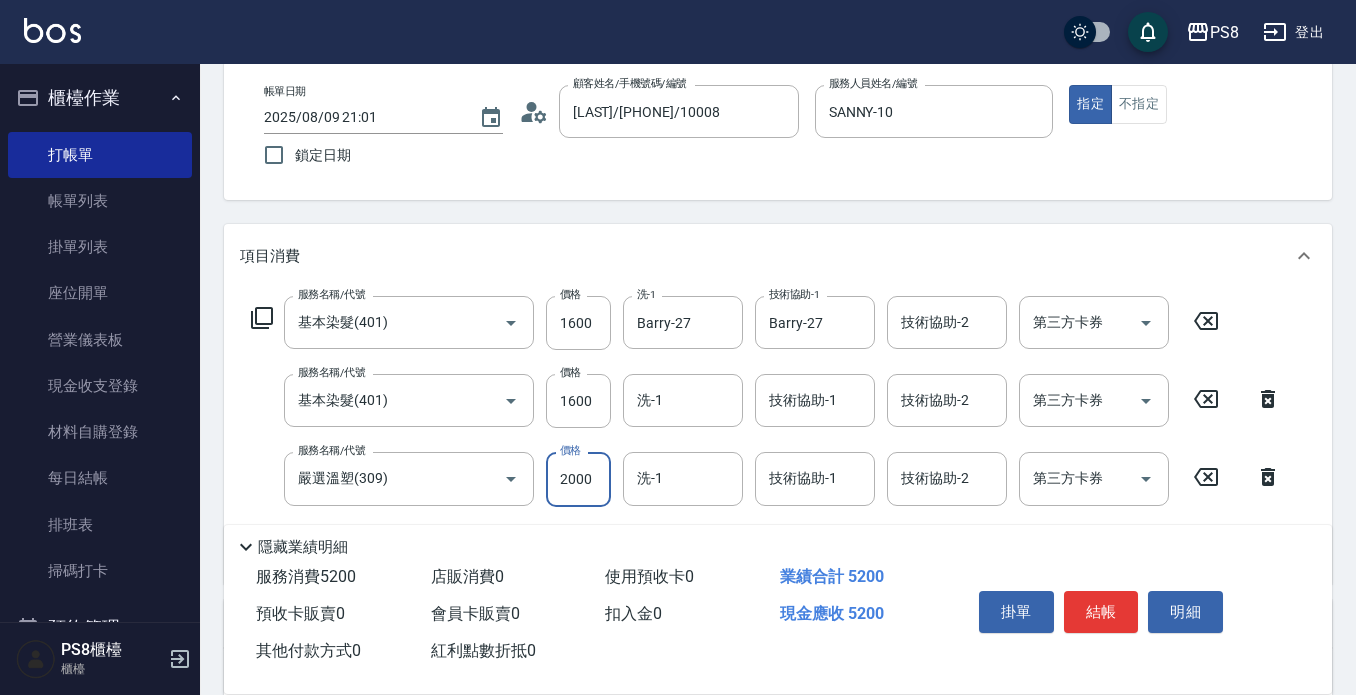 click on "2000" at bounding box center (578, 479) 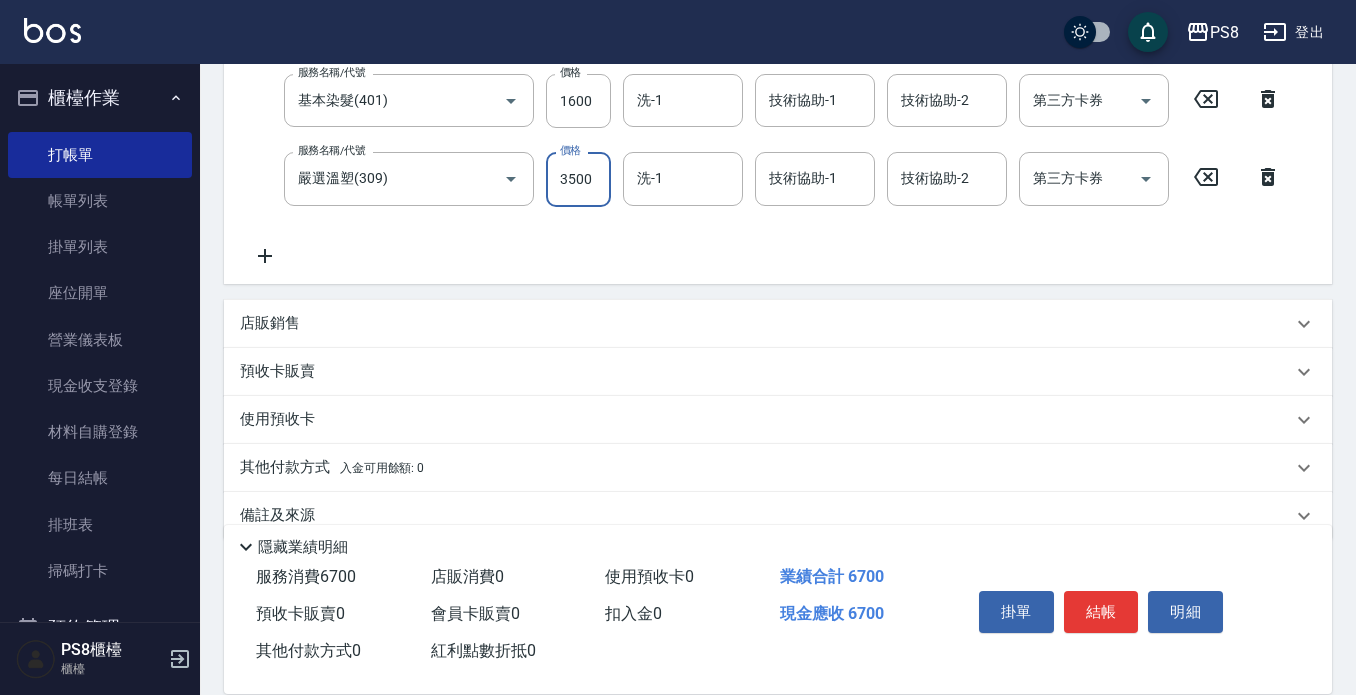 scroll, scrollTop: 437, scrollLeft: 0, axis: vertical 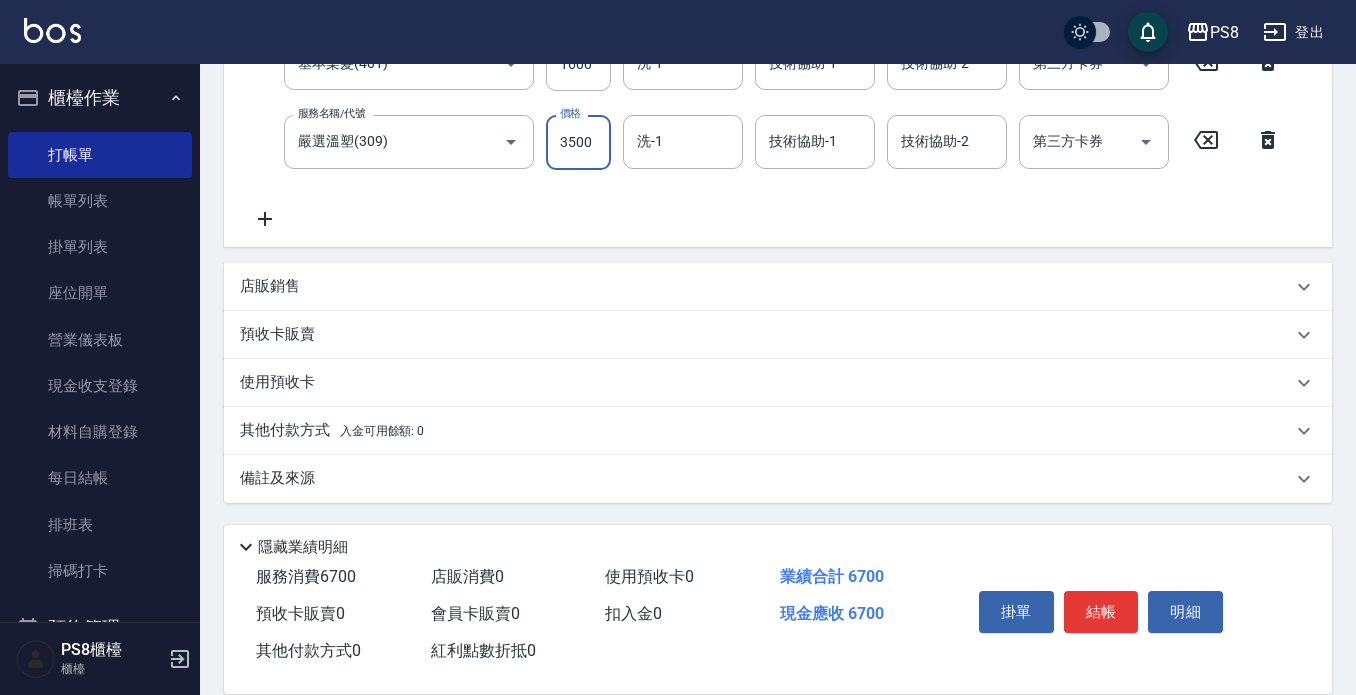 type on "3500" 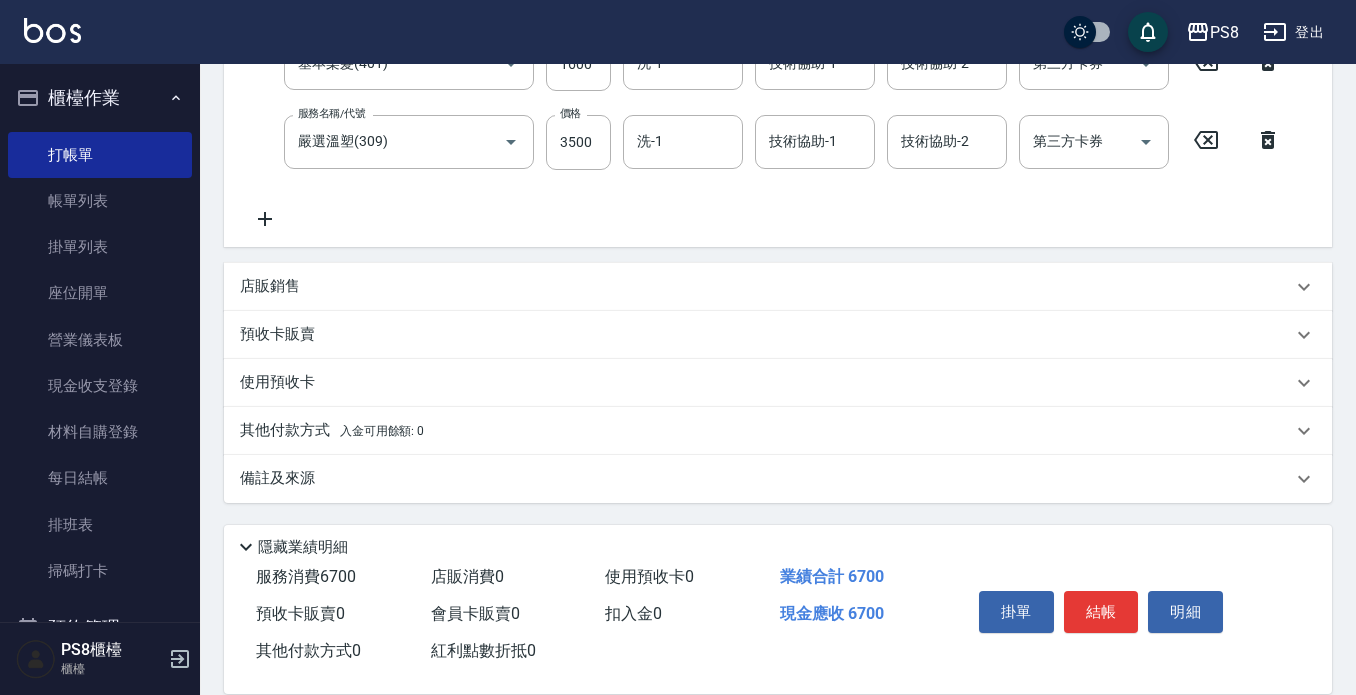 click on "店販銷售" at bounding box center (270, 286) 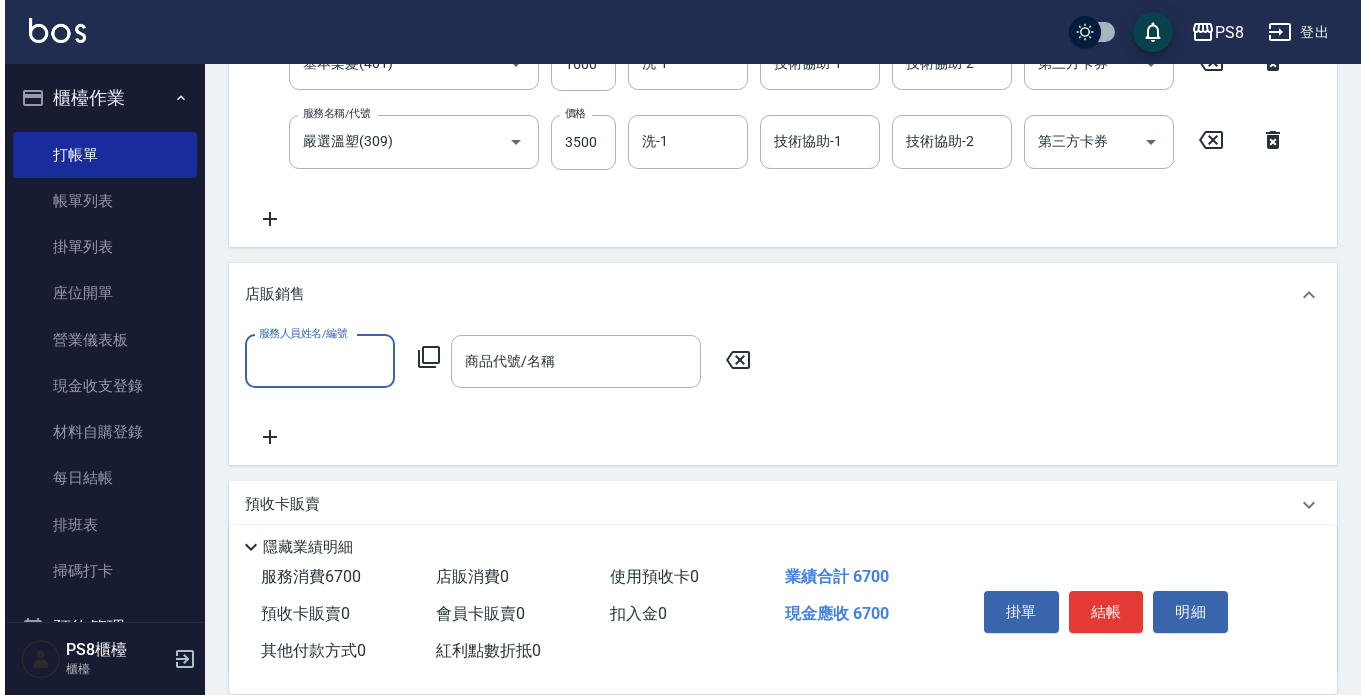 scroll, scrollTop: 0, scrollLeft: 0, axis: both 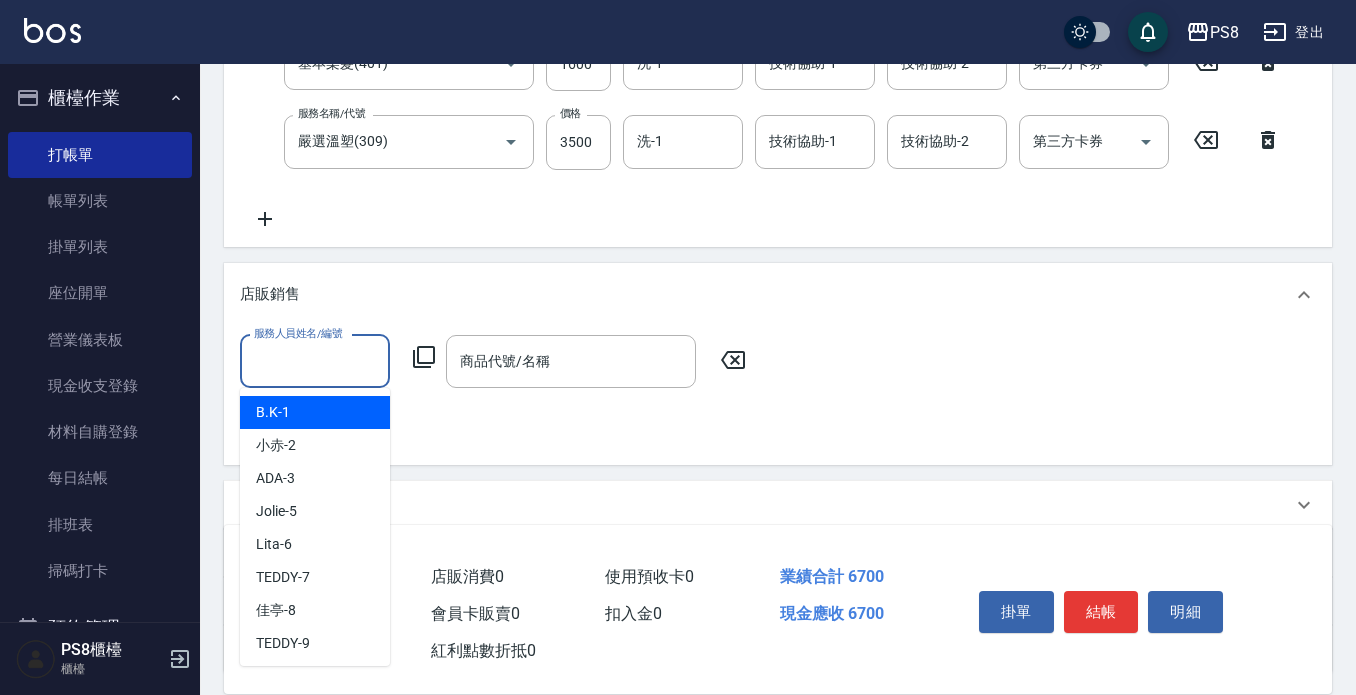 click on "服務人員姓名/編號" at bounding box center (315, 361) 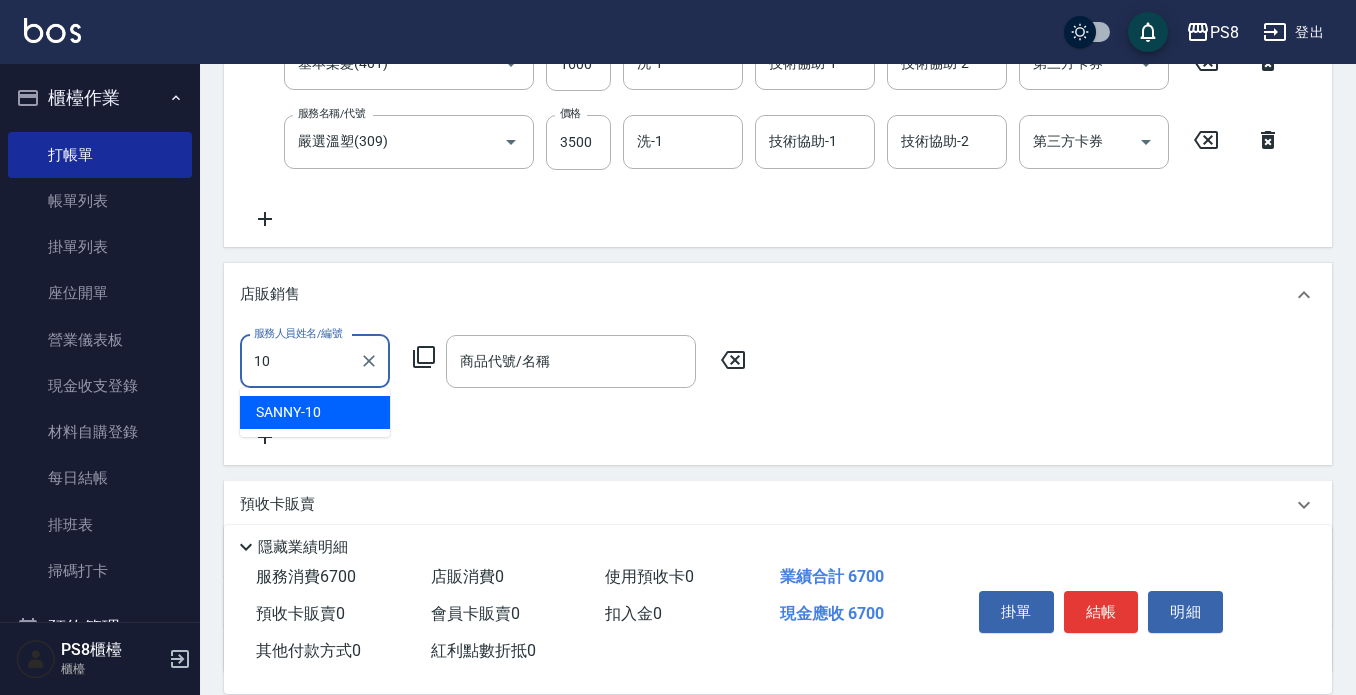 click on "SANNY -10" at bounding box center (315, 412) 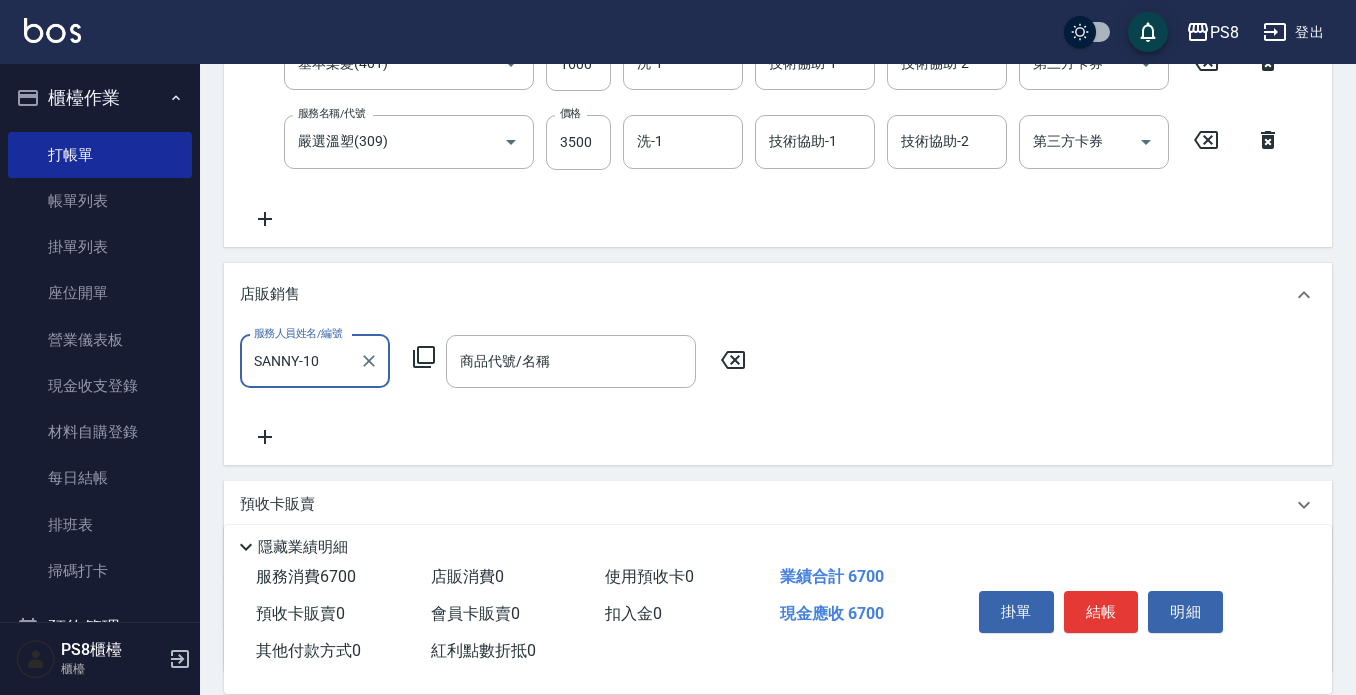type on "SANNY-10" 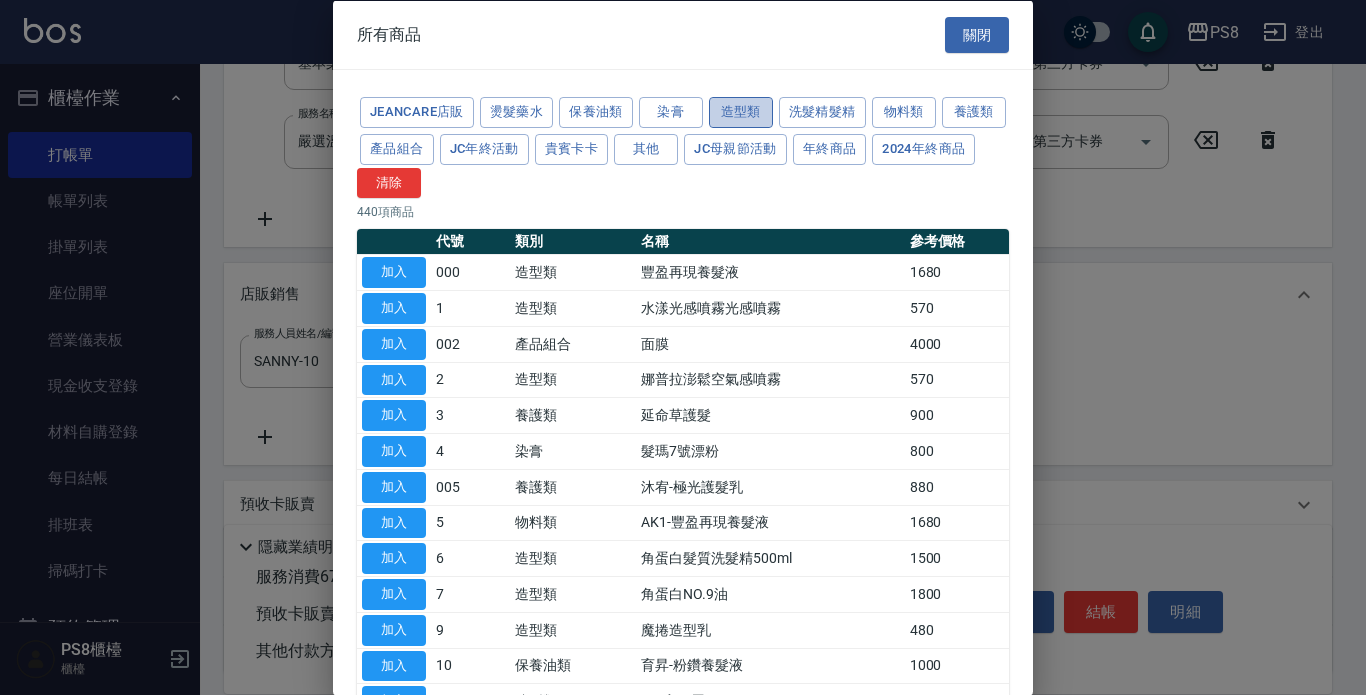 click on "造型類" at bounding box center [741, 112] 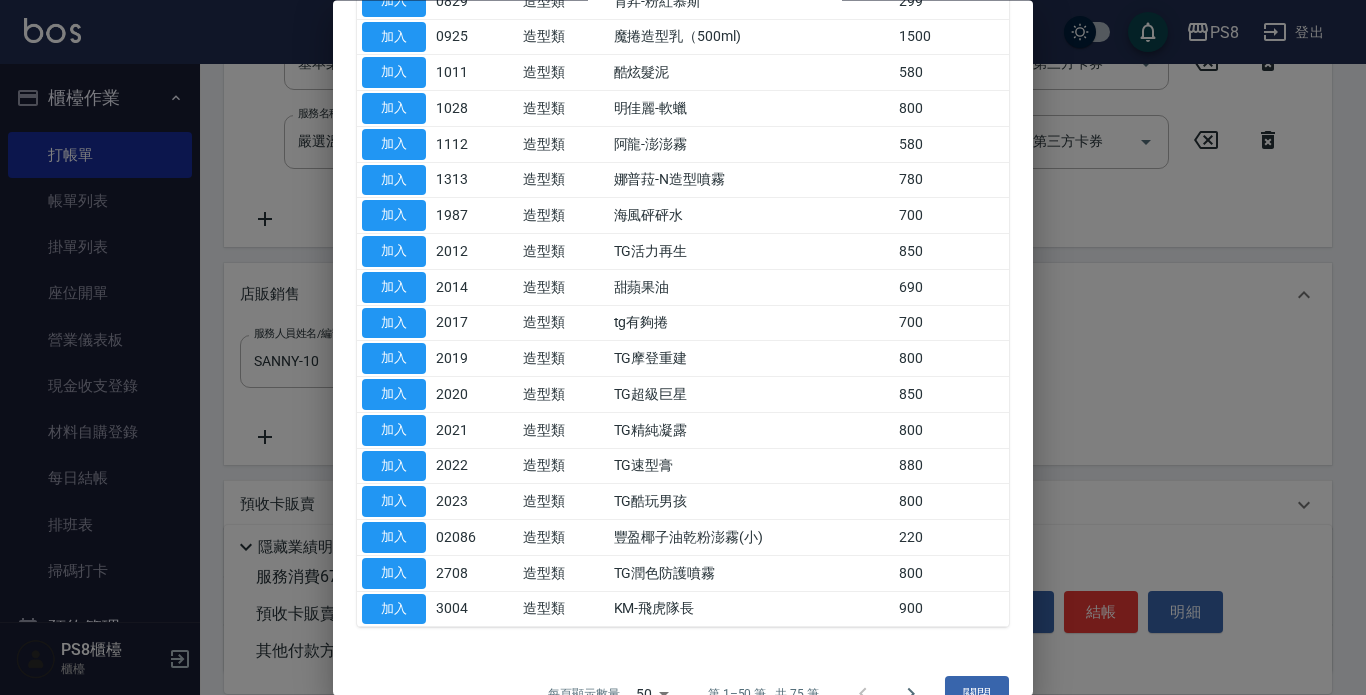 scroll, scrollTop: 1391, scrollLeft: 0, axis: vertical 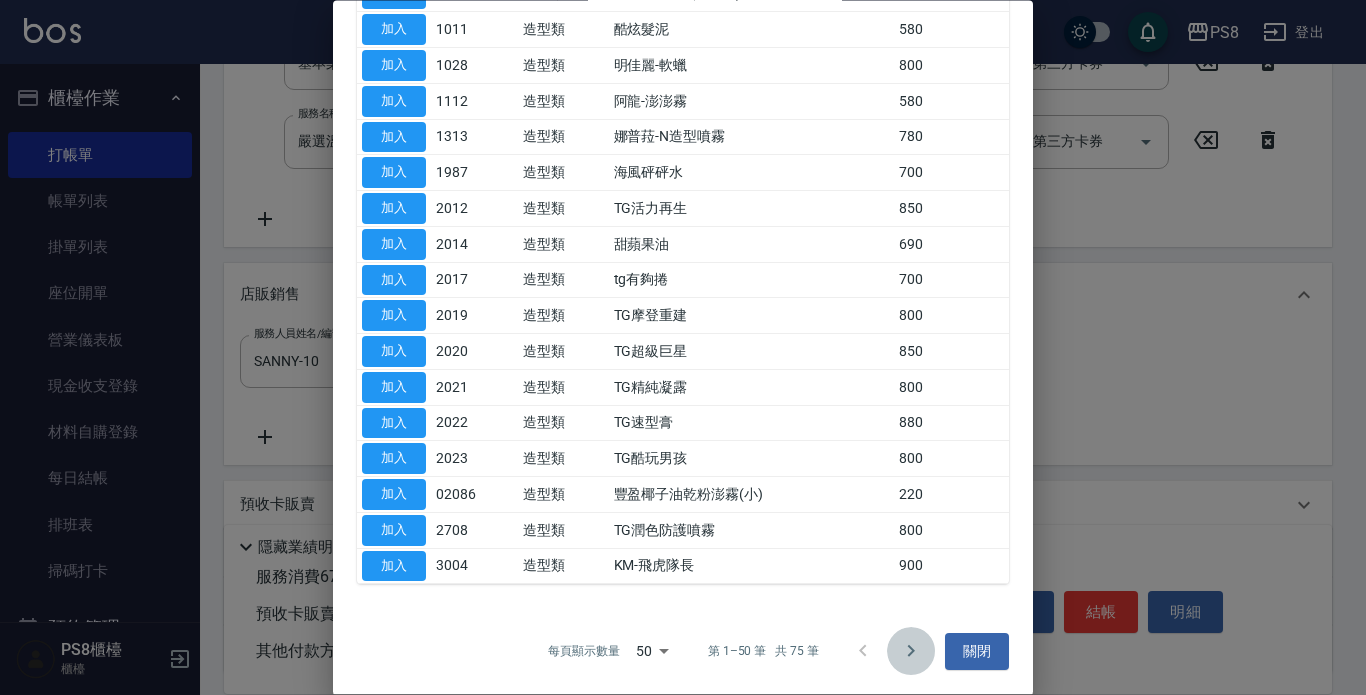 click 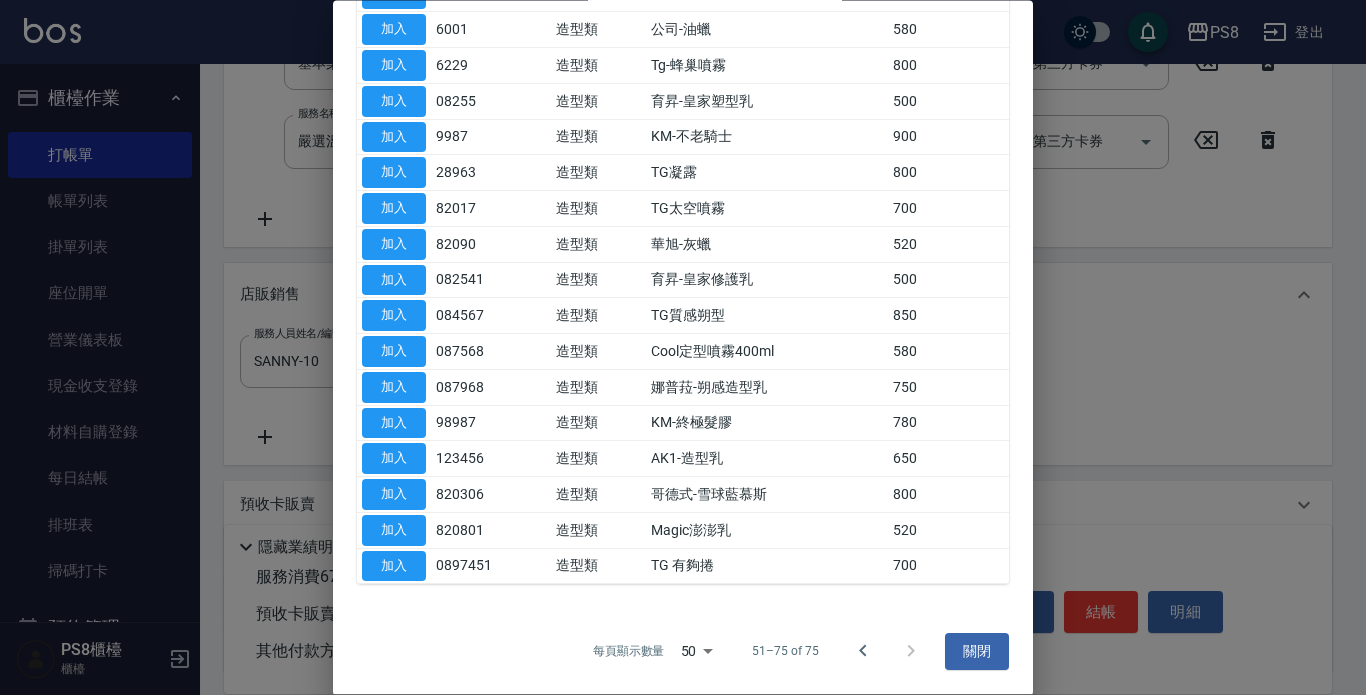 scroll, scrollTop: 533, scrollLeft: 0, axis: vertical 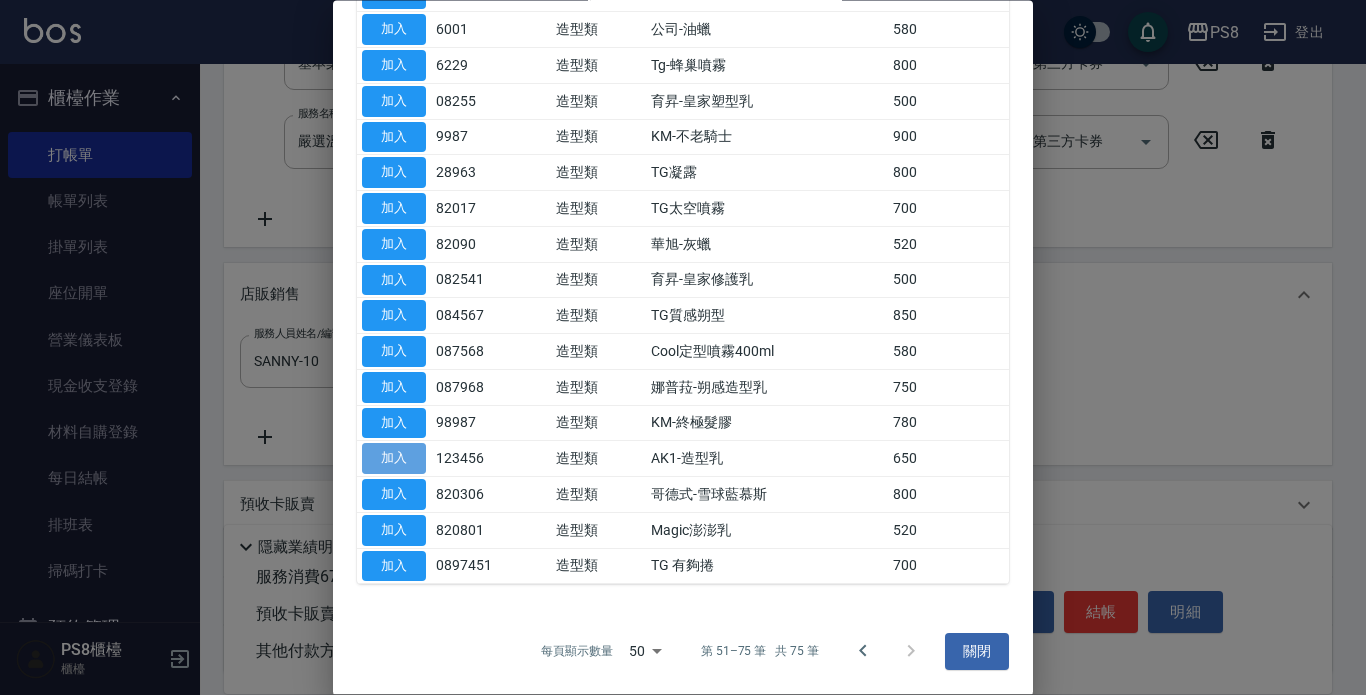 click on "加入" at bounding box center (394, 459) 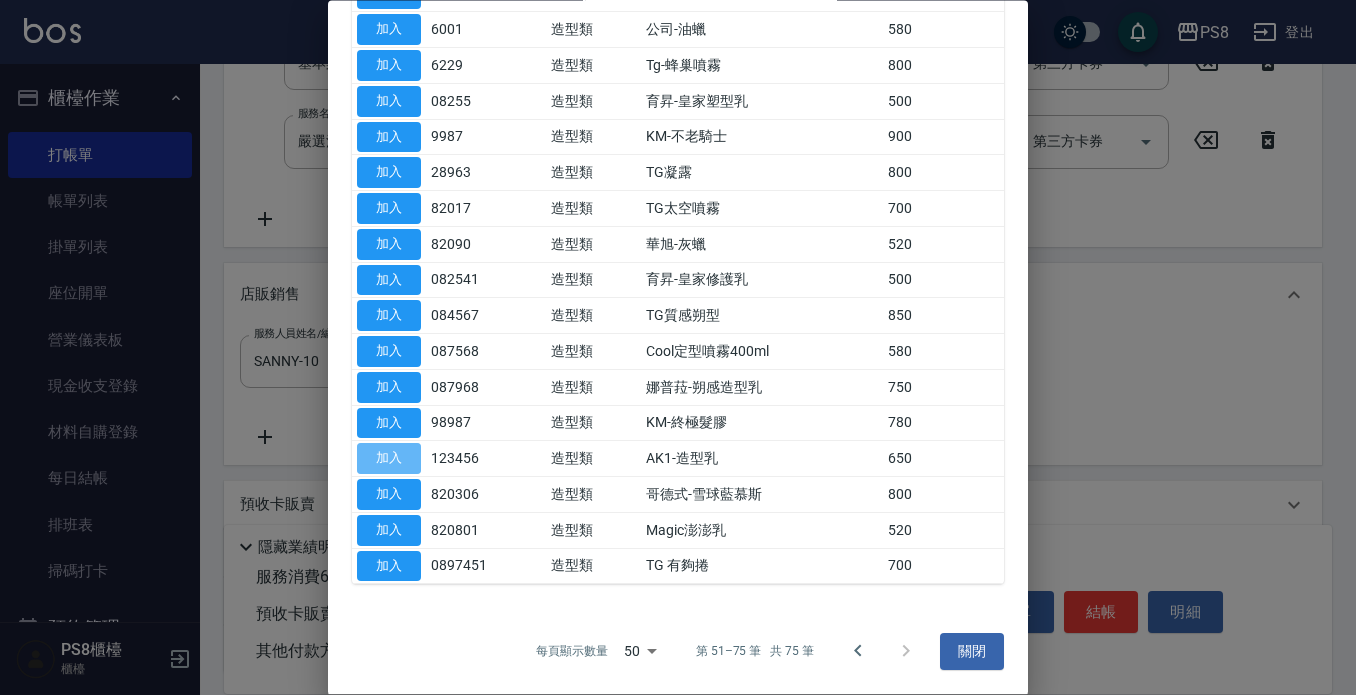 type on "AK1-造型乳" 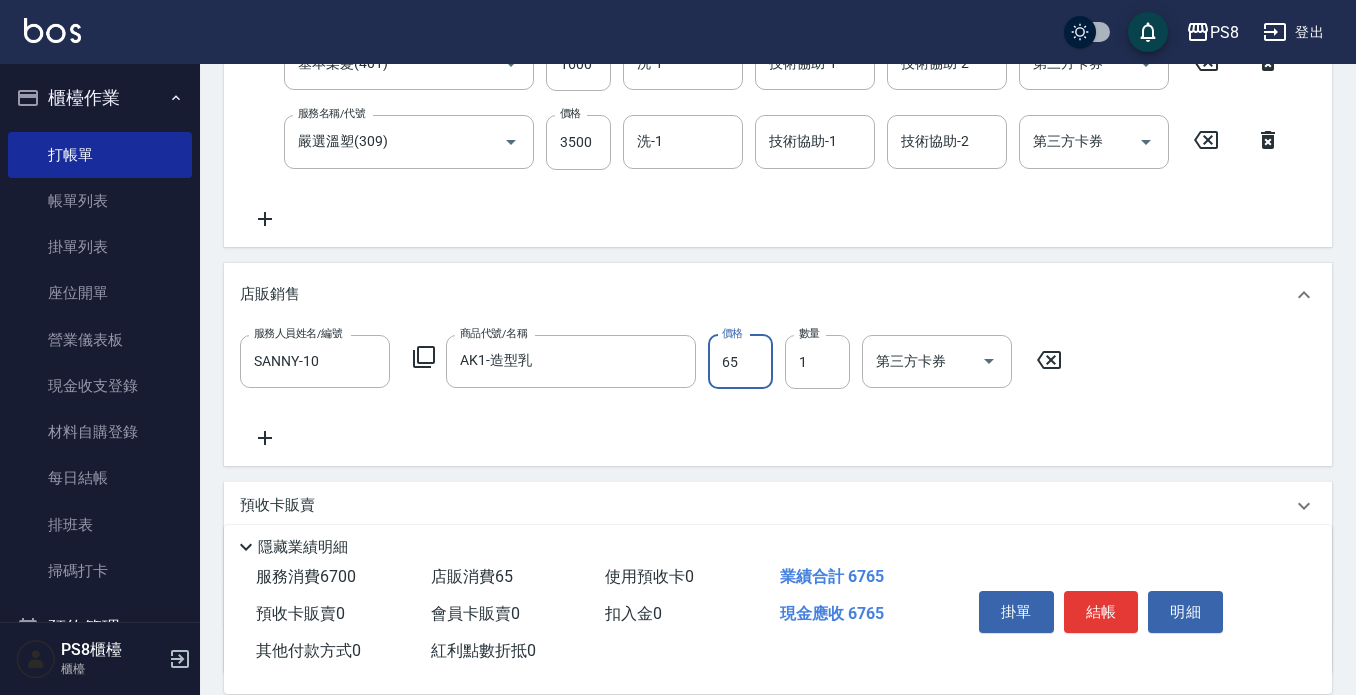 type on "650" 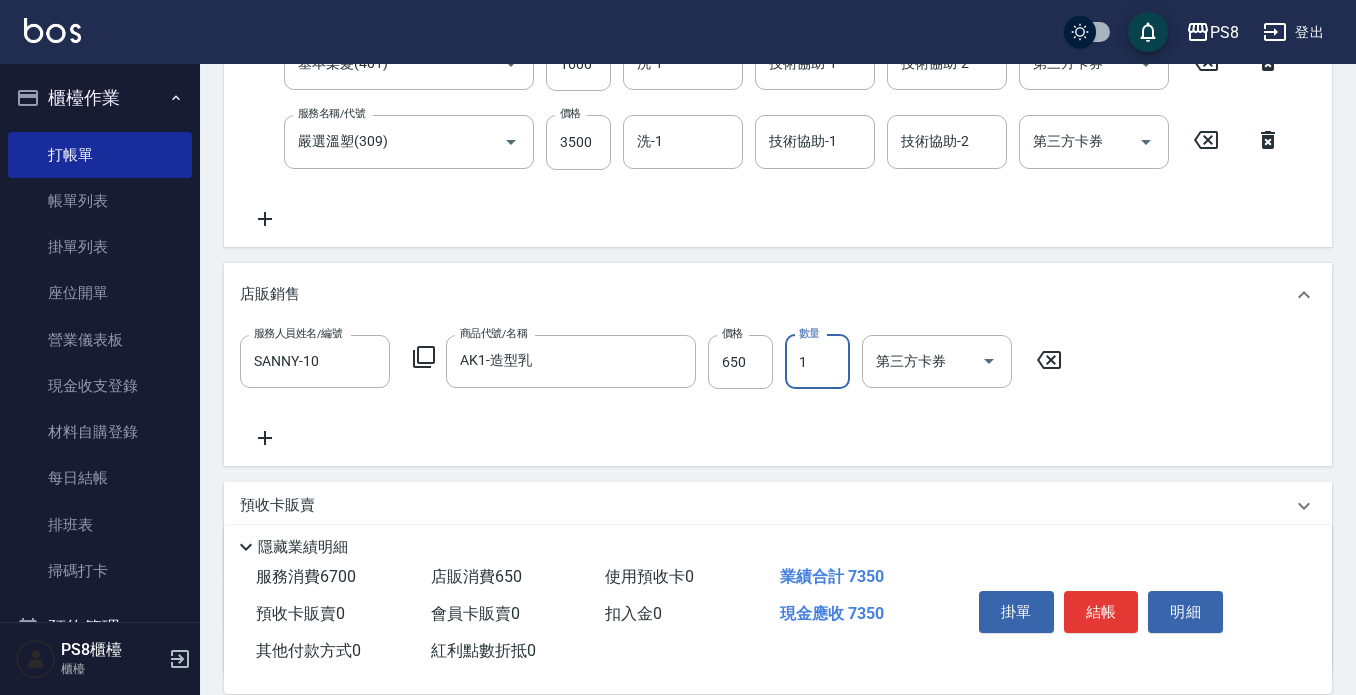 click on "1" at bounding box center [817, 362] 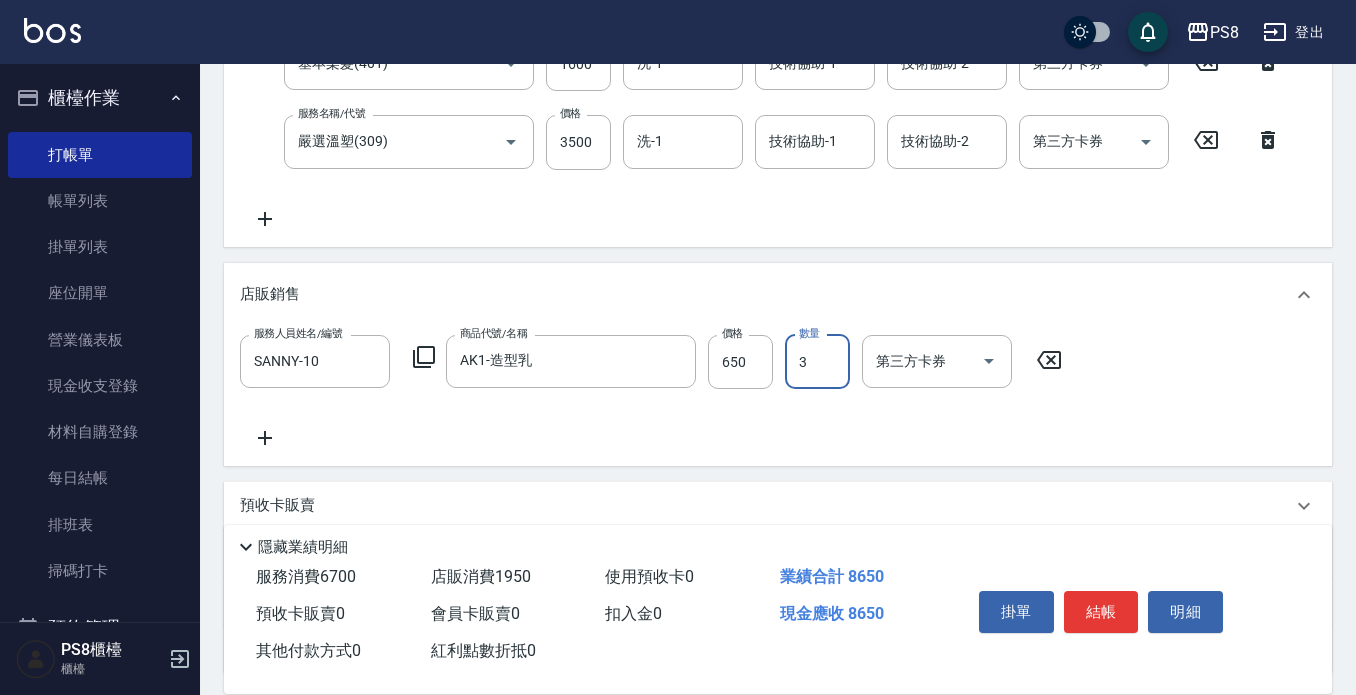 type on "3" 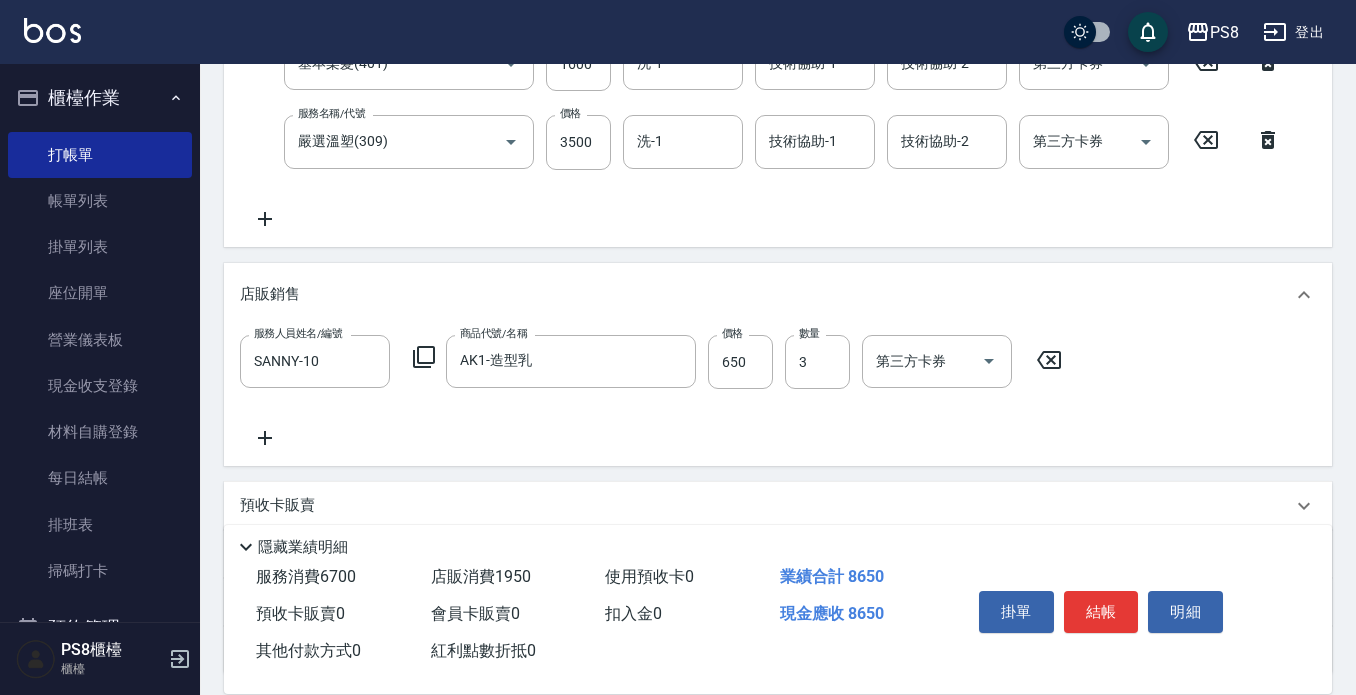 click 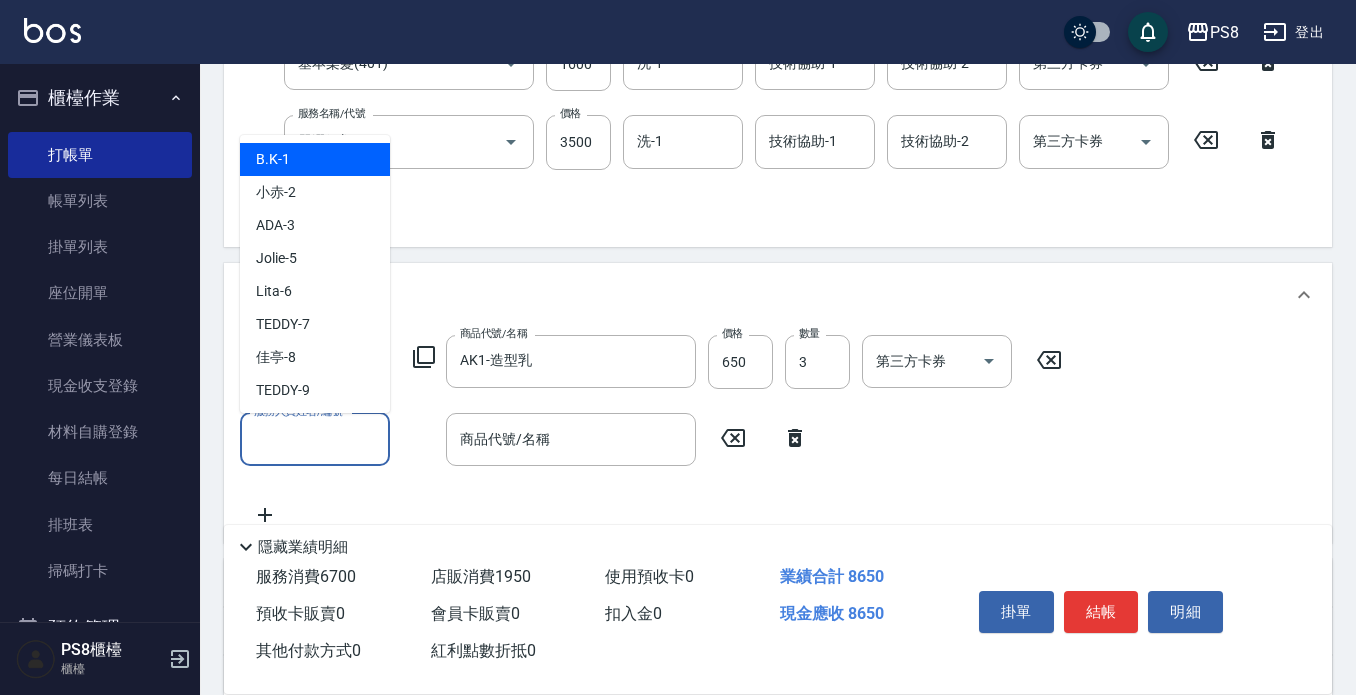 click on "服務人員姓名/編號" at bounding box center [315, 439] 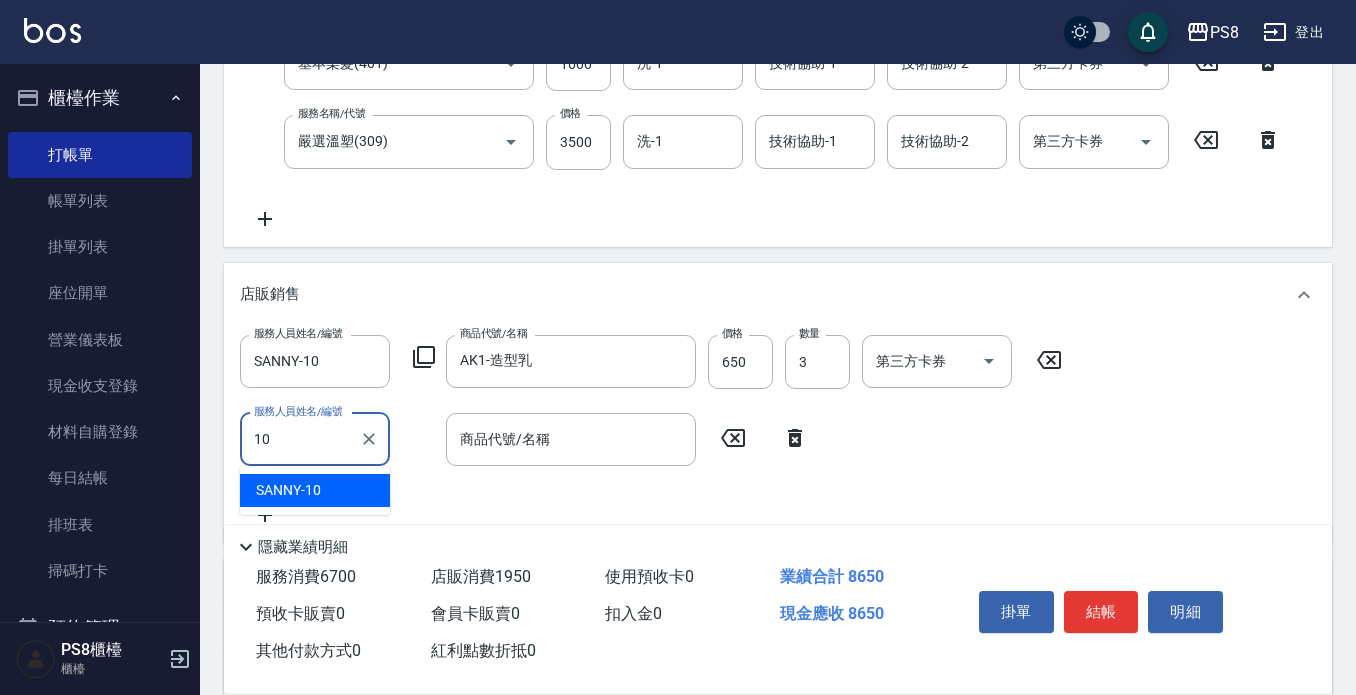 click on "SANNY -10" at bounding box center (288, 490) 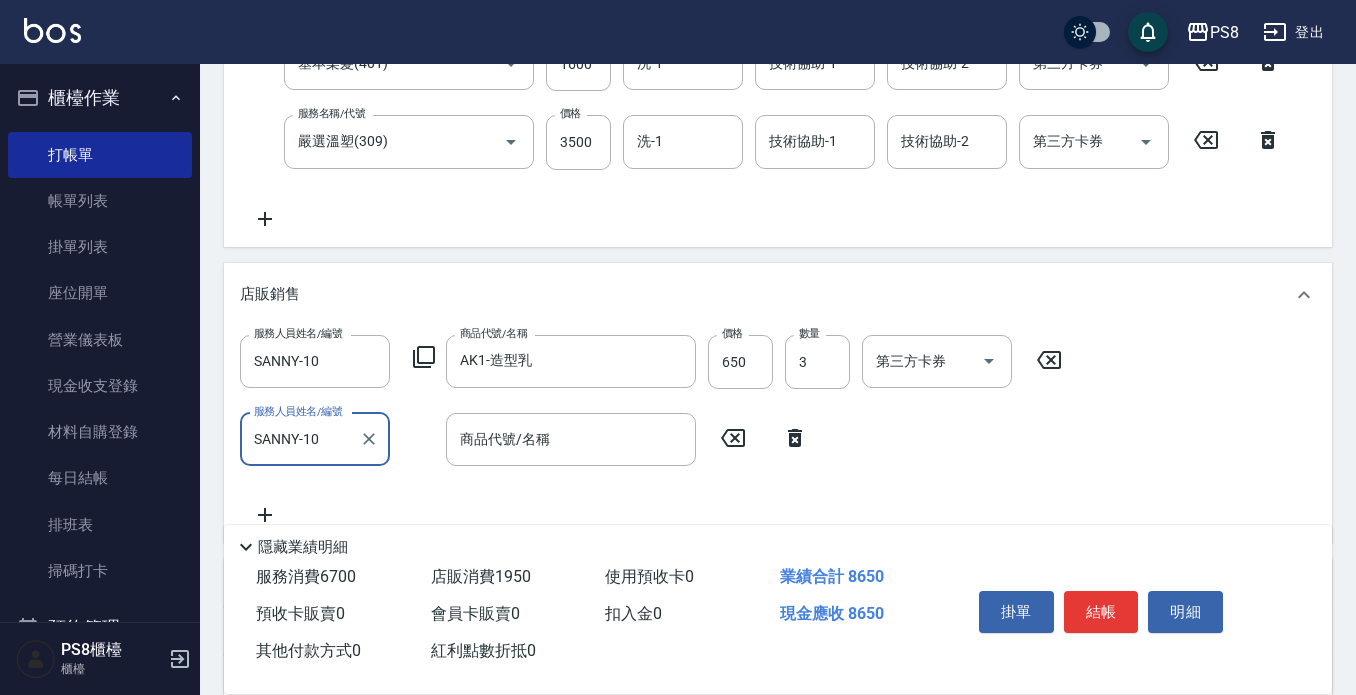 type on "SANNY-10" 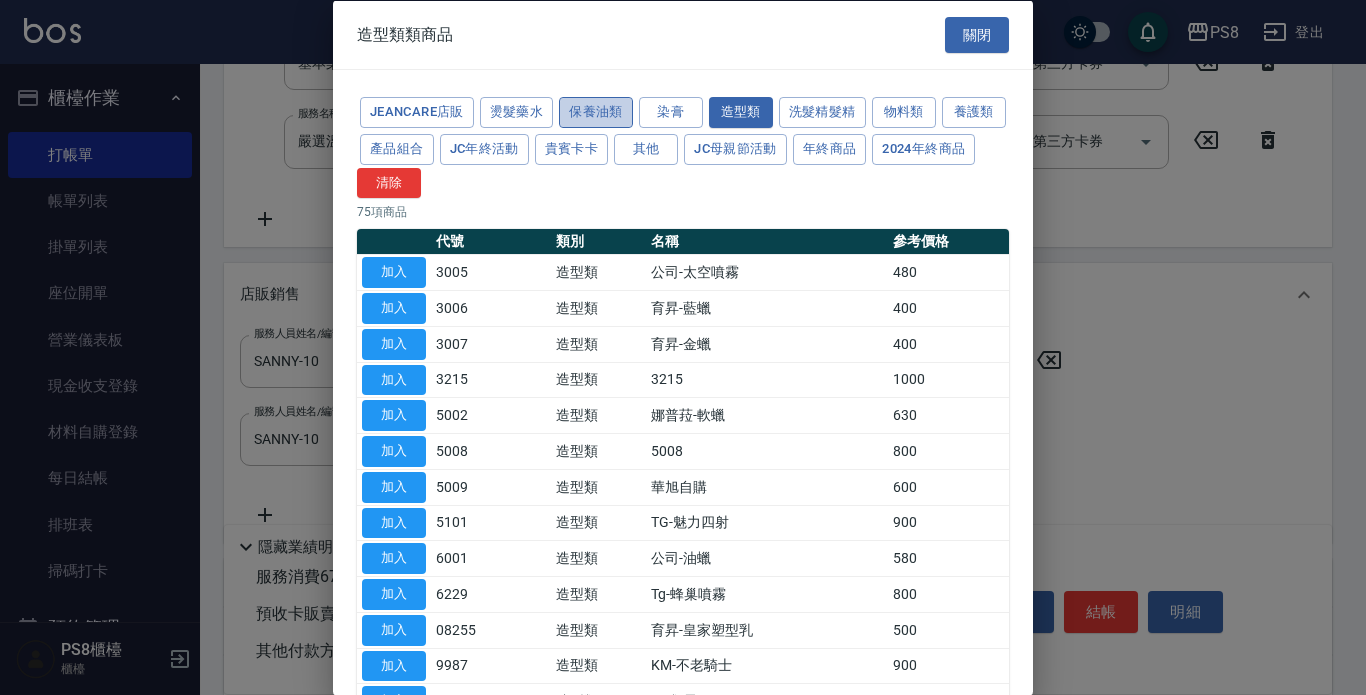 click on "保養油類" at bounding box center [596, 112] 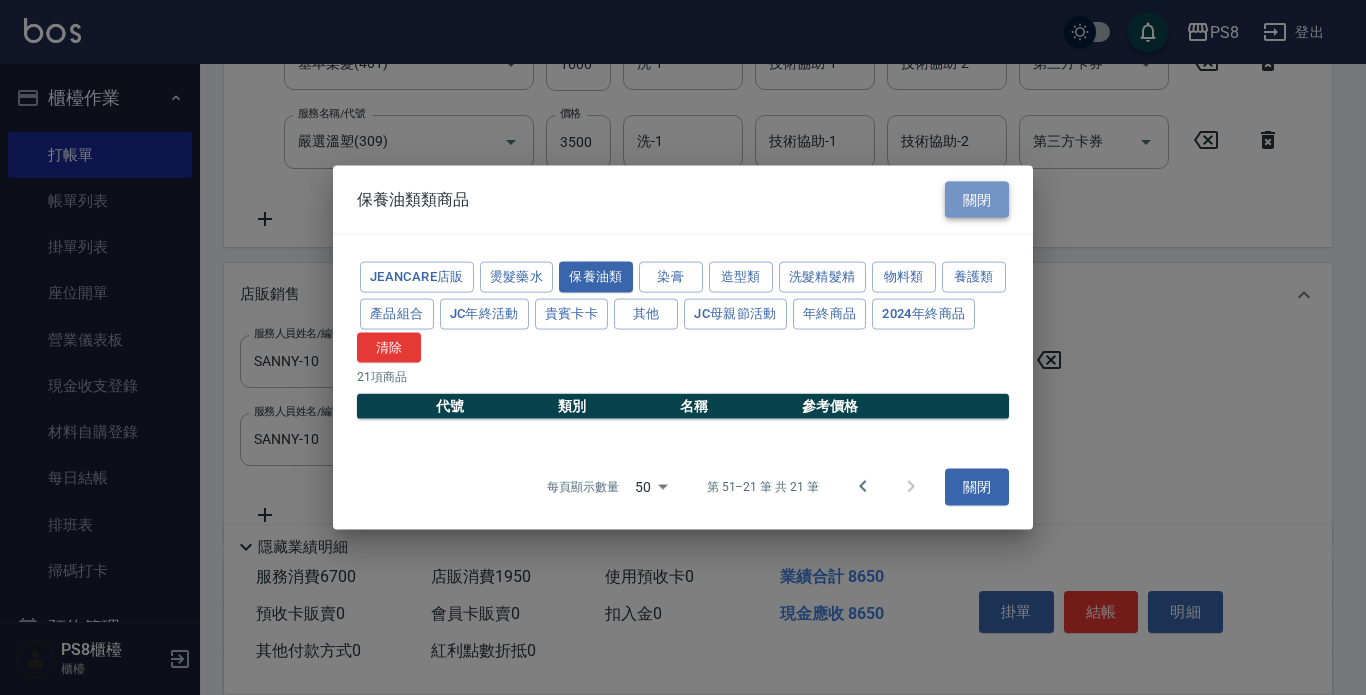 click on "關閉" at bounding box center (977, 199) 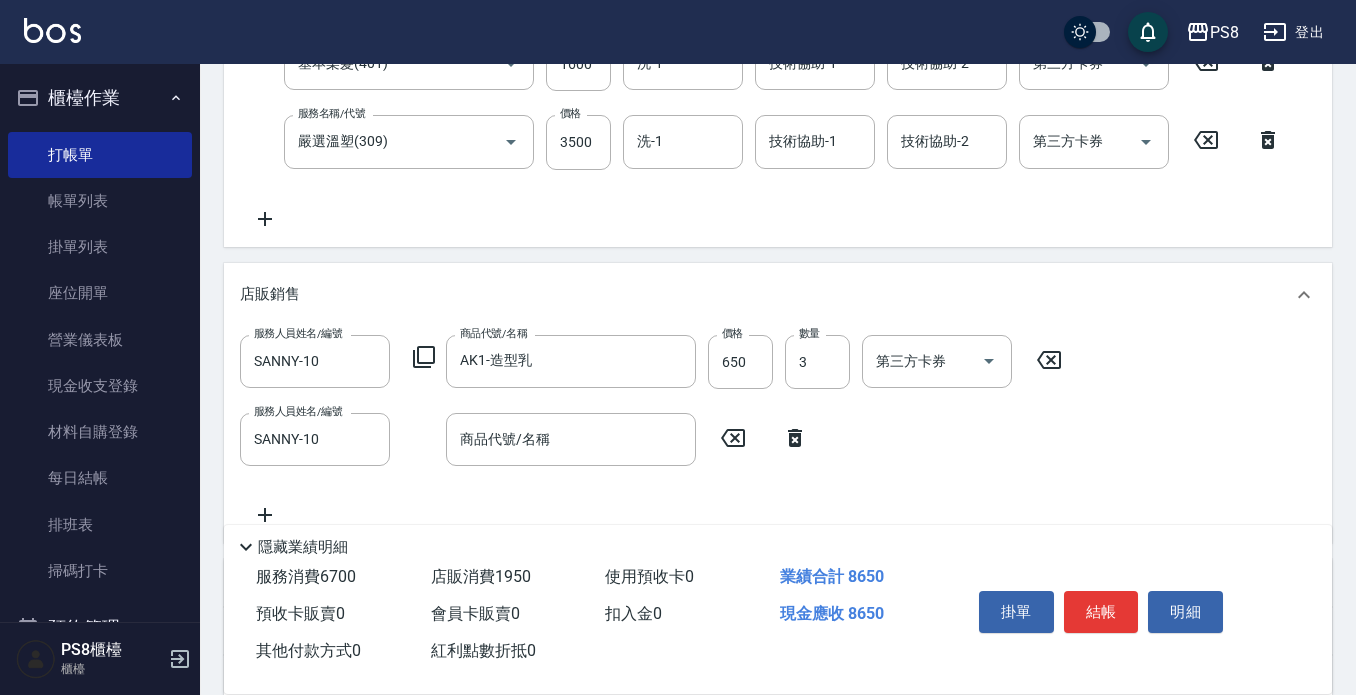 click 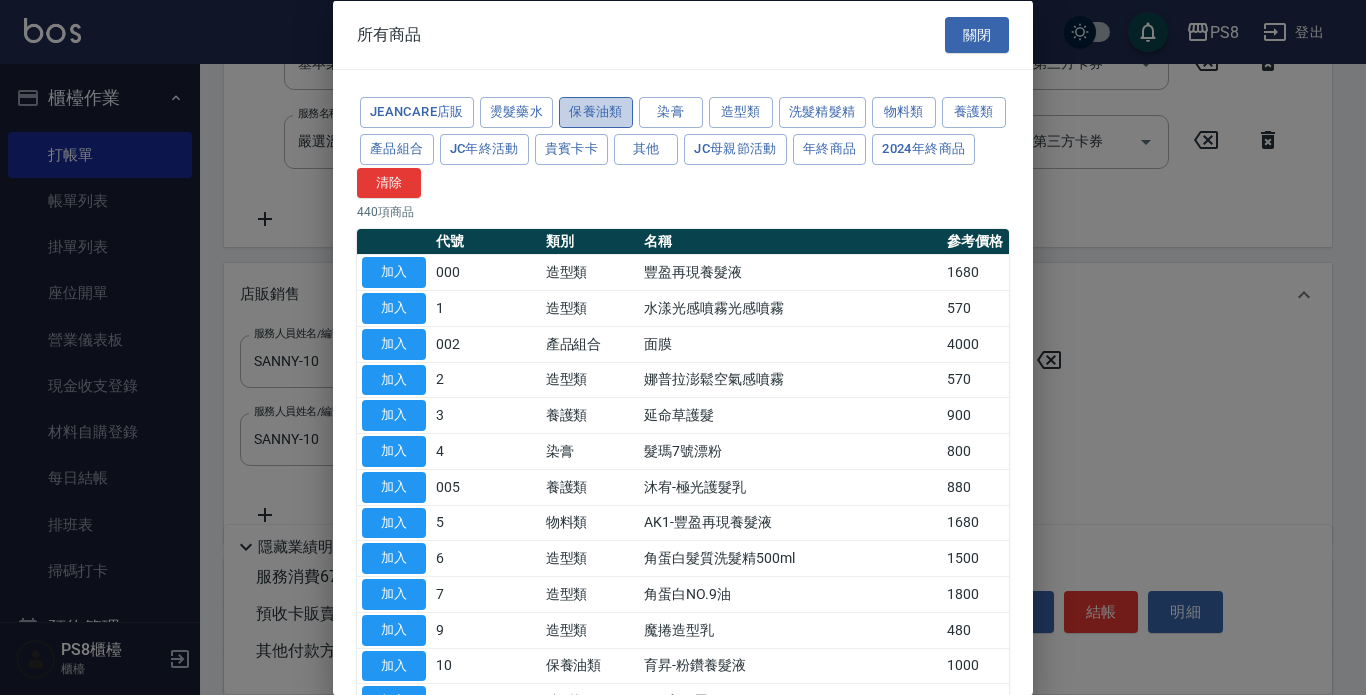click on "保養油類" at bounding box center (596, 112) 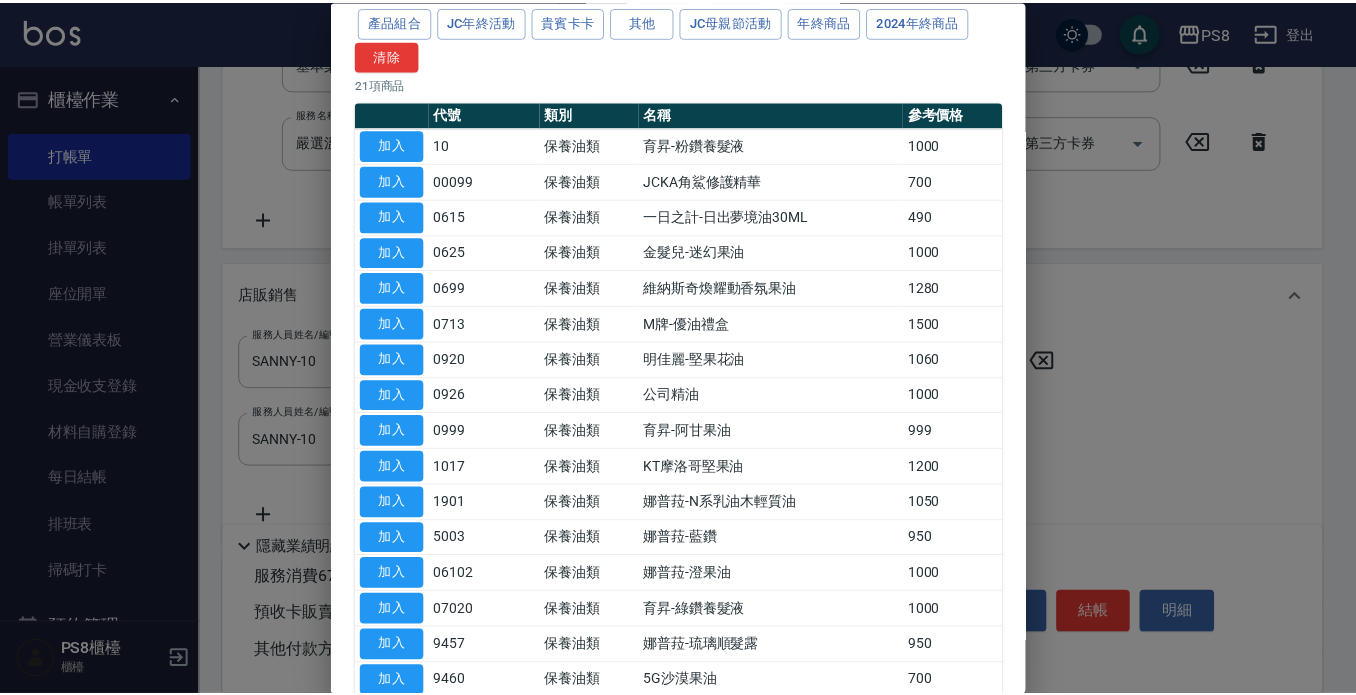 scroll, scrollTop: 200, scrollLeft: 0, axis: vertical 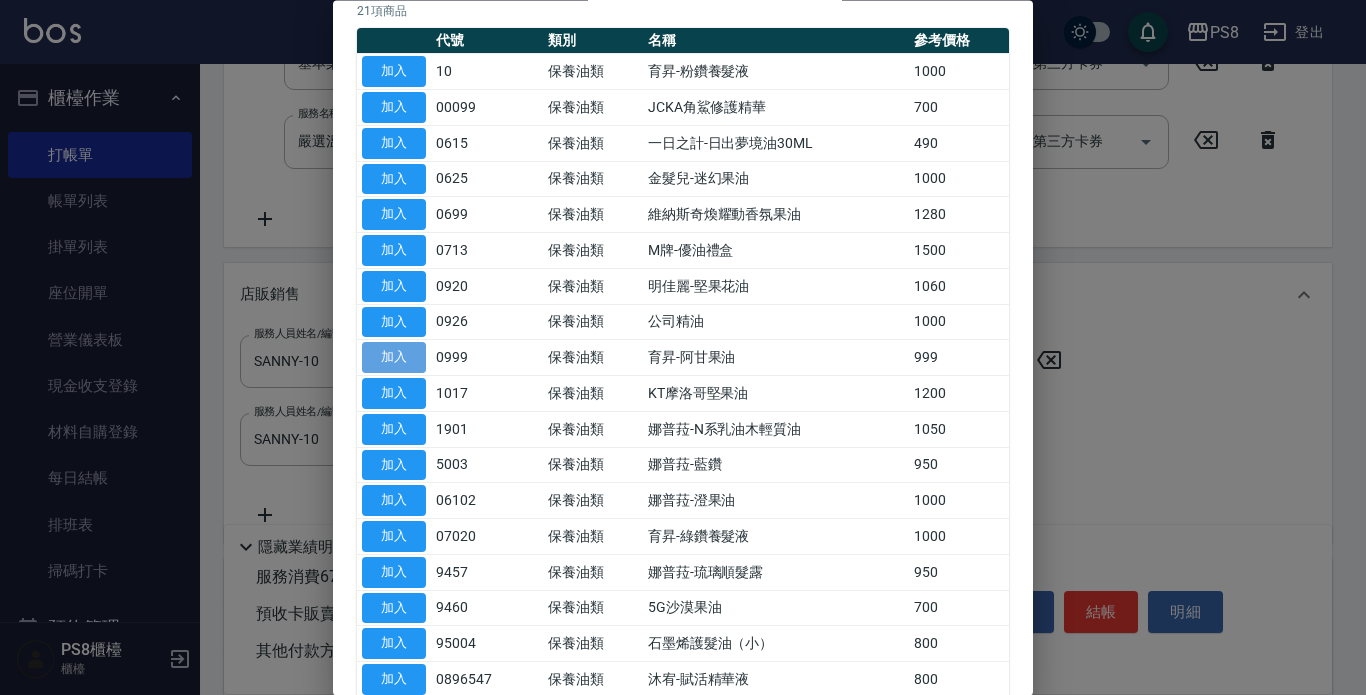click on "加入" at bounding box center (394, 358) 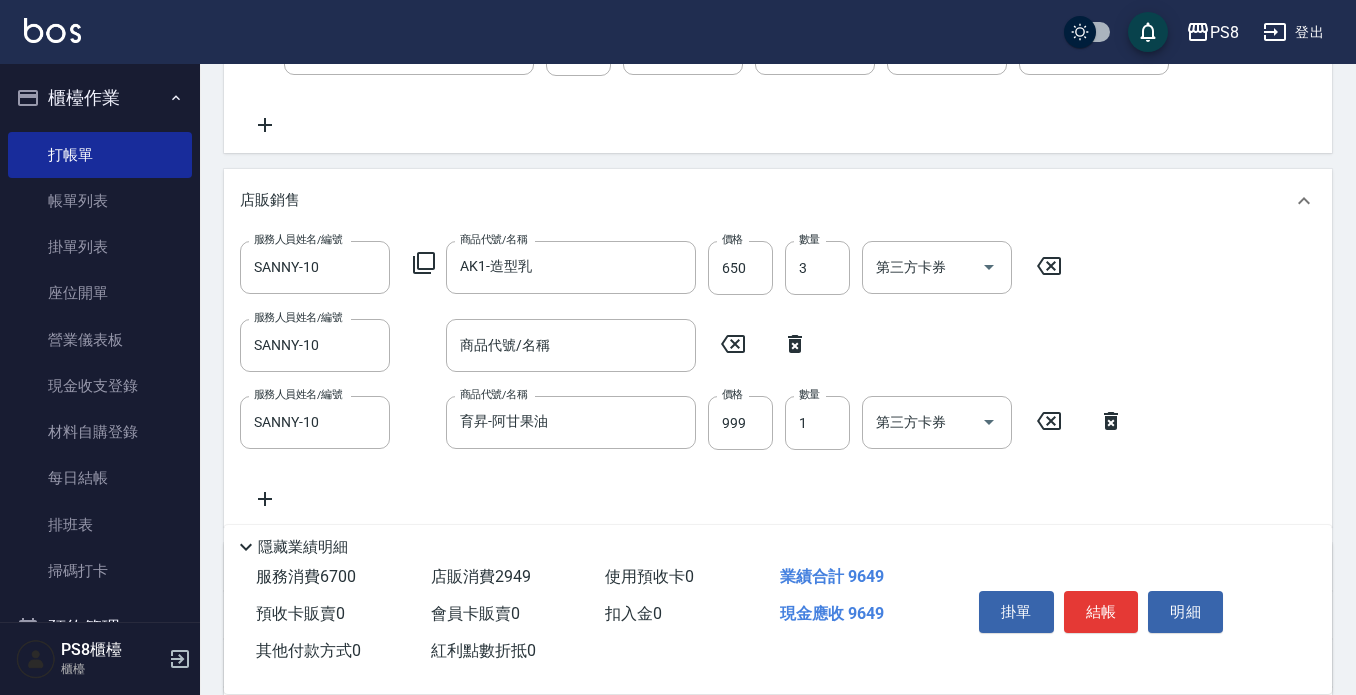 scroll, scrollTop: 637, scrollLeft: 0, axis: vertical 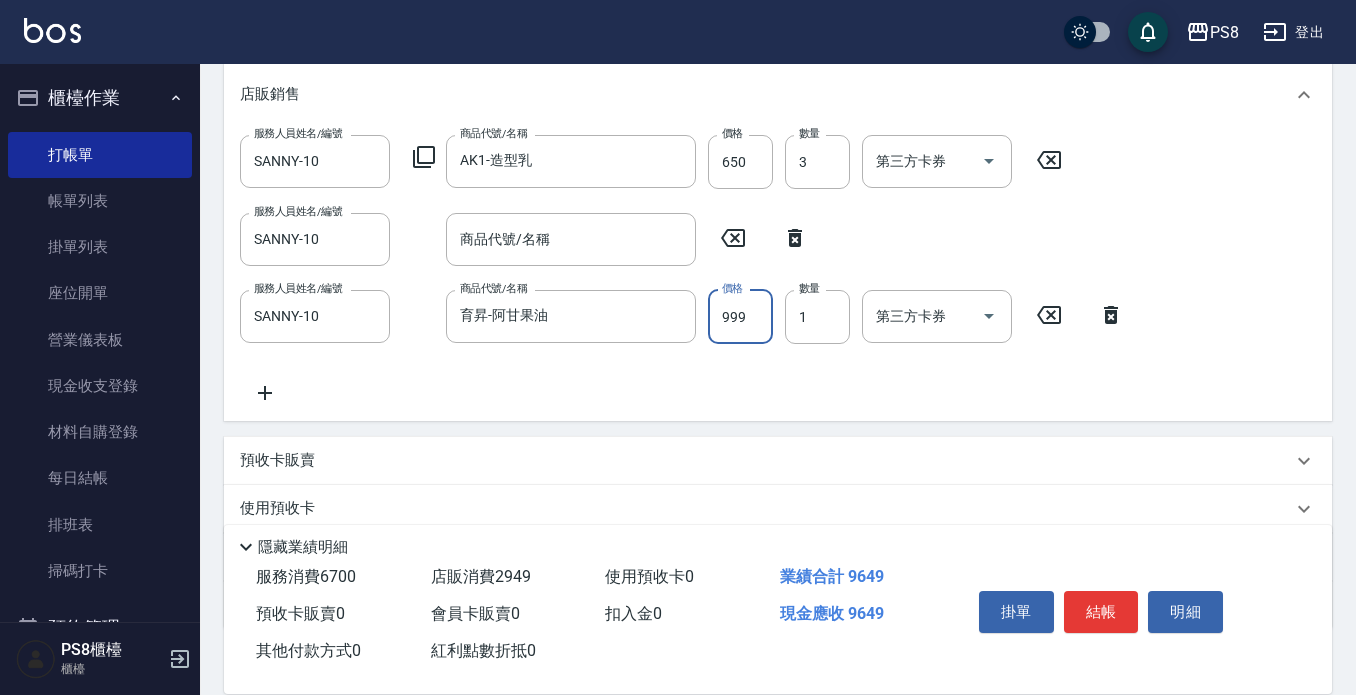 click on "999" at bounding box center (740, 317) 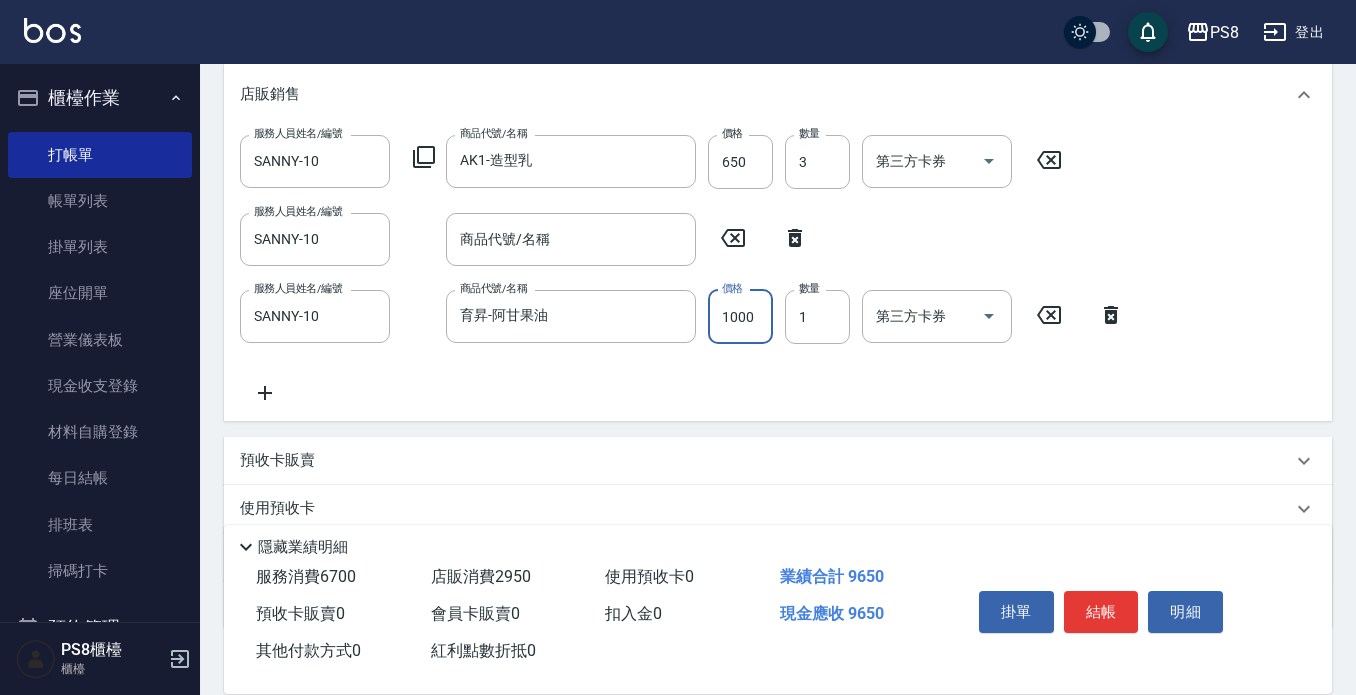 type on "1000" 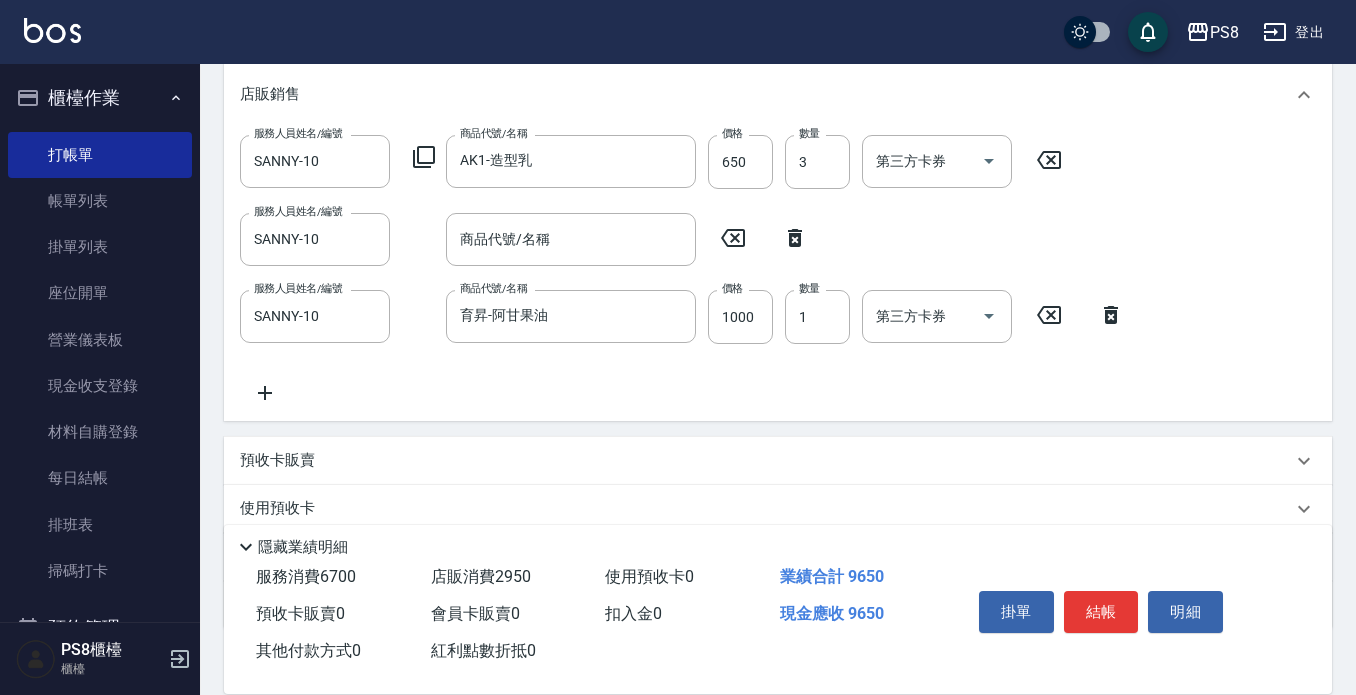 click 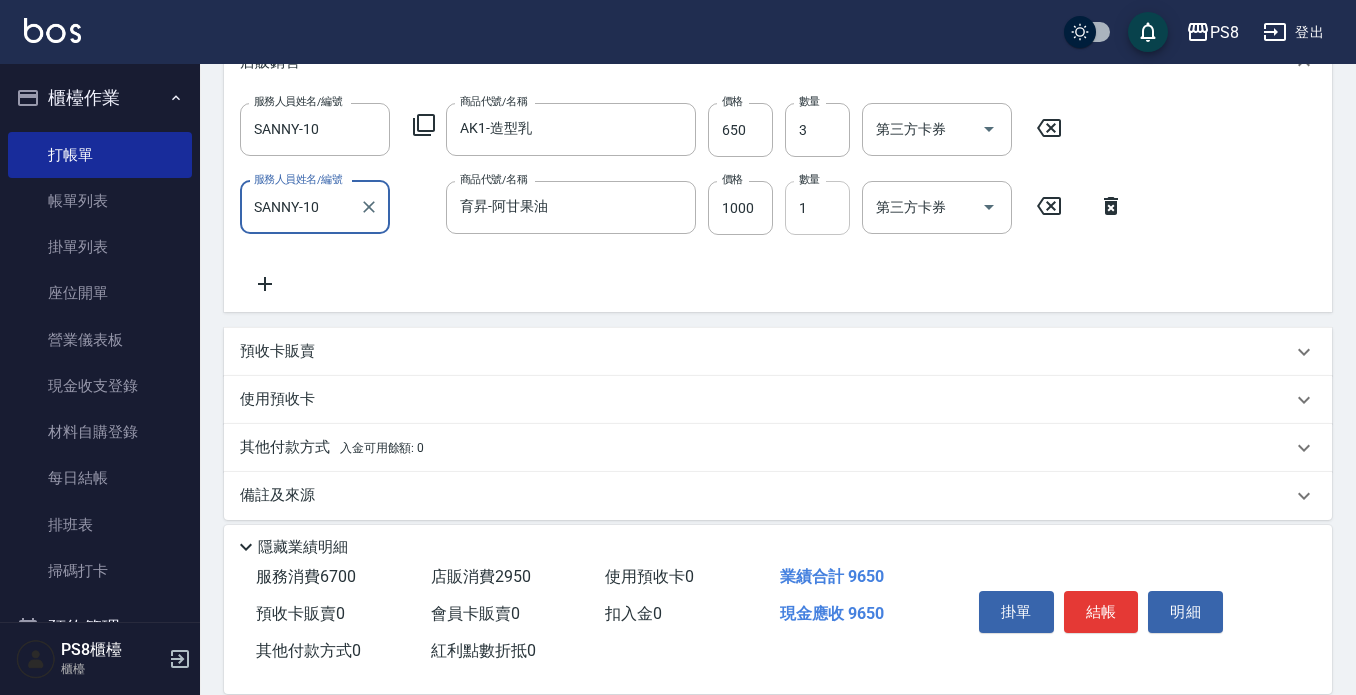 scroll, scrollTop: 686, scrollLeft: 0, axis: vertical 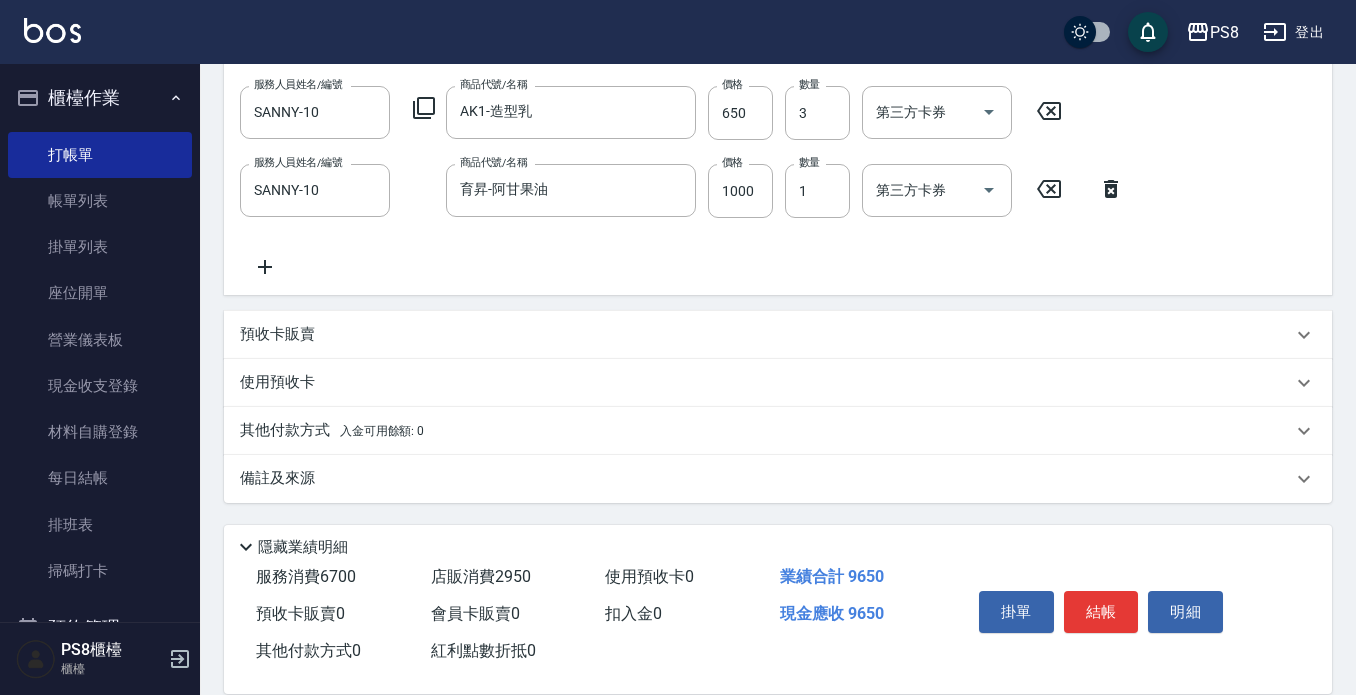 click on "其他付款方式 入金可用餘額: 0" at bounding box center [332, 431] 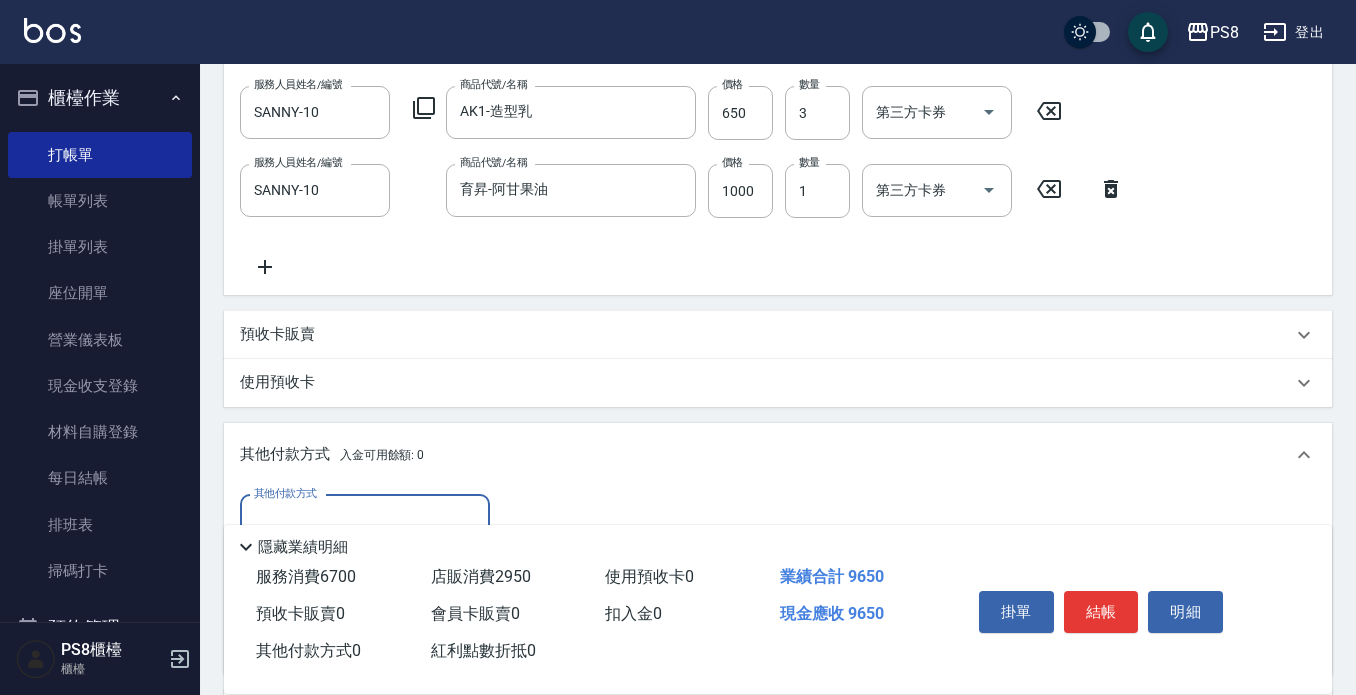 scroll, scrollTop: 0, scrollLeft: 0, axis: both 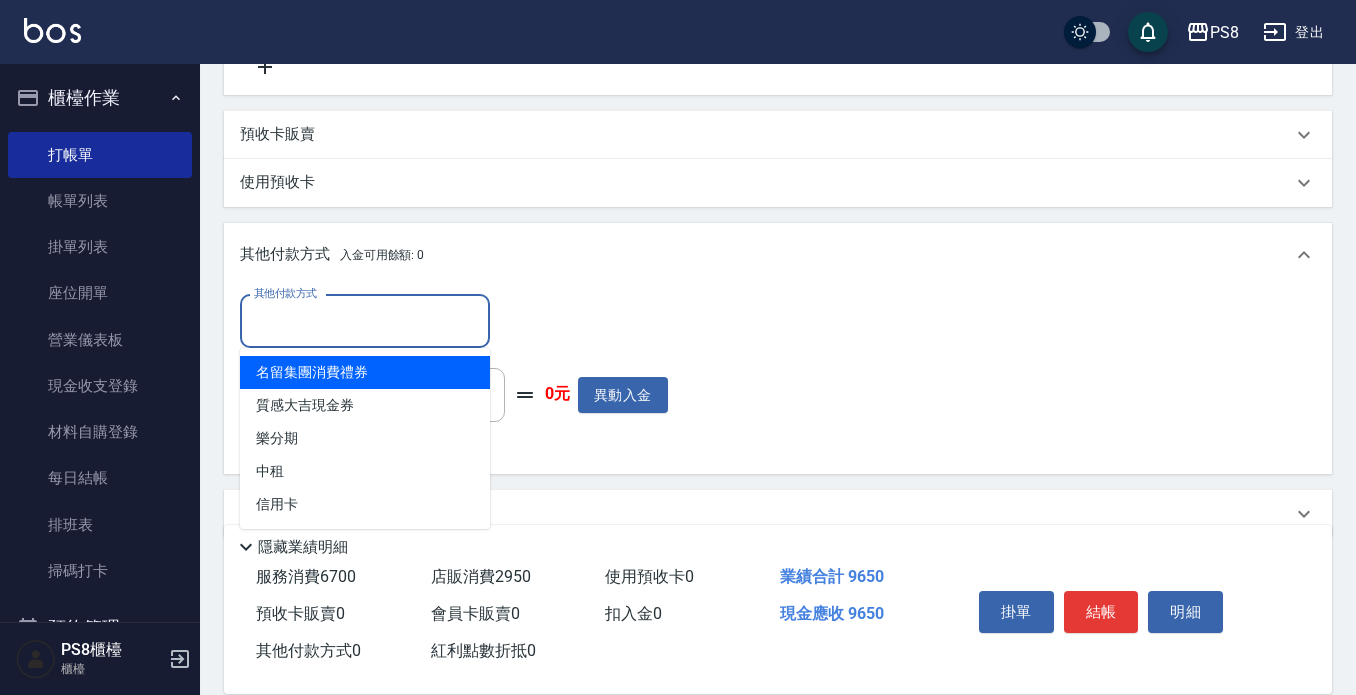 click on "其他付款方式" at bounding box center [365, 321] 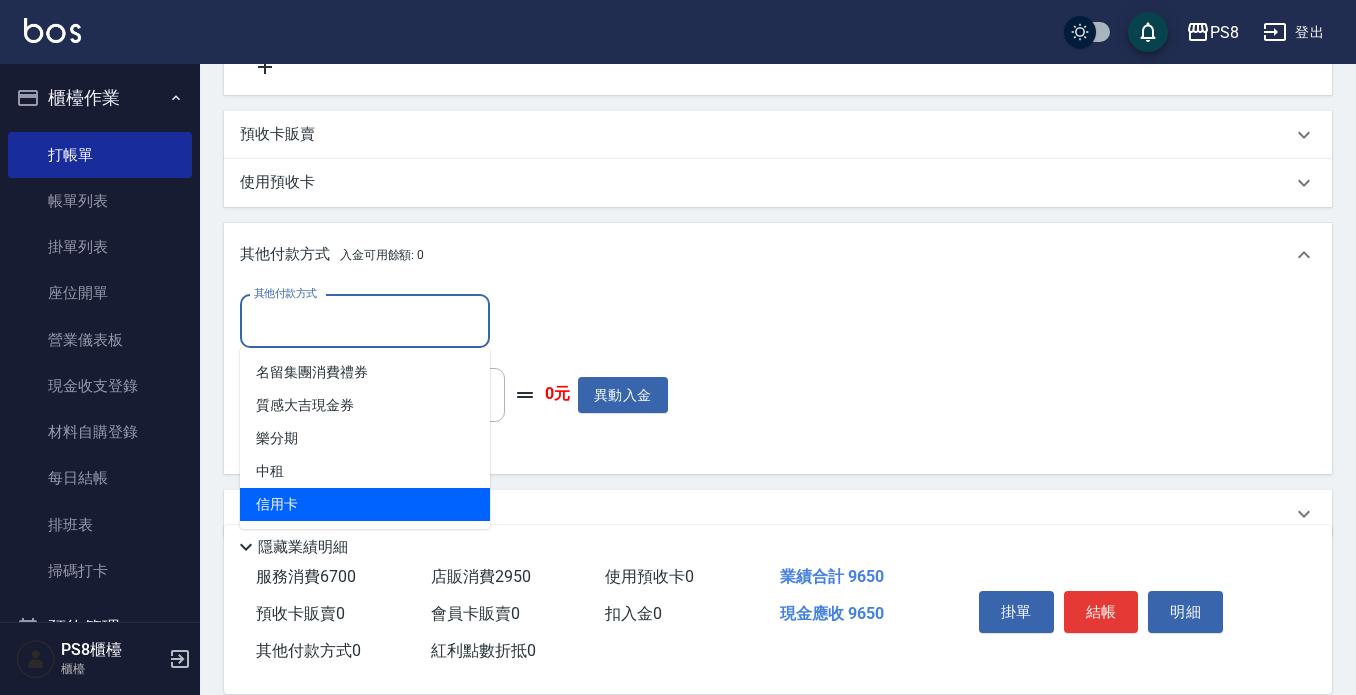 click on "信用卡" at bounding box center (365, 504) 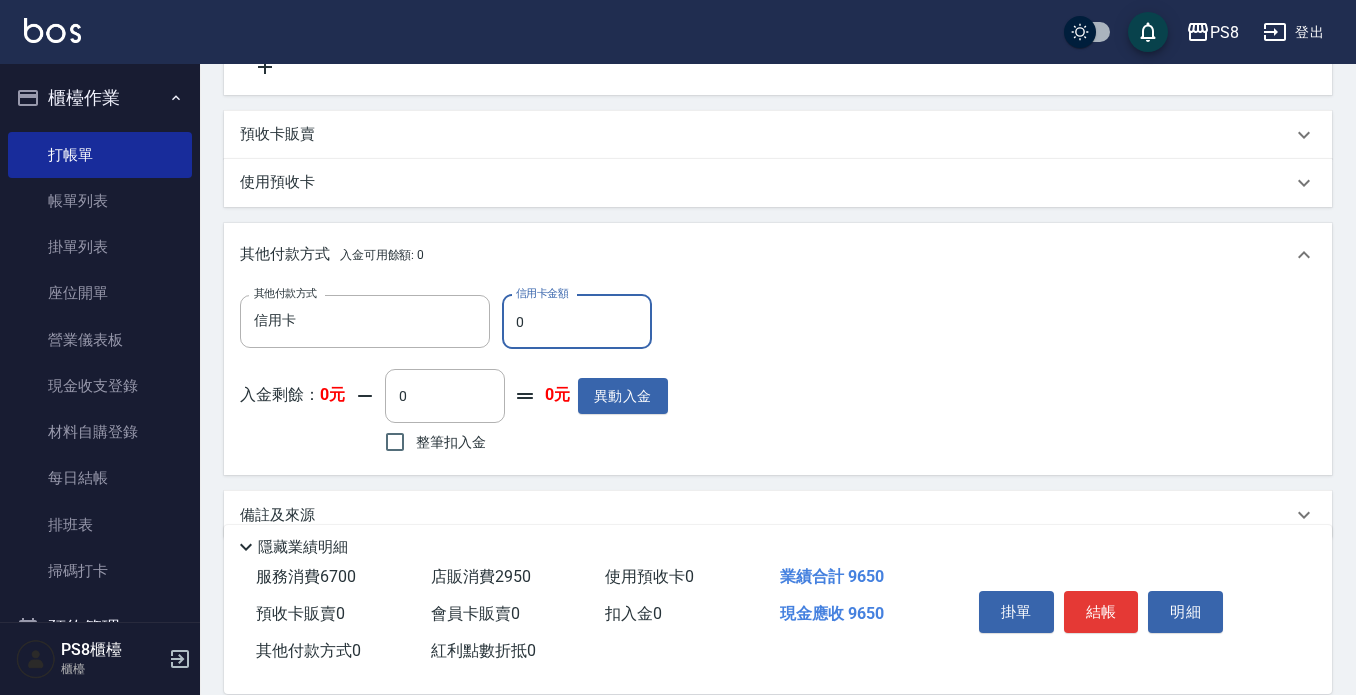click on "0" at bounding box center (577, 322) 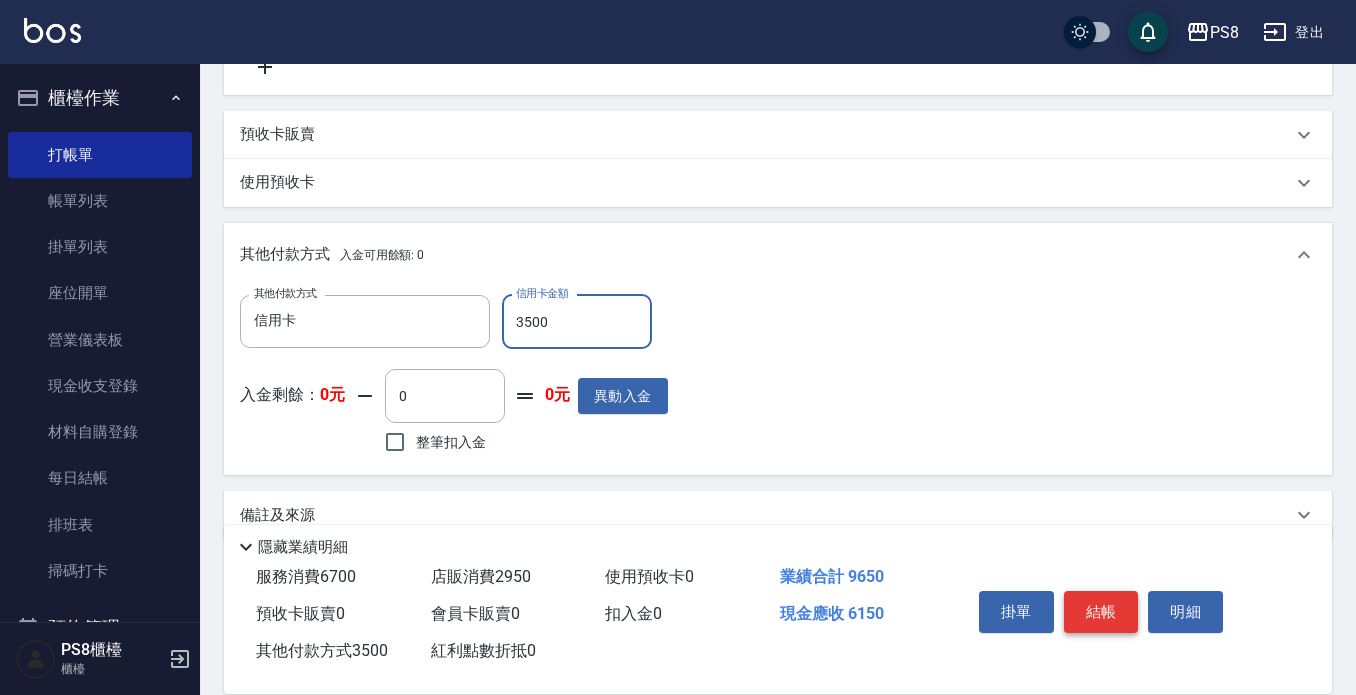 type on "3500" 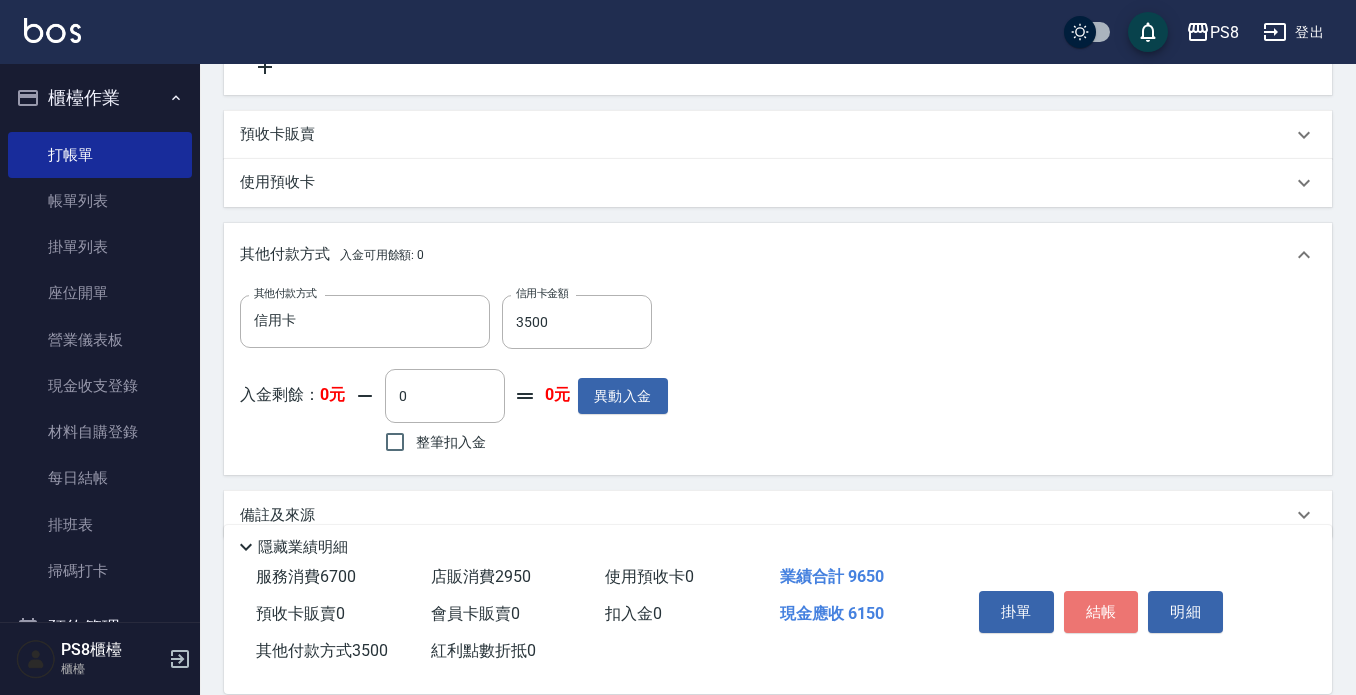 click on "結帳" at bounding box center (1101, 612) 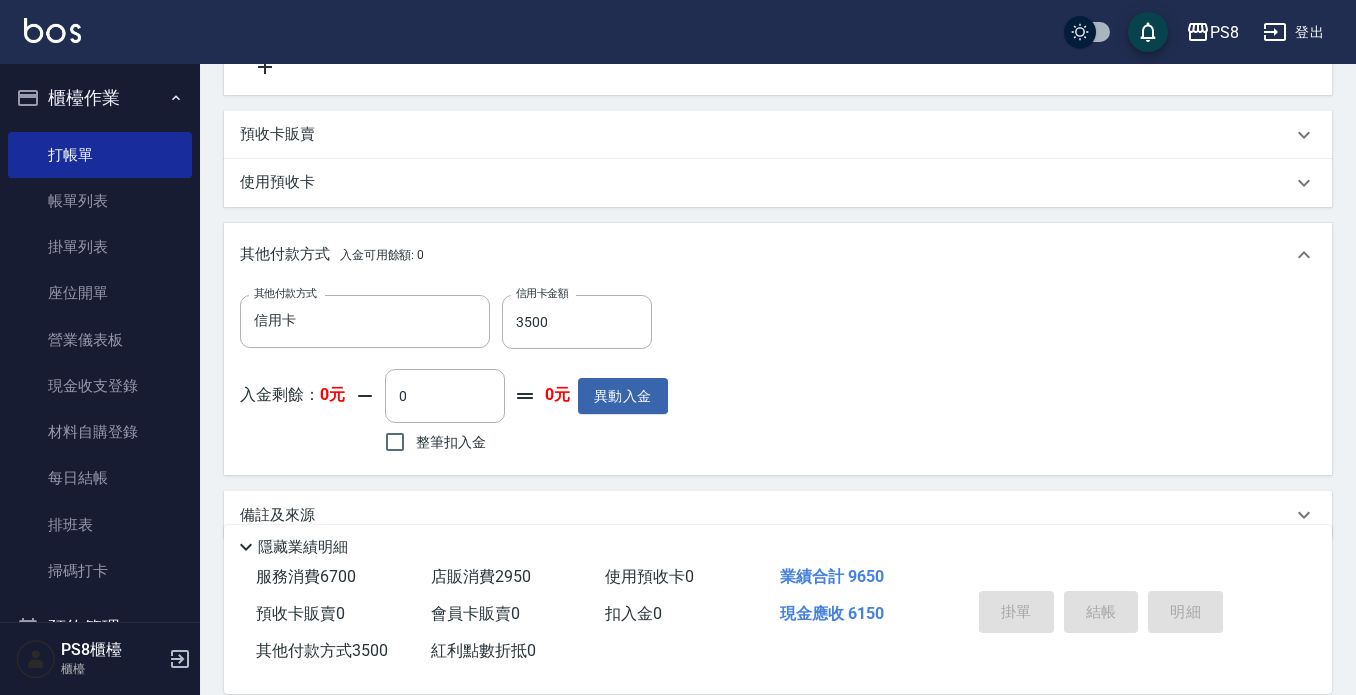 type on "2025/08/09 21:05" 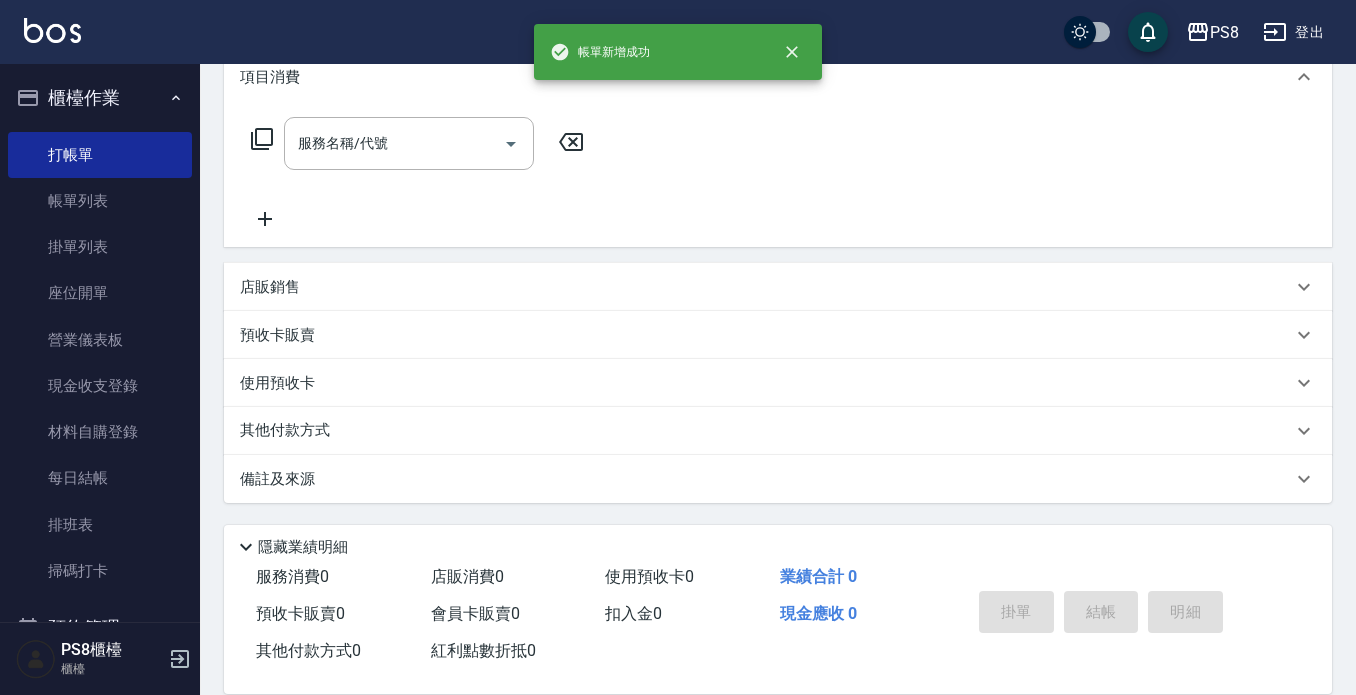 scroll, scrollTop: 0, scrollLeft: 0, axis: both 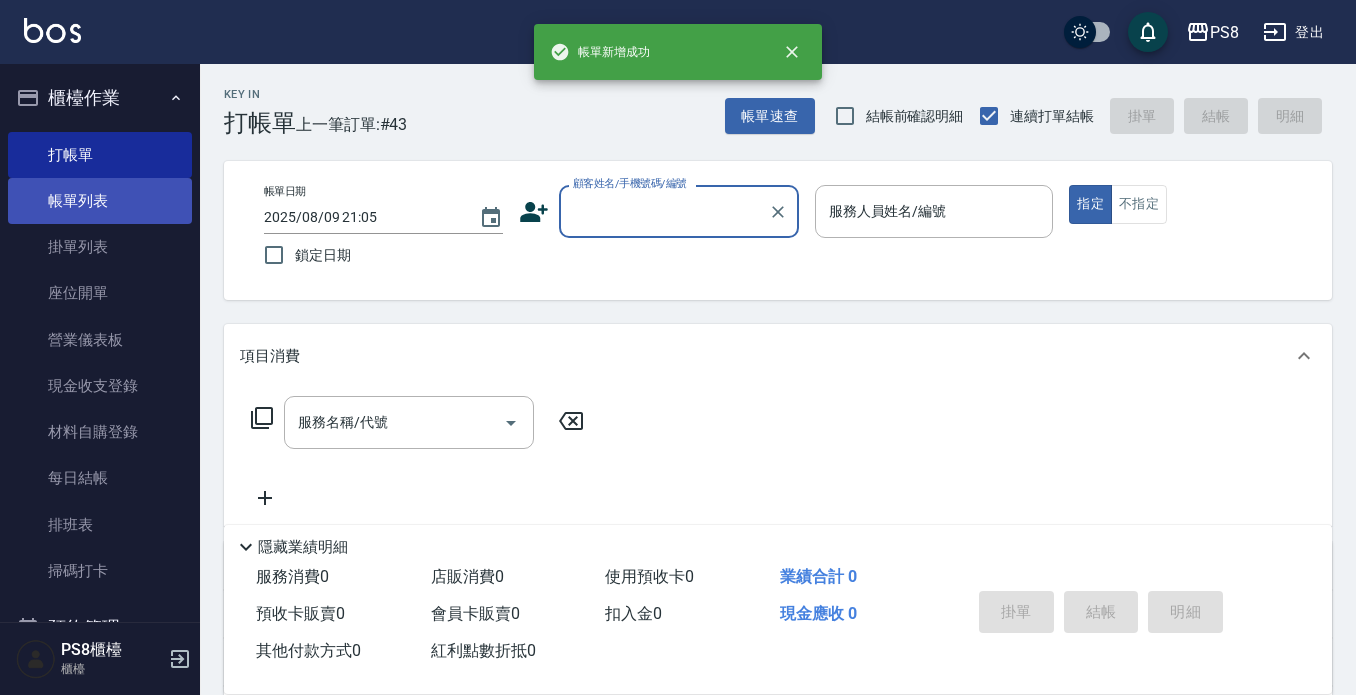 click on "帳單列表" at bounding box center [100, 201] 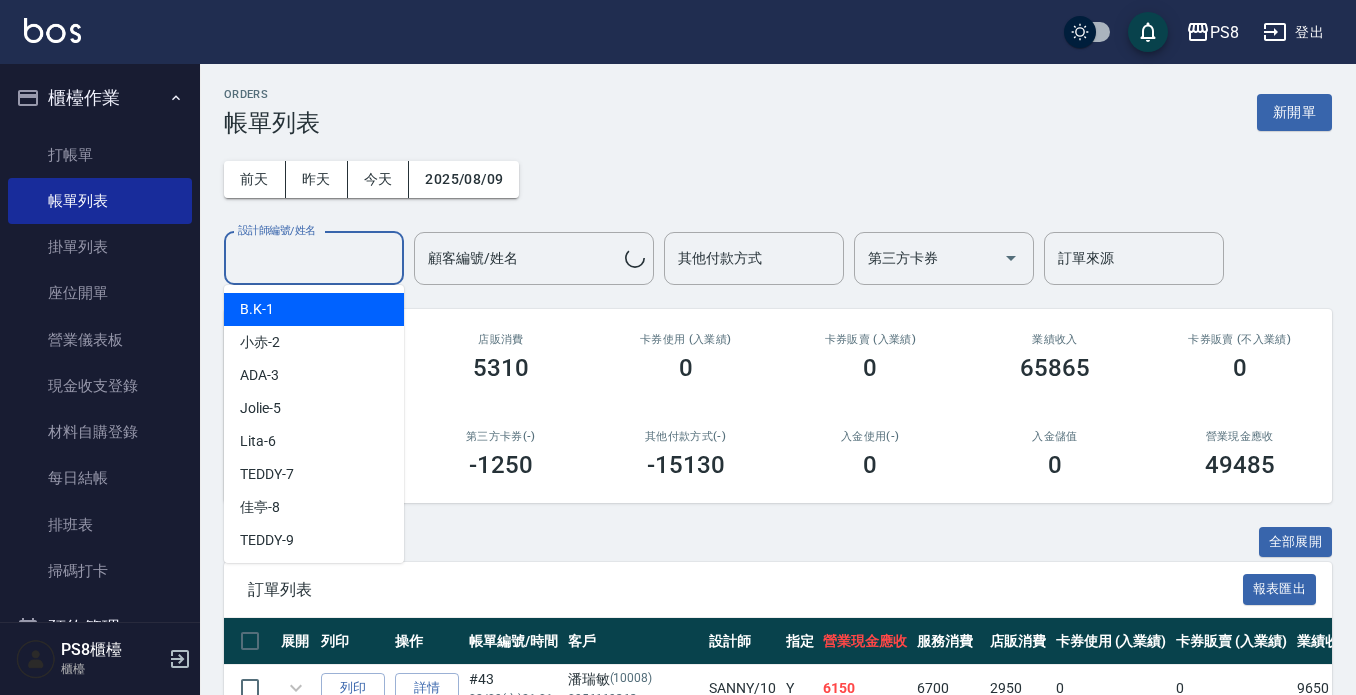 click on "設計師編號/姓名" at bounding box center [314, 258] 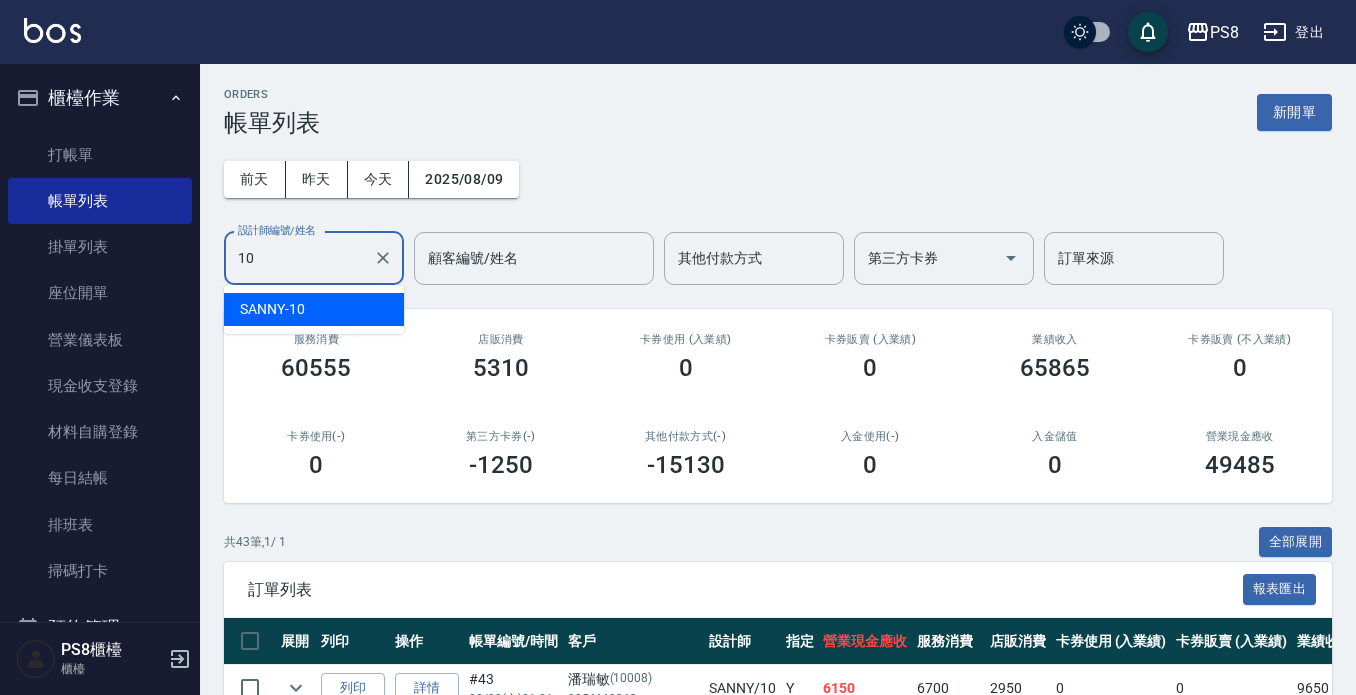 click on "SANNY -10" at bounding box center [314, 309] 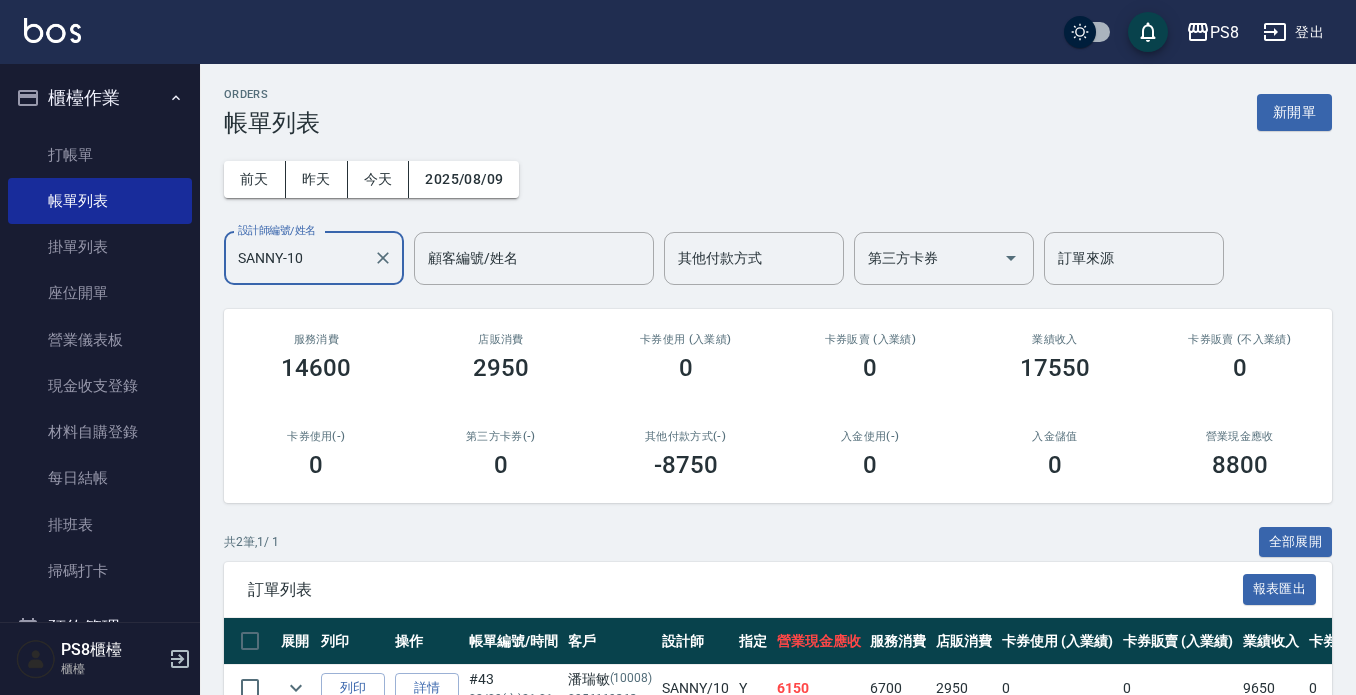 type on "SANNY-10" 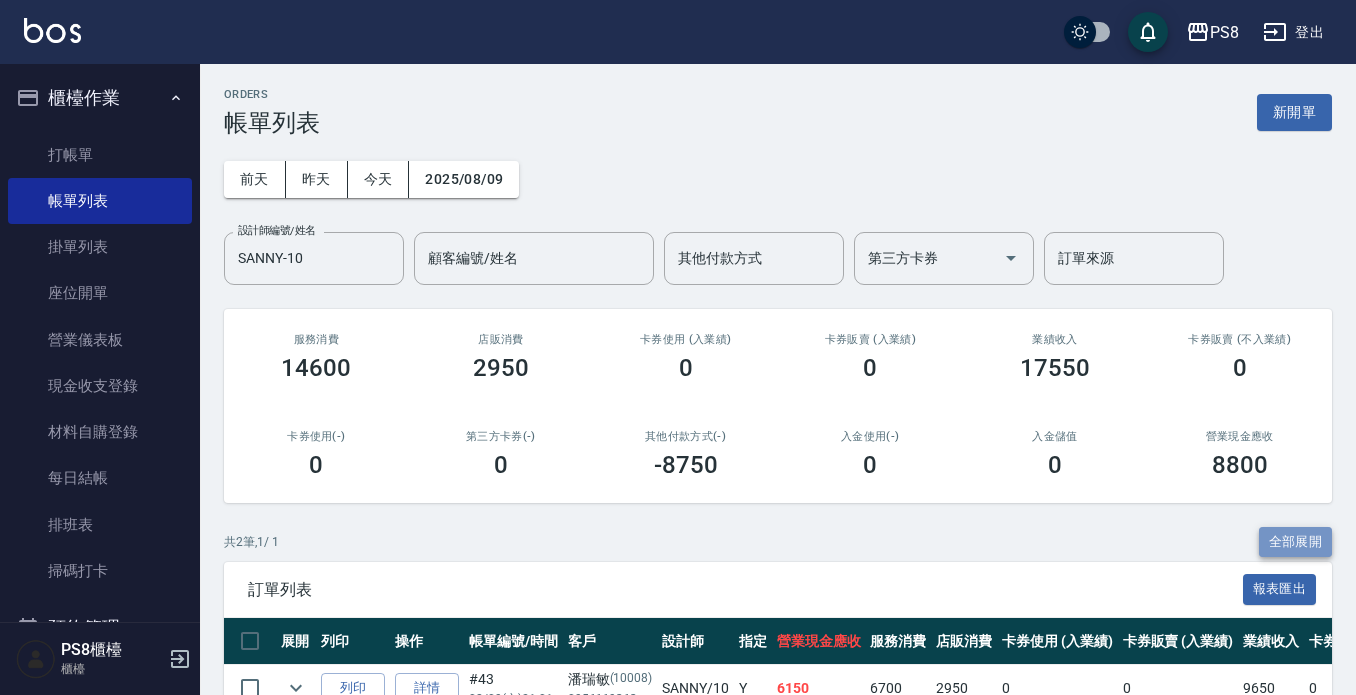 click on "全部展開" at bounding box center [1296, 542] 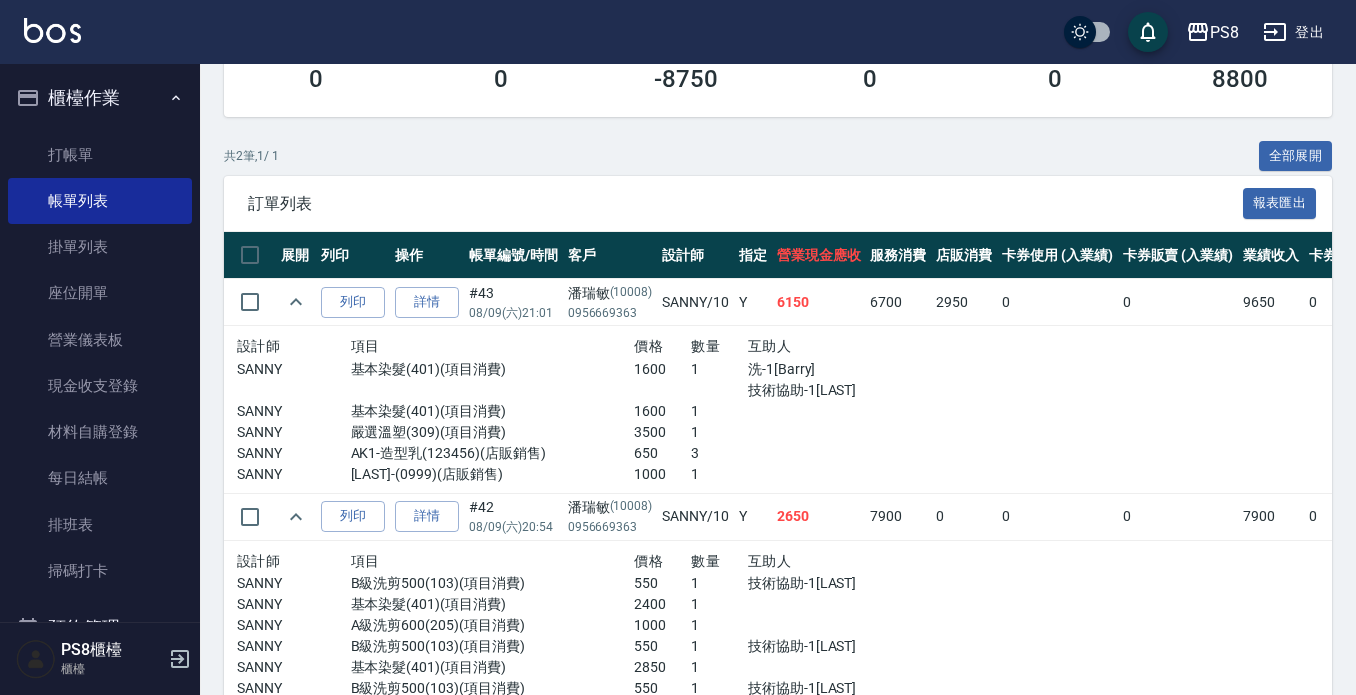 scroll, scrollTop: 494, scrollLeft: 0, axis: vertical 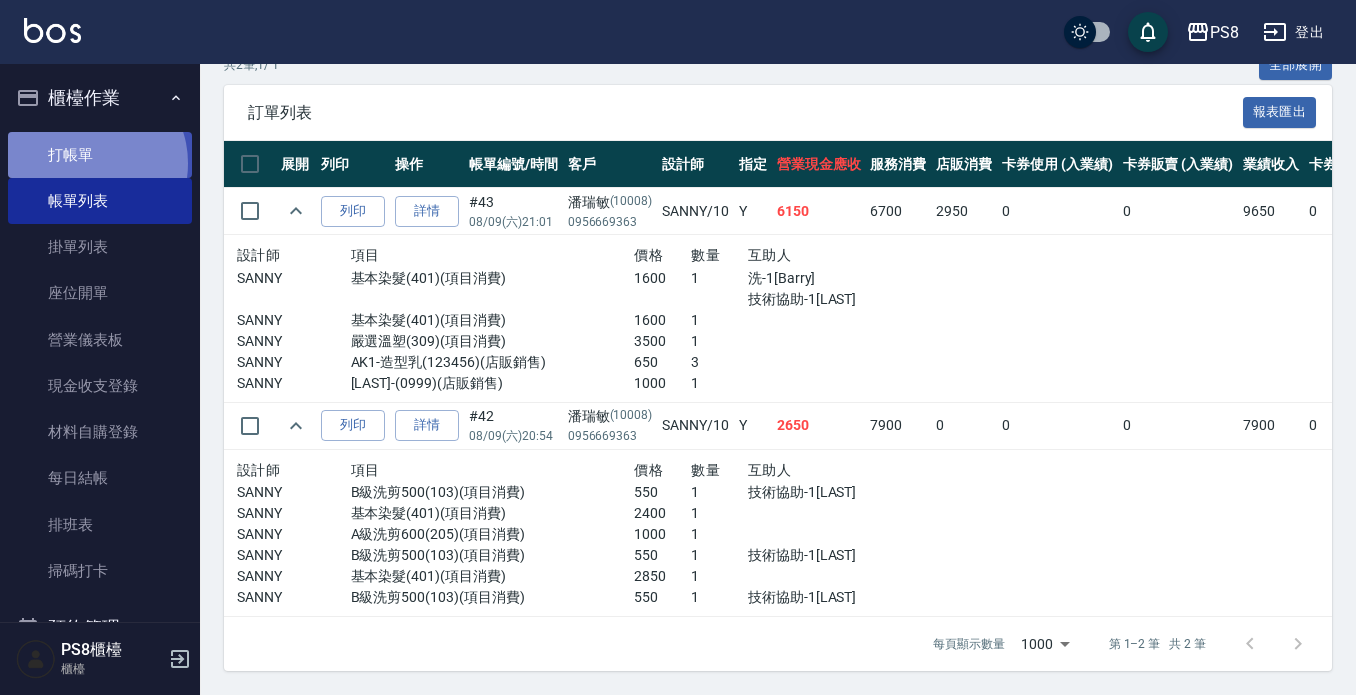 click on "打帳單" at bounding box center (100, 155) 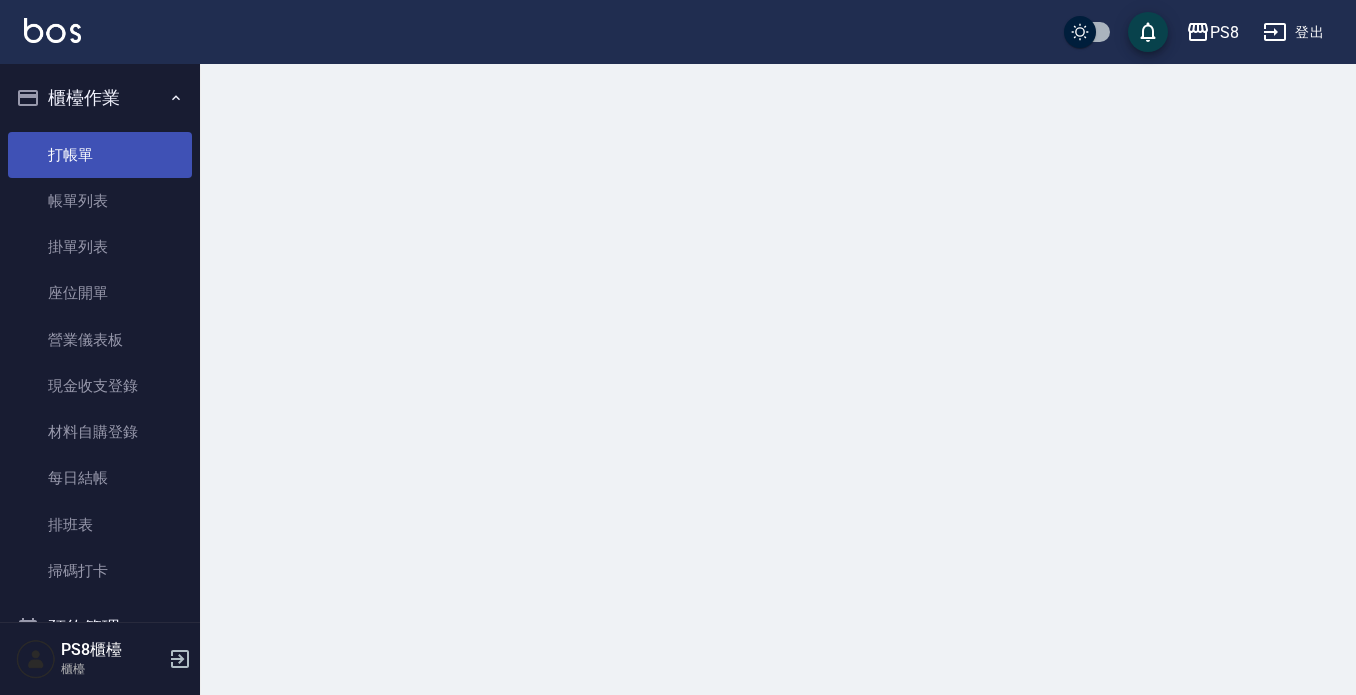 scroll, scrollTop: 0, scrollLeft: 0, axis: both 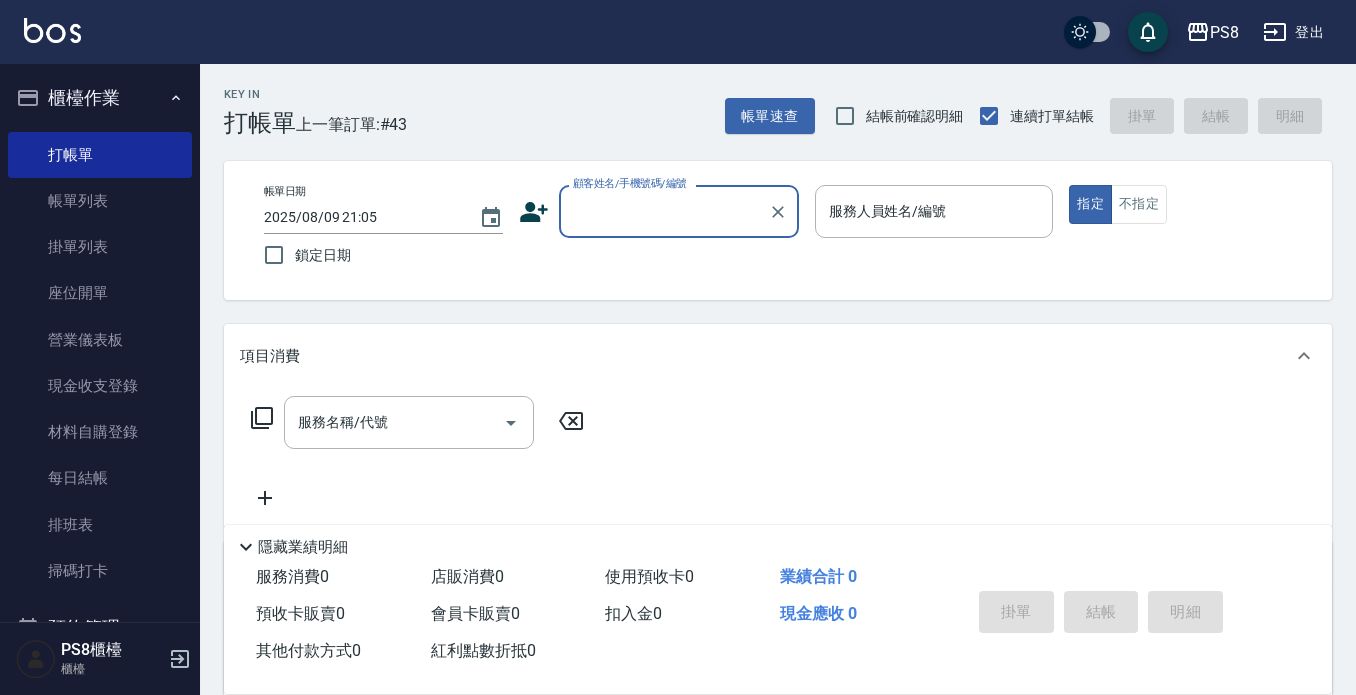 click on "櫃檯作業 打帳單 帳單列表 掛單列表 座位開單 營業儀表板 現金收支登錄 材料自購登錄 每日結帳 排班表 掃碼打卡 預約管理 預約管理 單日預約紀錄 單週預約紀錄 報表及分析 報表目錄 店家日報表 互助日報表 互助排行榜 互助點數明細 全店業績分析表 設計師日報表 設計師業績分析表 設計師業績月報表 設計師排行榜 每日收支明細 收支分類明細表 客戶管理 客戶列表 卡券管理 入金管理 員工及薪資 員工列表 全店打卡記錄 商品管理 商品分類設定 商品列表 資料設定 服務分類設定 服務項目設定 預收卡設定 系統參數設定 業績抽成參數設定 收支科目設定 支付方式設定 第三方卡券設定" at bounding box center (100, 491) 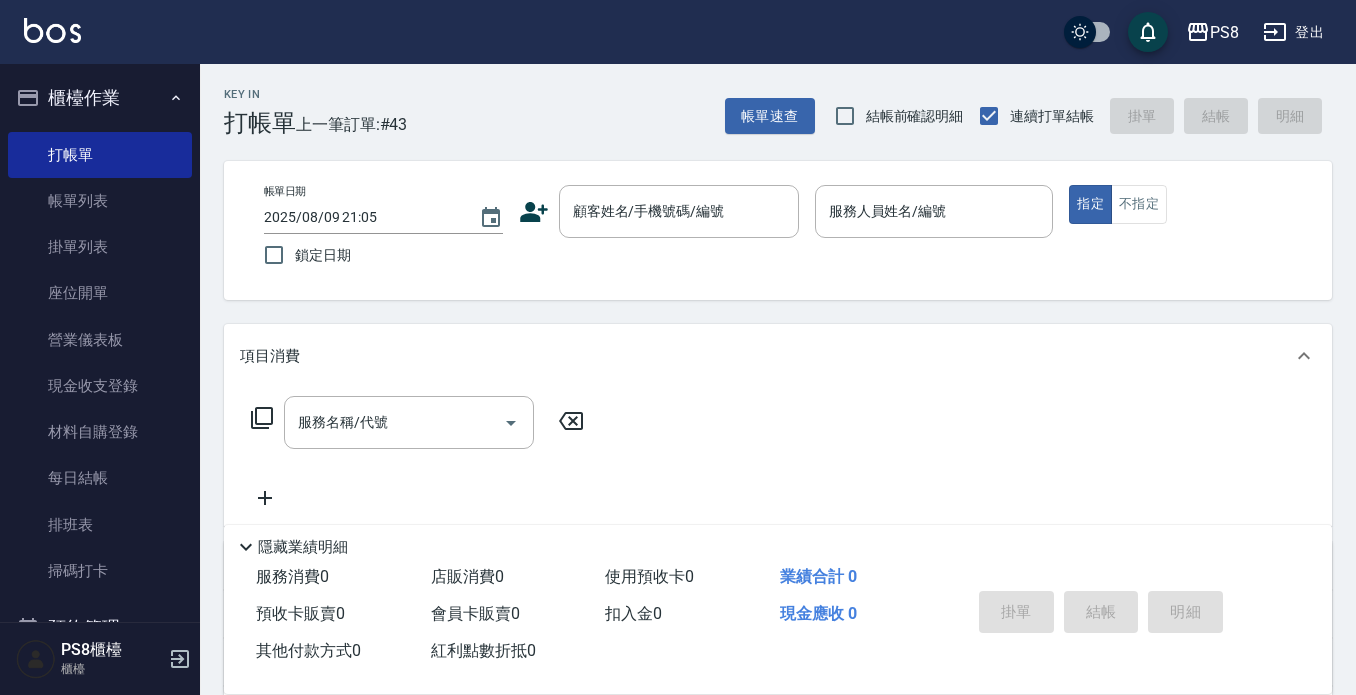 click on "櫃檯作業" at bounding box center (100, 98) 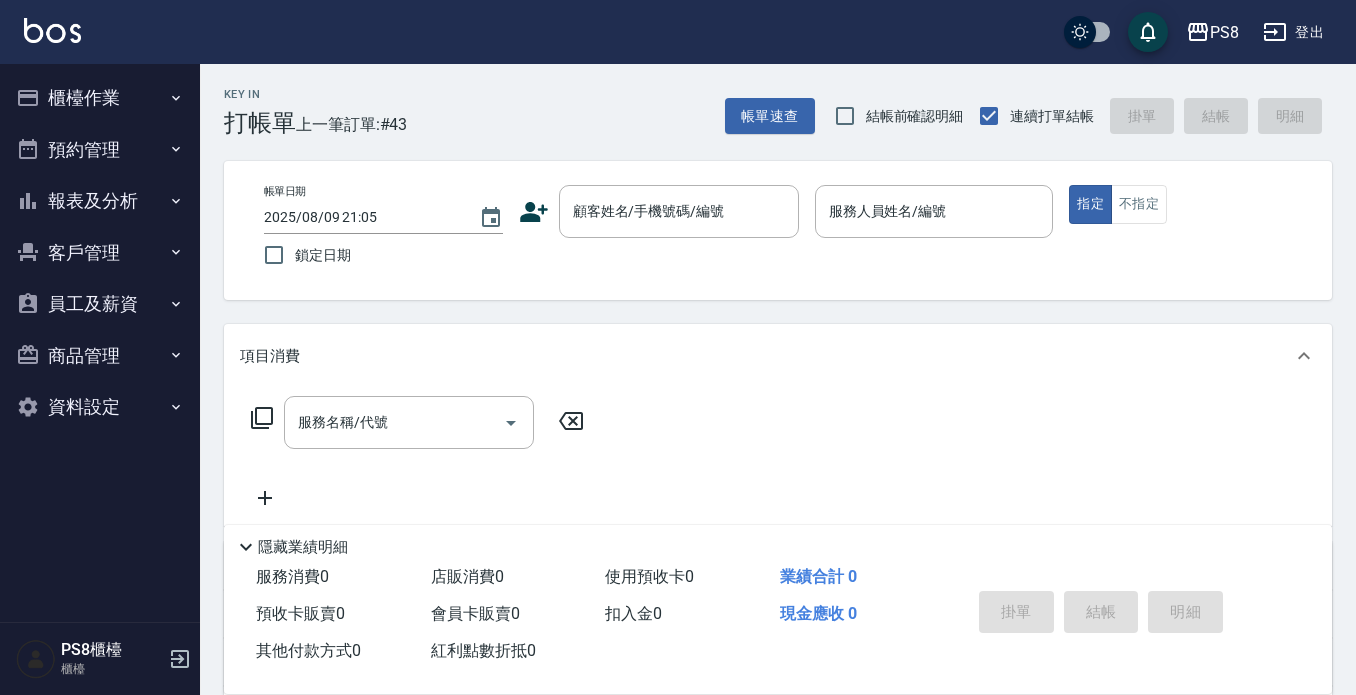 click on "報表及分析" at bounding box center [100, 201] 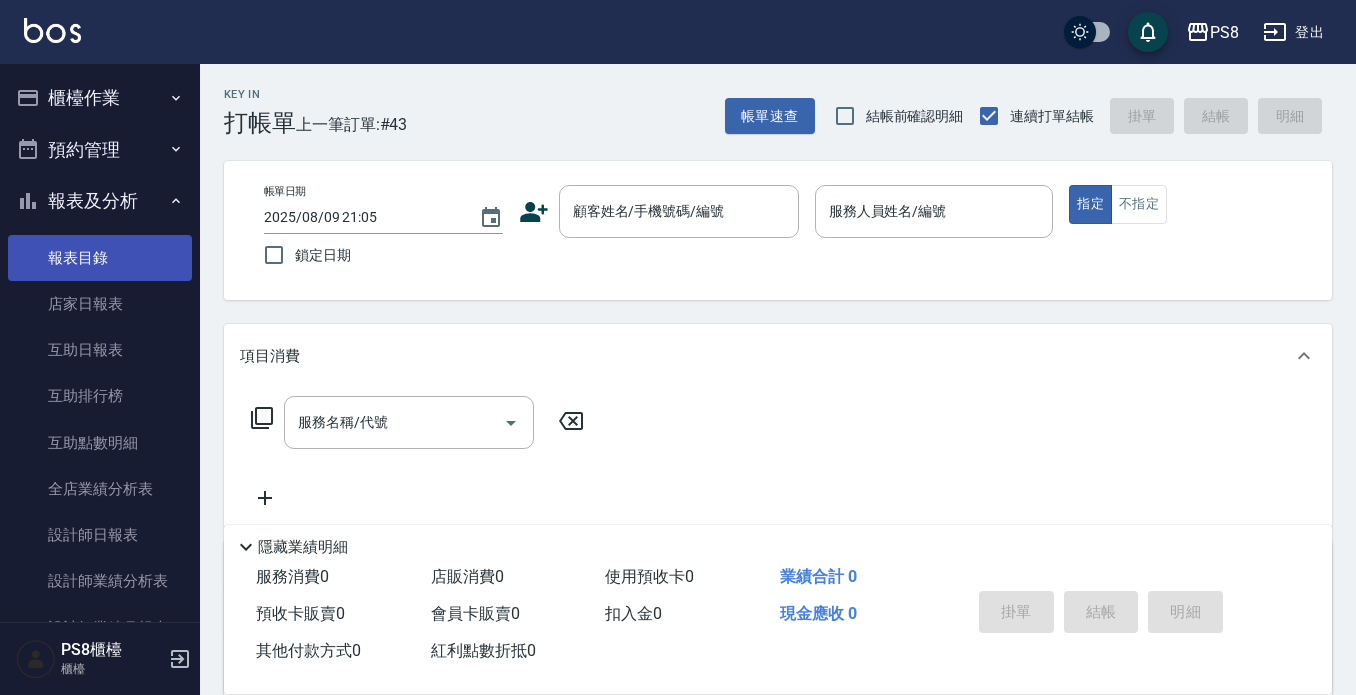 drag, startPoint x: 116, startPoint y: 309, endPoint x: 108, endPoint y: 235, distance: 74.431175 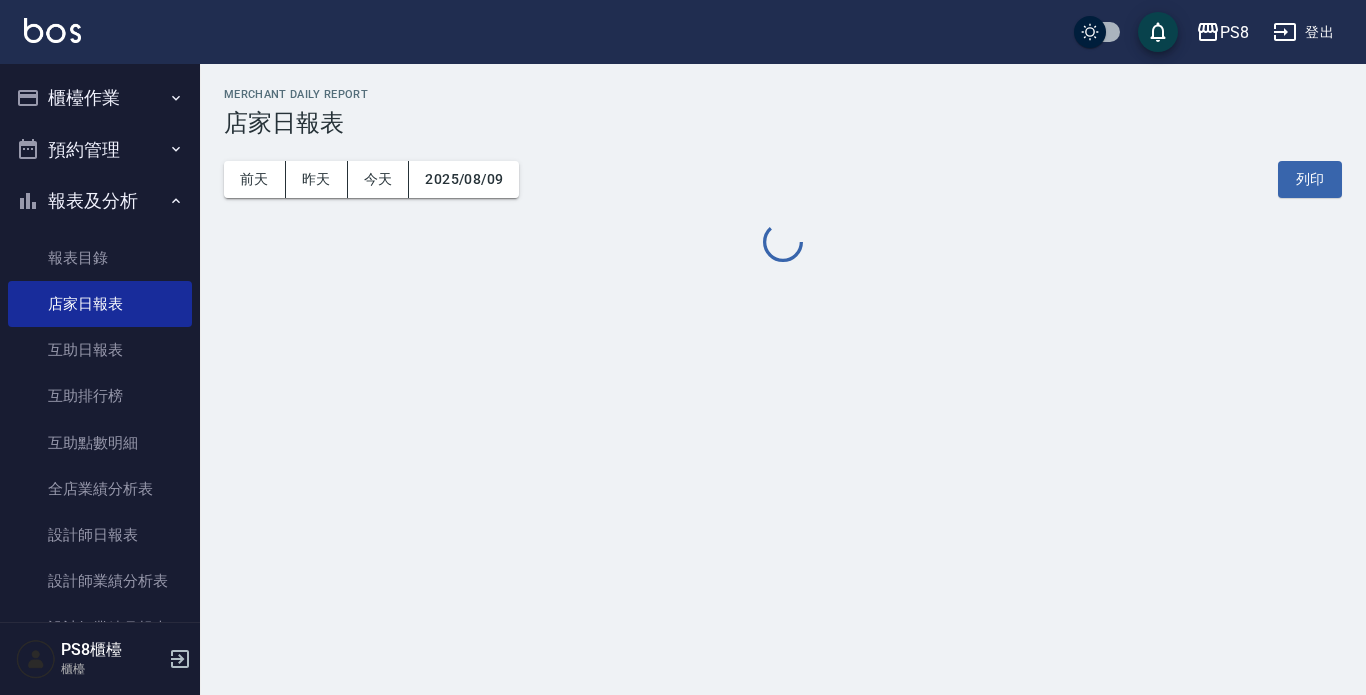 click on "報表及分析" at bounding box center (100, 201) 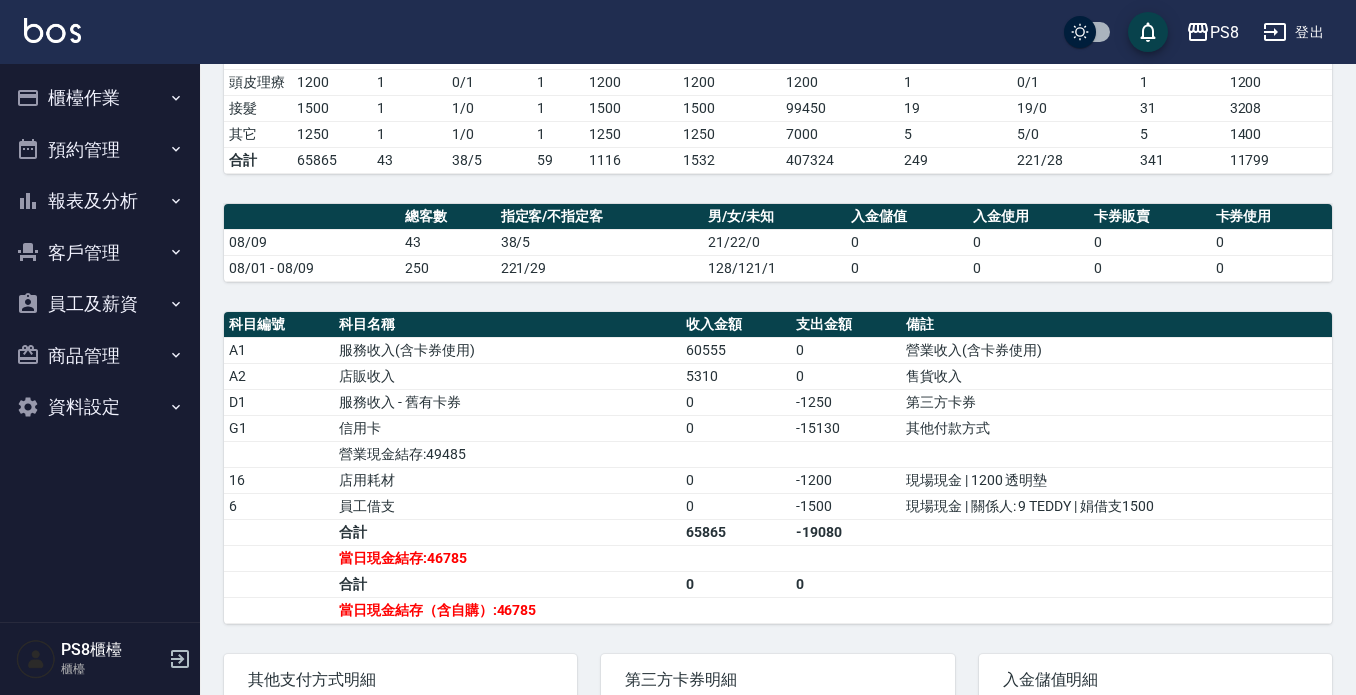 scroll, scrollTop: 644, scrollLeft: 0, axis: vertical 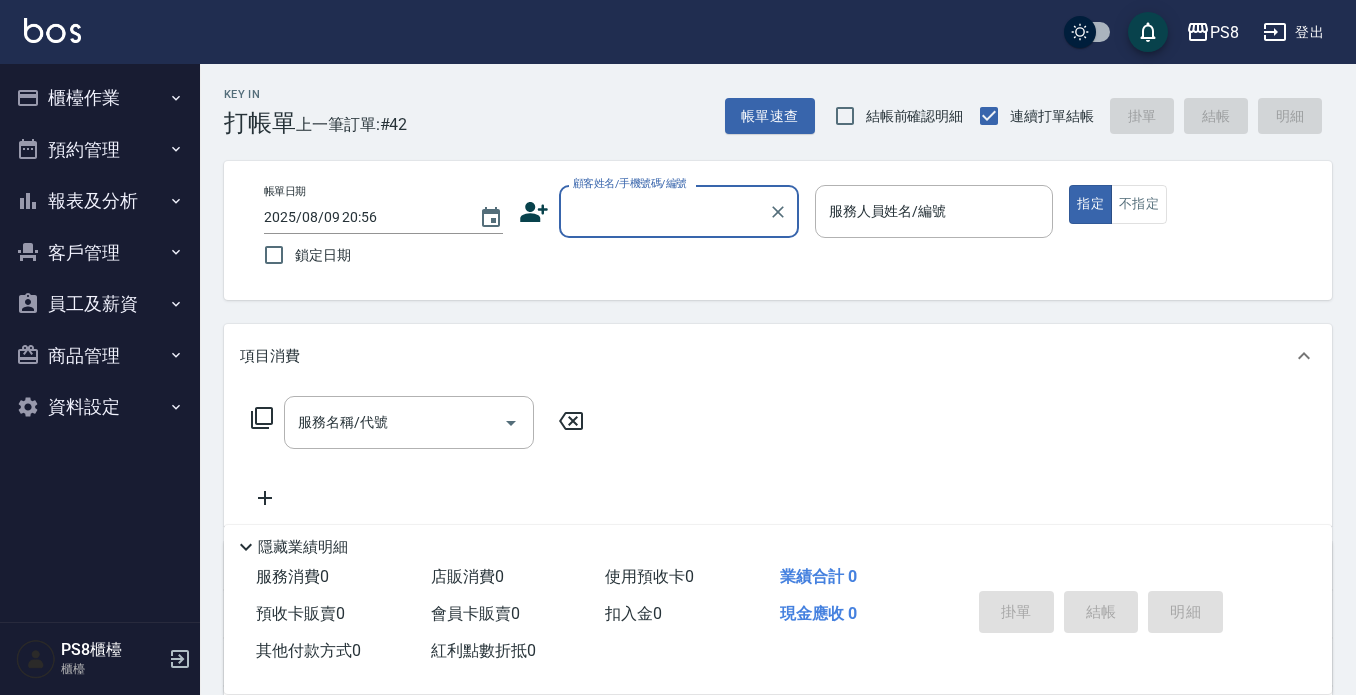 click 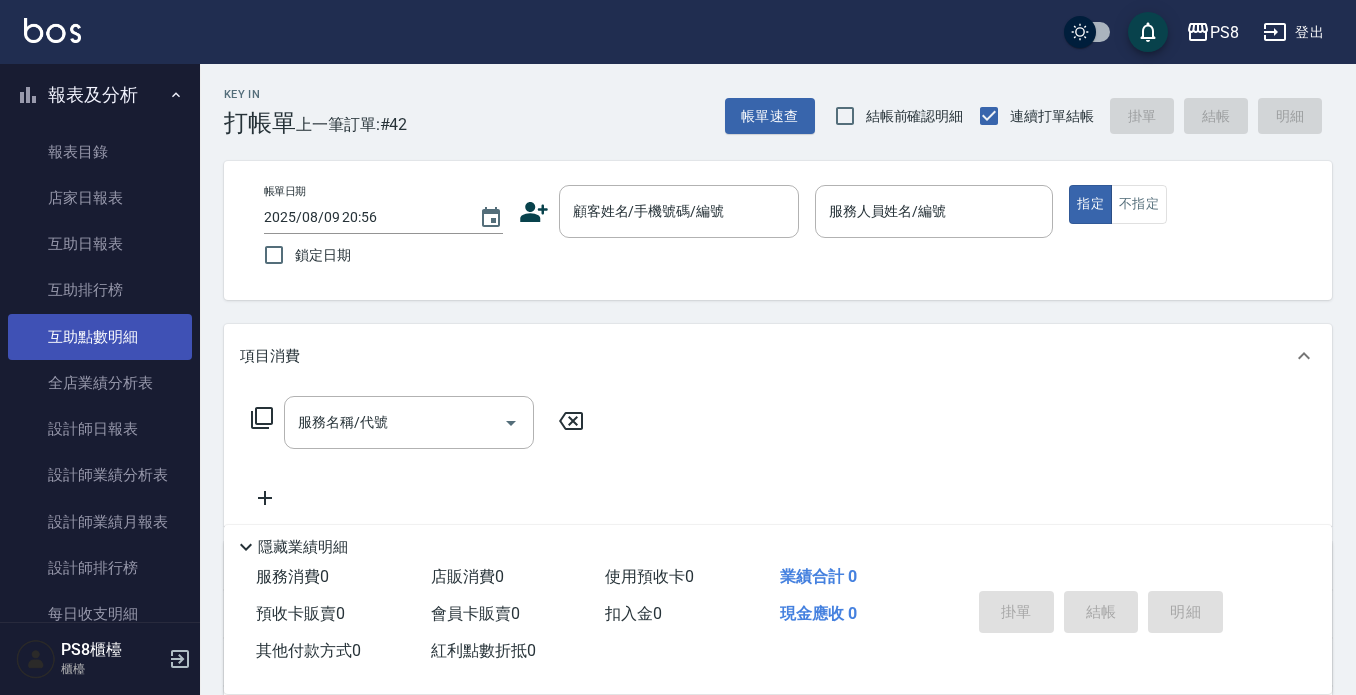 scroll, scrollTop: 200, scrollLeft: 0, axis: vertical 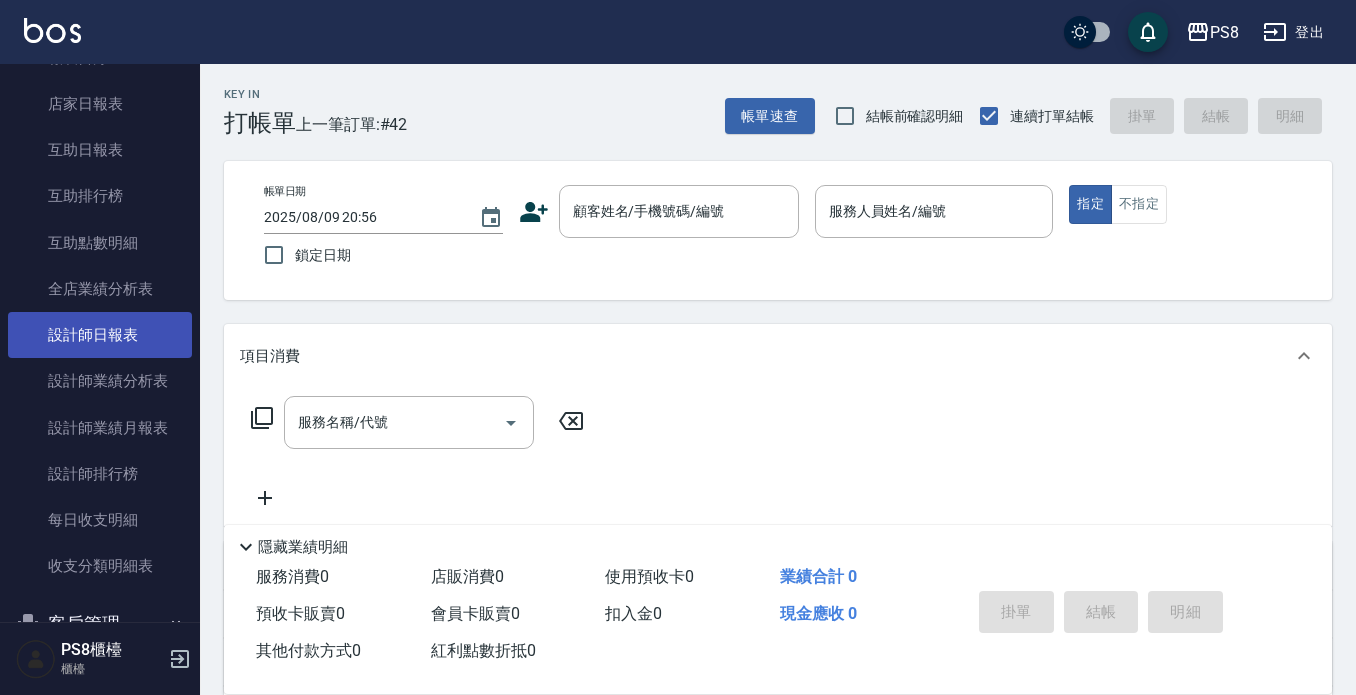 click on "設計師日報表" at bounding box center [100, 335] 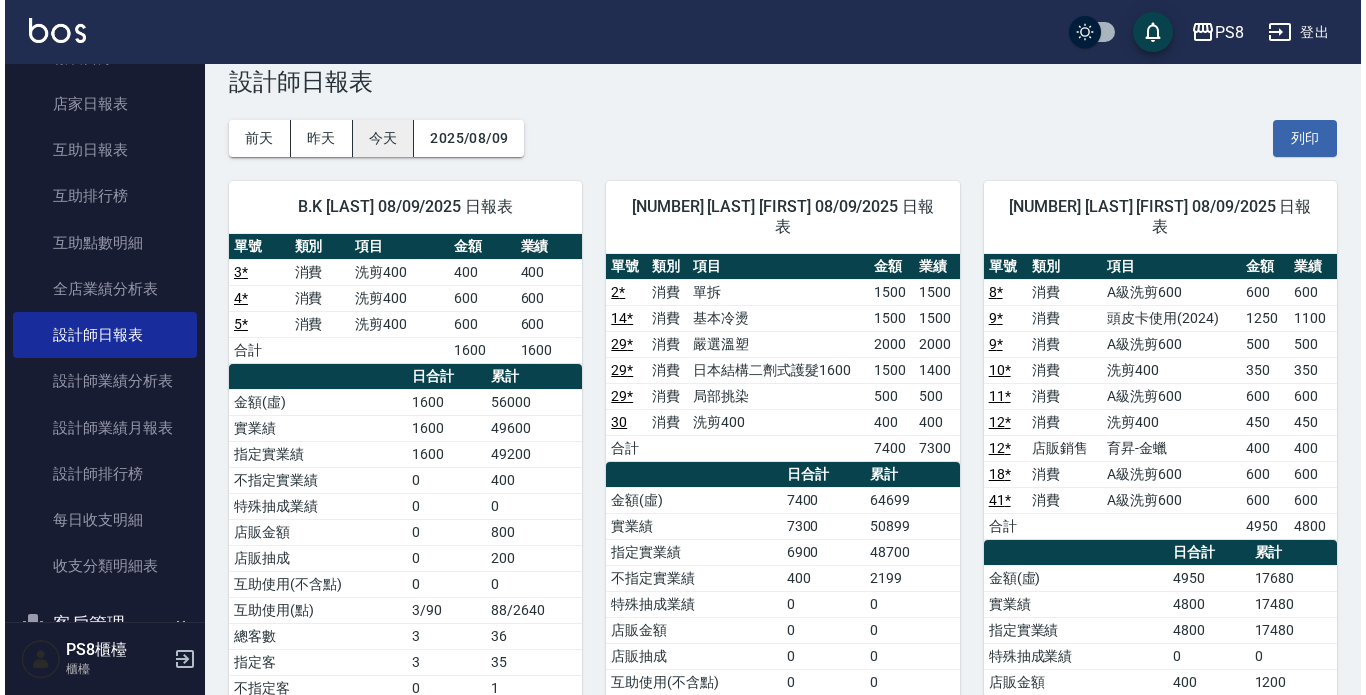 scroll, scrollTop: 0, scrollLeft: 0, axis: both 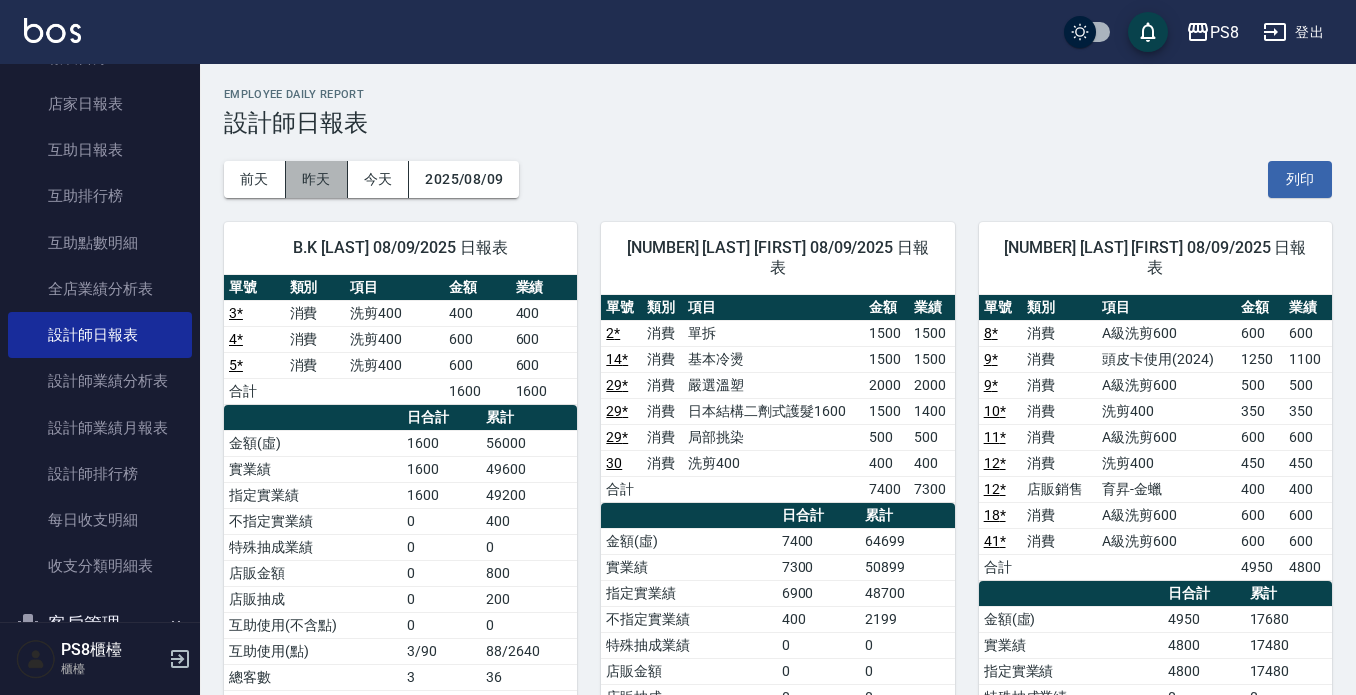 click on "昨天" at bounding box center [317, 179] 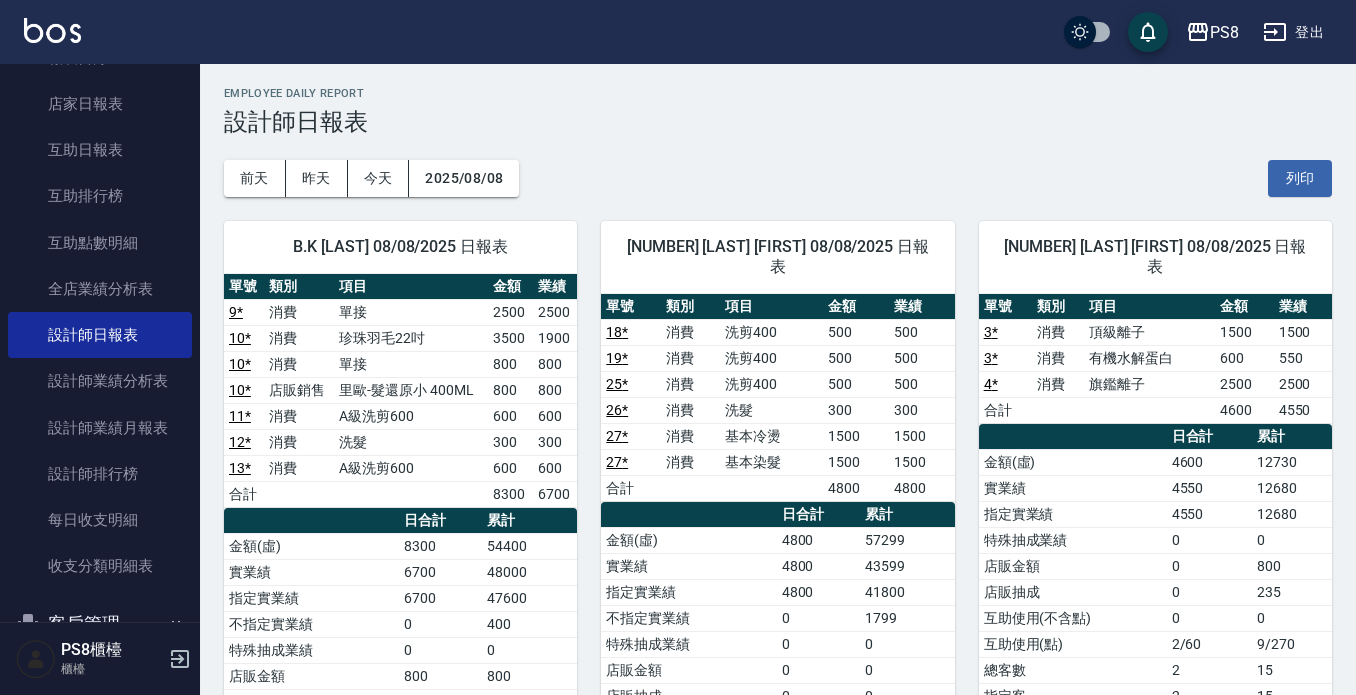 scroll, scrollTop: 0, scrollLeft: 0, axis: both 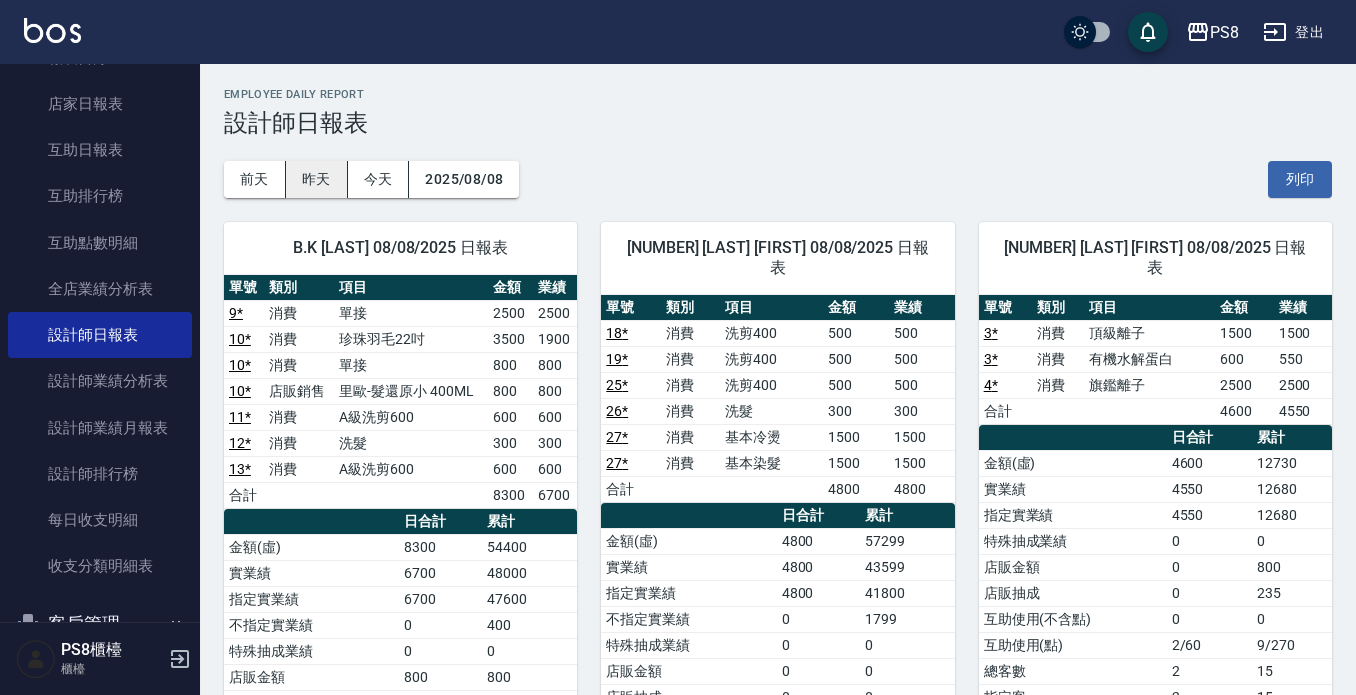 click on "昨天" at bounding box center [317, 179] 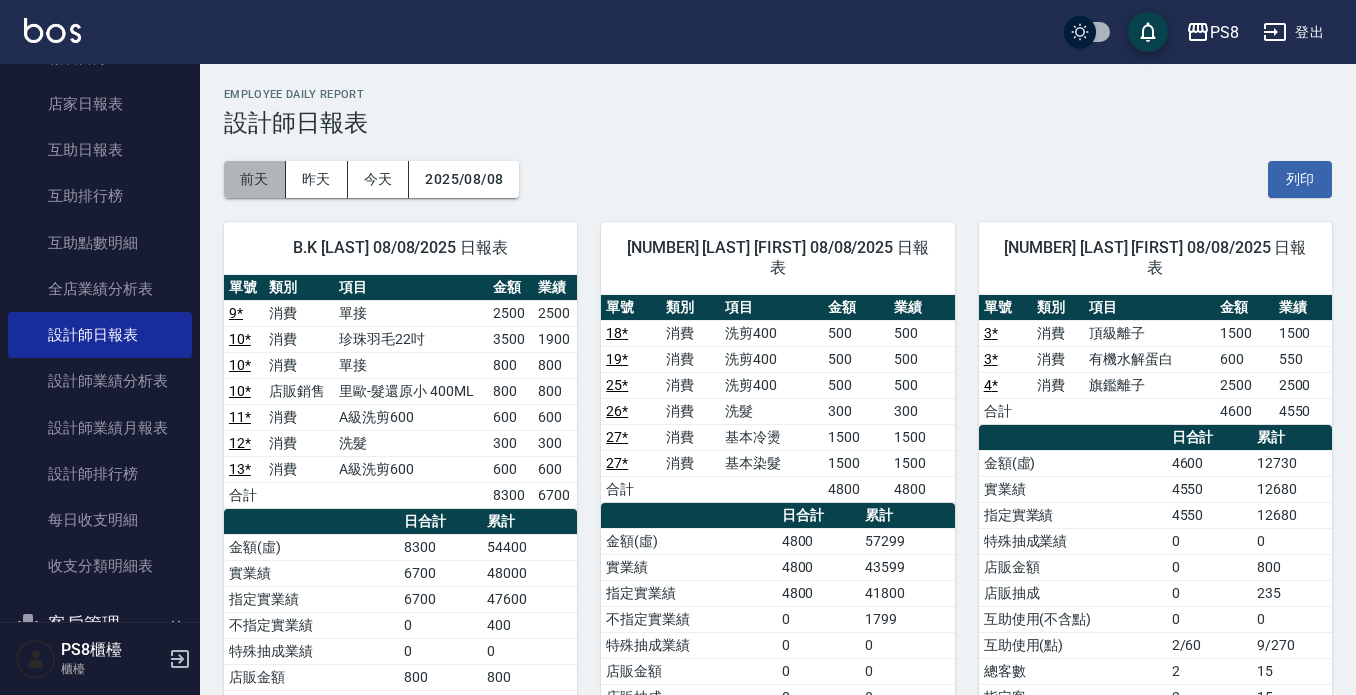 click on "前天" at bounding box center (255, 179) 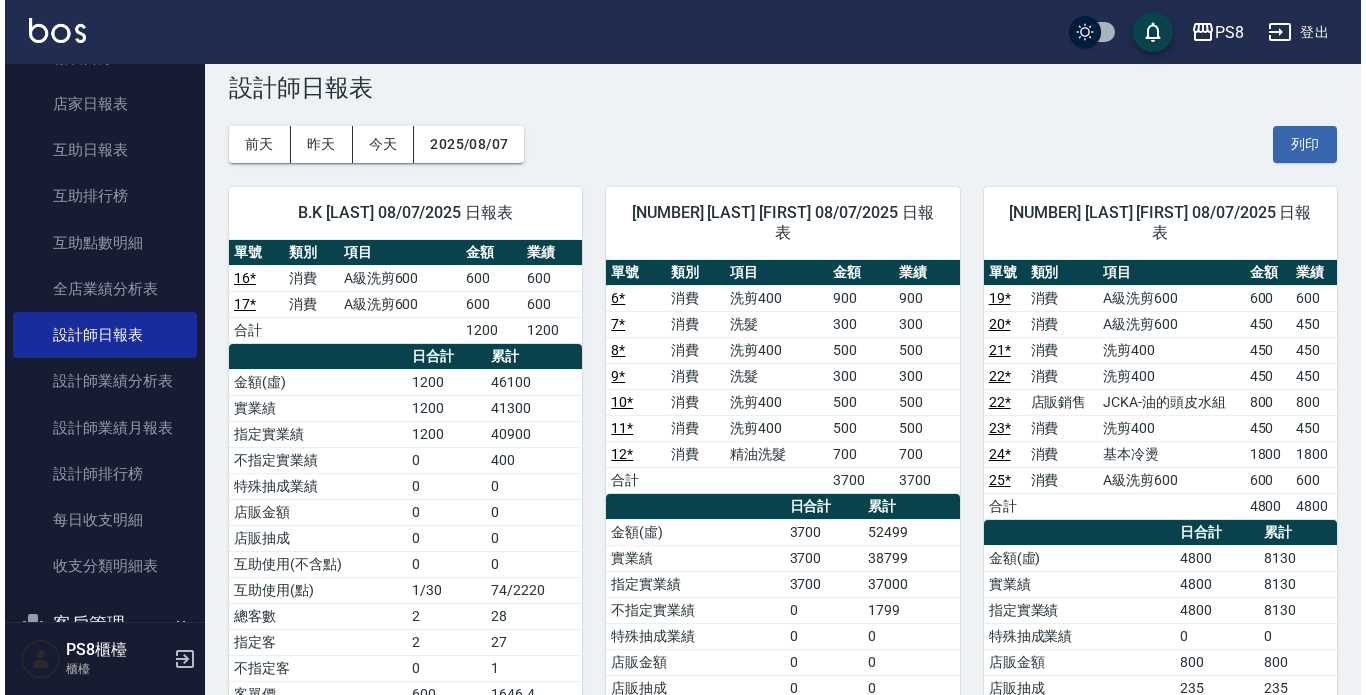 scroll, scrollTop: 0, scrollLeft: 0, axis: both 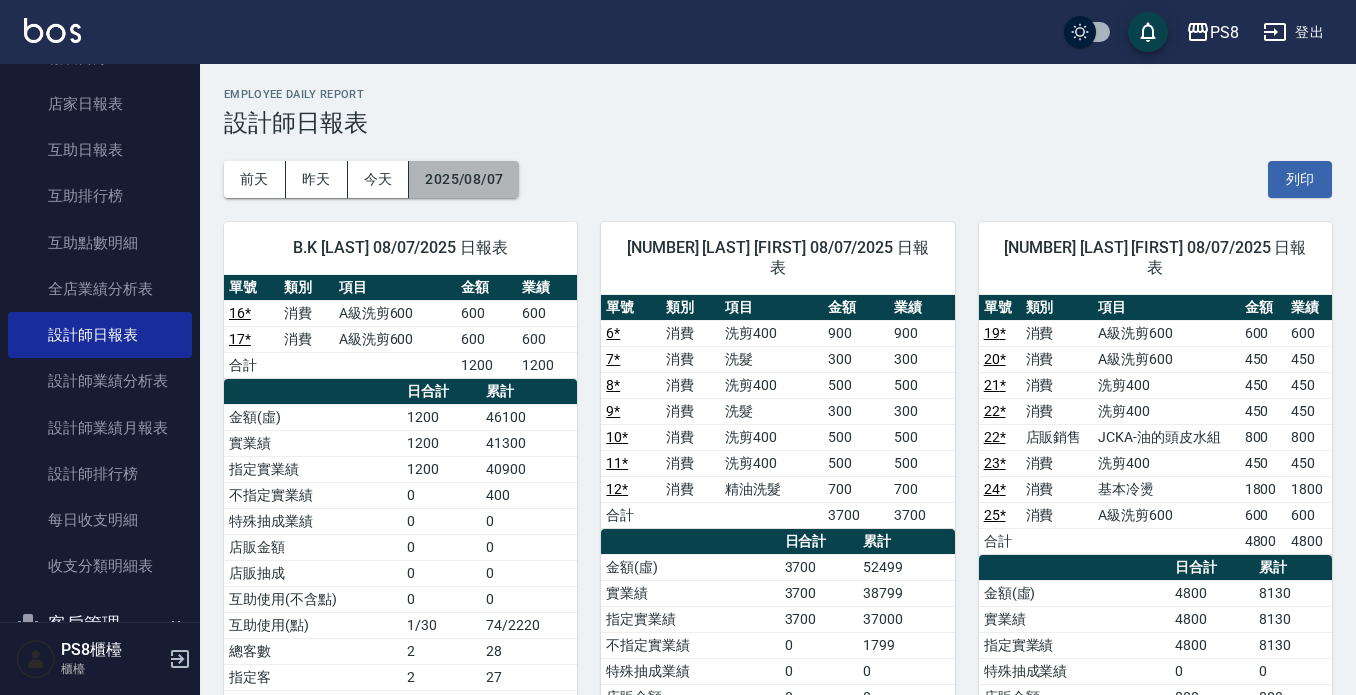 click on "2025/08/07" at bounding box center (464, 179) 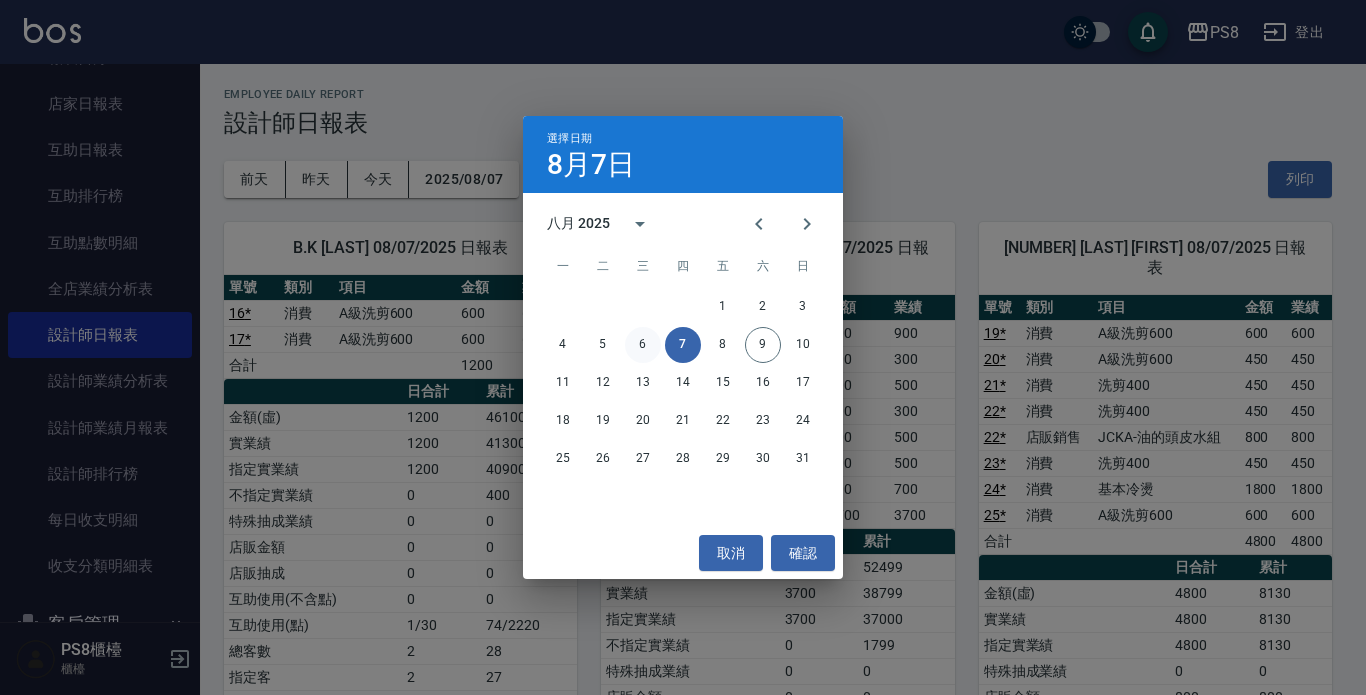 click on "6" at bounding box center [643, 345] 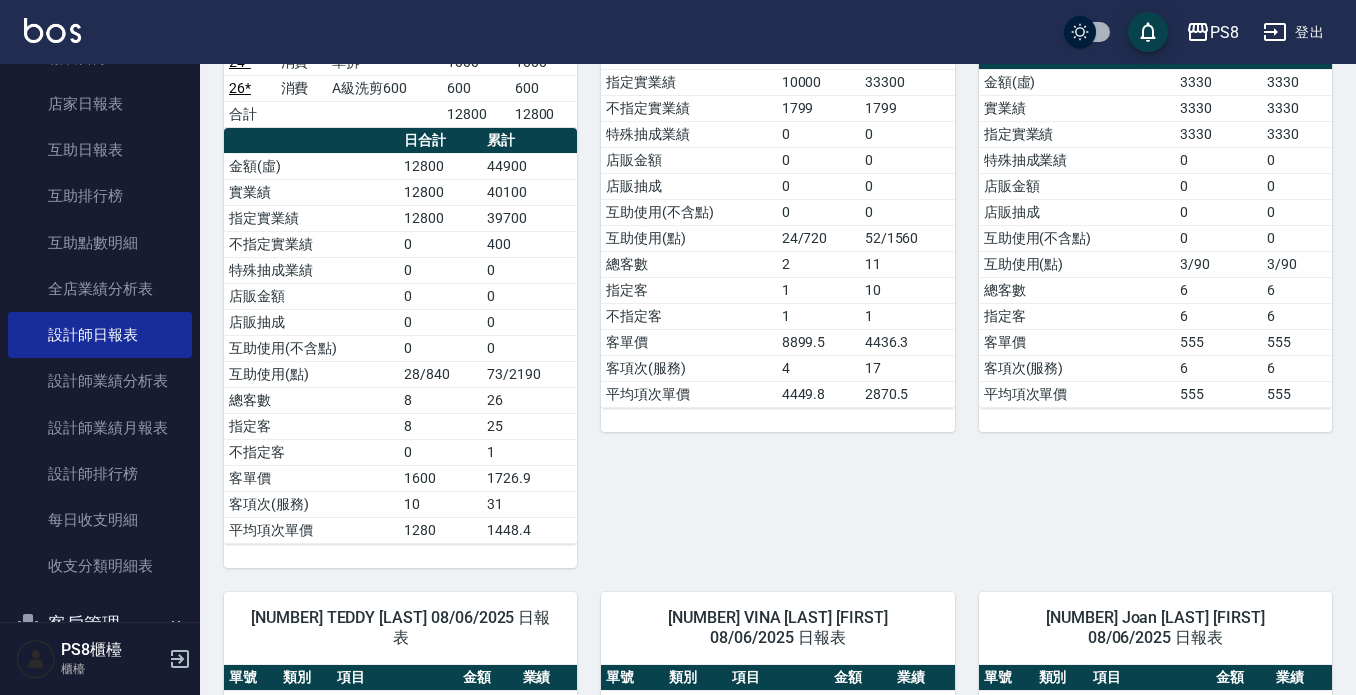 scroll, scrollTop: 0, scrollLeft: 0, axis: both 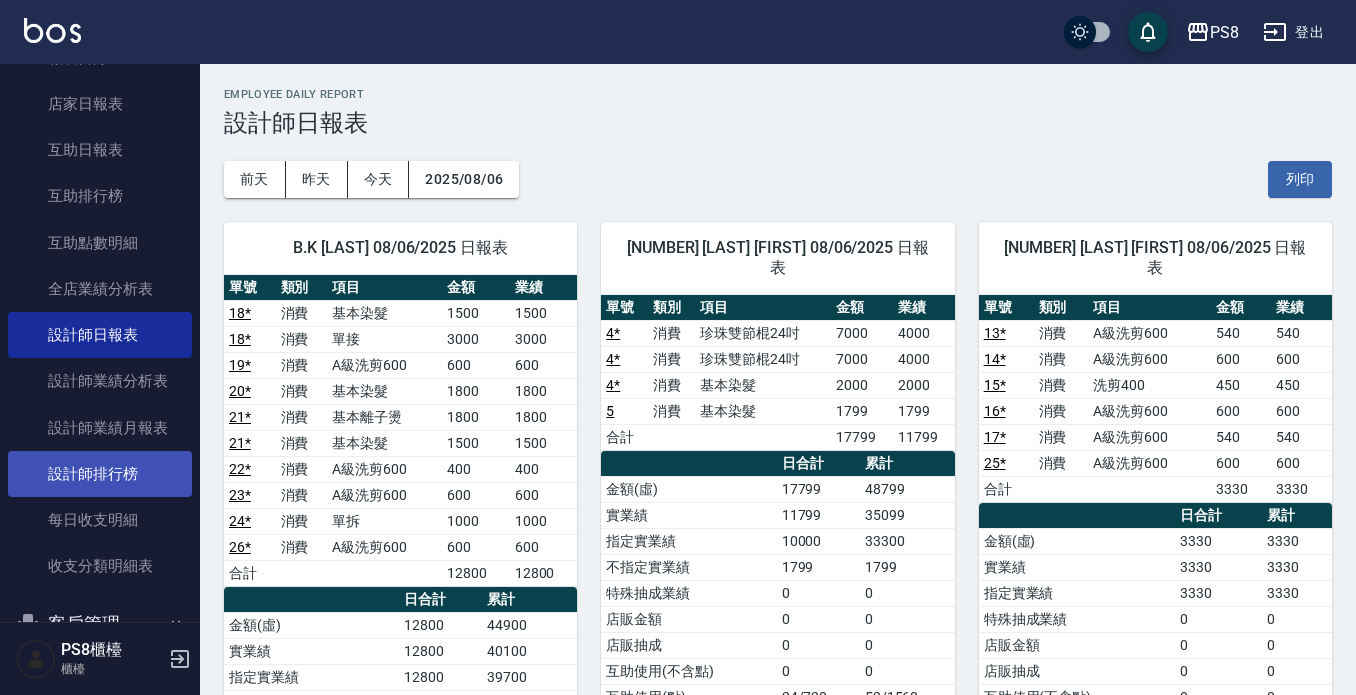 click on "設計師排行榜" at bounding box center (100, 474) 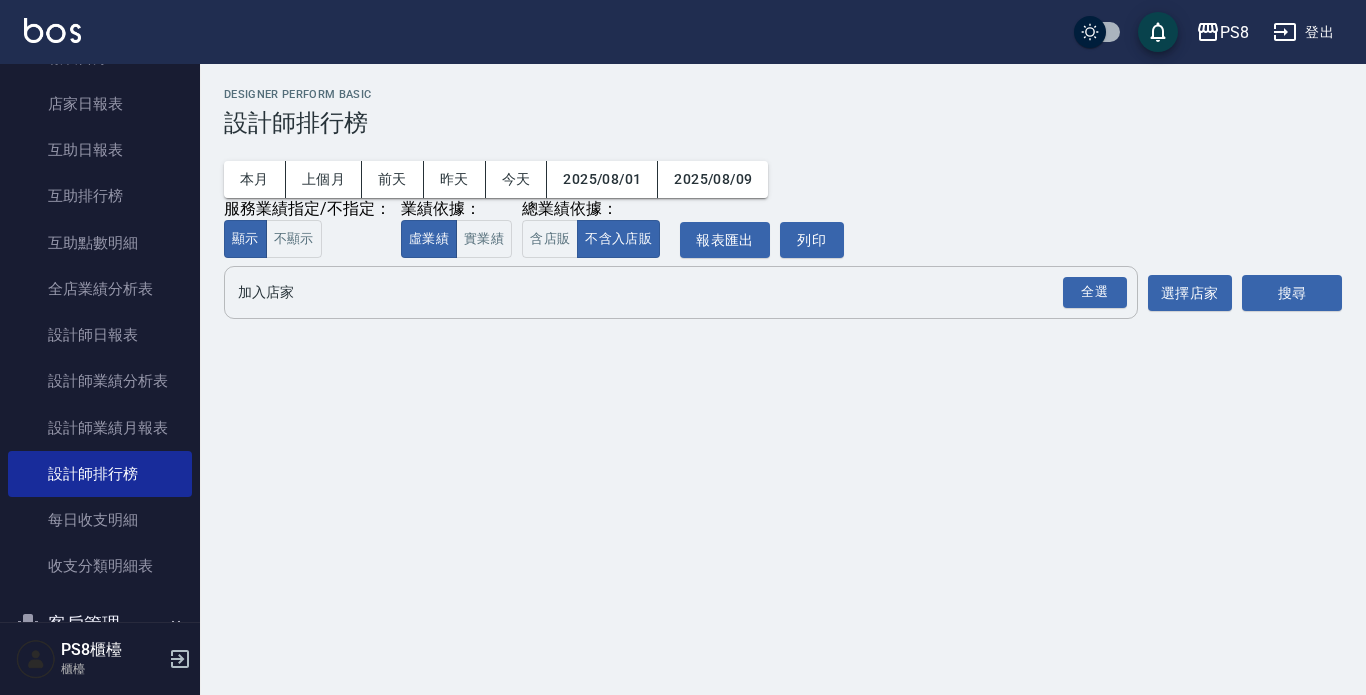 click on "全選 加入店家" at bounding box center (681, 292) 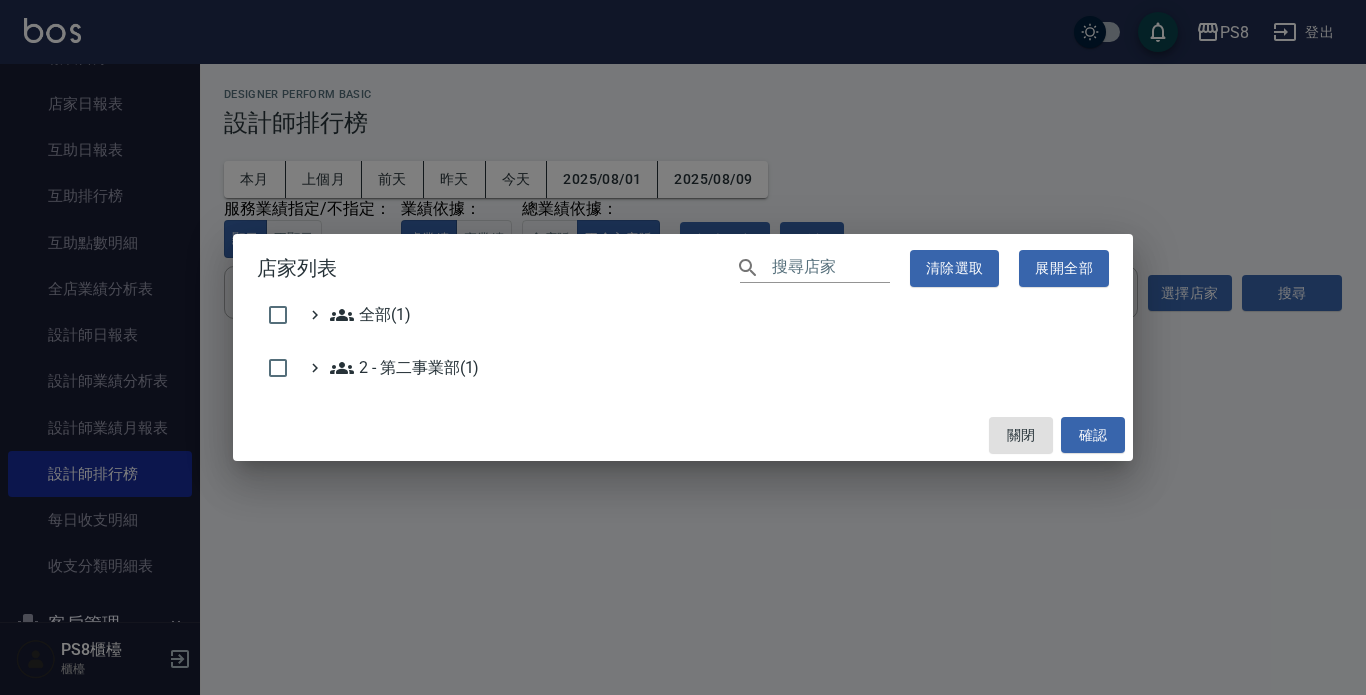 click on "店家列表 ​ 清除選取 展開全部" at bounding box center (683, 268) 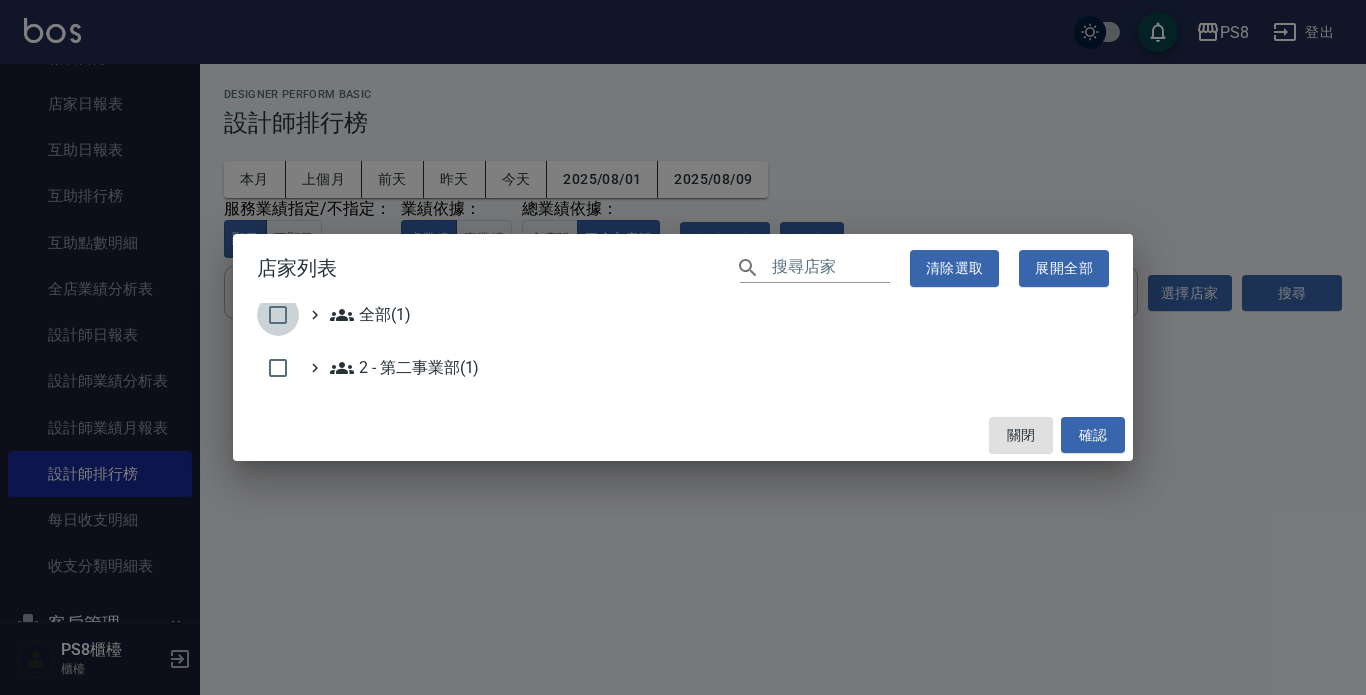 drag, startPoint x: 273, startPoint y: 314, endPoint x: 461, endPoint y: 308, distance: 188.09572 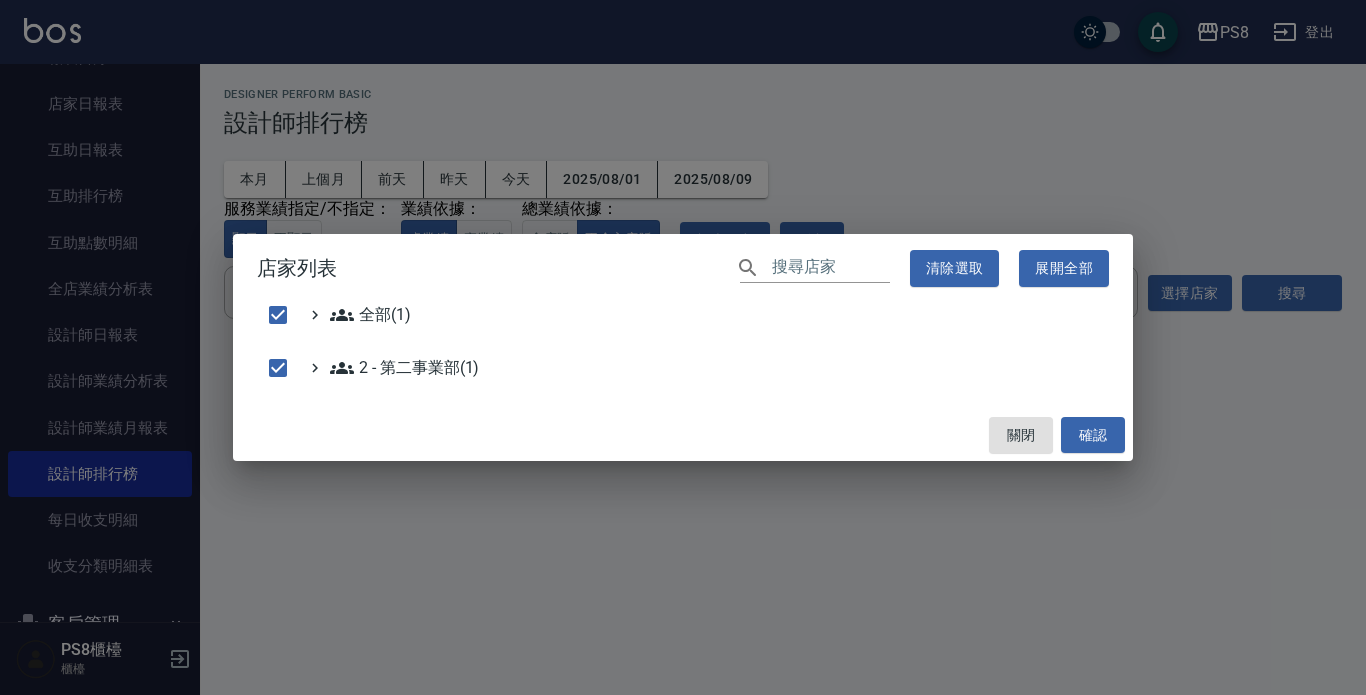 click on "店家列表 ​ 清除選取 展開全部 全部(1) 2 - 第二事業部(1) 關閉 確認" at bounding box center [683, 347] 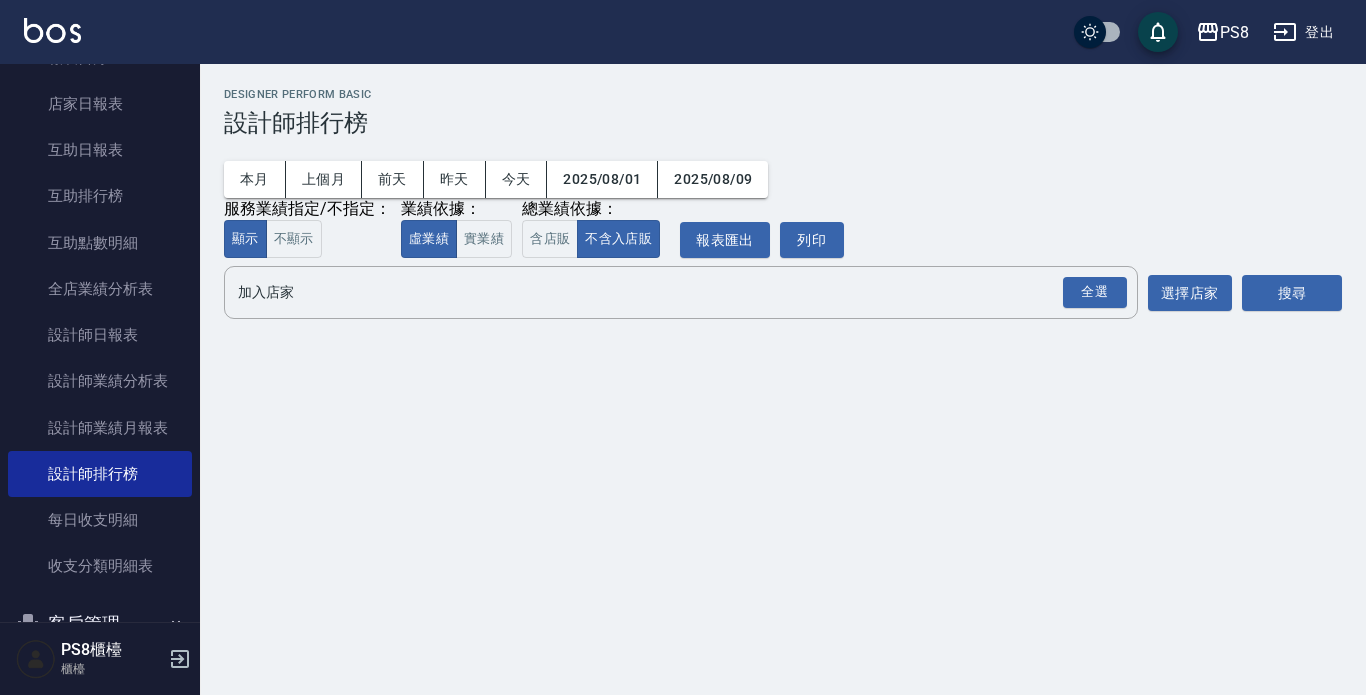 click on "加入店家 全選 加入店家 選擇店家 搜尋" at bounding box center [783, 292] 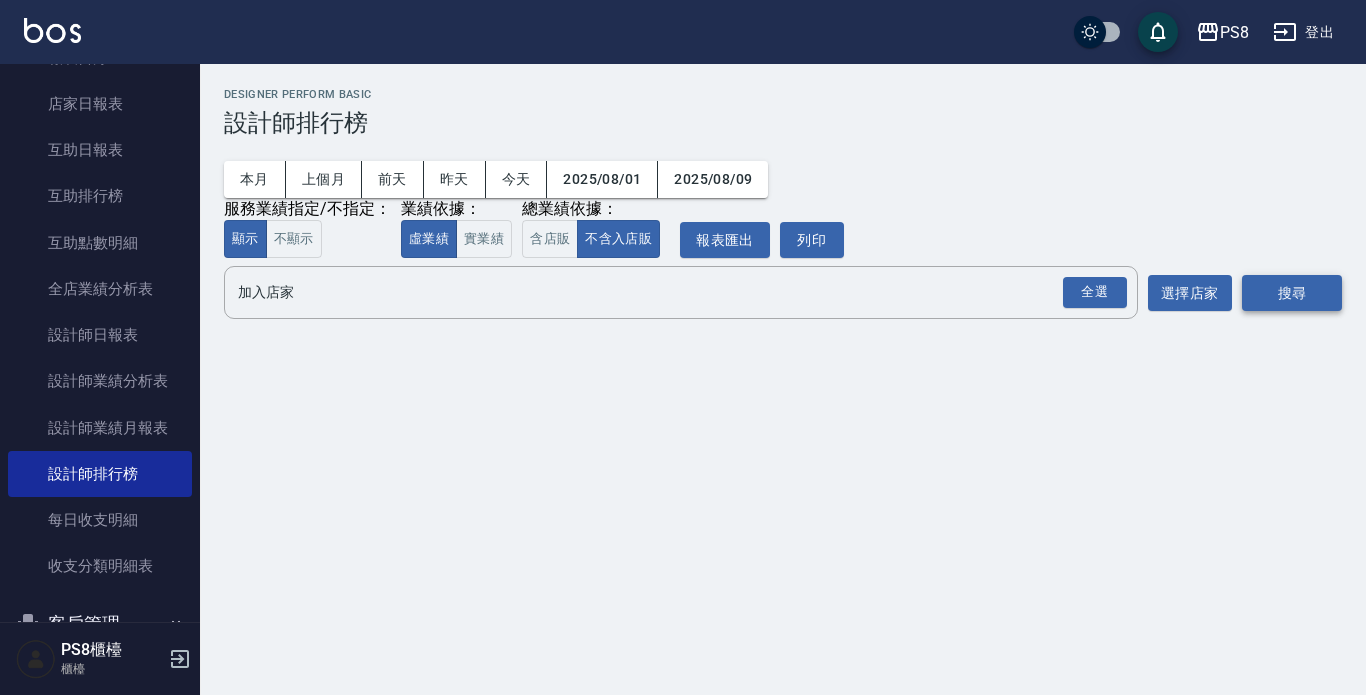 click on "搜尋" at bounding box center (1292, 293) 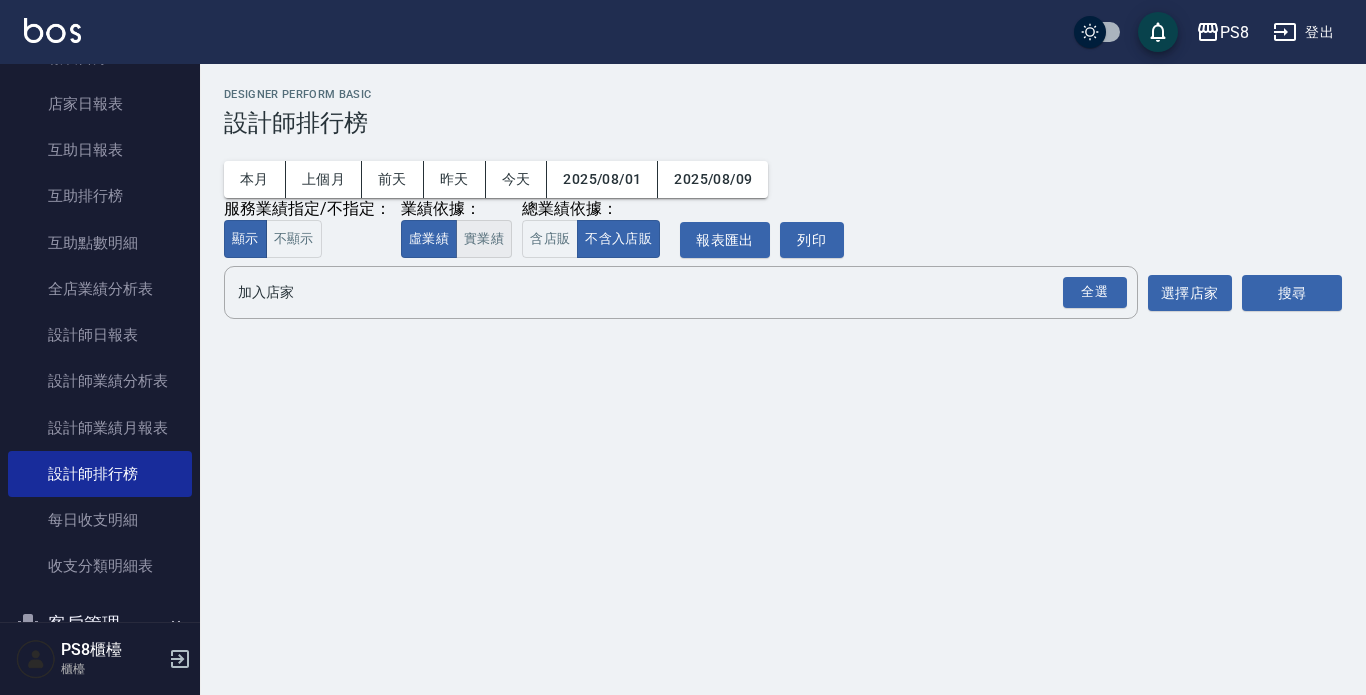 click on "實業績" at bounding box center (484, 239) 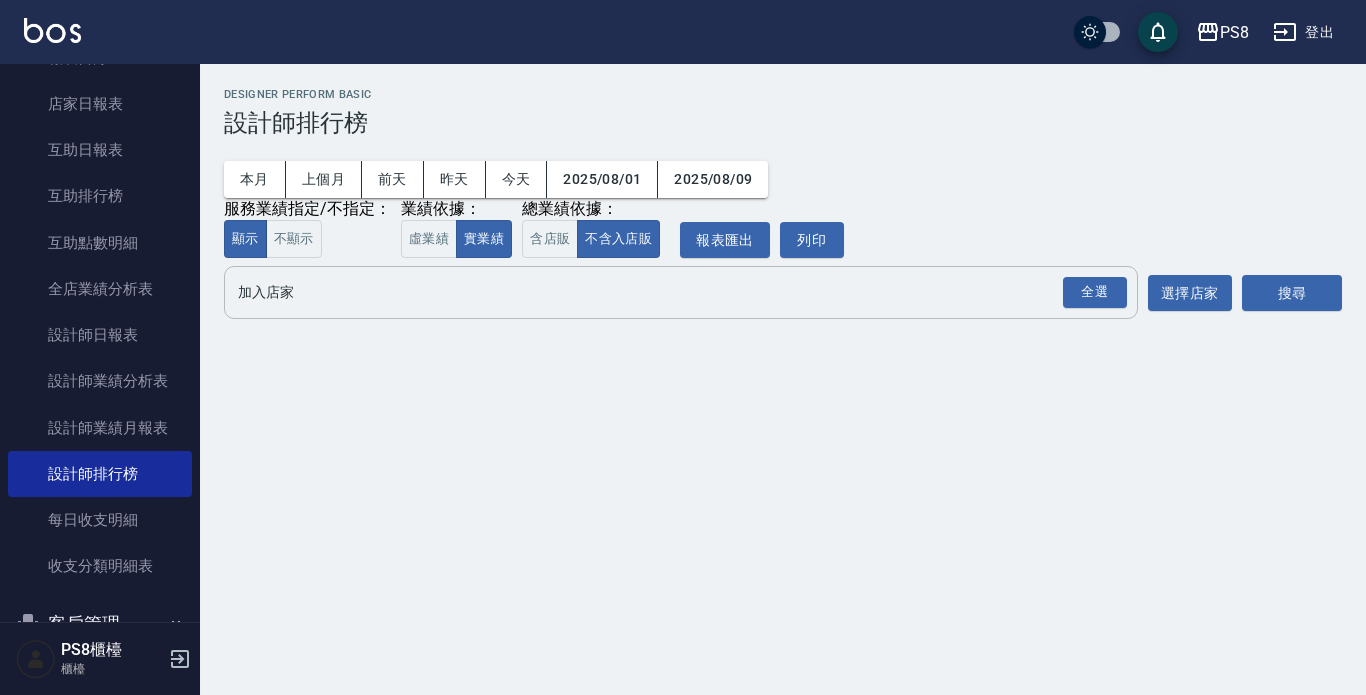 click on "加入店家" at bounding box center [666, 292] 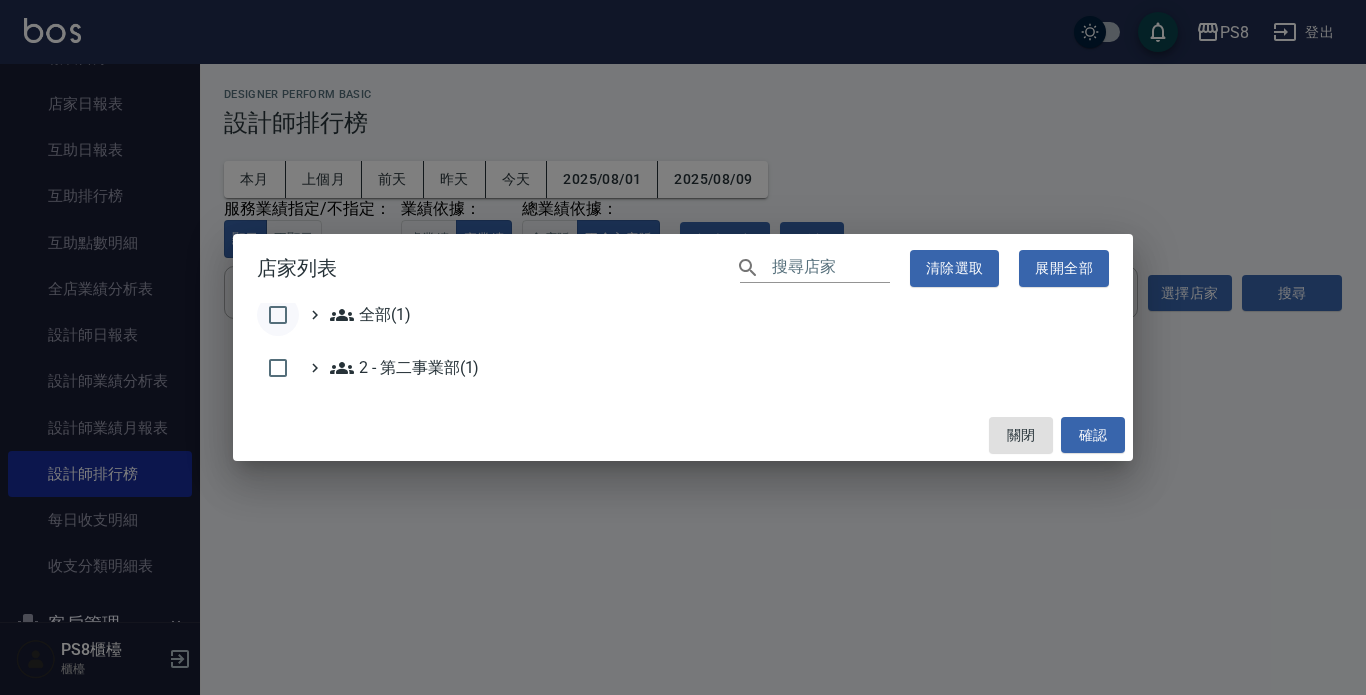 click at bounding box center (278, 315) 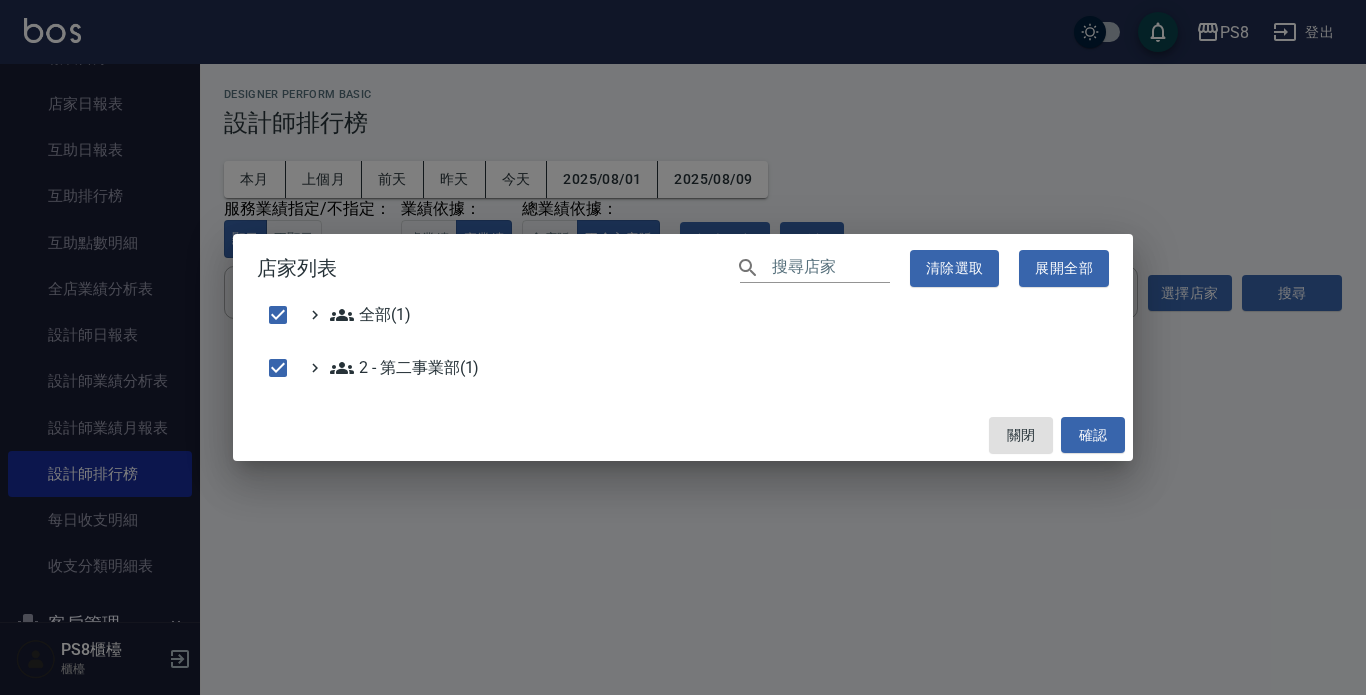 click on "全部(1) 2 - 第二事業部(1)" at bounding box center (683, 356) 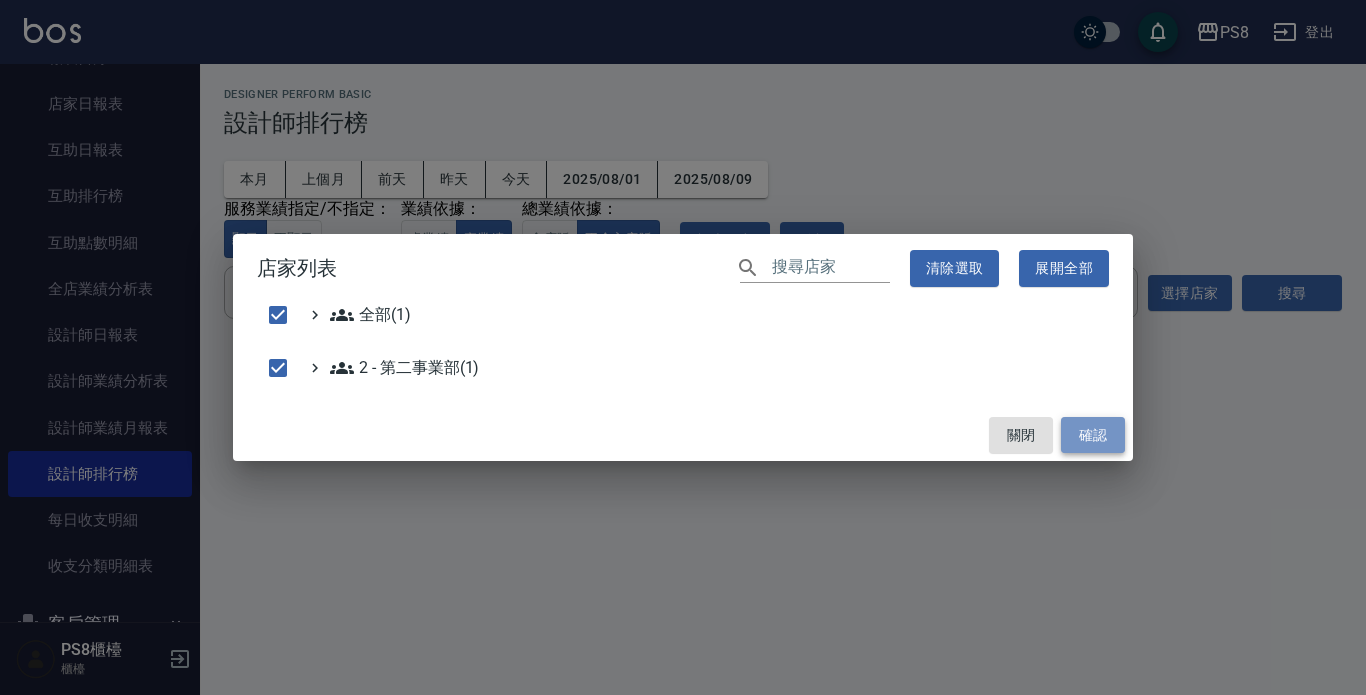 click on "確認" at bounding box center (1093, 435) 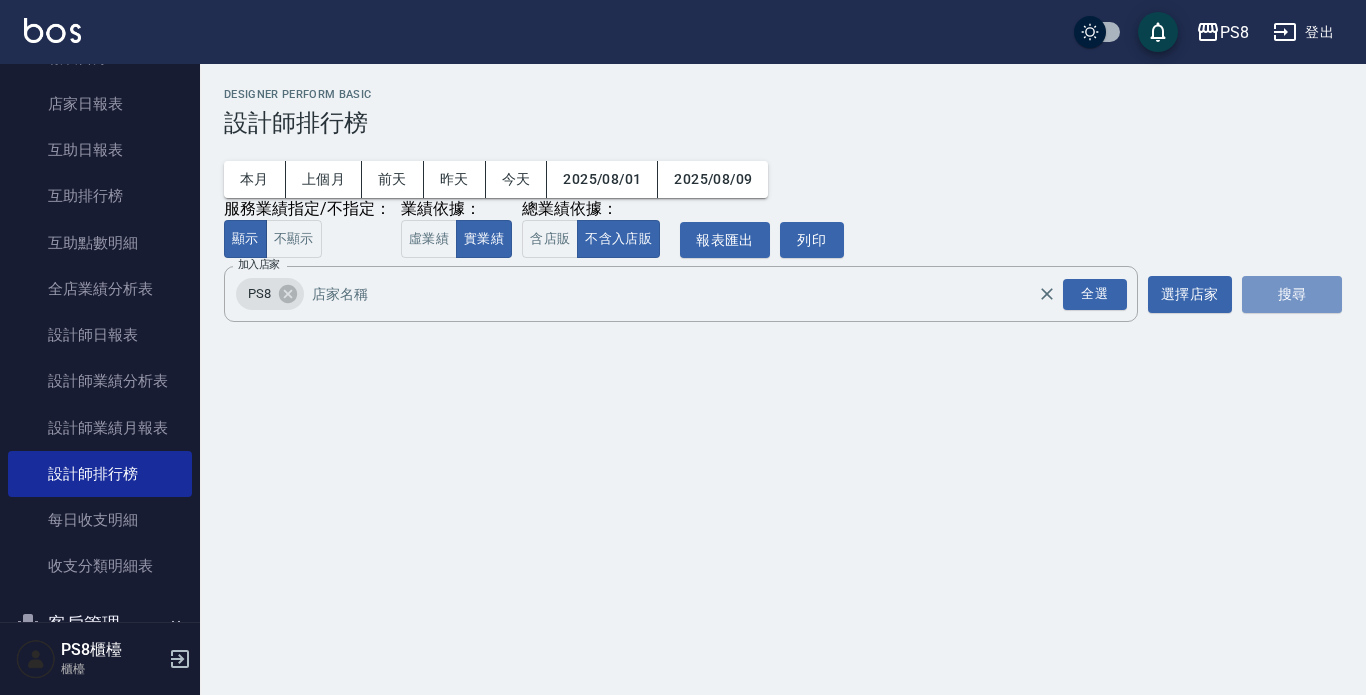click on "搜尋" at bounding box center [1292, 294] 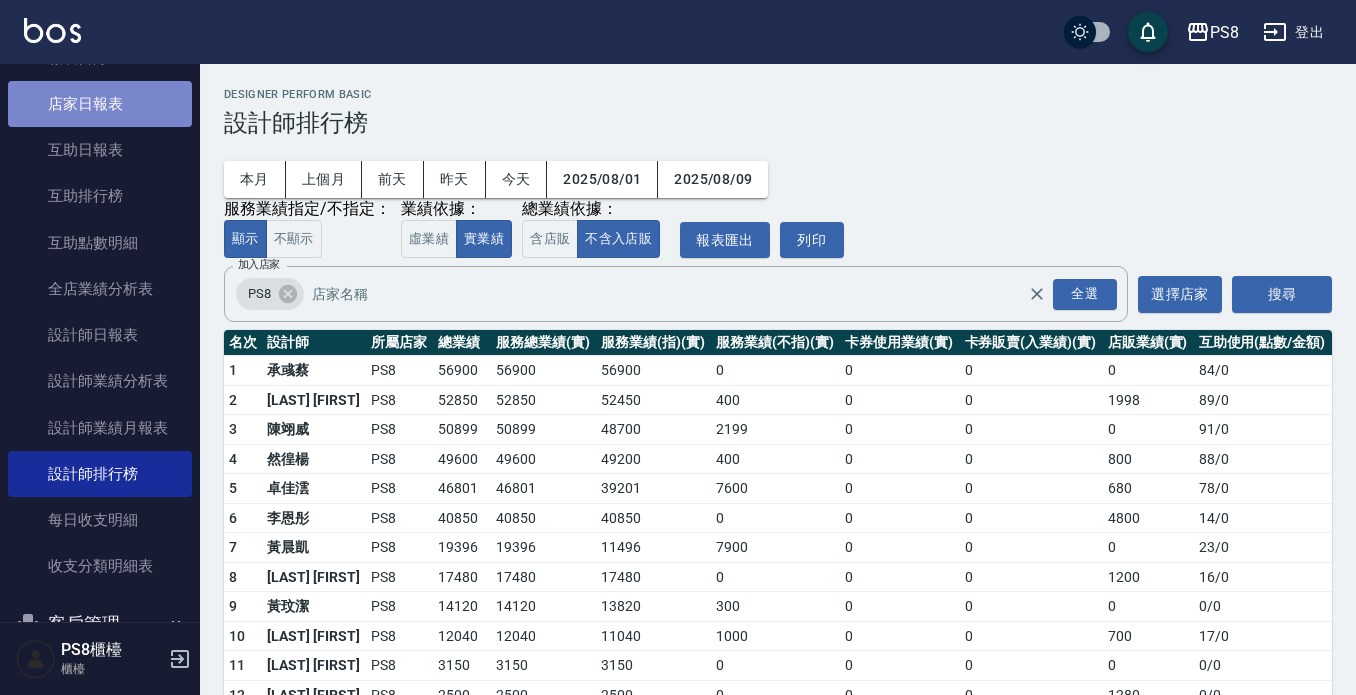 click on "店家日報表" at bounding box center [100, 104] 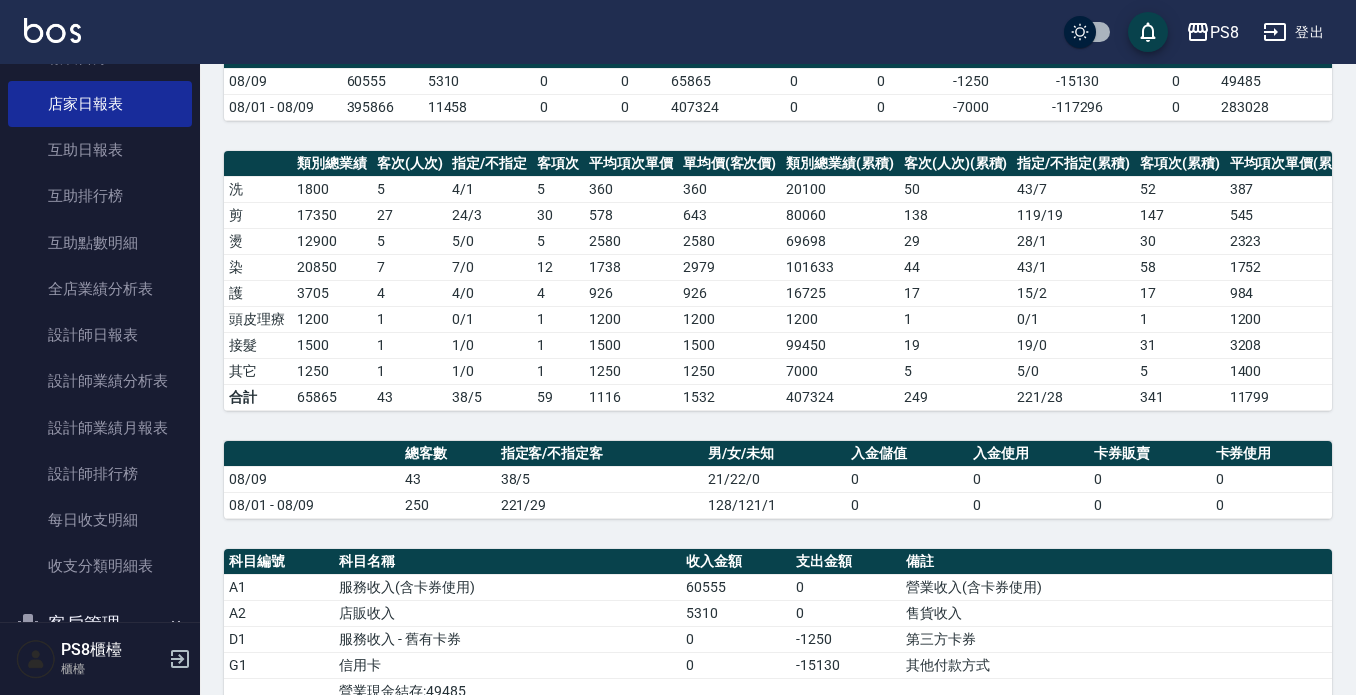 scroll, scrollTop: 0, scrollLeft: 0, axis: both 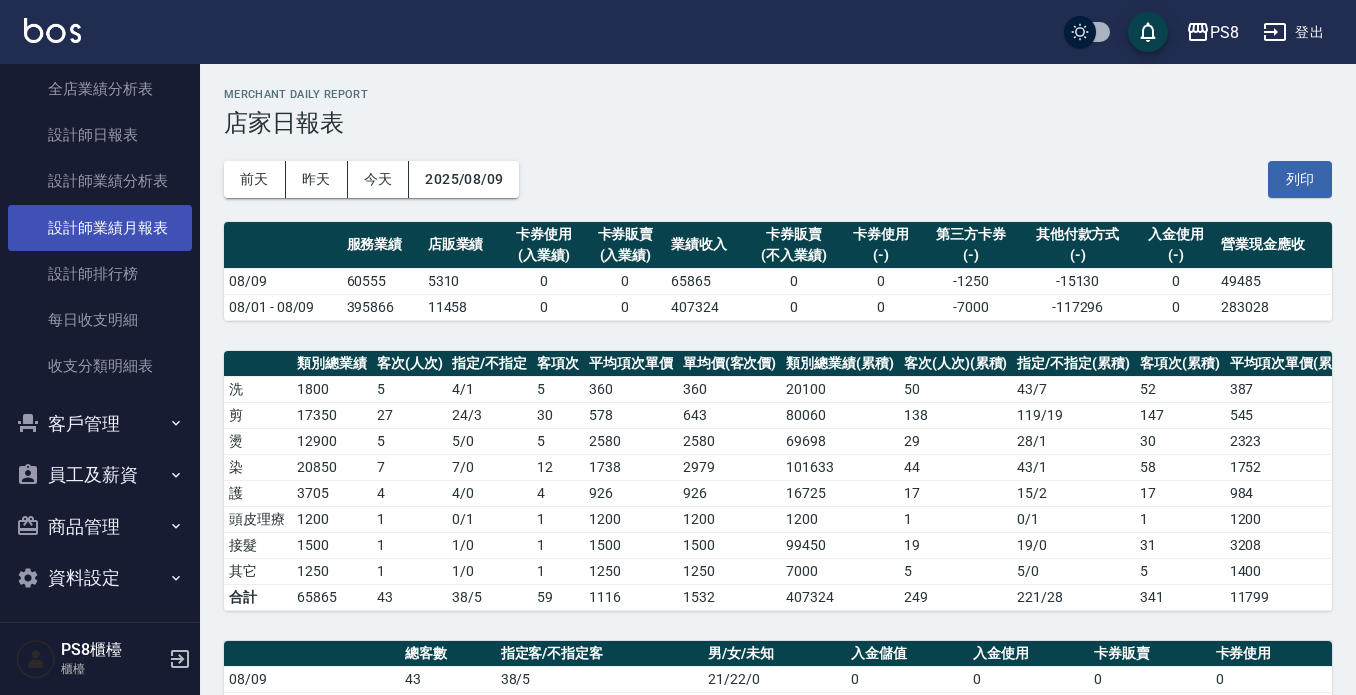 click on "設計師業績月報表" at bounding box center [100, 228] 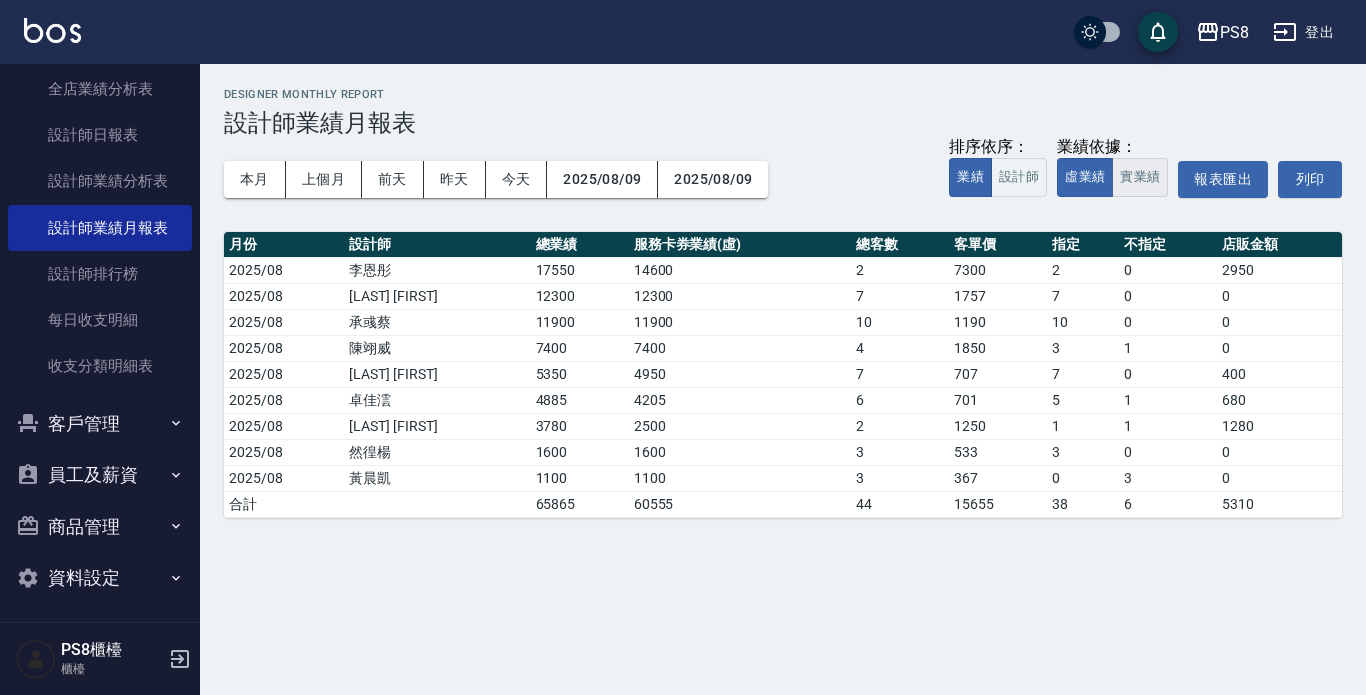 click on "實業績" at bounding box center [1140, 177] 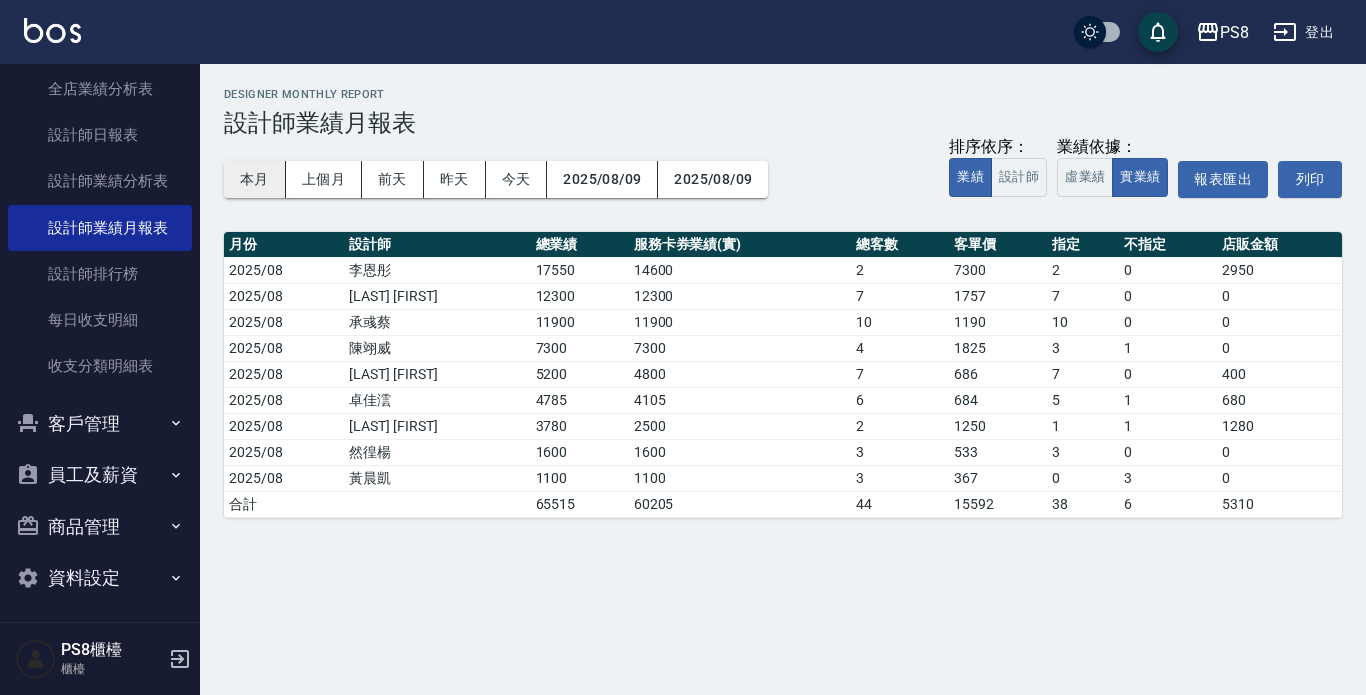 drag, startPoint x: 204, startPoint y: 167, endPoint x: 234, endPoint y: 174, distance: 30.805843 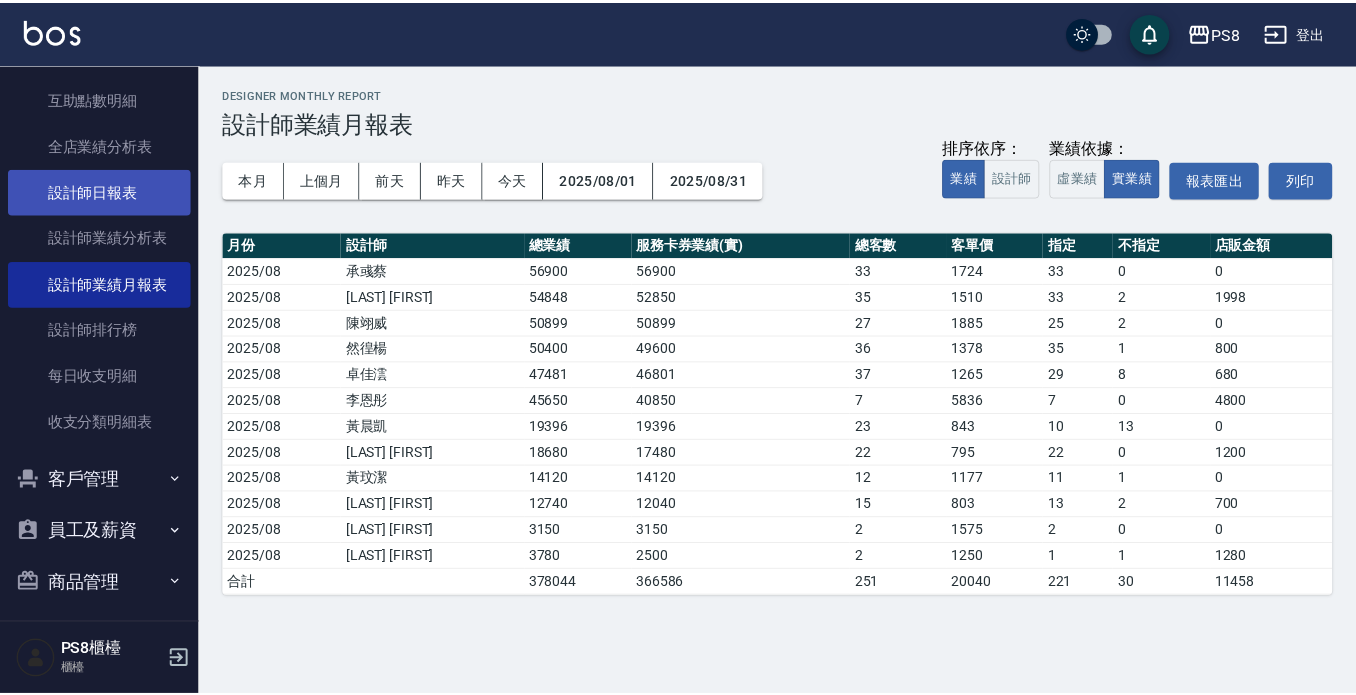 scroll, scrollTop: 0, scrollLeft: 0, axis: both 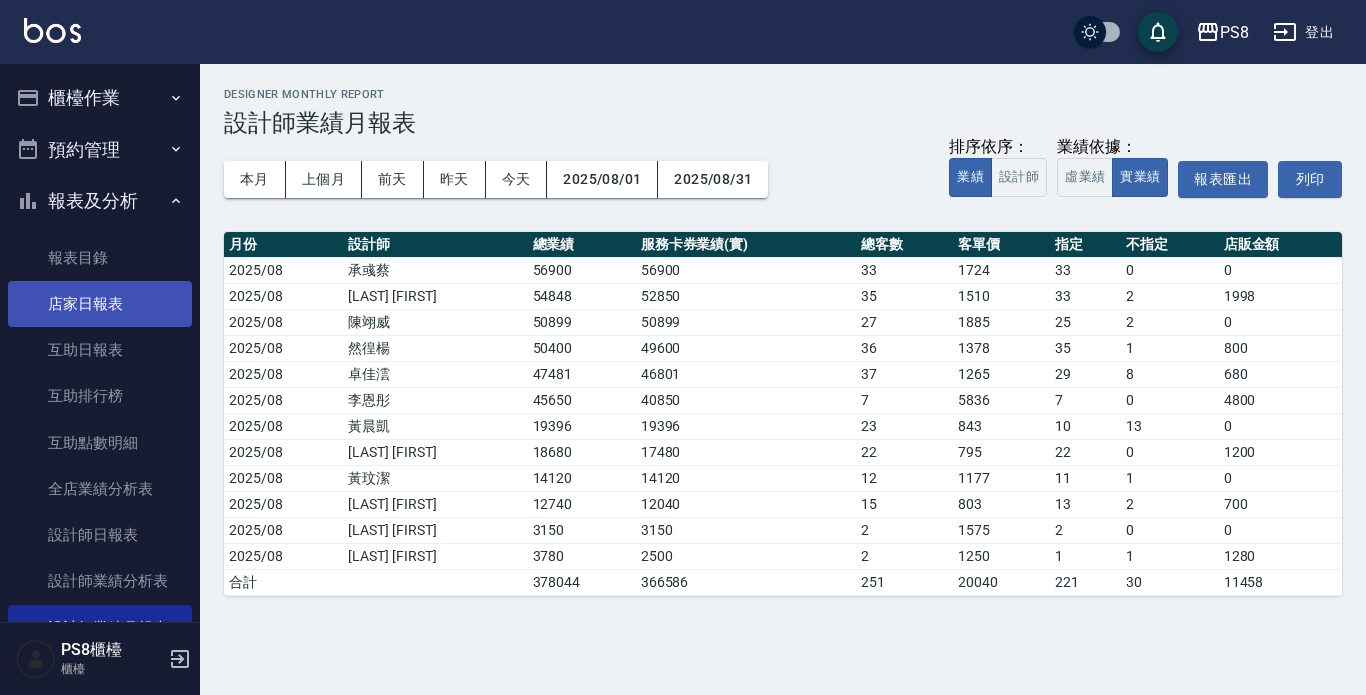 click on "店家日報表" at bounding box center [100, 304] 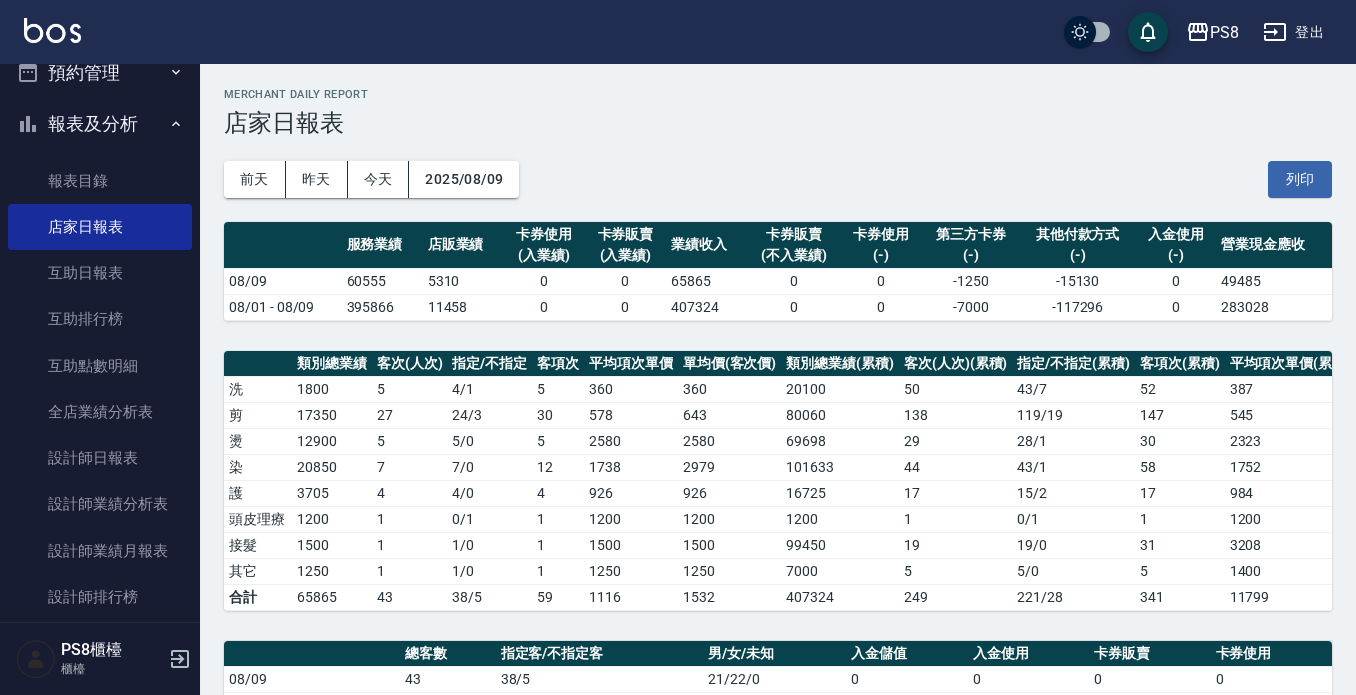 scroll, scrollTop: 0, scrollLeft: 0, axis: both 